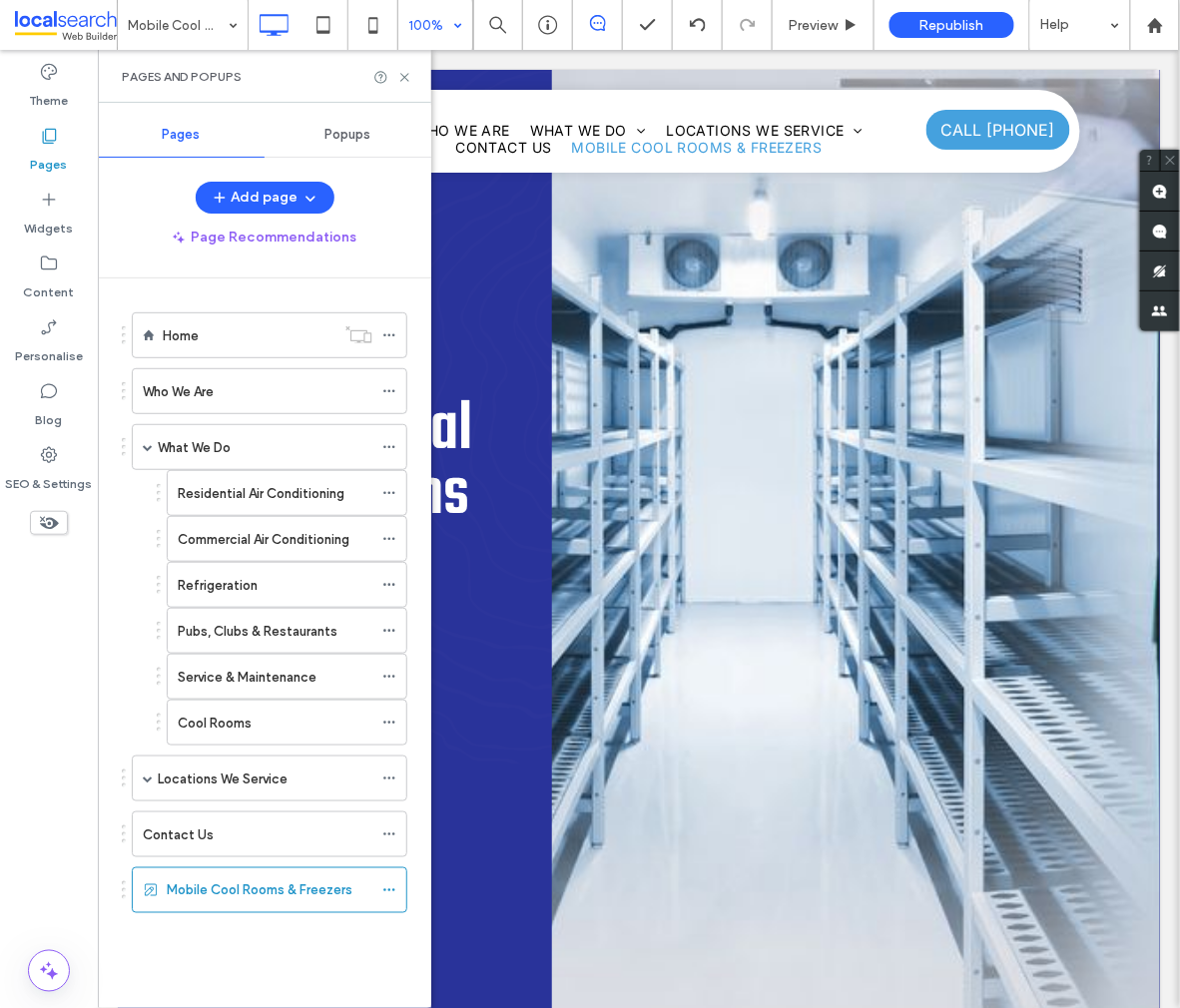 scroll, scrollTop: 0, scrollLeft: 0, axis: both 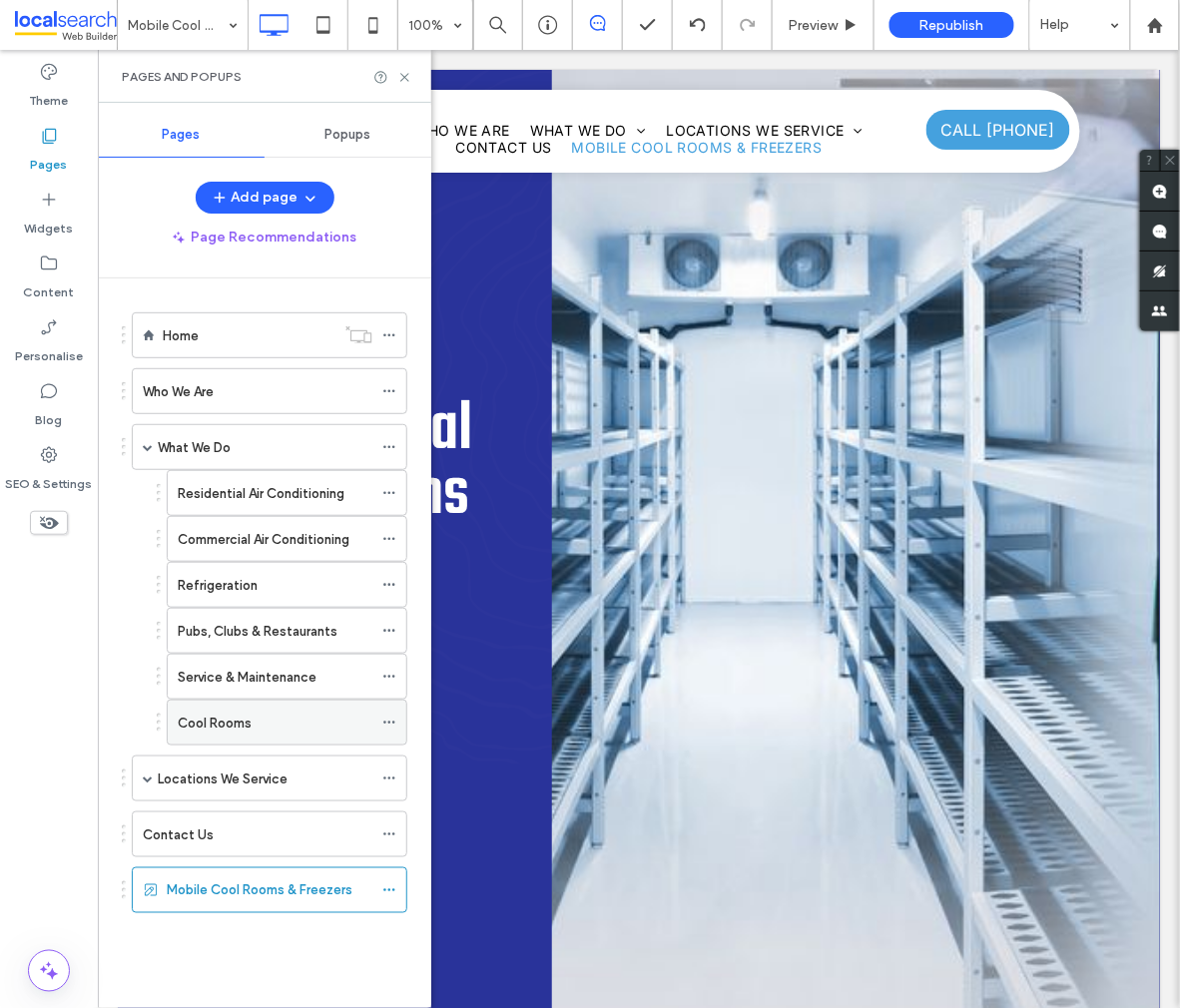 click 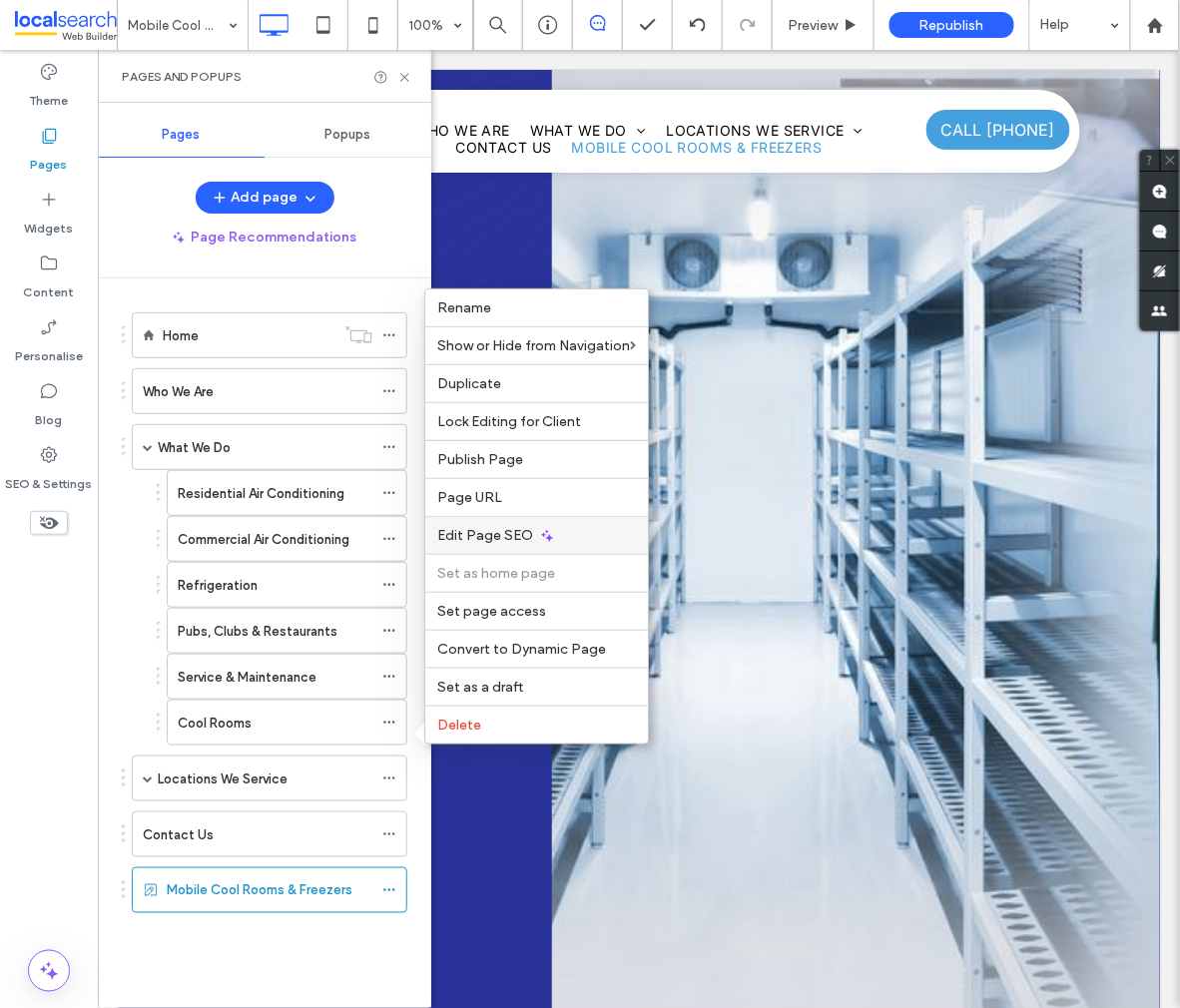 click on "Edit Page SEO" at bounding box center (485, 535) 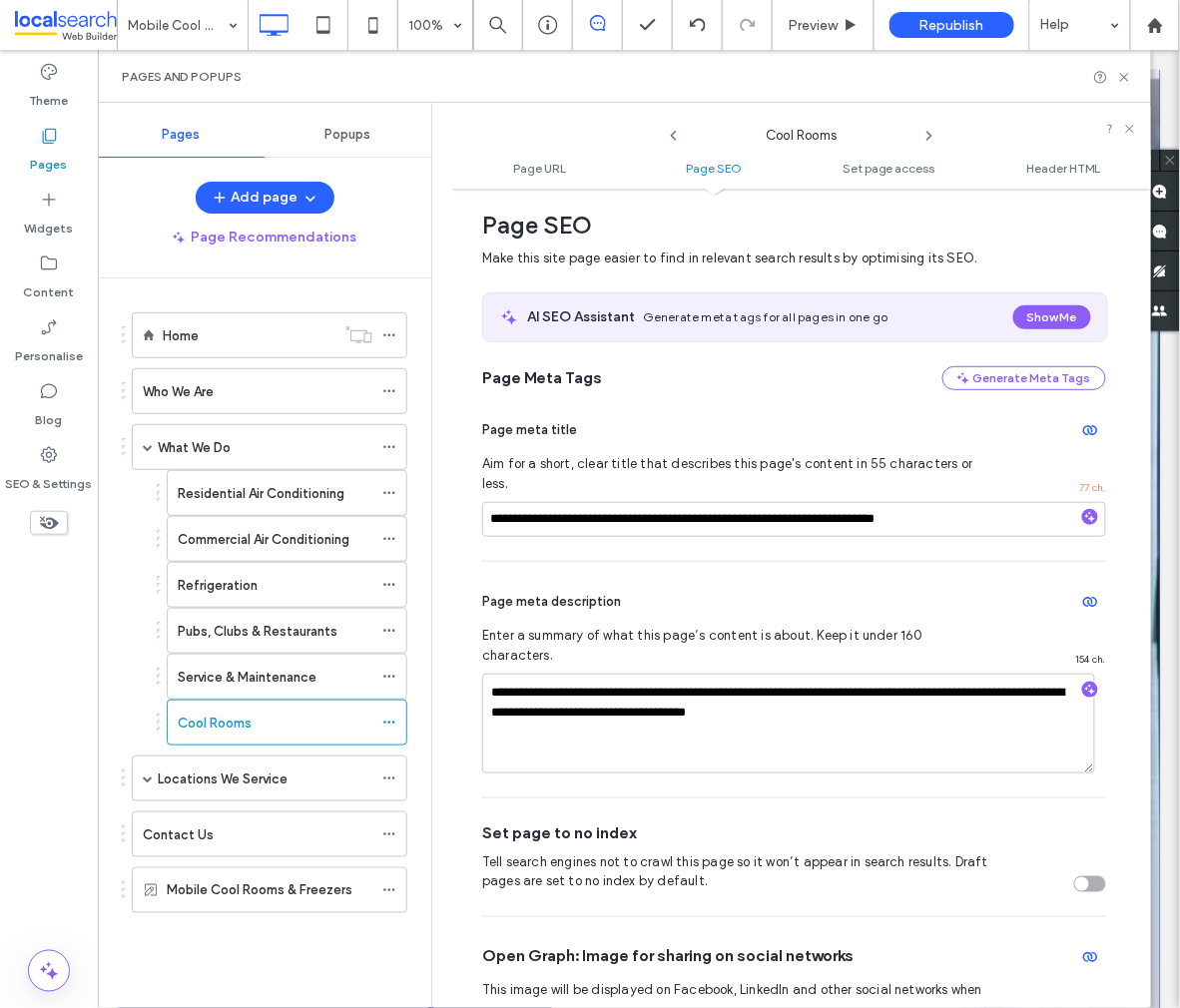 scroll, scrollTop: 0, scrollLeft: 0, axis: both 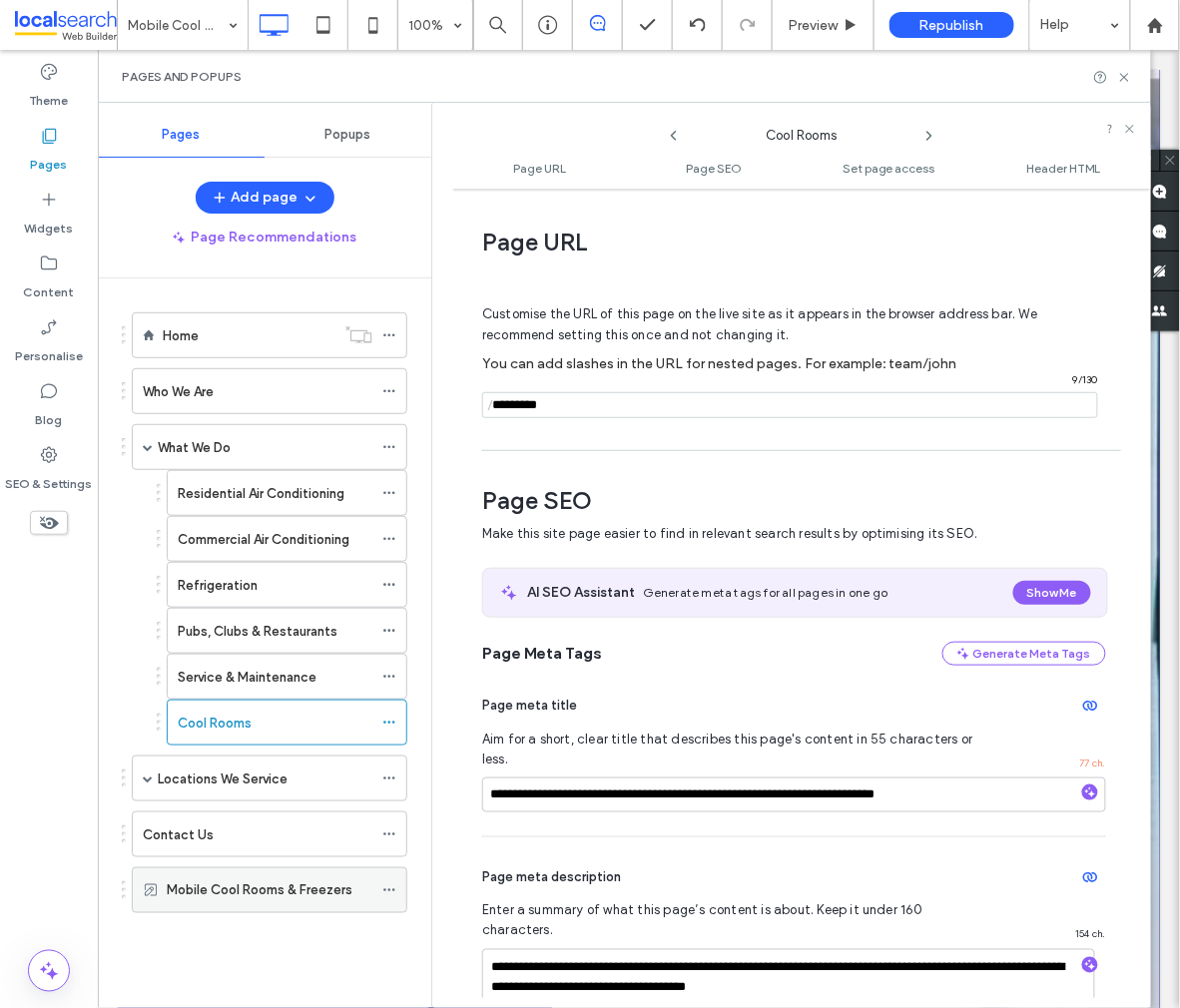 click at bounding box center (389, 890) 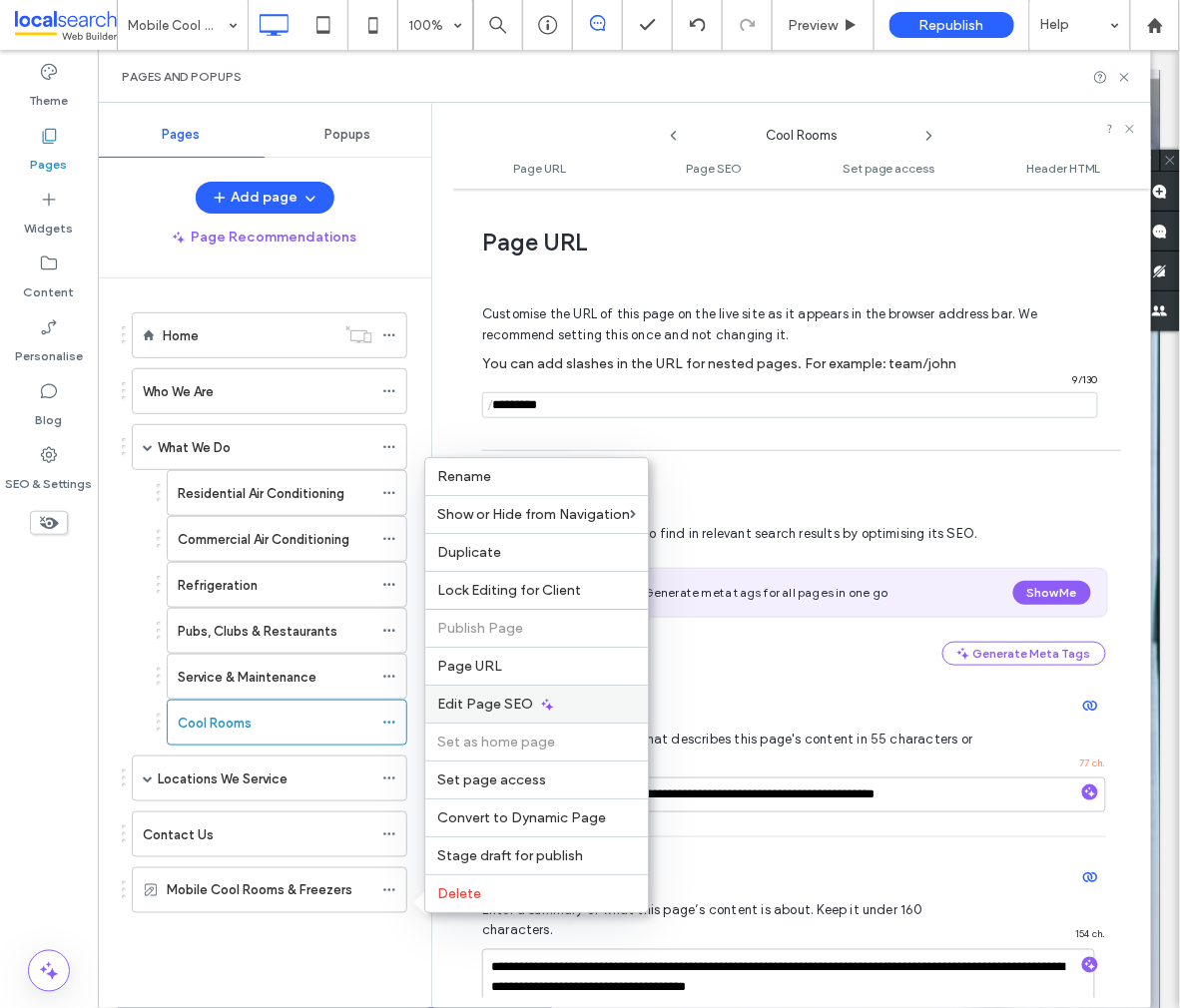 click on "Edit Page SEO" at bounding box center [485, 704] 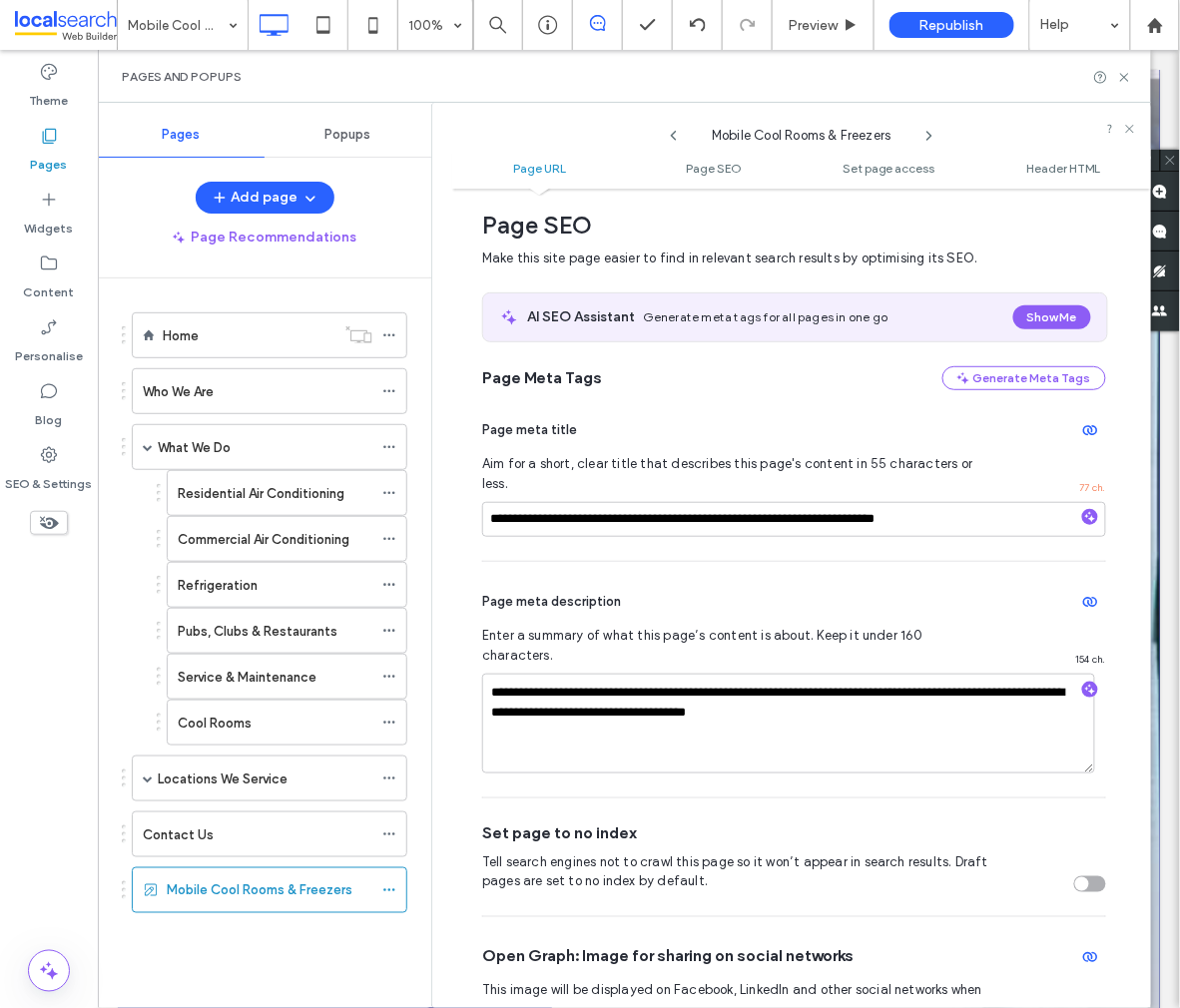 scroll, scrollTop: 0, scrollLeft: 0, axis: both 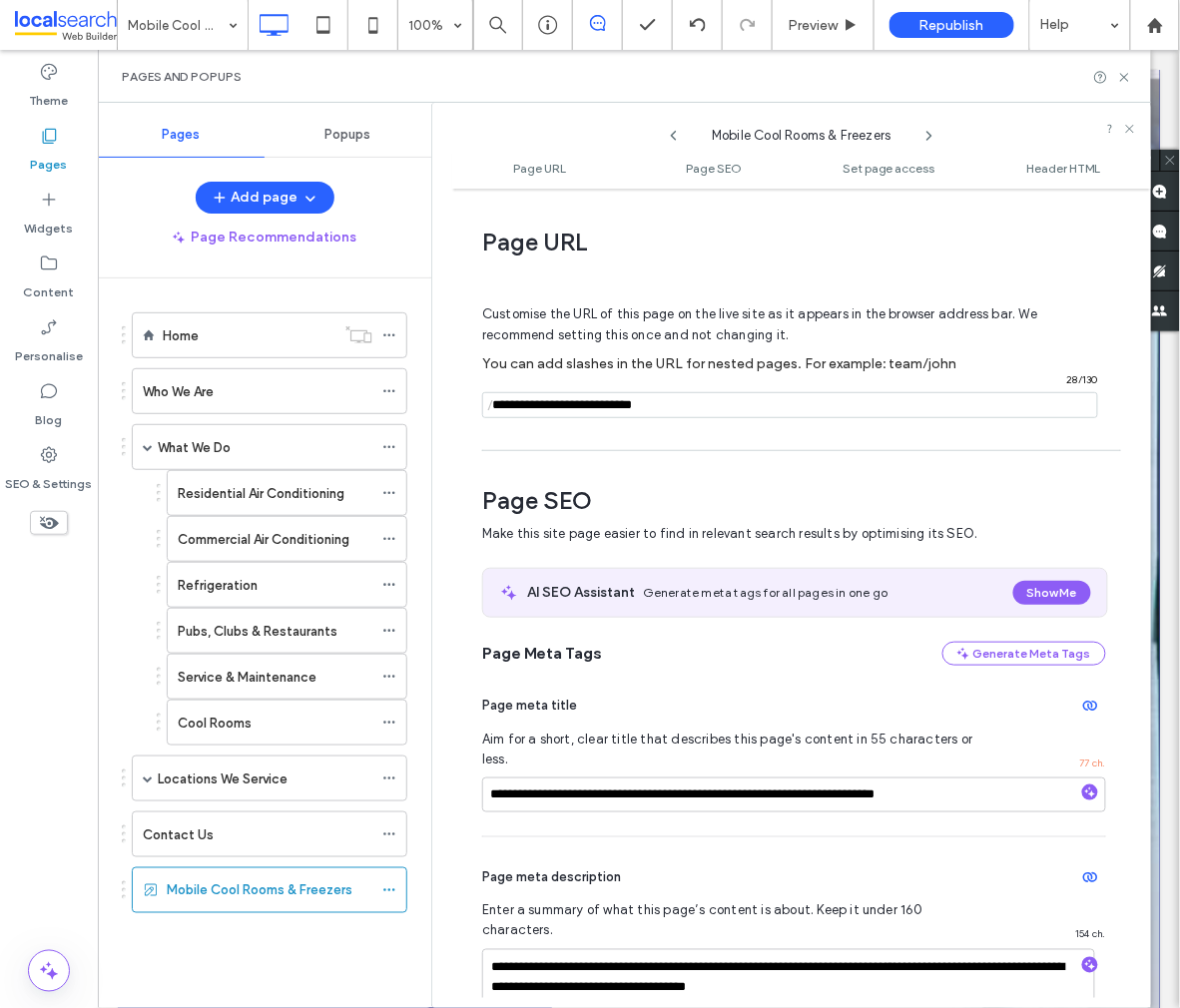 drag, startPoint x: 629, startPoint y: 399, endPoint x: 493, endPoint y: 406, distance: 136.18003 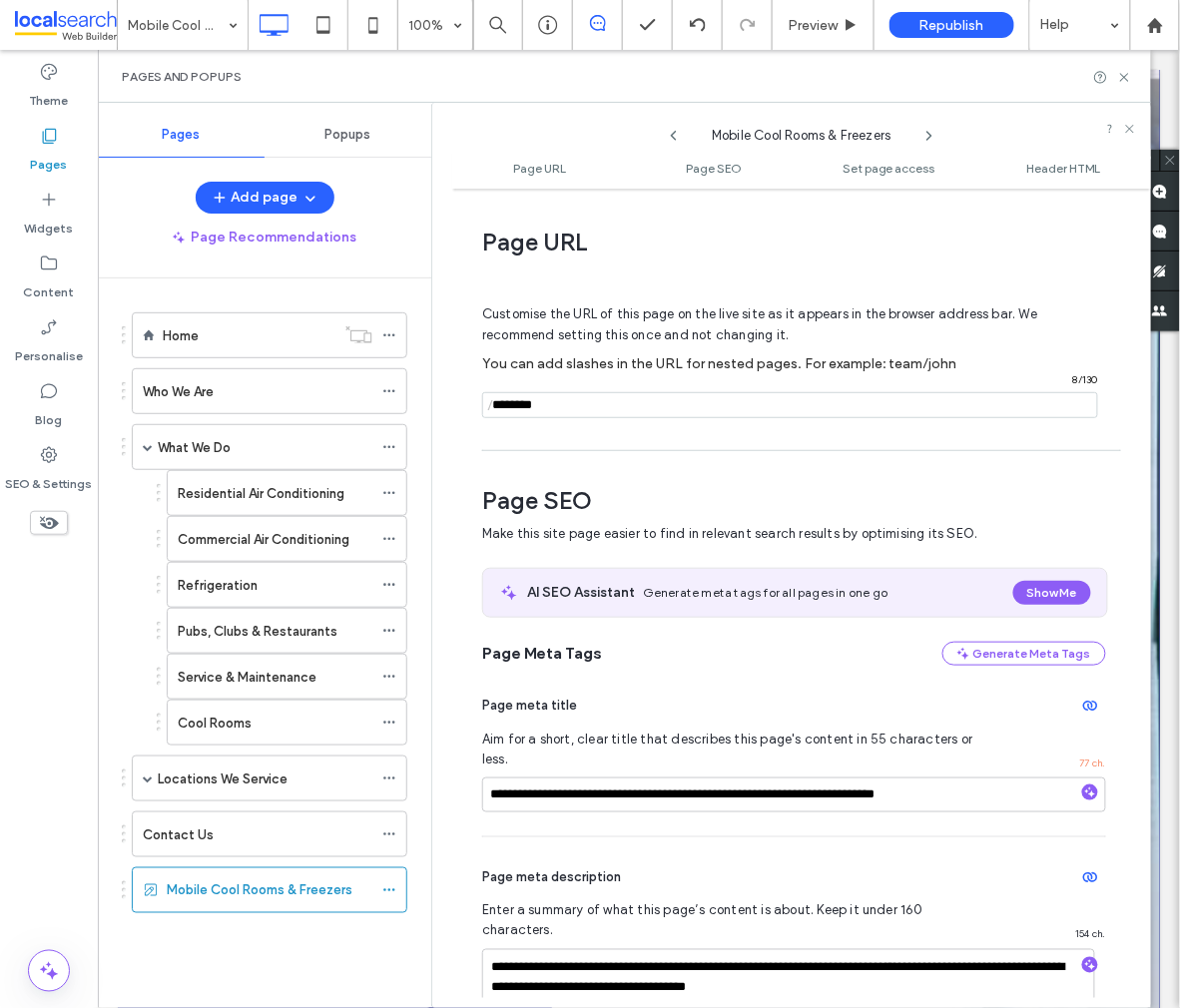 type on "********" 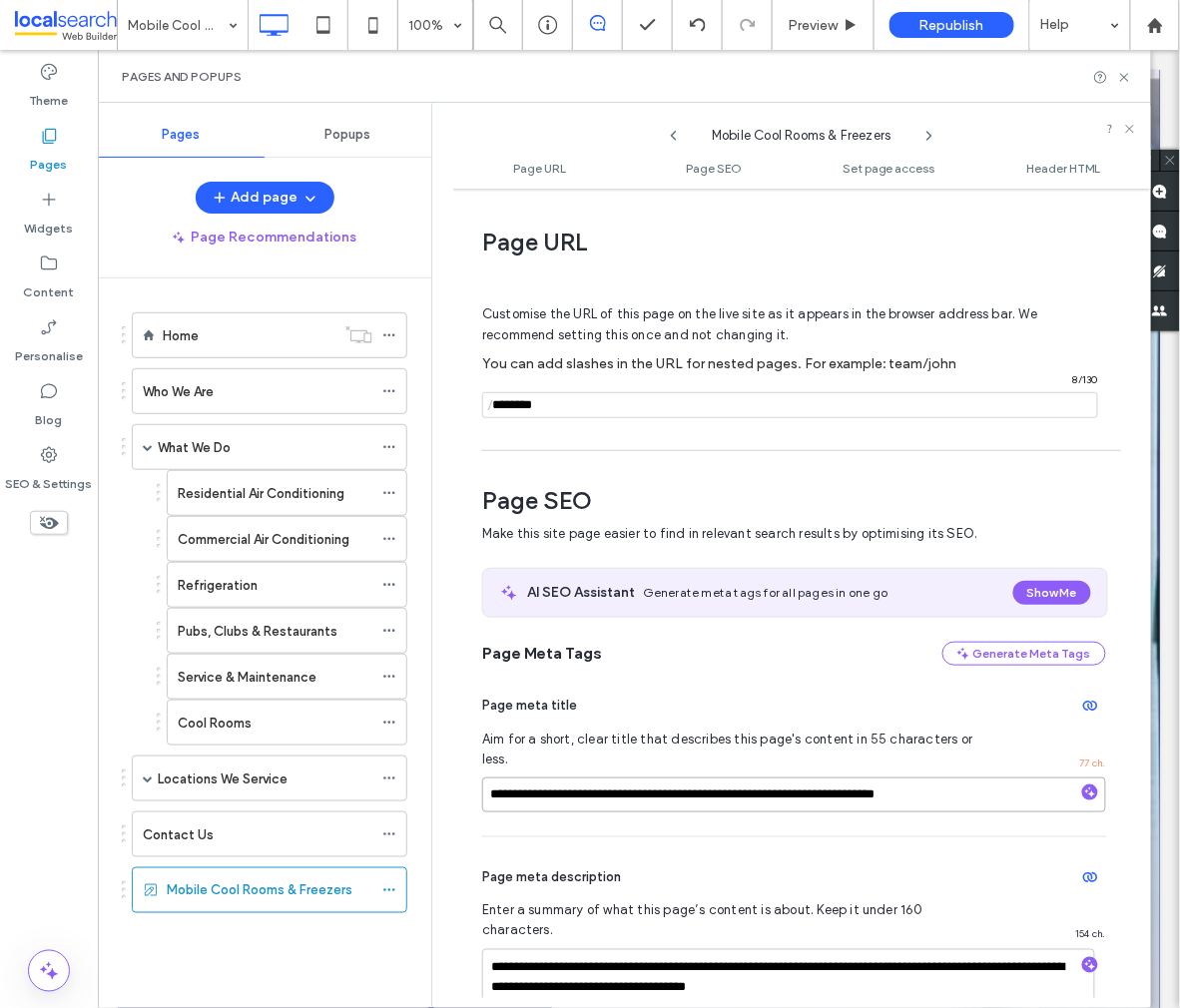 click on "**********" at bounding box center (794, 794) 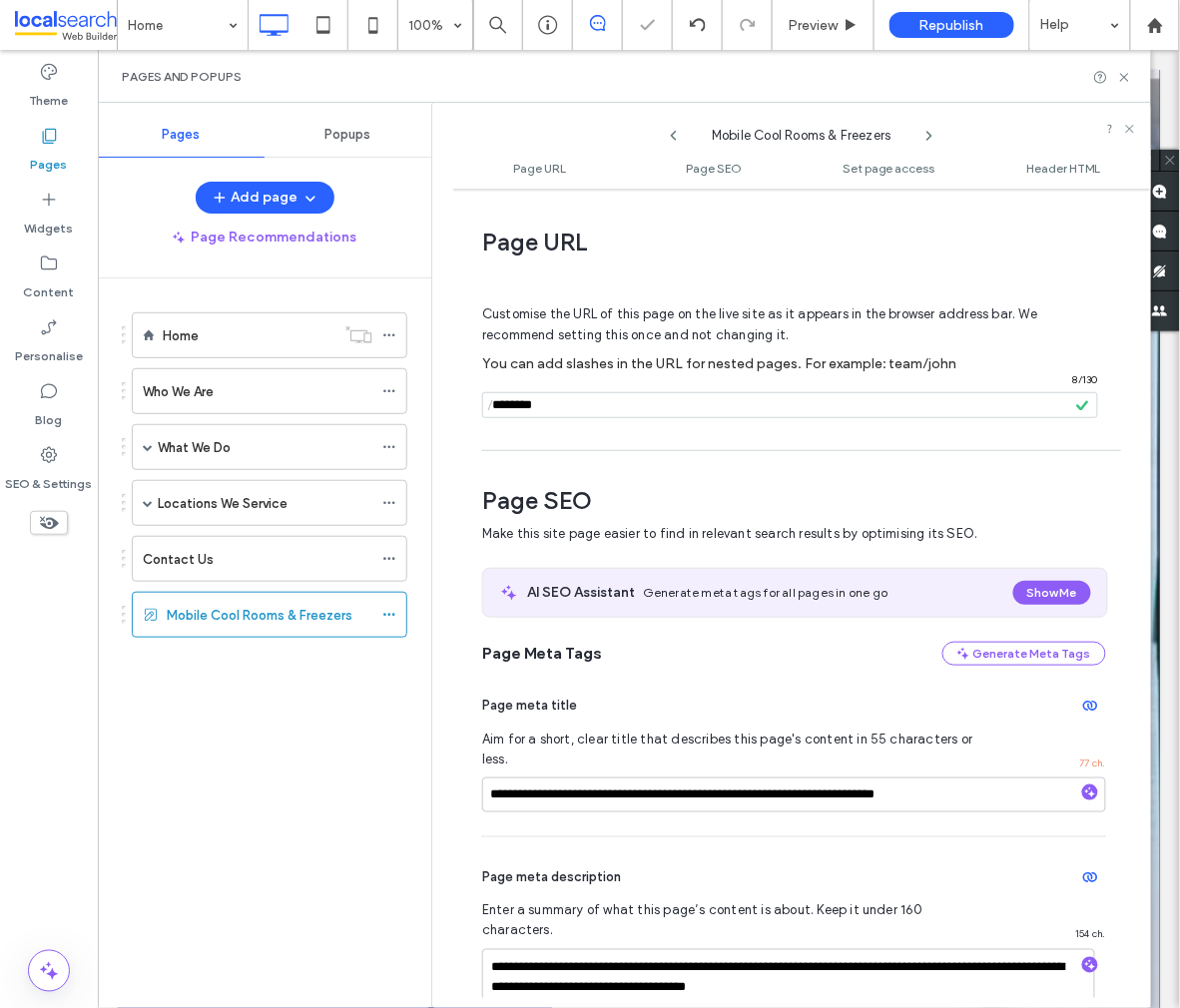 click on "Home 100% Preview Republish Help
Site Comments Site Comments Automate new comments Instantly notify your team when someone adds or updates a comment on a site. See Zap Examples
Theme Pages Widgets Content Personalise Blog SEO & Settings Pages and Popups Pages Popups Add page Page Recommendations Home Who We Are What We Do Residential Air Conditioning Commercial Air Conditioning Refrigeration Pubs, Clubs & Restaurants Service & Maintenance Cool Rooms Locations We Service Sunshine Coast Caloundra Mooloolaba Maroochydore Caboolture Contact Us Mobile Cool Rooms & Freezers Mobile Cool Rooms & Freezers Page URL Page SEO Set page access Header HTML Page URL Customise the URL of this page on the live site as it appears in the browser address bar. We recommend setting this once and not changing it. You can add slashes in the URL for nested pages. For example: team/john / 8 / 130 Page SEO AI SEO Assistant Generate meta tags for all pages in one go 77" at bounding box center (590, 504) 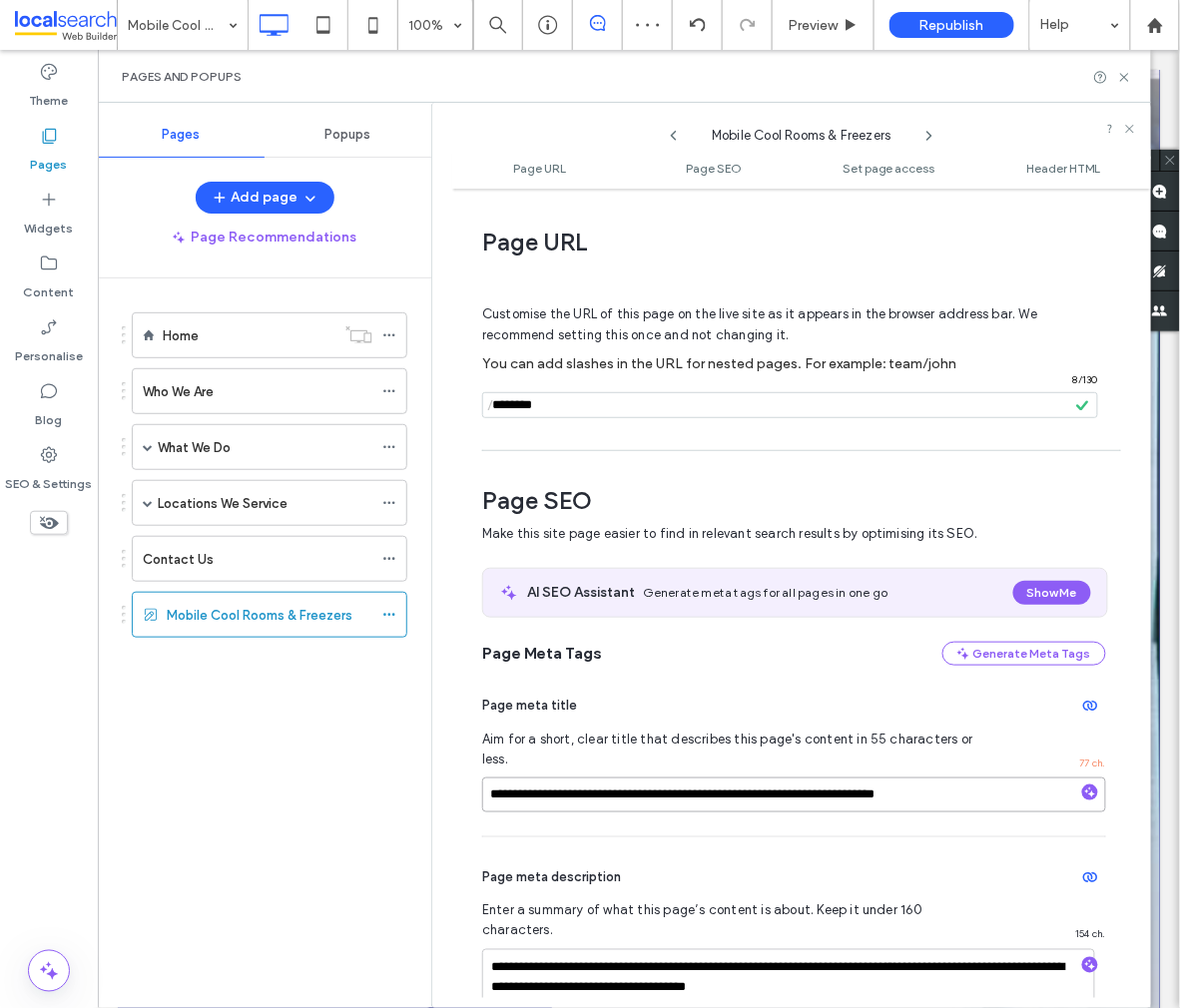 drag, startPoint x: 555, startPoint y: 779, endPoint x: 472, endPoint y: 779, distance: 83 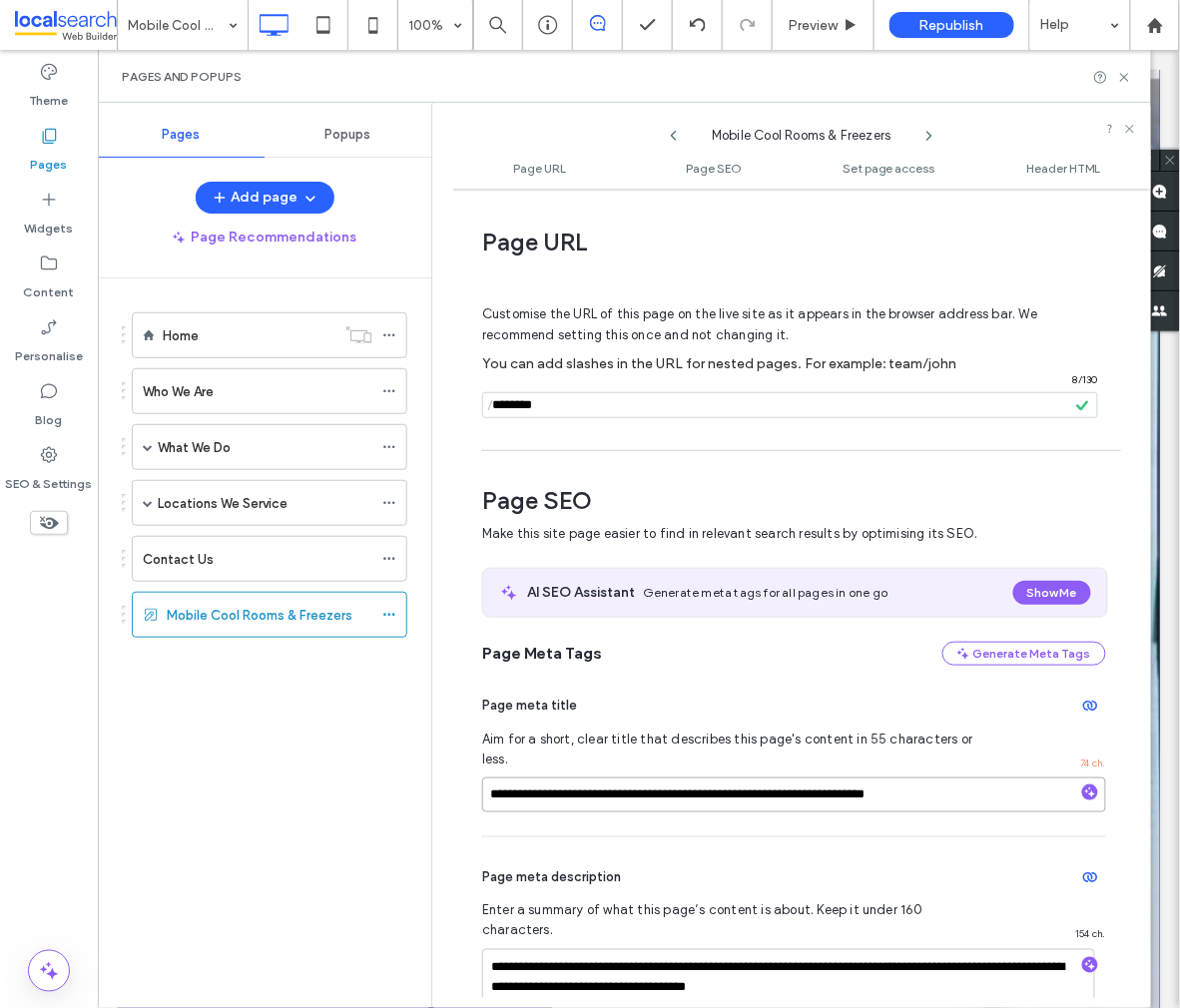 type on "**********" 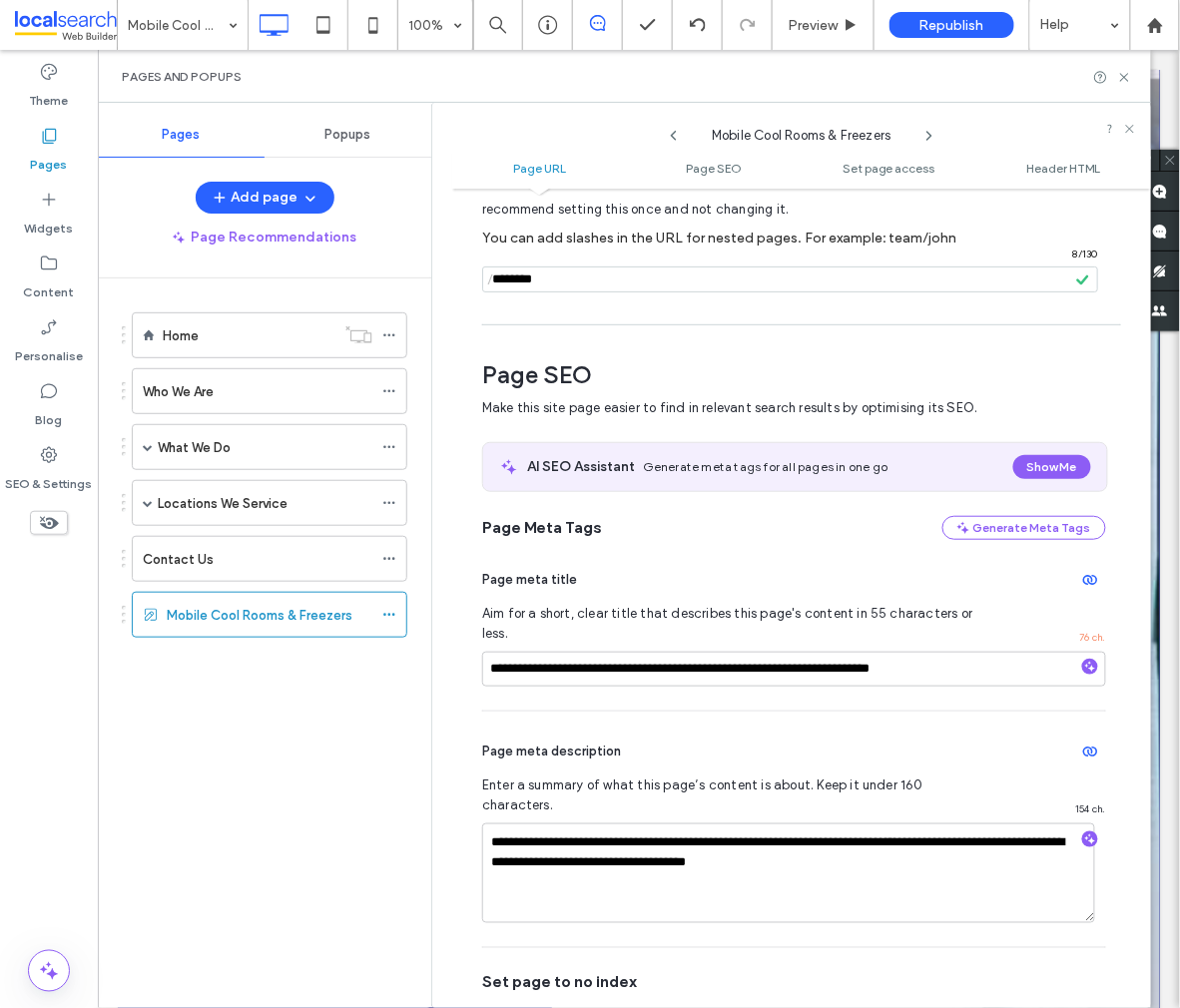 scroll, scrollTop: 108, scrollLeft: 0, axis: vertical 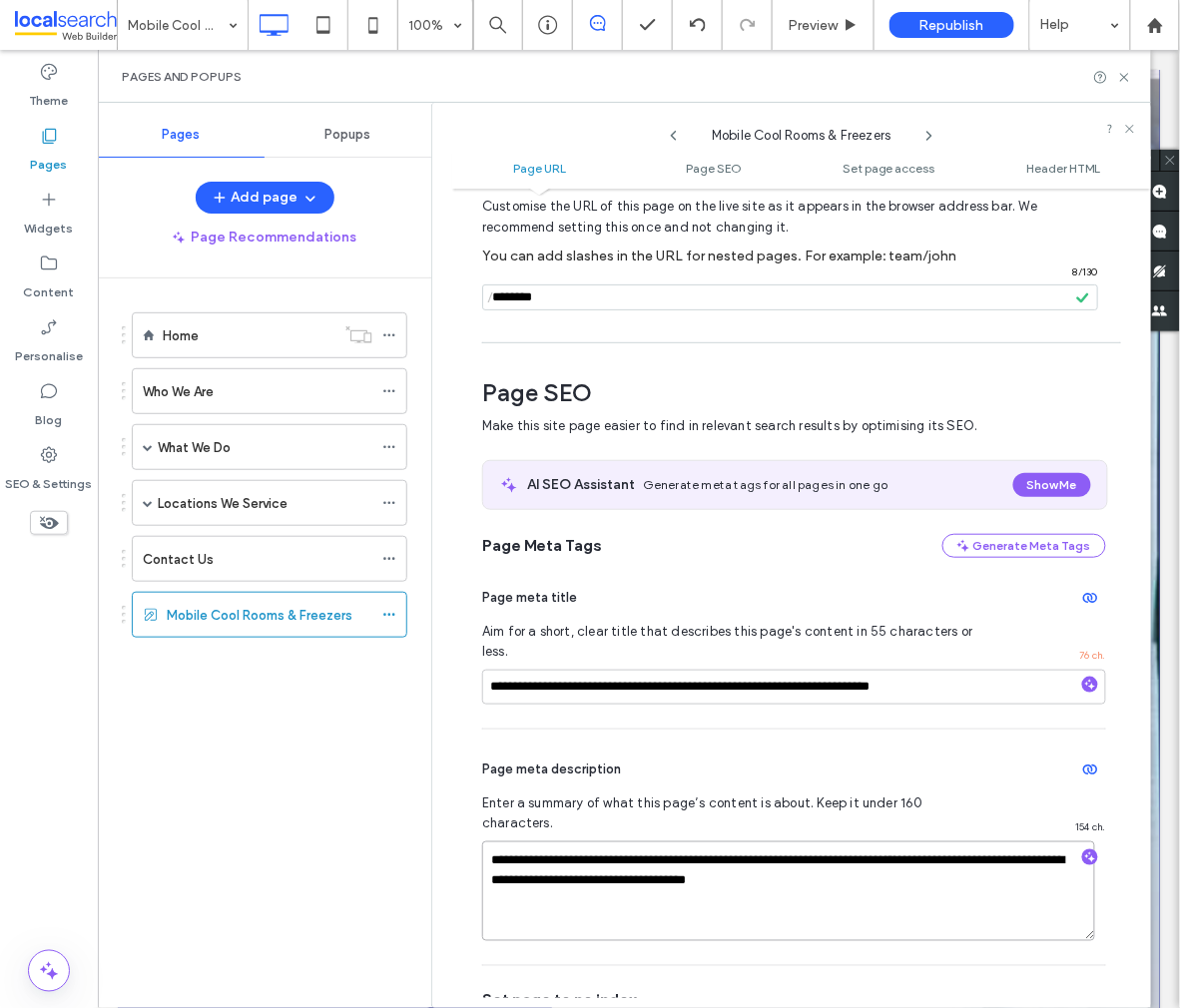 drag, startPoint x: 941, startPoint y: 854, endPoint x: 455, endPoint y: 808, distance: 488.1721 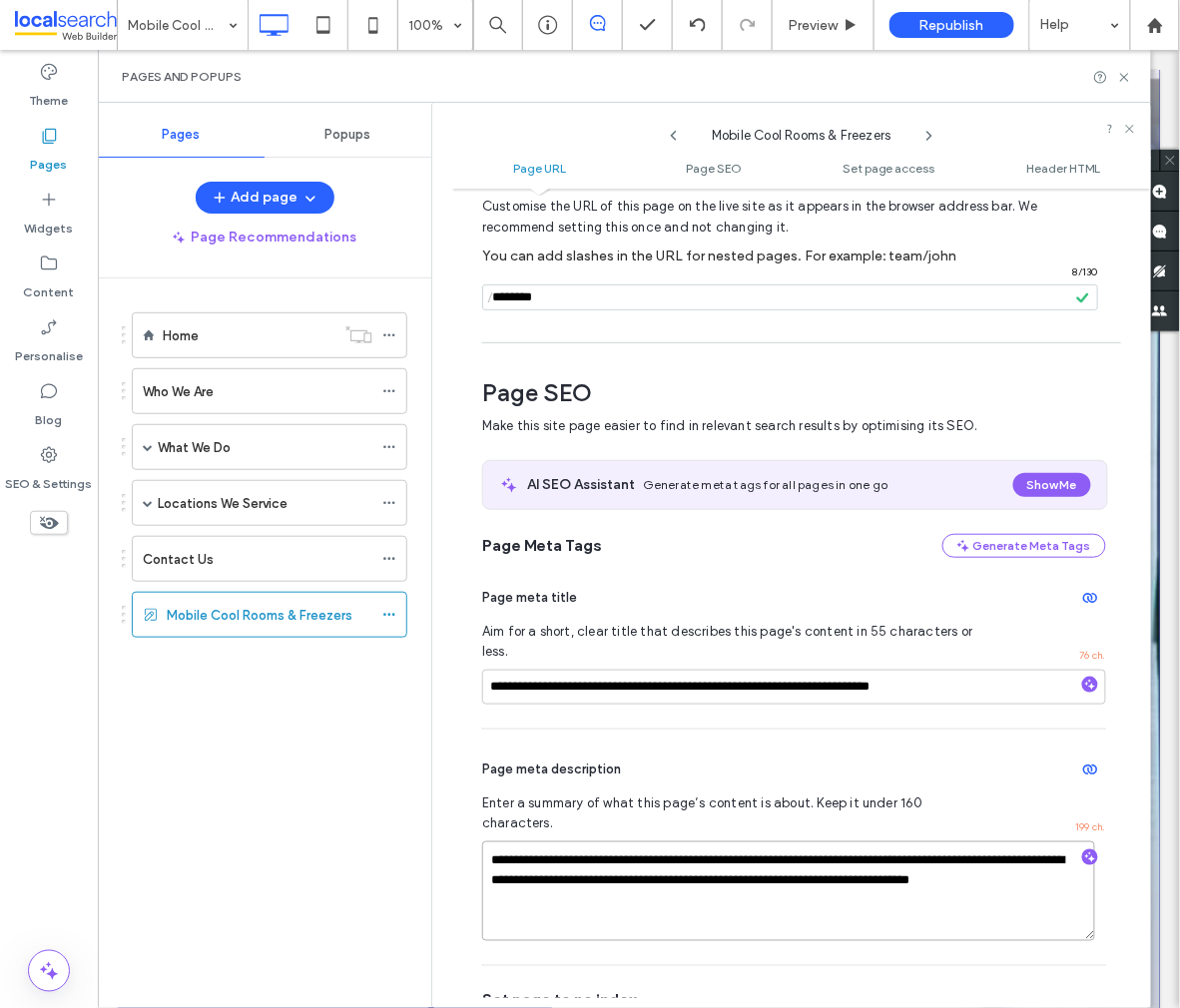 drag, startPoint x: 532, startPoint y: 842, endPoint x: 499, endPoint y: 842, distance: 33 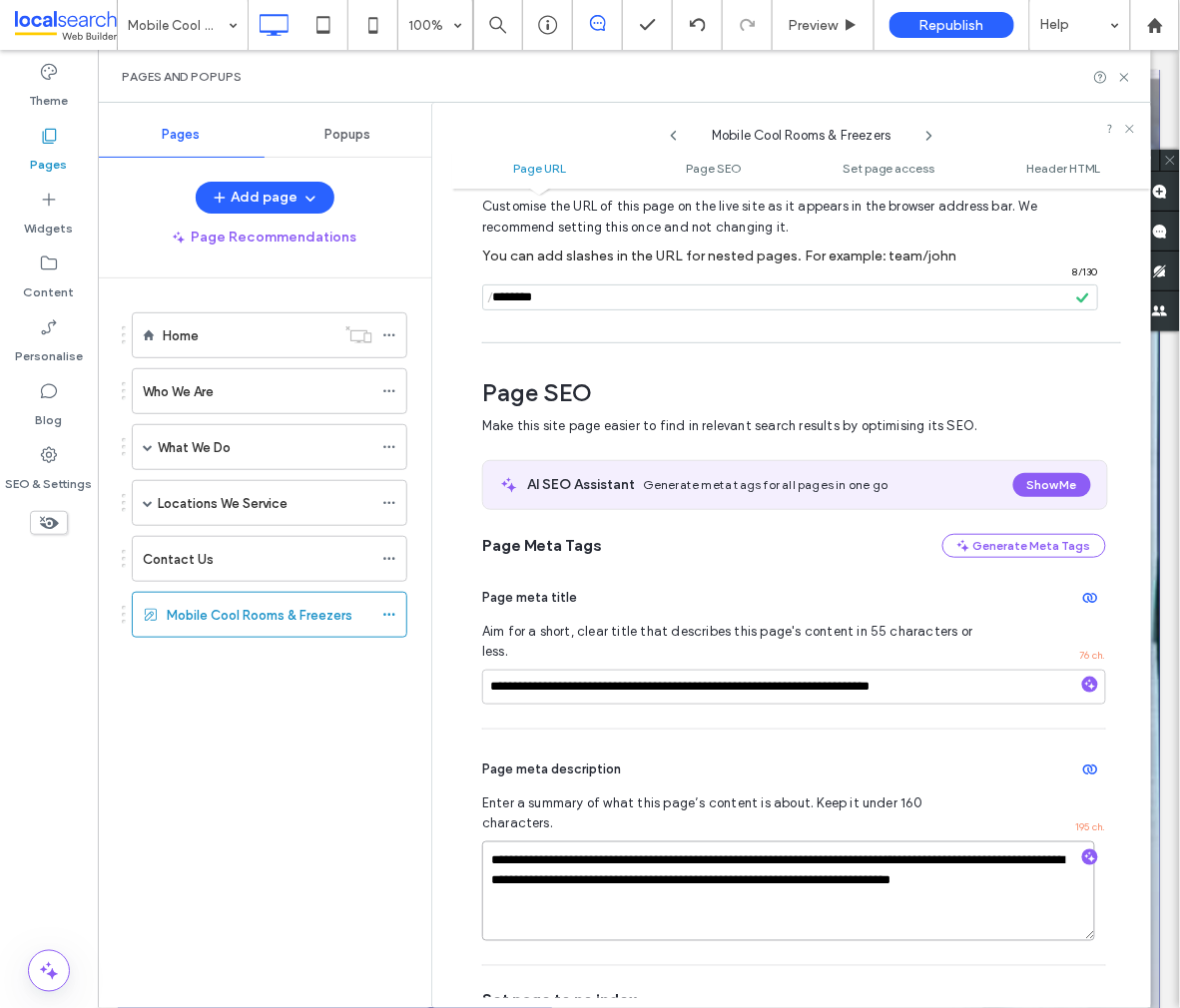 click on "**********" at bounding box center (789, 891) 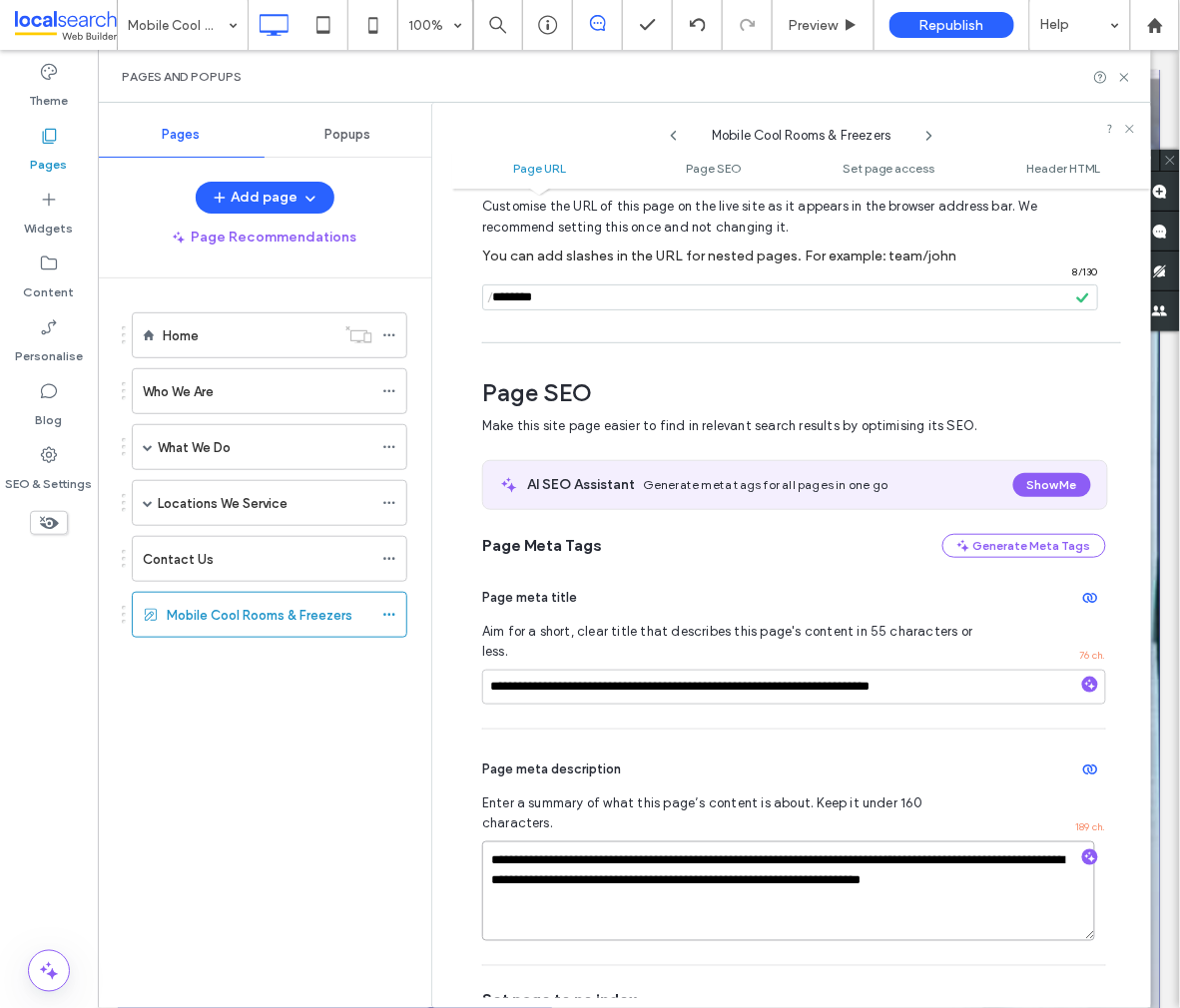 click on "**********" at bounding box center (789, 891) 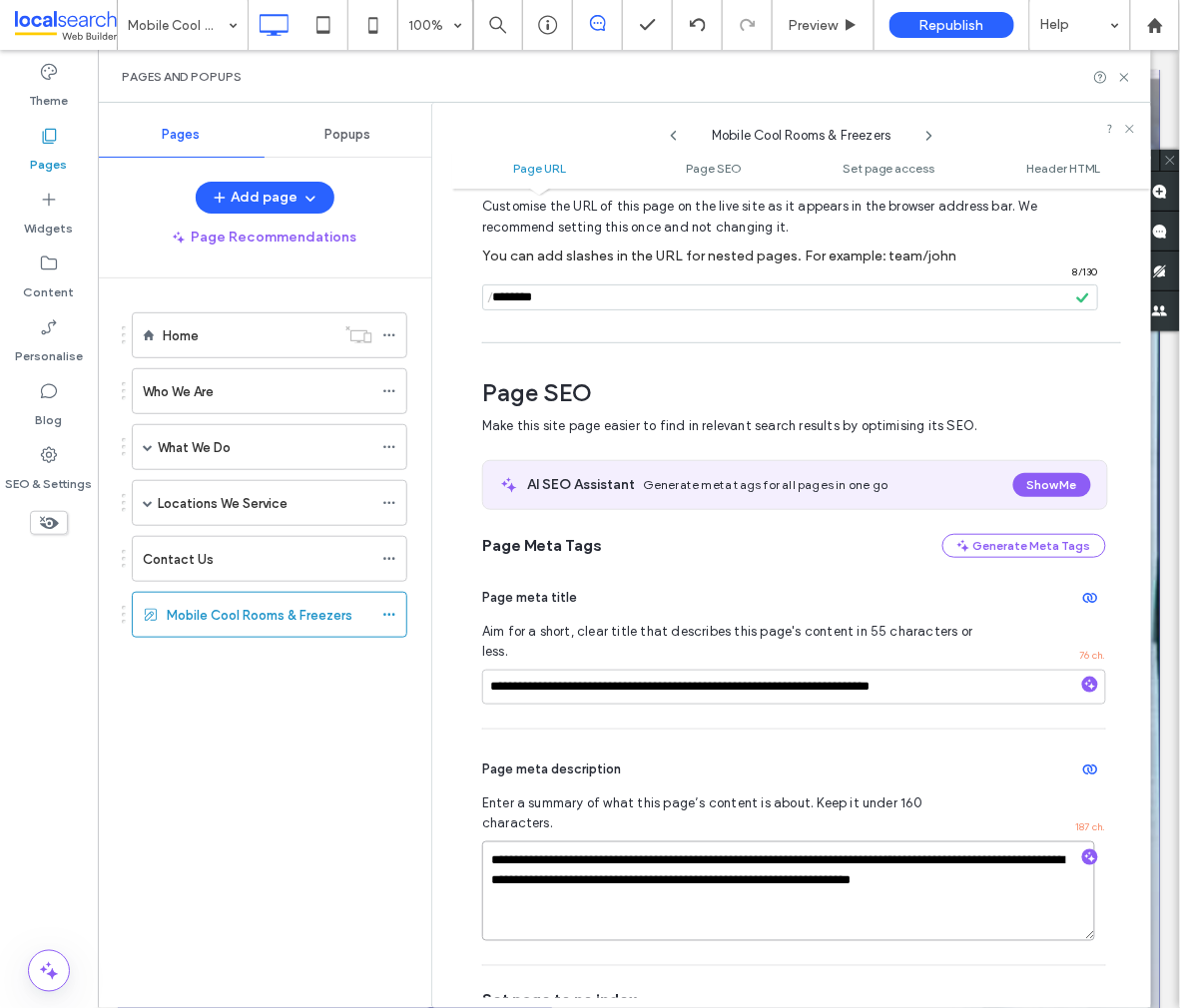 click on "**********" at bounding box center [789, 891] 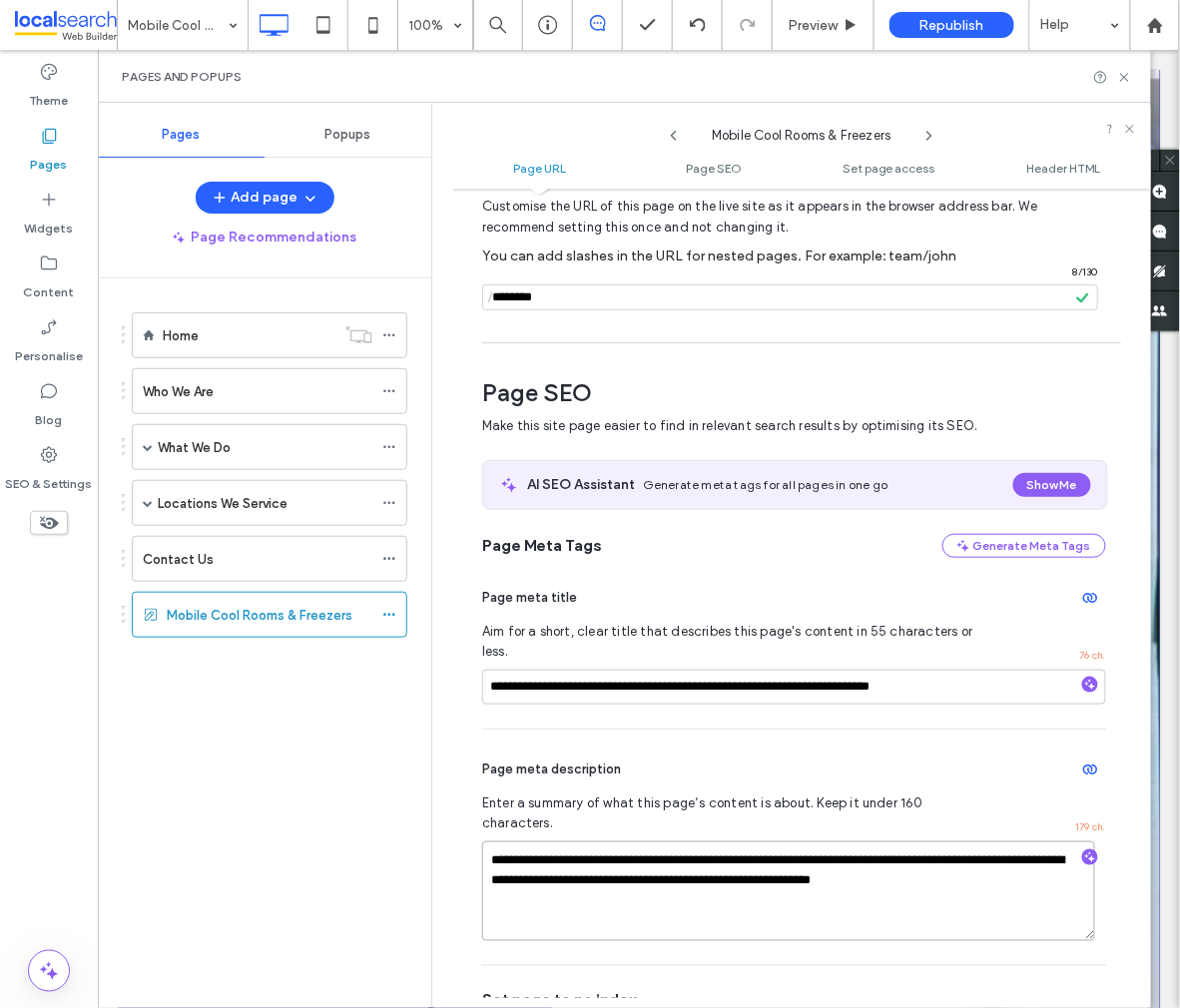 click on "**********" at bounding box center (789, 891) 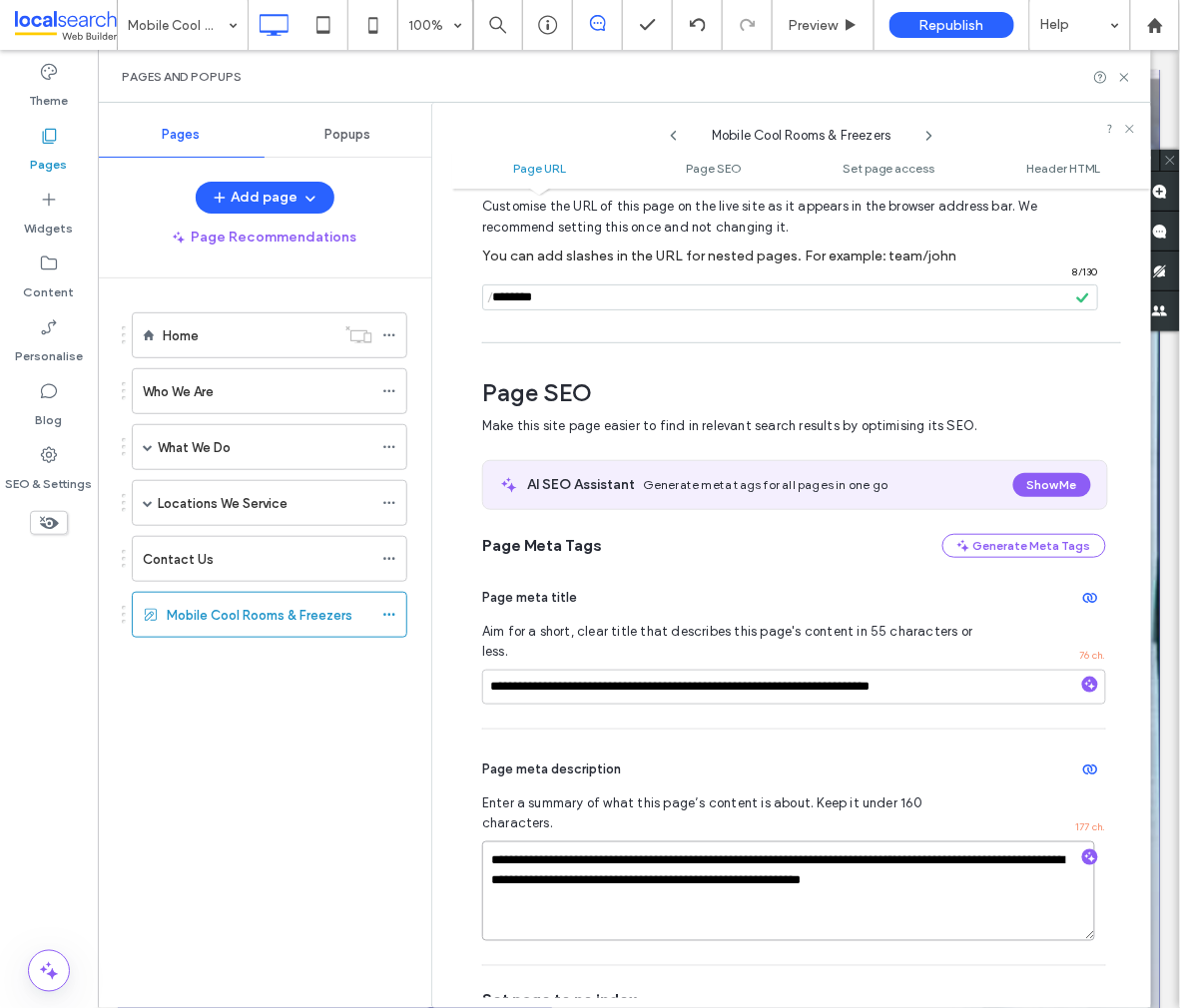 click on "**********" at bounding box center (789, 891) 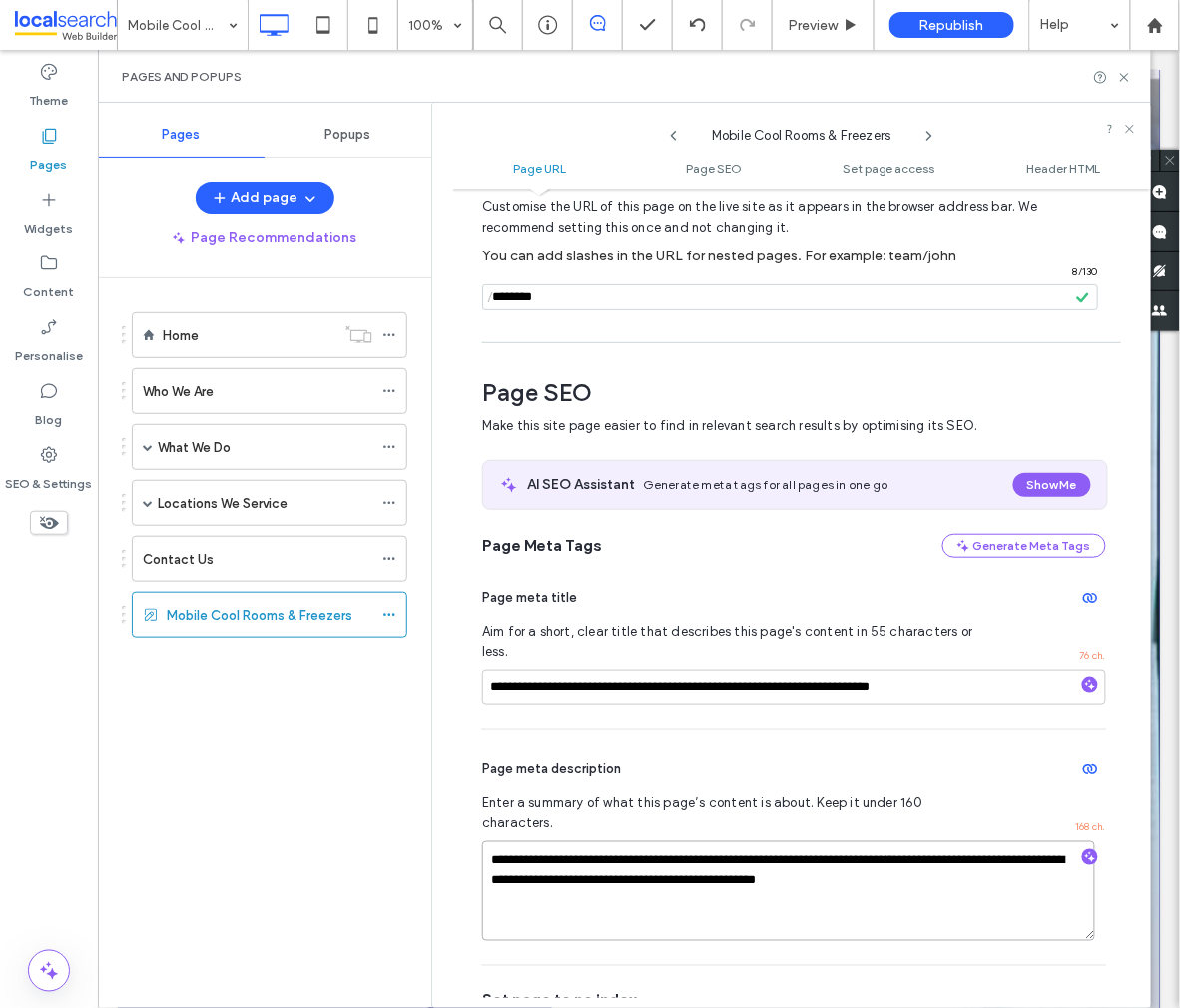 click on "**********" at bounding box center [789, 891] 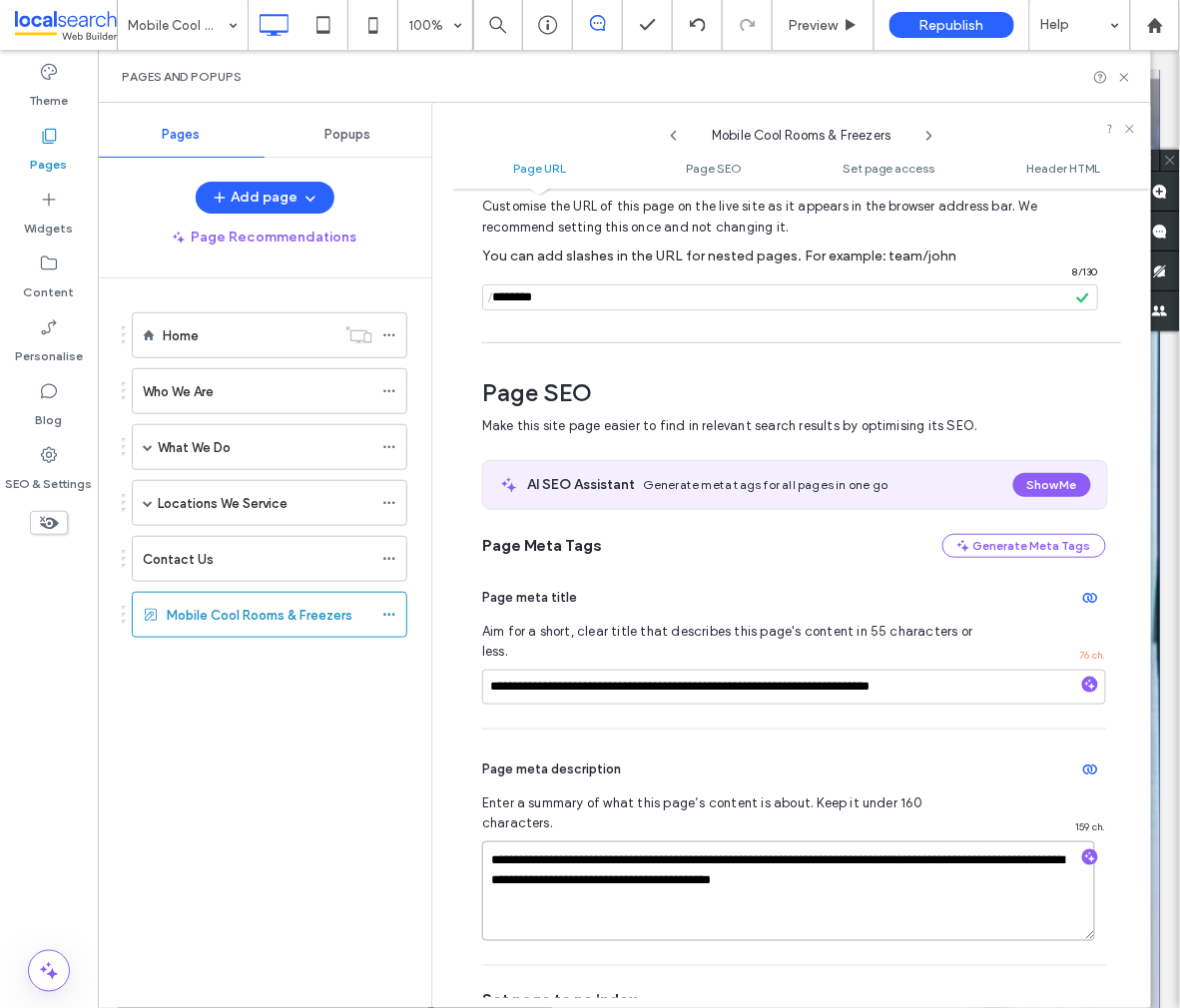 click on "**********" at bounding box center (789, 891) 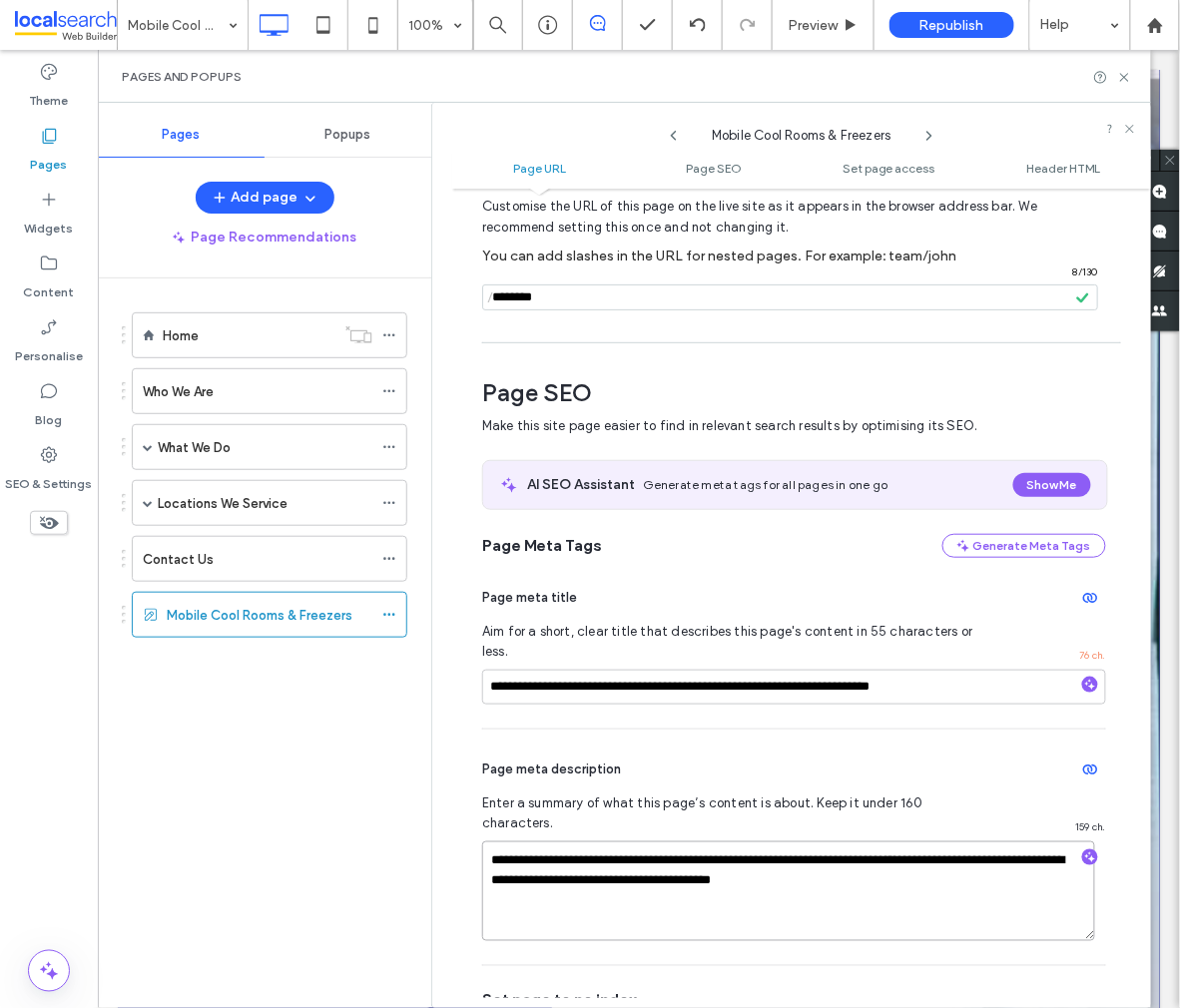 click on "**********" at bounding box center [789, 891] 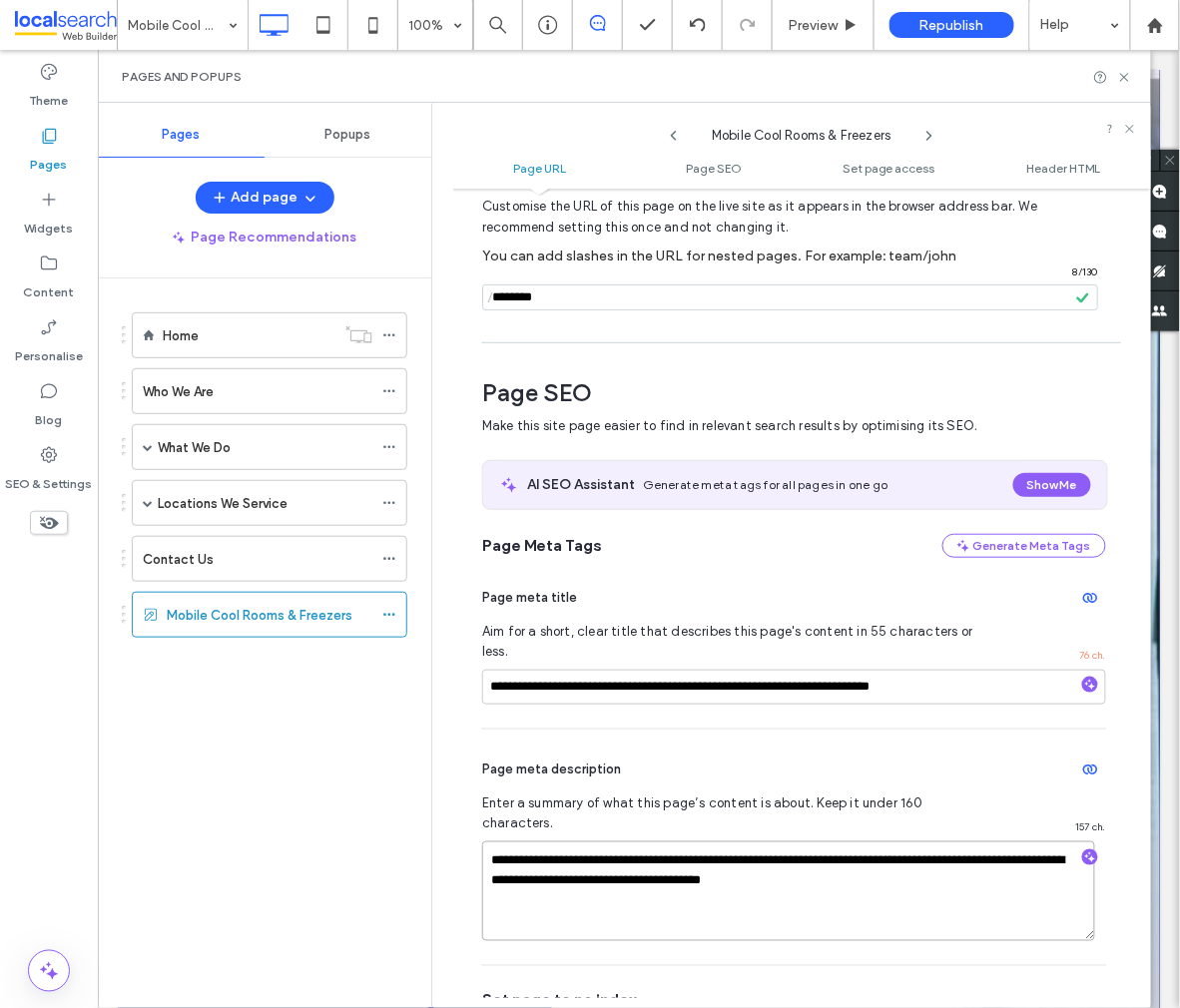 click on "**********" at bounding box center (789, 891) 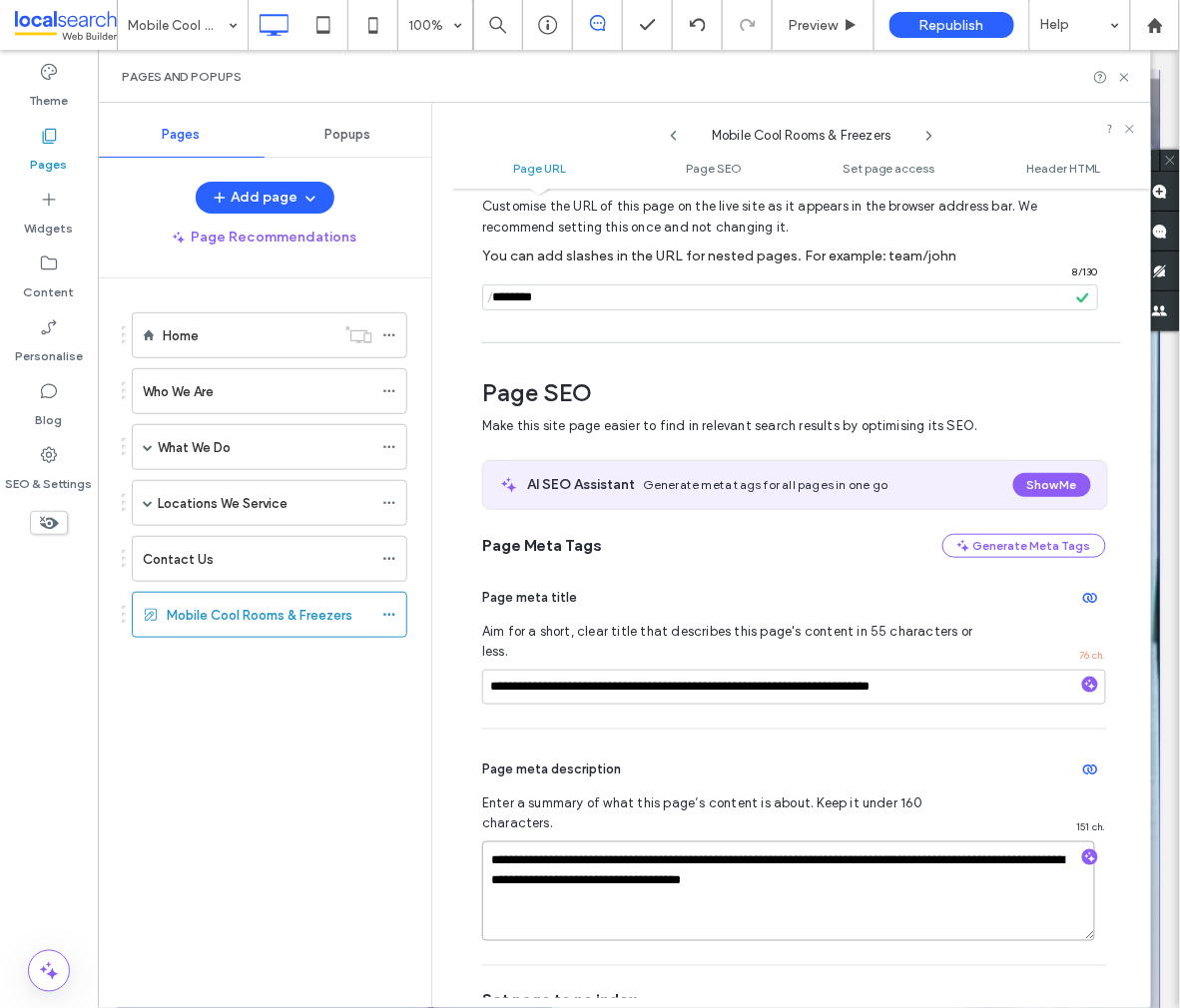 type on "**********" 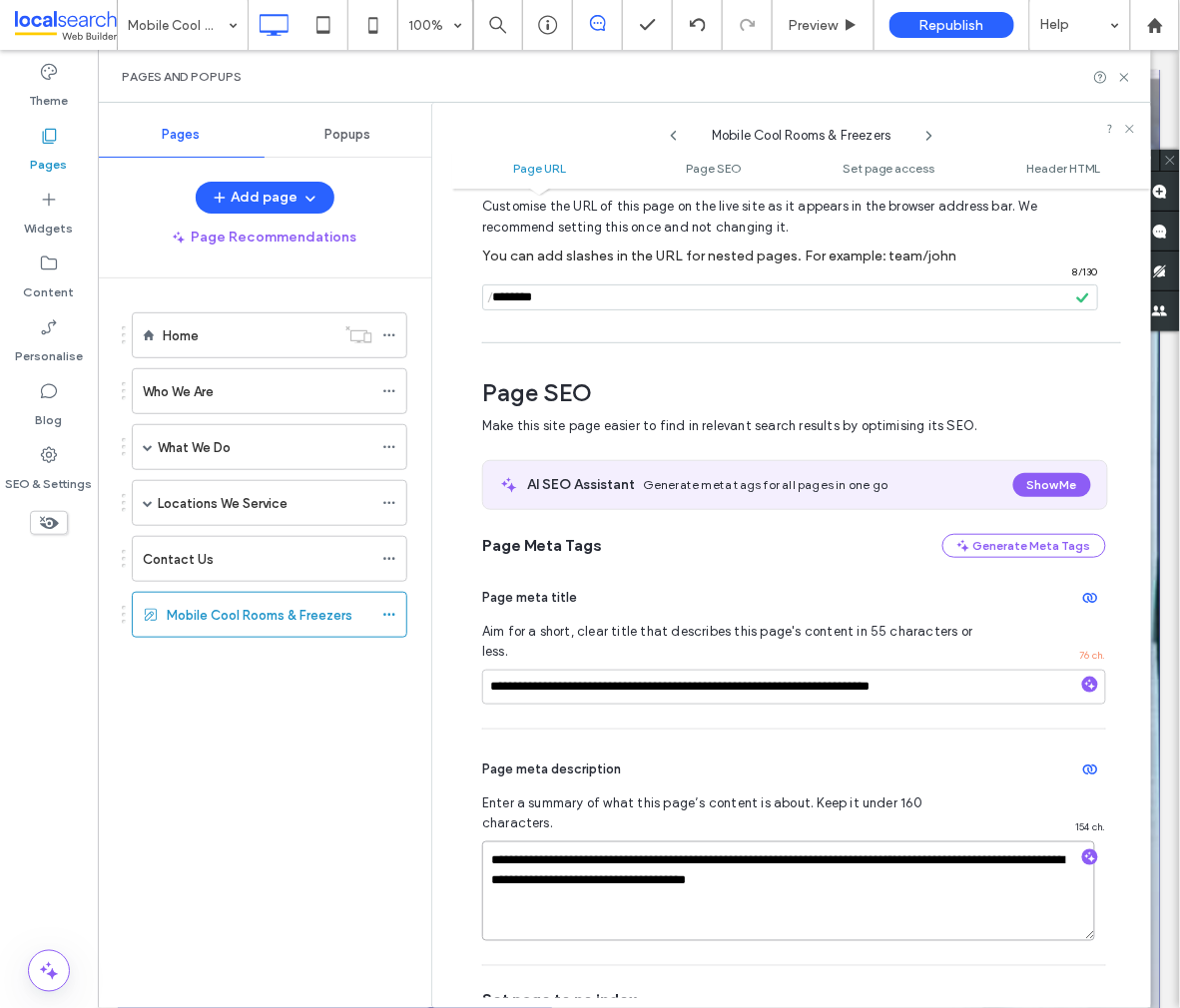click on "**********" at bounding box center [789, 891] 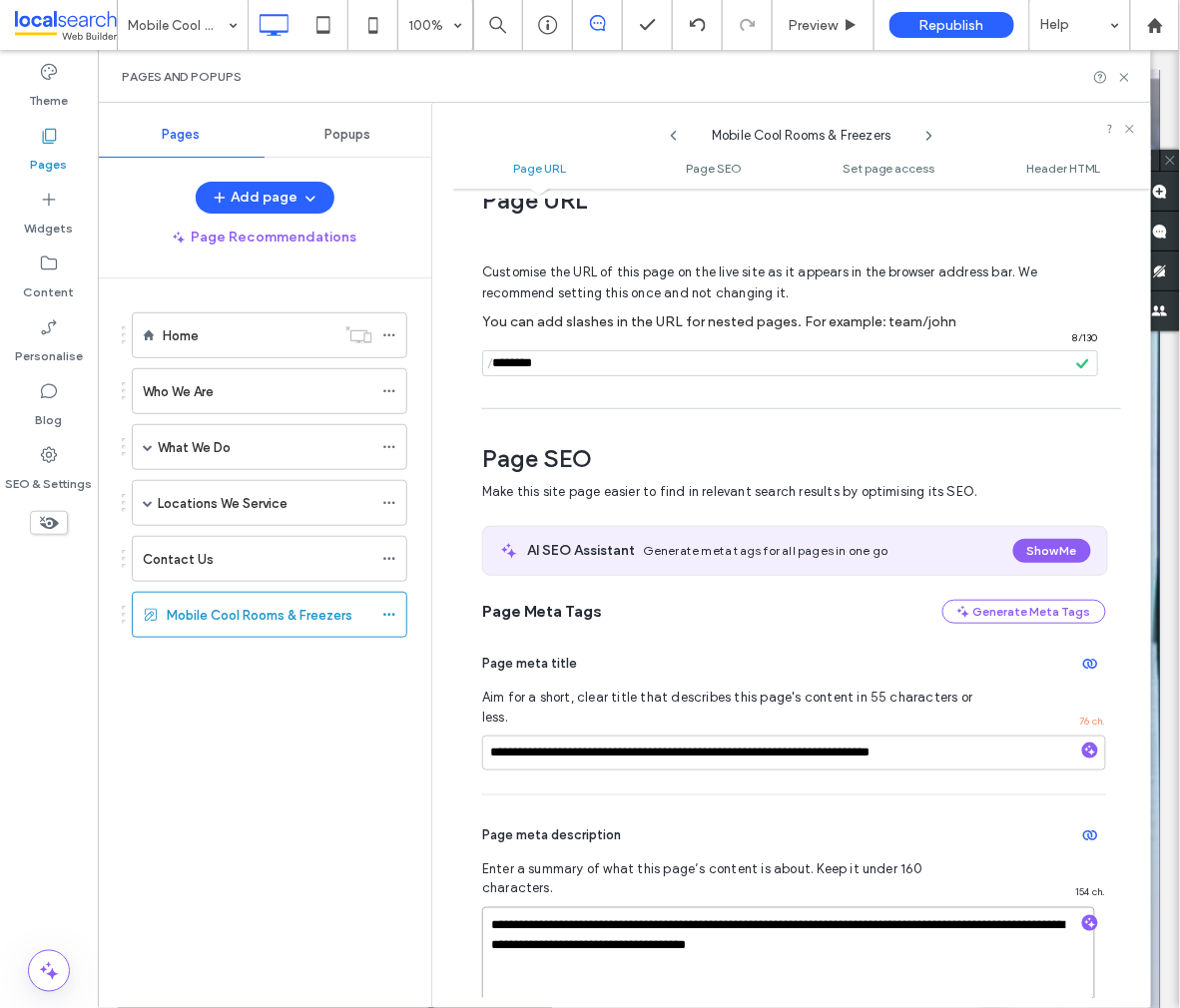 scroll, scrollTop: 0, scrollLeft: 0, axis: both 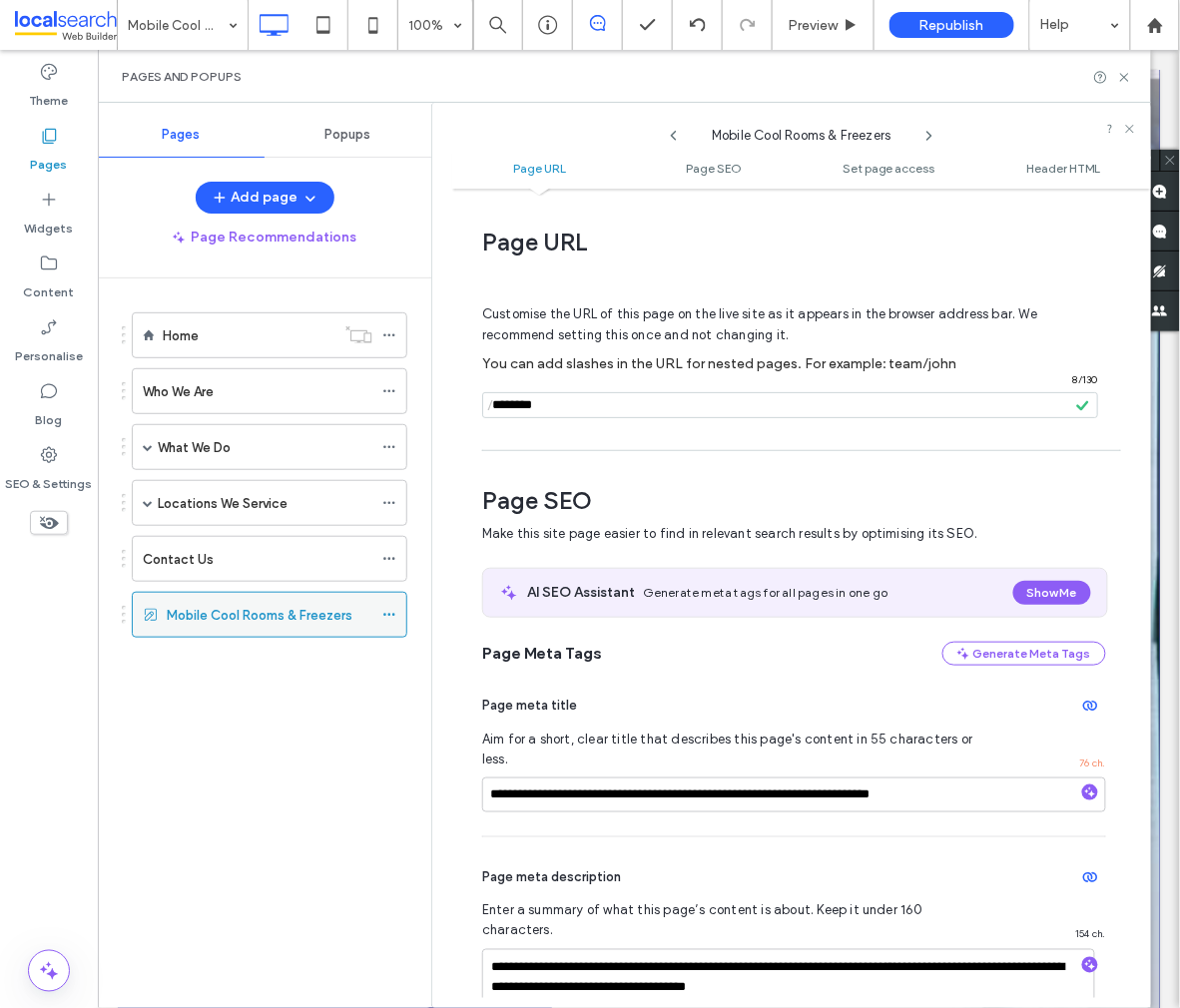 click on "Mobile Cool Rooms & Freezers" at bounding box center (260, 615) 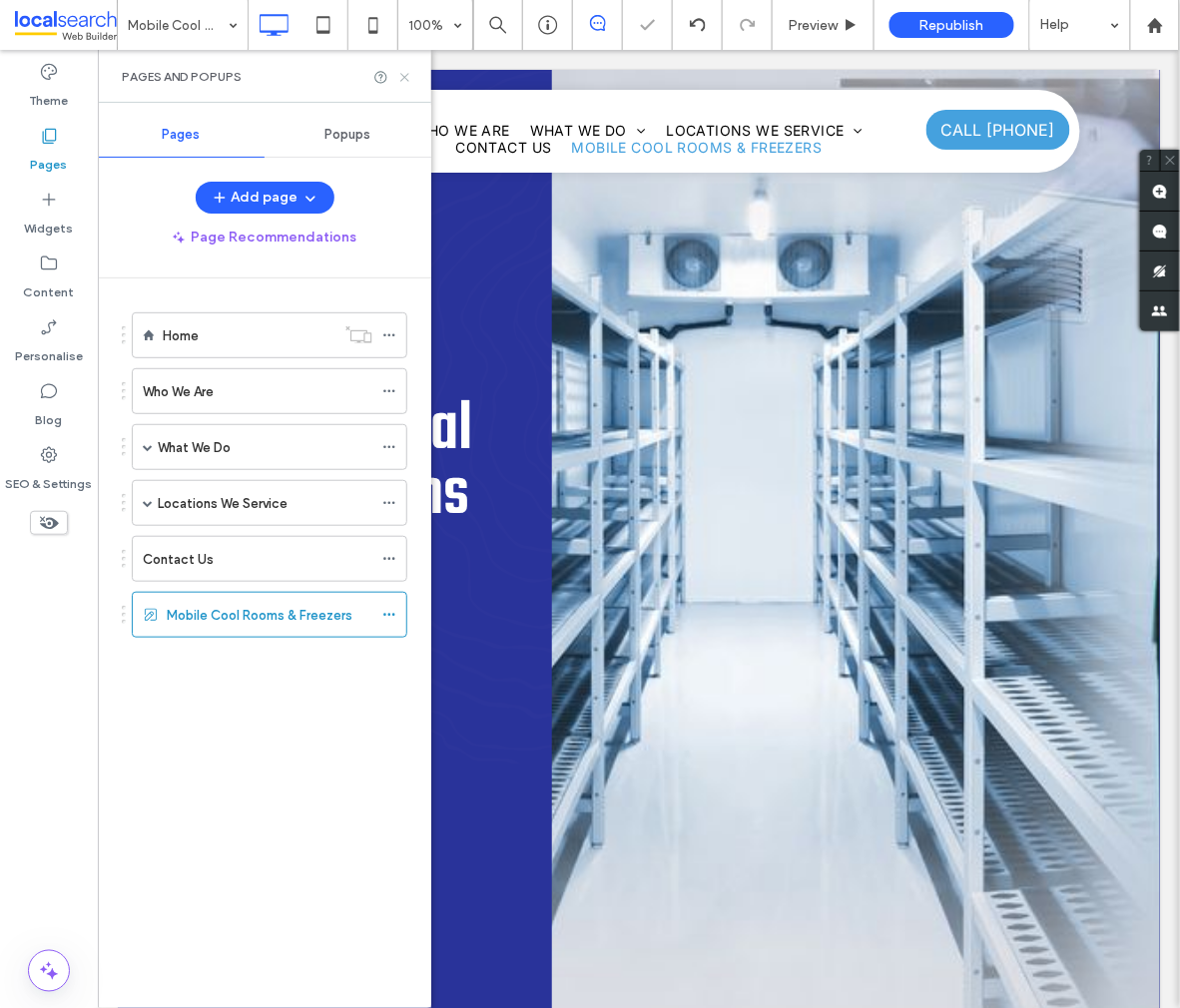 click 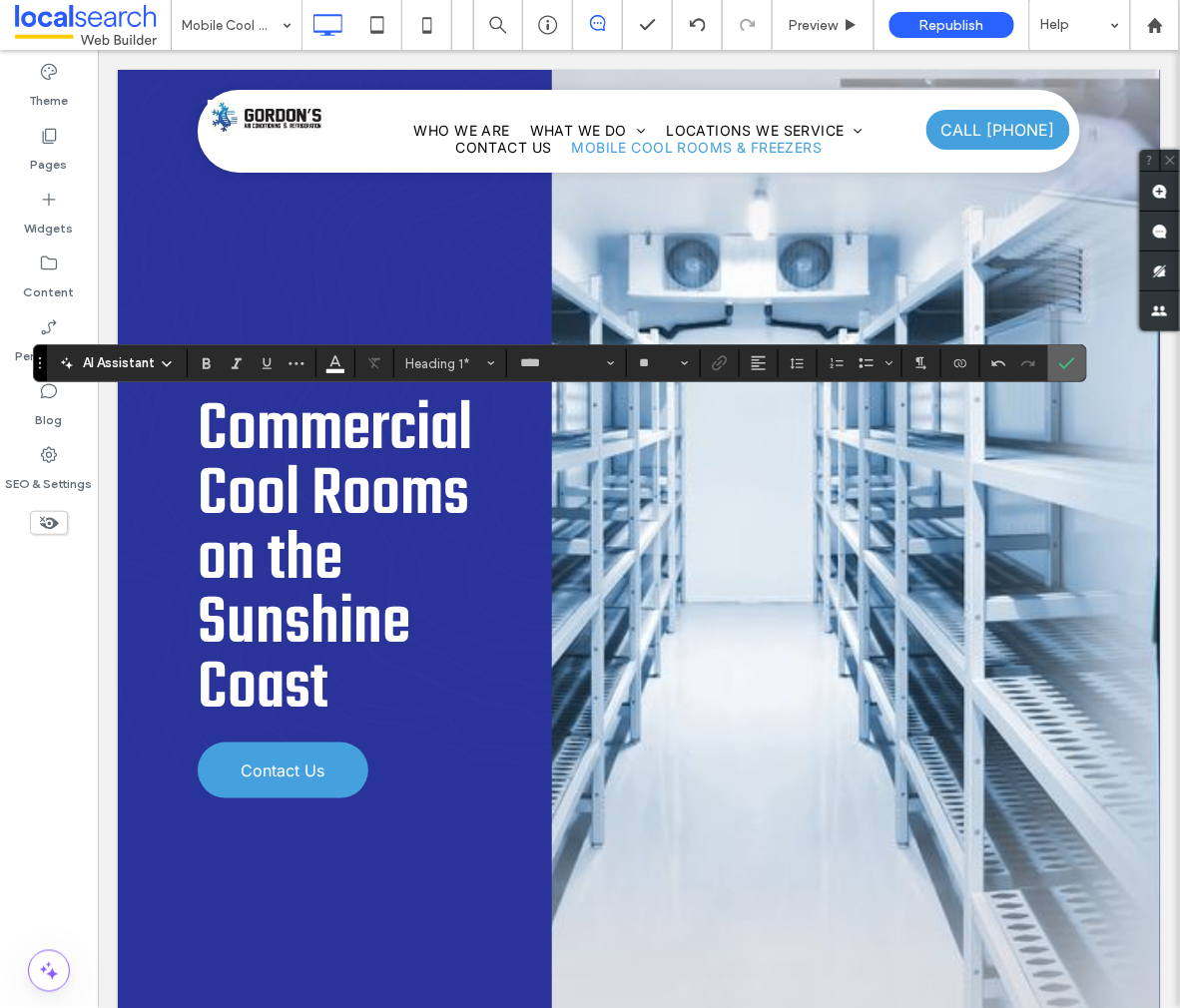 click 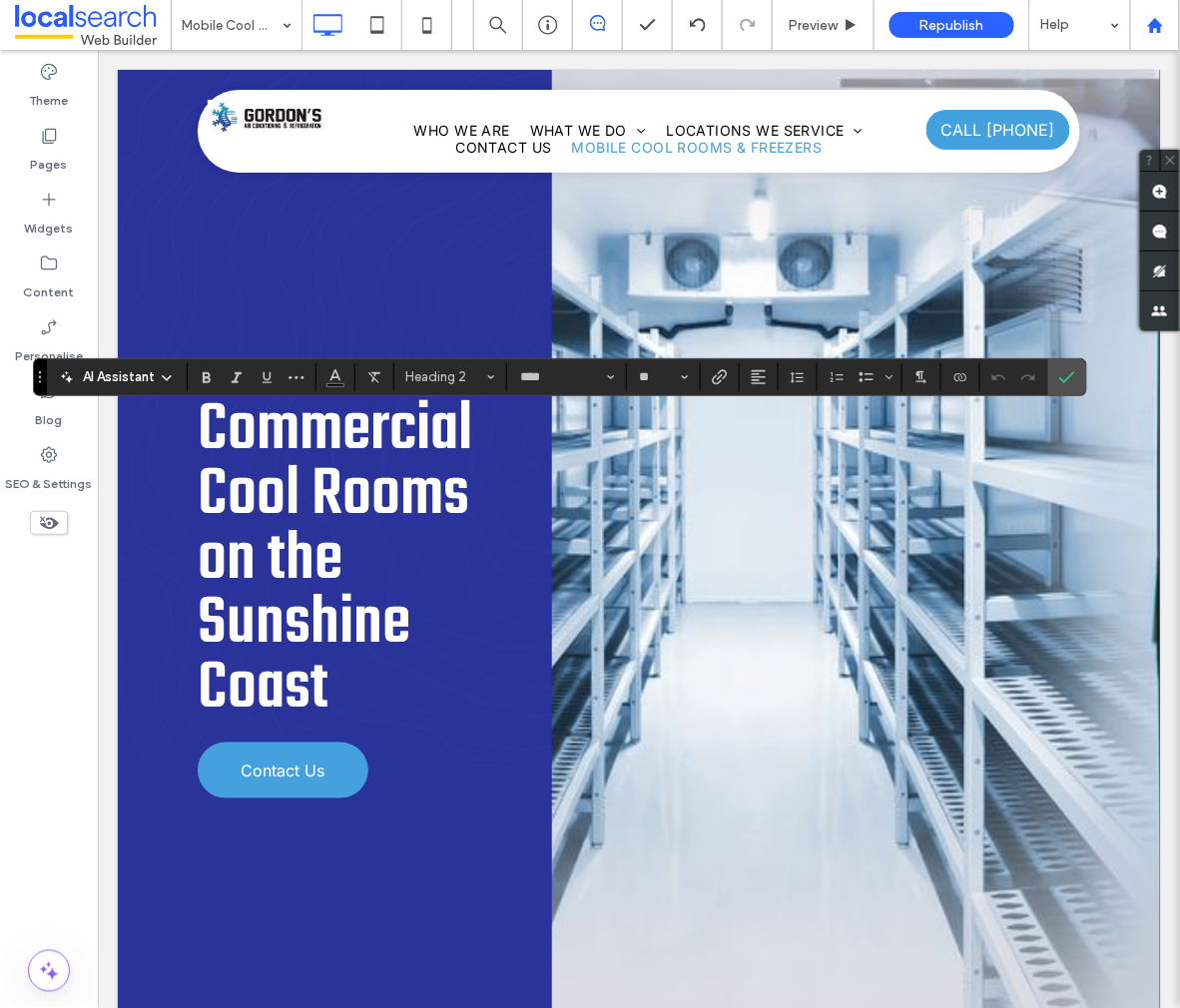 type on "*****" 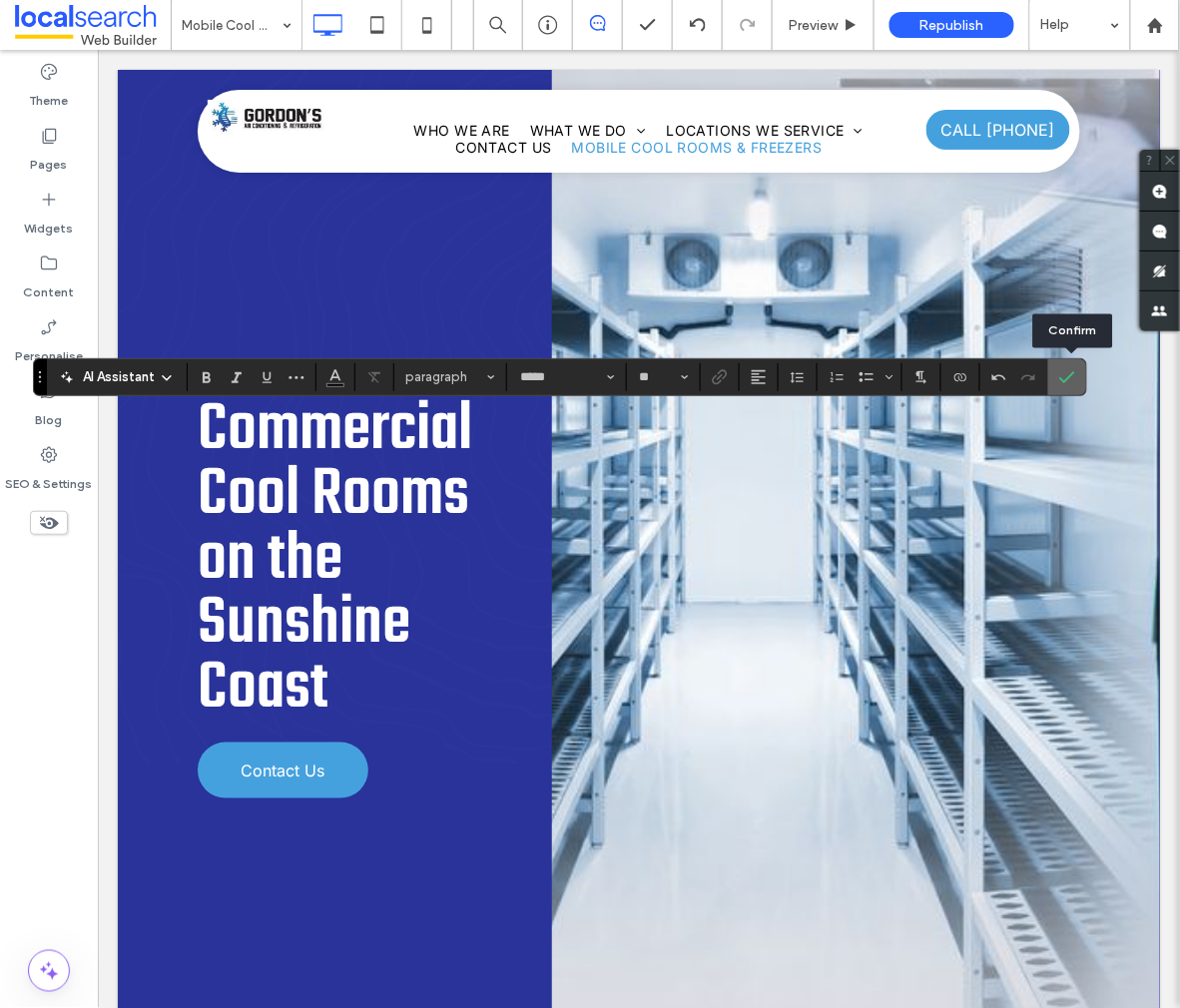 click 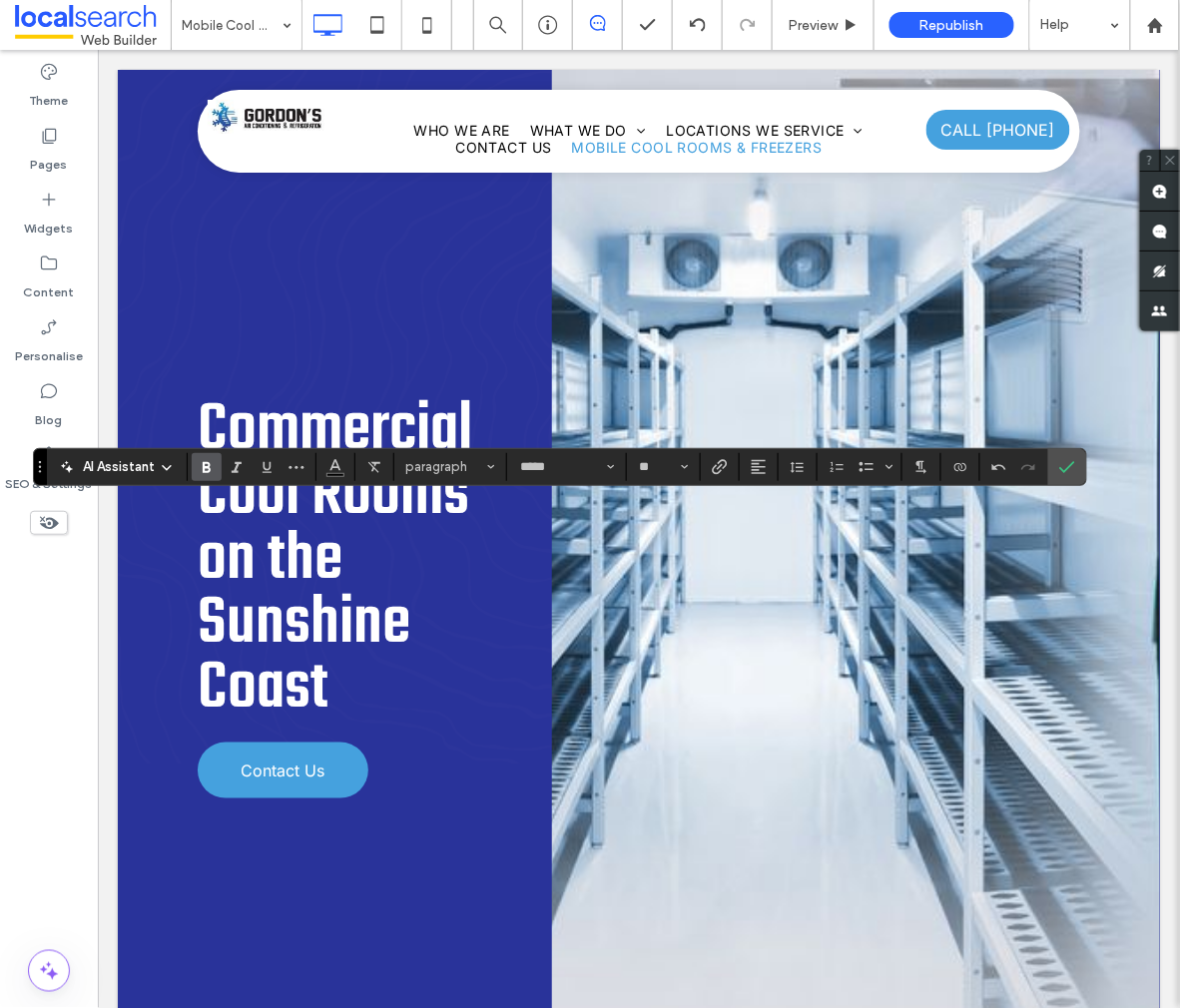 click 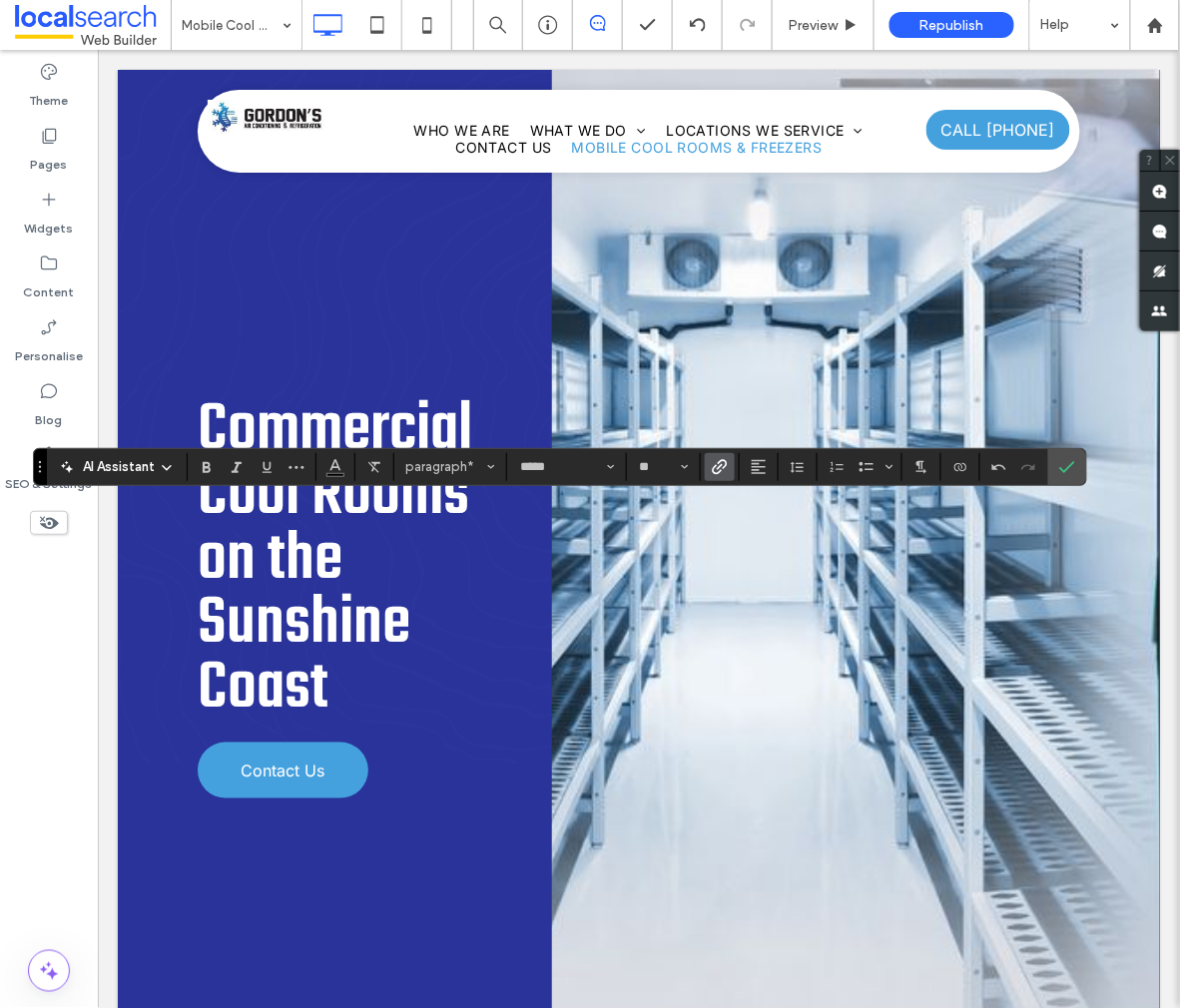 click 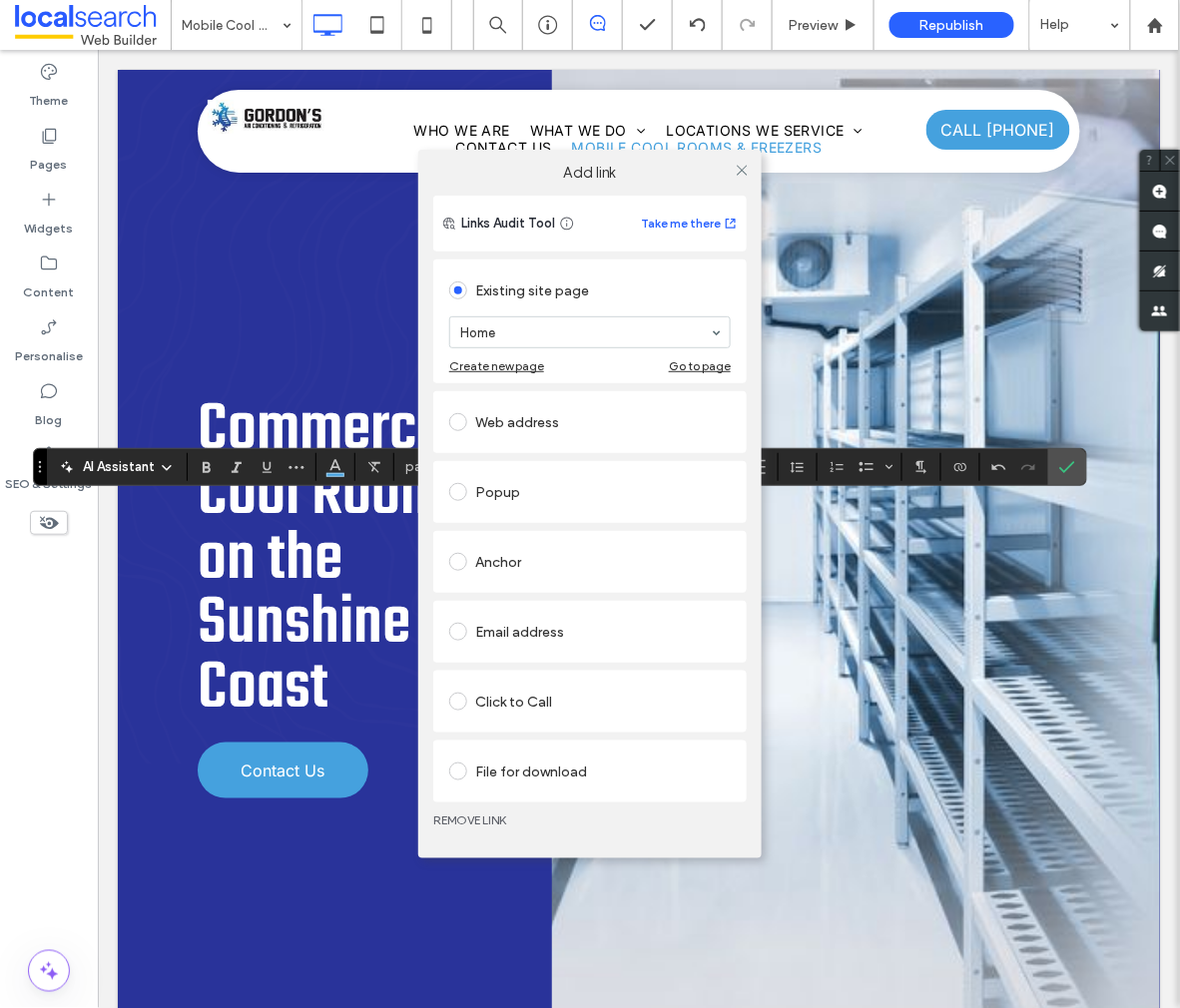 click on "Click to Call" at bounding box center (590, 702) 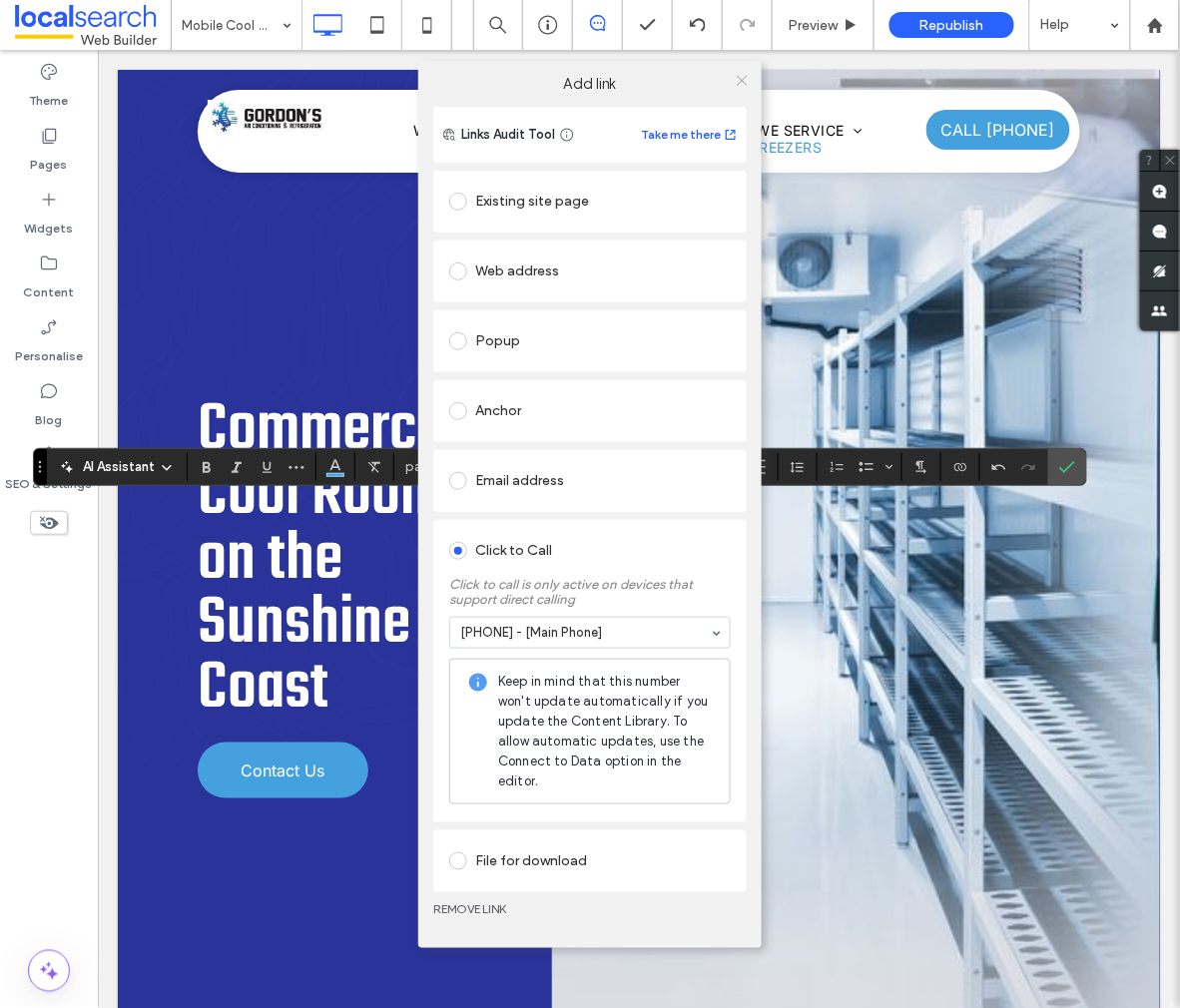 click 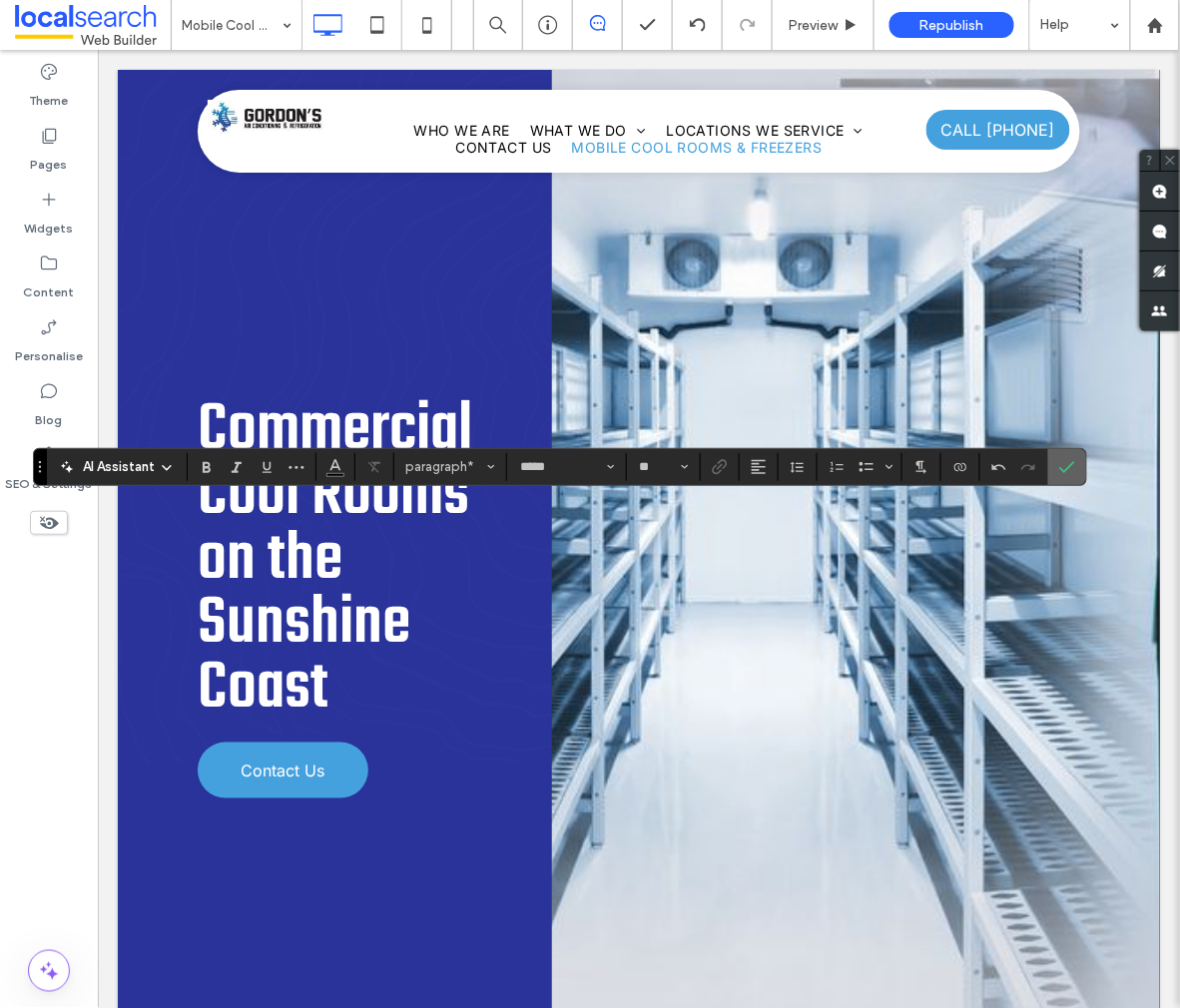 click 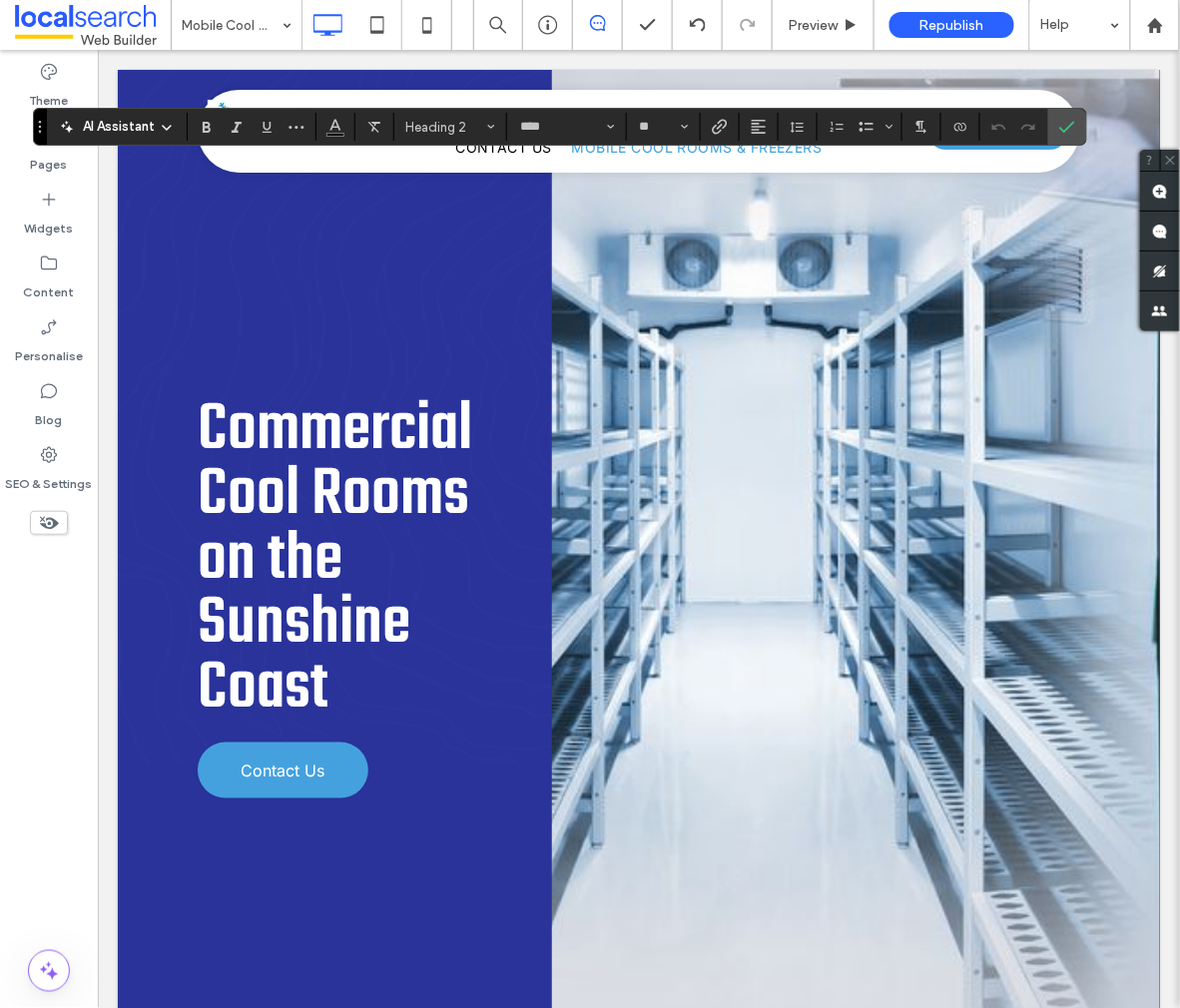 type on "*****" 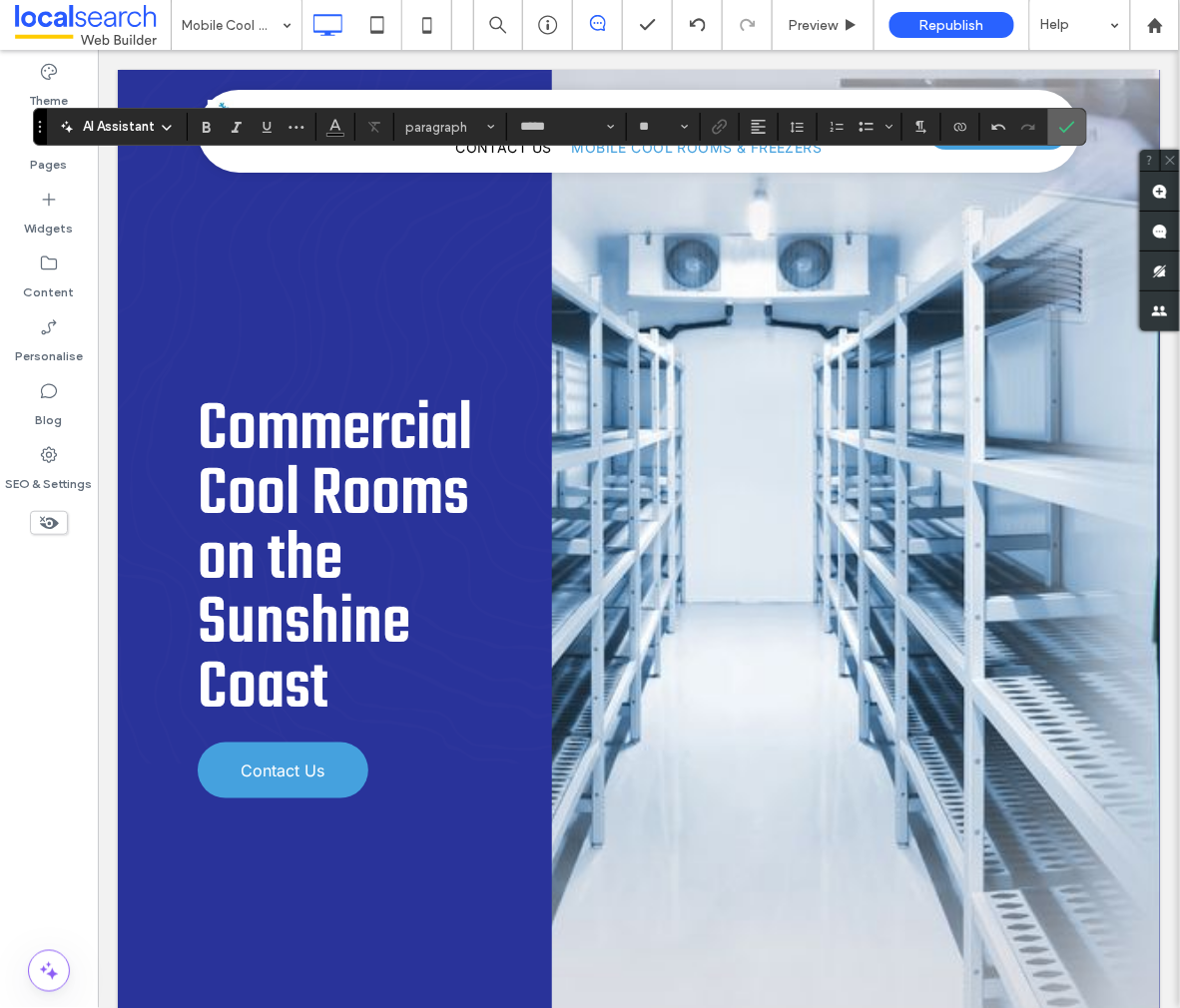 click 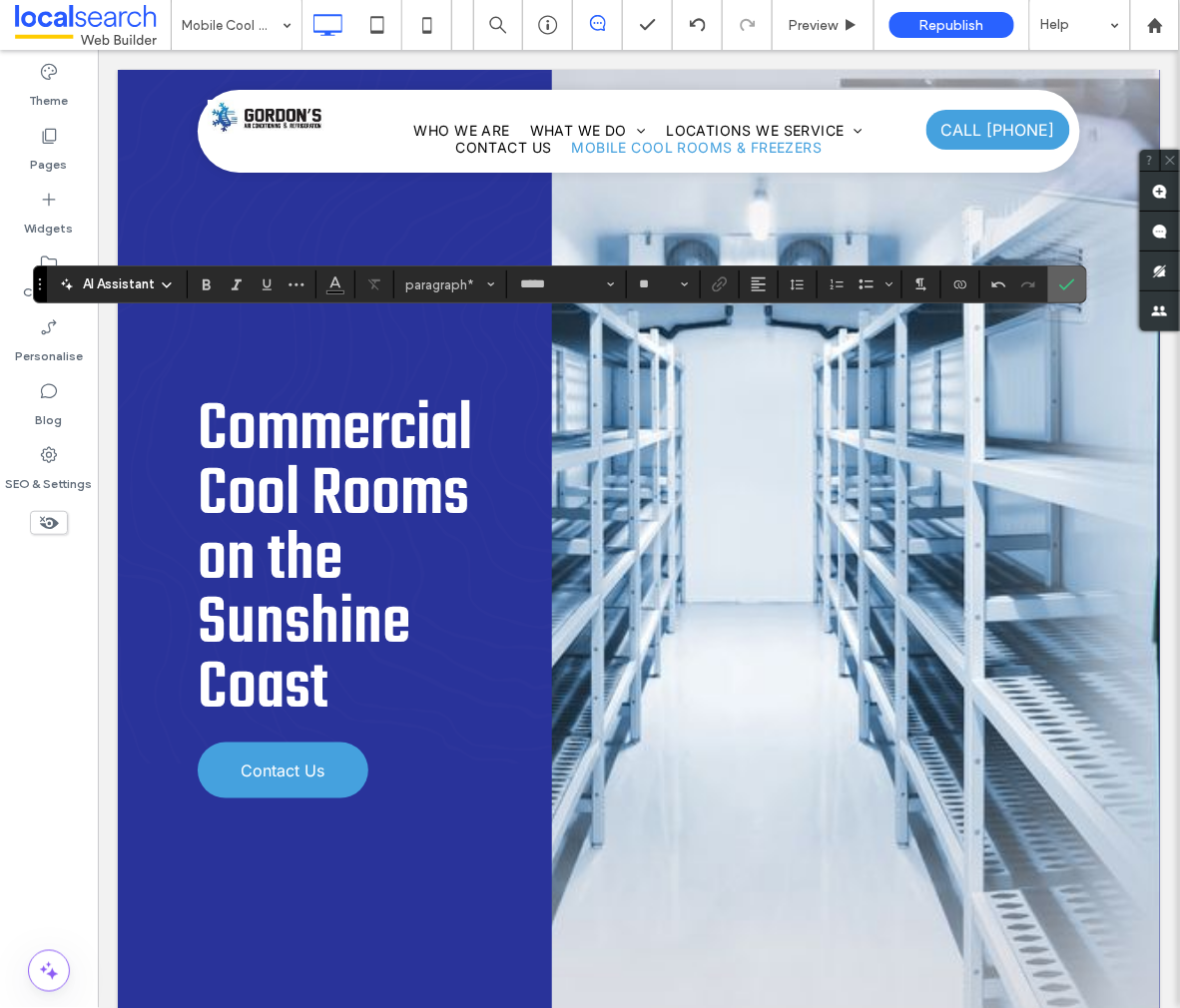 click 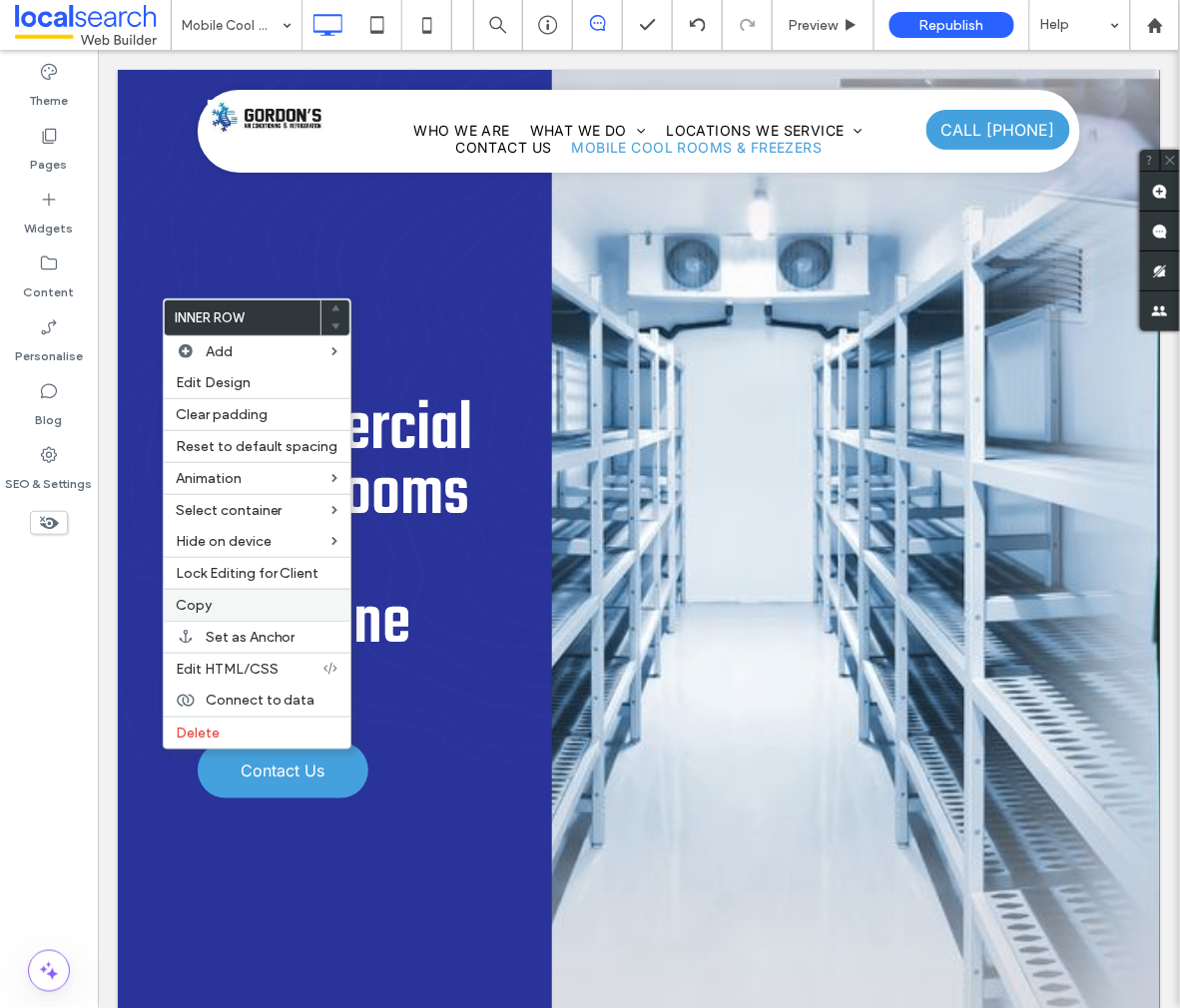 click on "Copy" at bounding box center [257, 605] 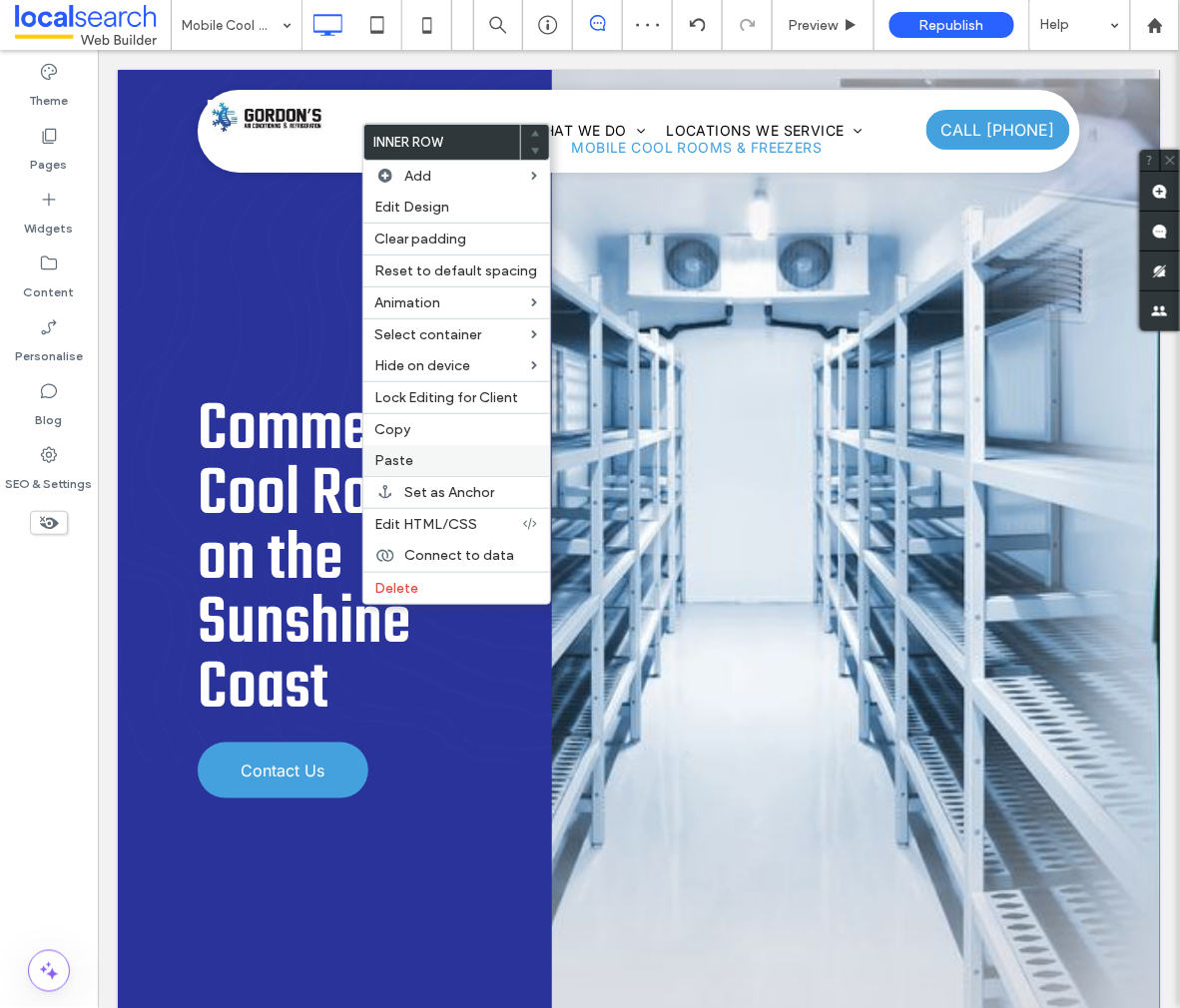 click on "Paste" at bounding box center [456, 460] 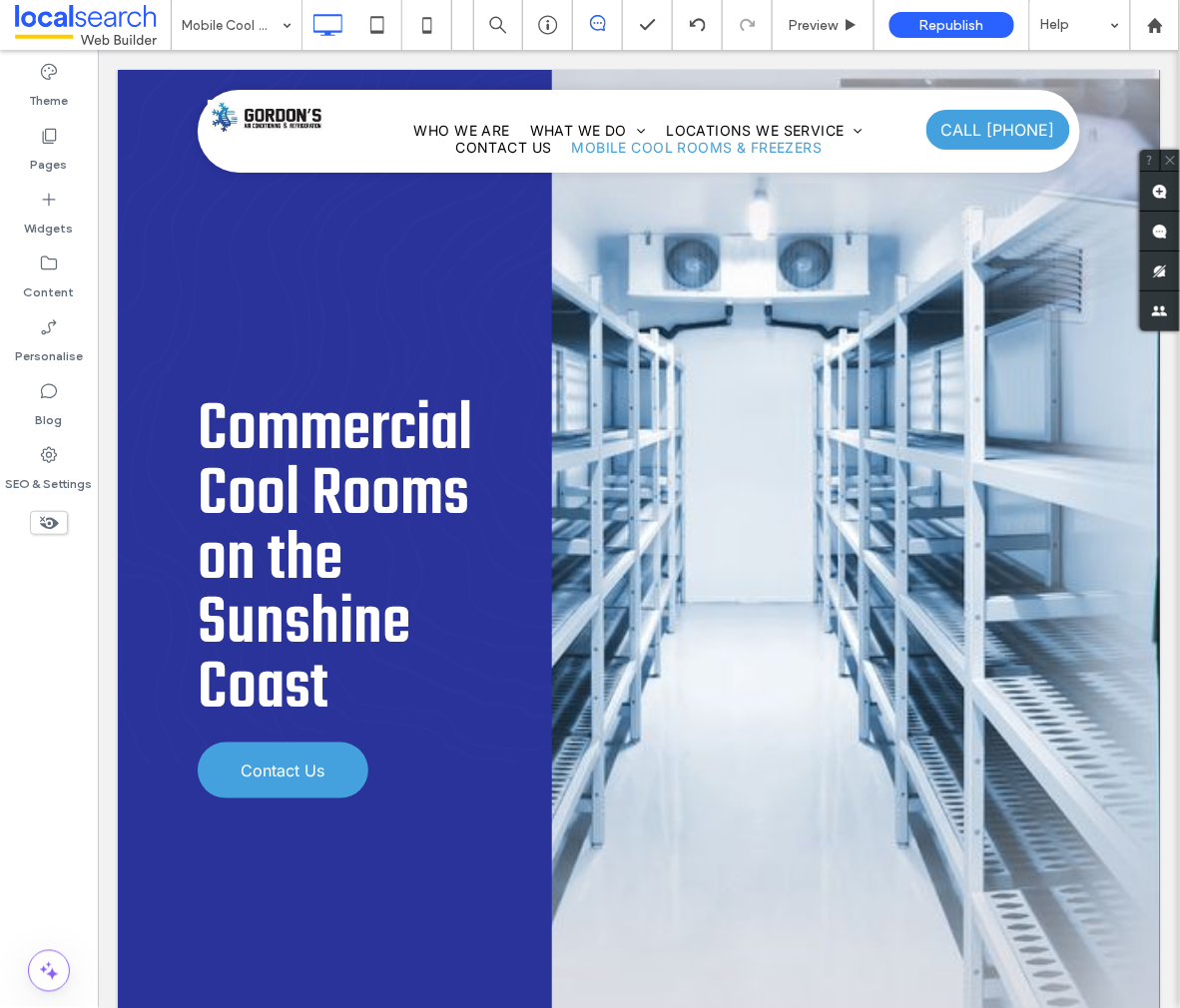 type on "****" 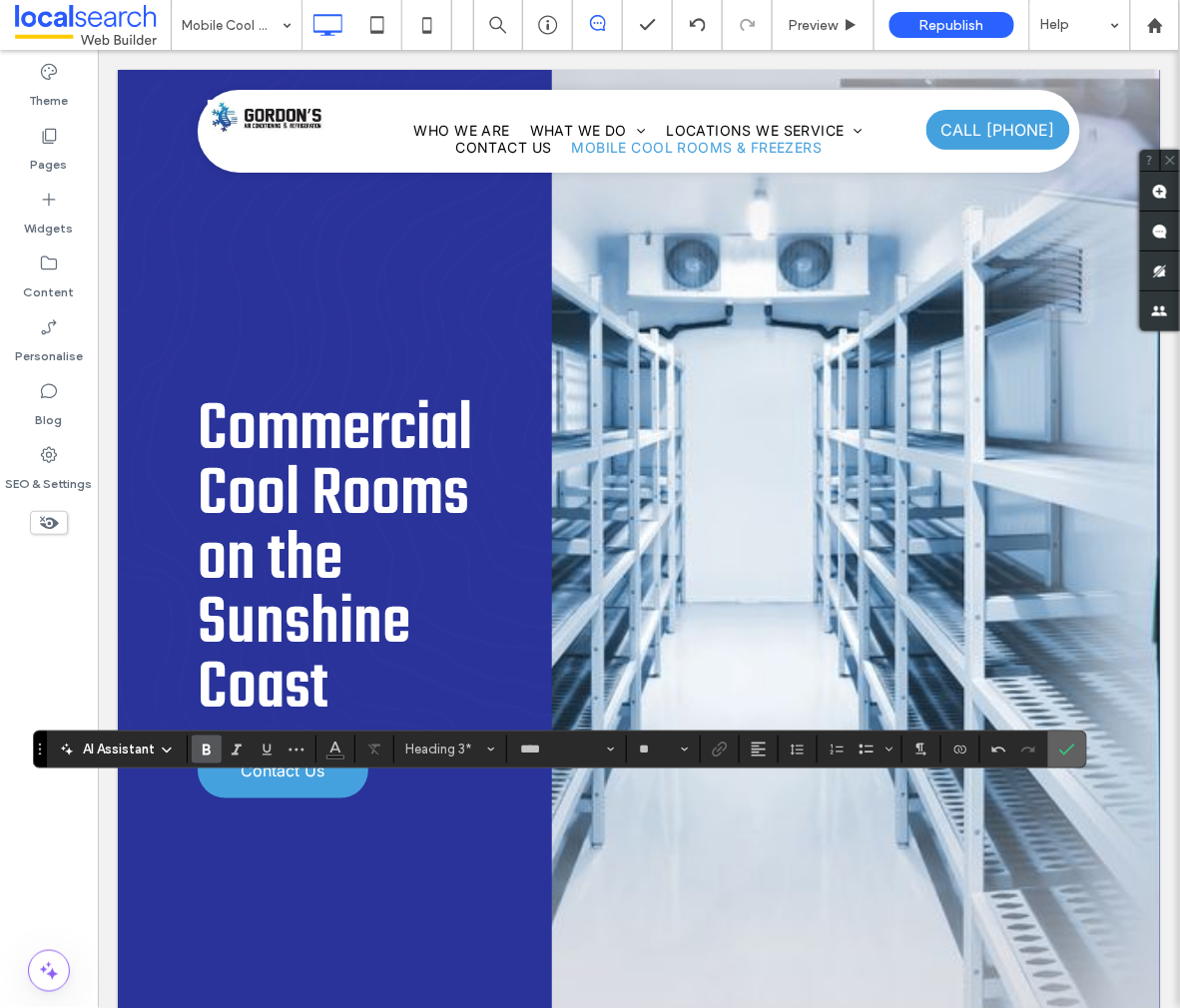 click 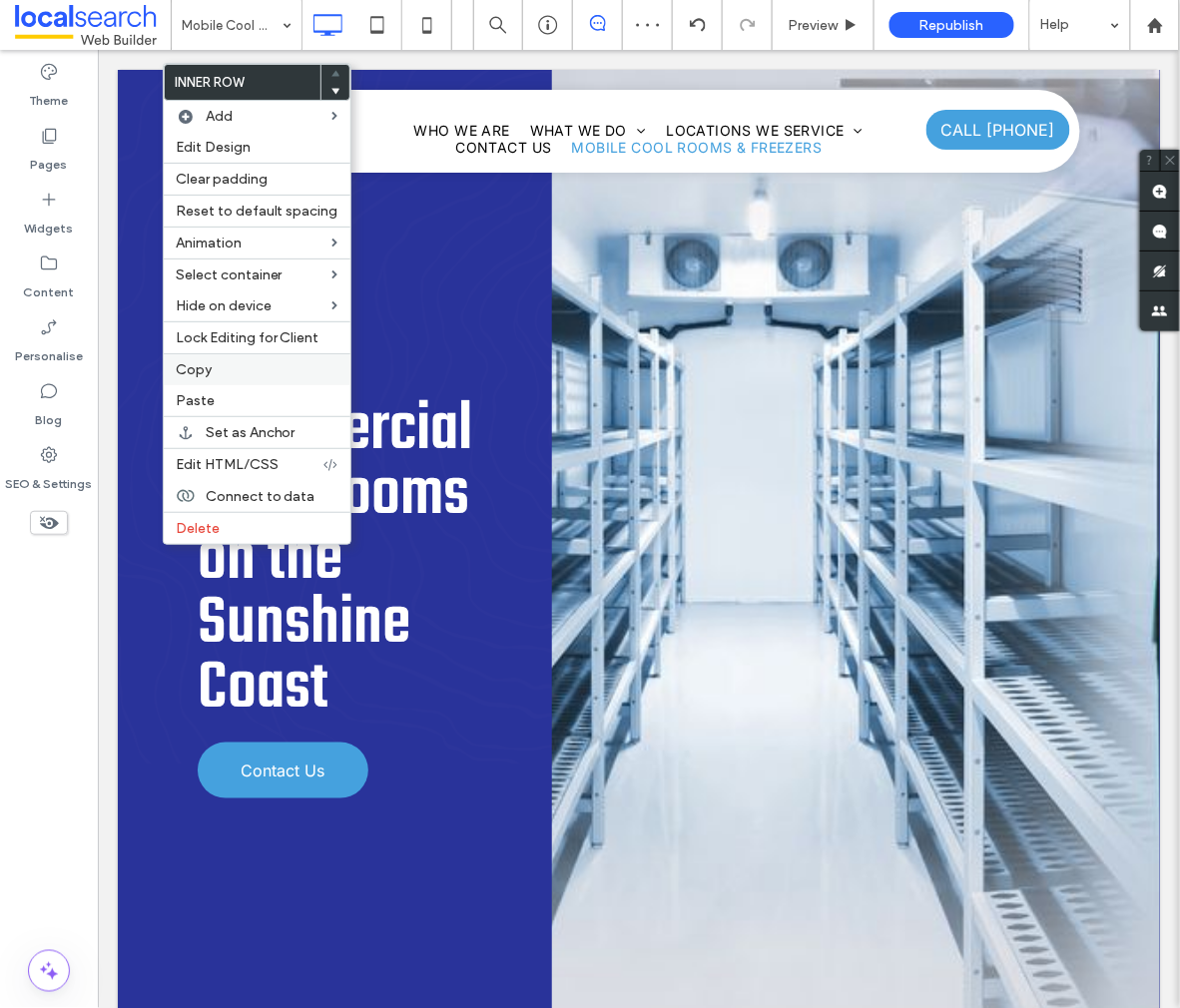 click on "Copy" at bounding box center [194, 369] 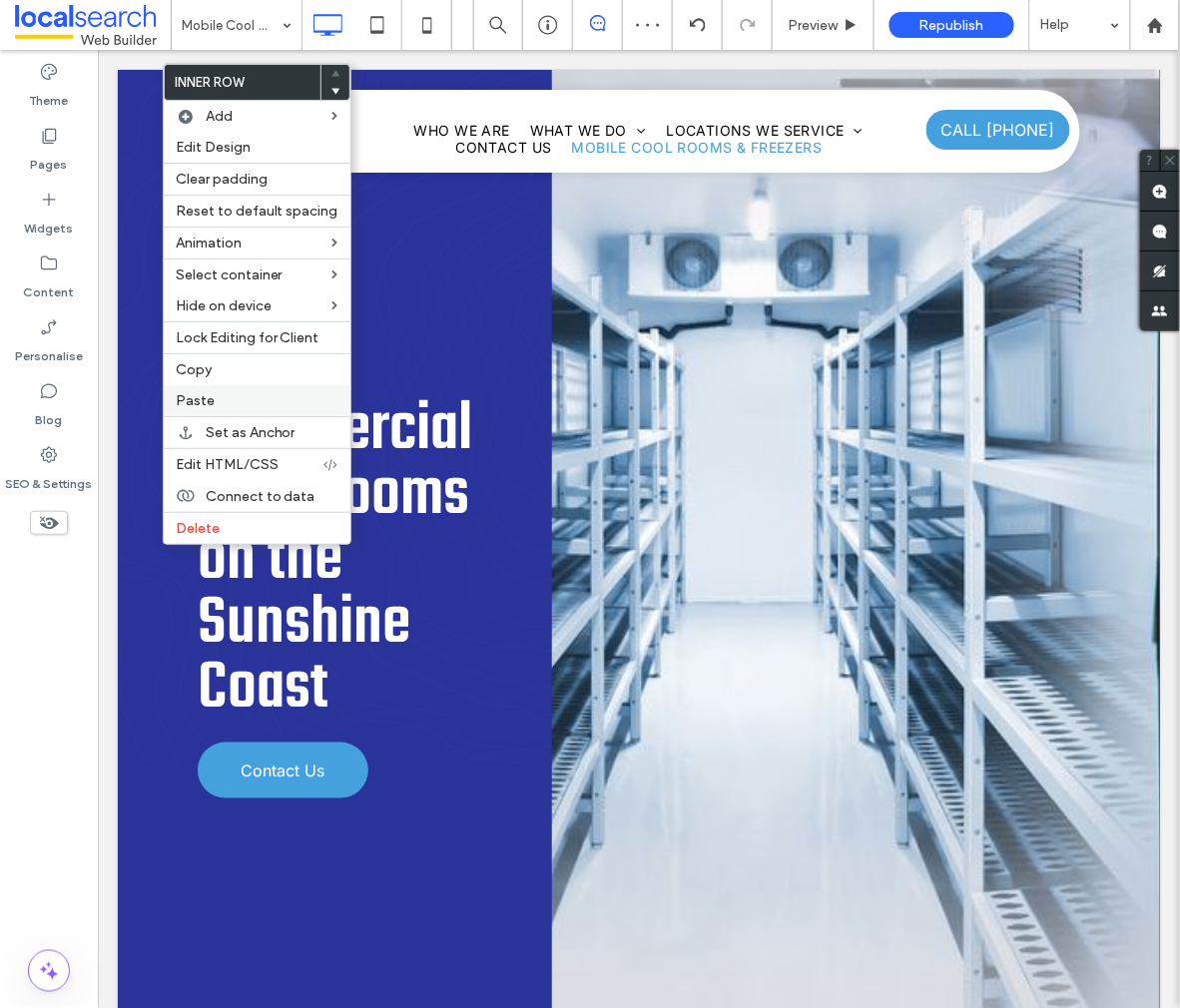 click on "Paste" at bounding box center [195, 400] 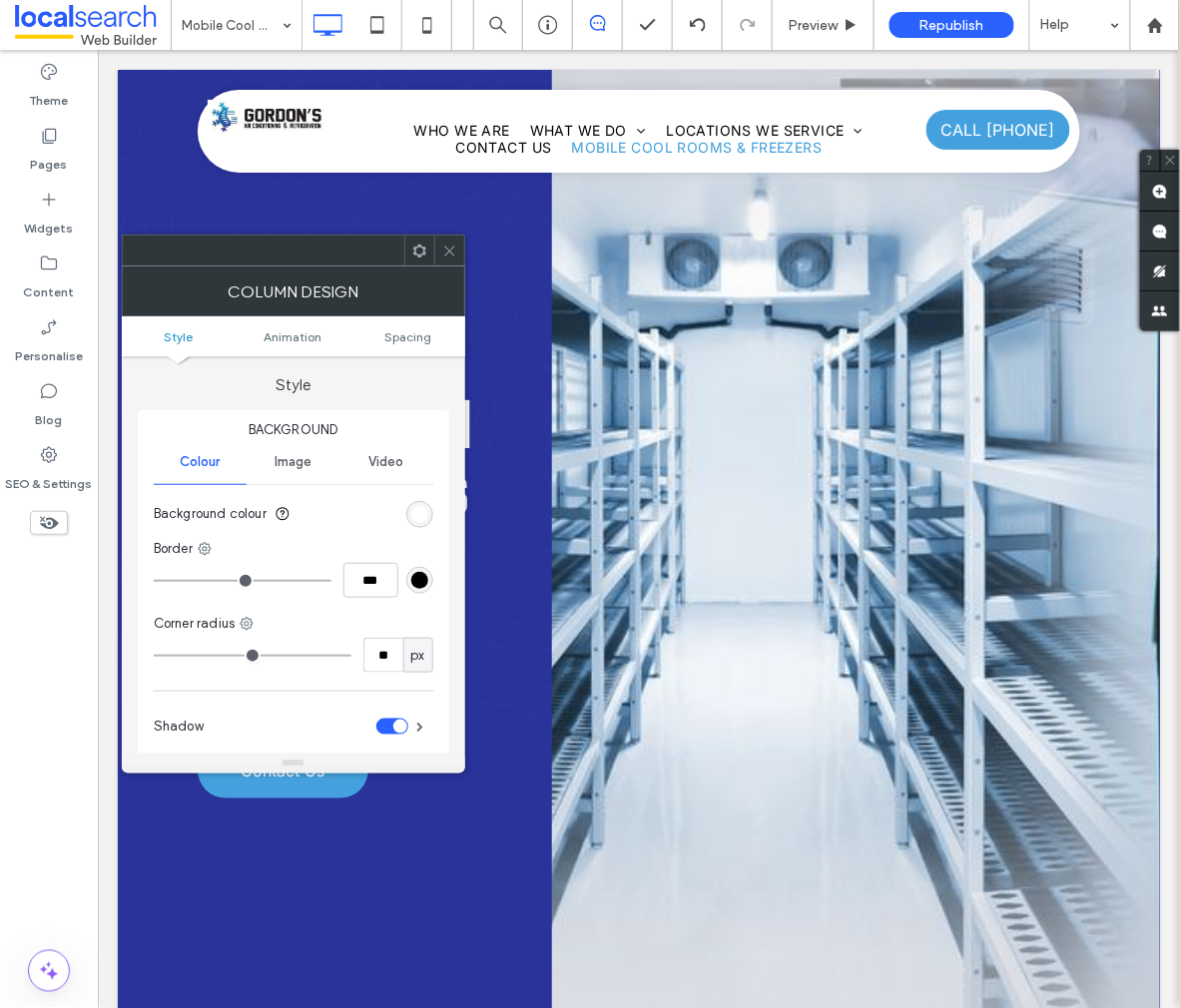 click at bounding box center [419, 251] 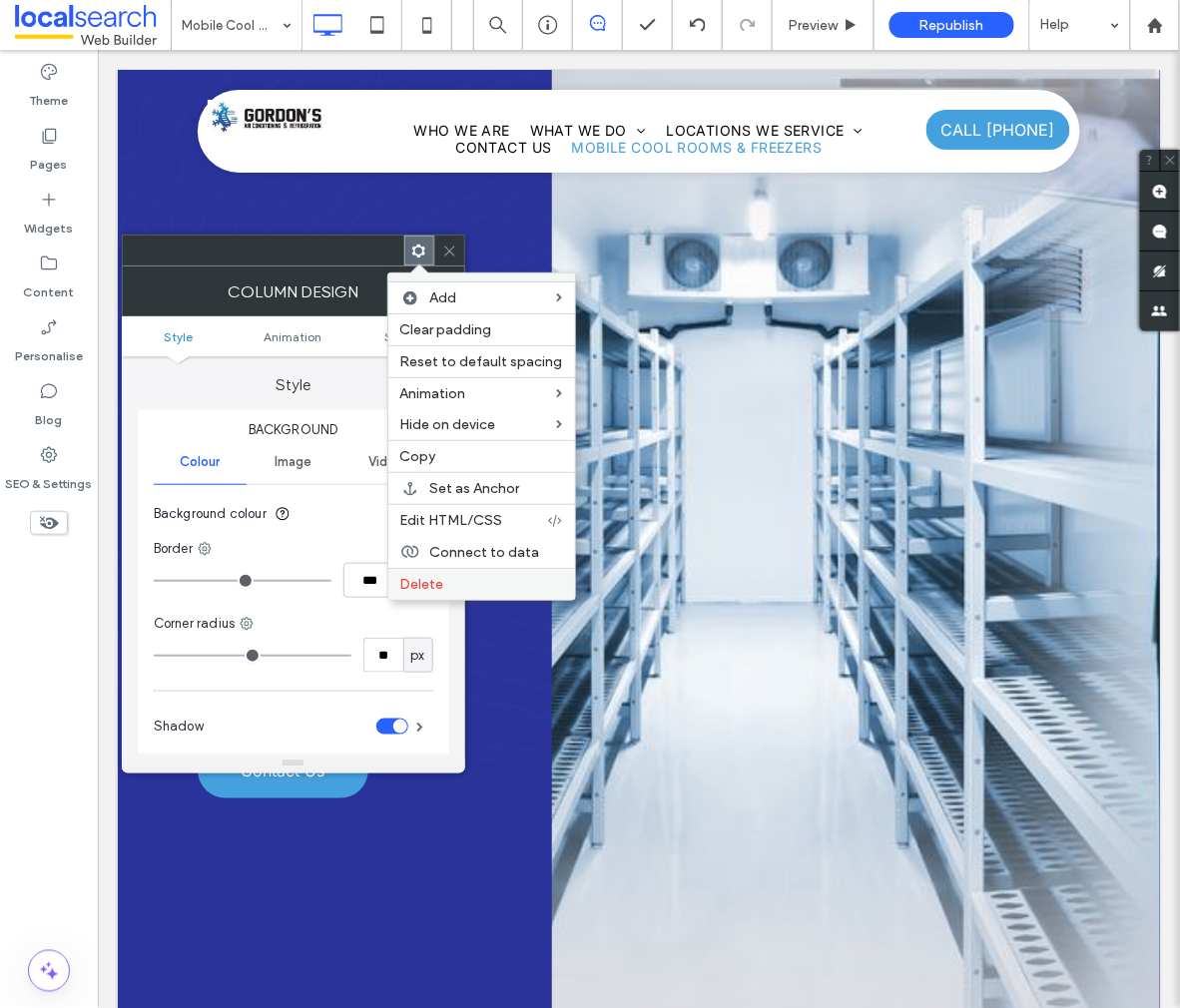 click on "Delete" at bounding box center [481, 584] 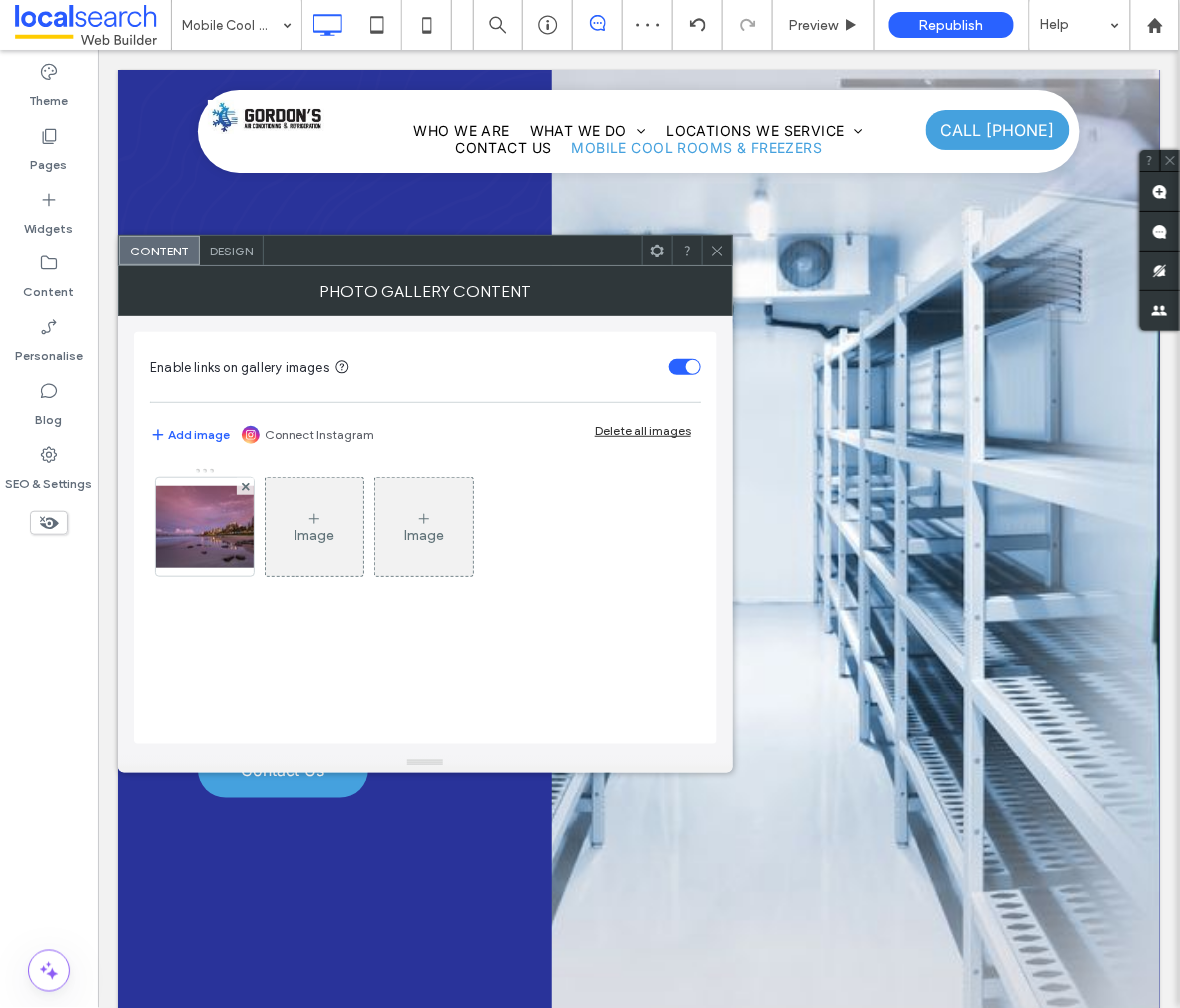 click 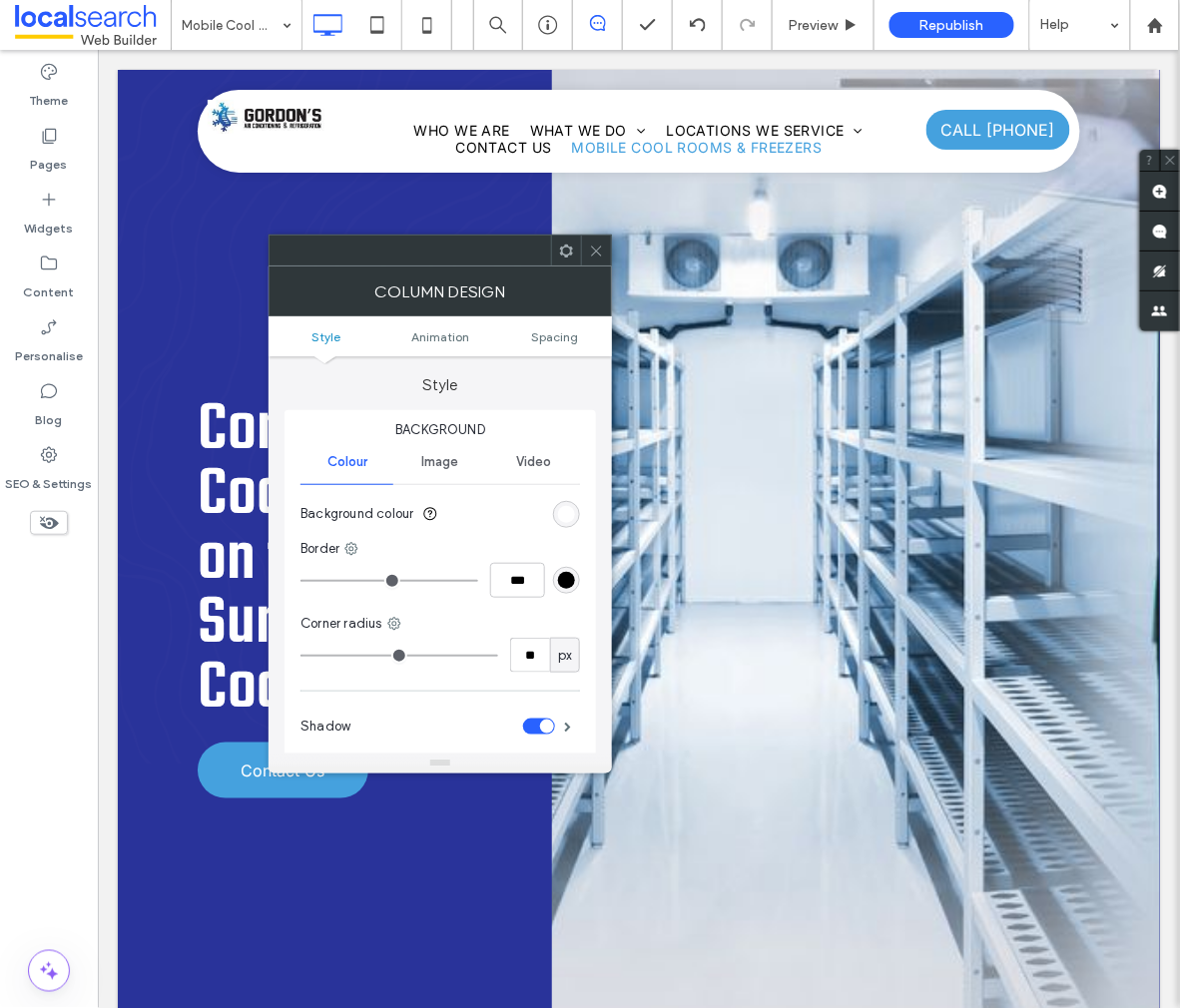click 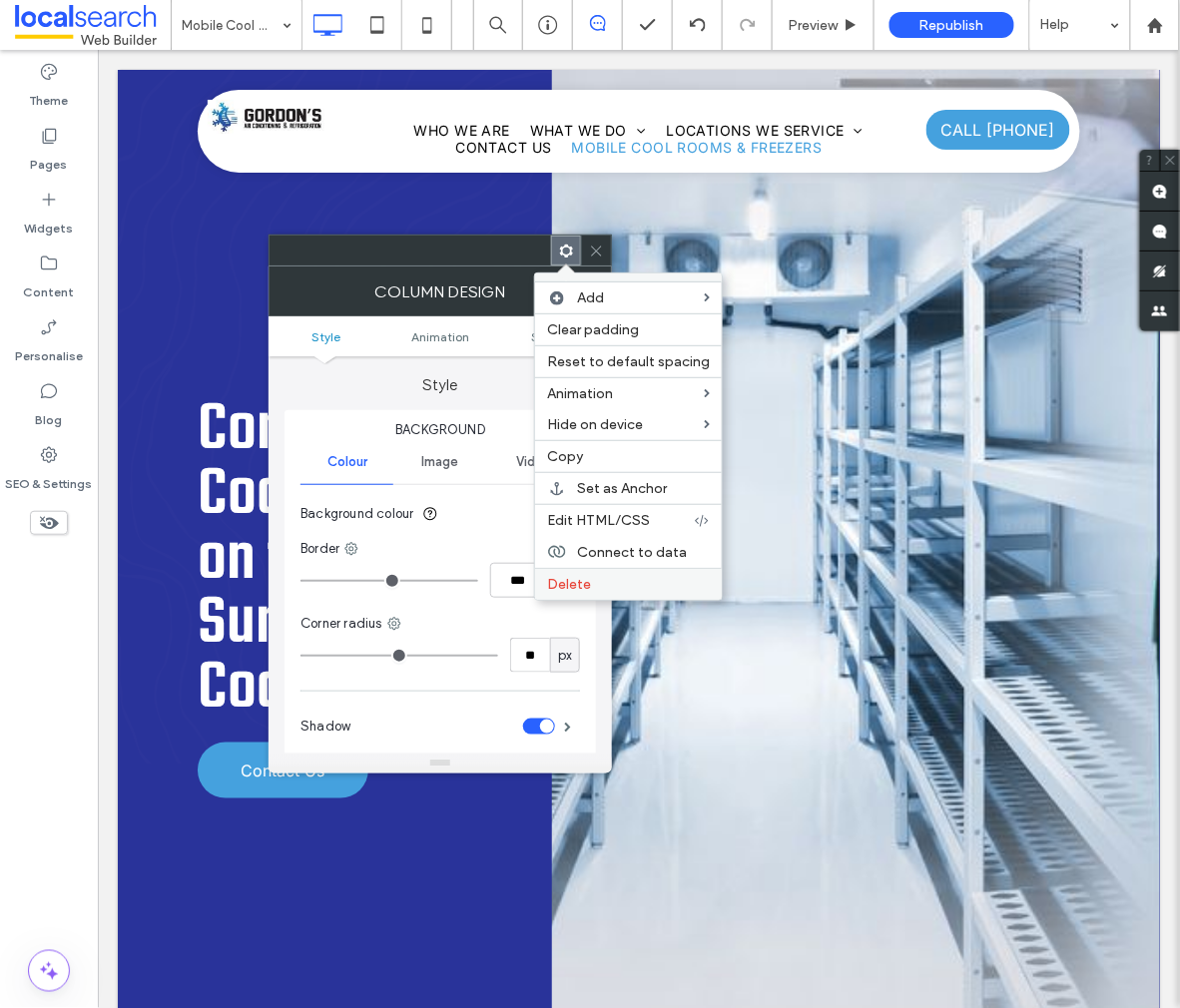 click on "Delete" at bounding box center [628, 584] 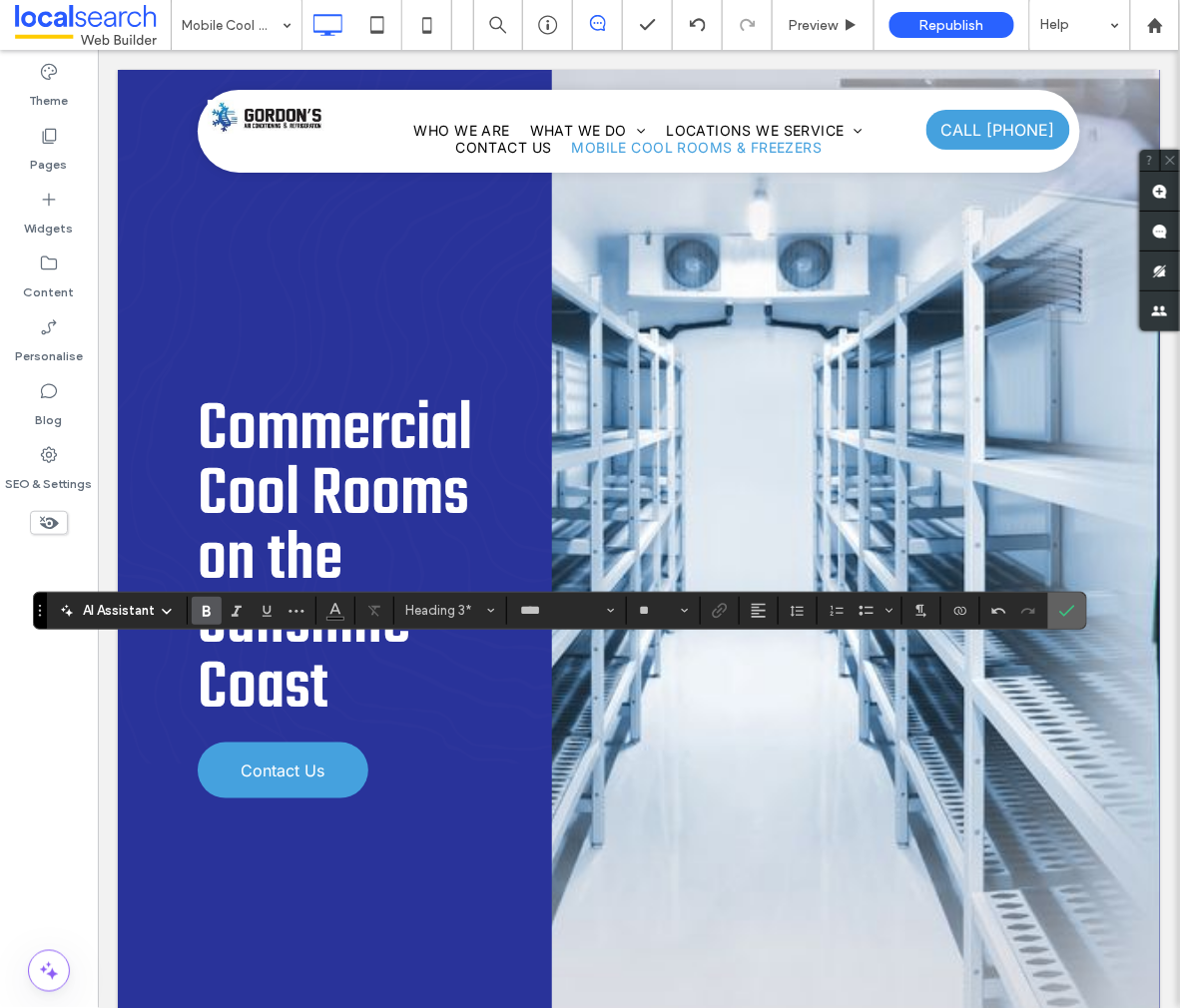 click 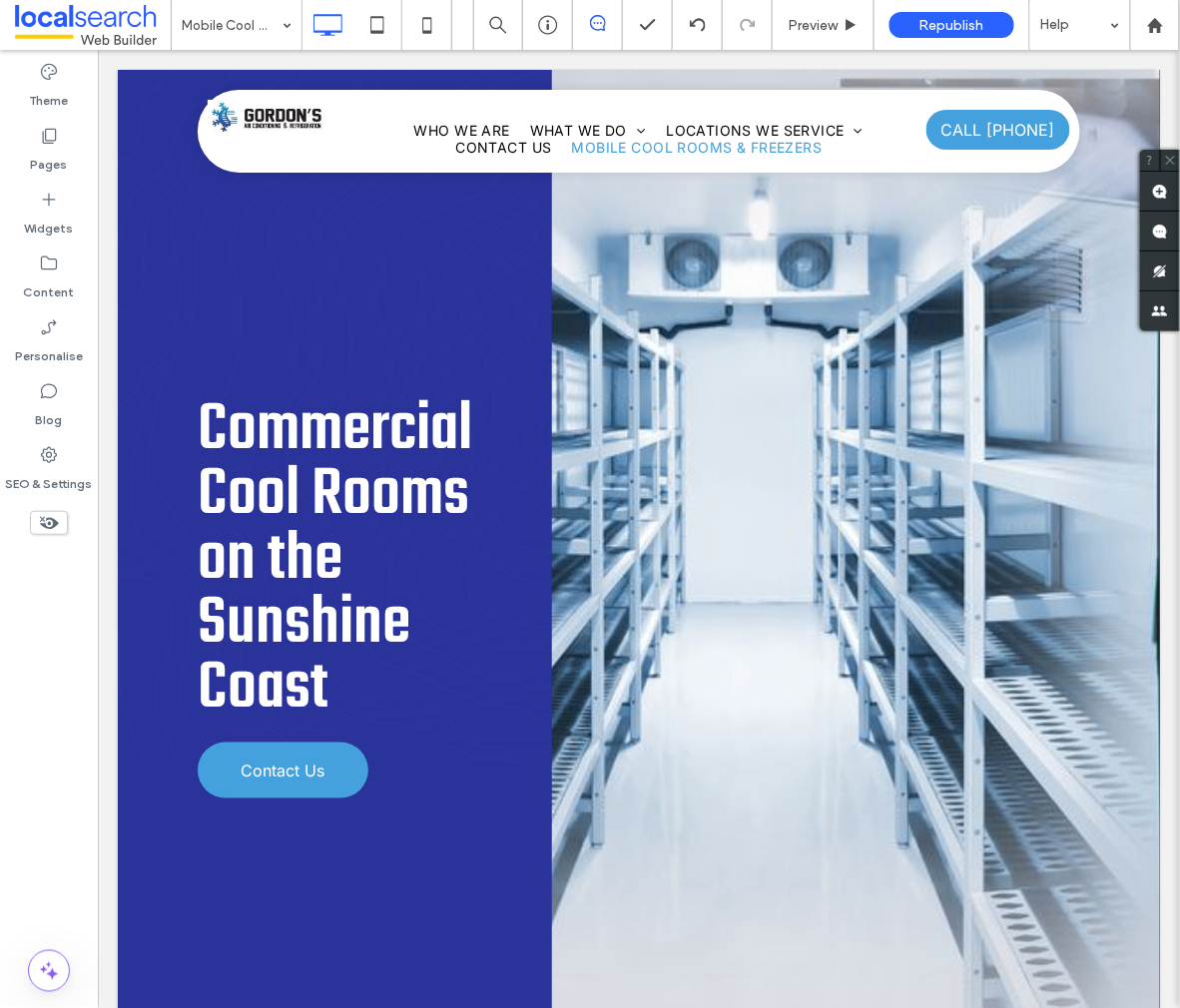 click 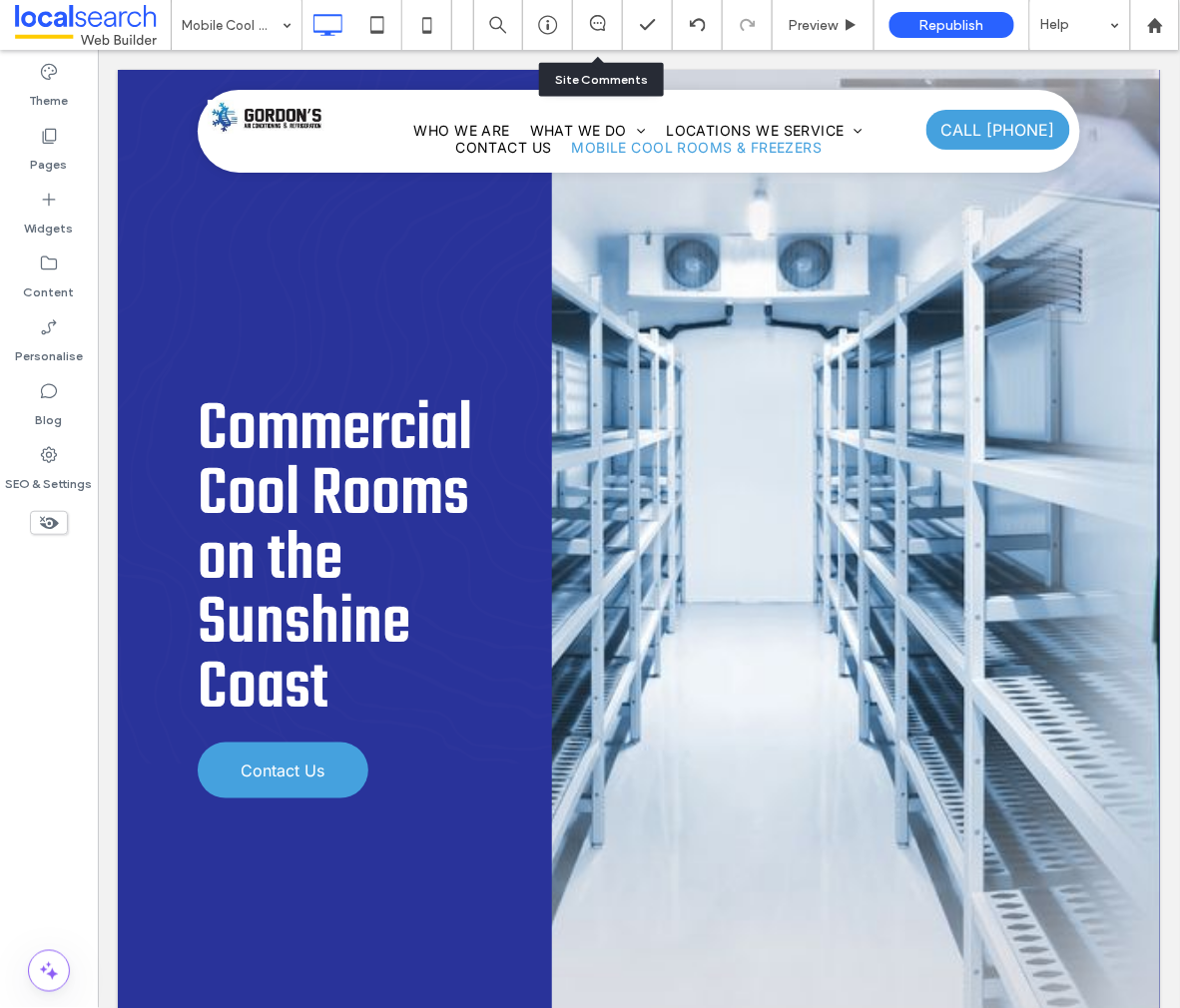 click at bounding box center (597, 25) 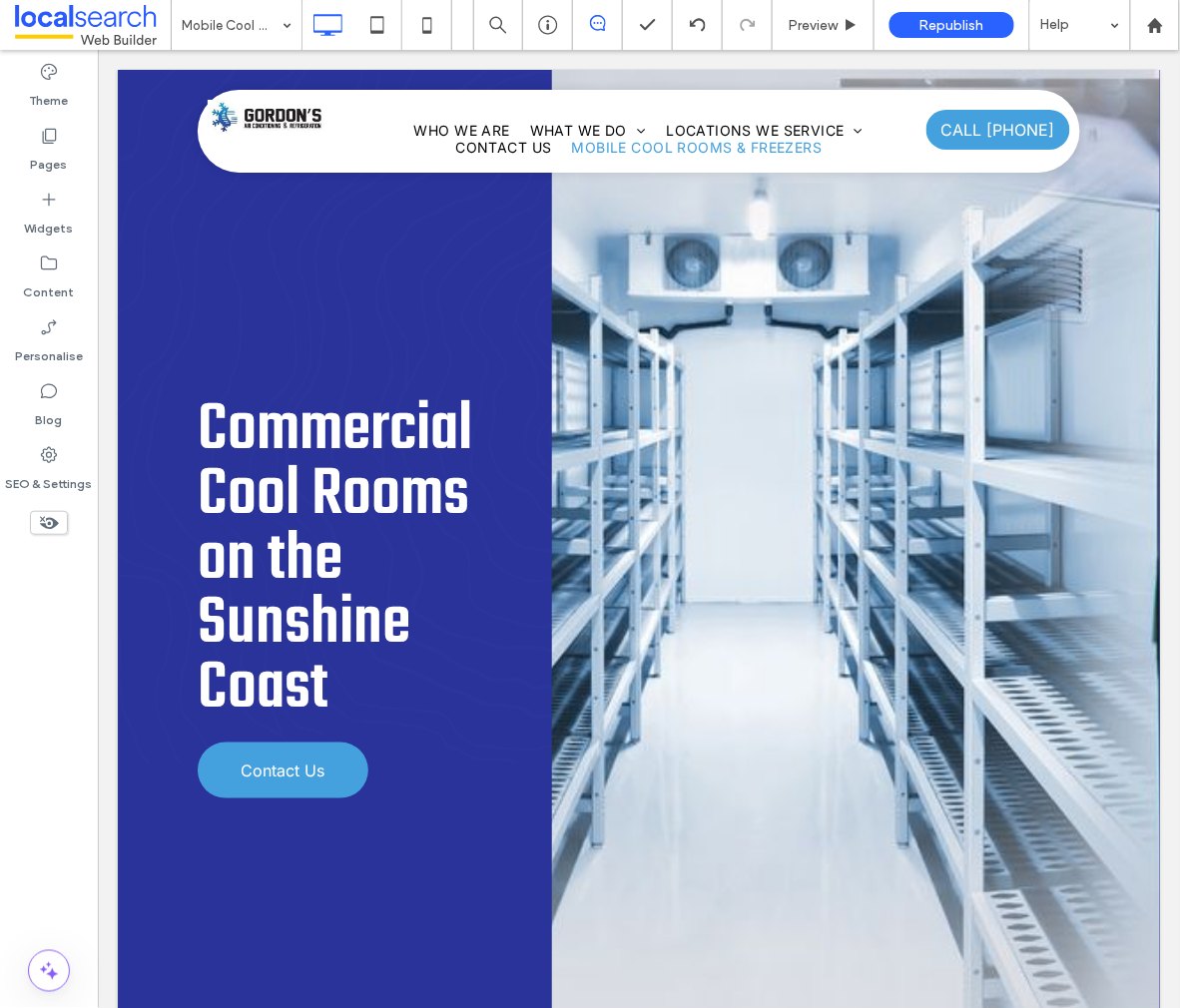 click 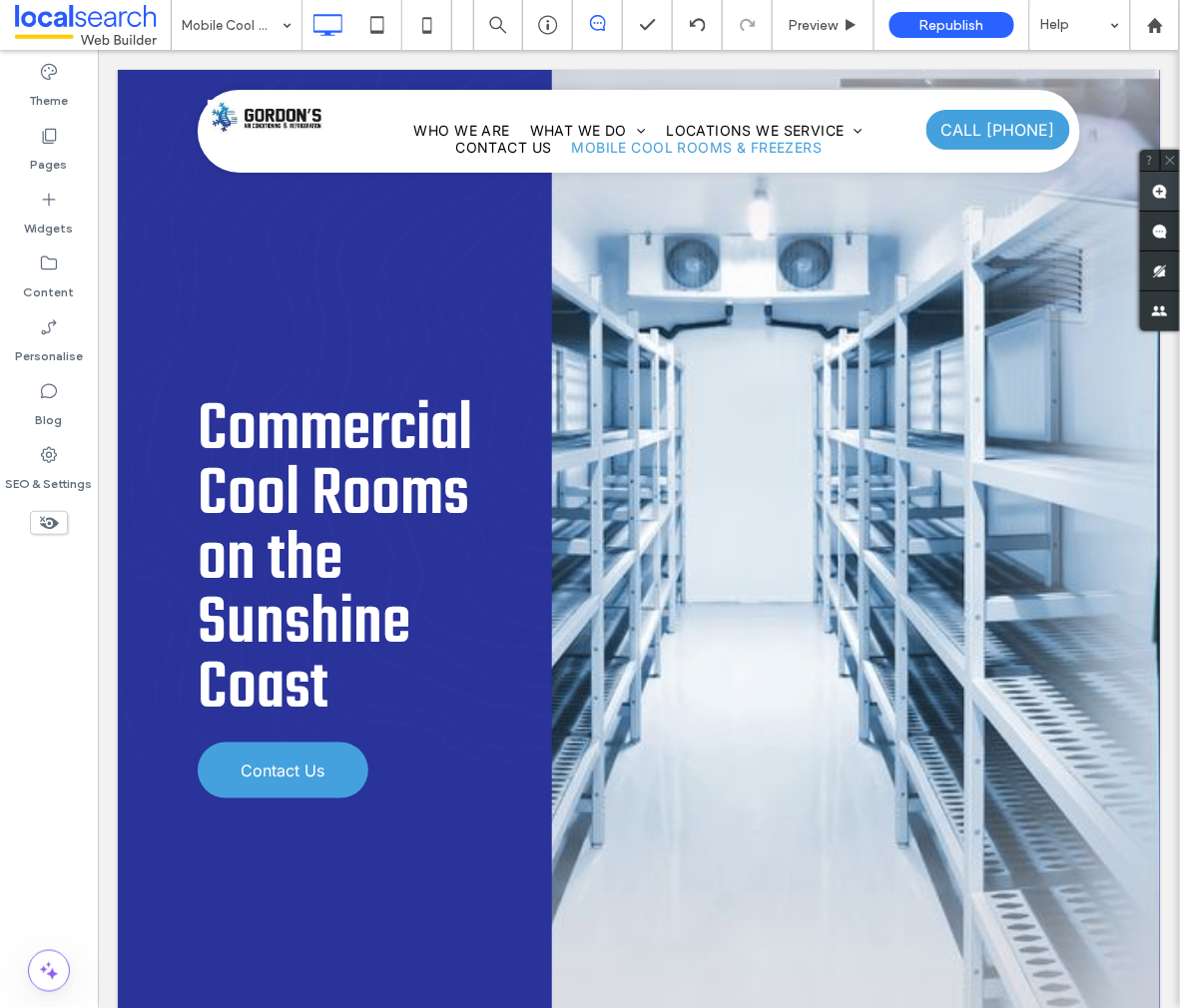 click 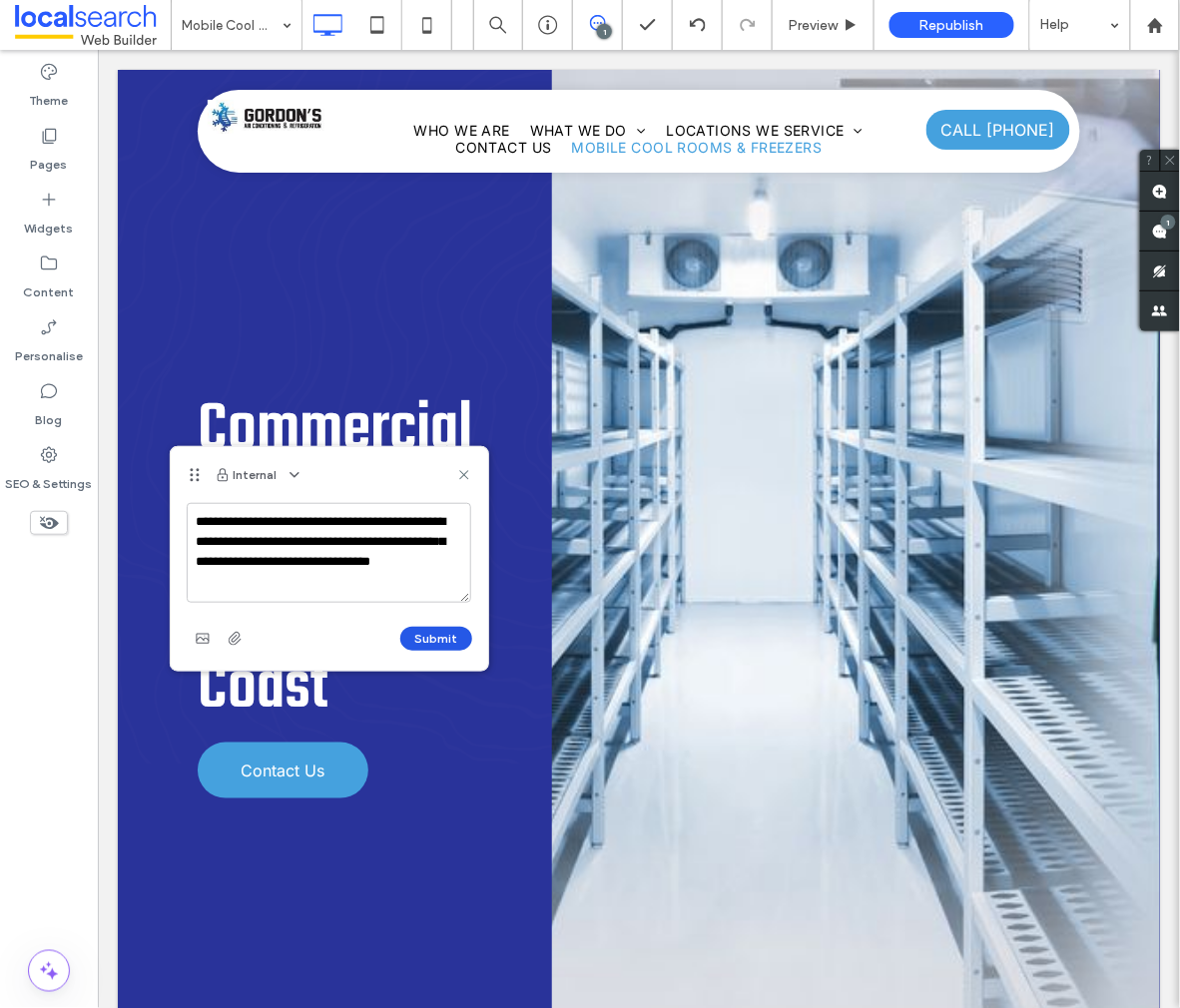 type on "**********" 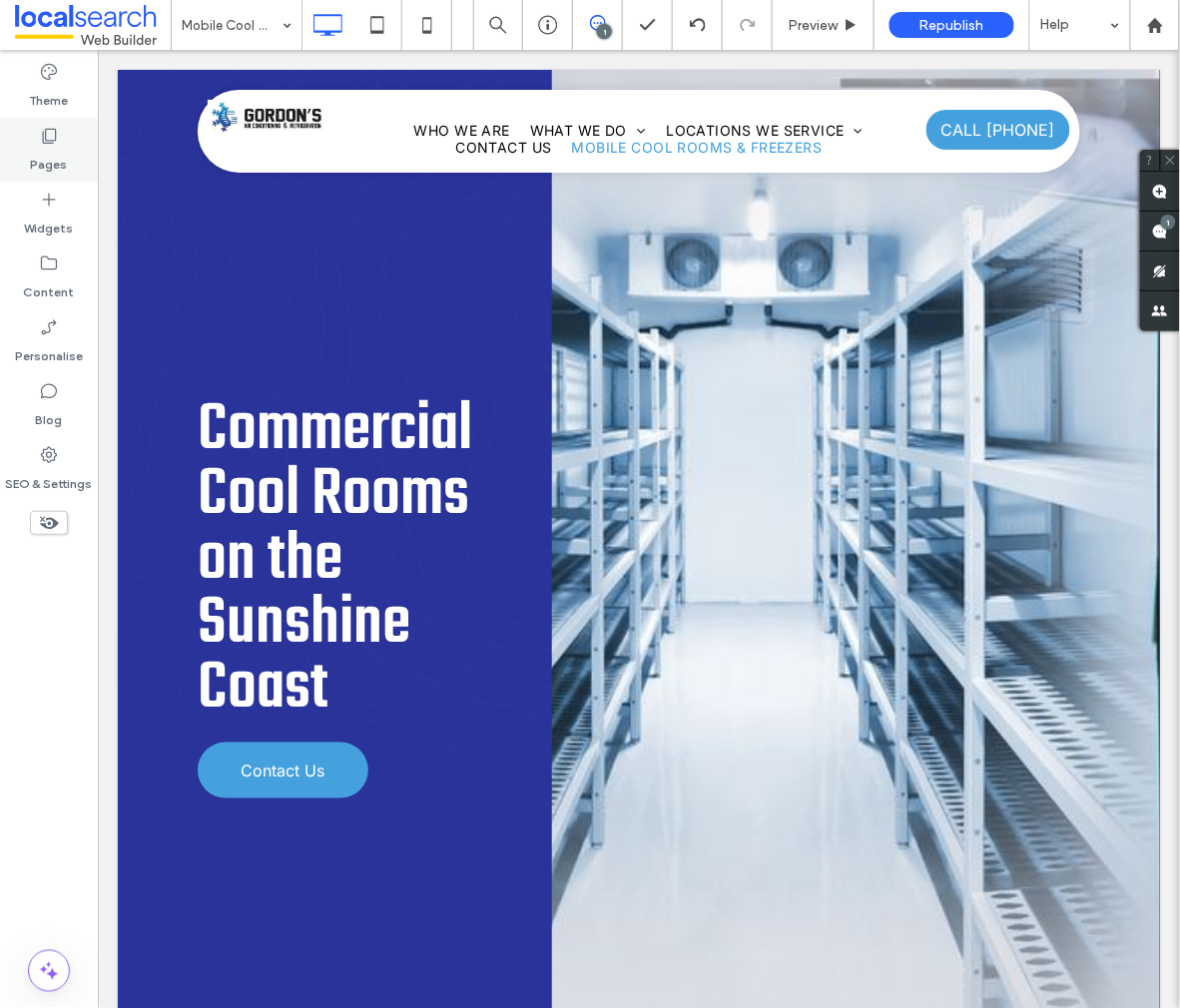 click on "Pages" at bounding box center [49, 160] 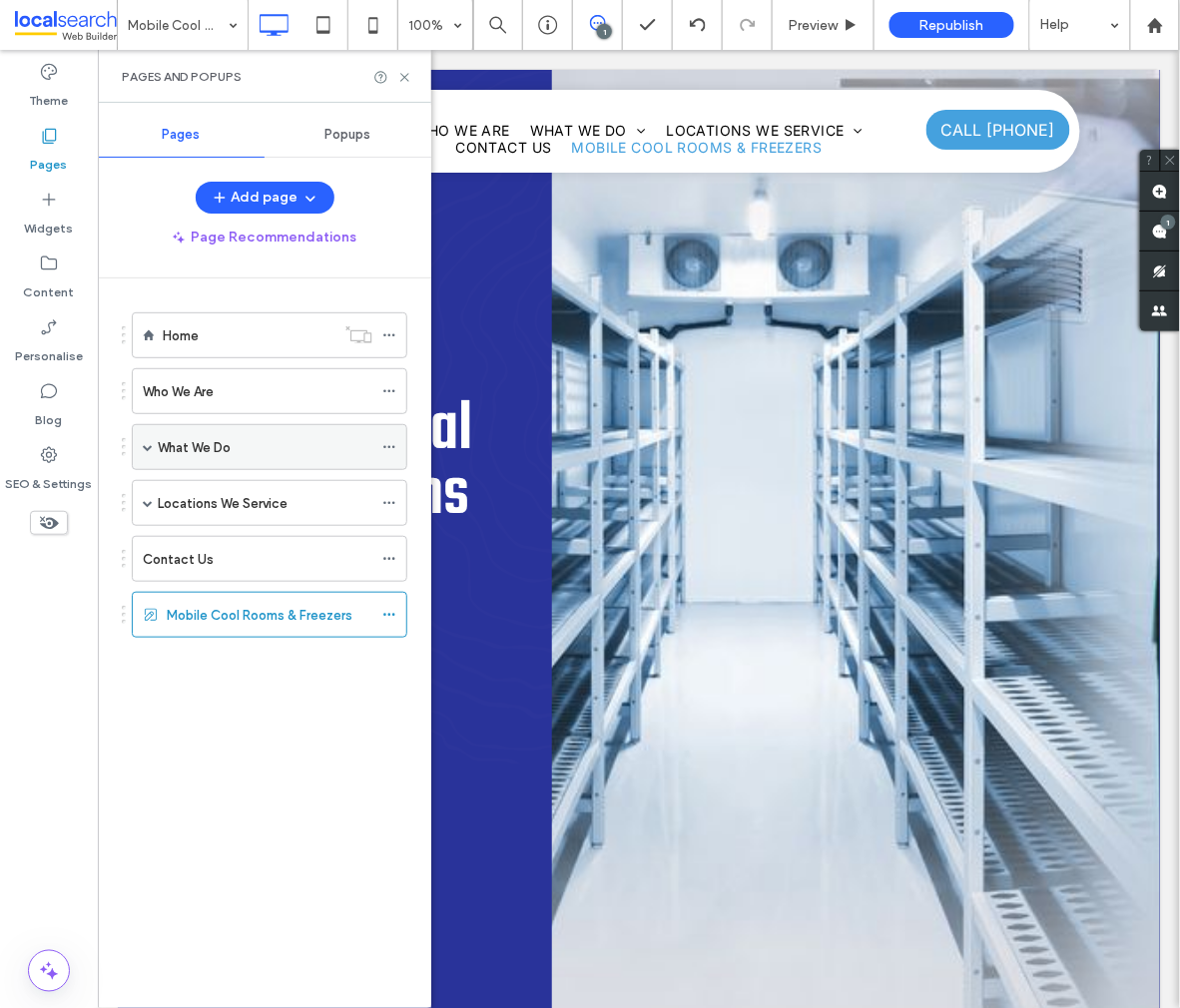 click at bounding box center [148, 447] 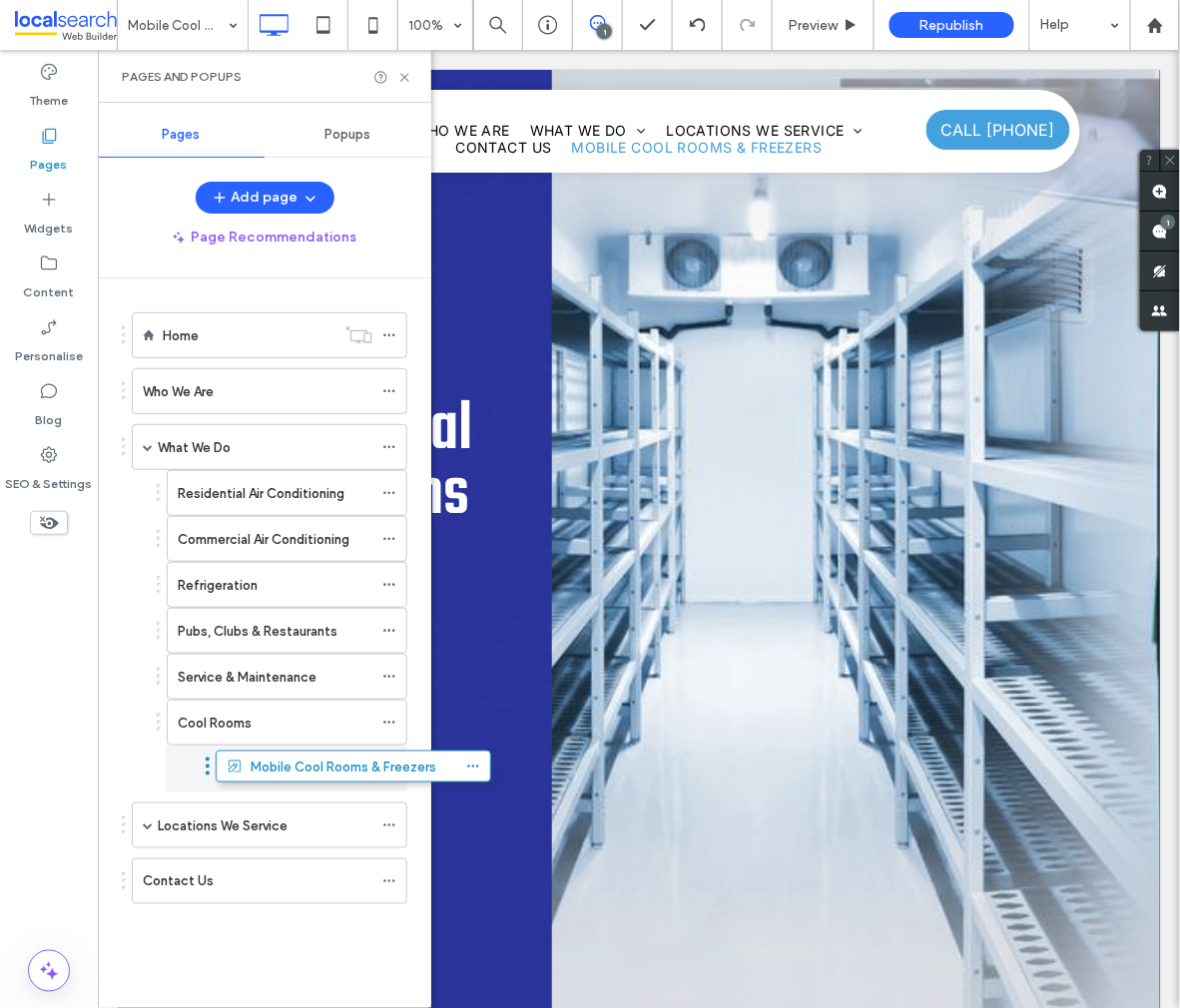 drag, startPoint x: 124, startPoint y: 896, endPoint x: 186, endPoint y: 775, distance: 135.95955 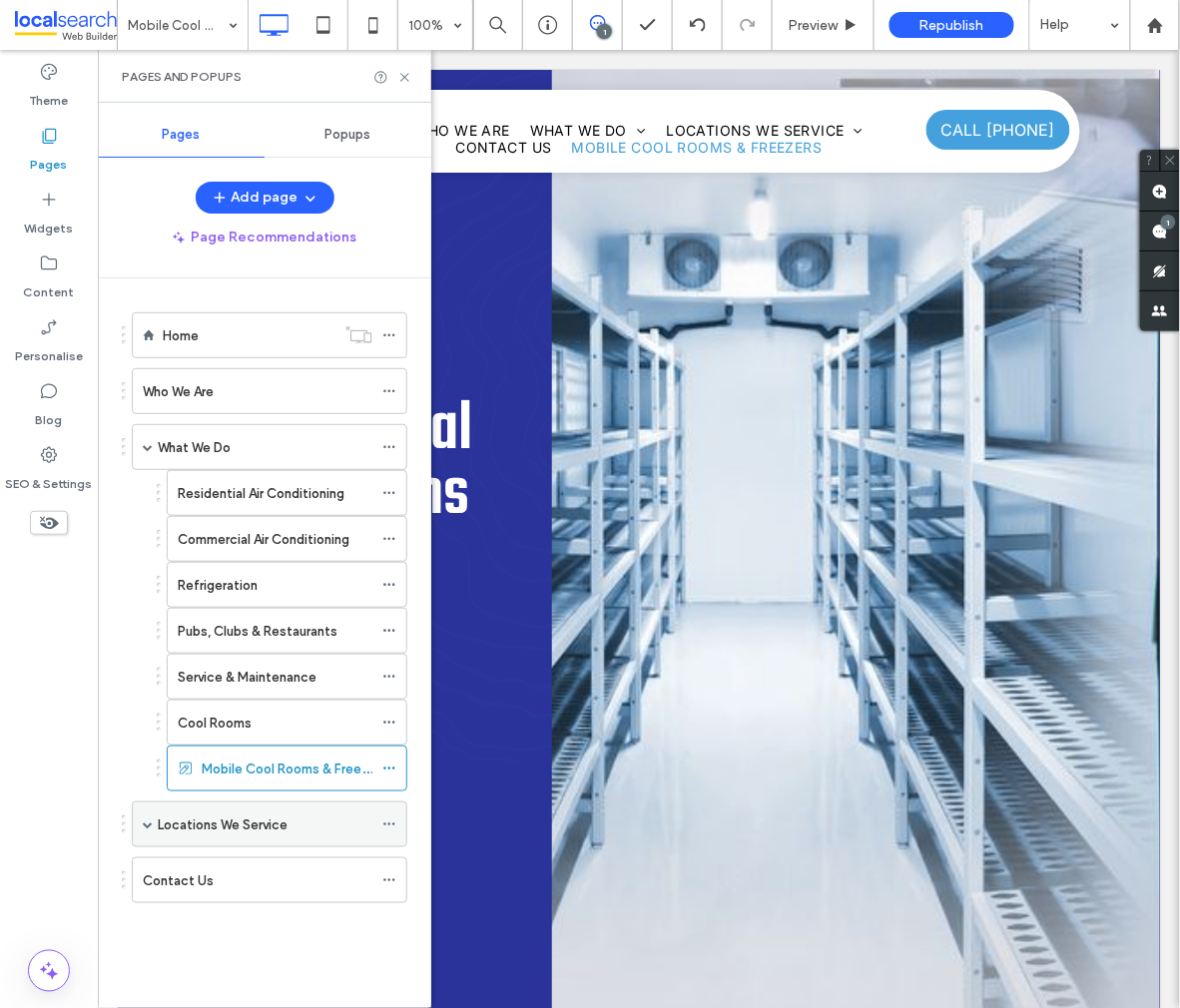 click at bounding box center [148, 824] 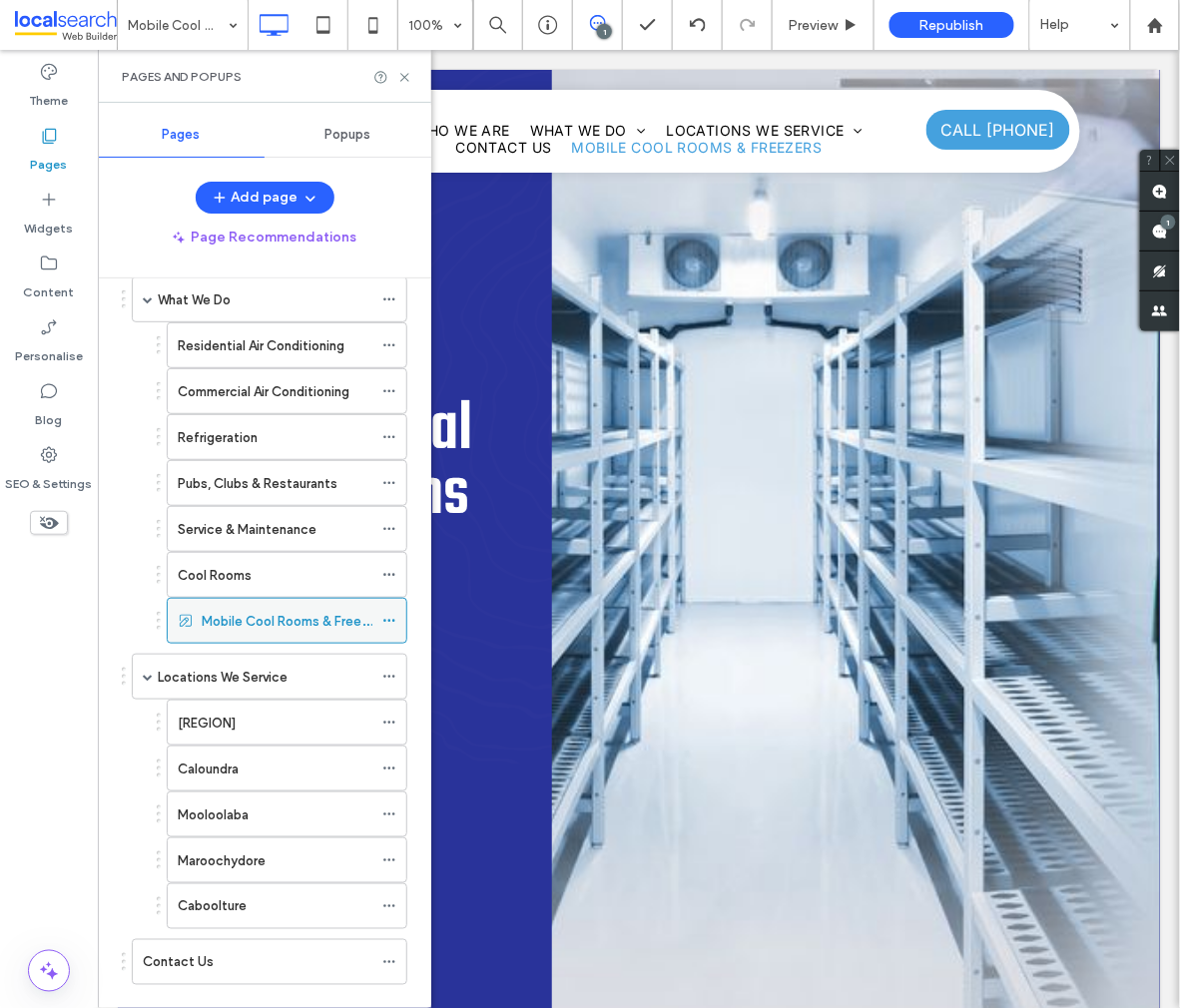 scroll, scrollTop: 196, scrollLeft: 0, axis: vertical 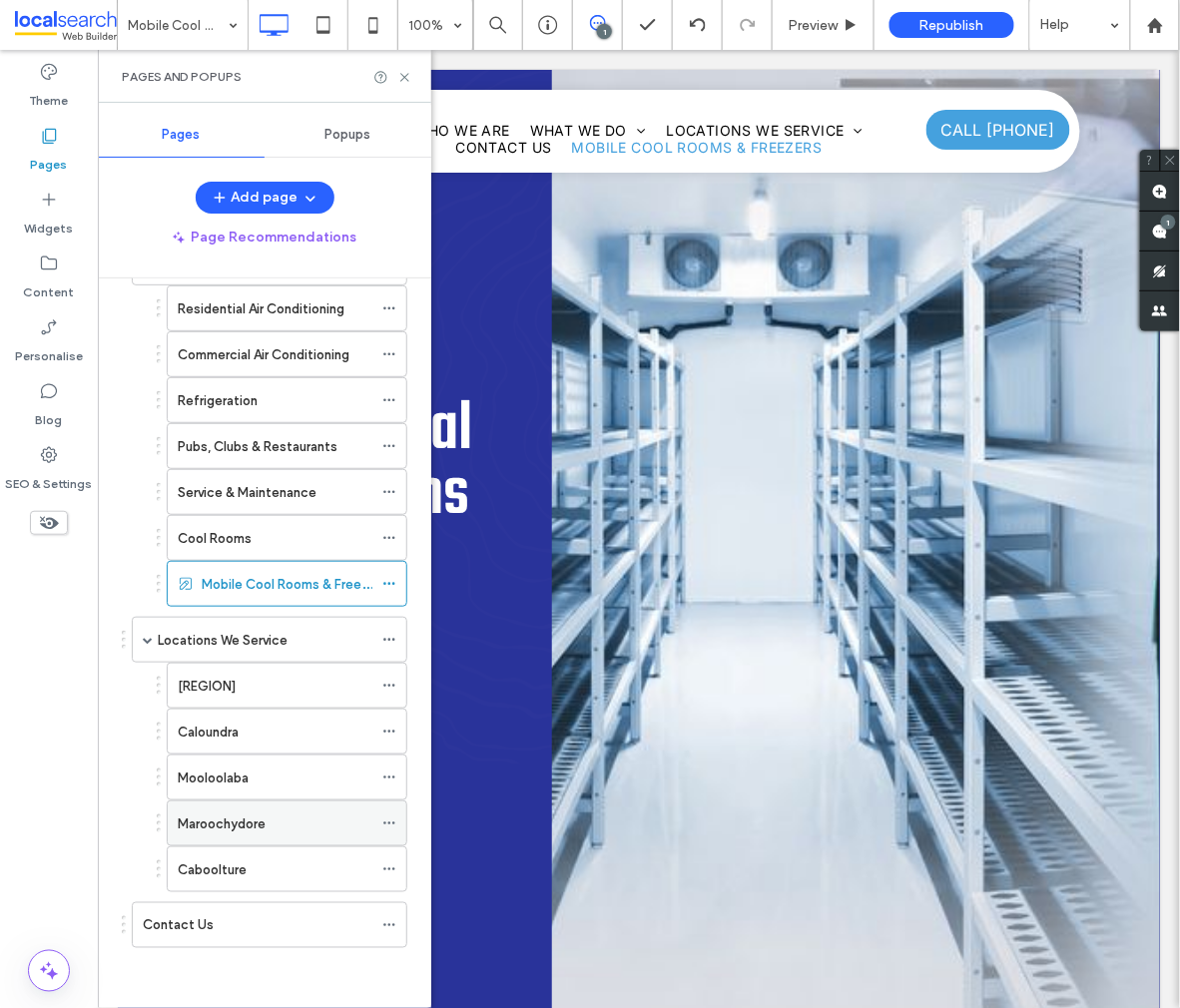 click on "Maroochydore" at bounding box center [275, 823] 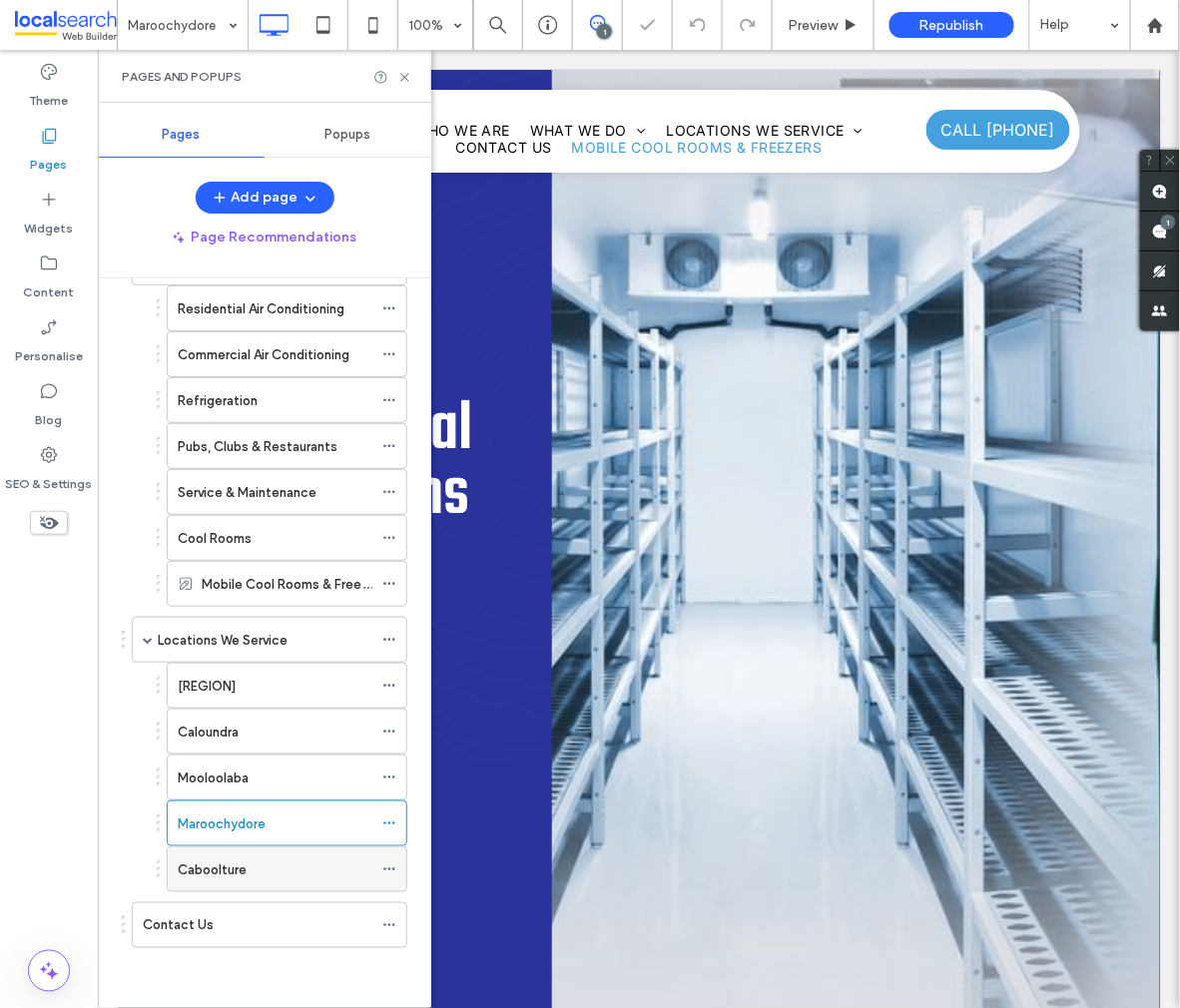 click on "Caboolture" at bounding box center (275, 869) 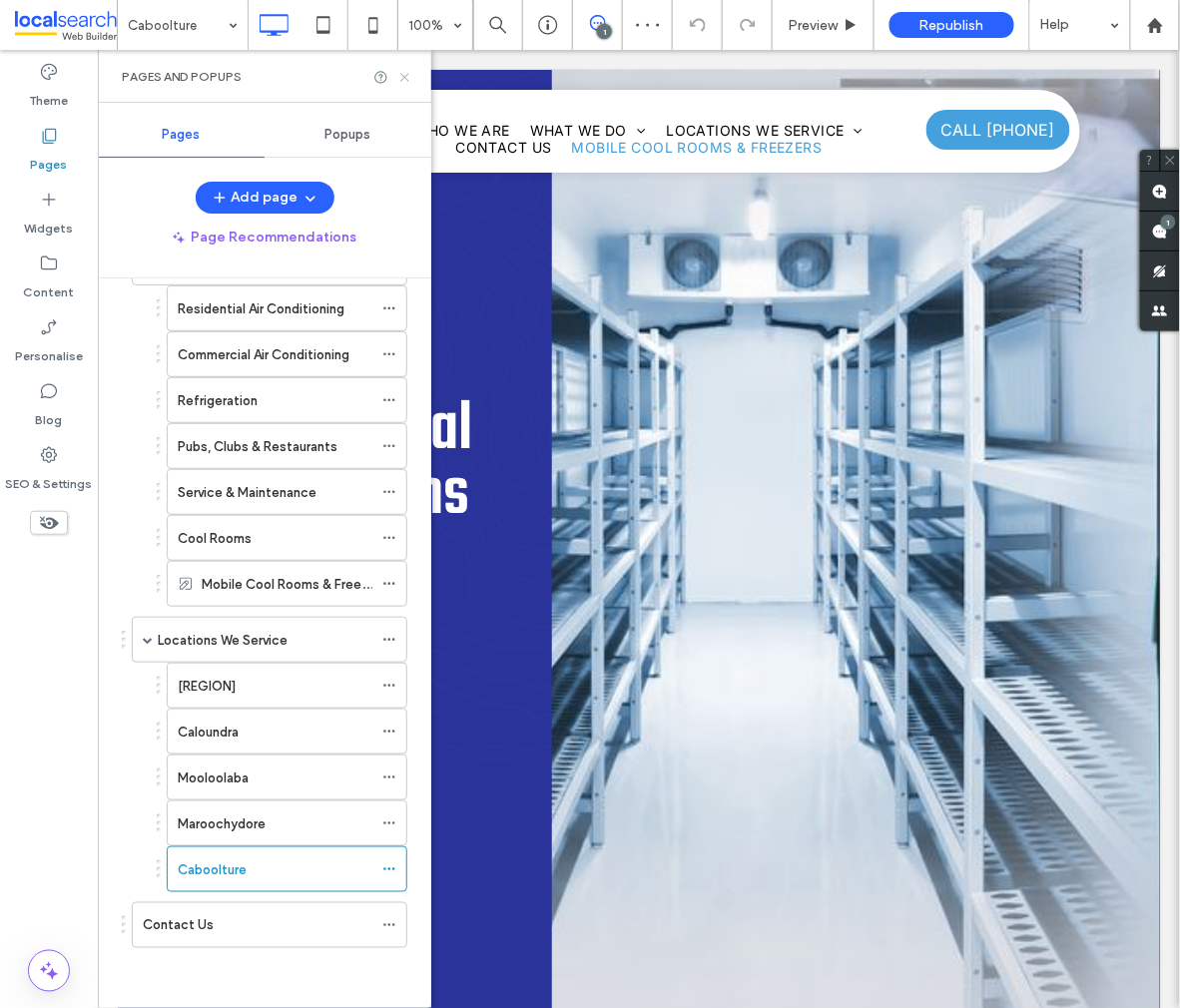 click 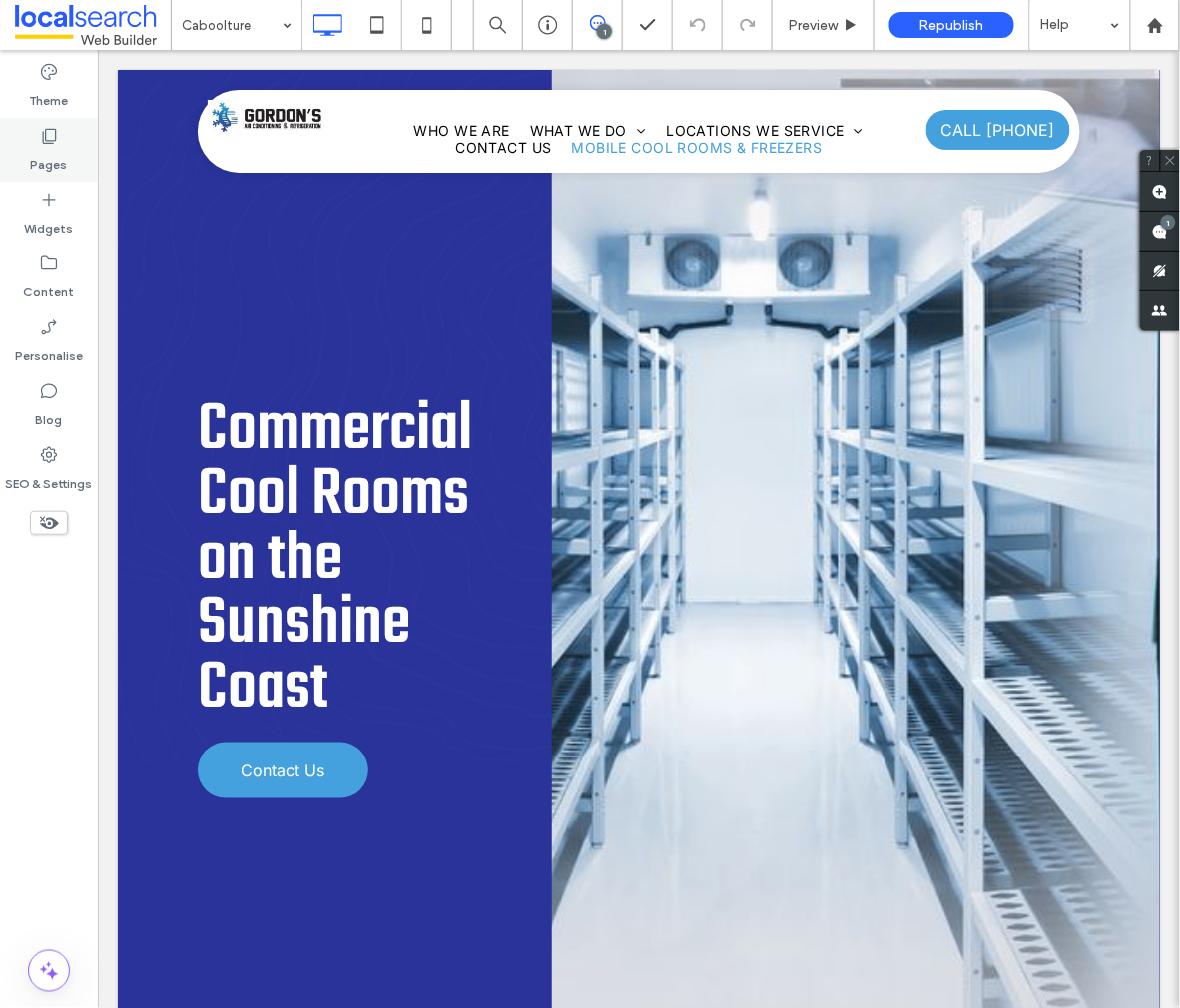 click on "Pages" at bounding box center (49, 160) 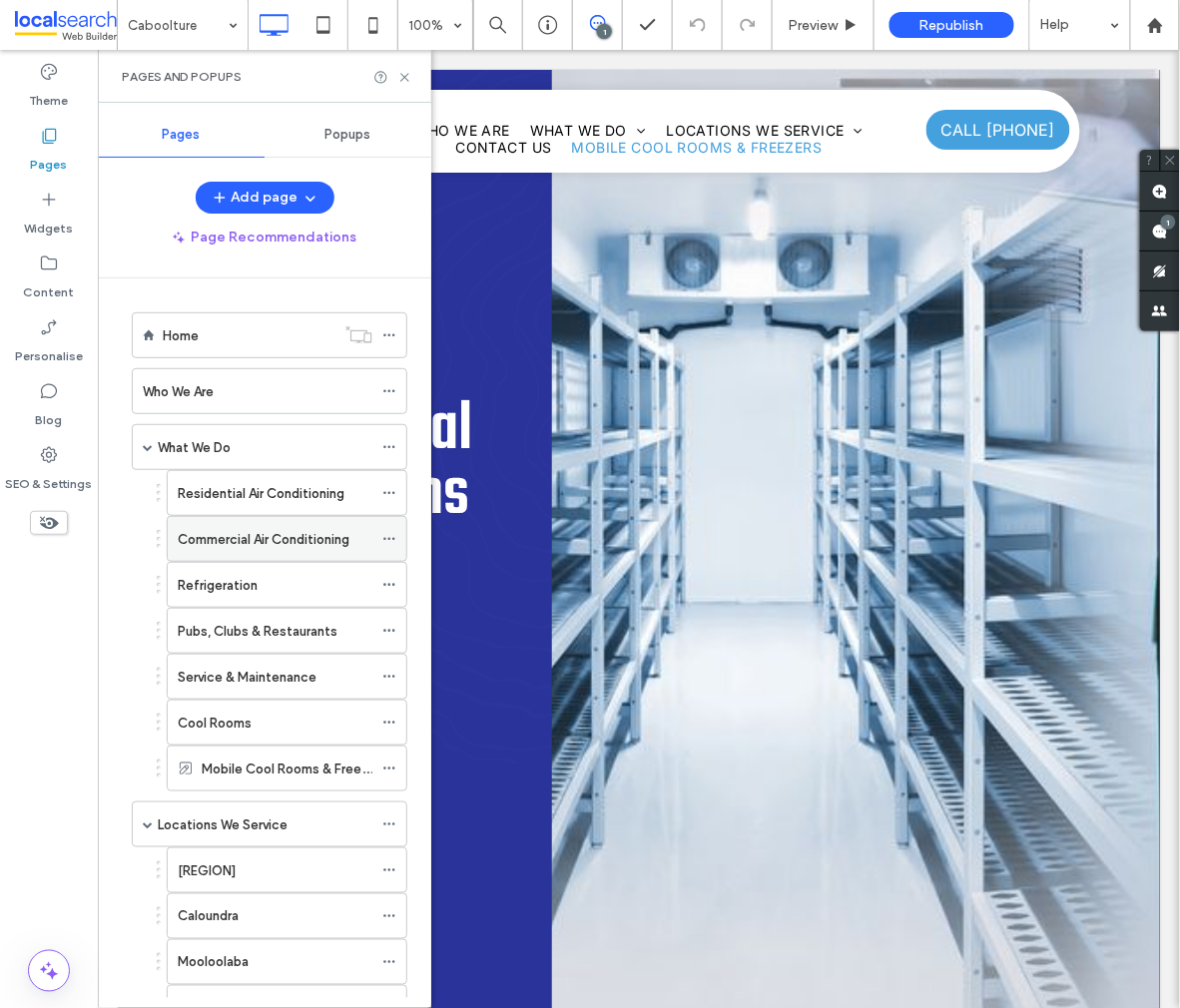 scroll, scrollTop: 196, scrollLeft: 0, axis: vertical 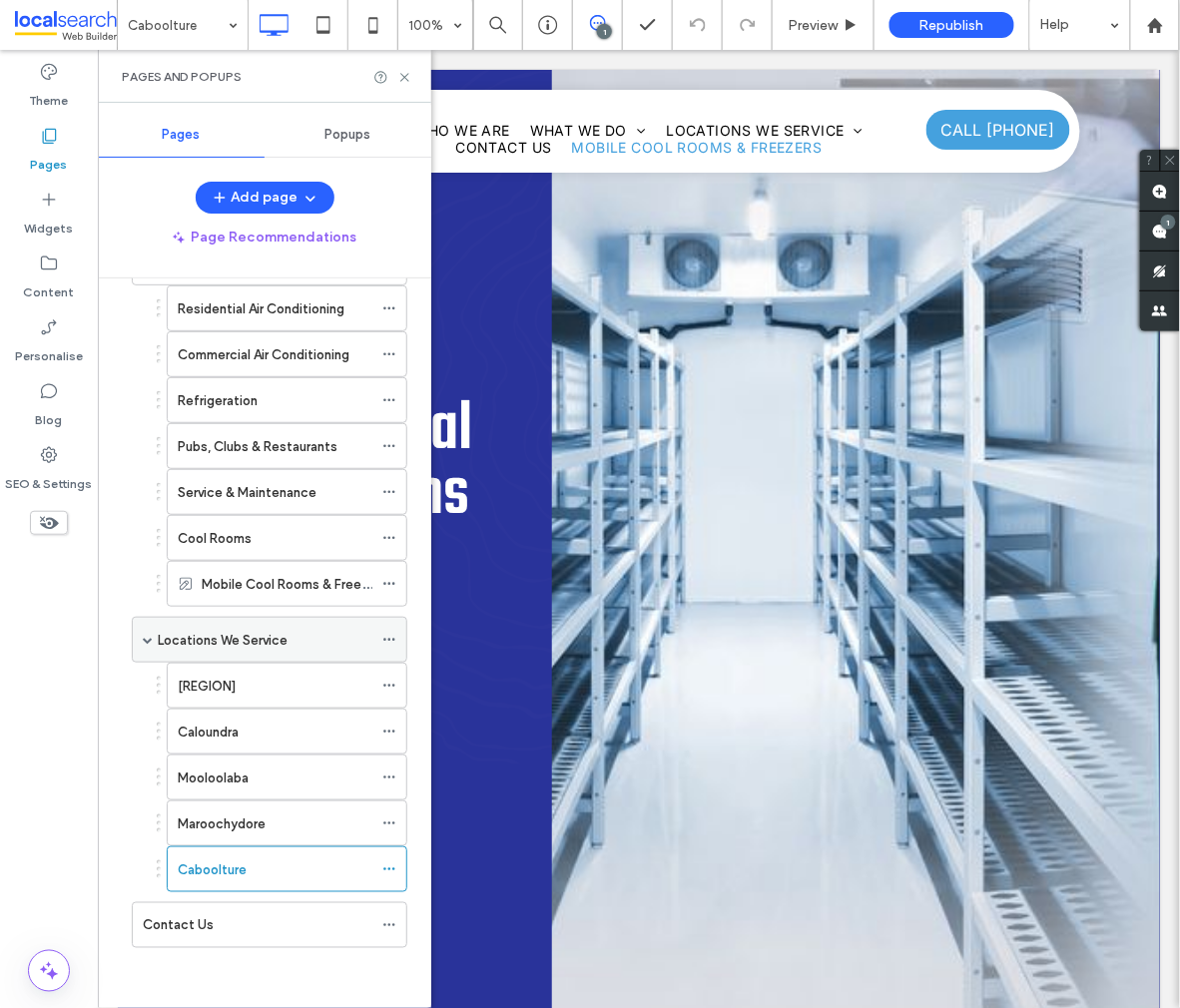click on "Locations We Service" at bounding box center (265, 640) 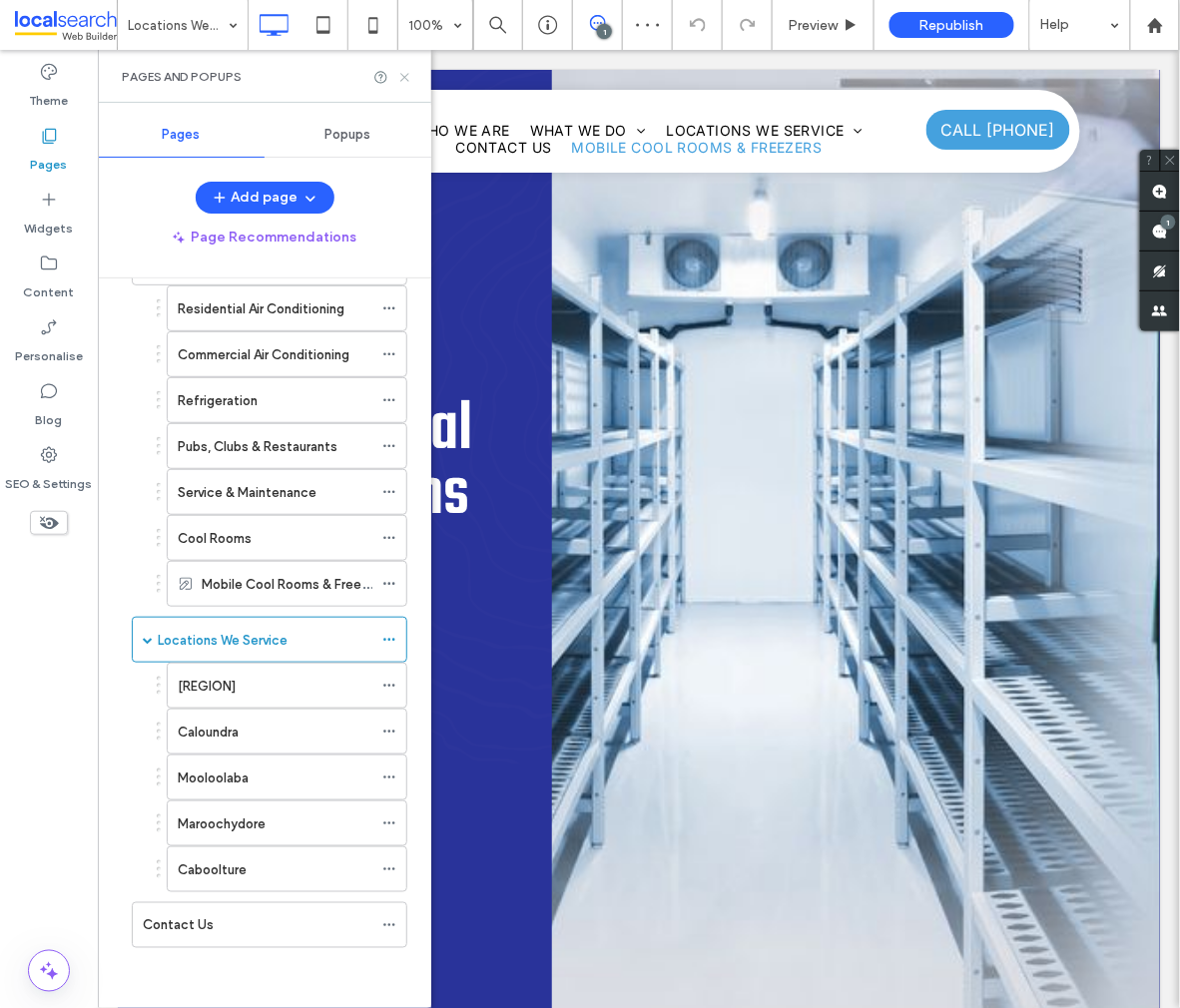 click 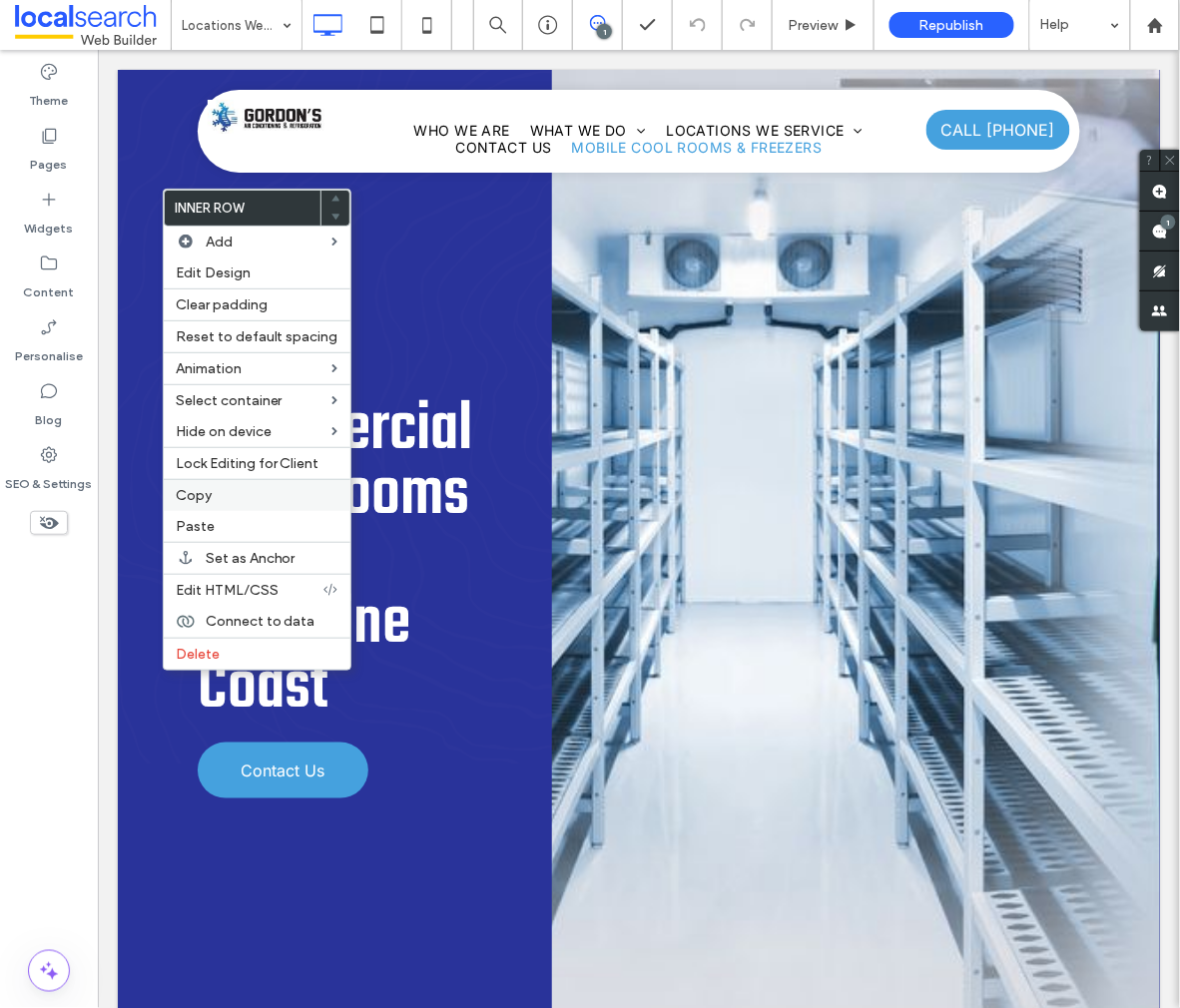 click on "Copy" at bounding box center [194, 495] 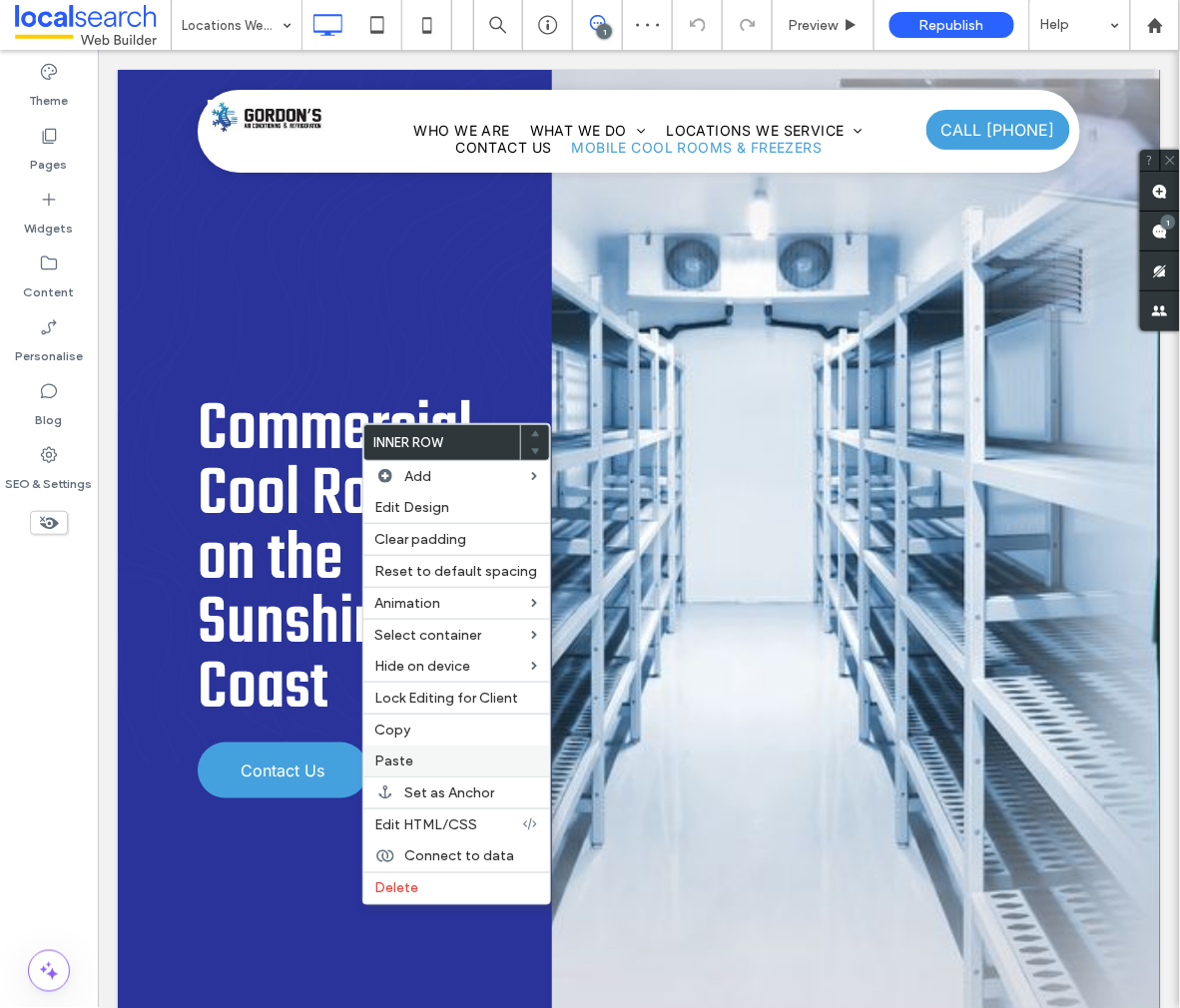 click on "Paste" at bounding box center (394, 760) 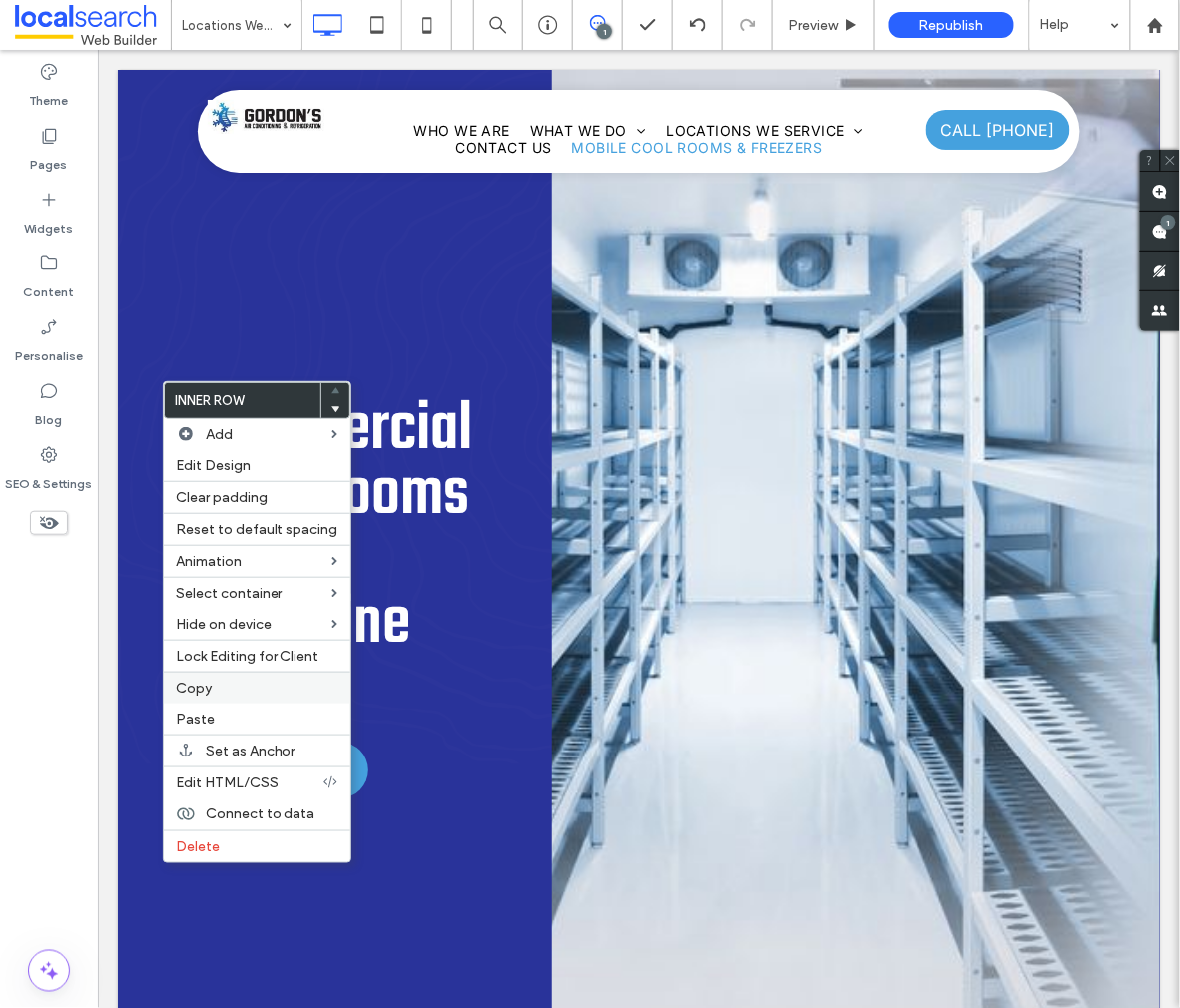 click on "Copy" at bounding box center [257, 688] 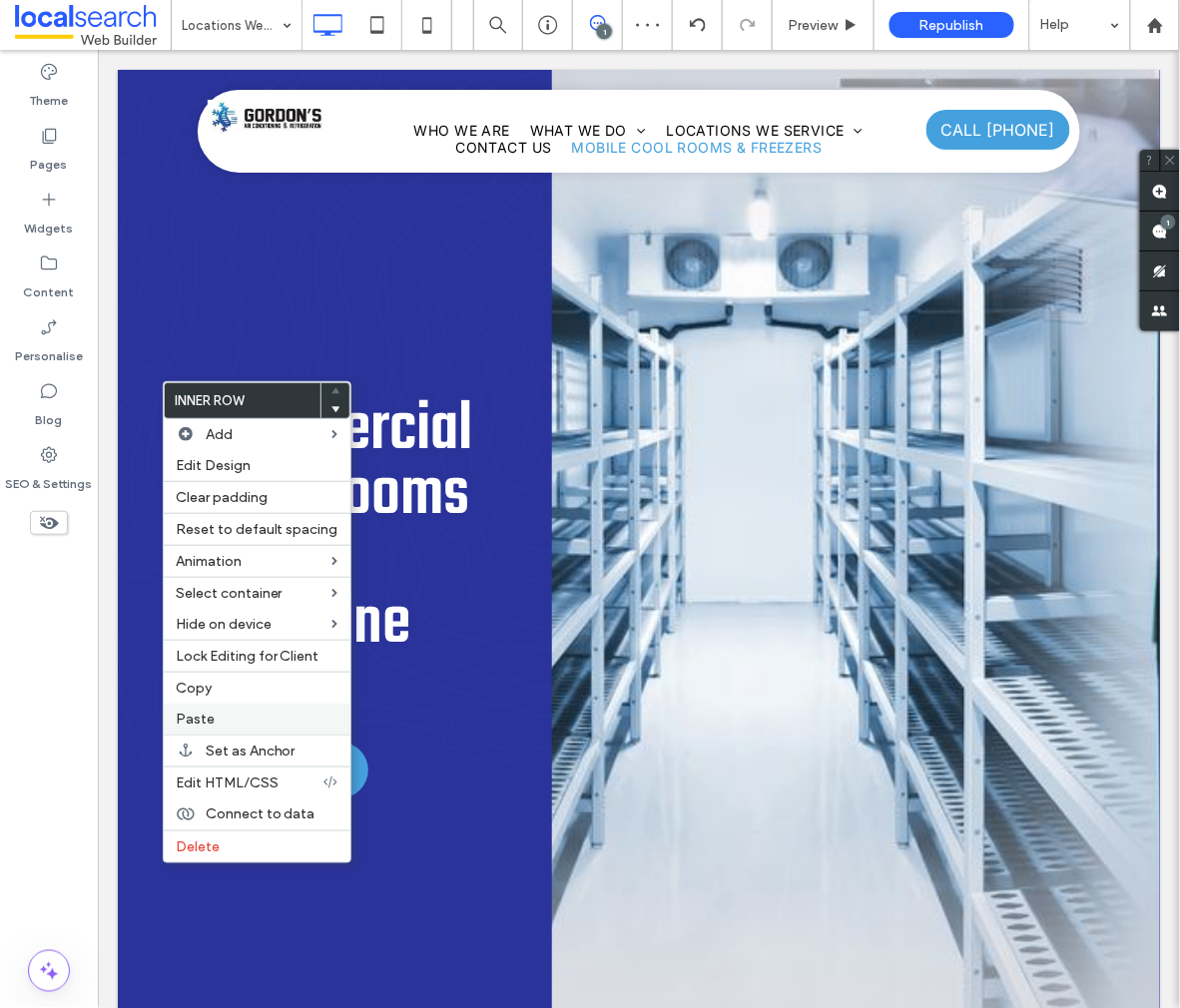 click on "Paste" at bounding box center [195, 719] 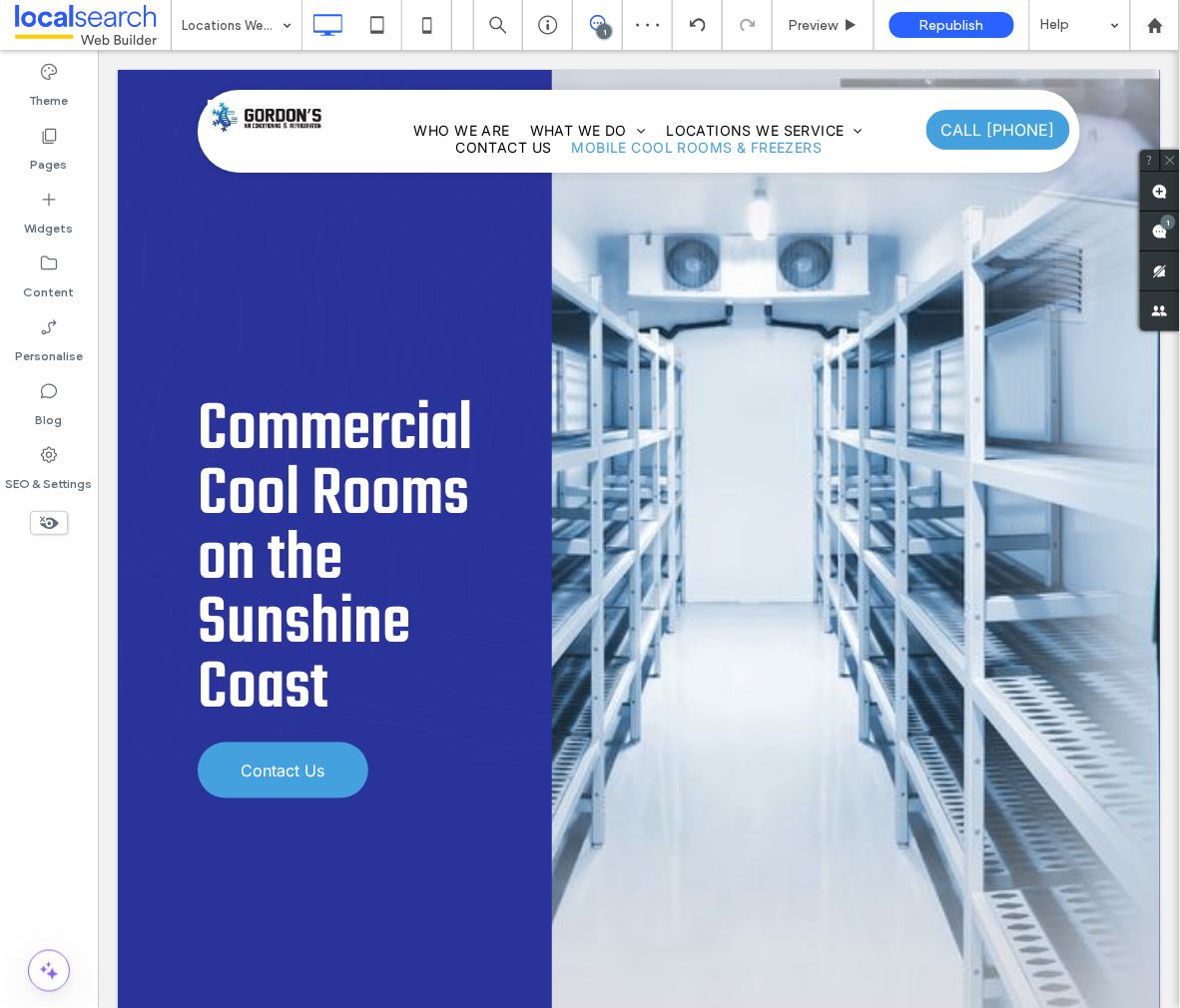 type on "****" 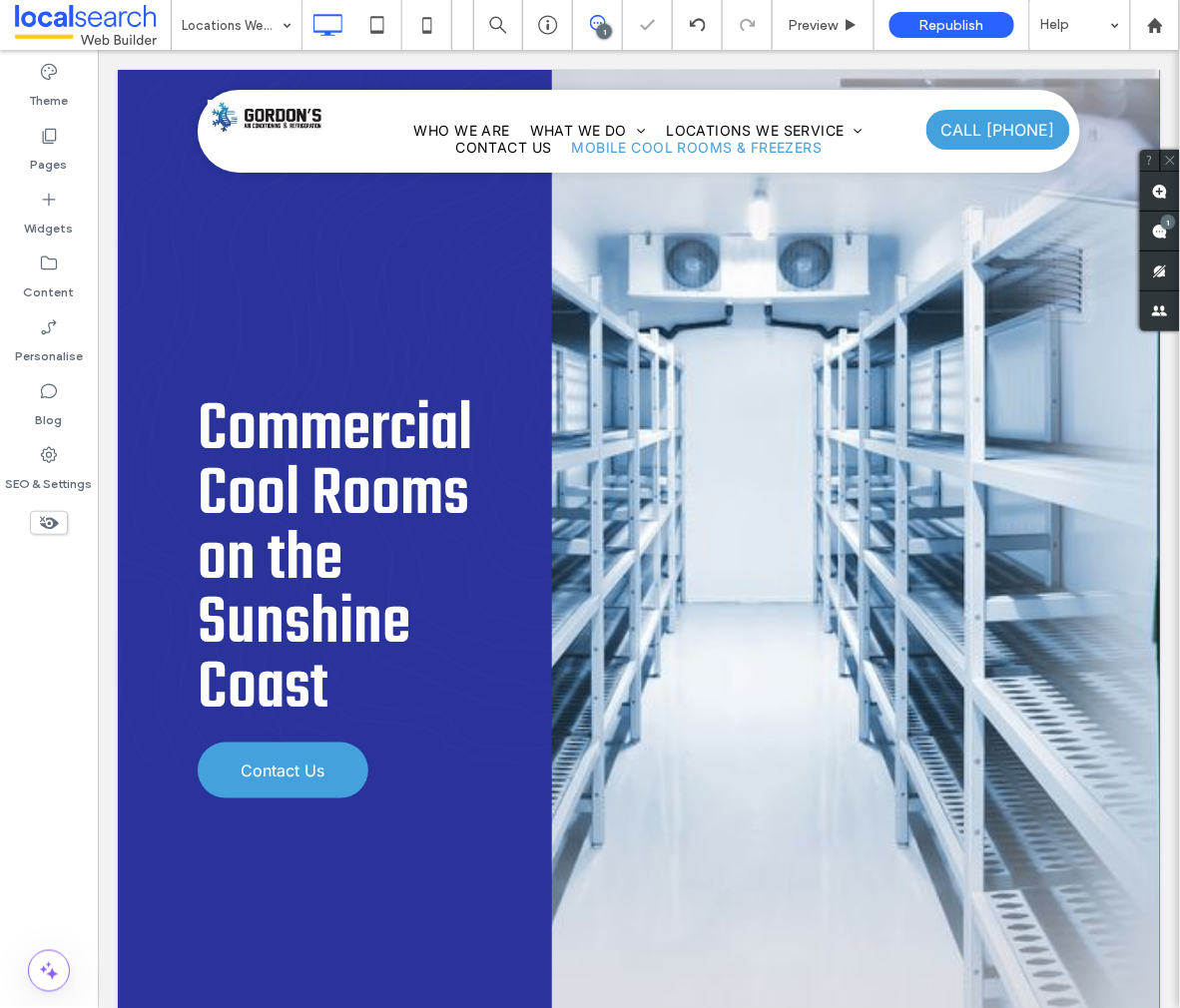 type on "****" 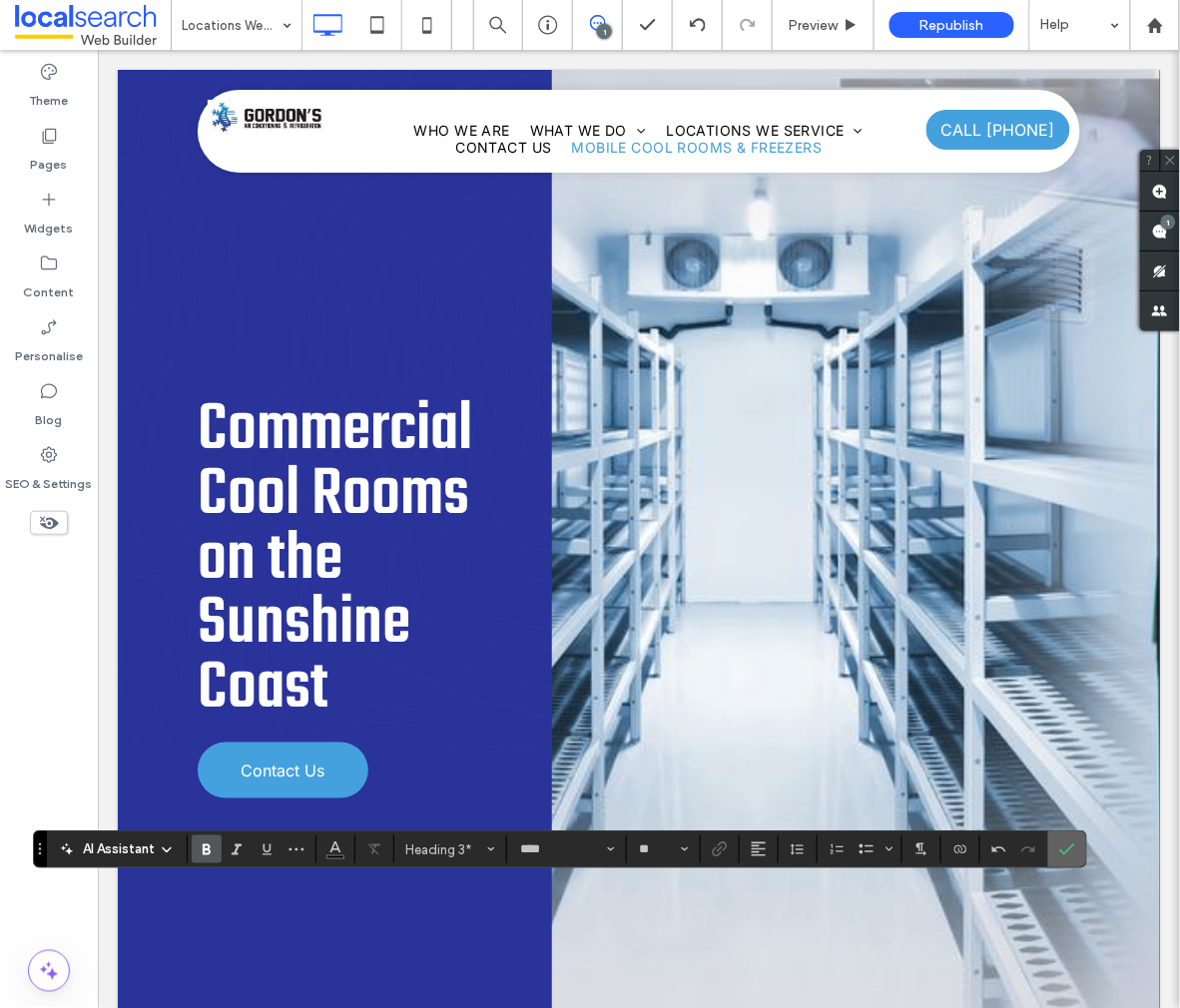 click 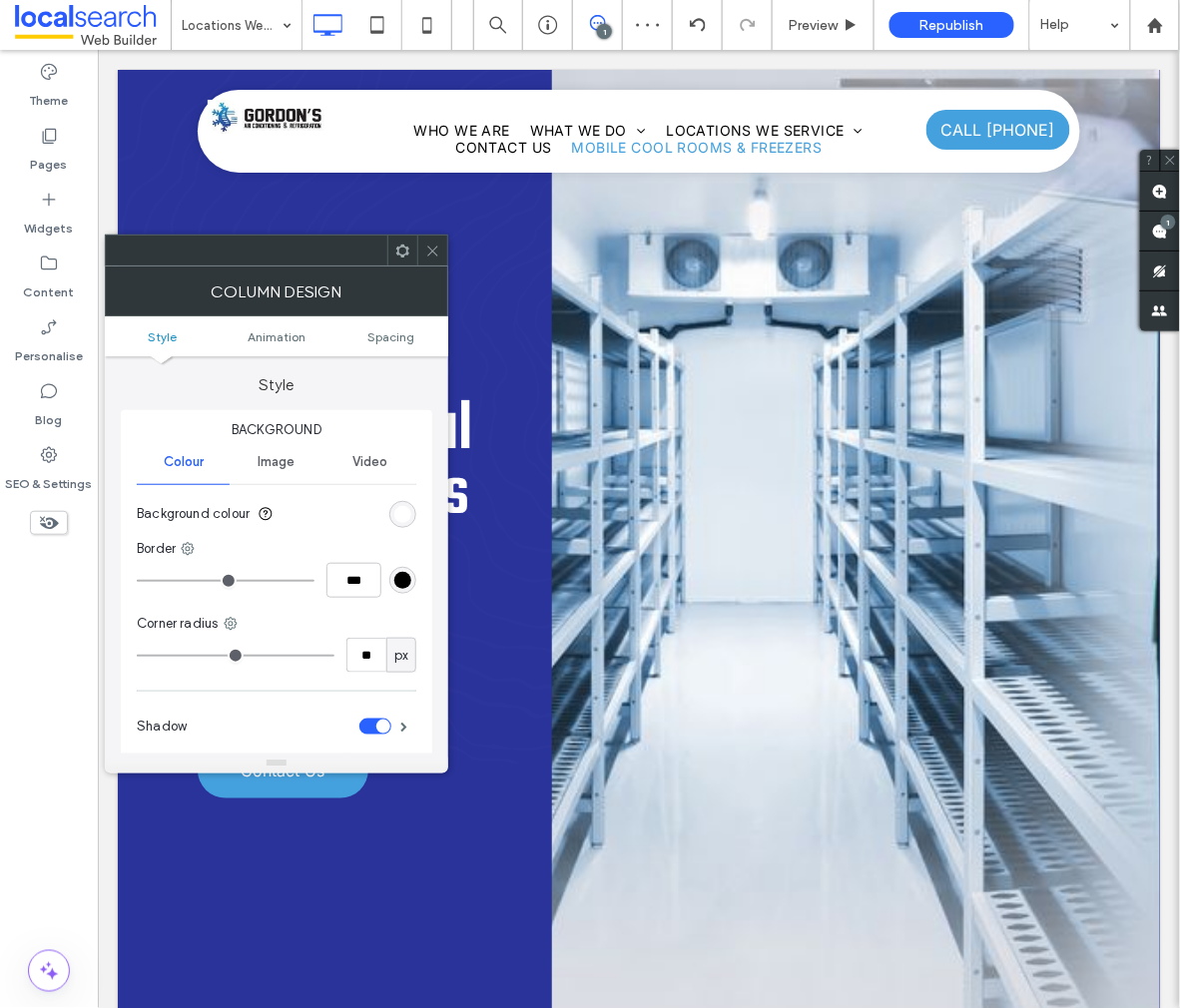 click 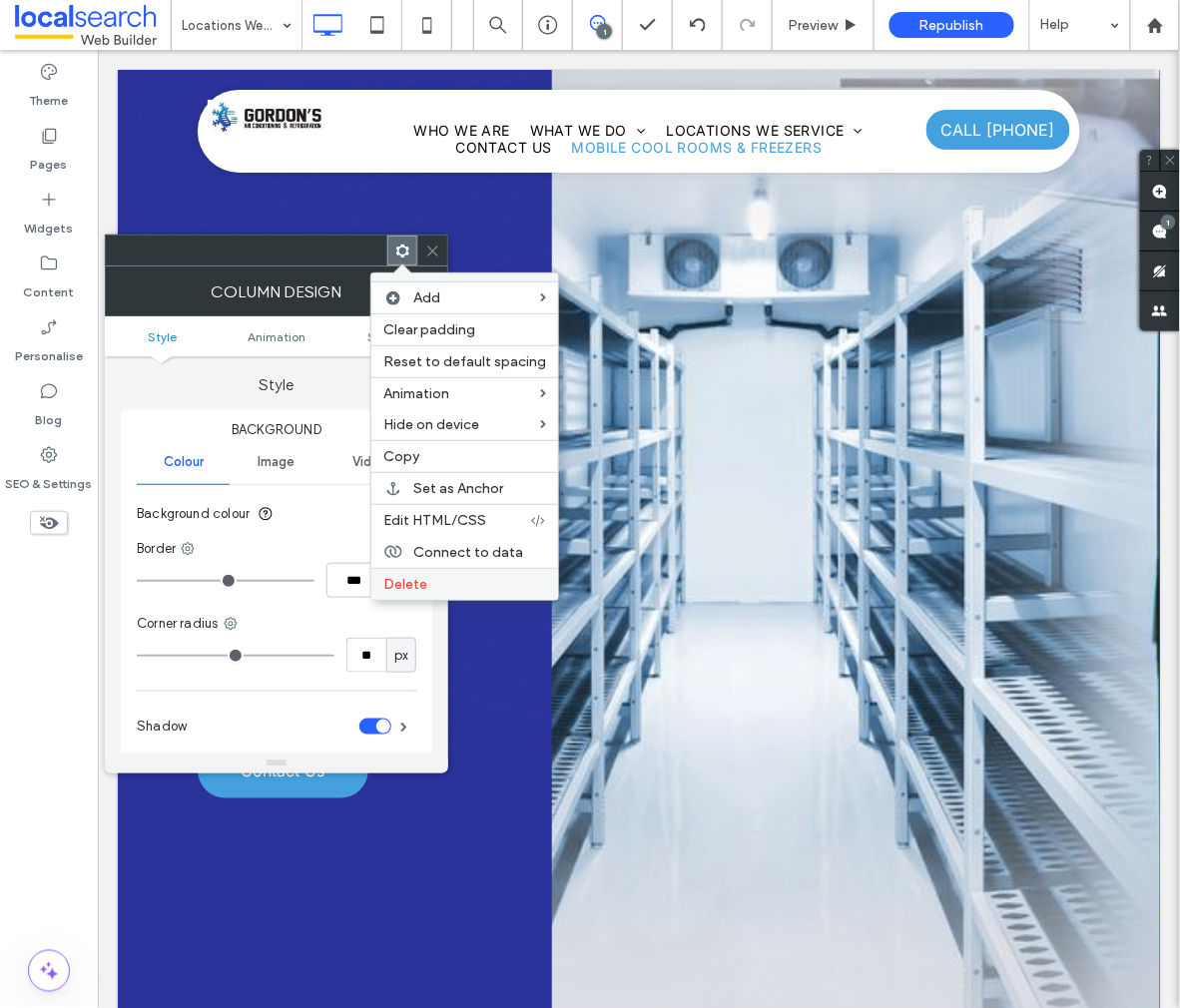click on "Delete" at bounding box center (464, 584) 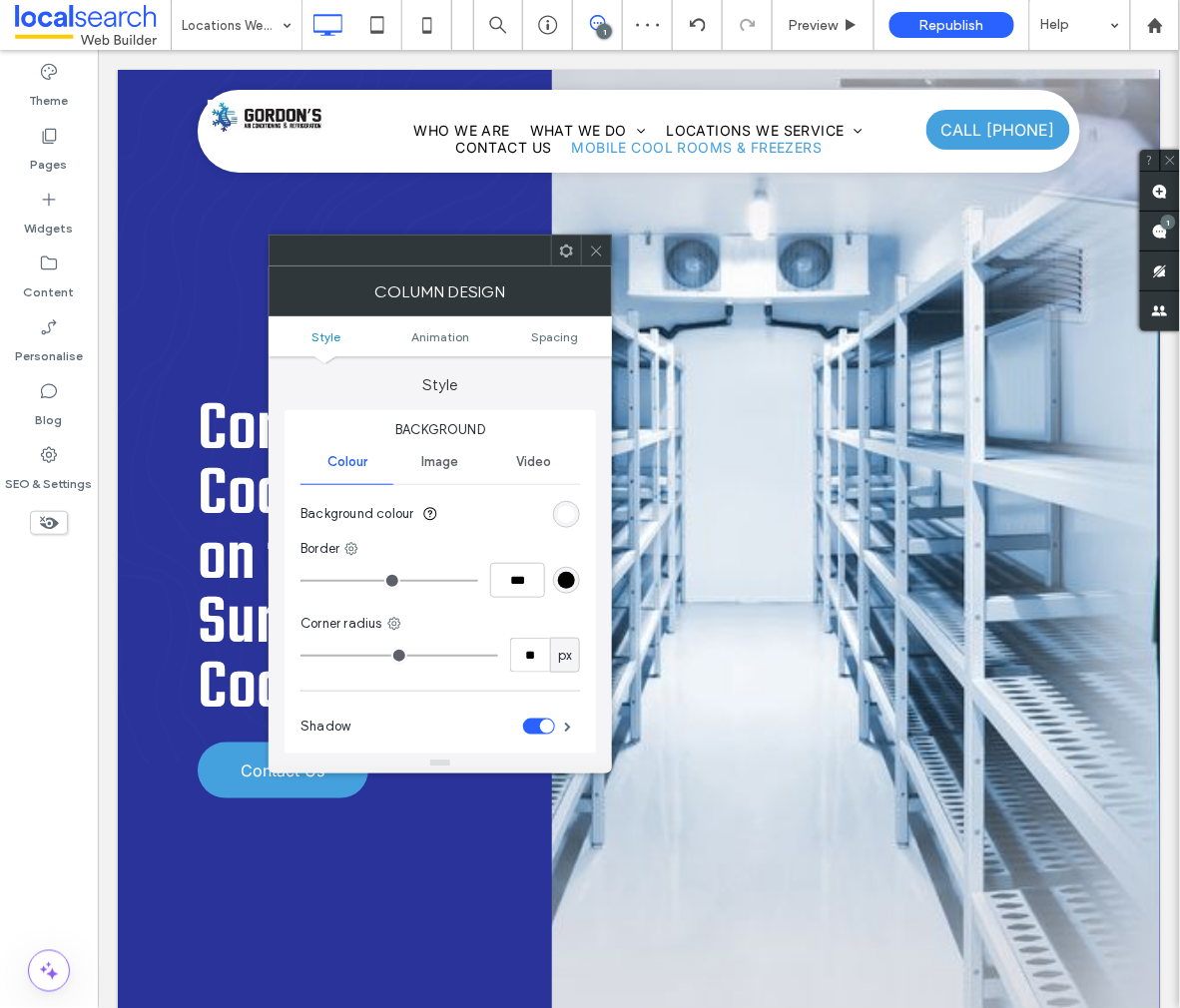 click at bounding box center (566, 251) 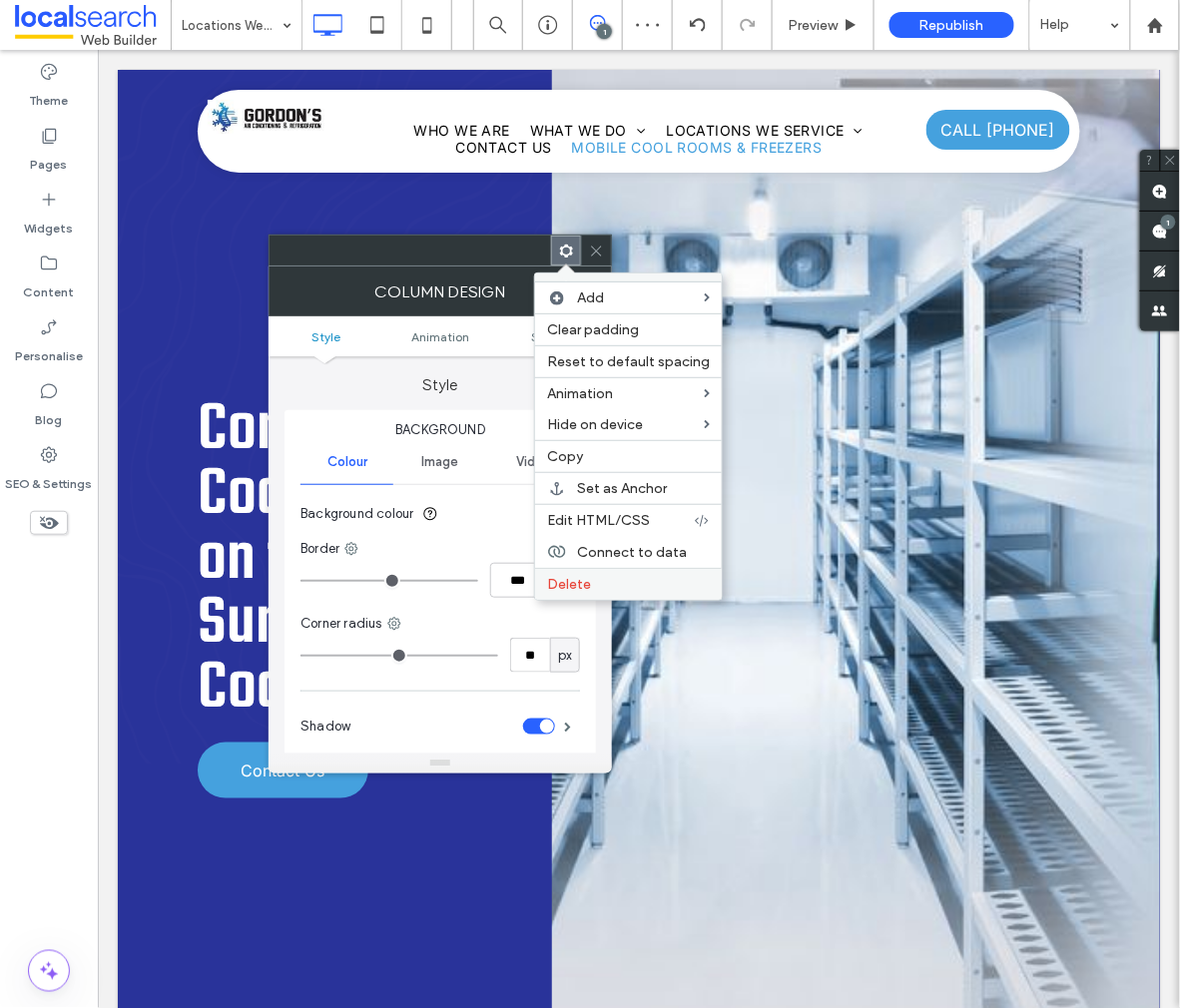 click on "Delete" at bounding box center [569, 584] 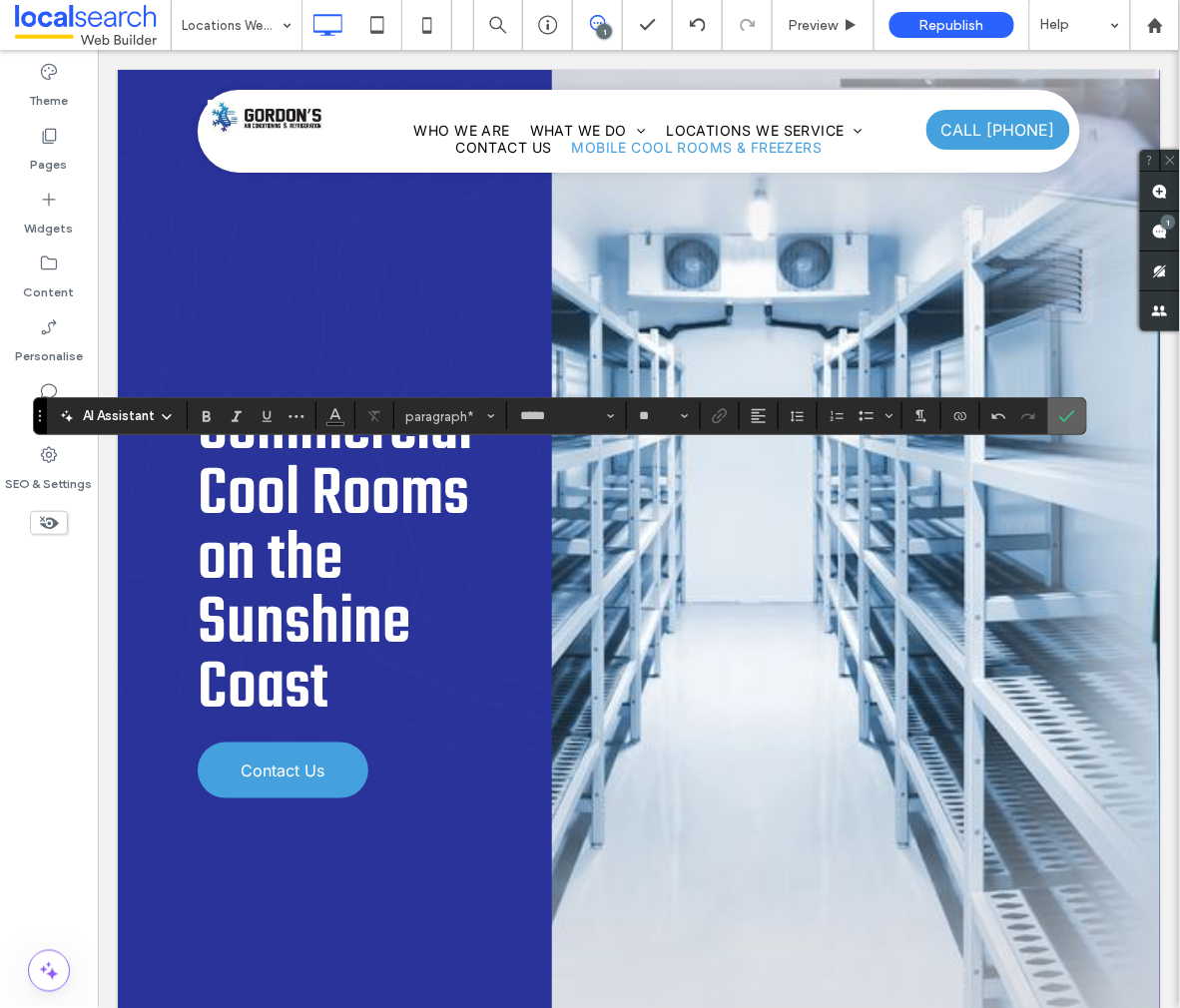 click 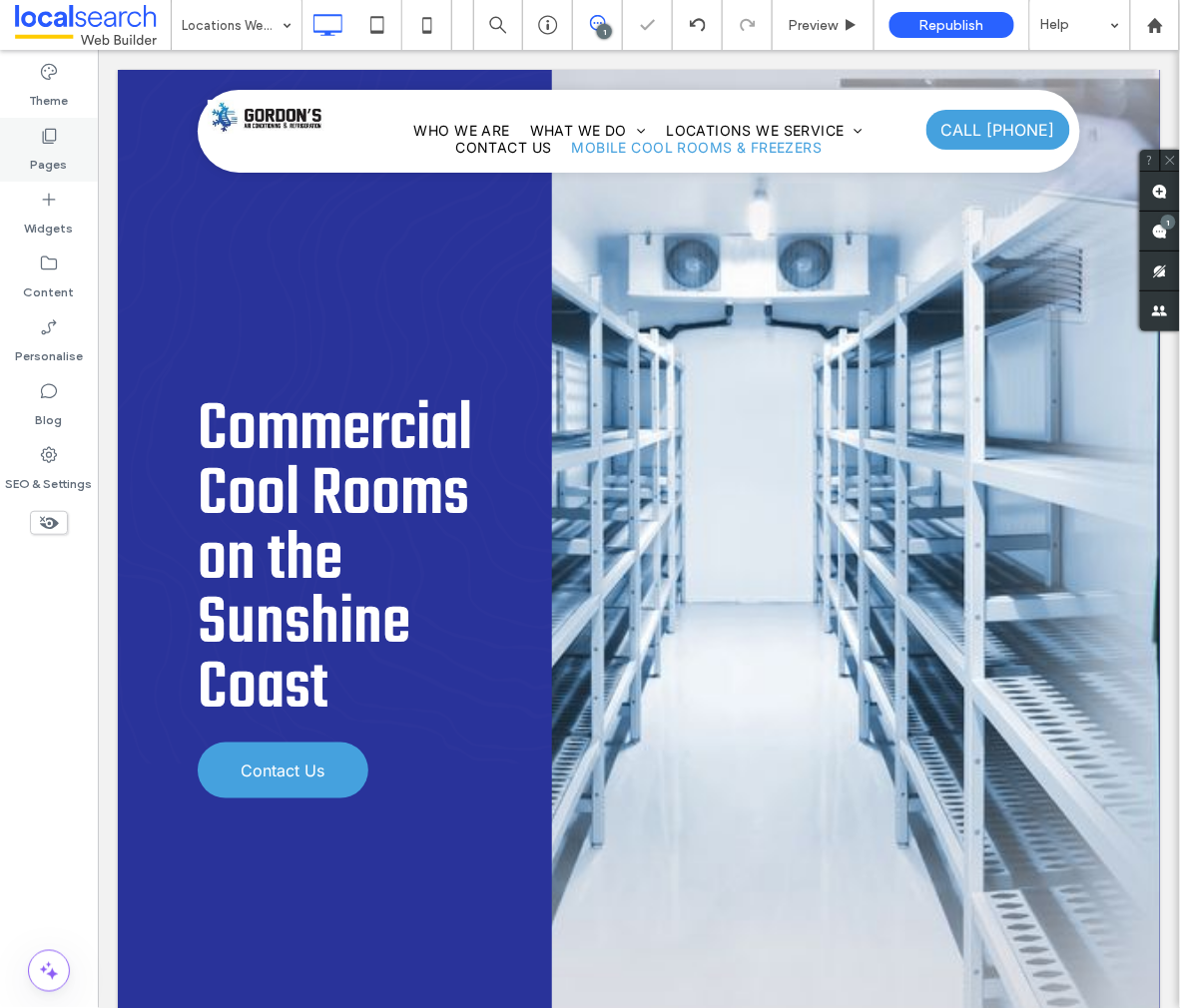 click on "Pages" at bounding box center (49, 160) 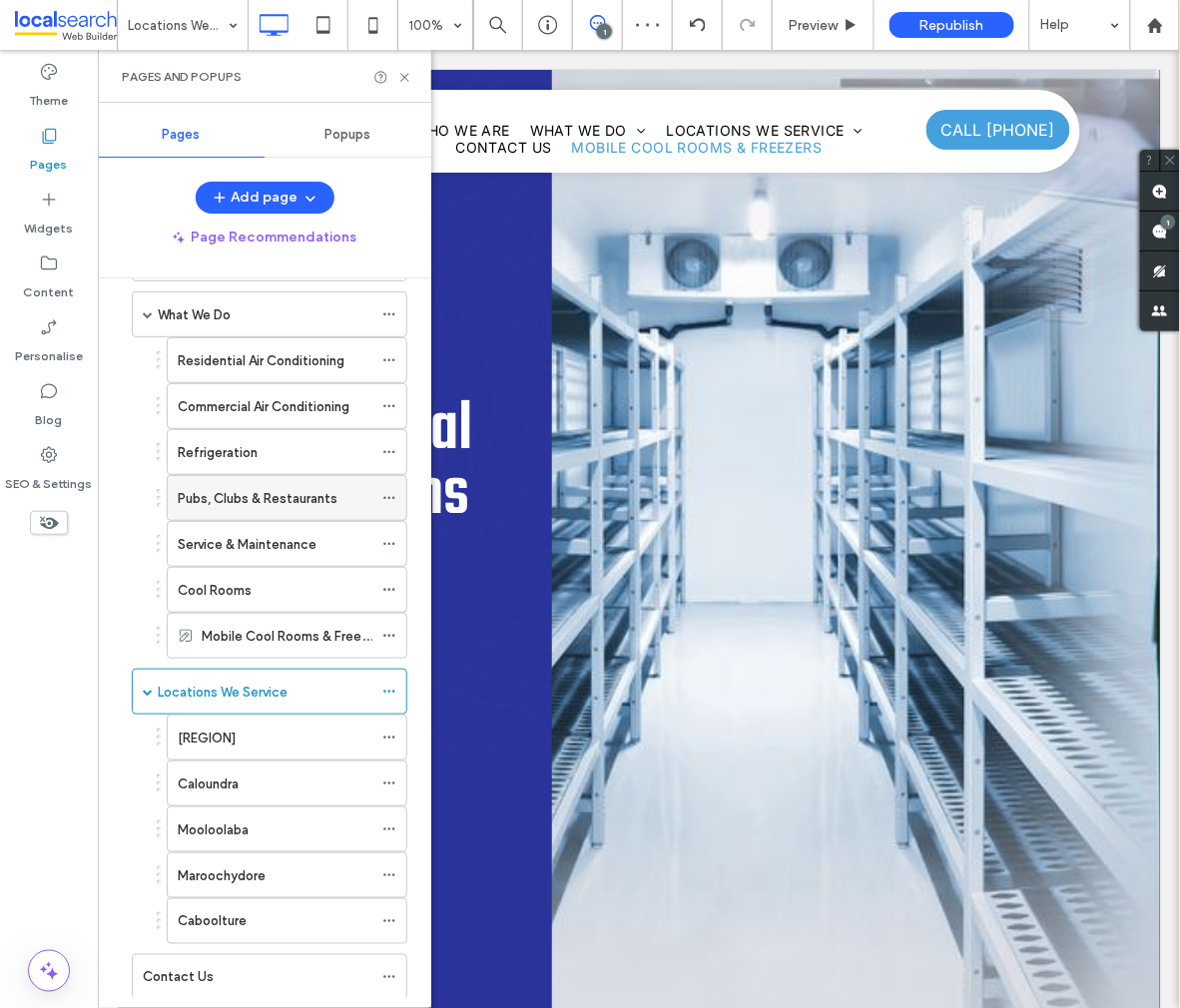 scroll, scrollTop: 196, scrollLeft: 0, axis: vertical 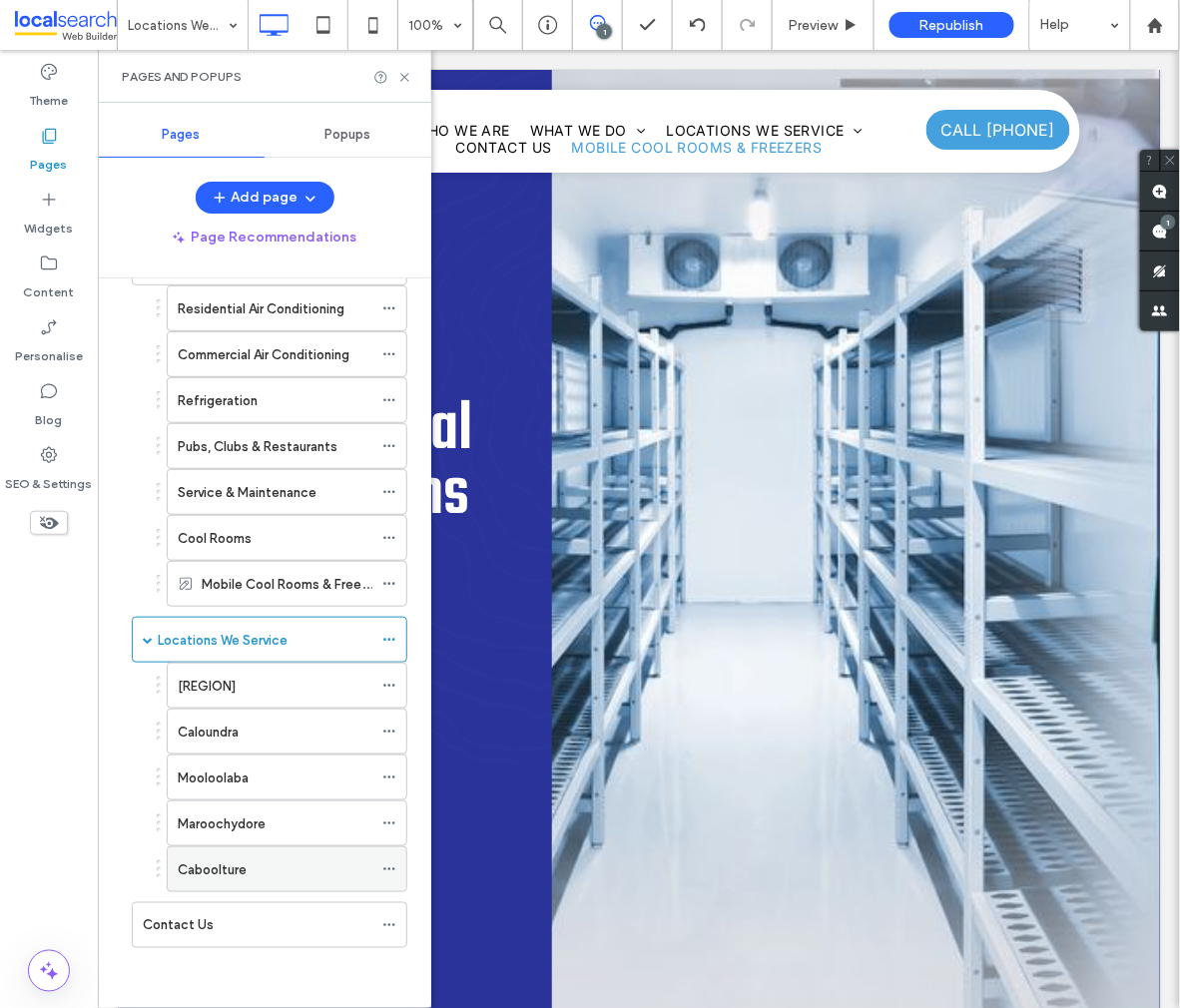 click 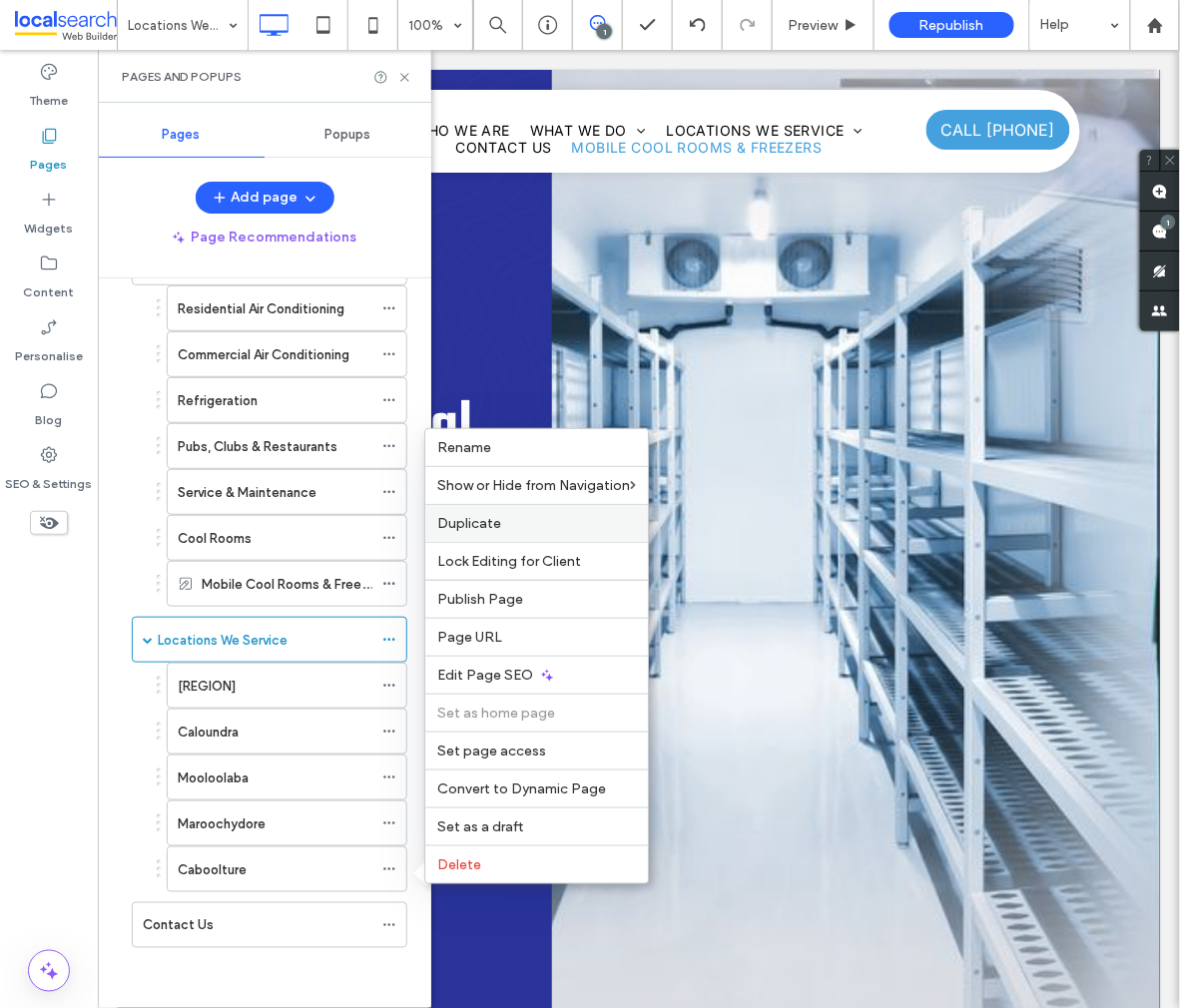 click on "Duplicate" at bounding box center [536, 523] 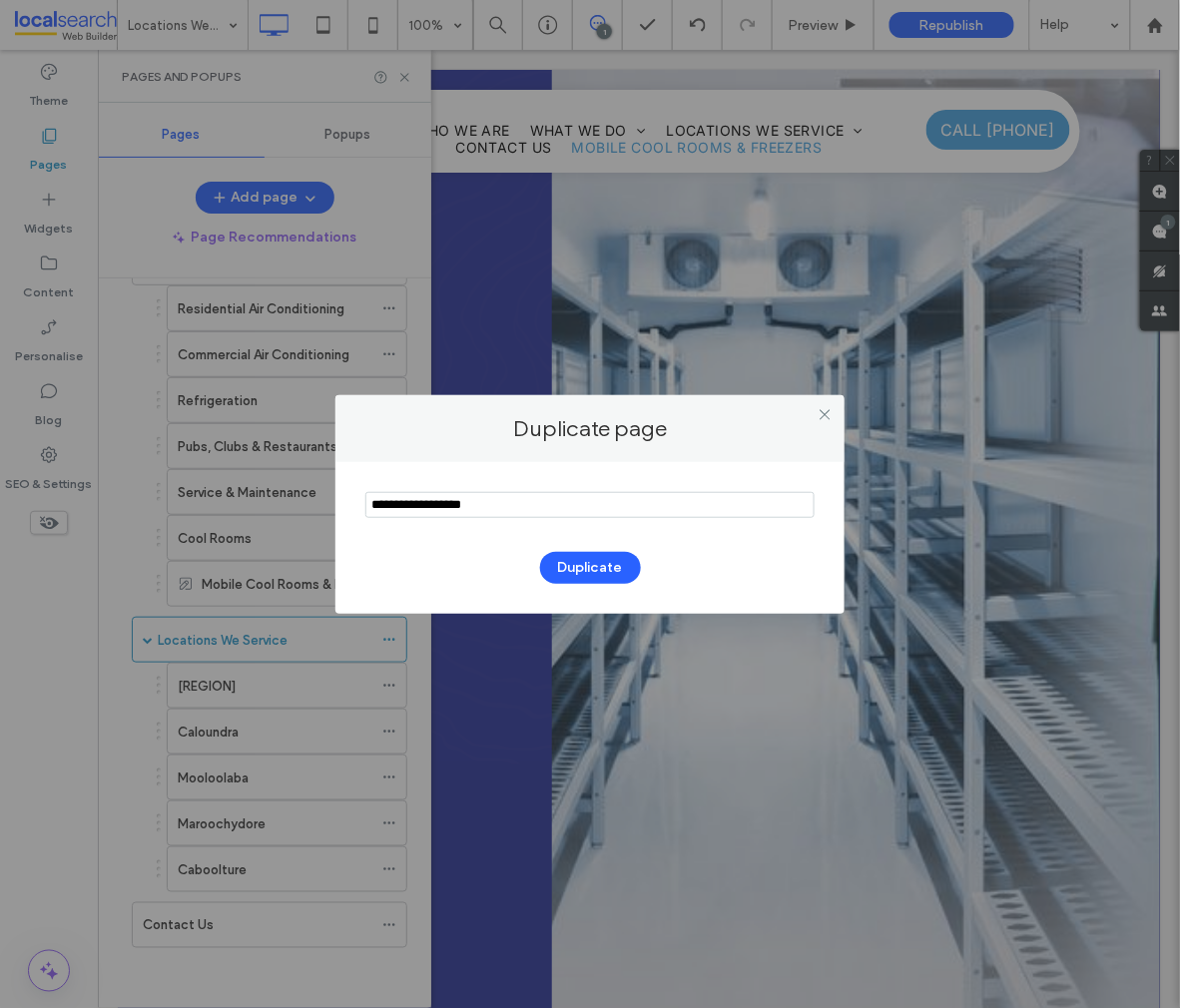 drag, startPoint x: 508, startPoint y: 507, endPoint x: 328, endPoint y: 498, distance: 180.22486 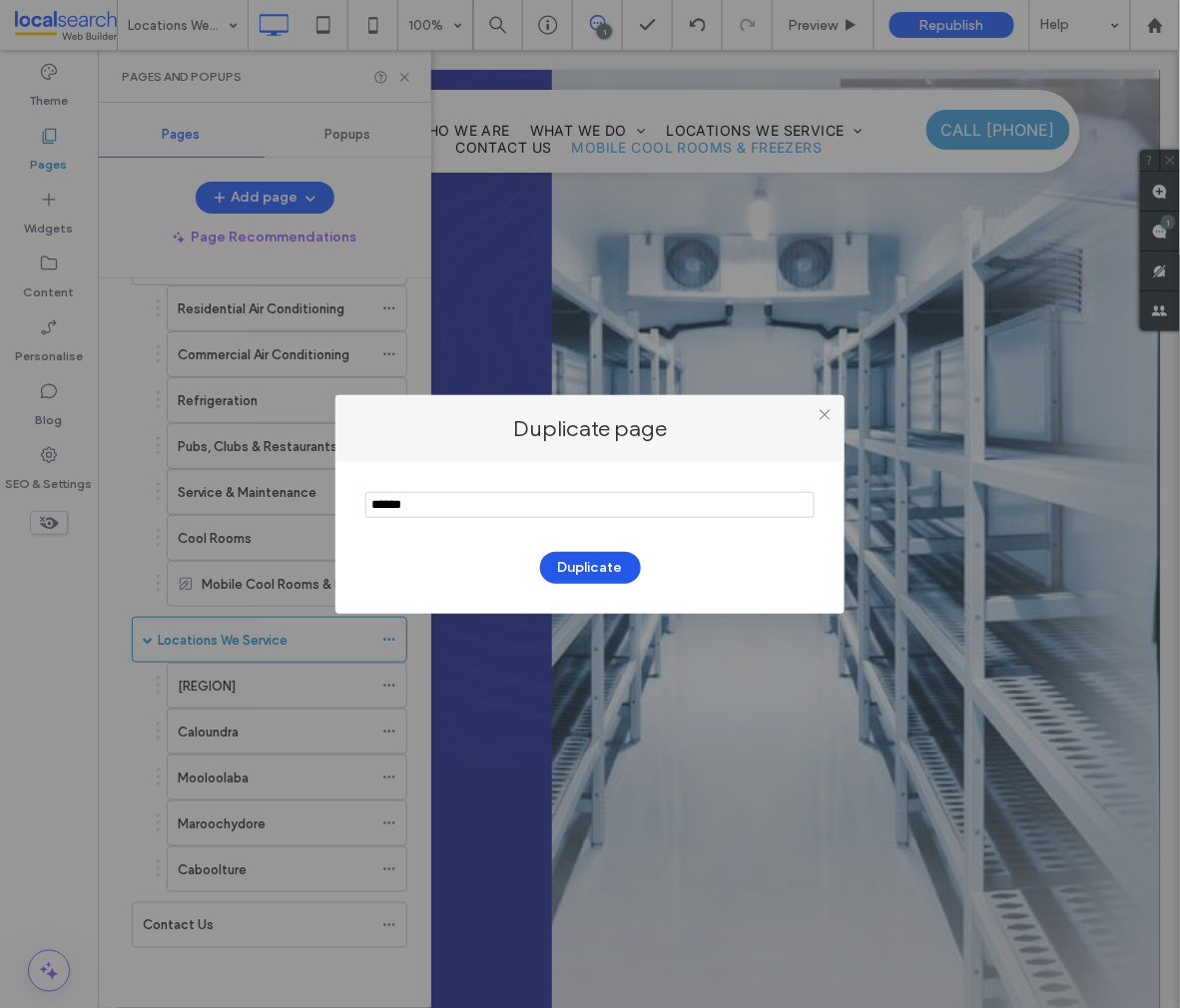 type on "******" 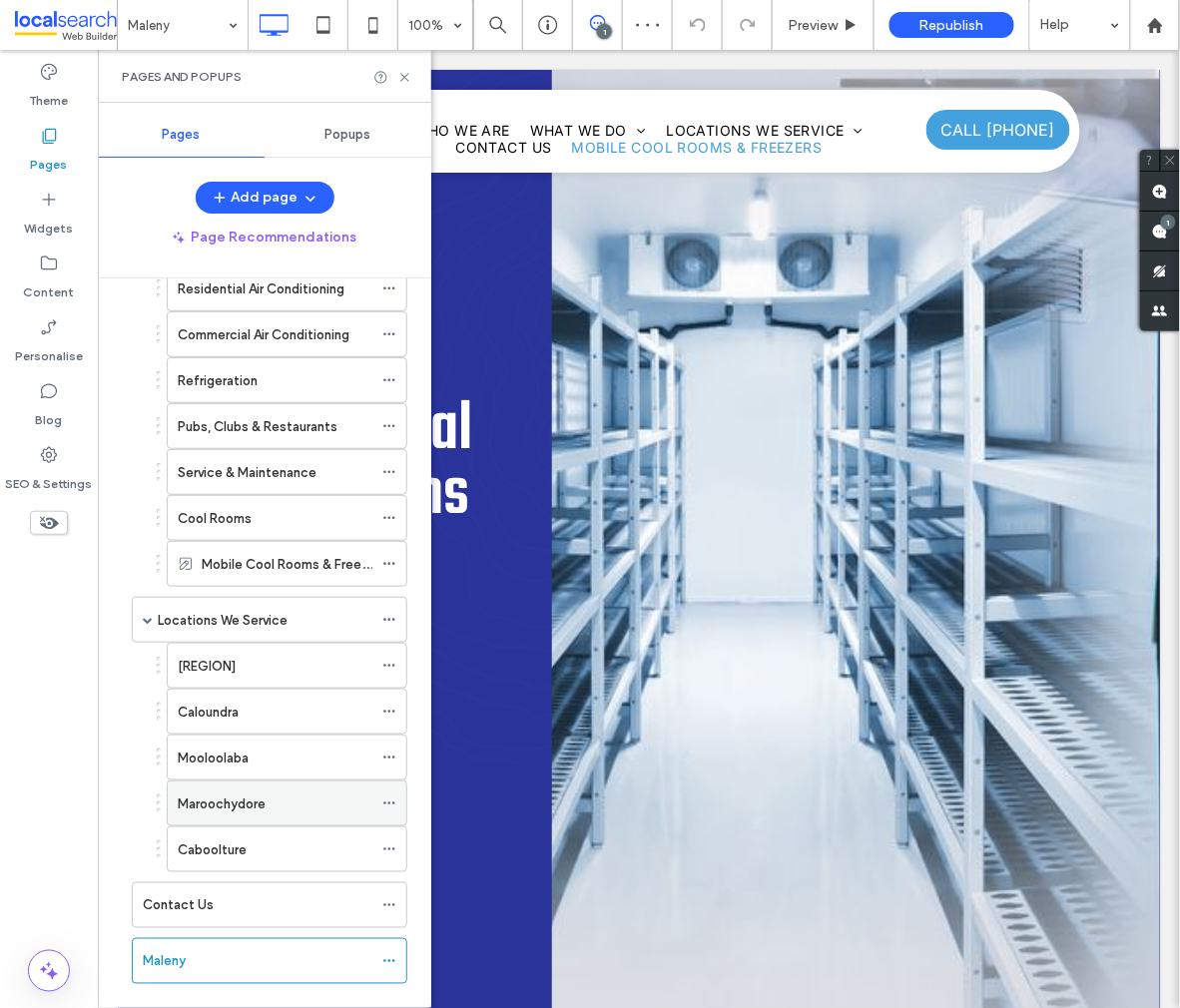 scroll, scrollTop: 252, scrollLeft: 0, axis: vertical 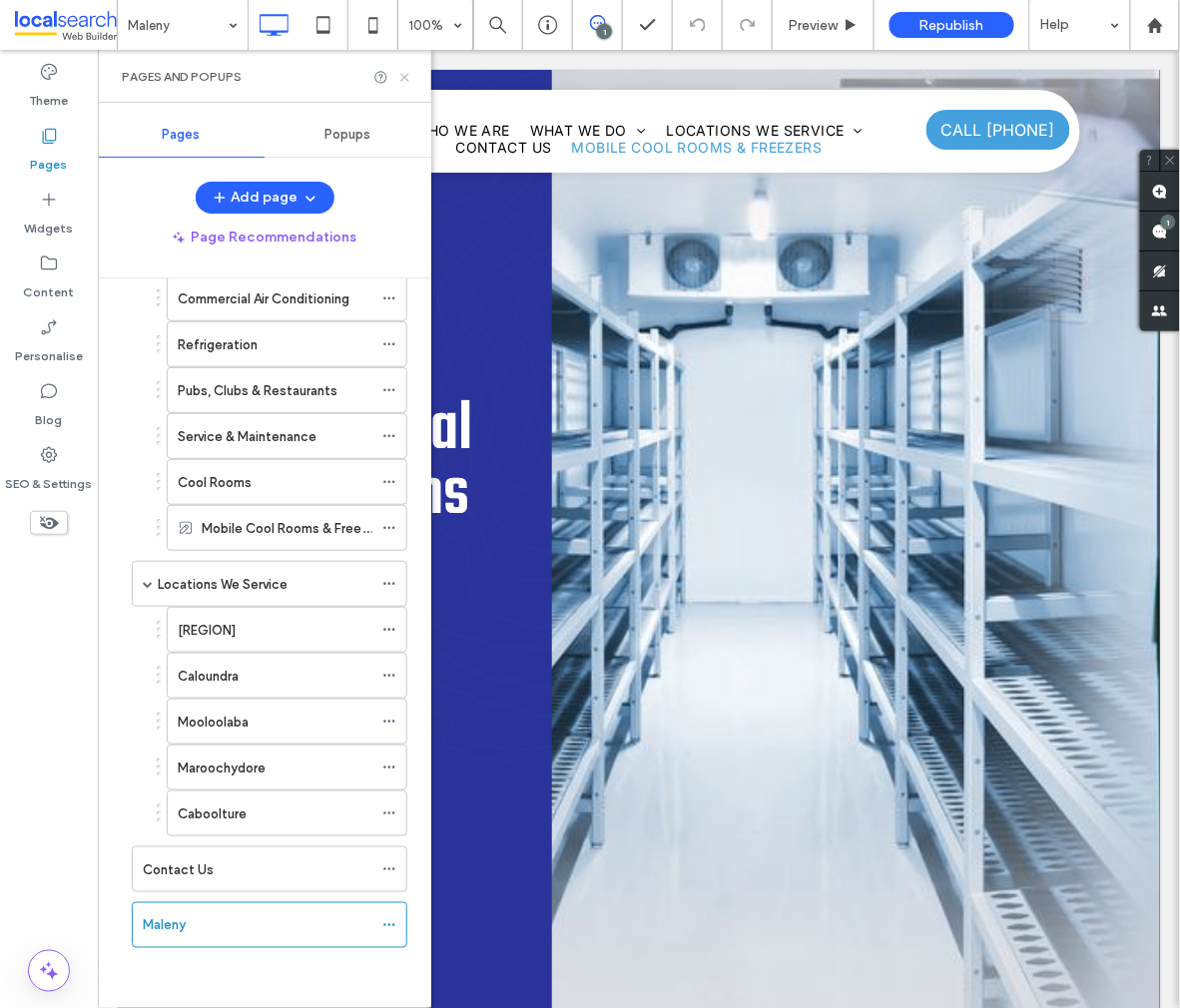 click 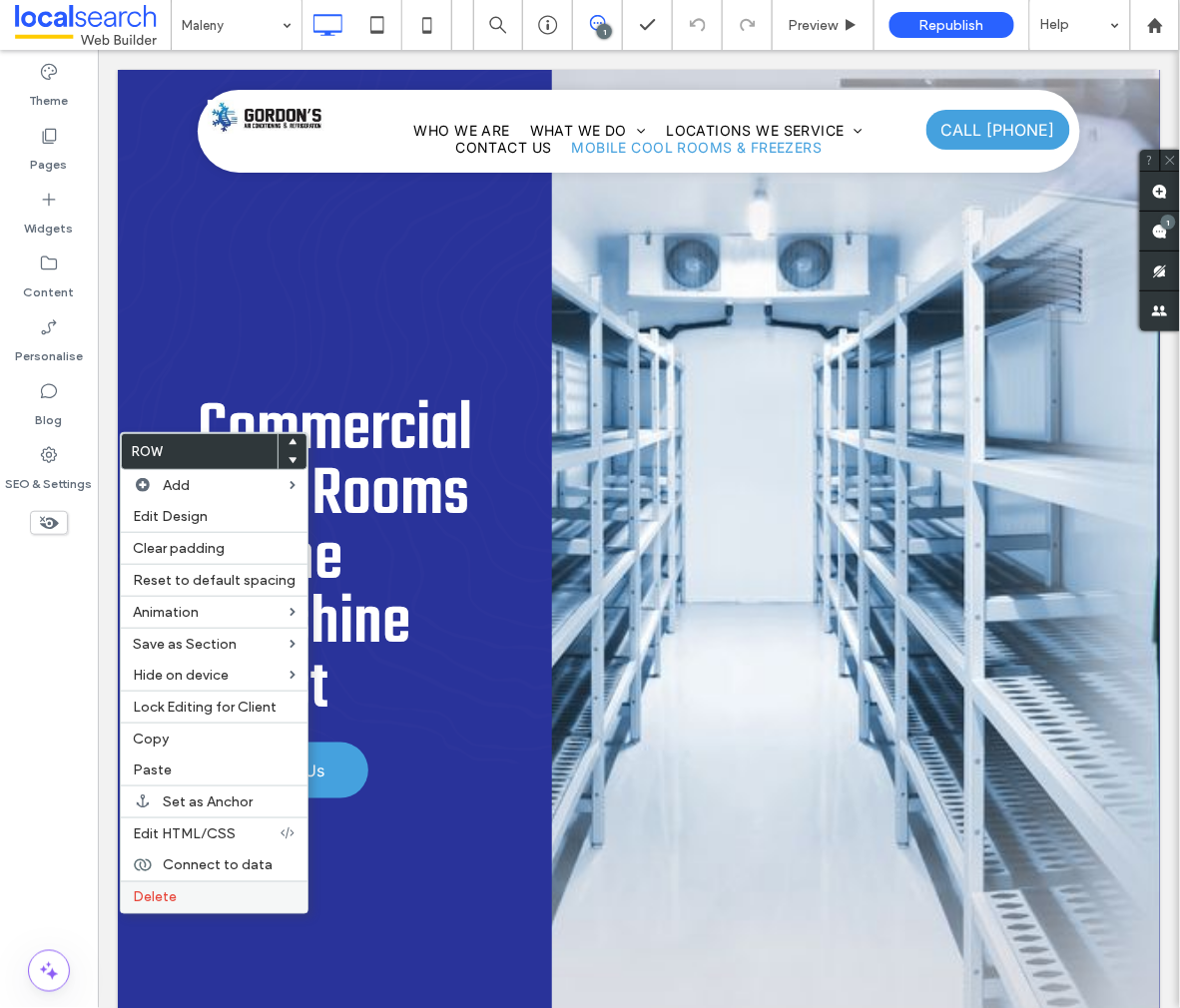 click on "Delete" at bounding box center [214, 897] 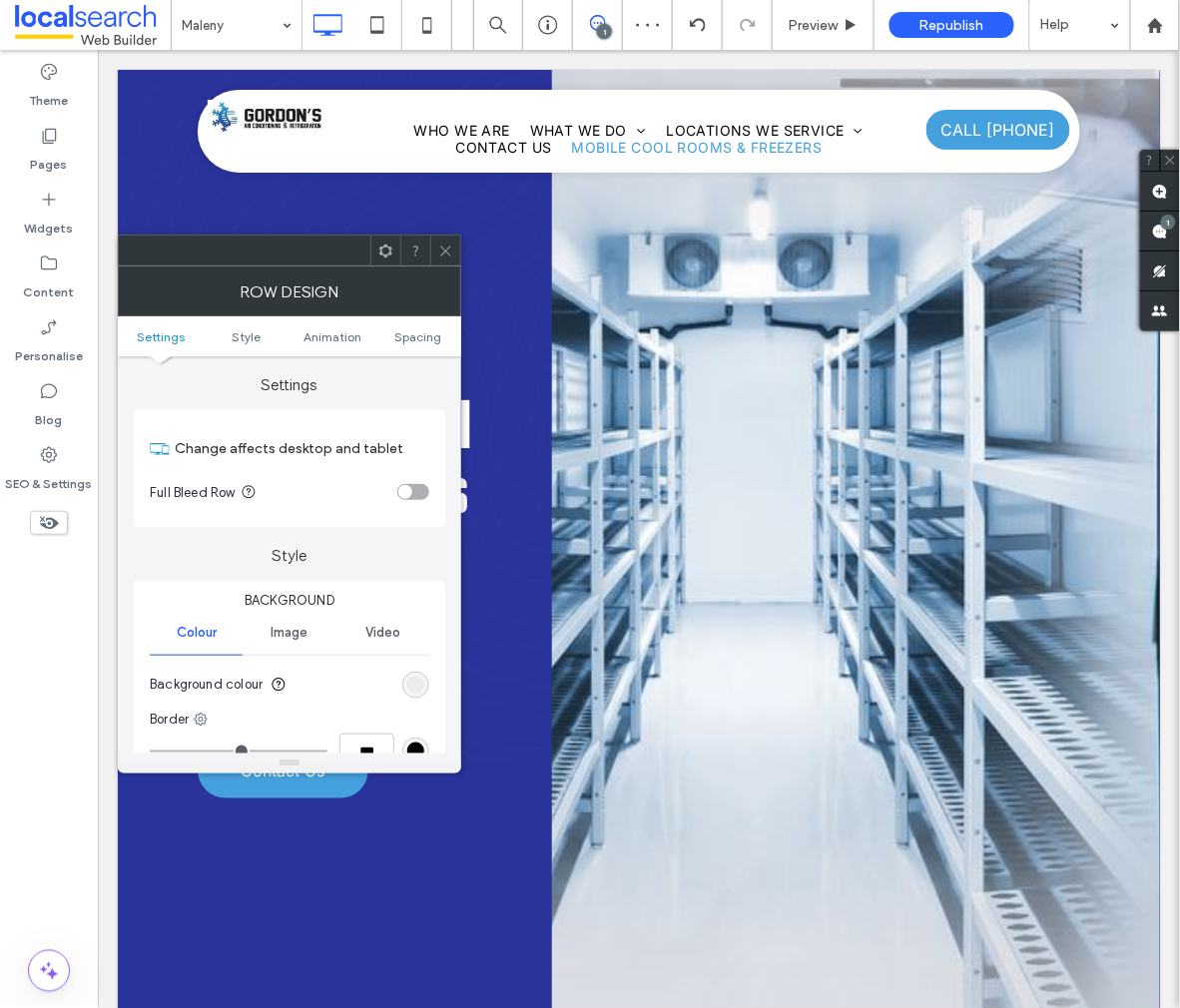 click 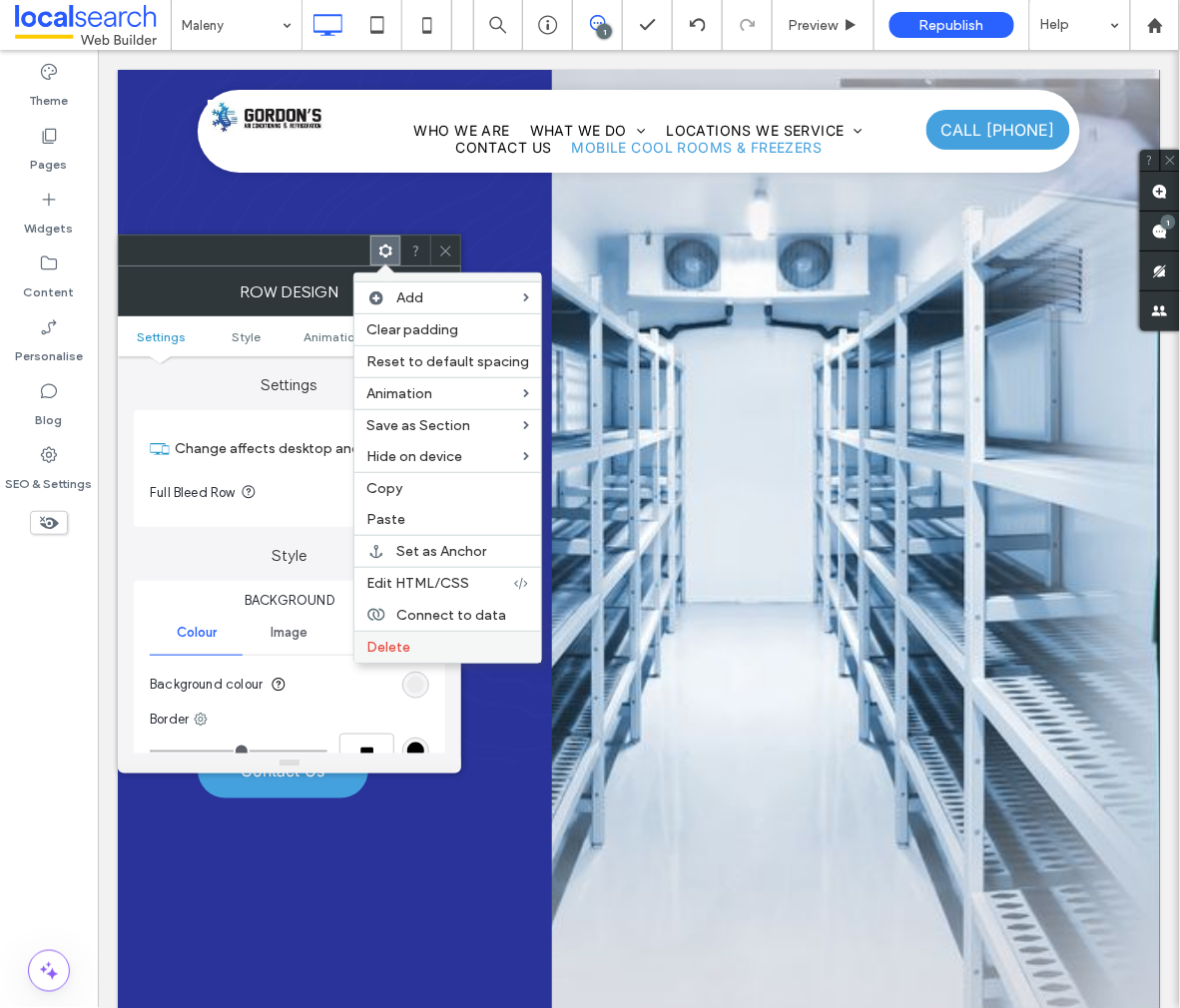 click on "Delete" at bounding box center [447, 647] 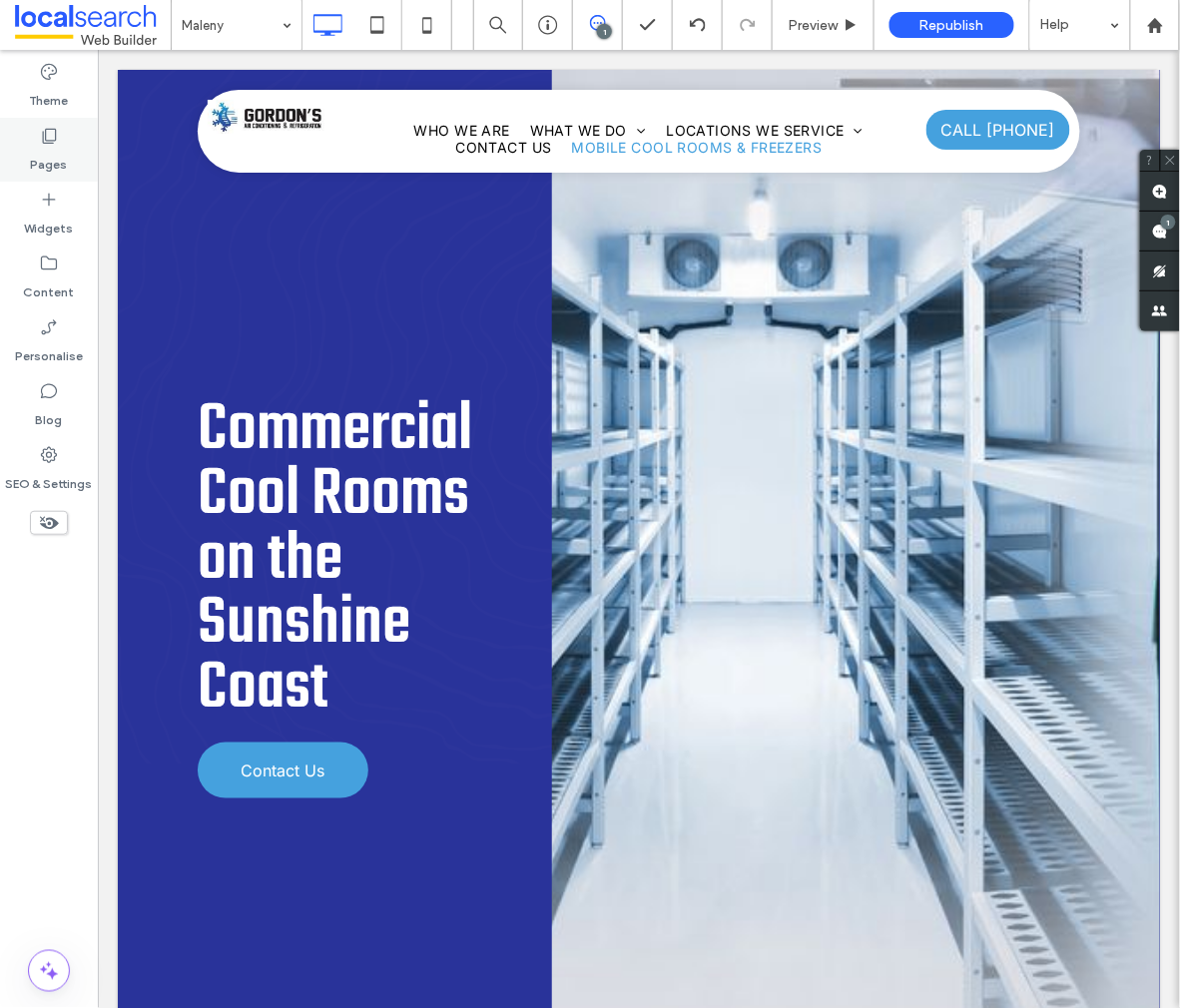 click 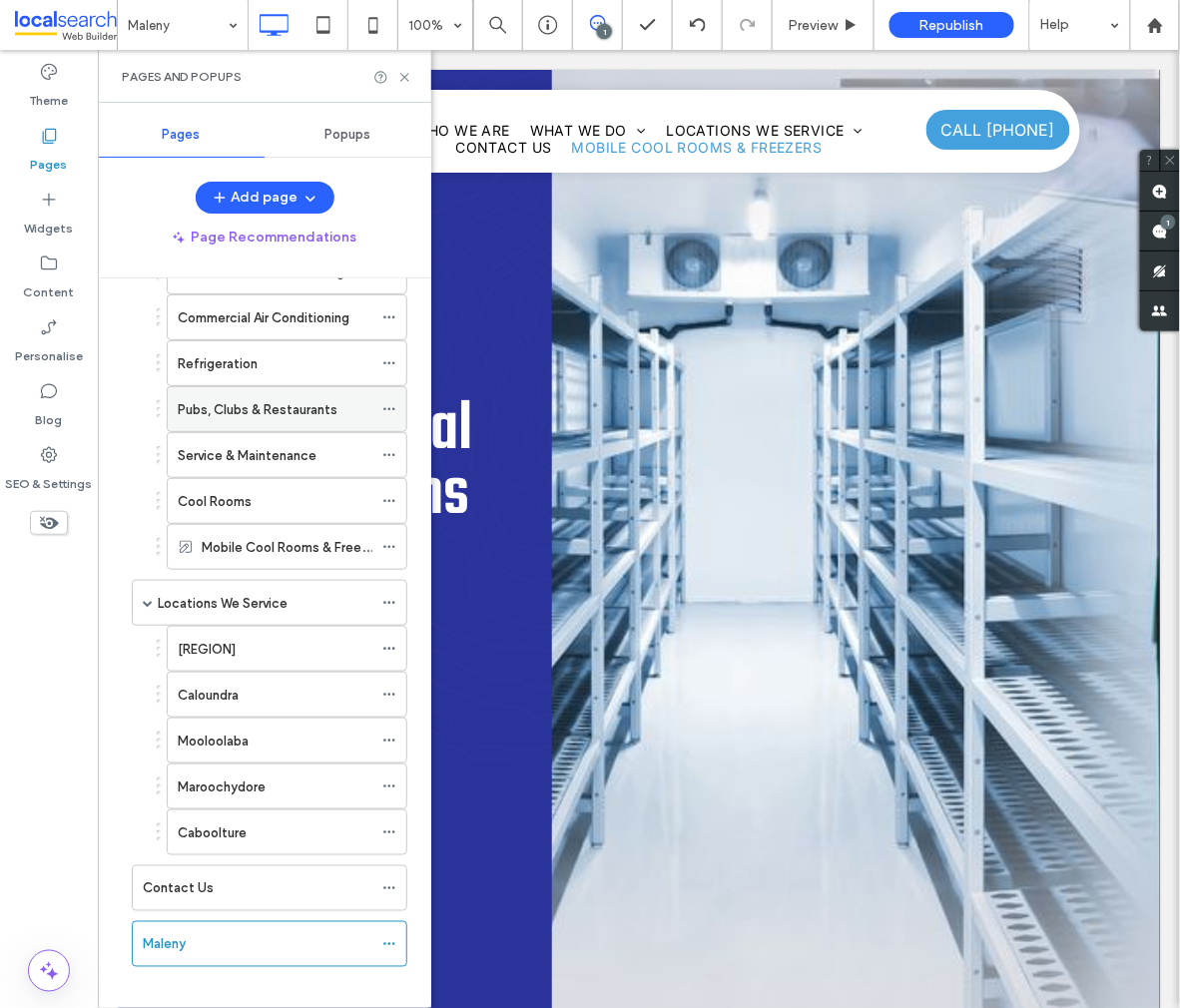 scroll, scrollTop: 252, scrollLeft: 0, axis: vertical 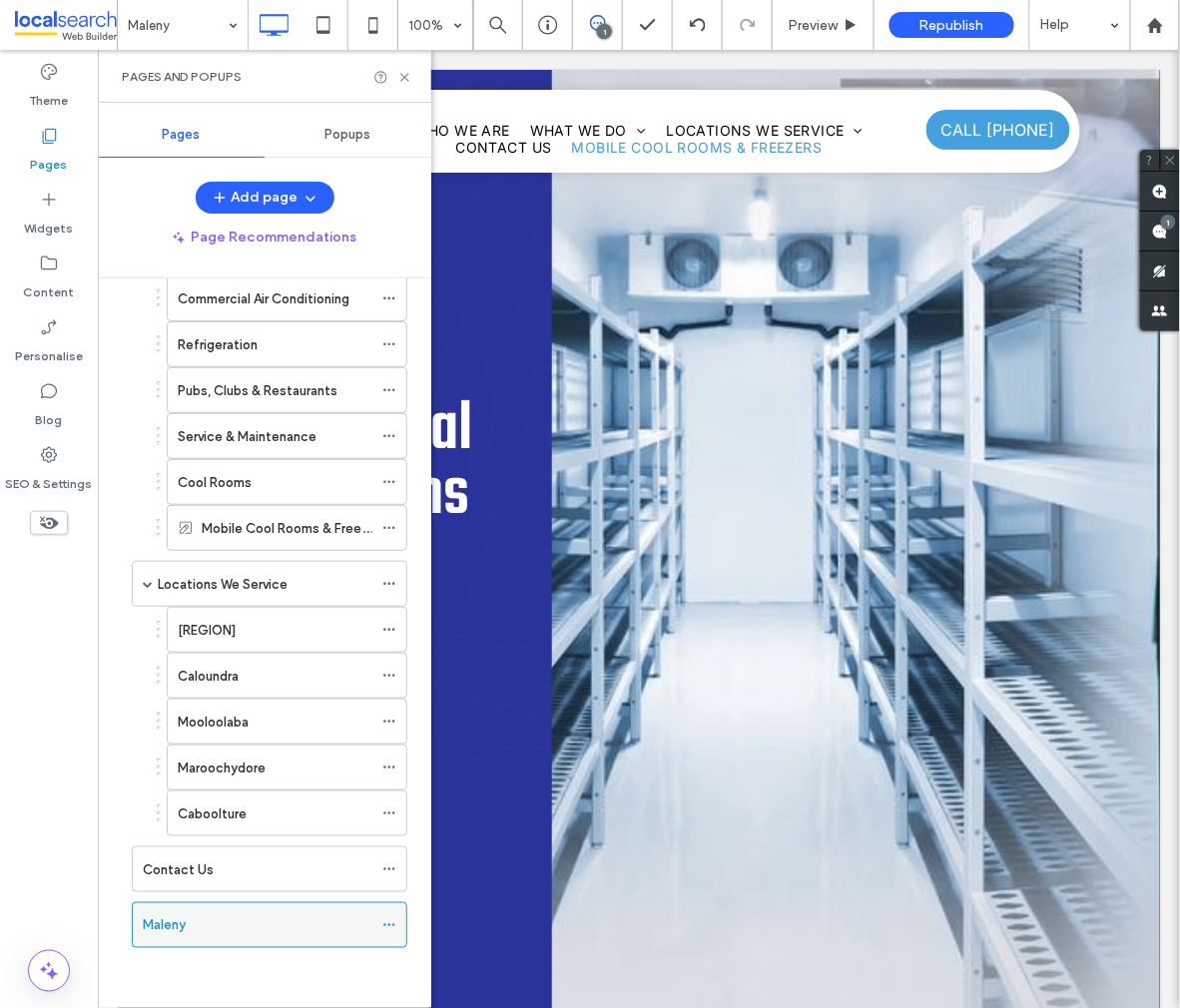 click 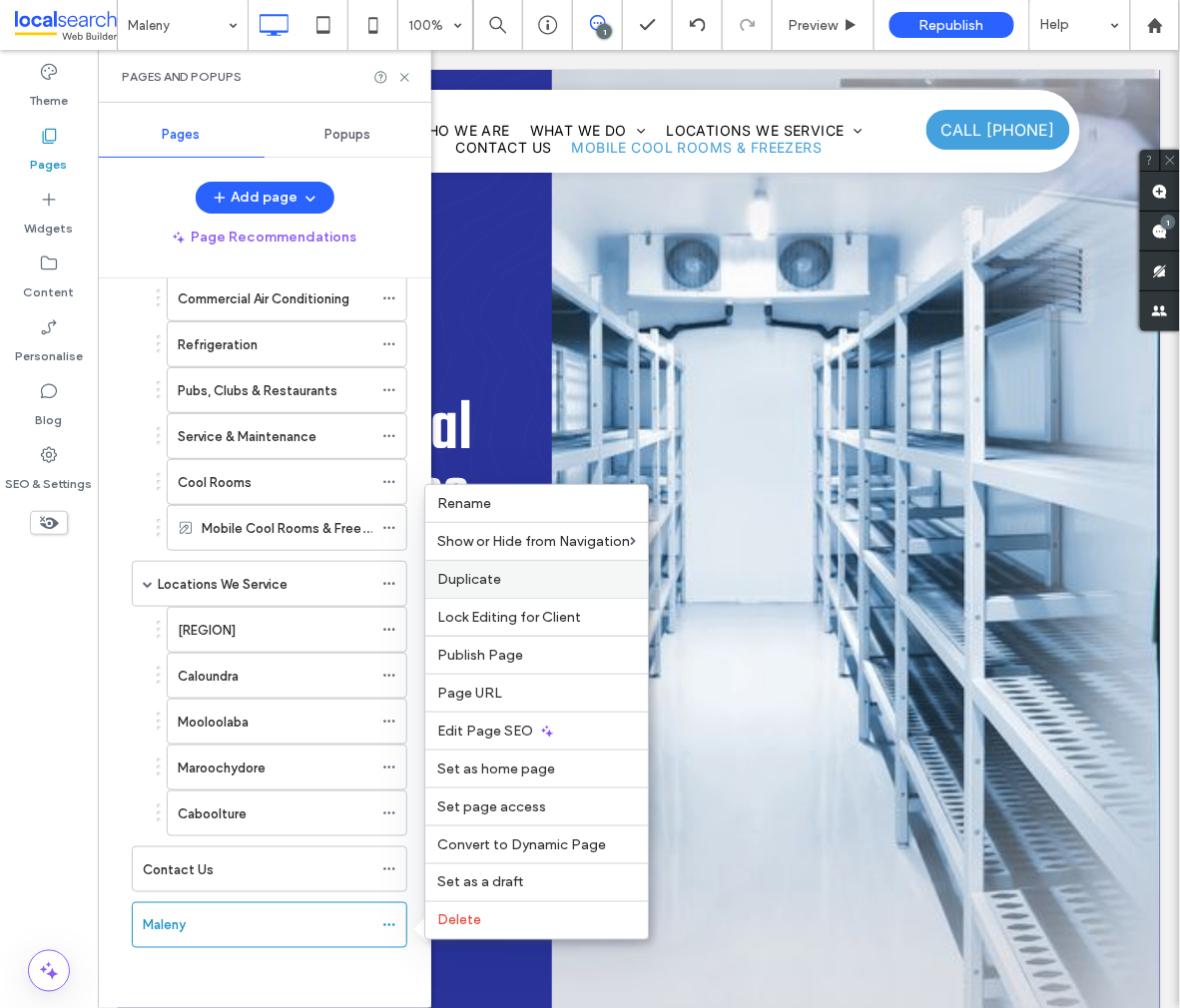 click on "Duplicate" at bounding box center (536, 579) 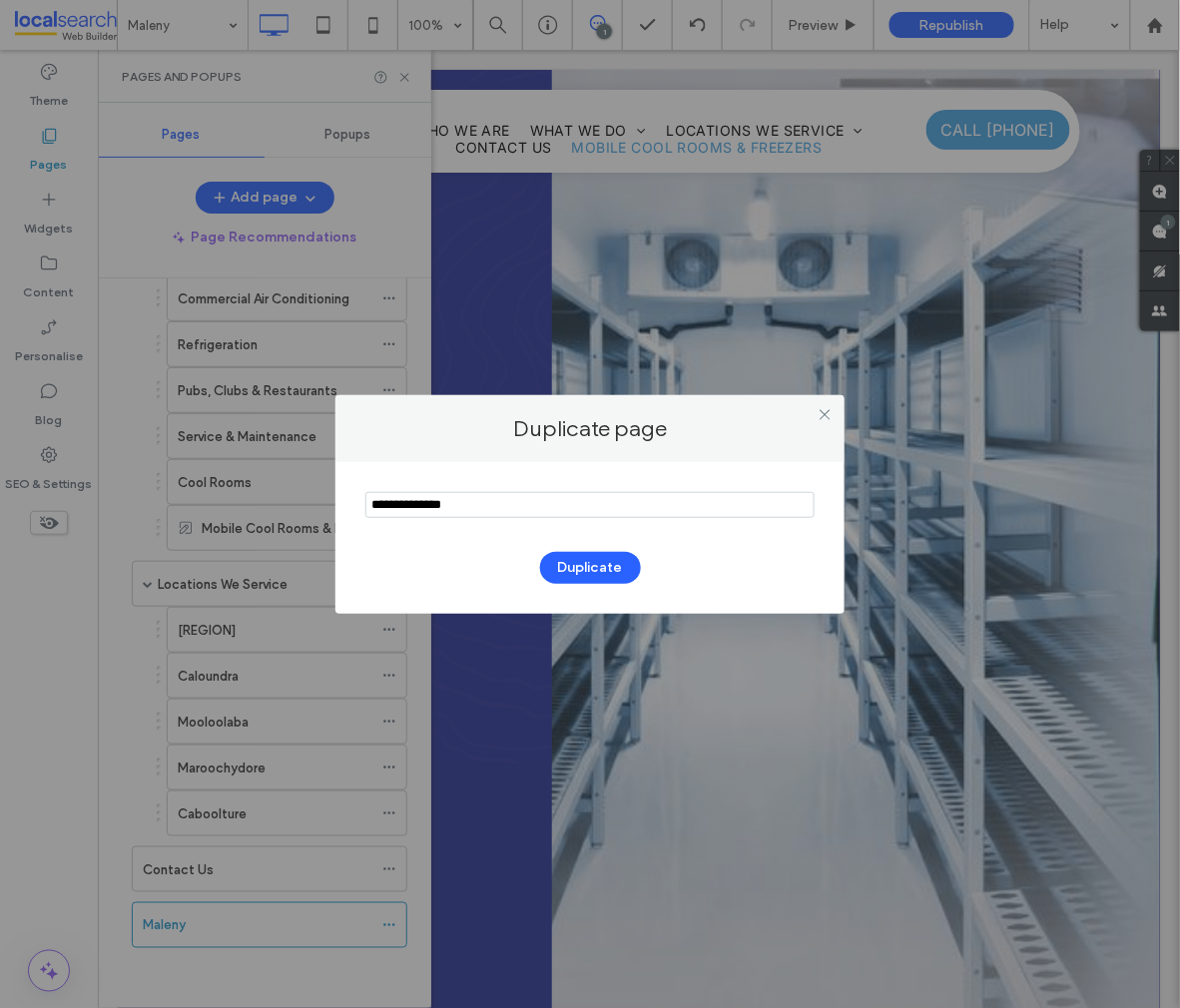 drag, startPoint x: 491, startPoint y: 499, endPoint x: 254, endPoint y: 499, distance: 237 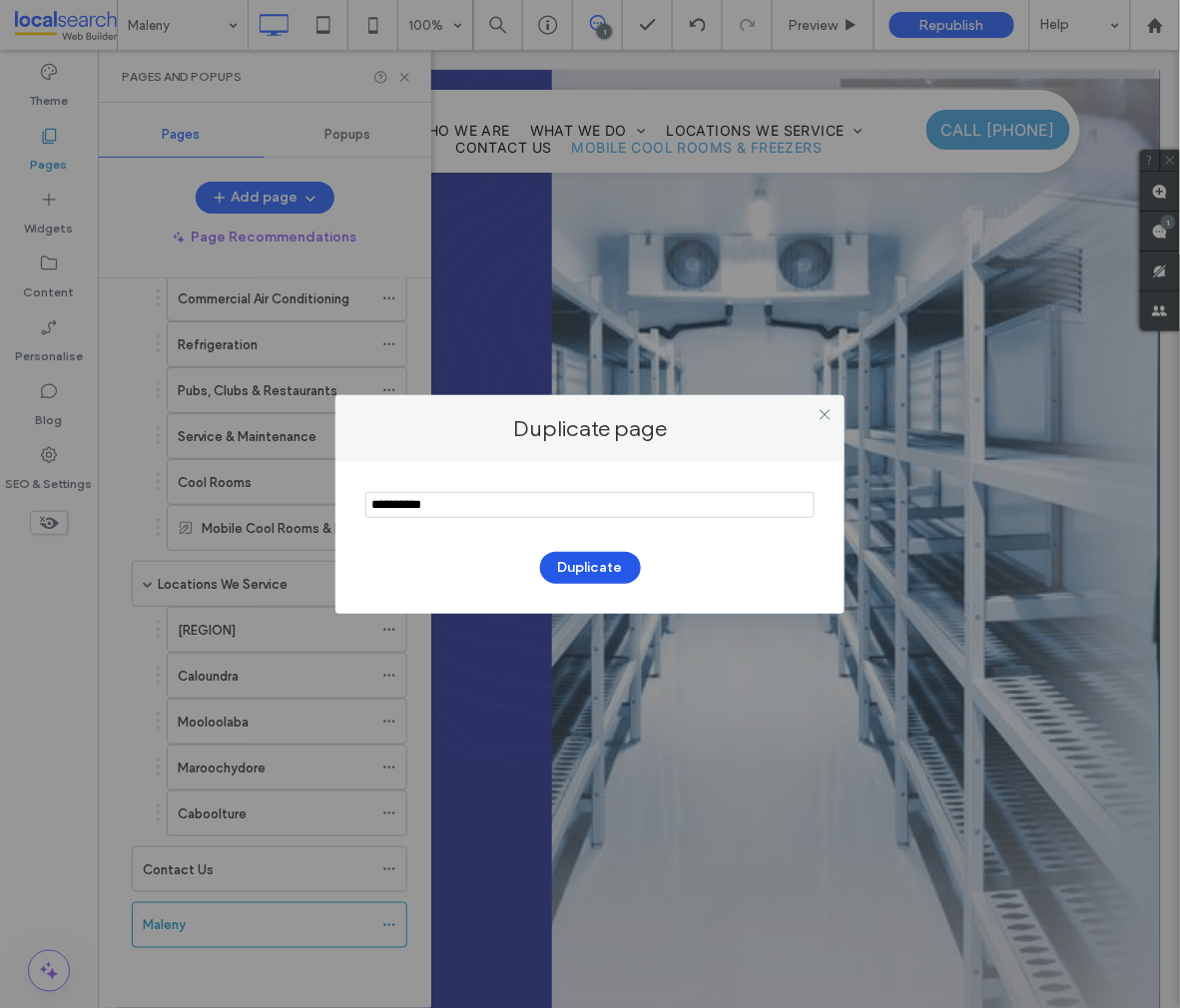 type on "**********" 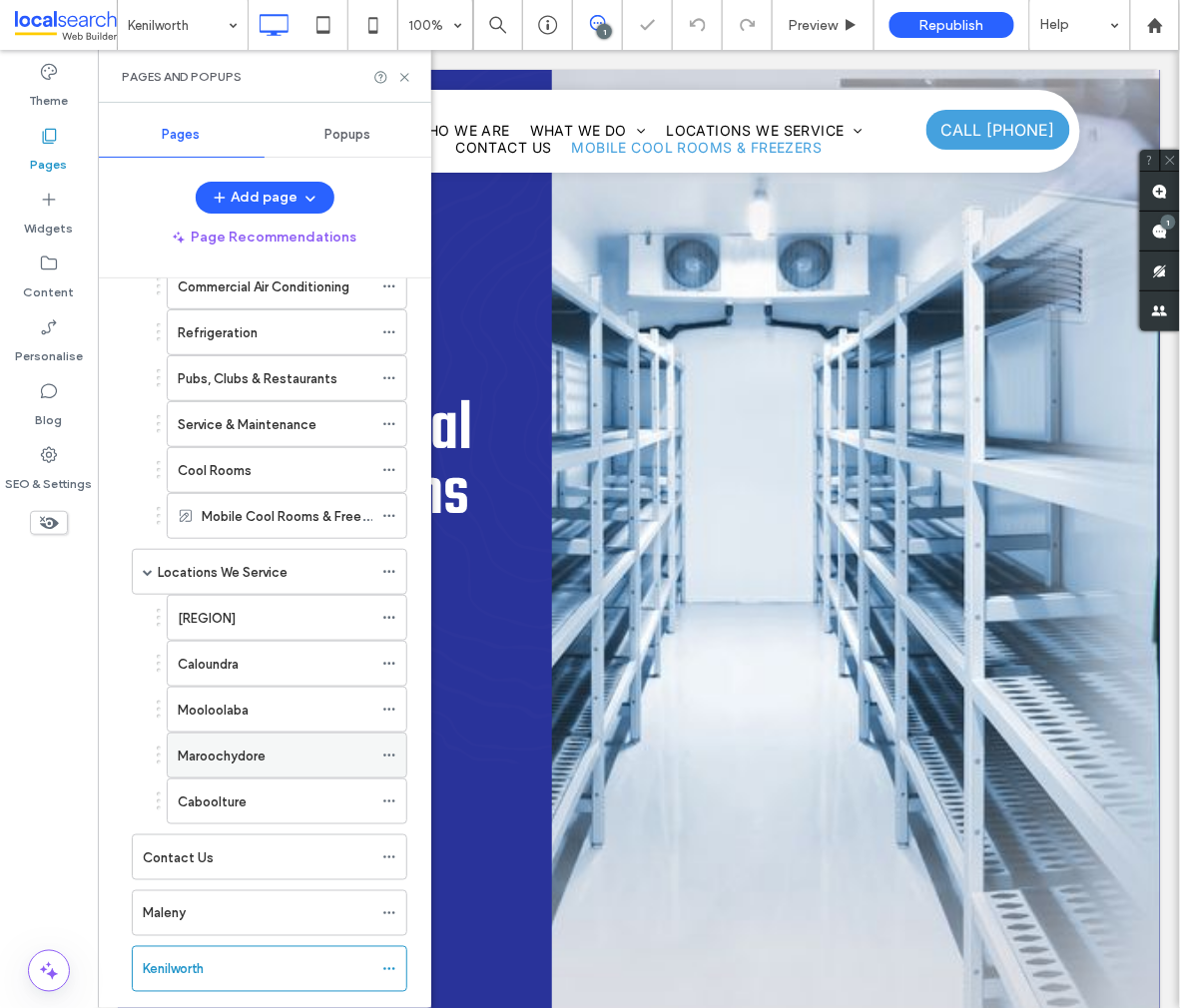 scroll, scrollTop: 308, scrollLeft: 0, axis: vertical 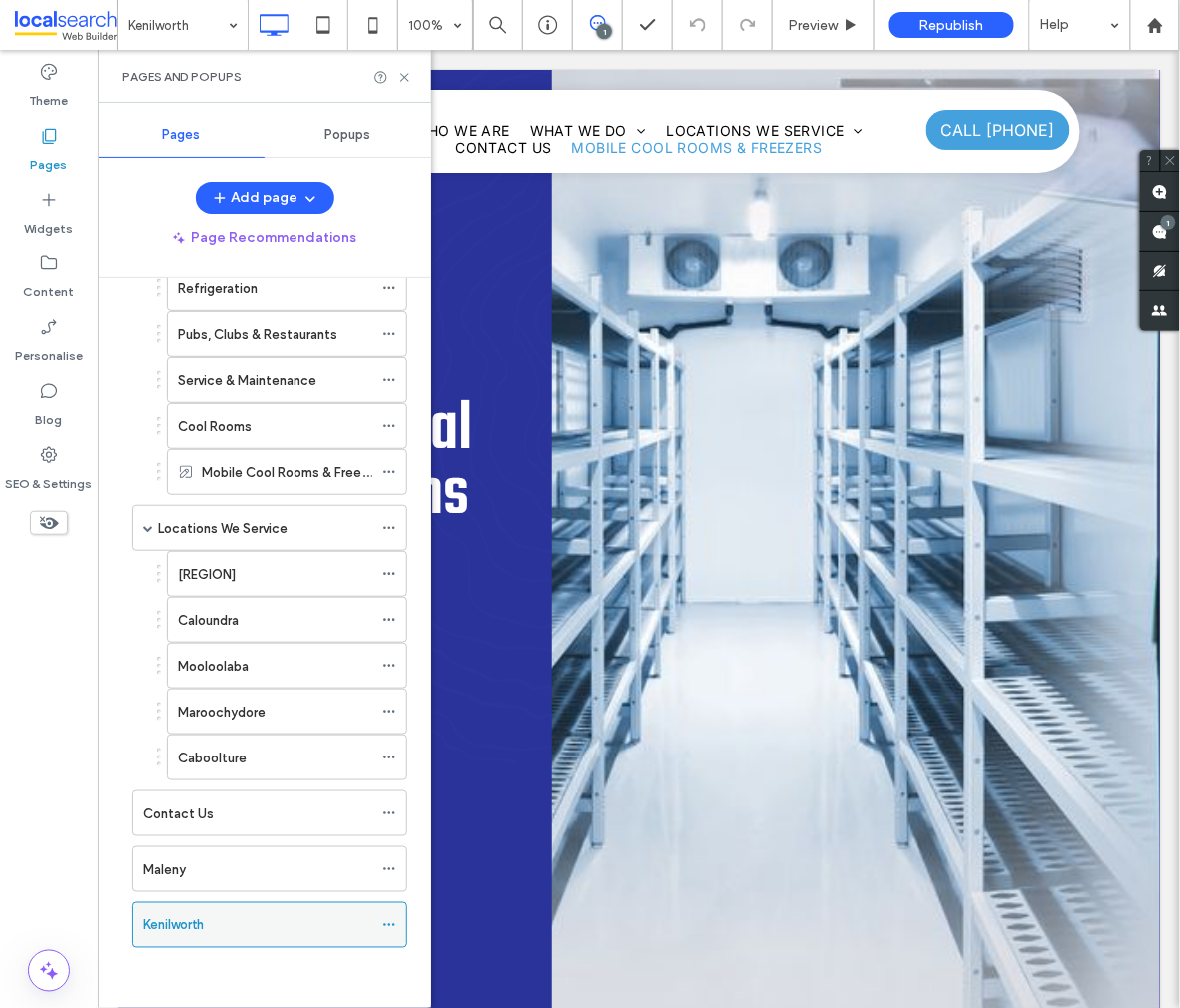 click 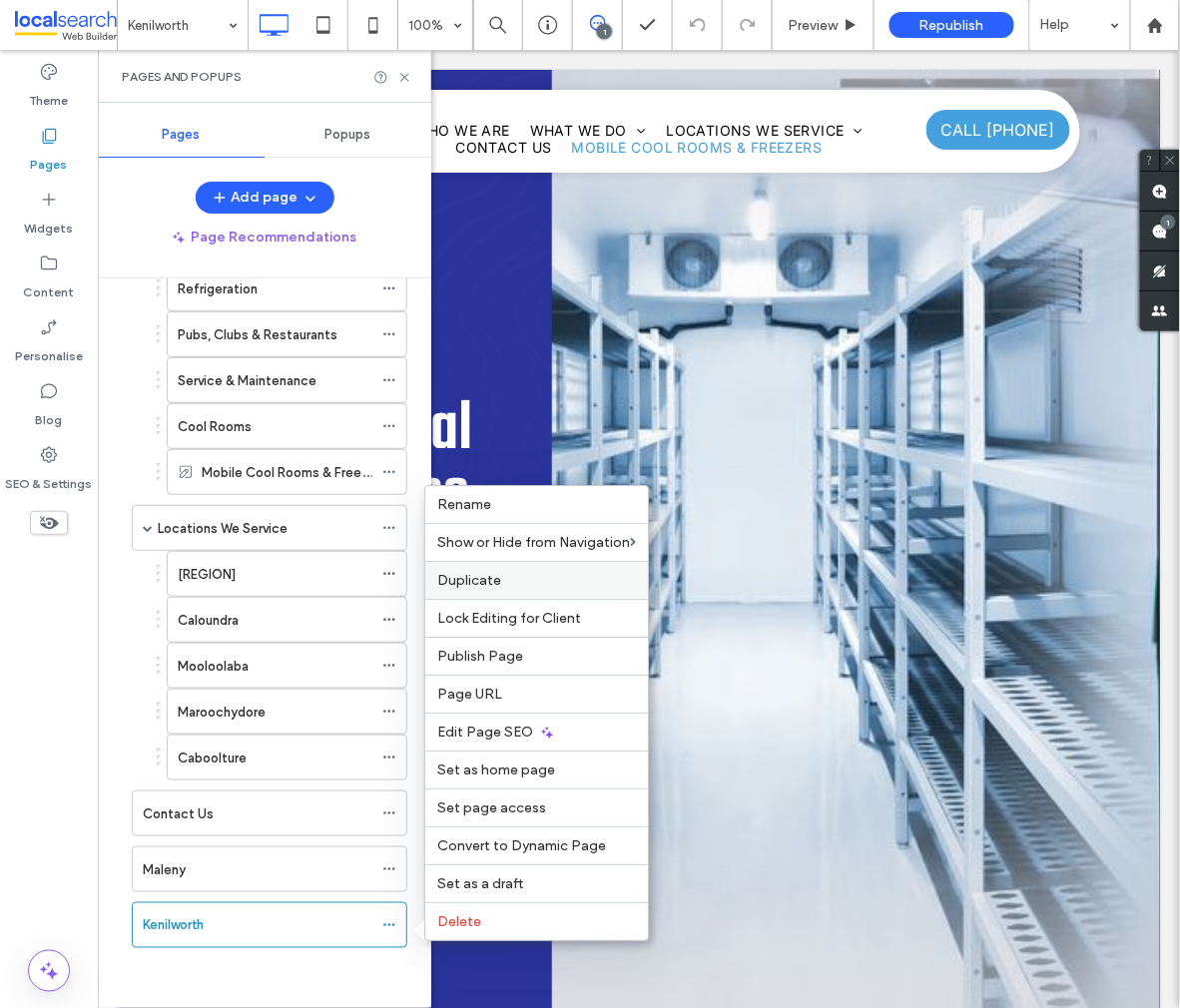 click on "Duplicate" at bounding box center (469, 580) 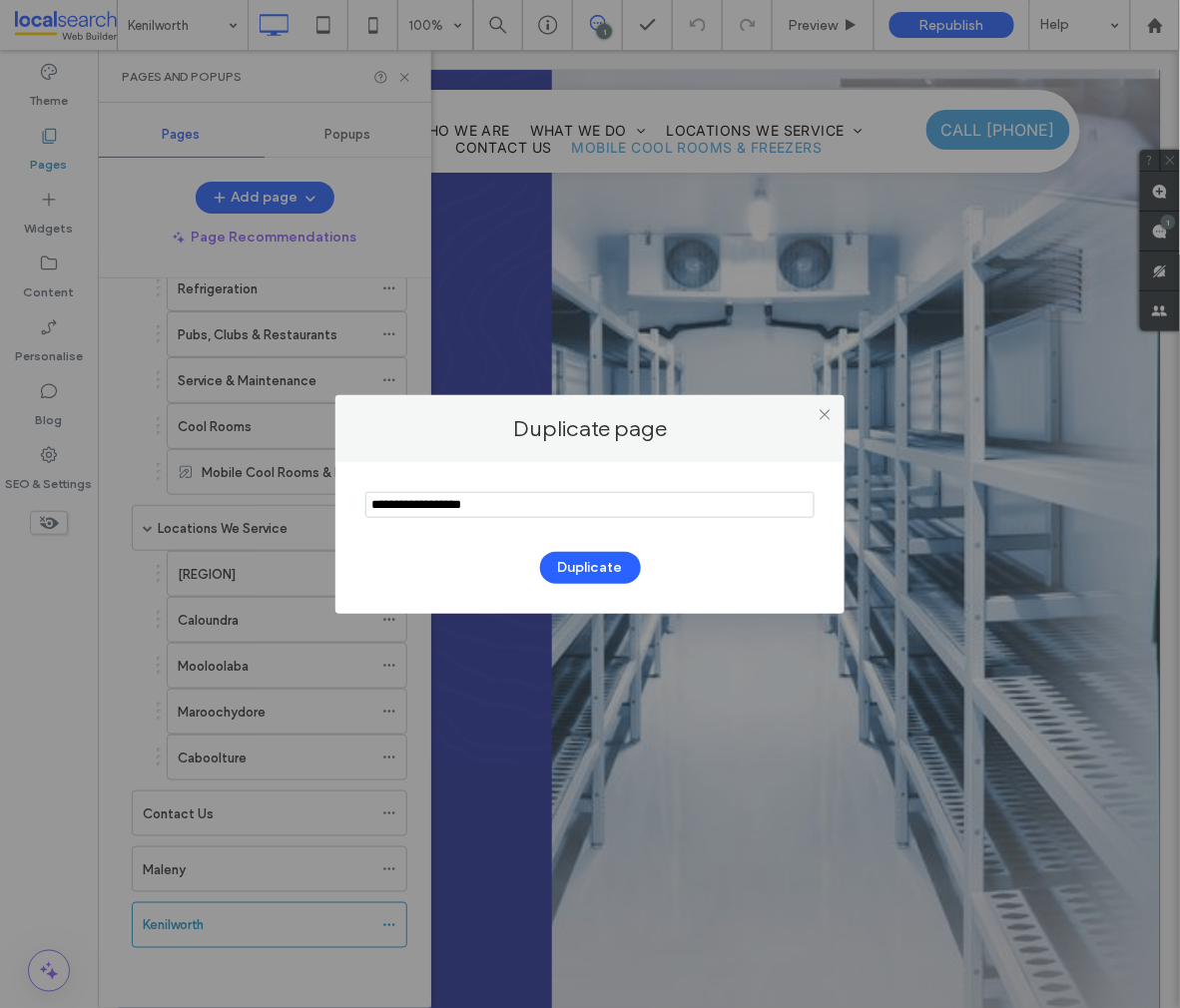 drag, startPoint x: 536, startPoint y: 499, endPoint x: 227, endPoint y: 498, distance: 309.00162 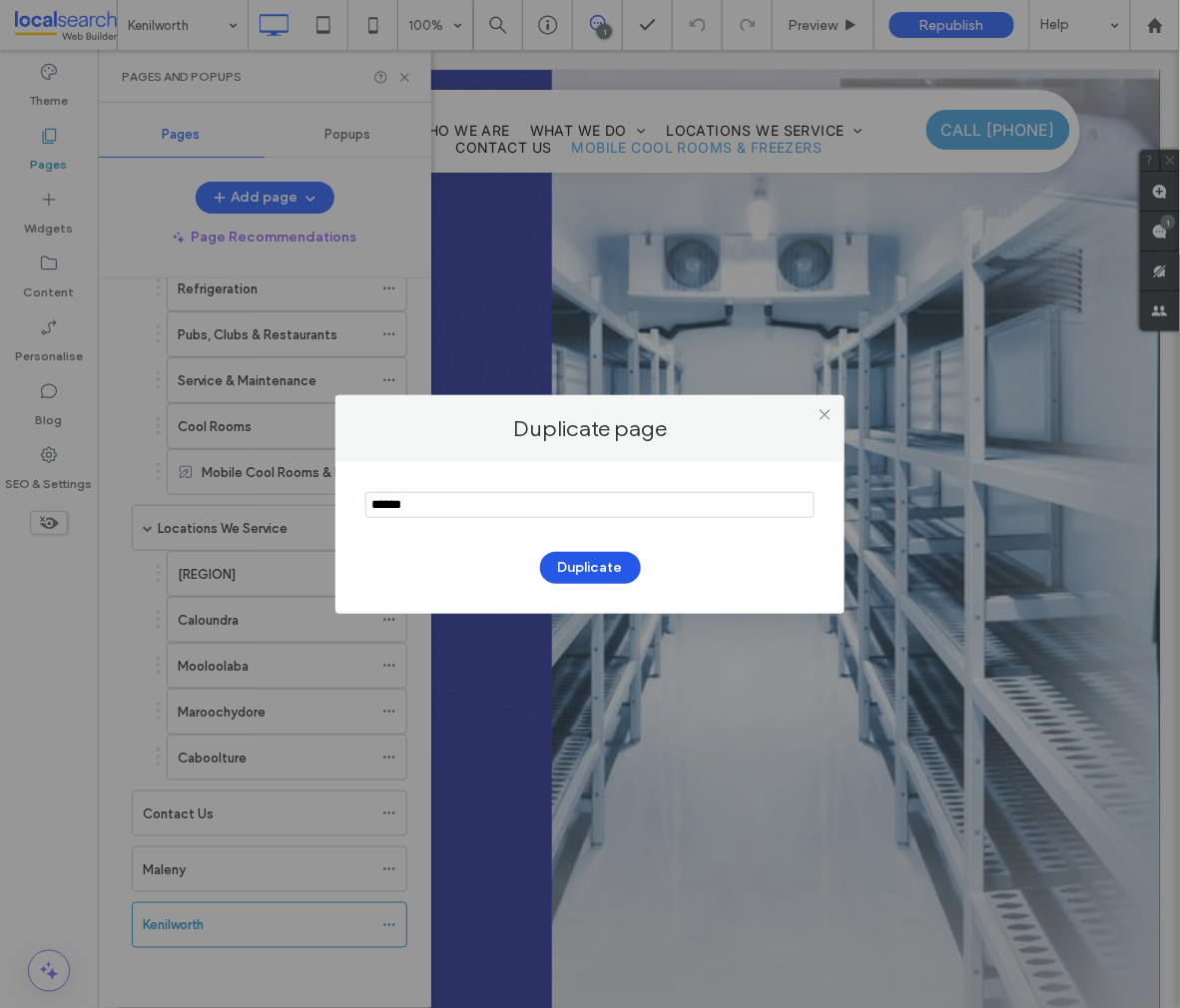 type on "******" 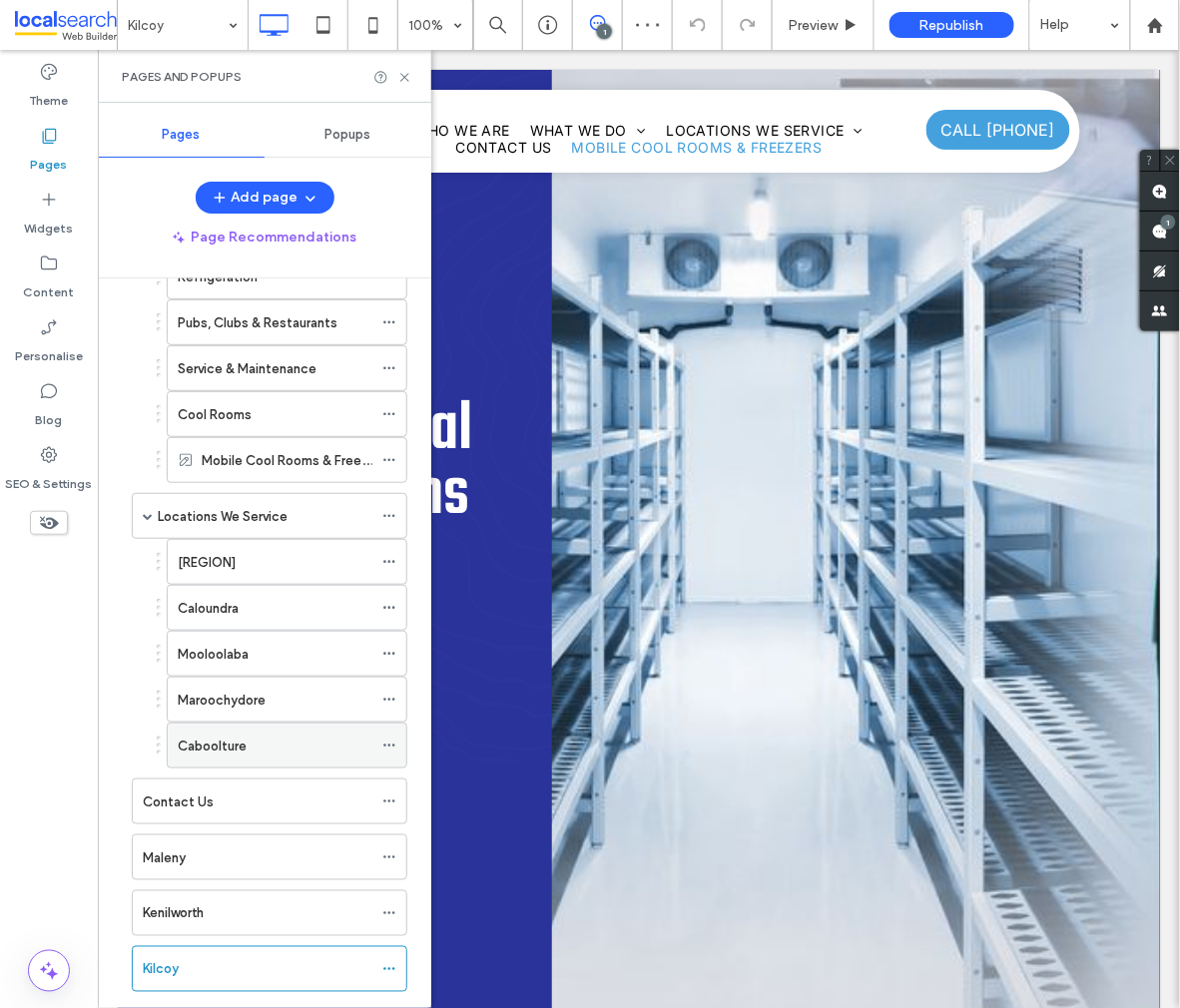 scroll, scrollTop: 365, scrollLeft: 0, axis: vertical 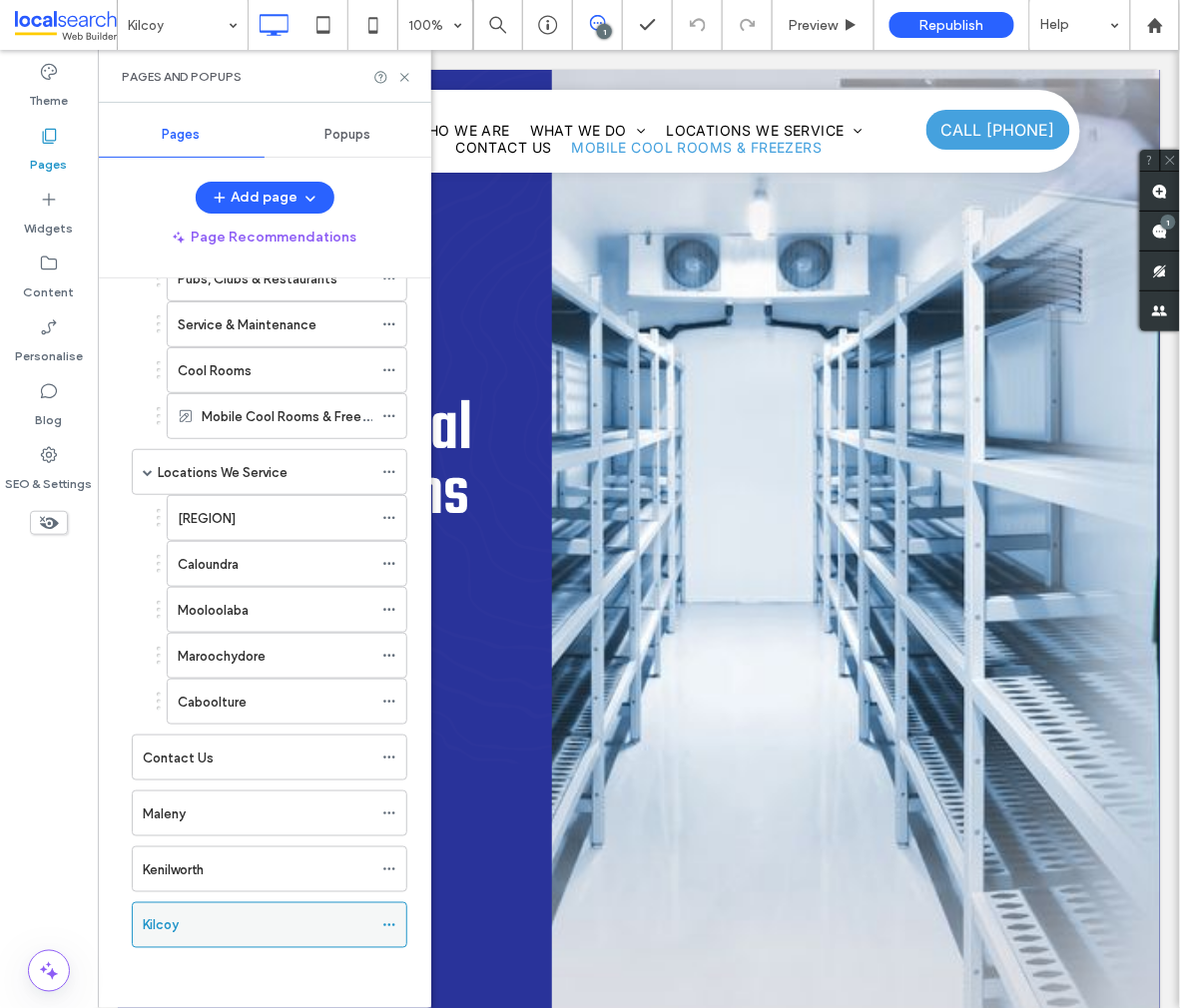 click at bounding box center [389, 925] 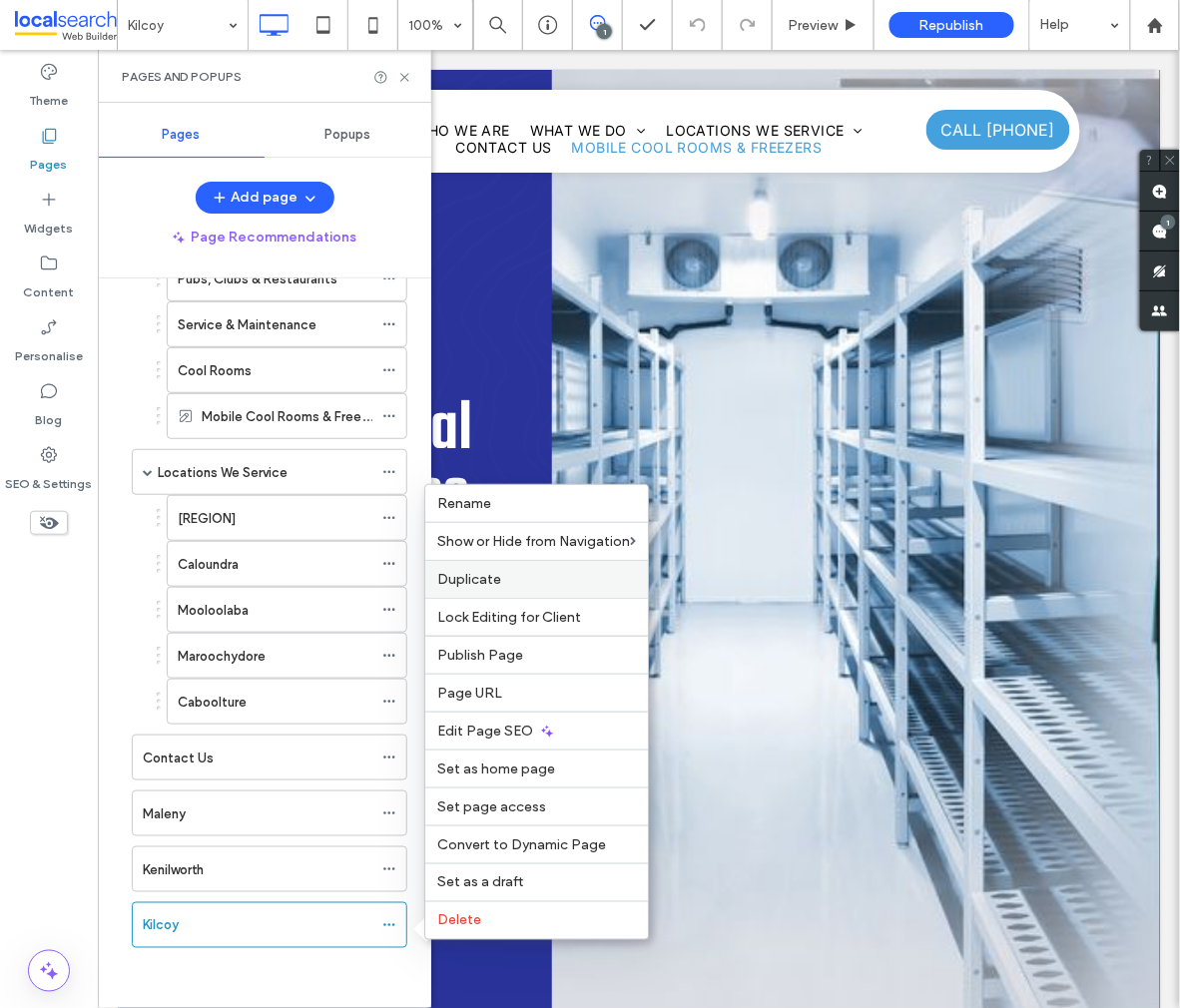 click on "Duplicate" at bounding box center [469, 579] 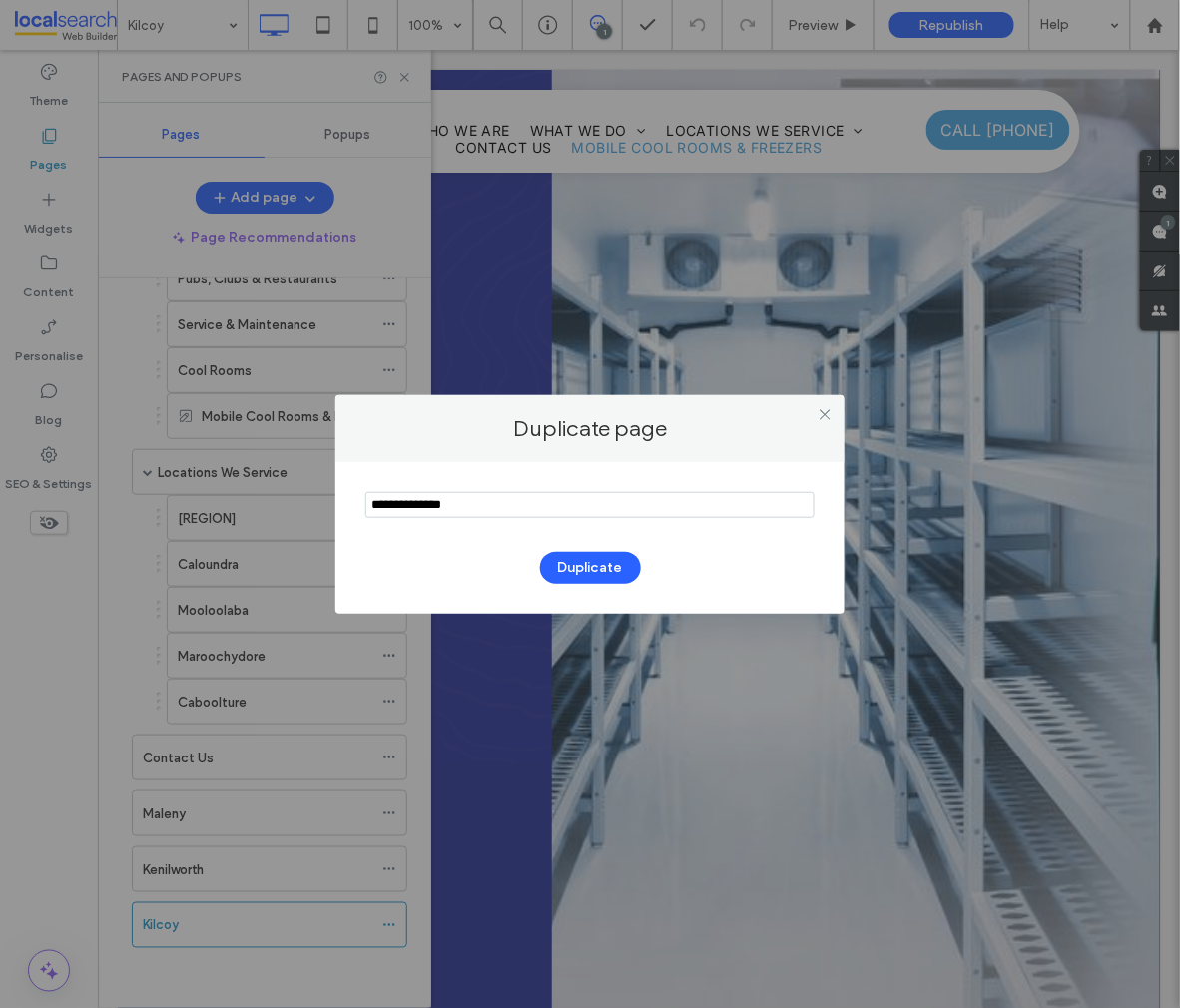 drag, startPoint x: 484, startPoint y: 501, endPoint x: 329, endPoint y: 501, distance: 155 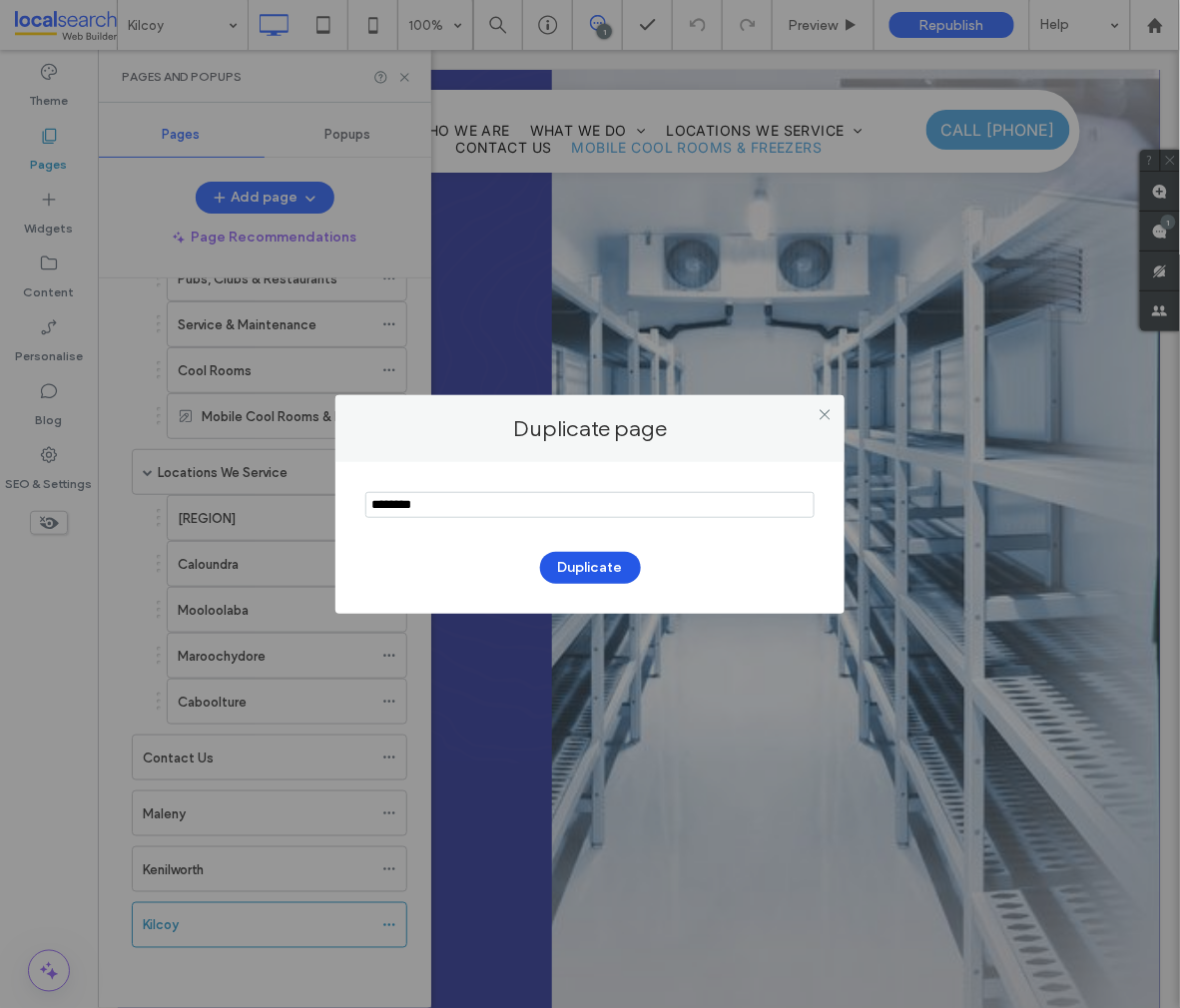 type on "********" 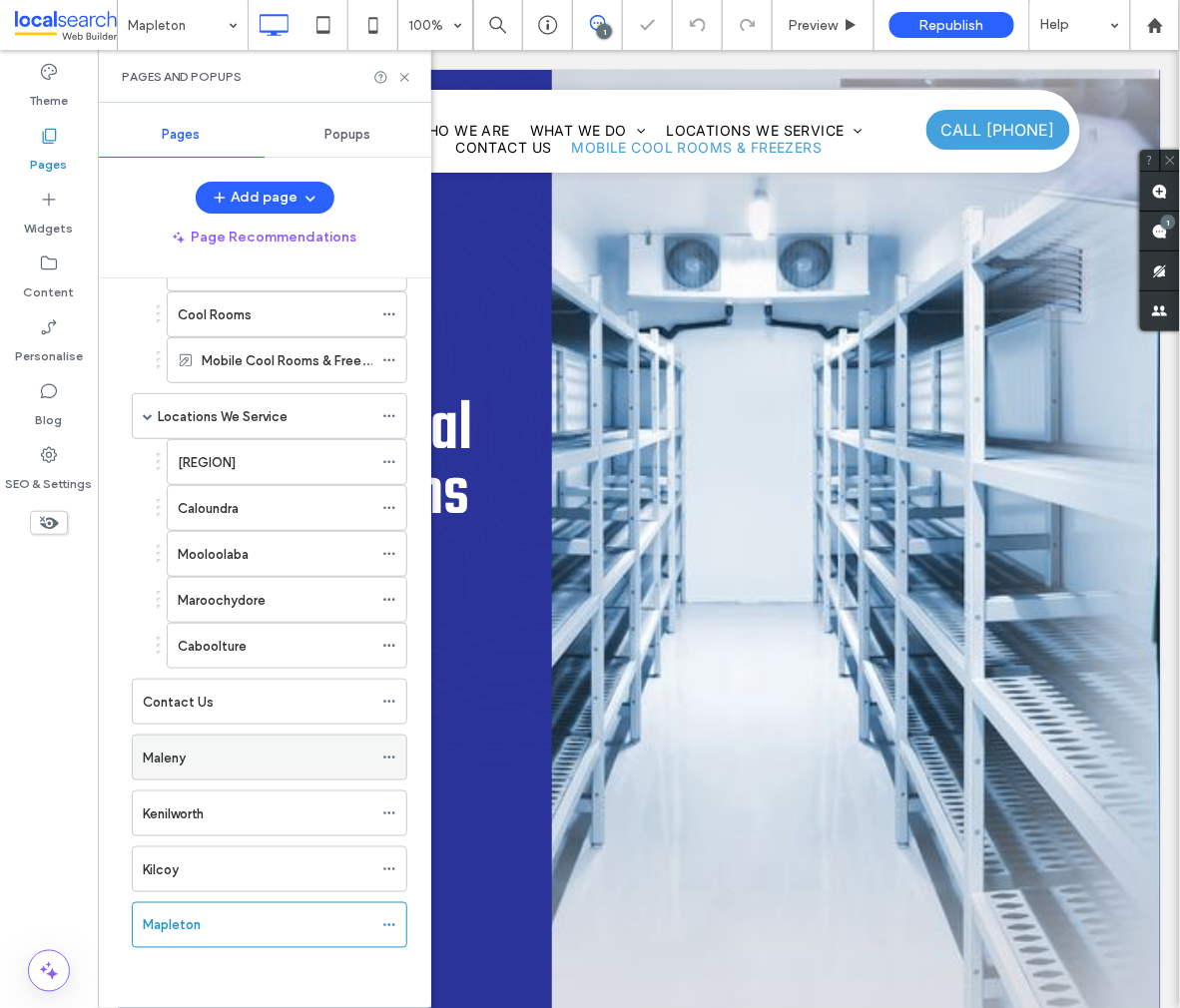 scroll, scrollTop: 421, scrollLeft: 0, axis: vertical 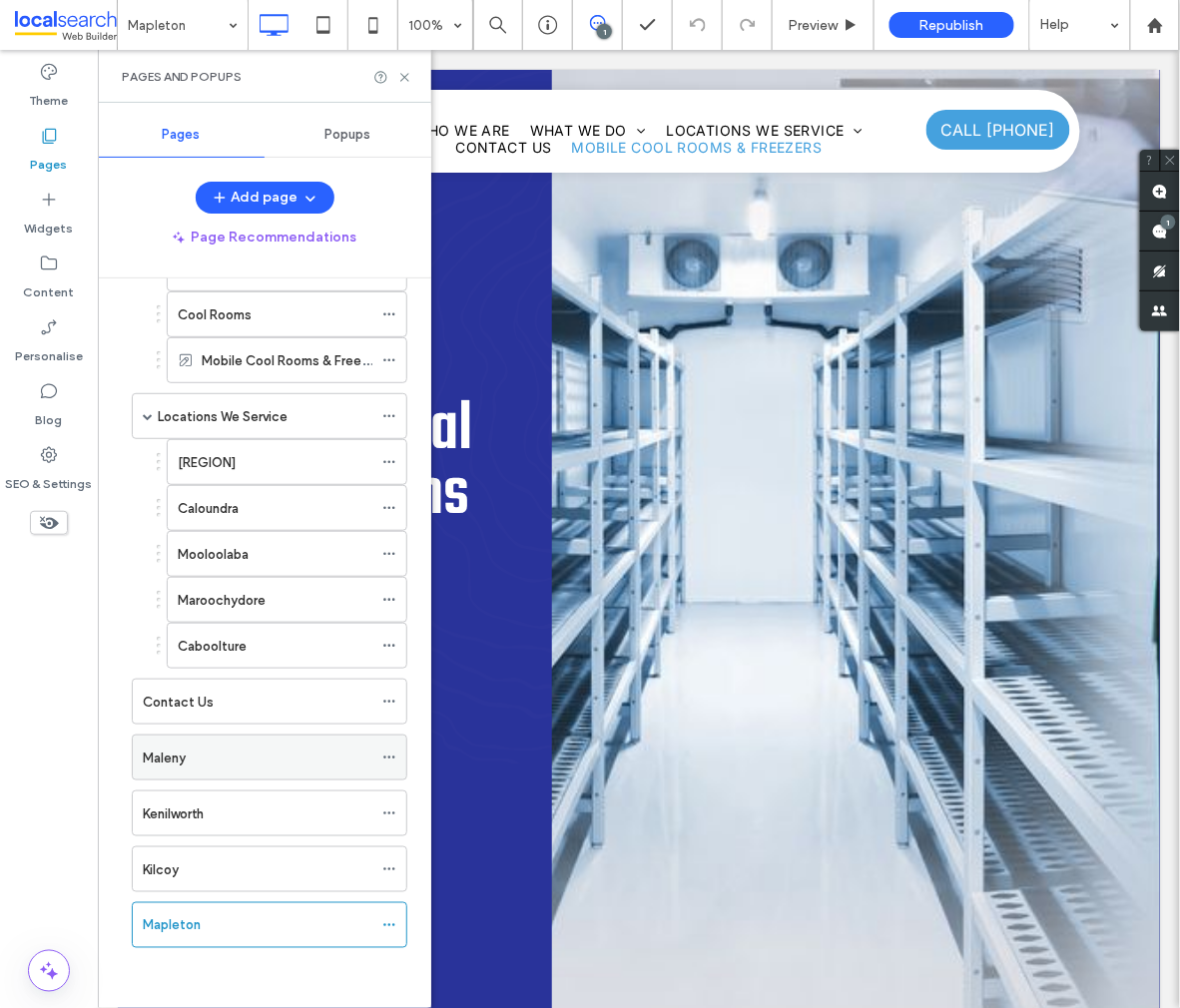 click 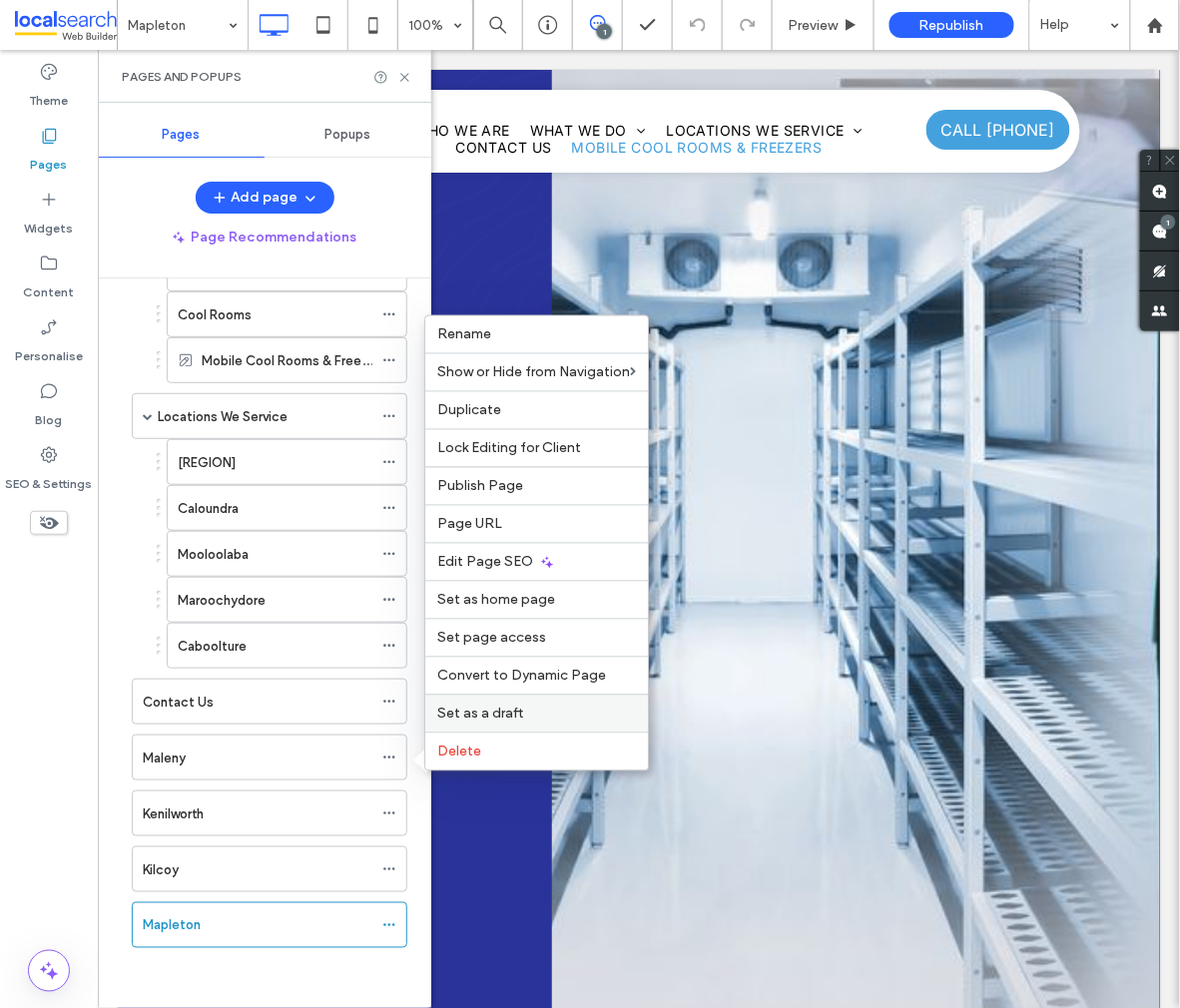click on "Set as a draft" at bounding box center (480, 714) 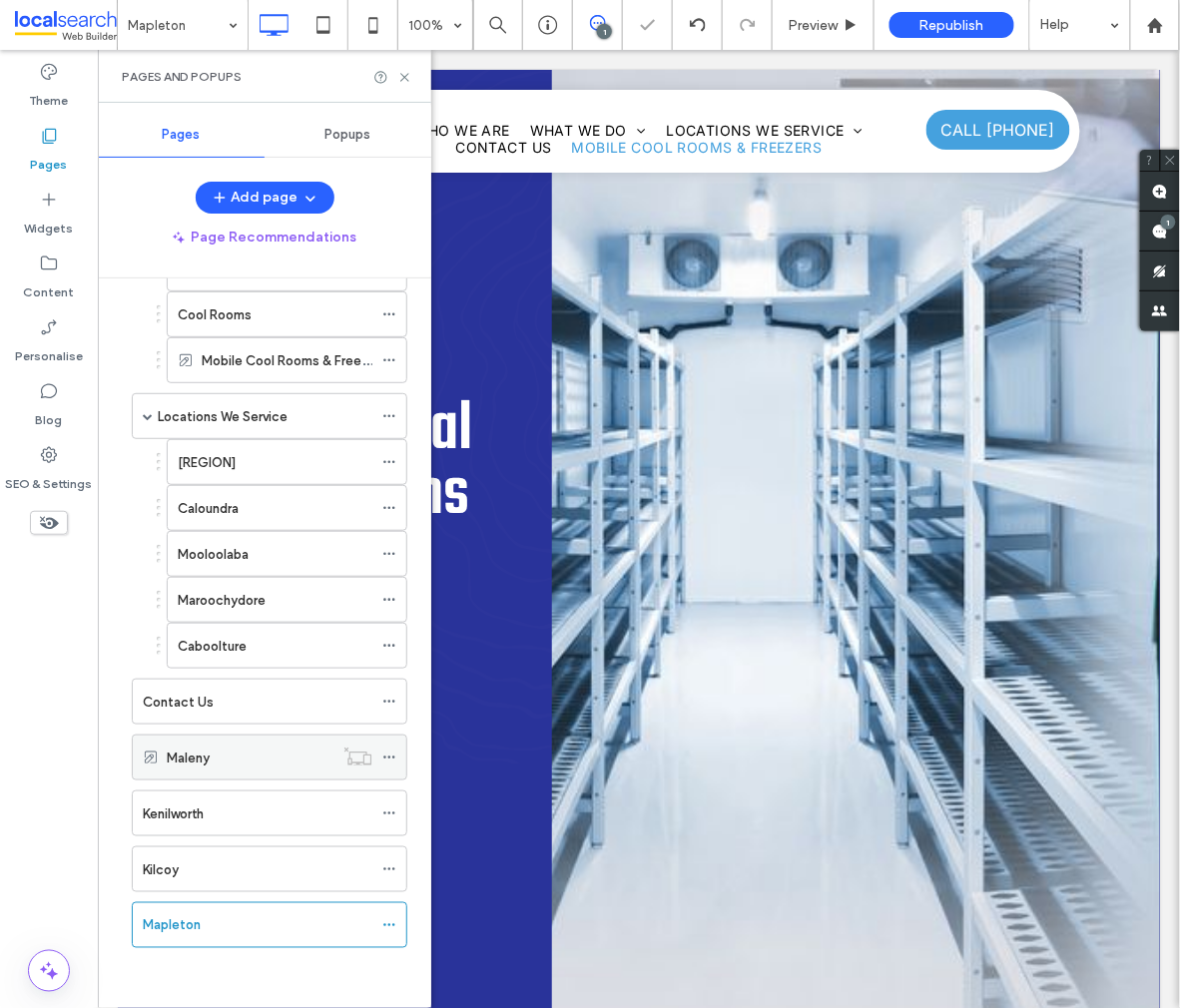 click 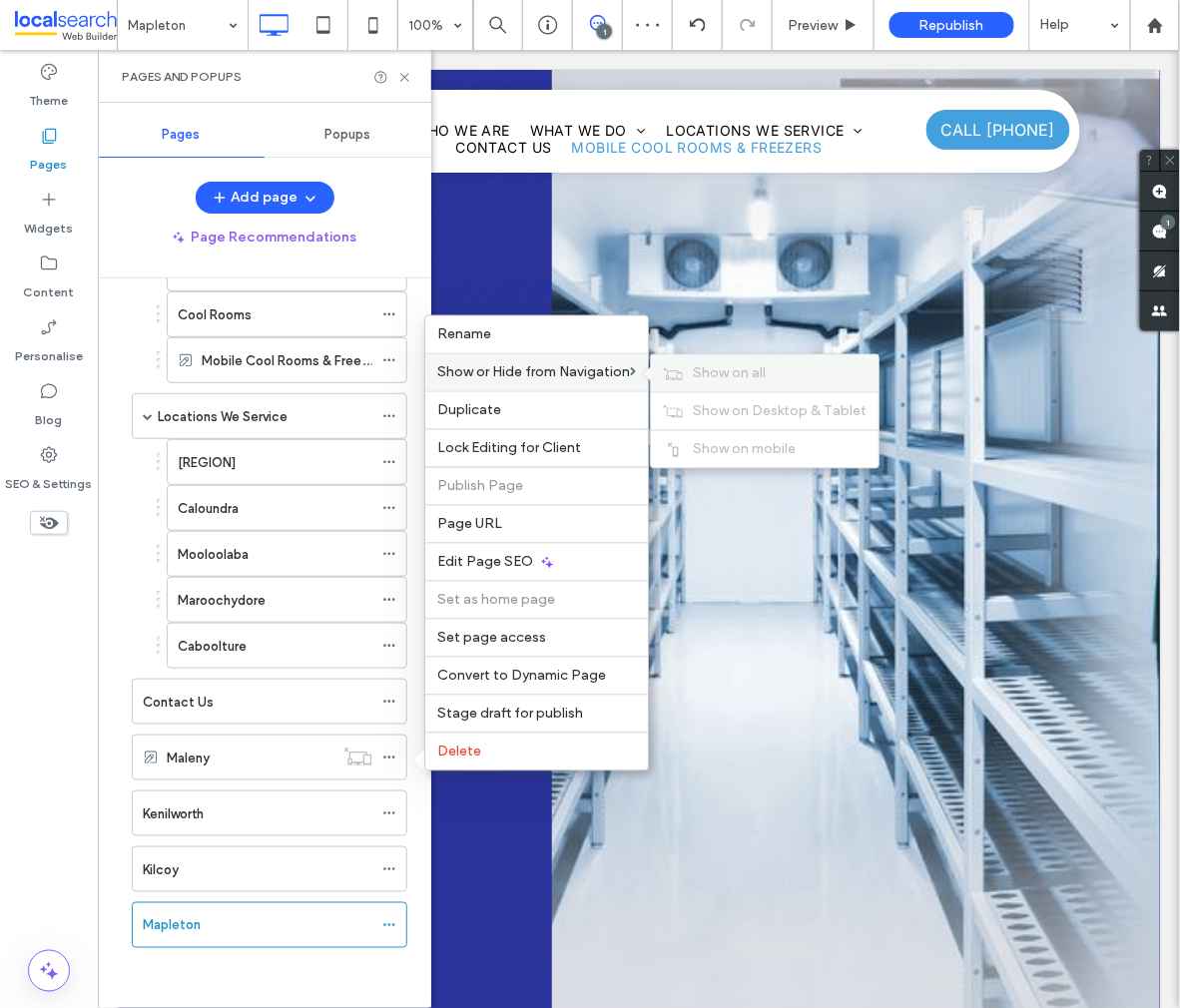click on "Show on all" at bounding box center [729, 373] 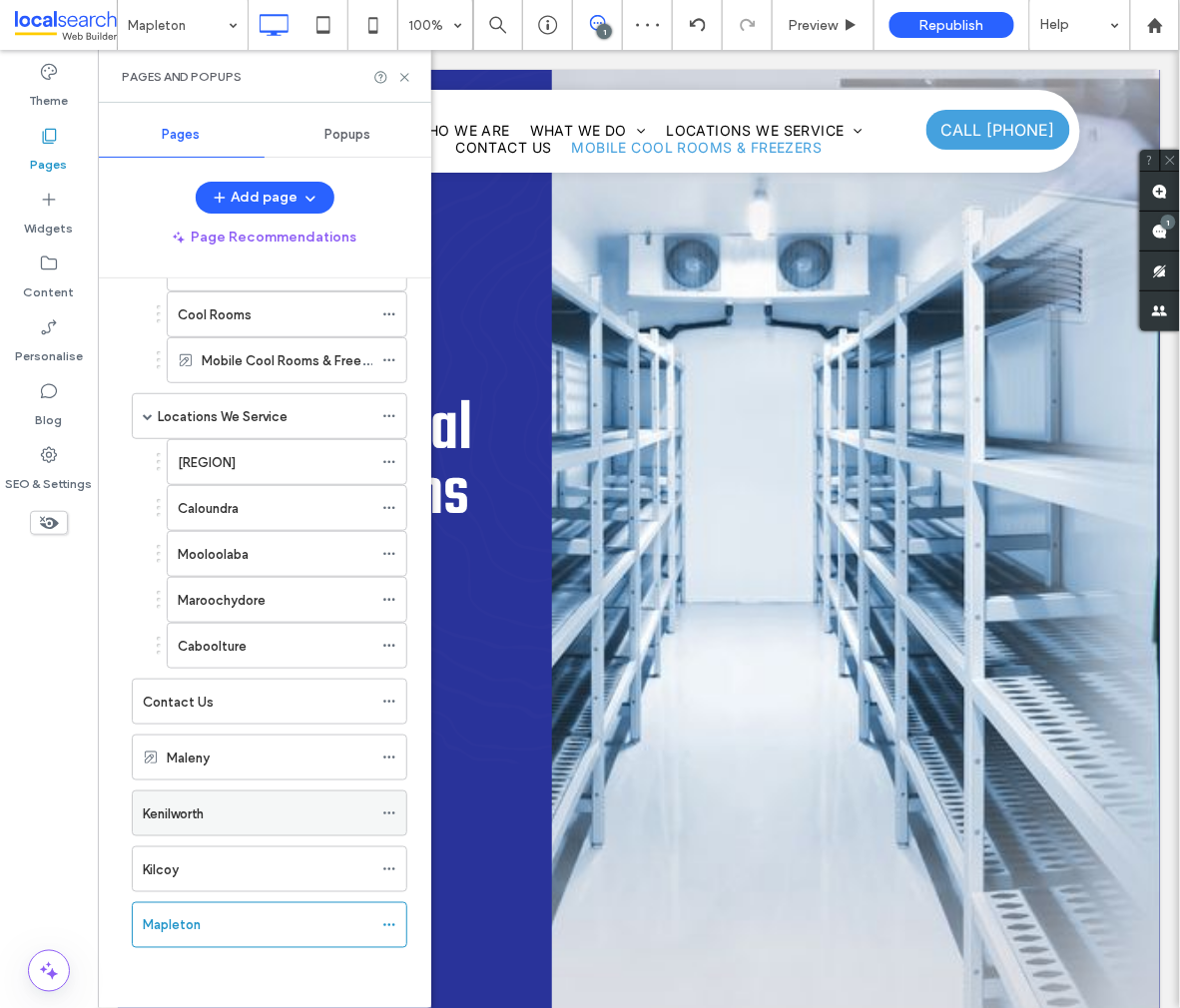 click 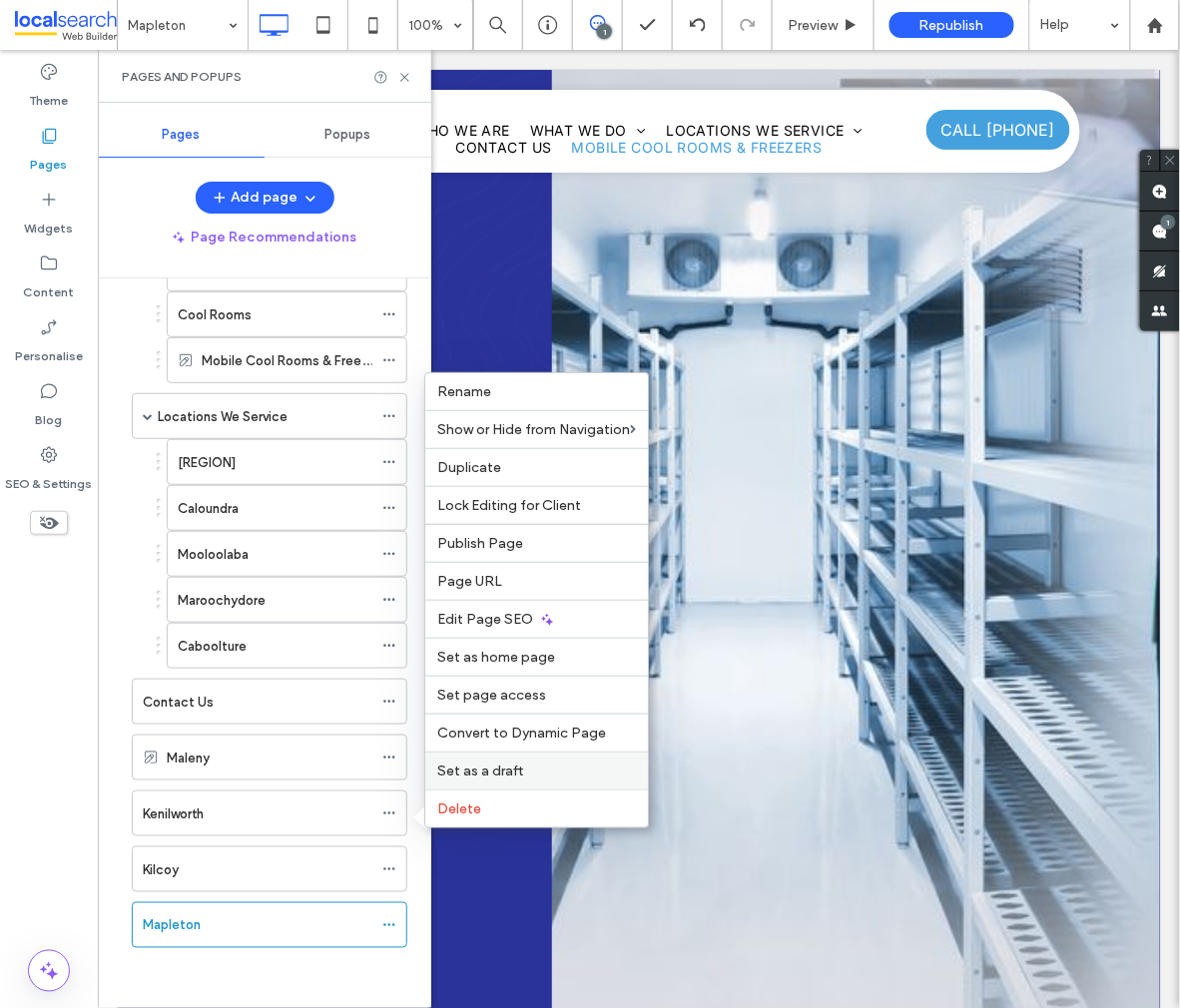 click on "Set as a draft" at bounding box center [536, 770] 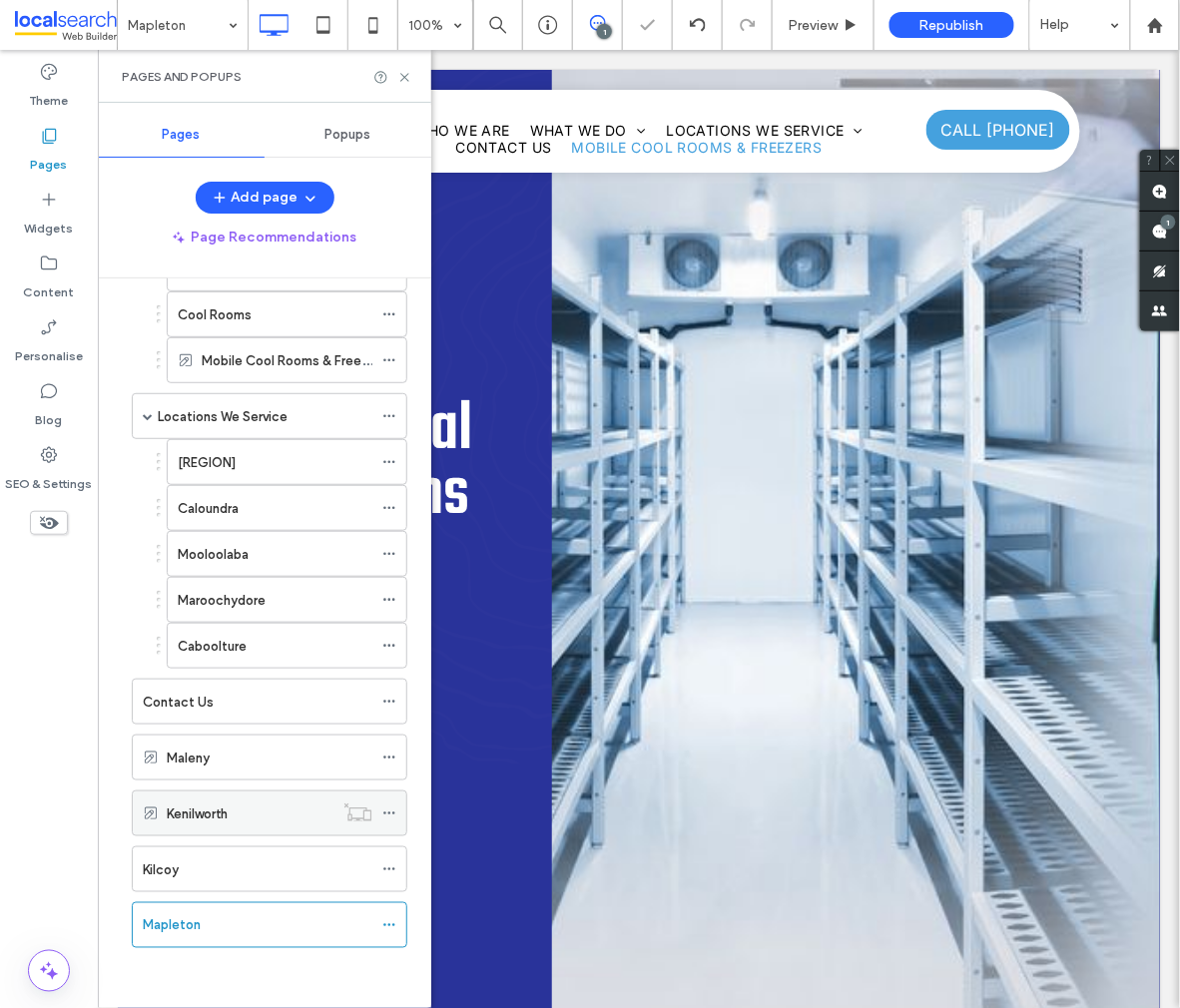 click 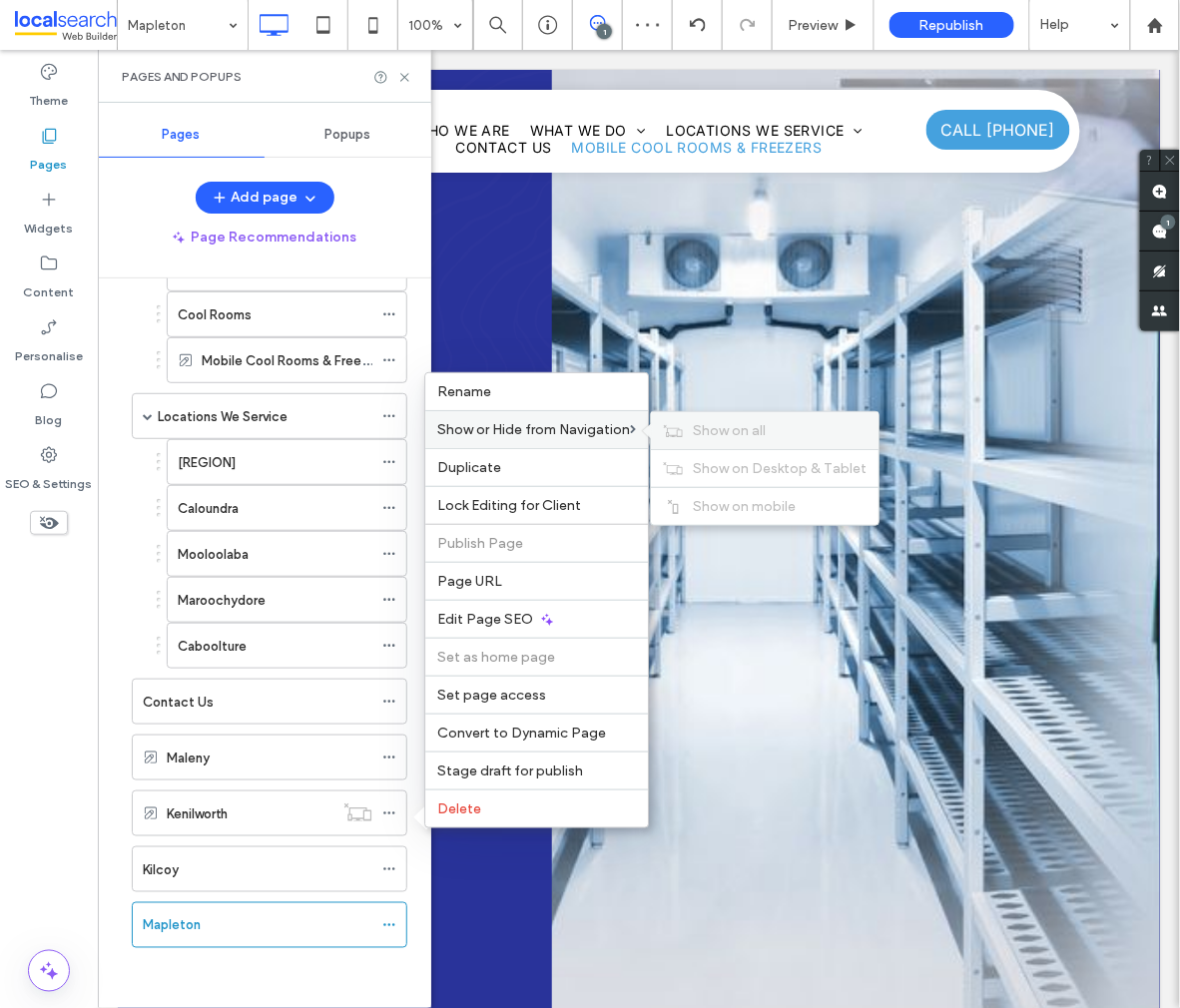 click on "Show on all" at bounding box center [729, 430] 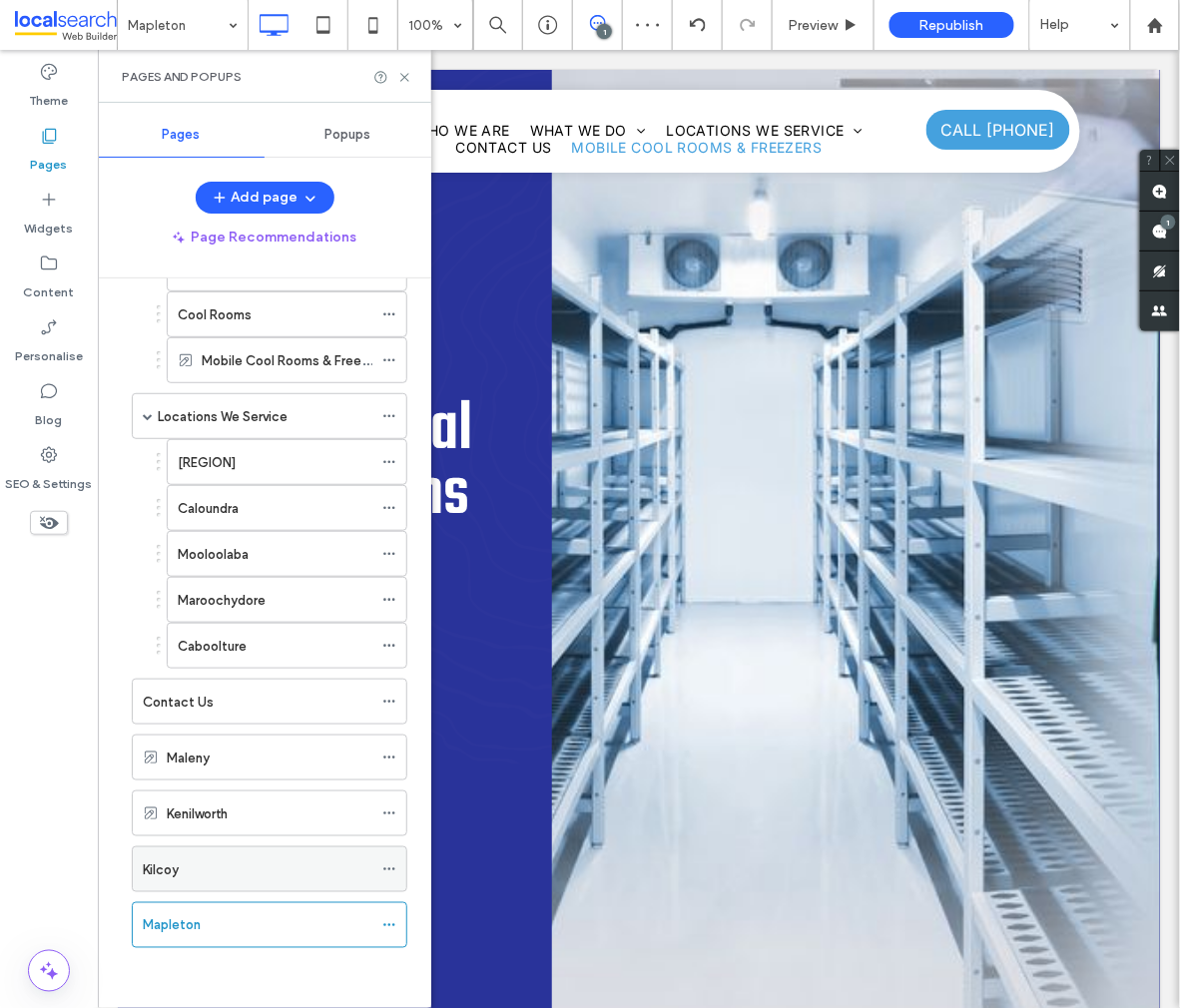 click 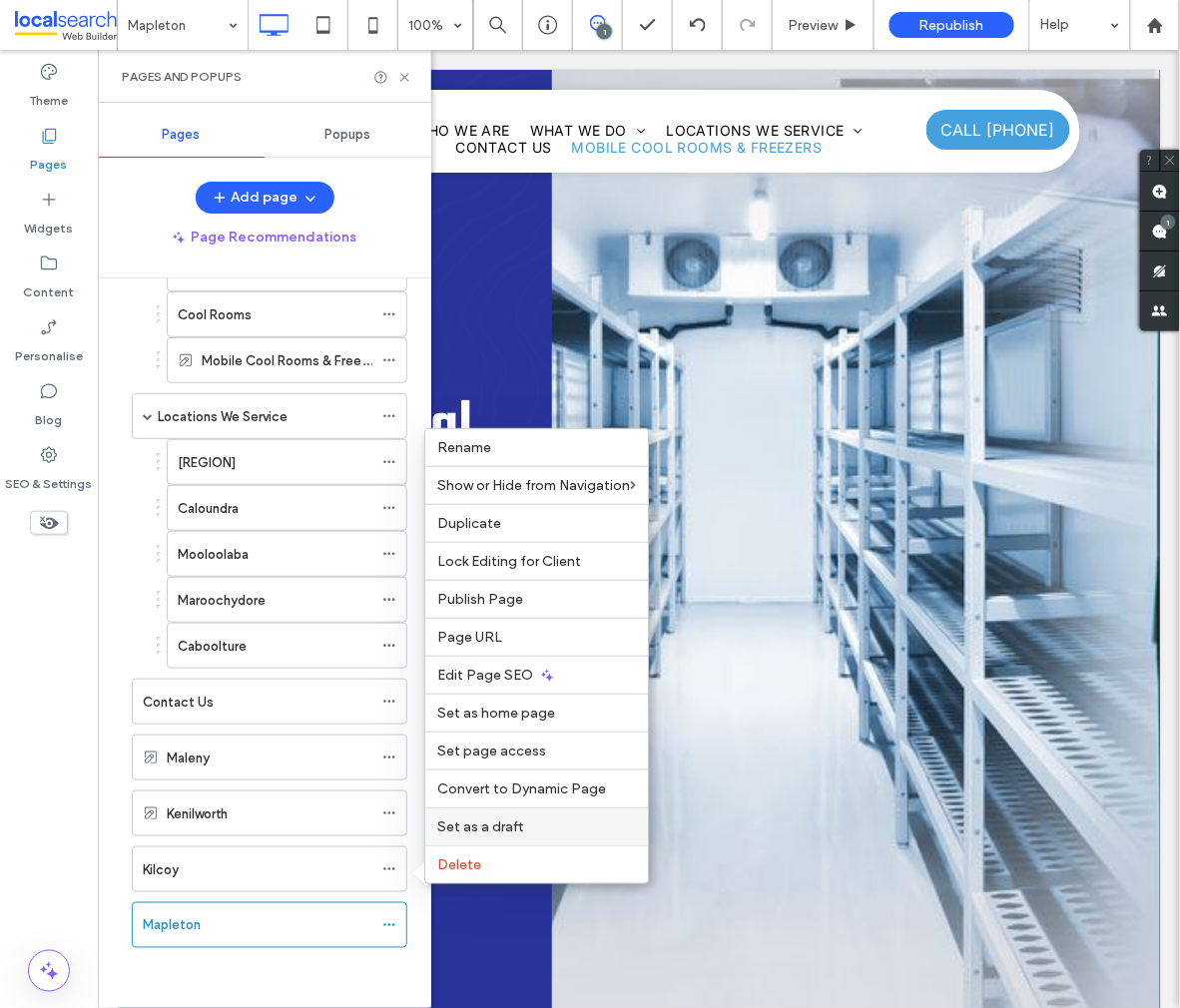 click on "Set as a draft" at bounding box center [536, 826] 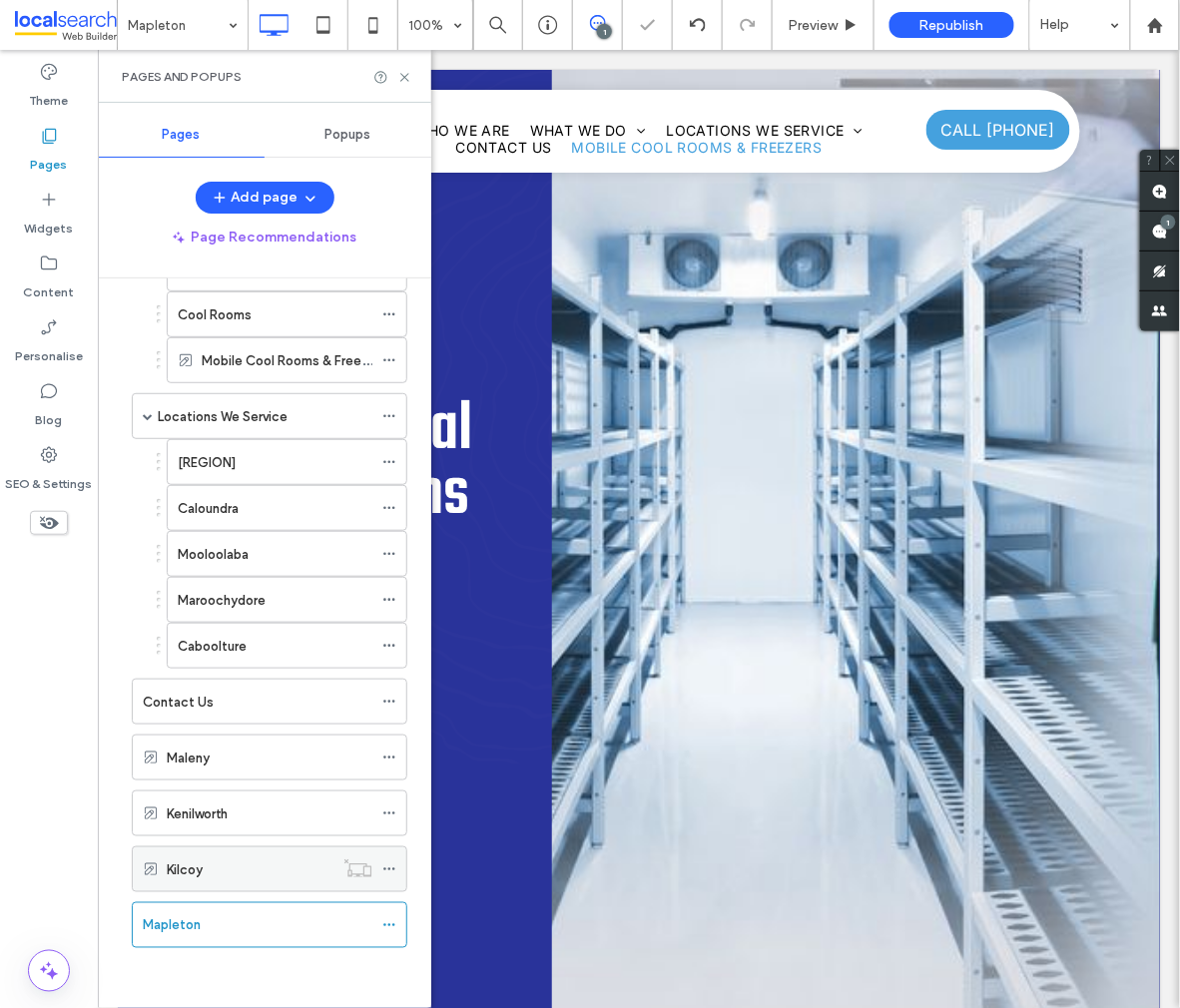 click 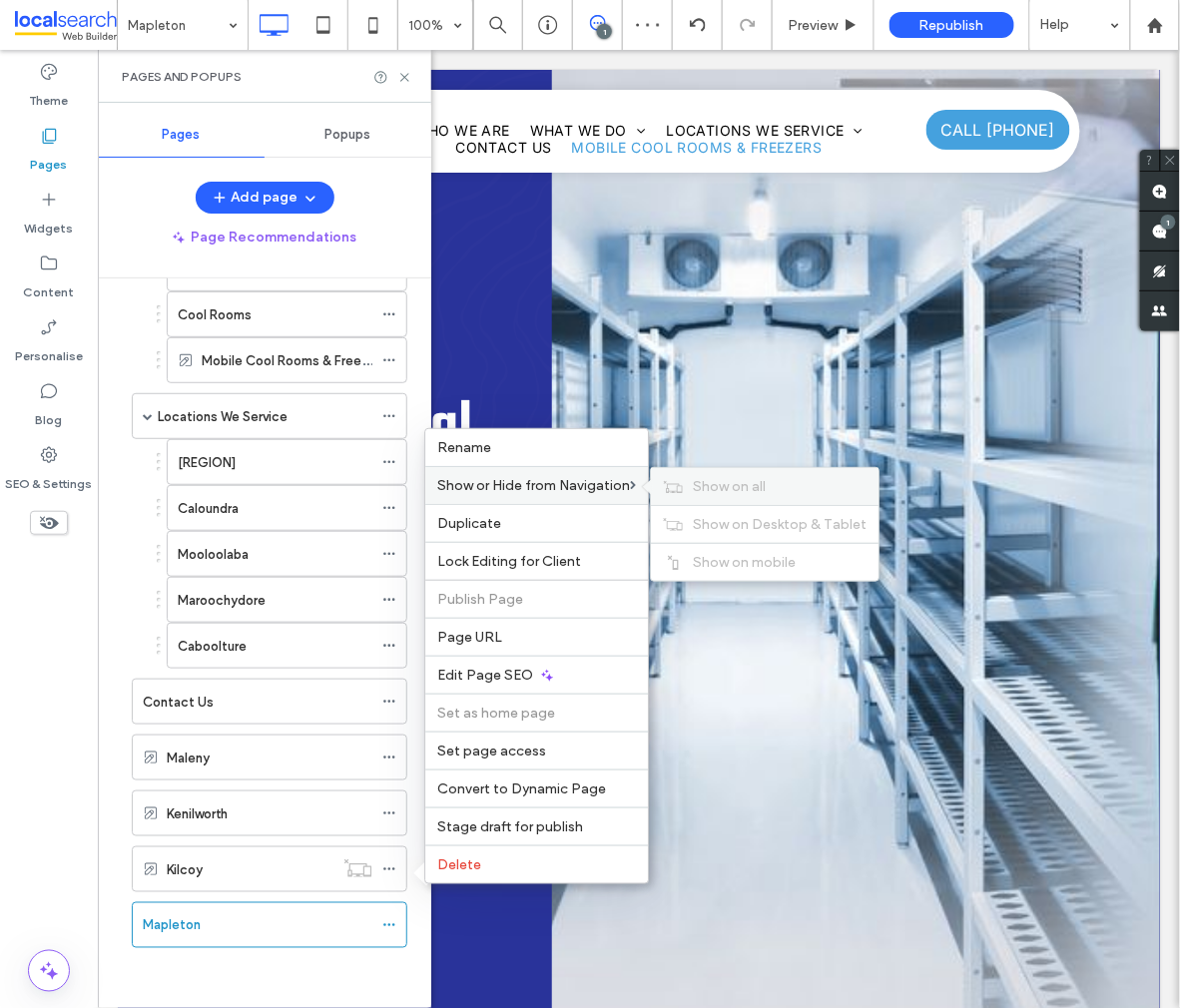 click on "Show on all" at bounding box center [729, 486] 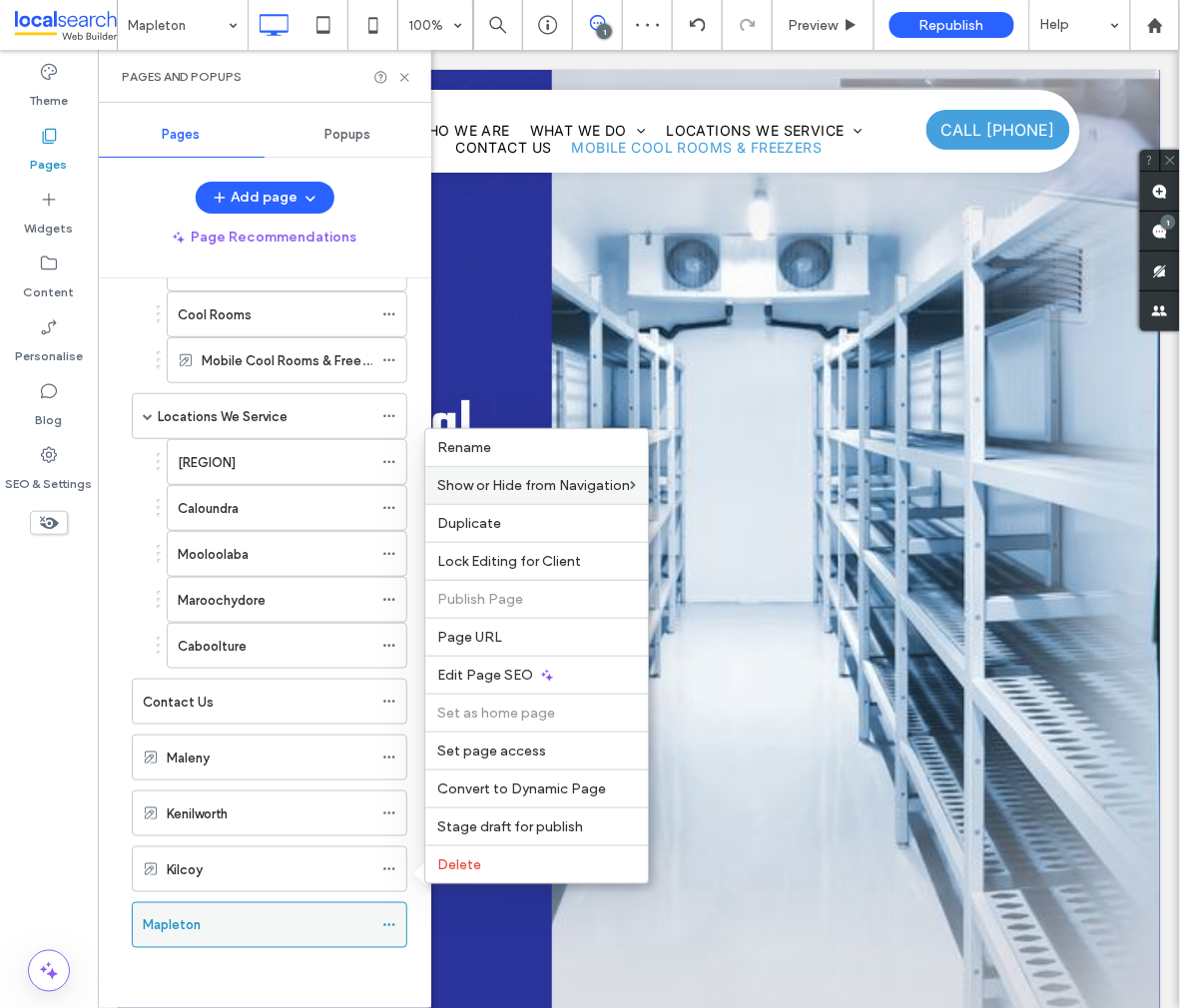 click 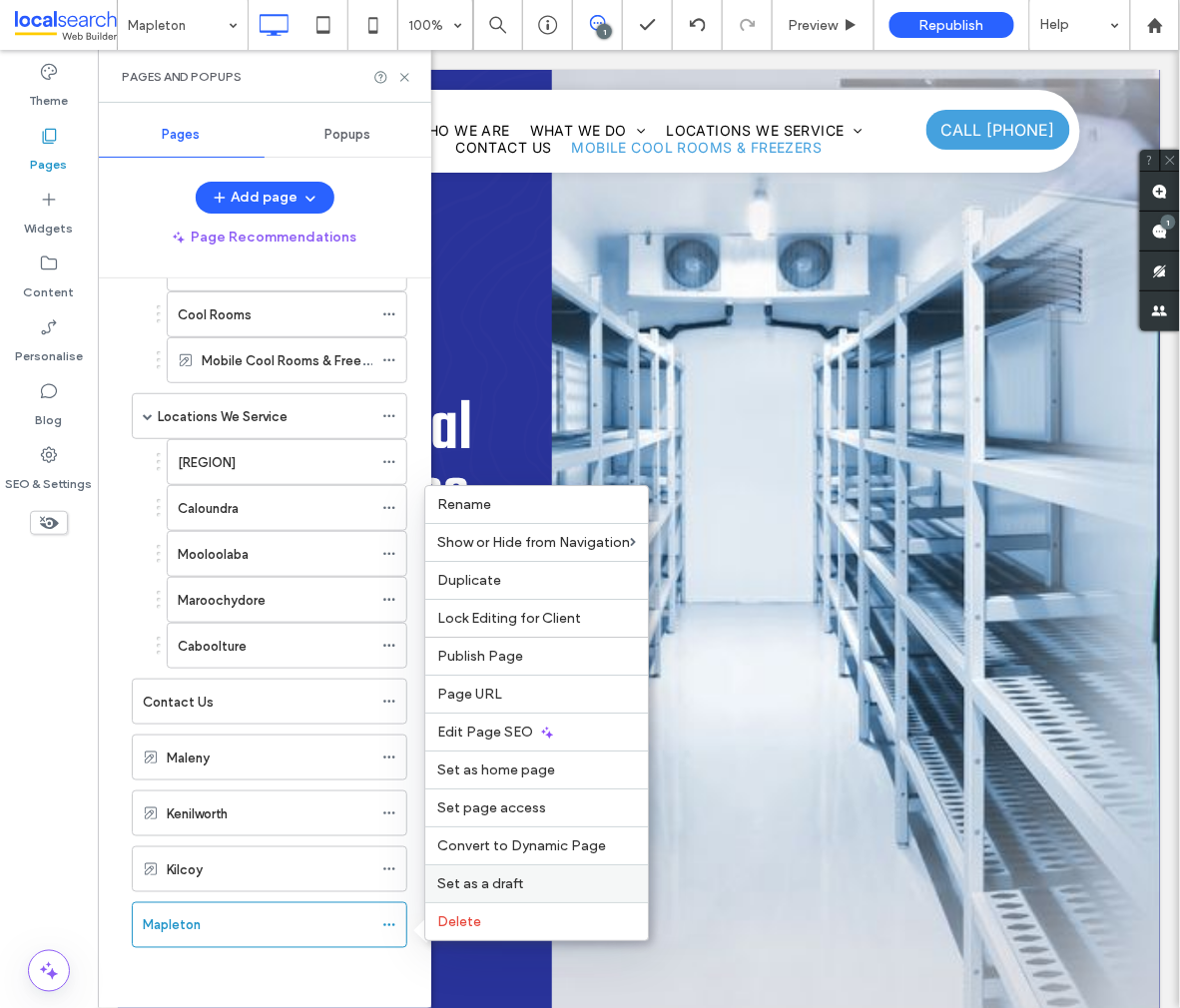 click on "Set as a draft" at bounding box center [480, 883] 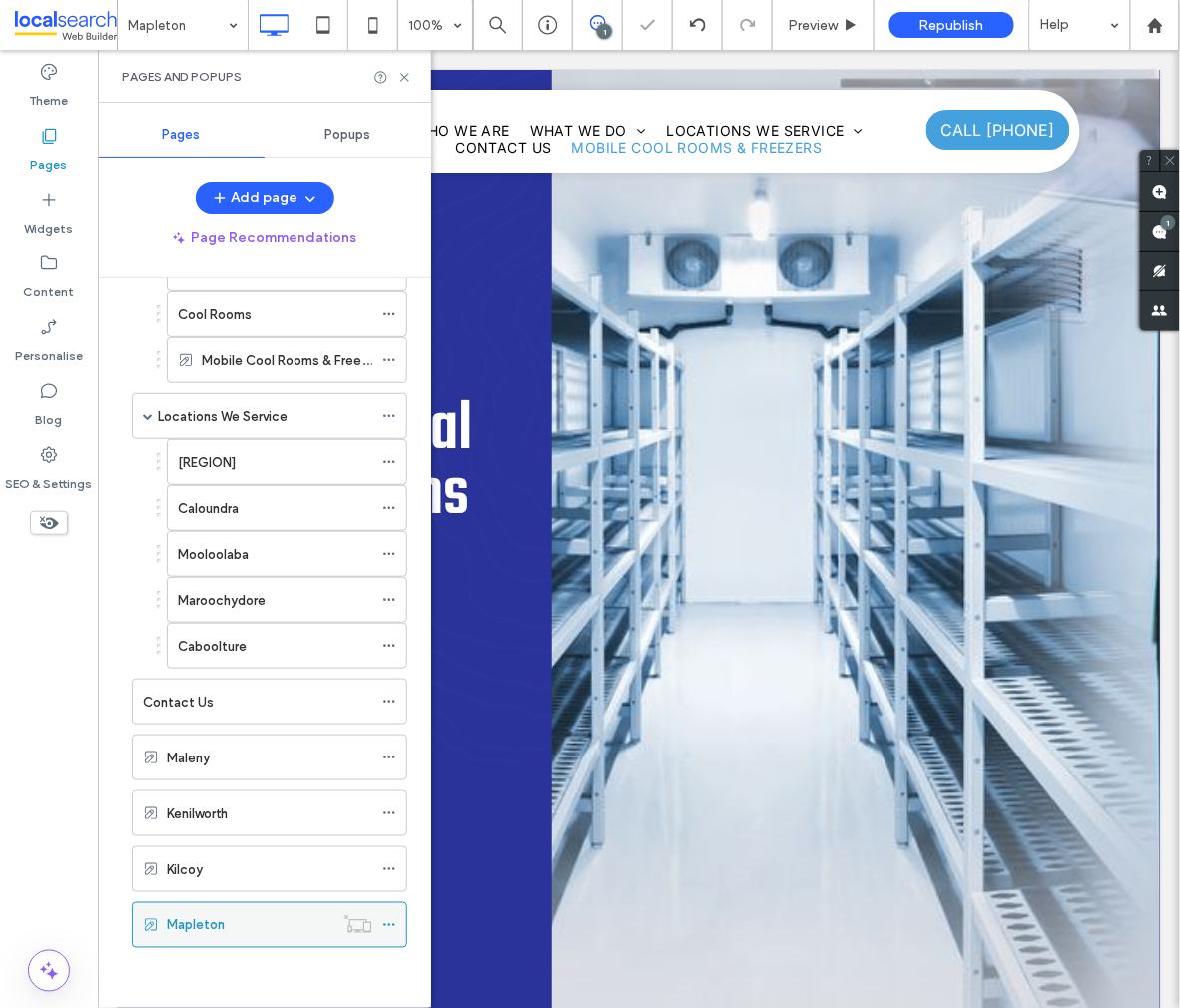click 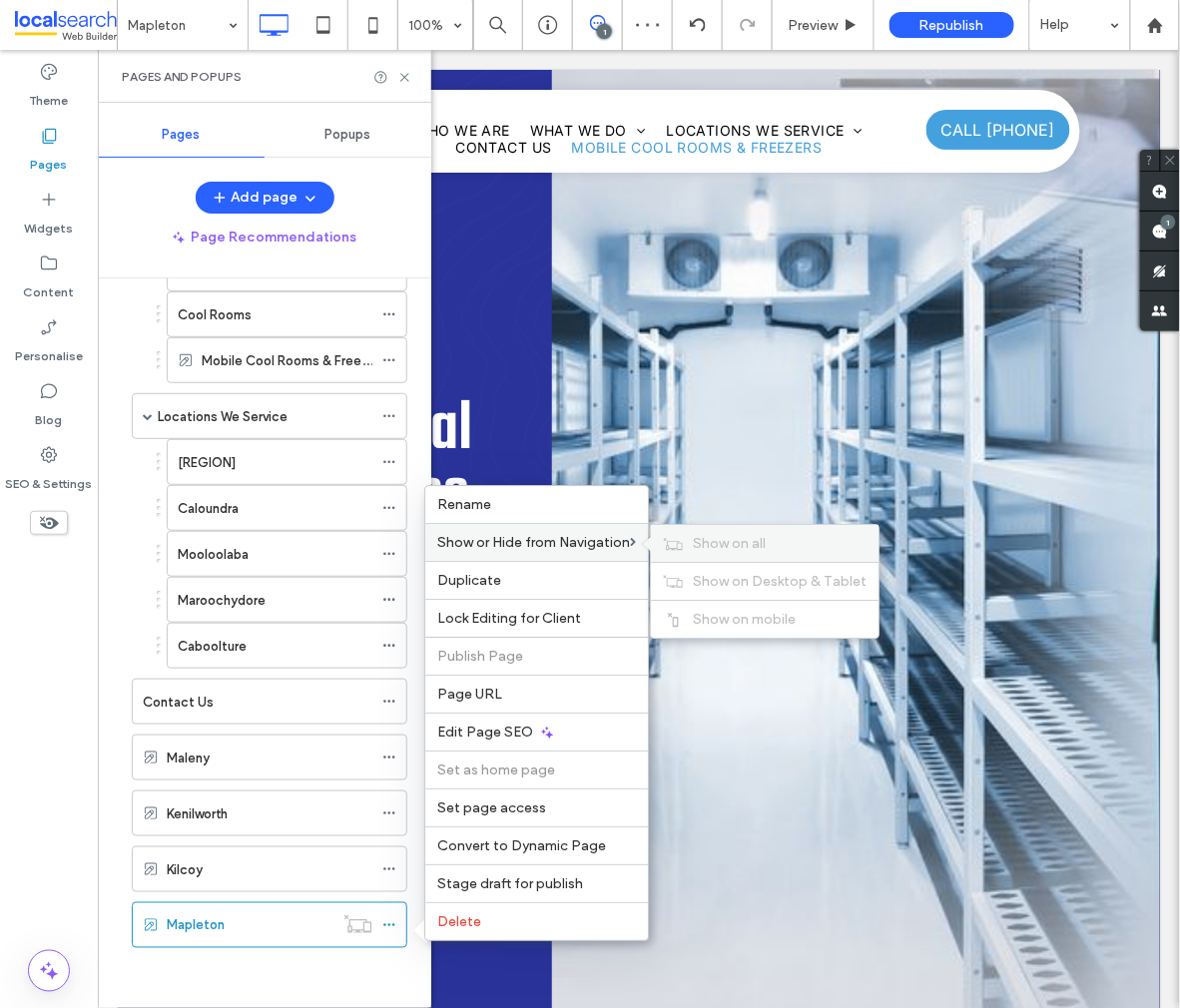 click on "Show on all" at bounding box center [729, 543] 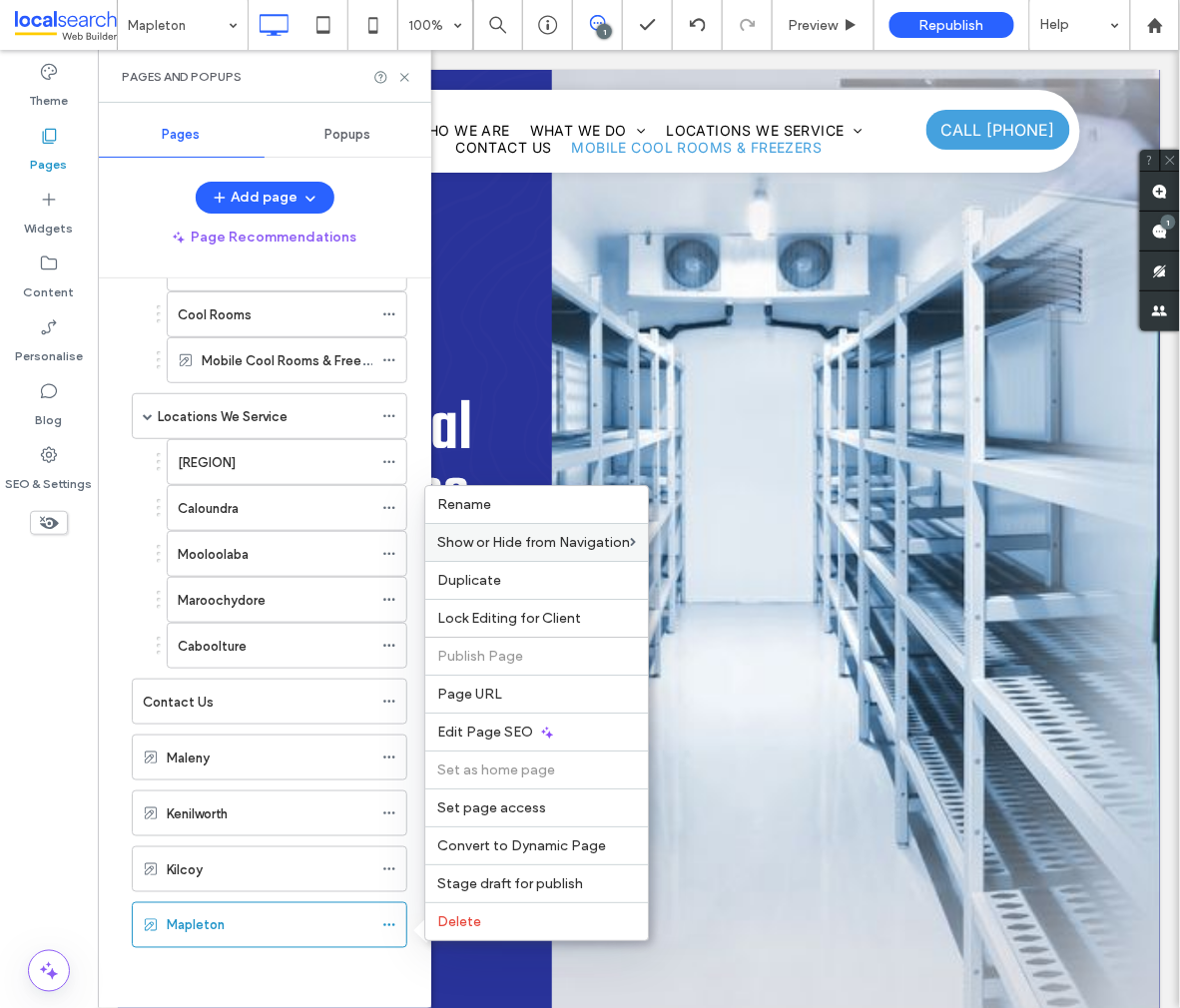 click on "Home Who We Are What We Do Residential Air Conditioning Commercial Air Conditioning Refrigeration Pubs, Clubs & Restaurants Service & Maintenance Cool Rooms Mobile Cool Rooms & Freezers Locations We Service Sunshine Coast Caloundra Mooloolaba Maroochydore Caboolture Contact Us Maleny Kenilworth Kilcoy Mapleton" at bounding box center [257, 433] 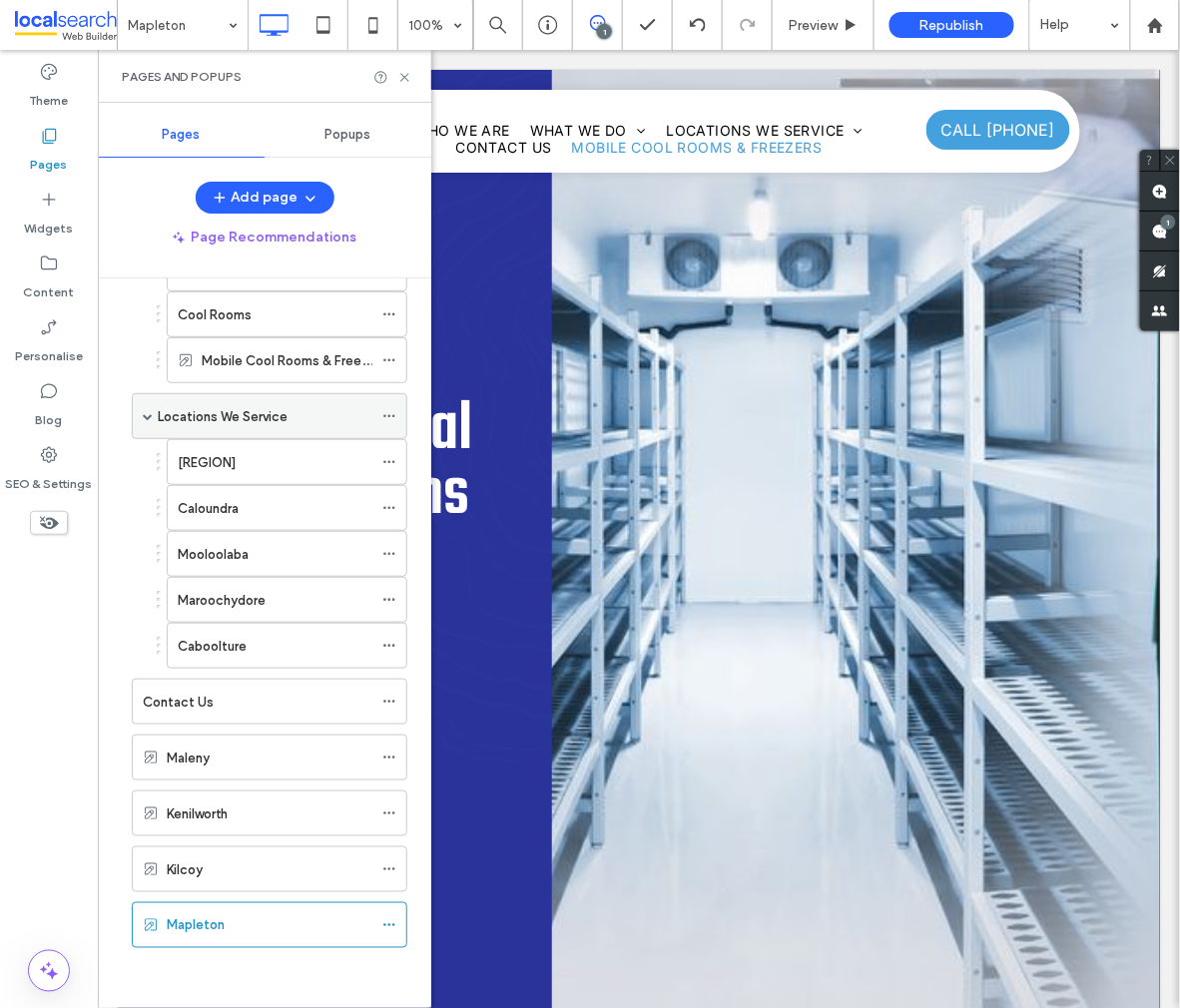 click on "Locations We Service" at bounding box center (223, 416) 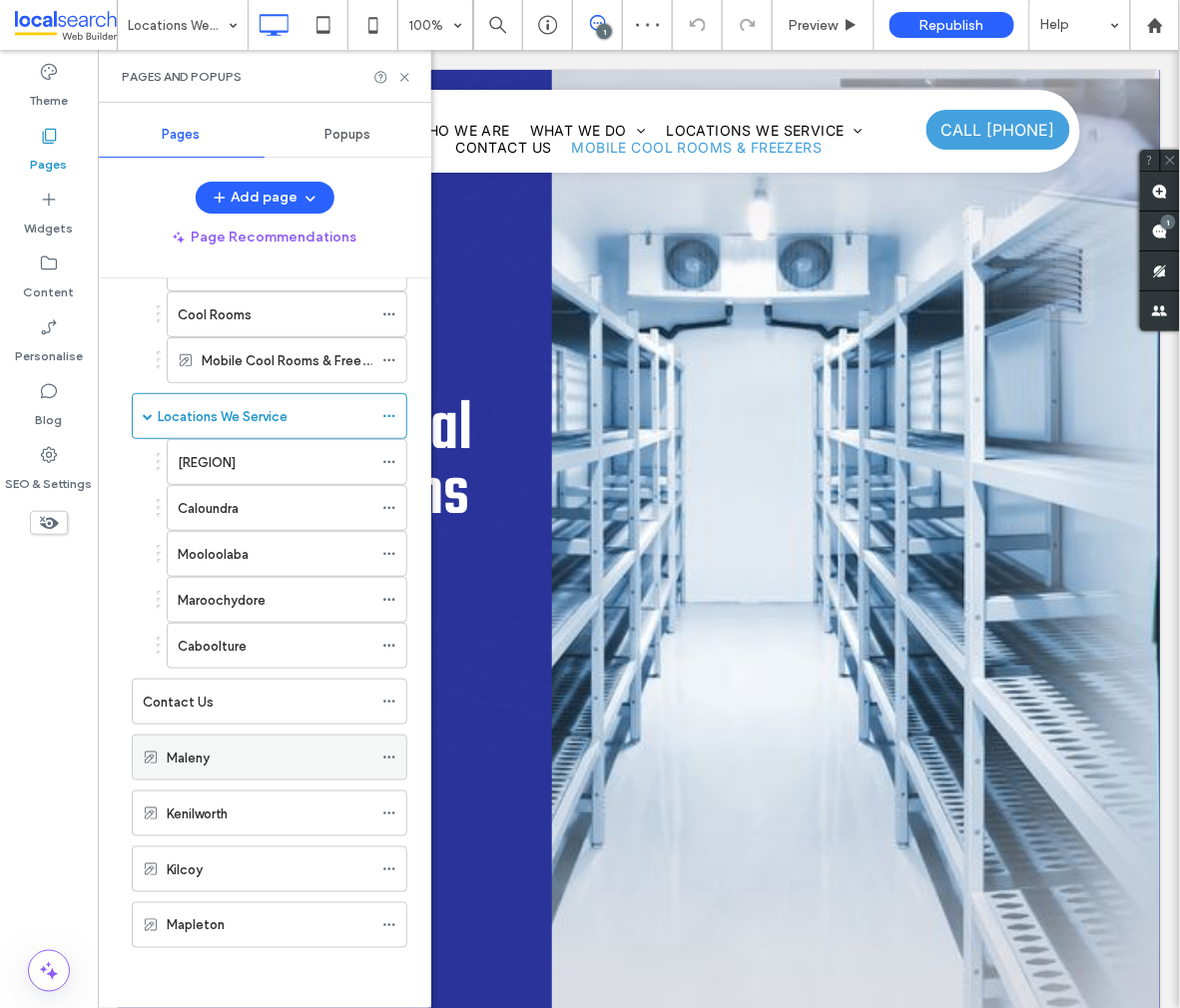 click 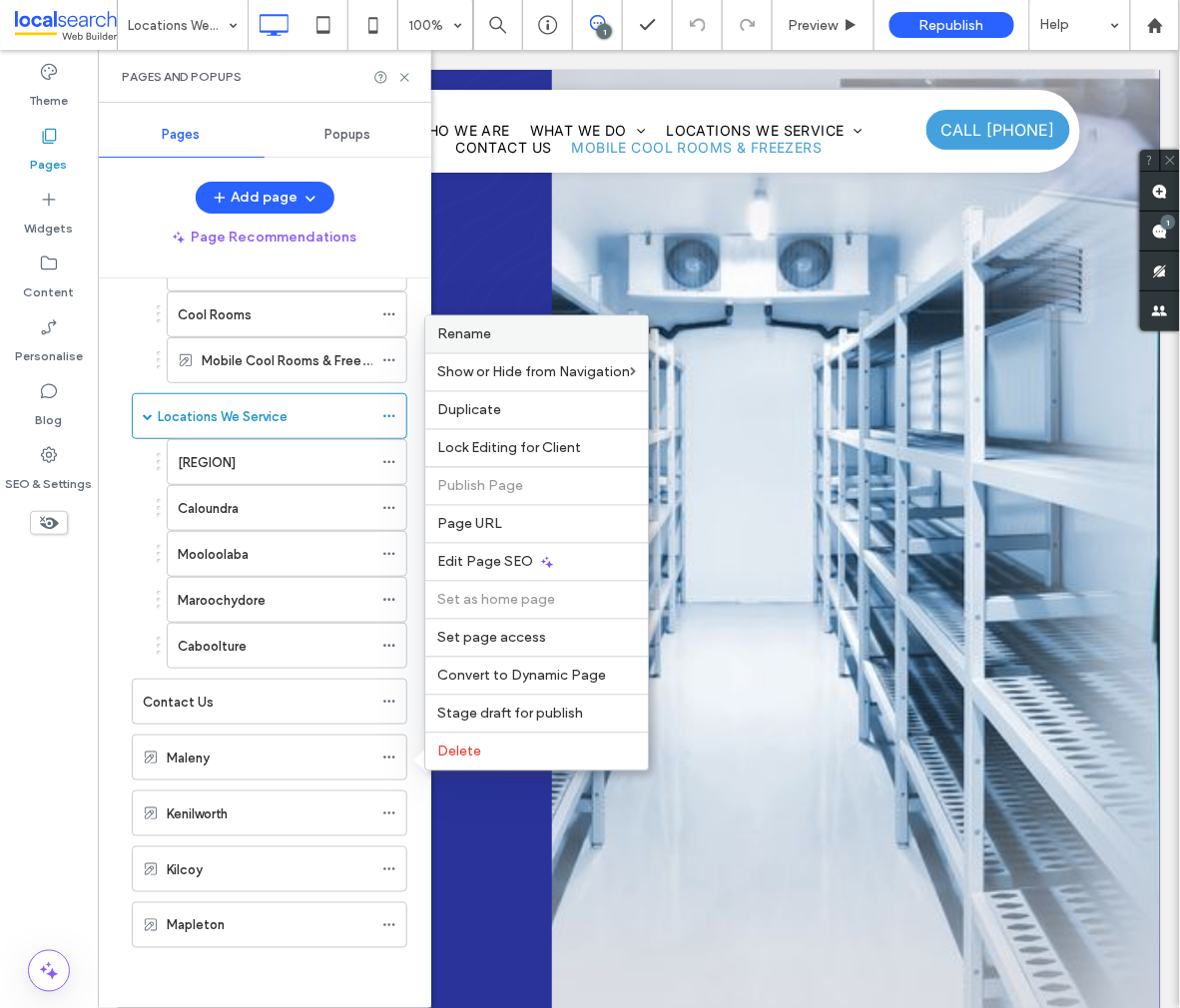 click on "Rename" at bounding box center (536, 334) 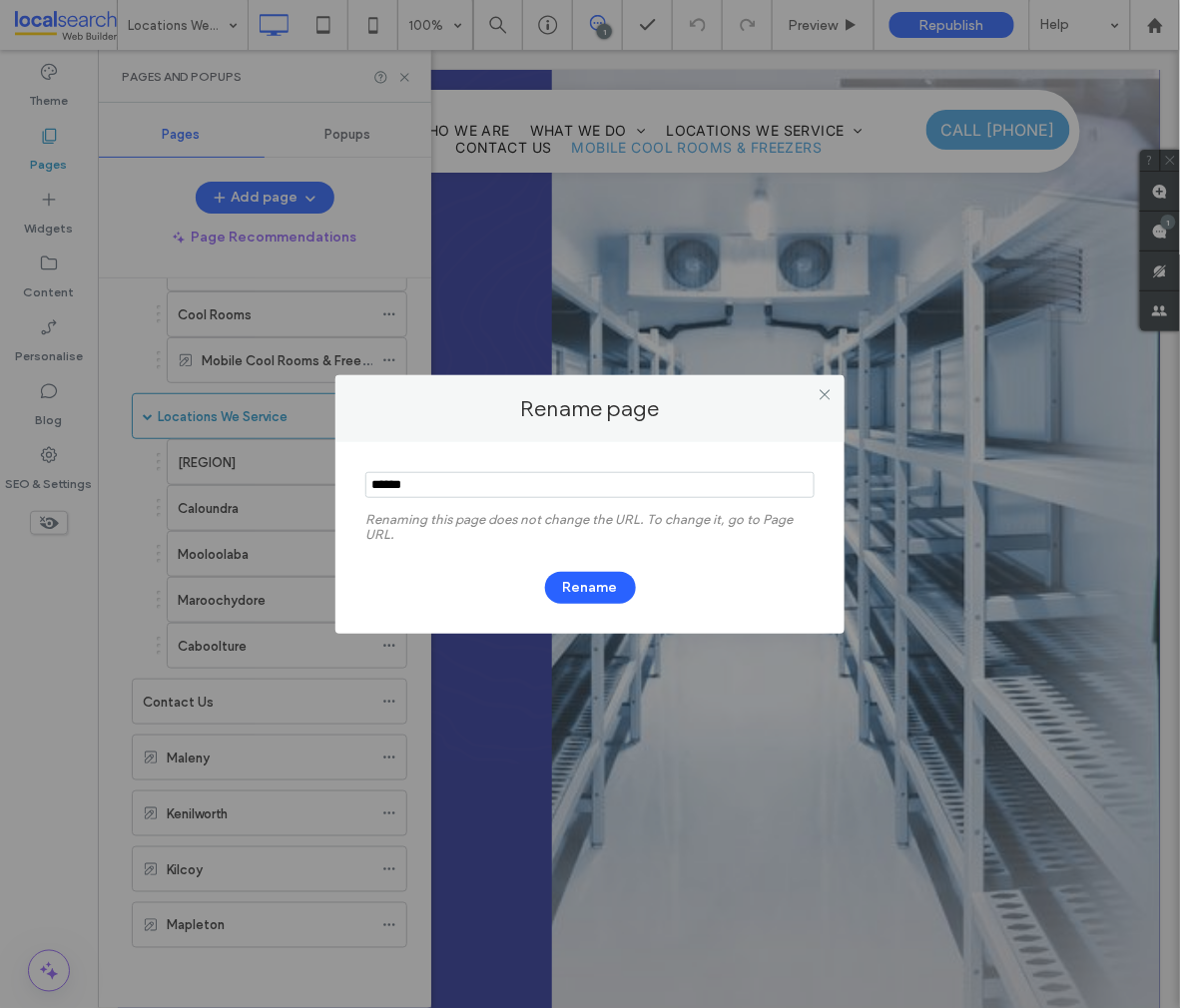 click at bounding box center (590, 485) 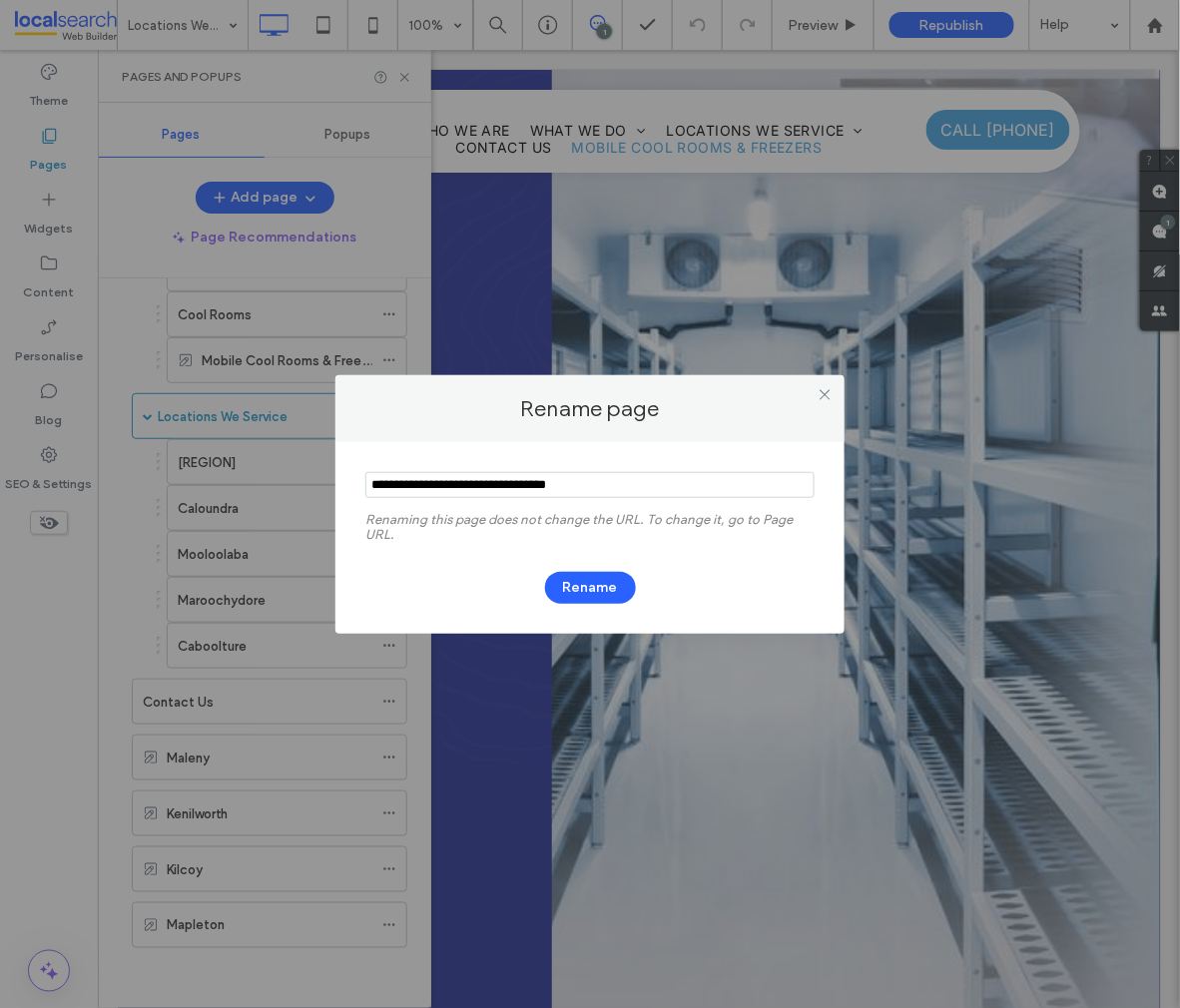 drag, startPoint x: 552, startPoint y: 483, endPoint x: 360, endPoint y: 481, distance: 192.01042 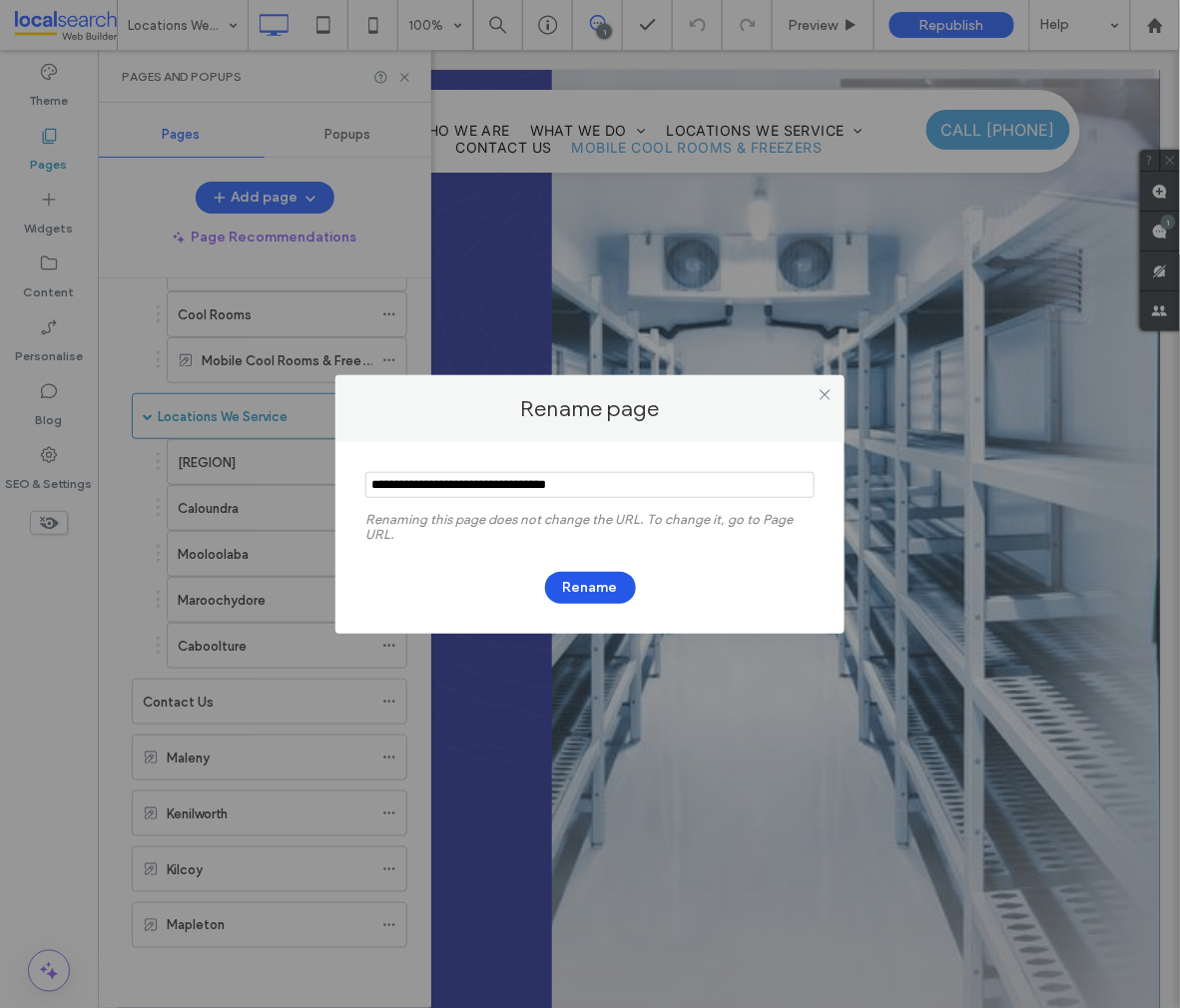 type on "**********" 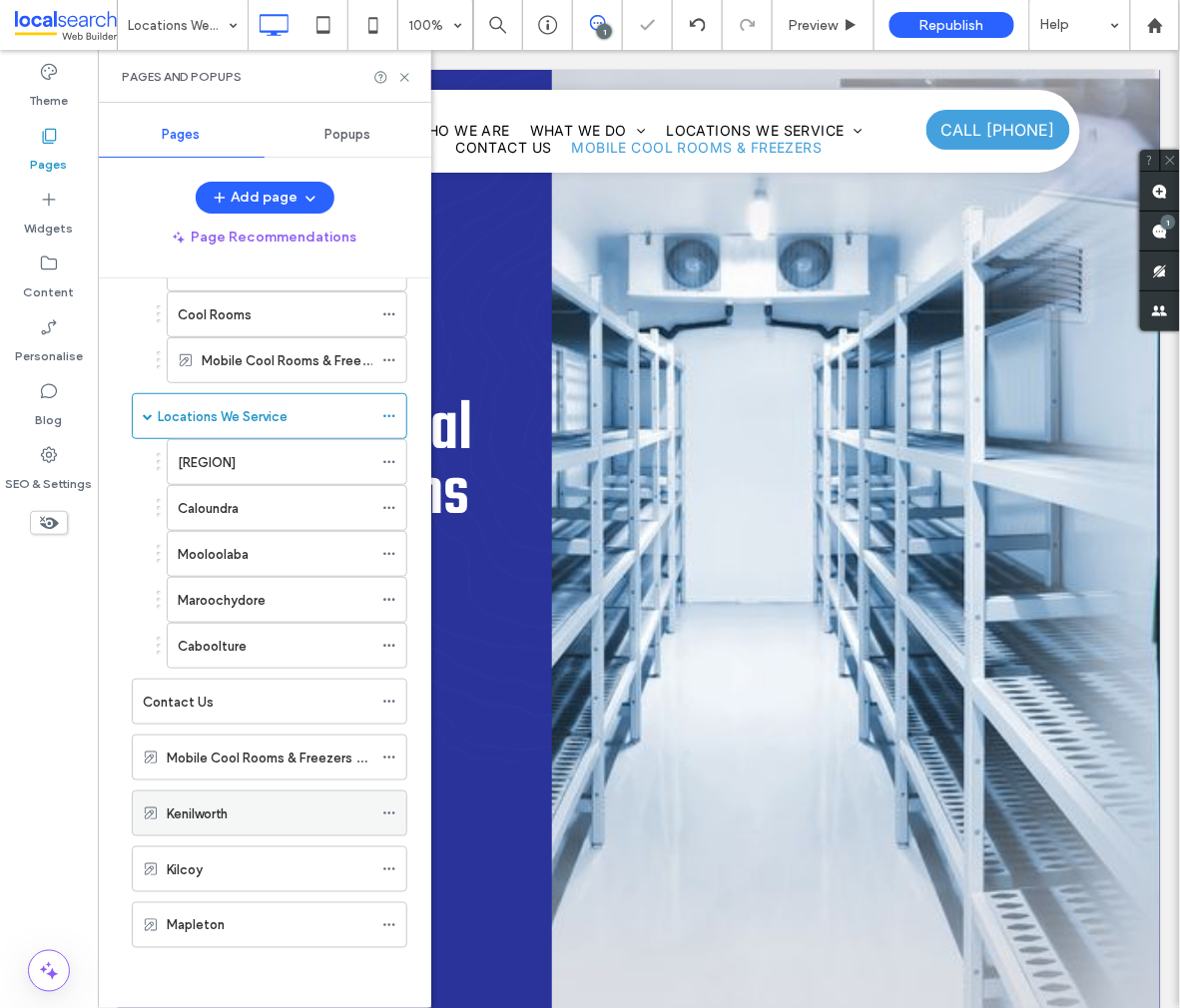 click 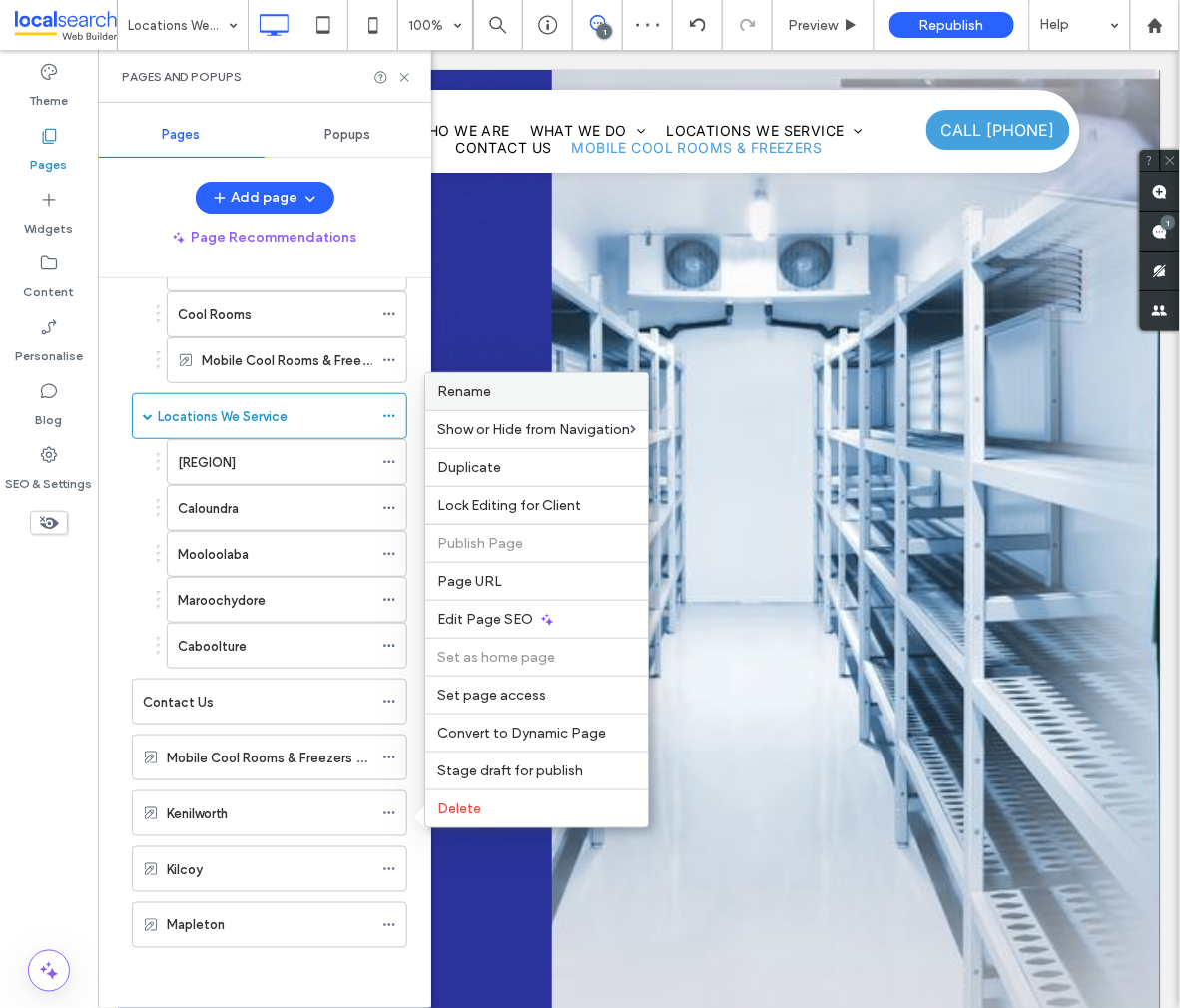 click on "Rename" at bounding box center (536, 391) 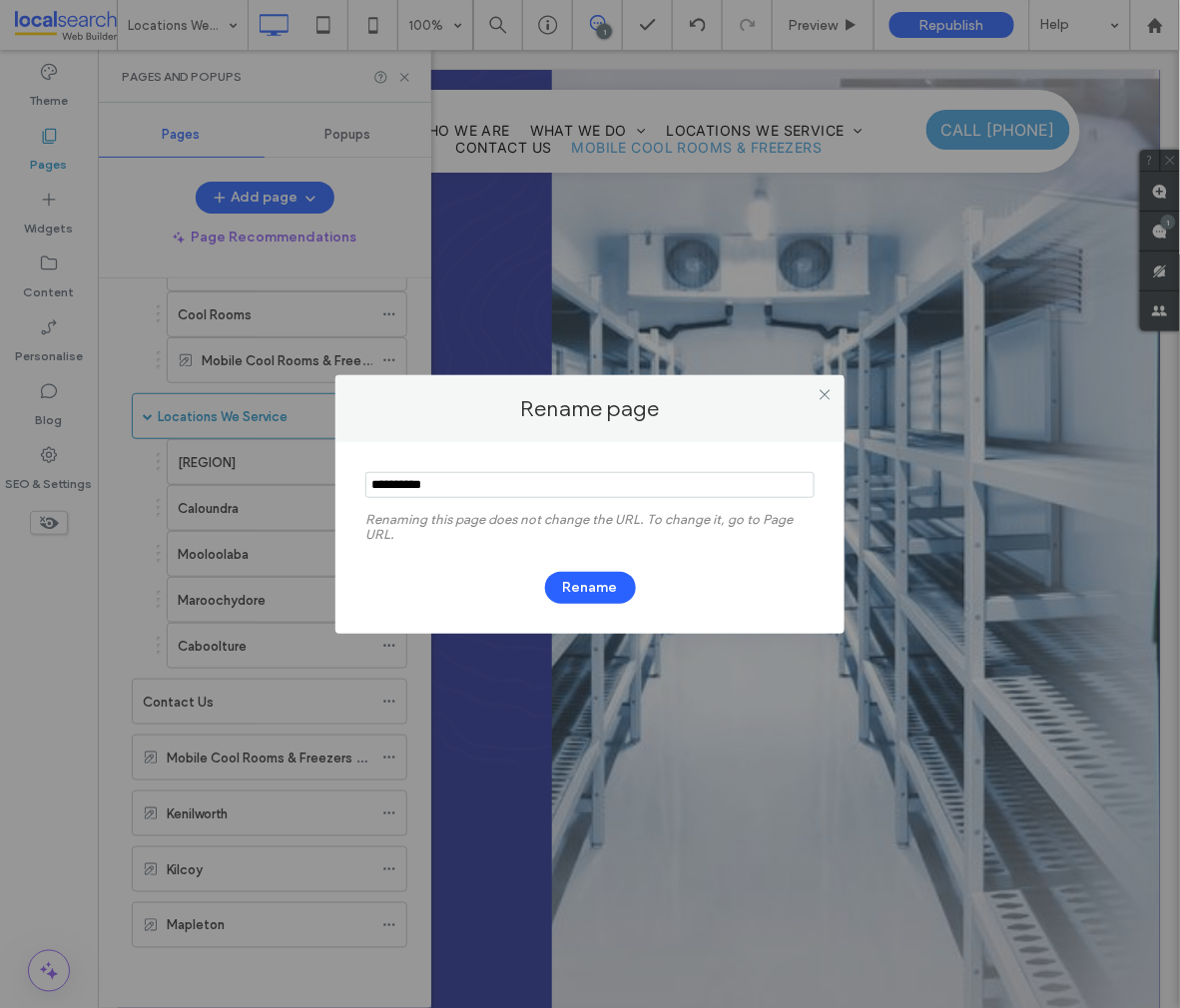 click at bounding box center [590, 485] 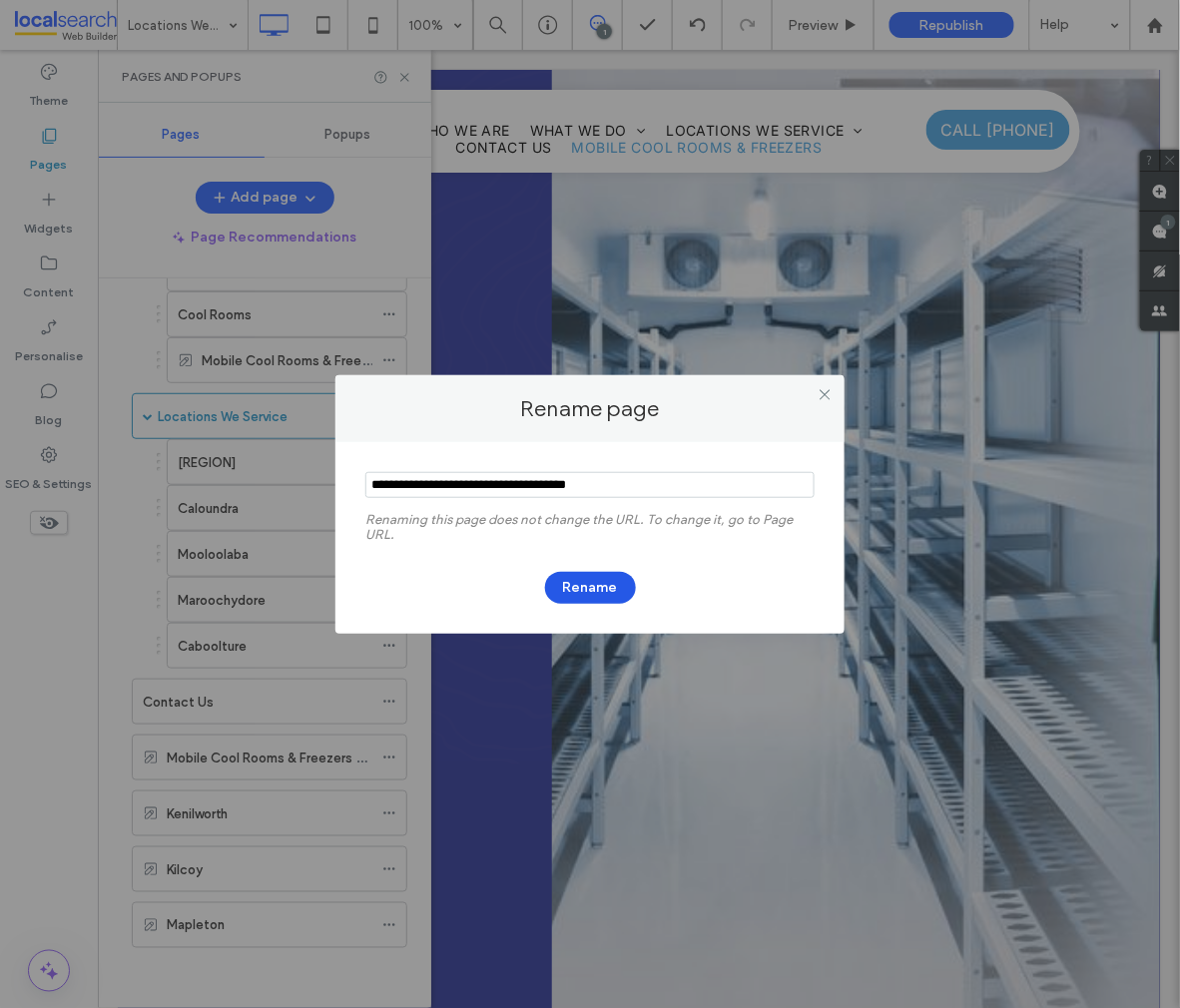 type on "**********" 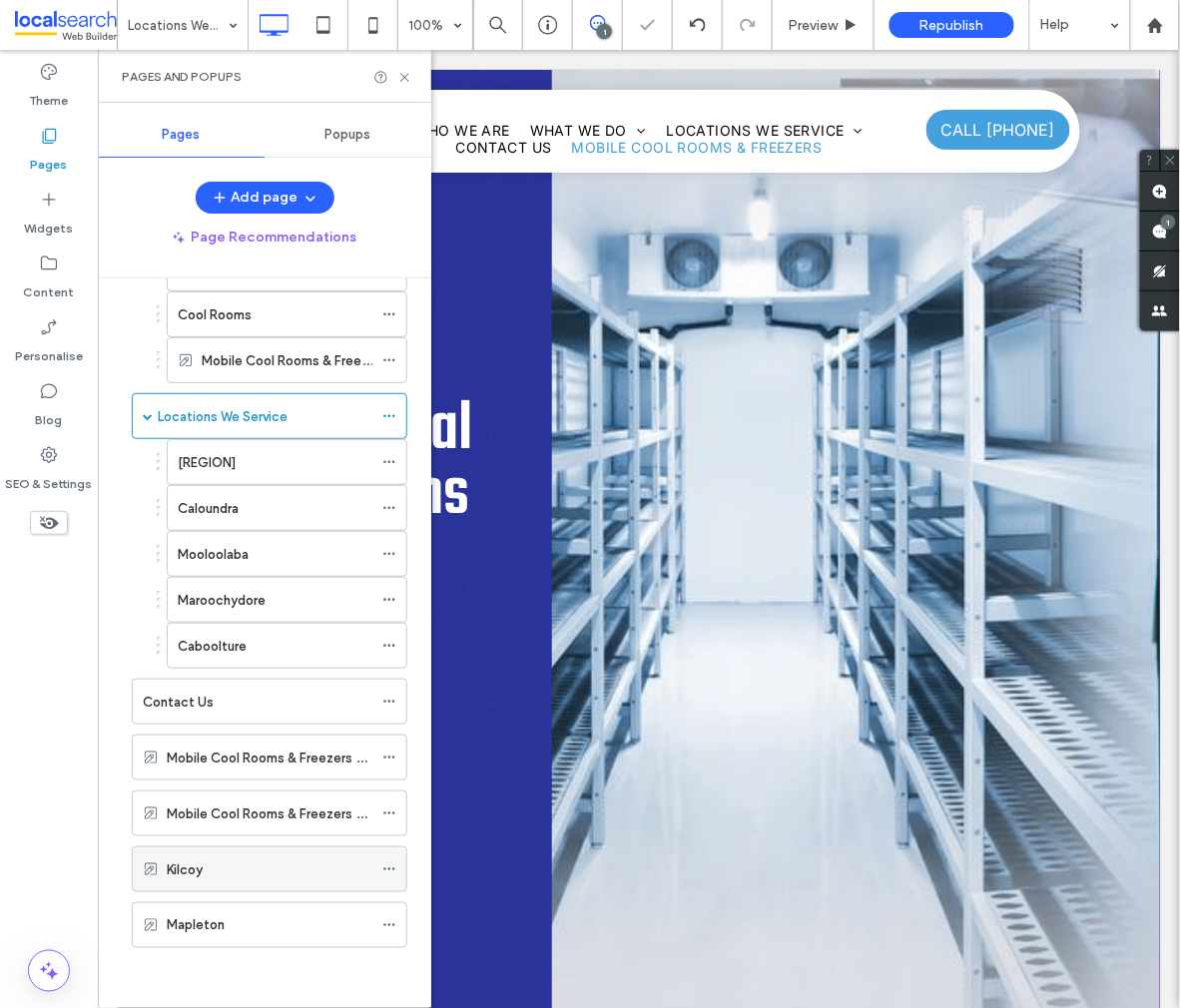 click 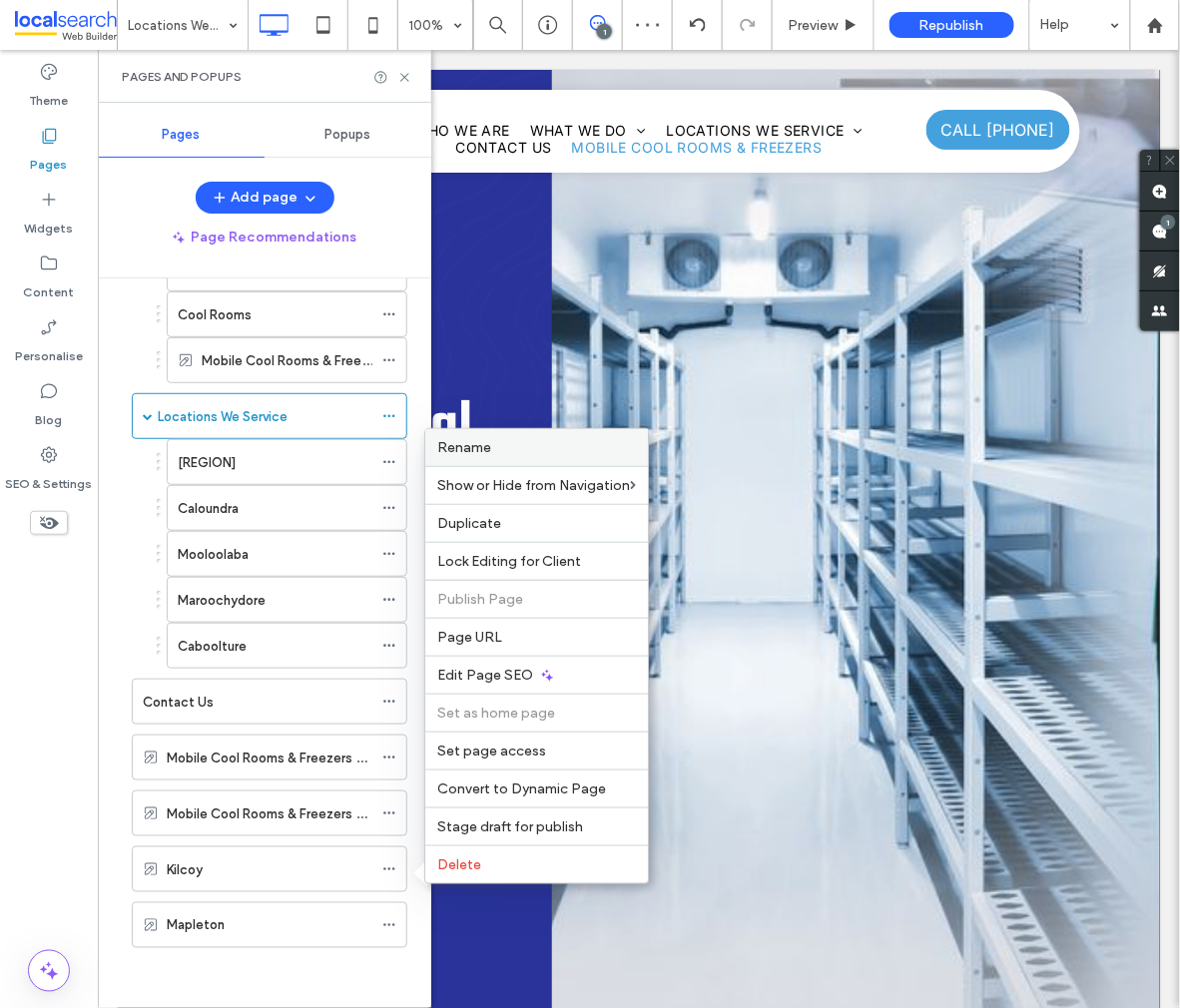 click on "Rename" at bounding box center (536, 447) 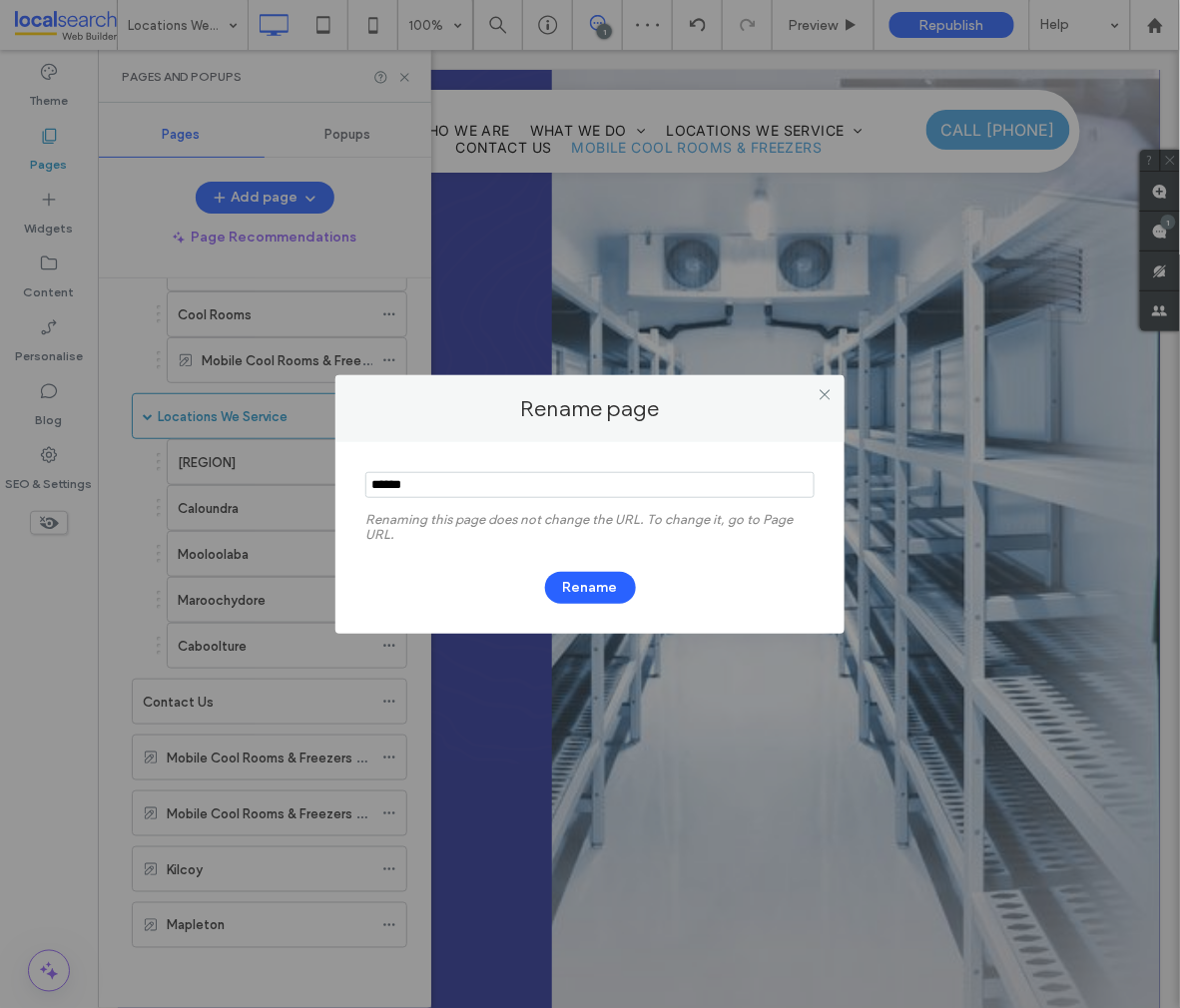 click at bounding box center (590, 485) 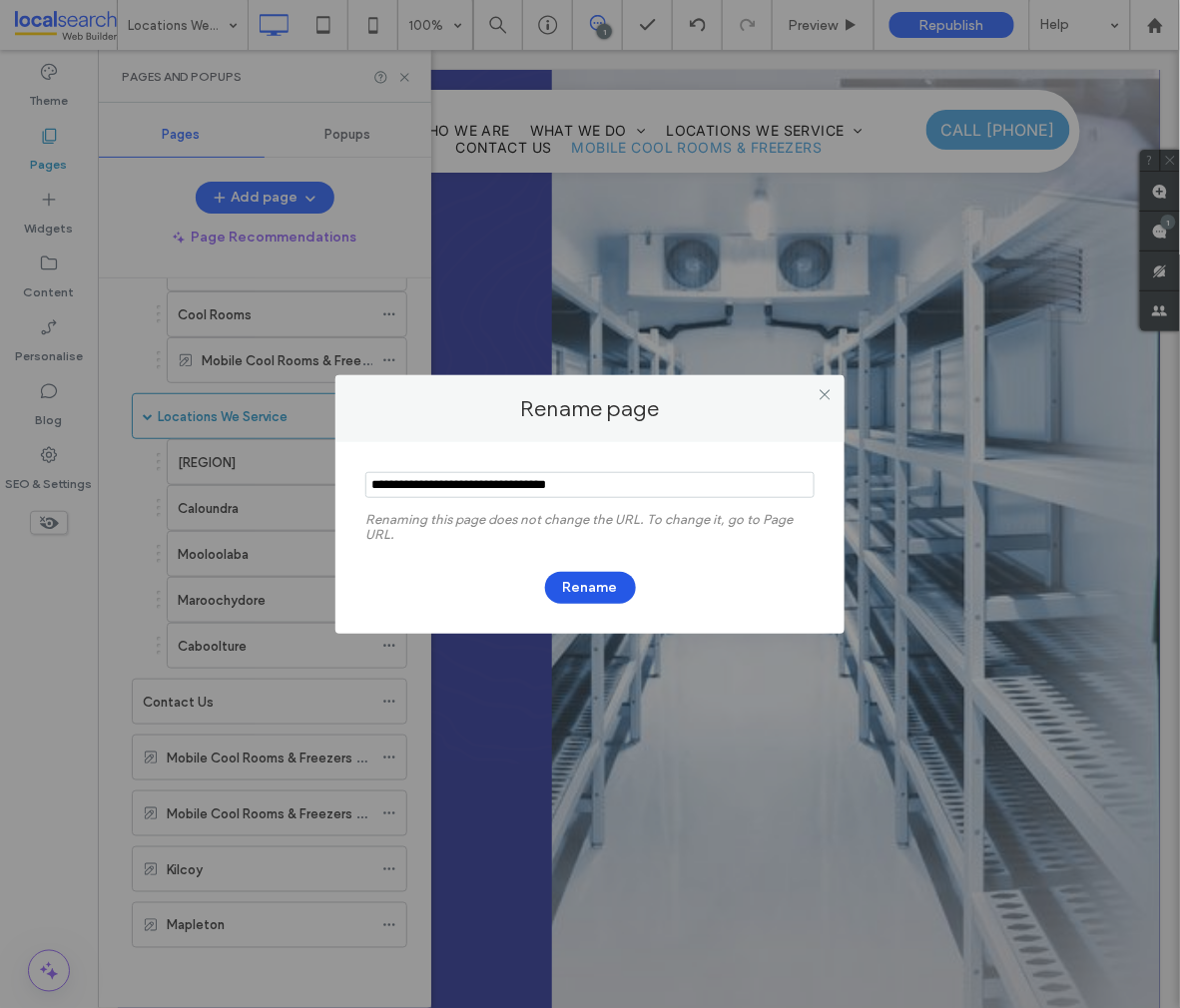 type on "**********" 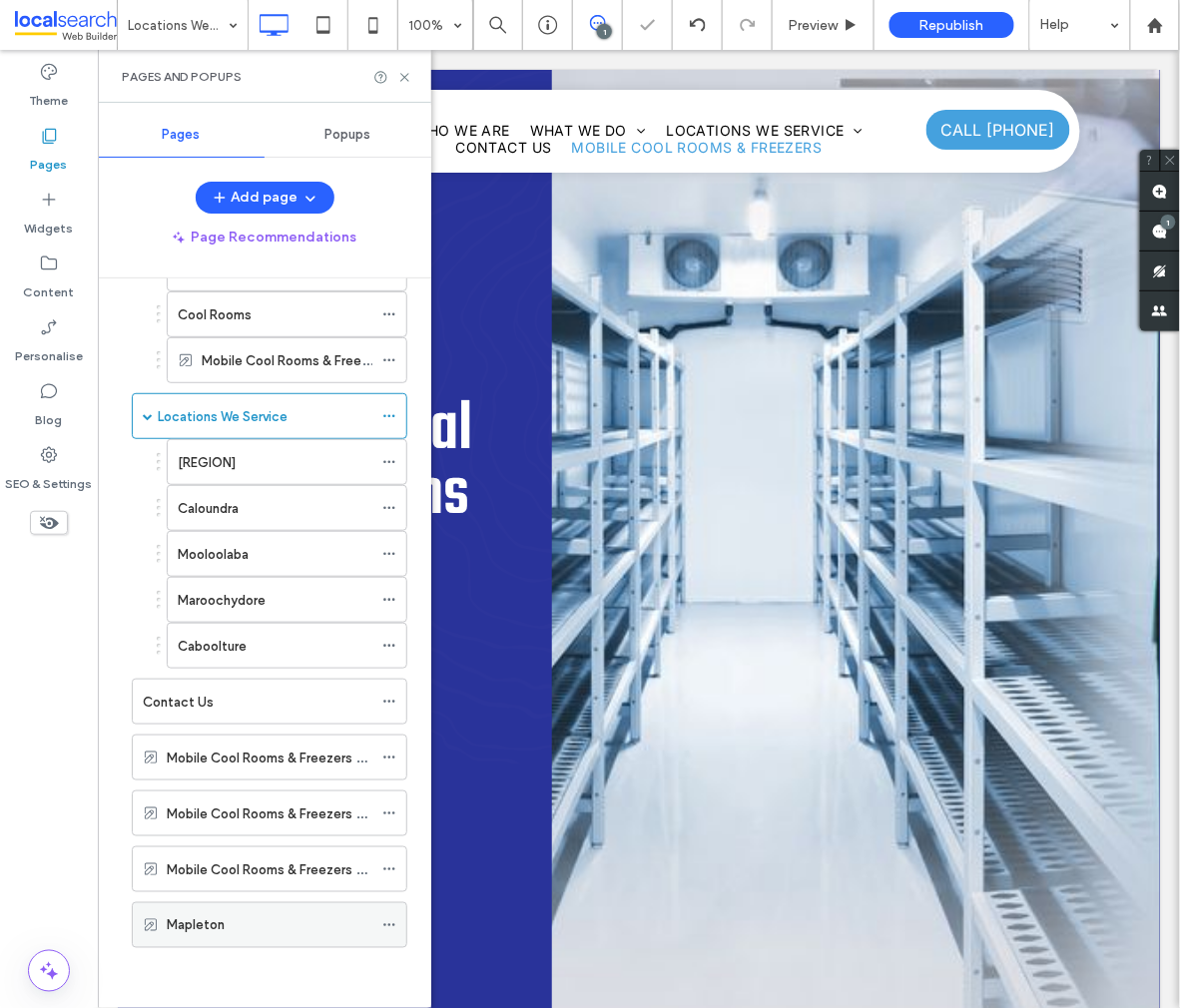 click 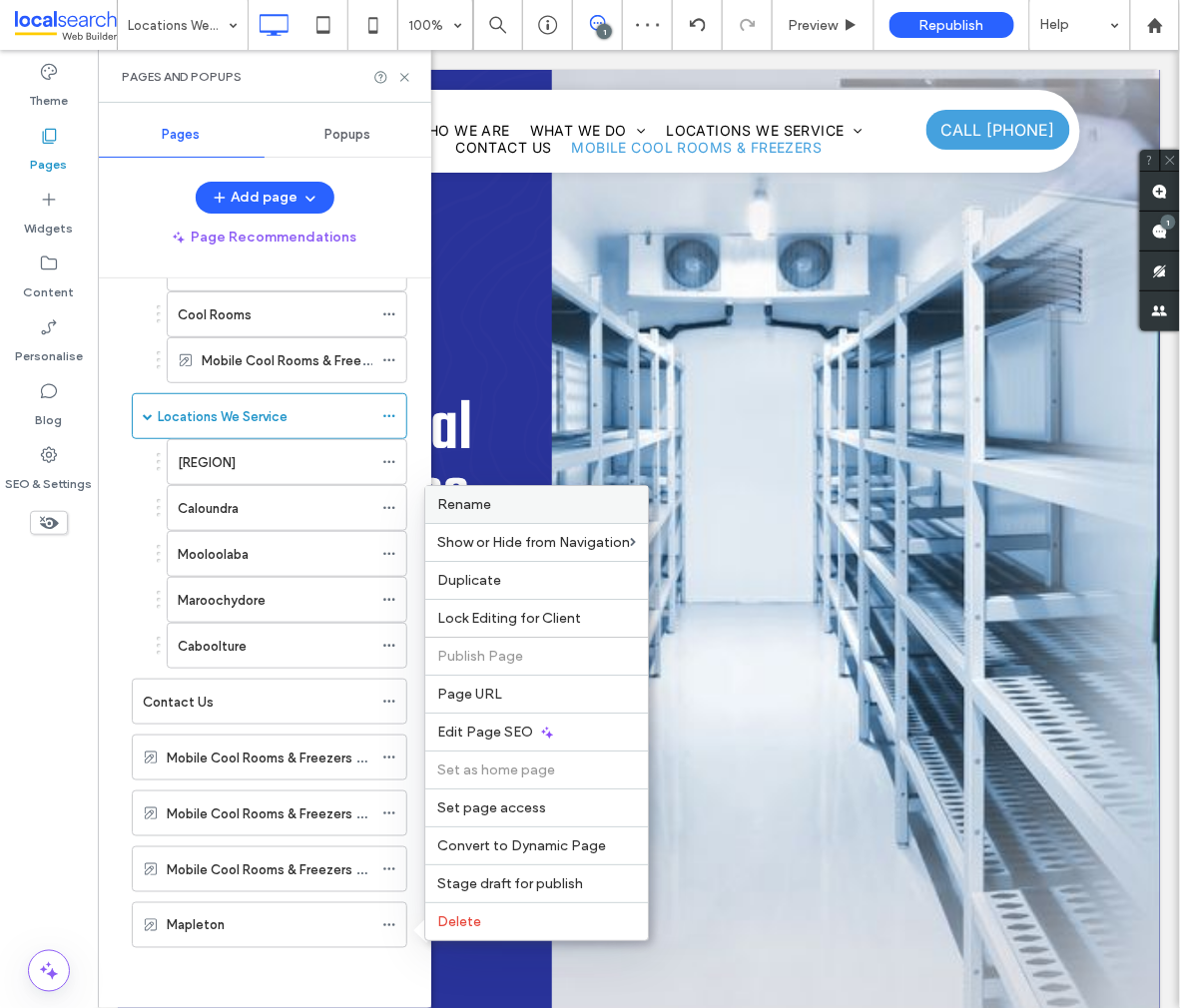 click on "Rename" at bounding box center [536, 504] 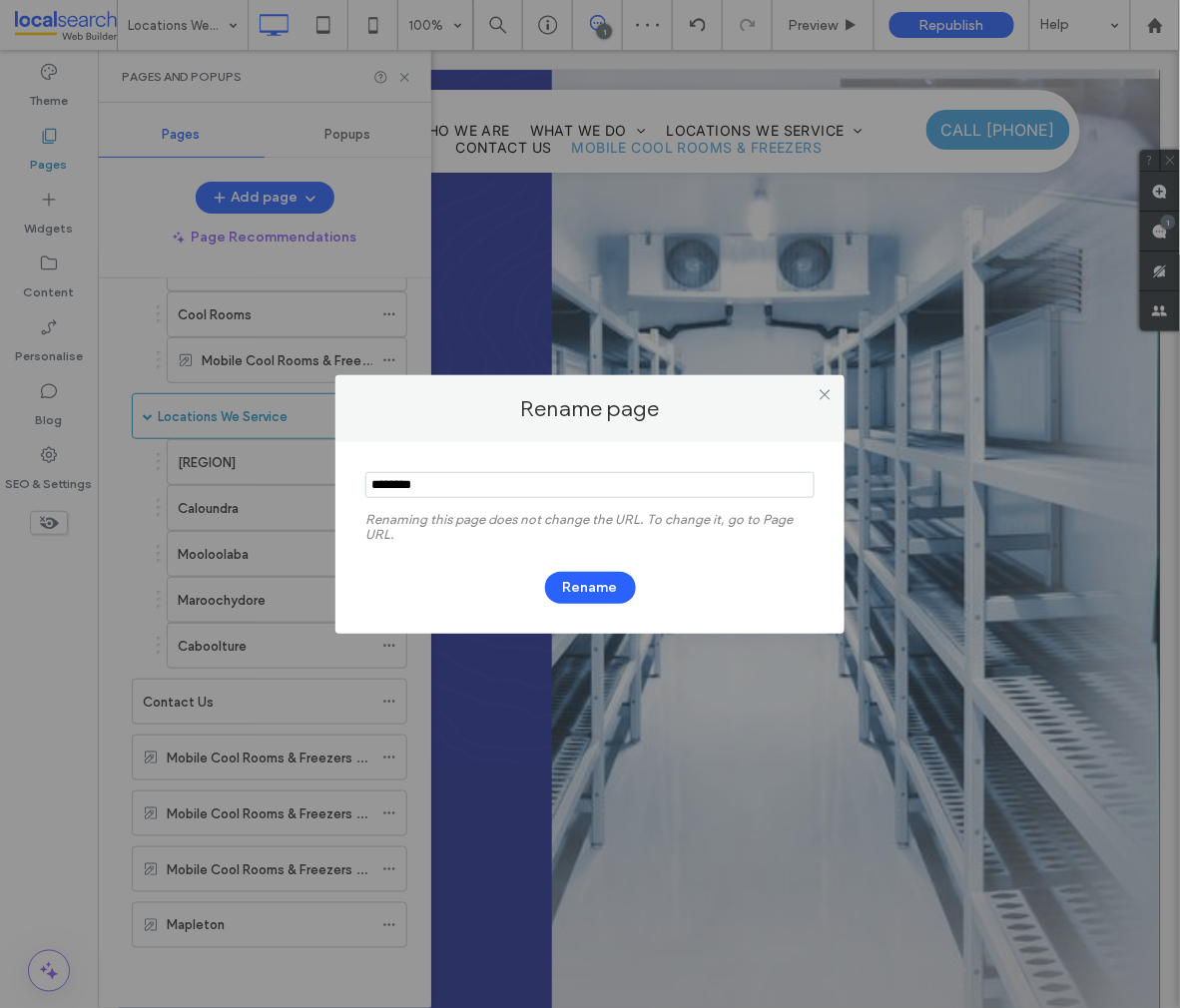 click at bounding box center (590, 485) 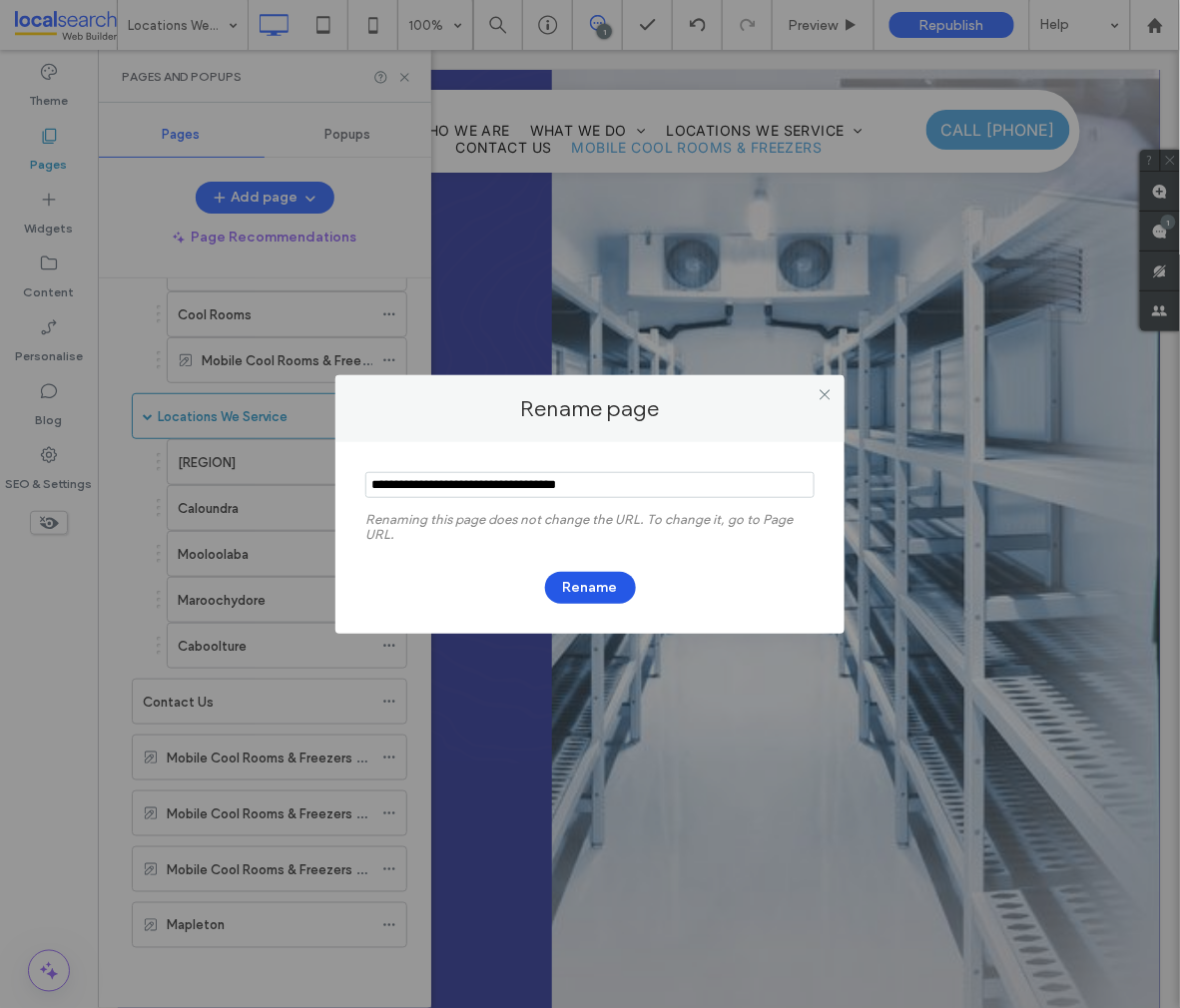 type on "**********" 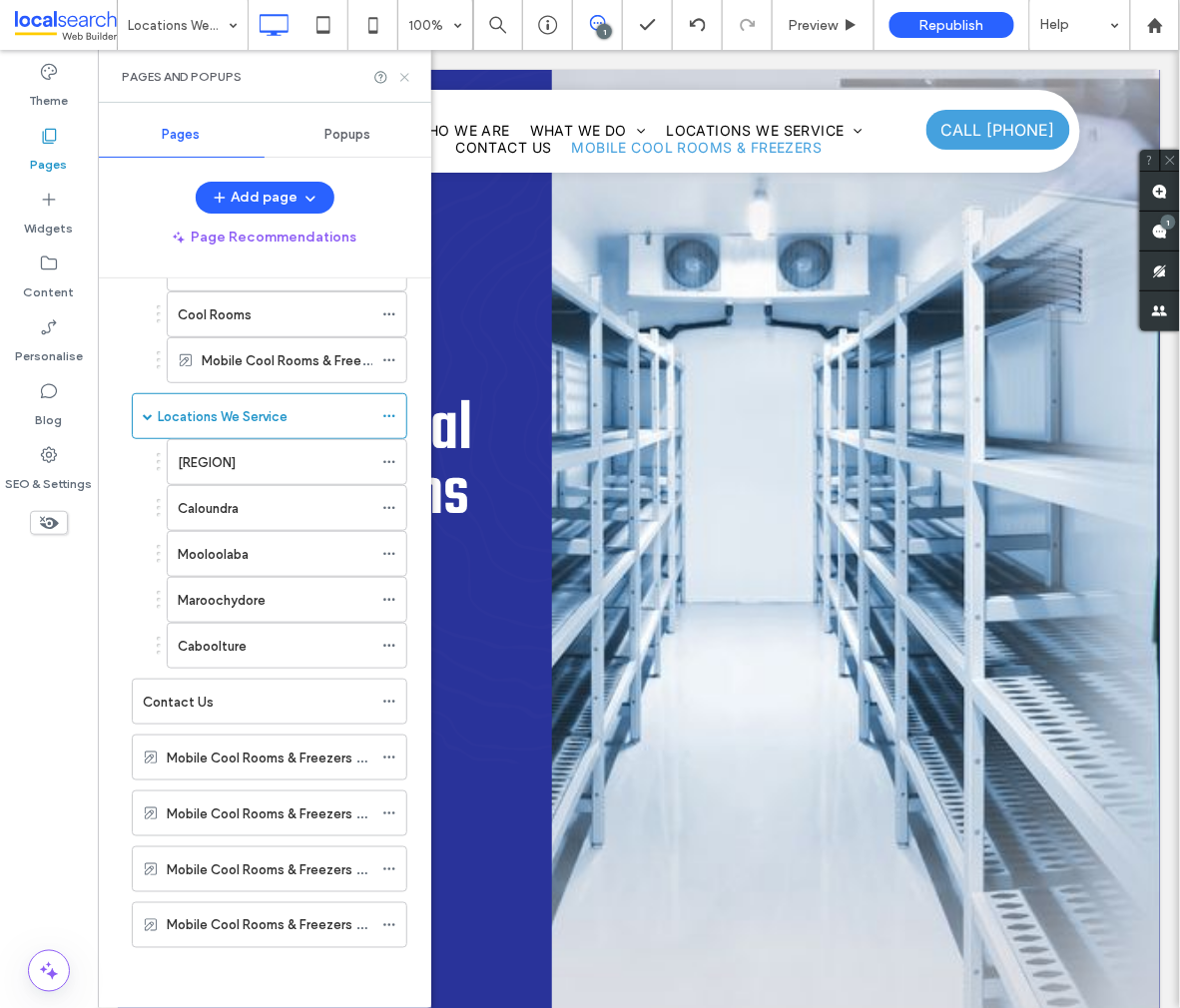 click 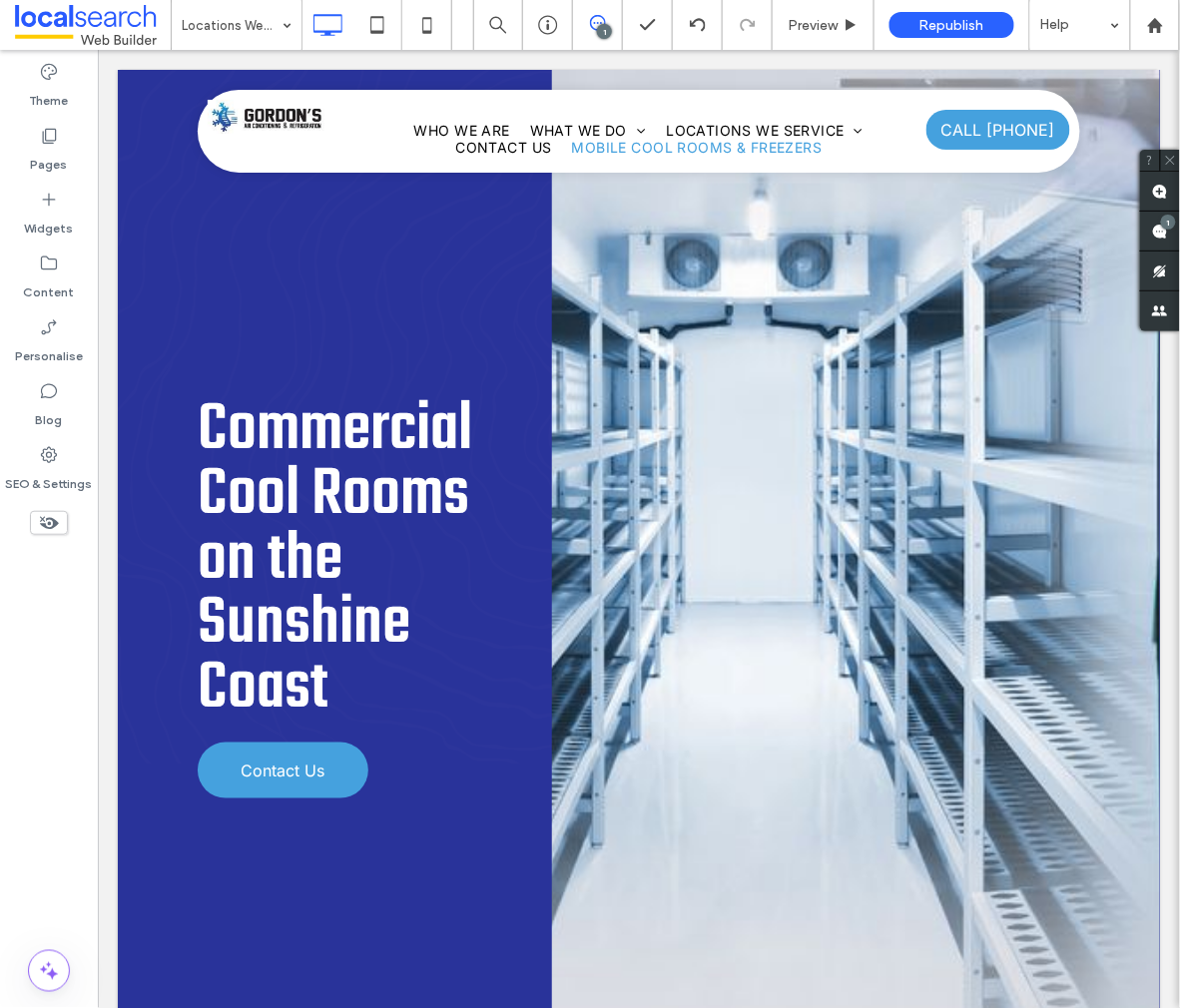 type on "****" 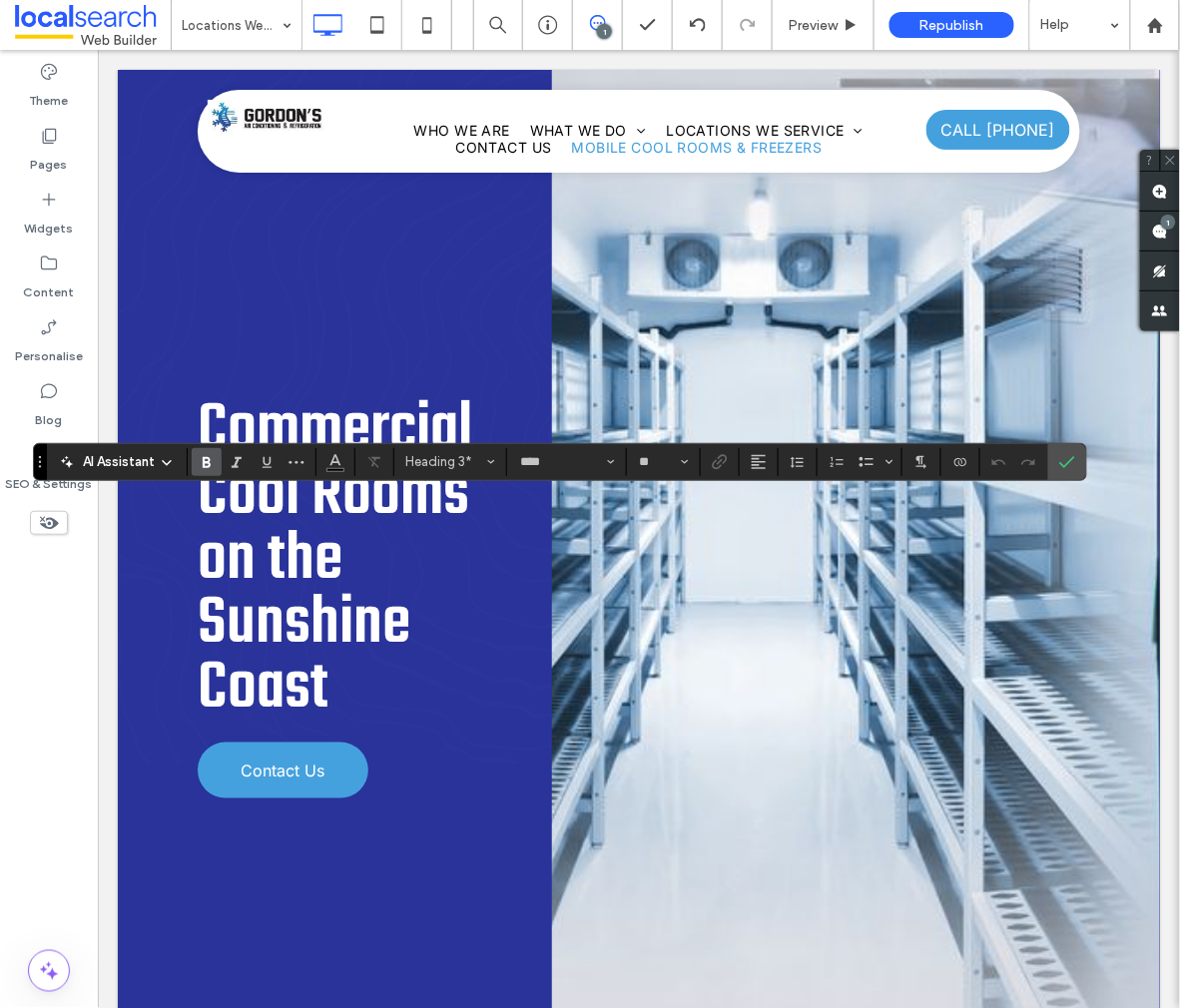 type on "*****" 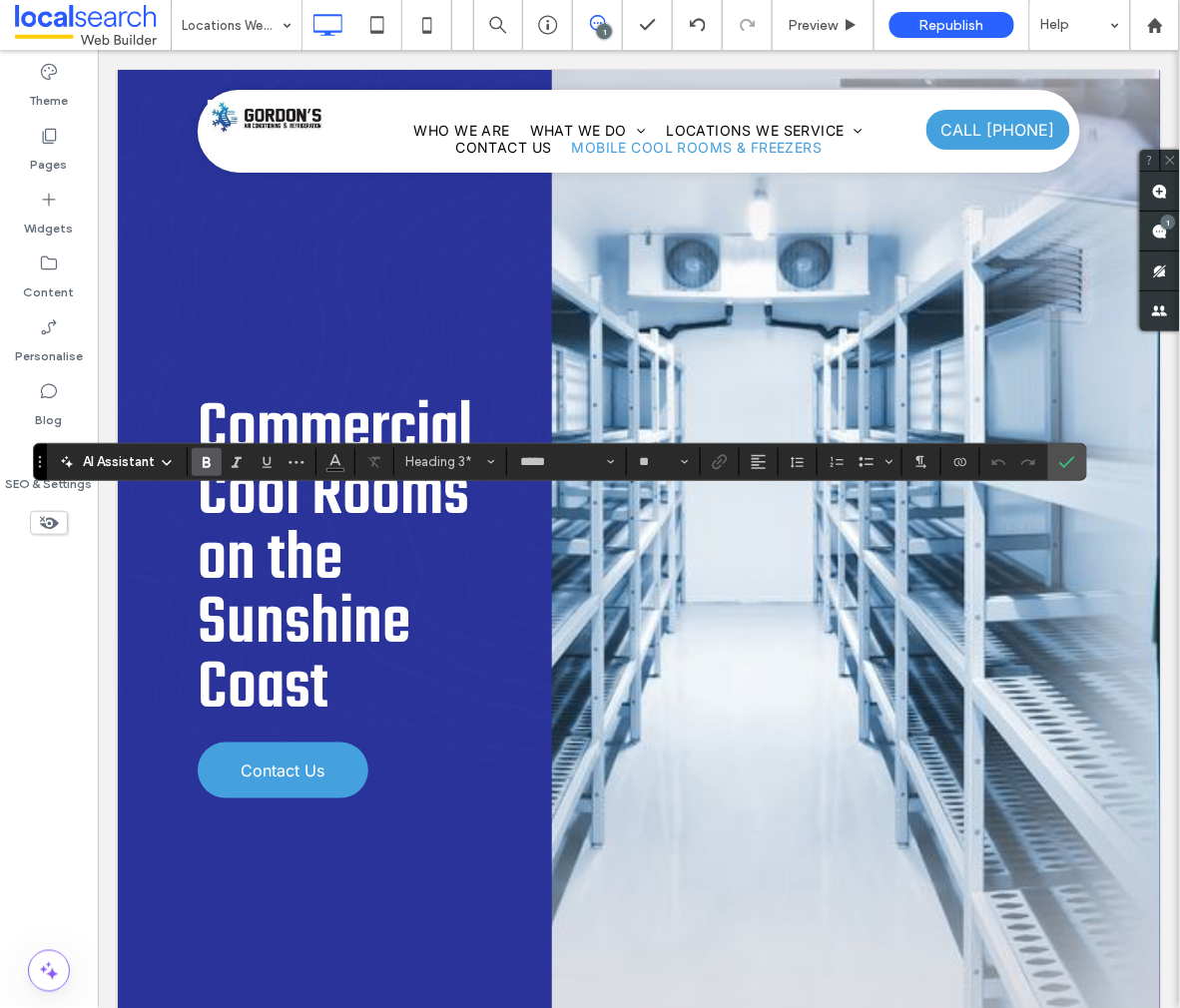 type on "****" 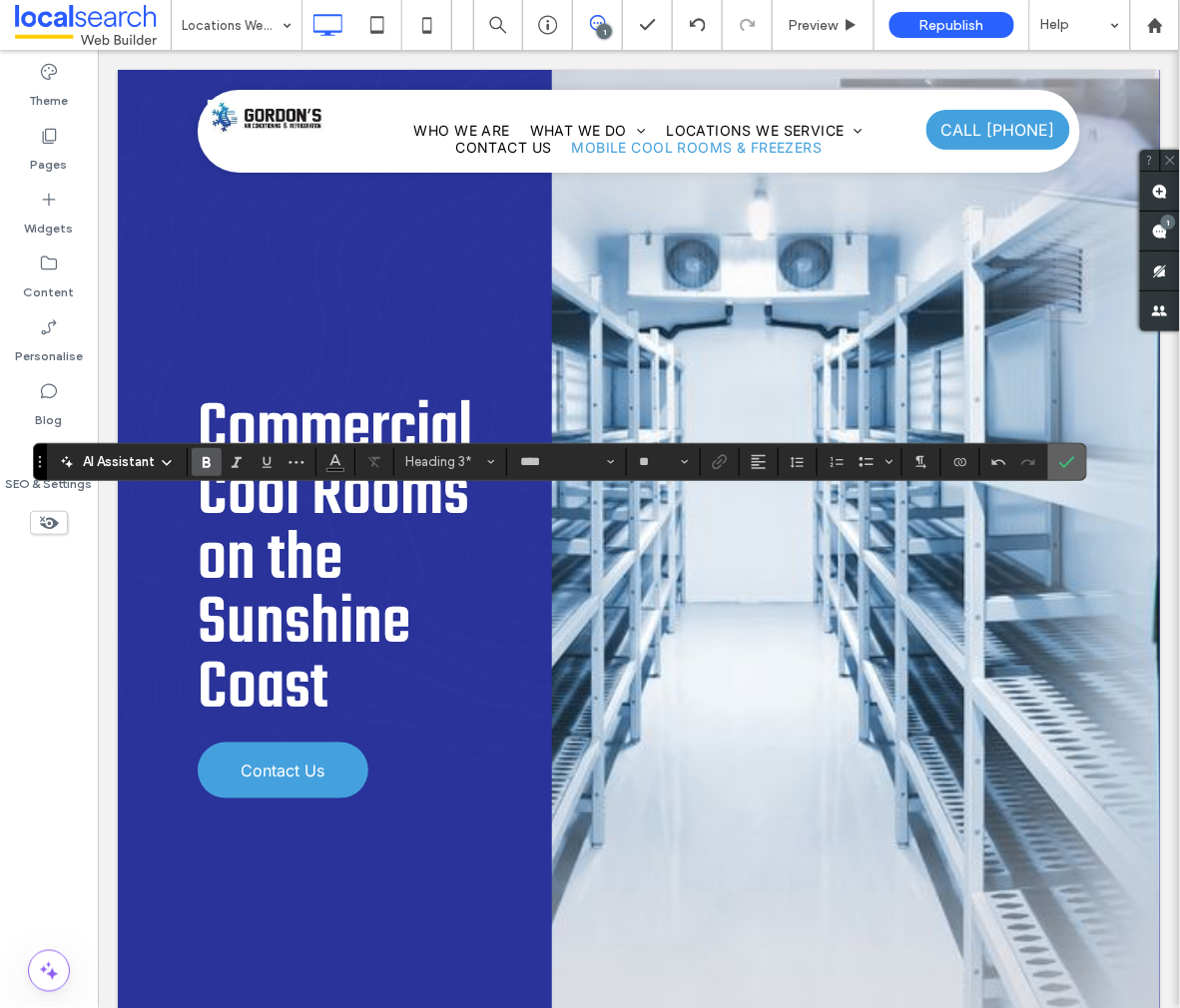 click at bounding box center [1067, 462] 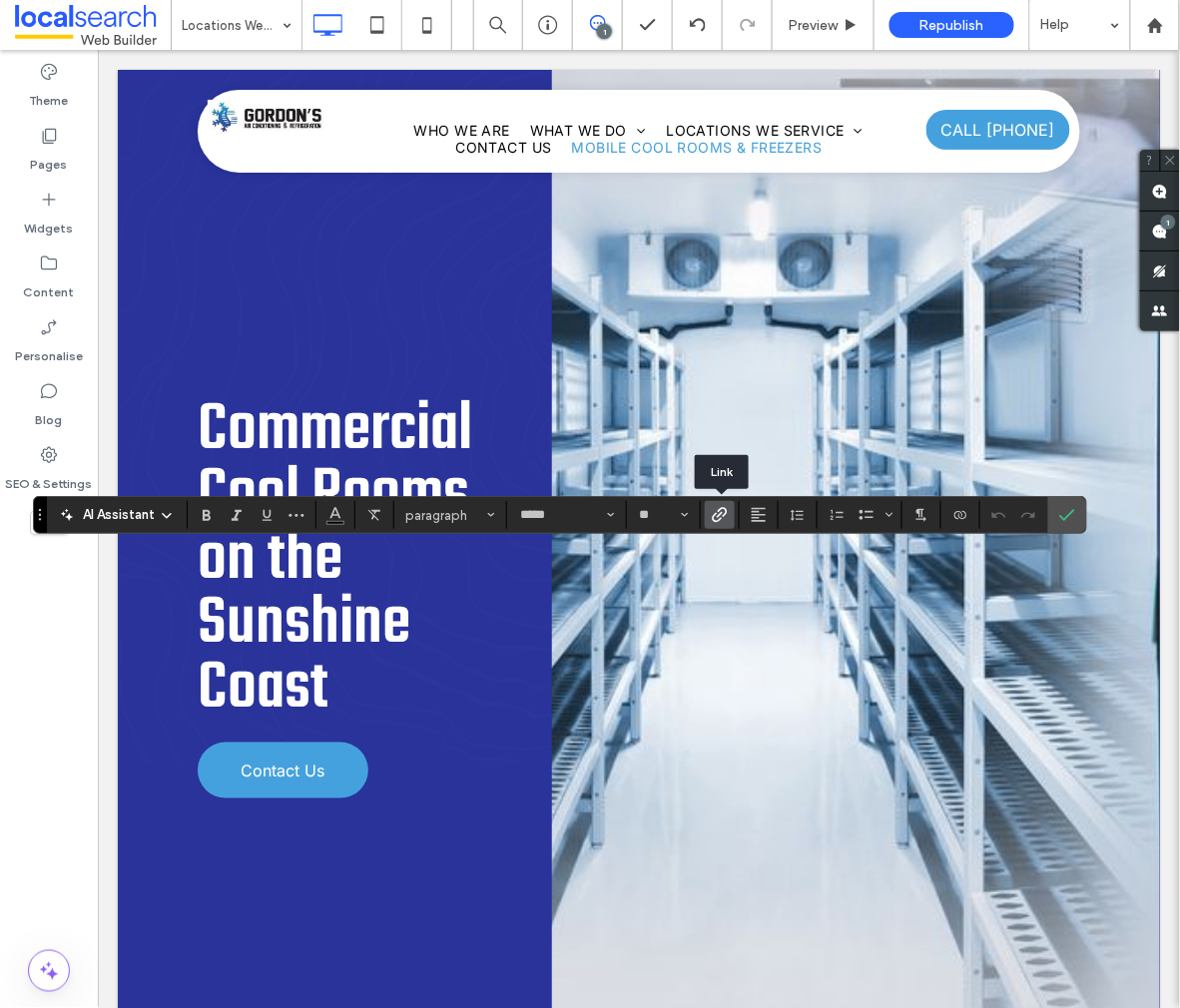 click 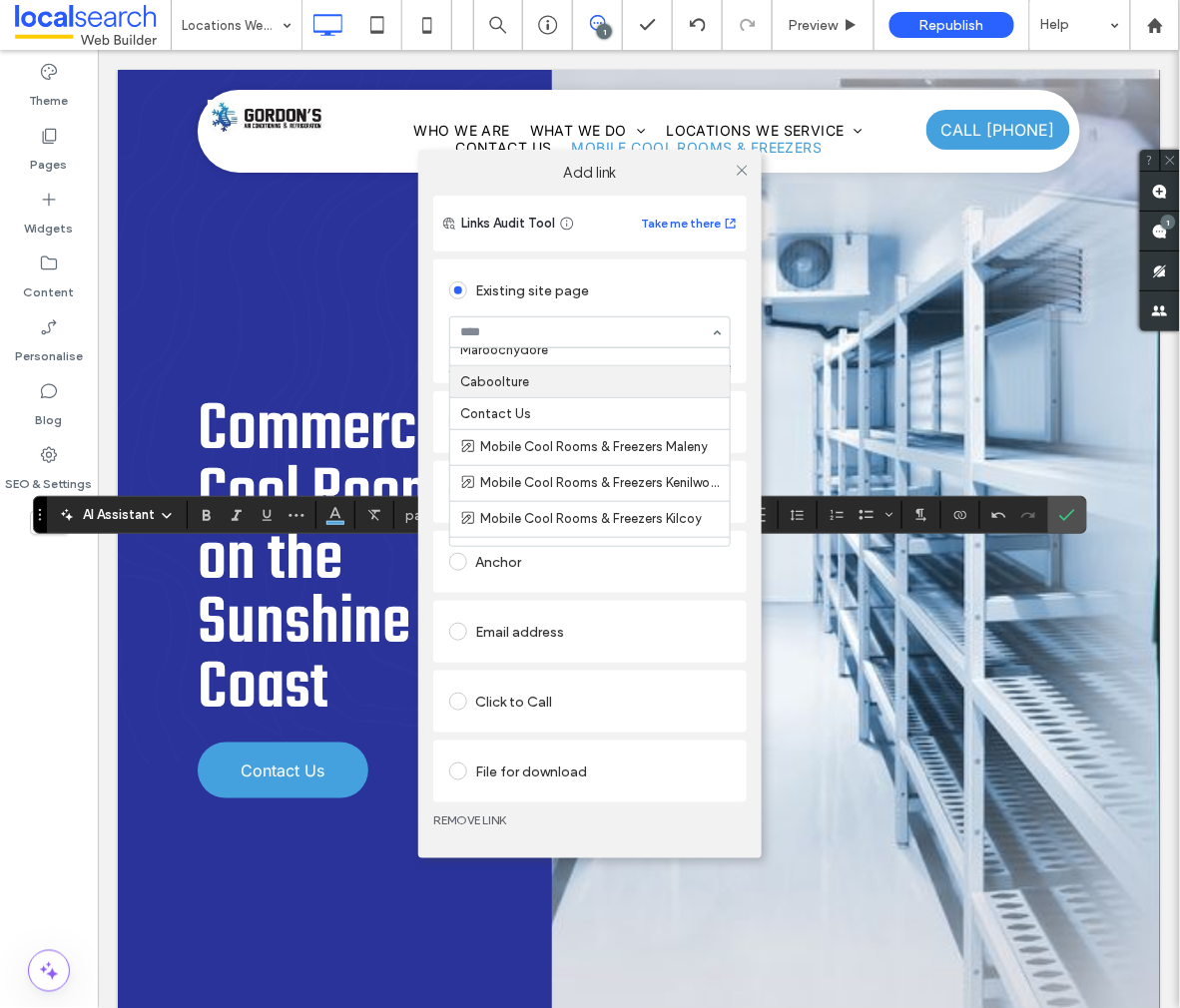 scroll, scrollTop: 473, scrollLeft: 0, axis: vertical 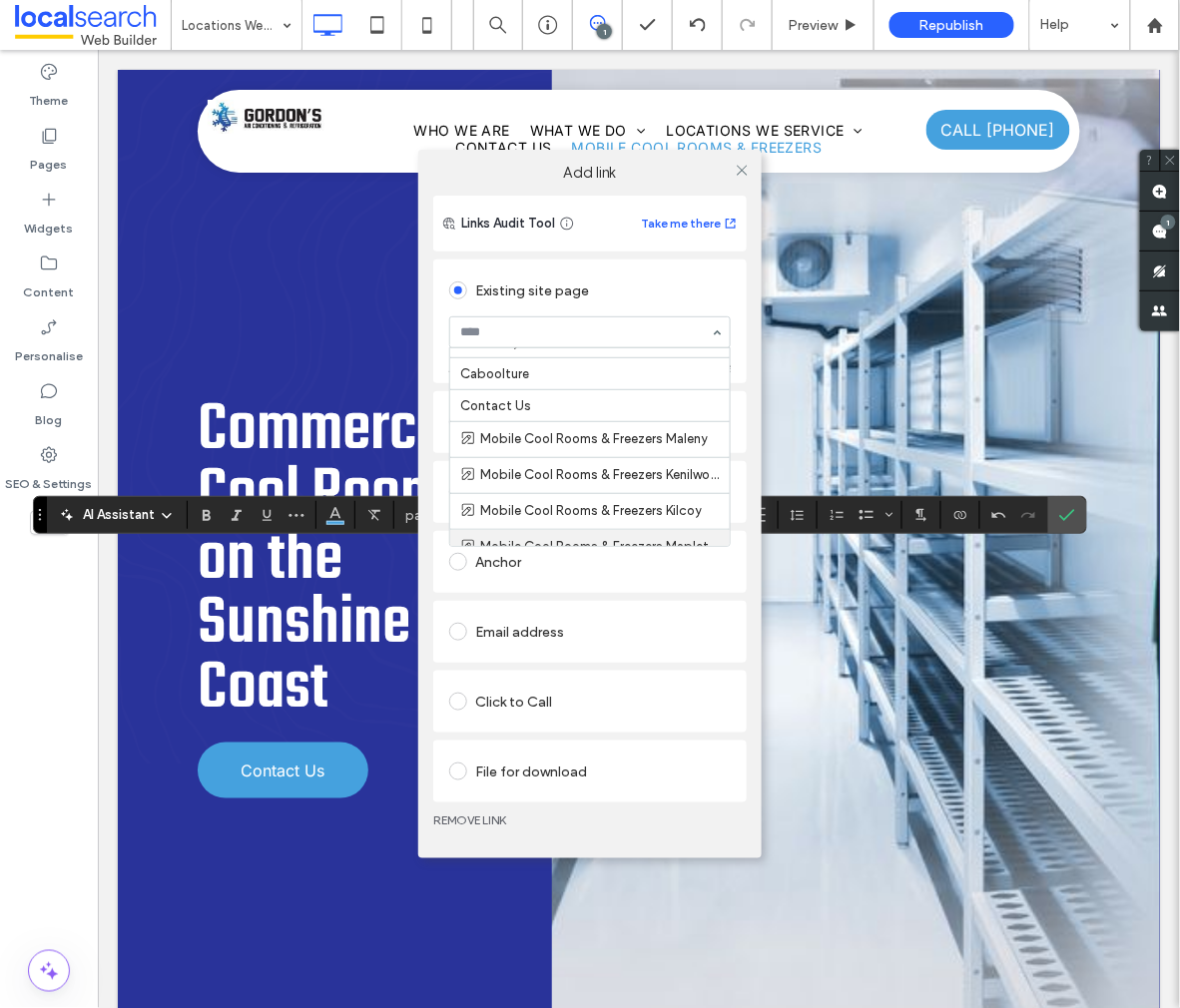 click on "REMOVE LINK" at bounding box center (590, 820) 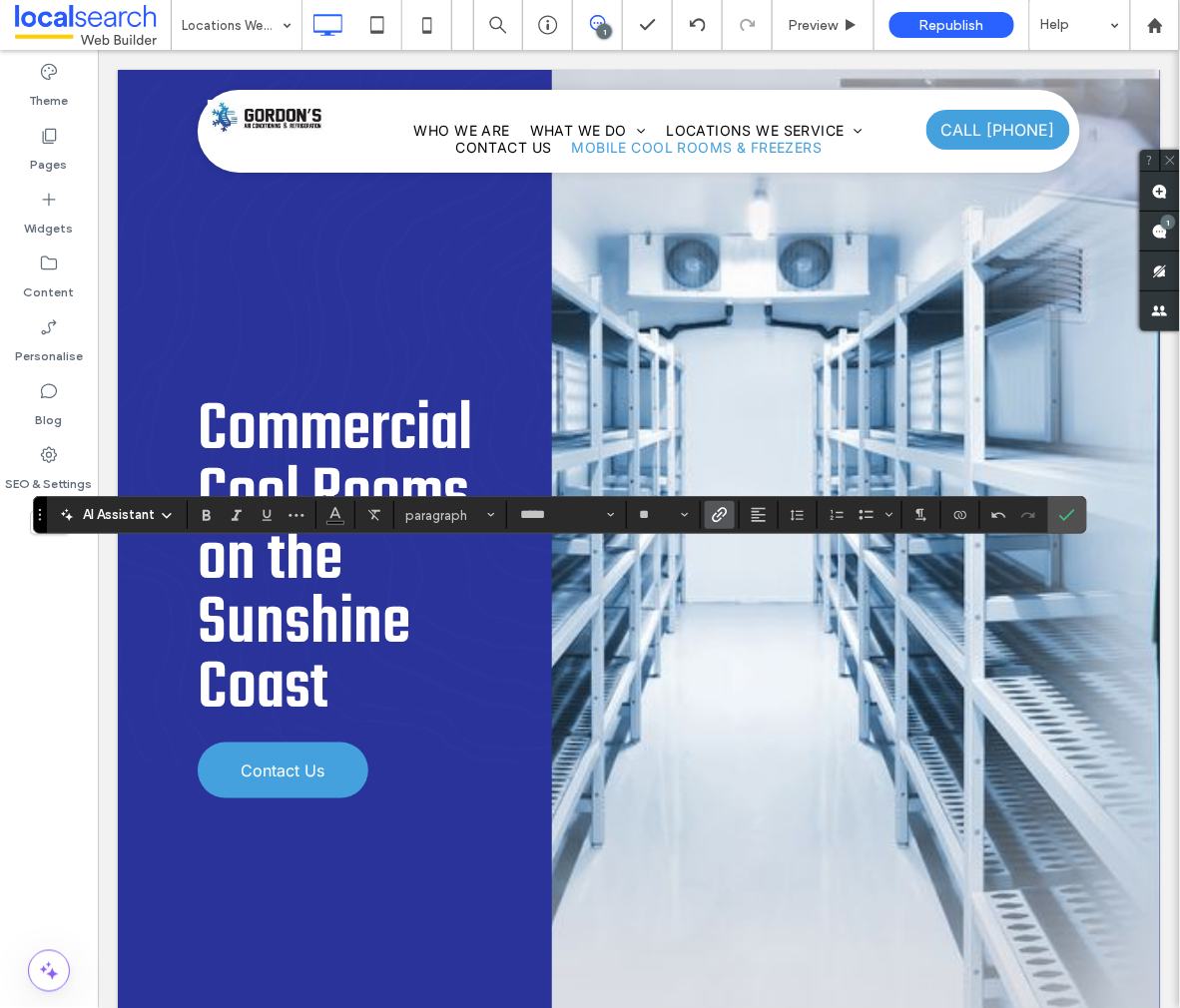click at bounding box center (720, 515) 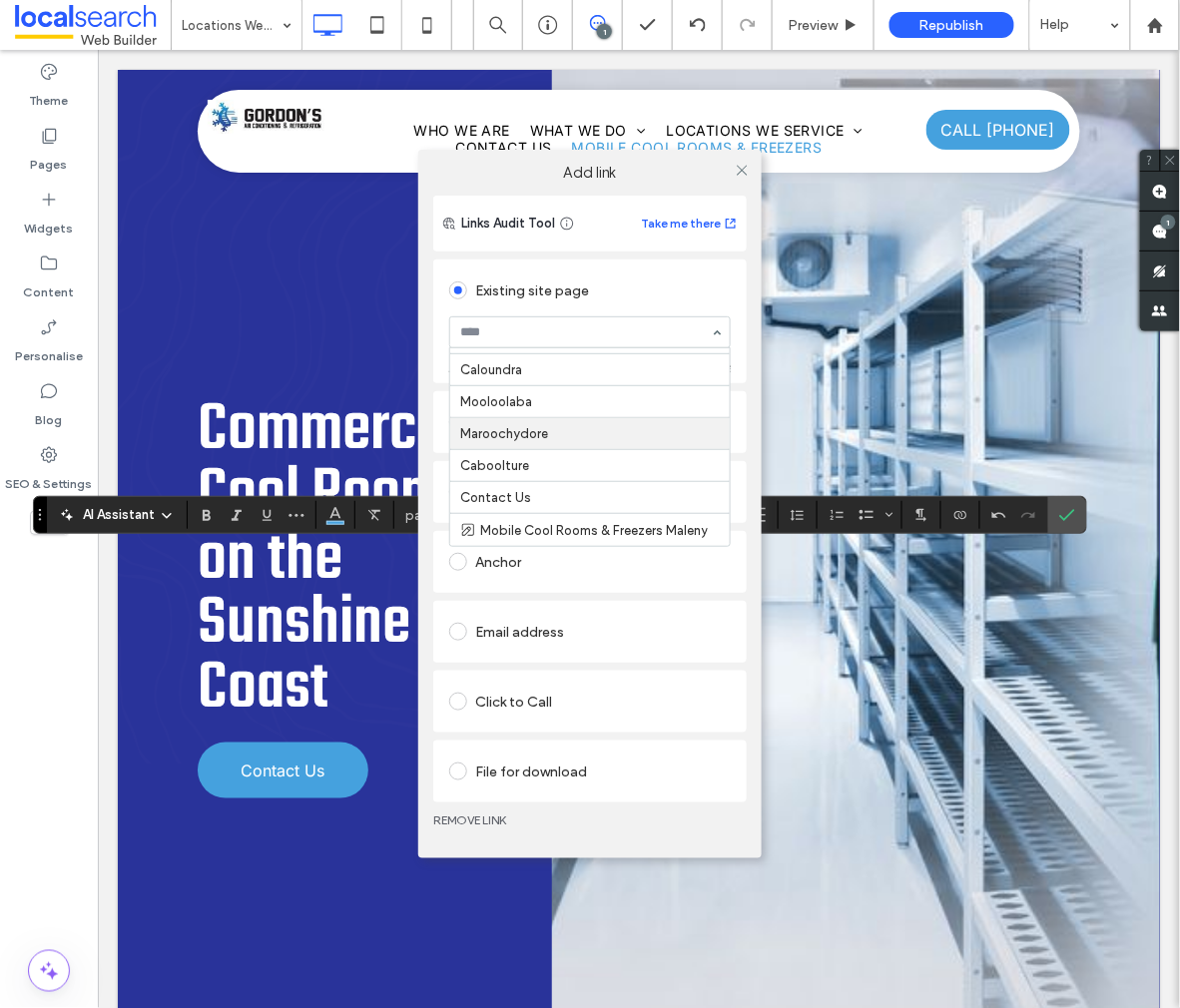 scroll, scrollTop: 491, scrollLeft: 0, axis: vertical 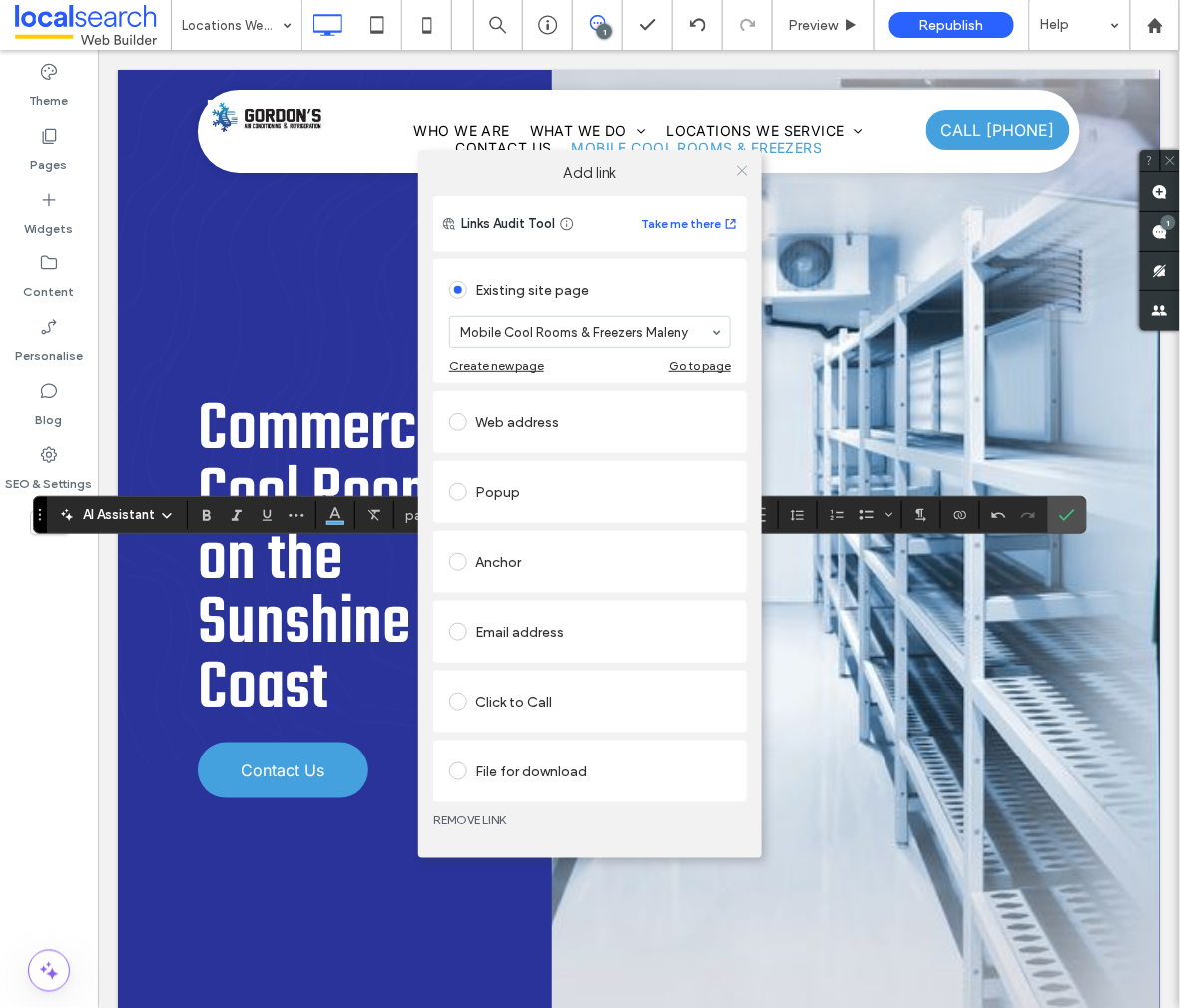 click 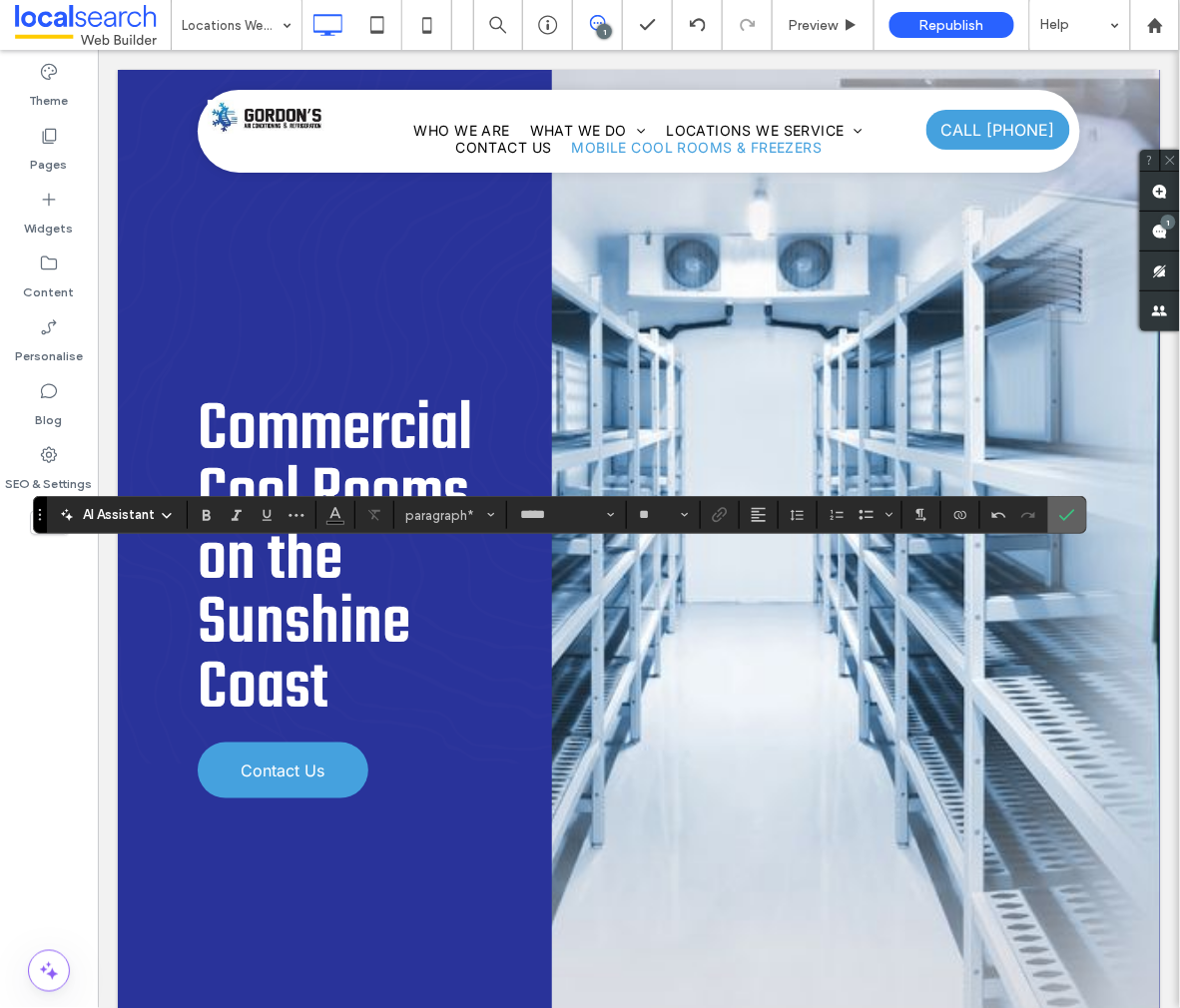 click 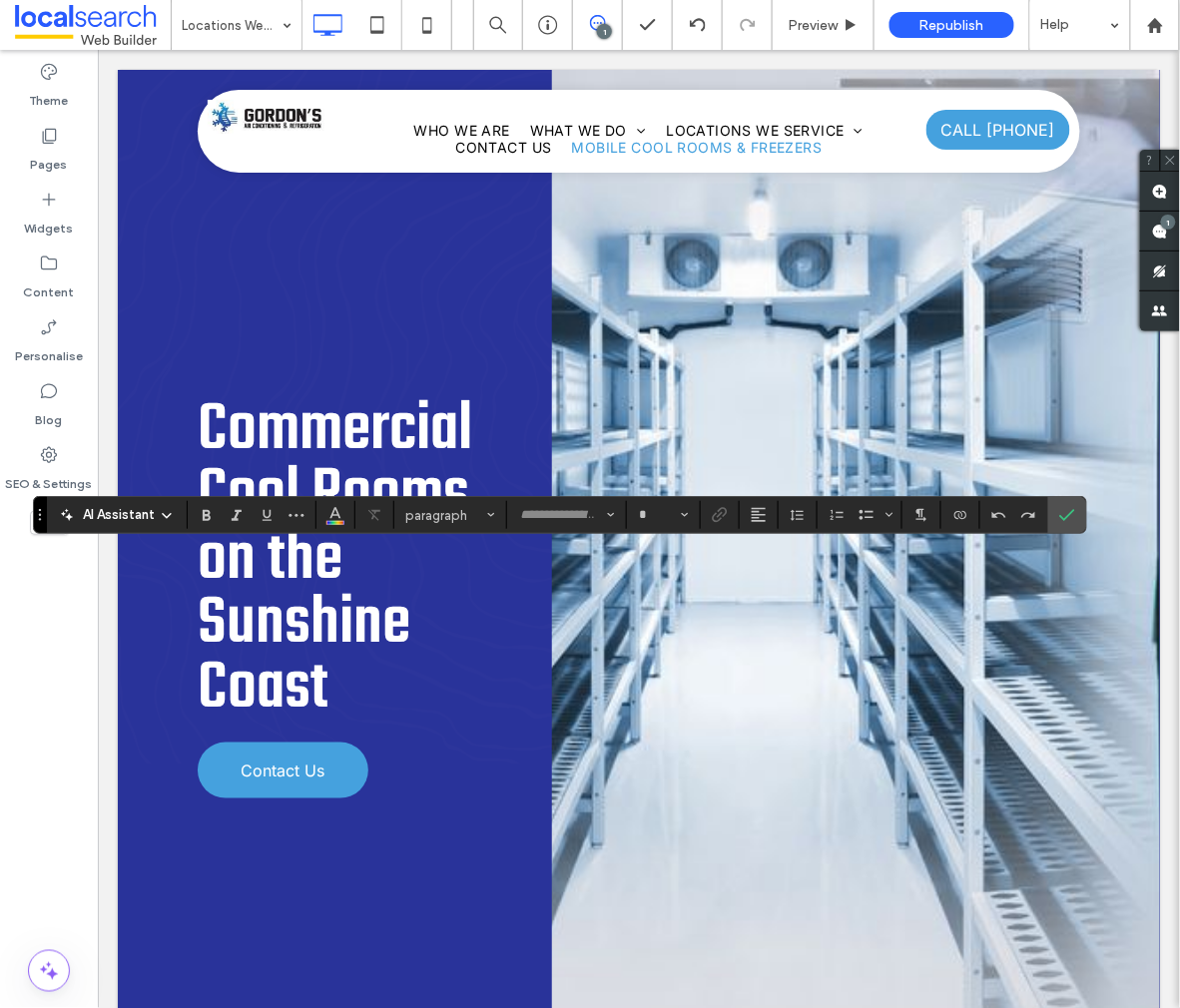 type on "*****" 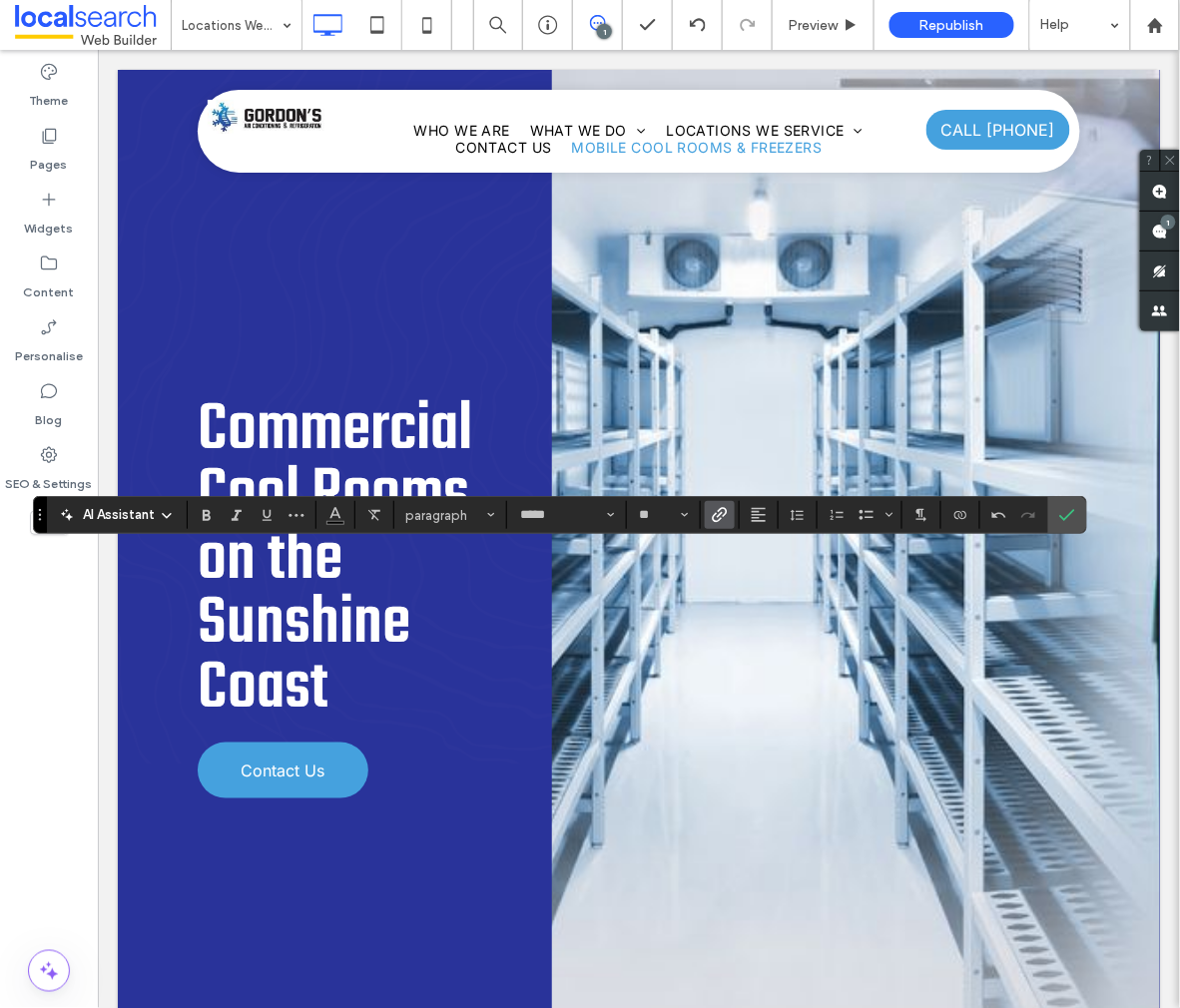 click 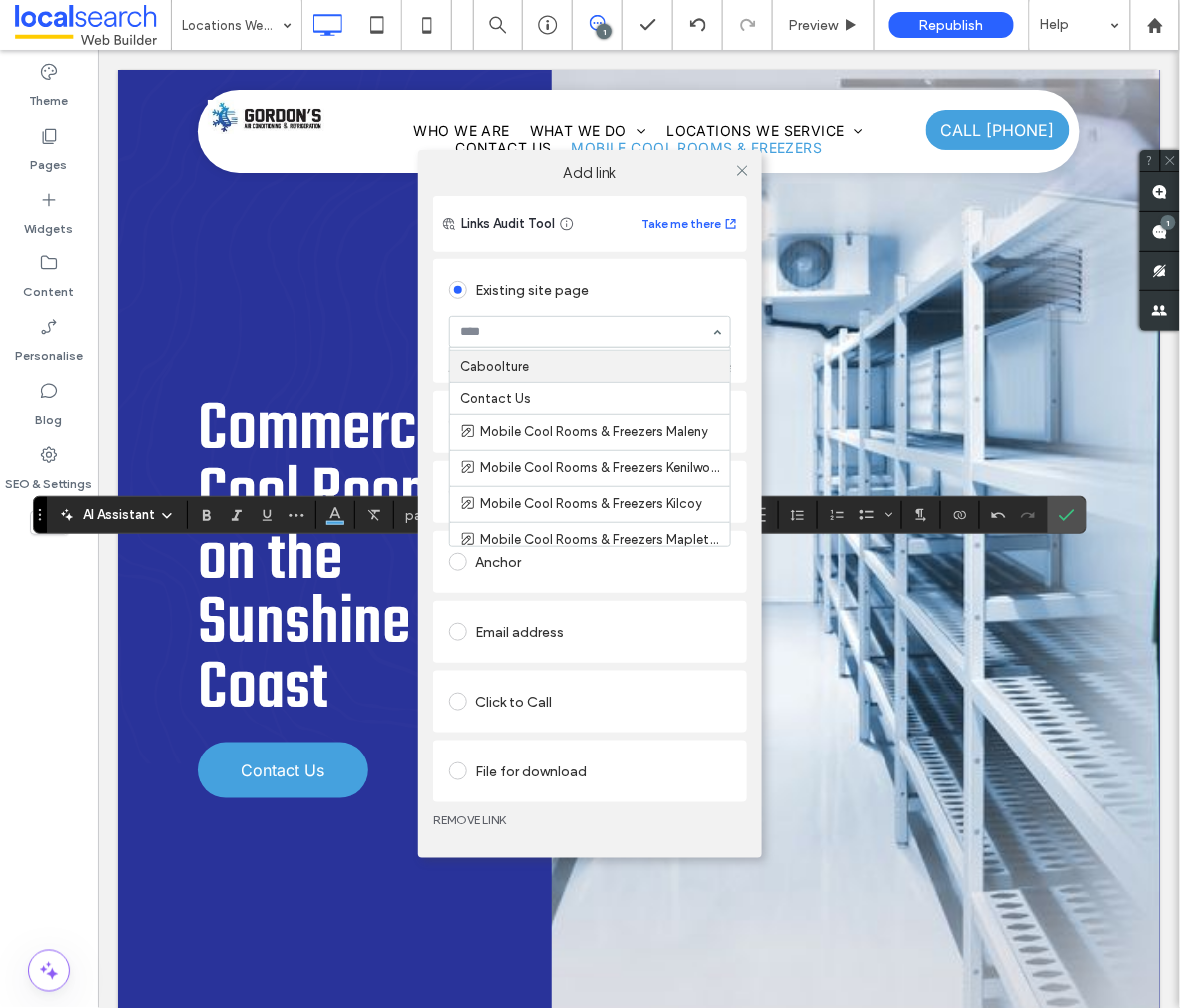 scroll, scrollTop: 481, scrollLeft: 0, axis: vertical 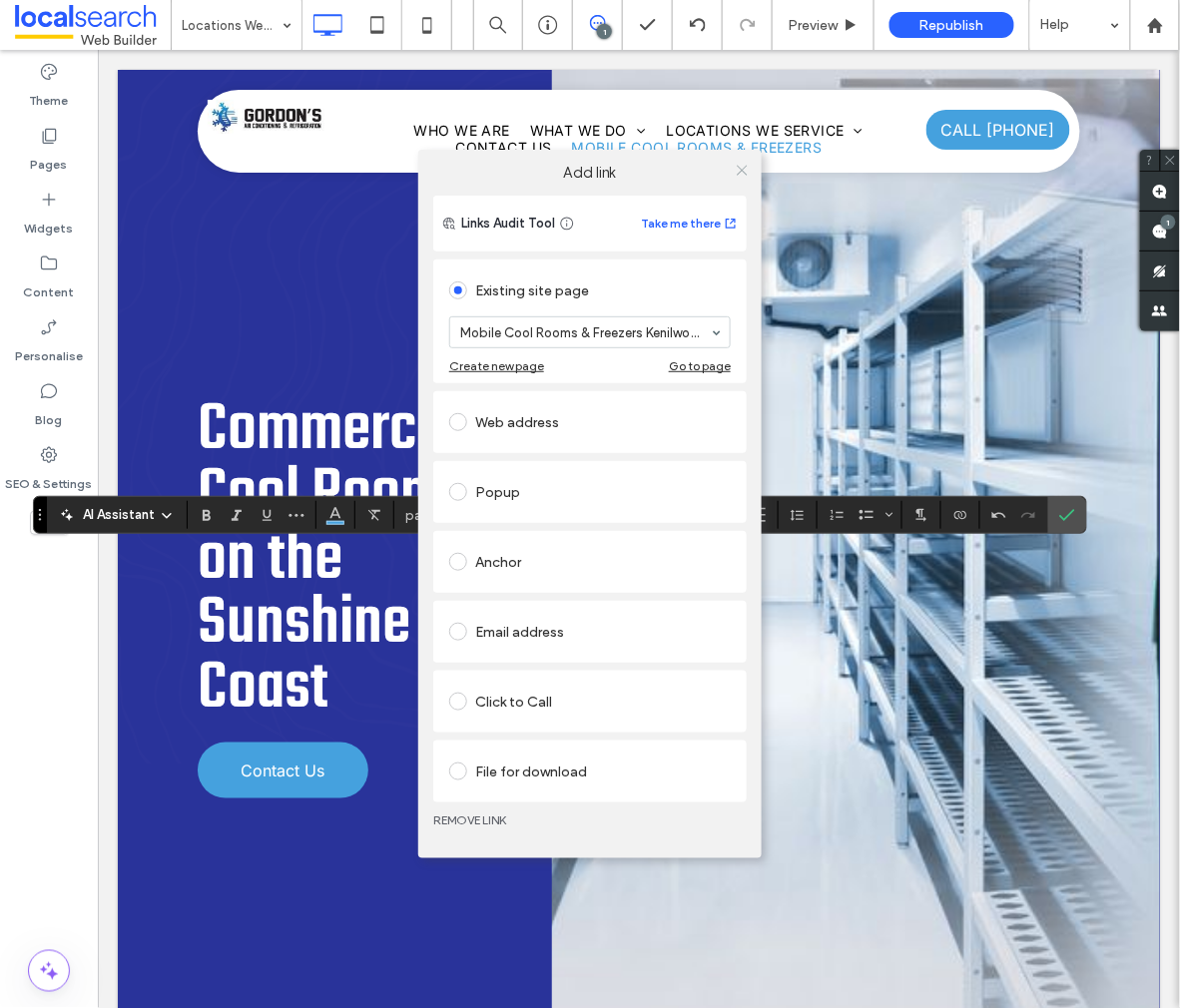 click 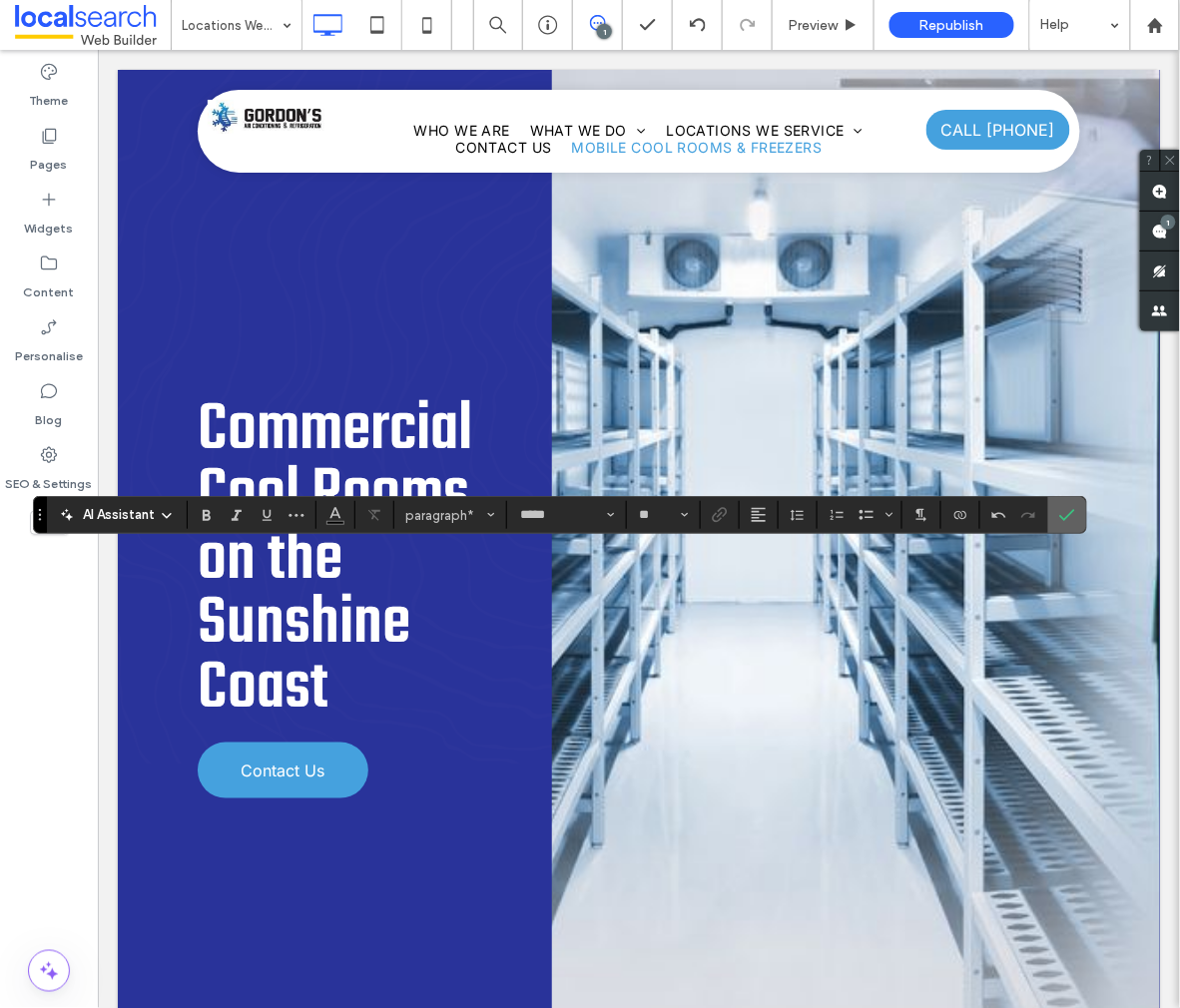 click at bounding box center (1067, 515) 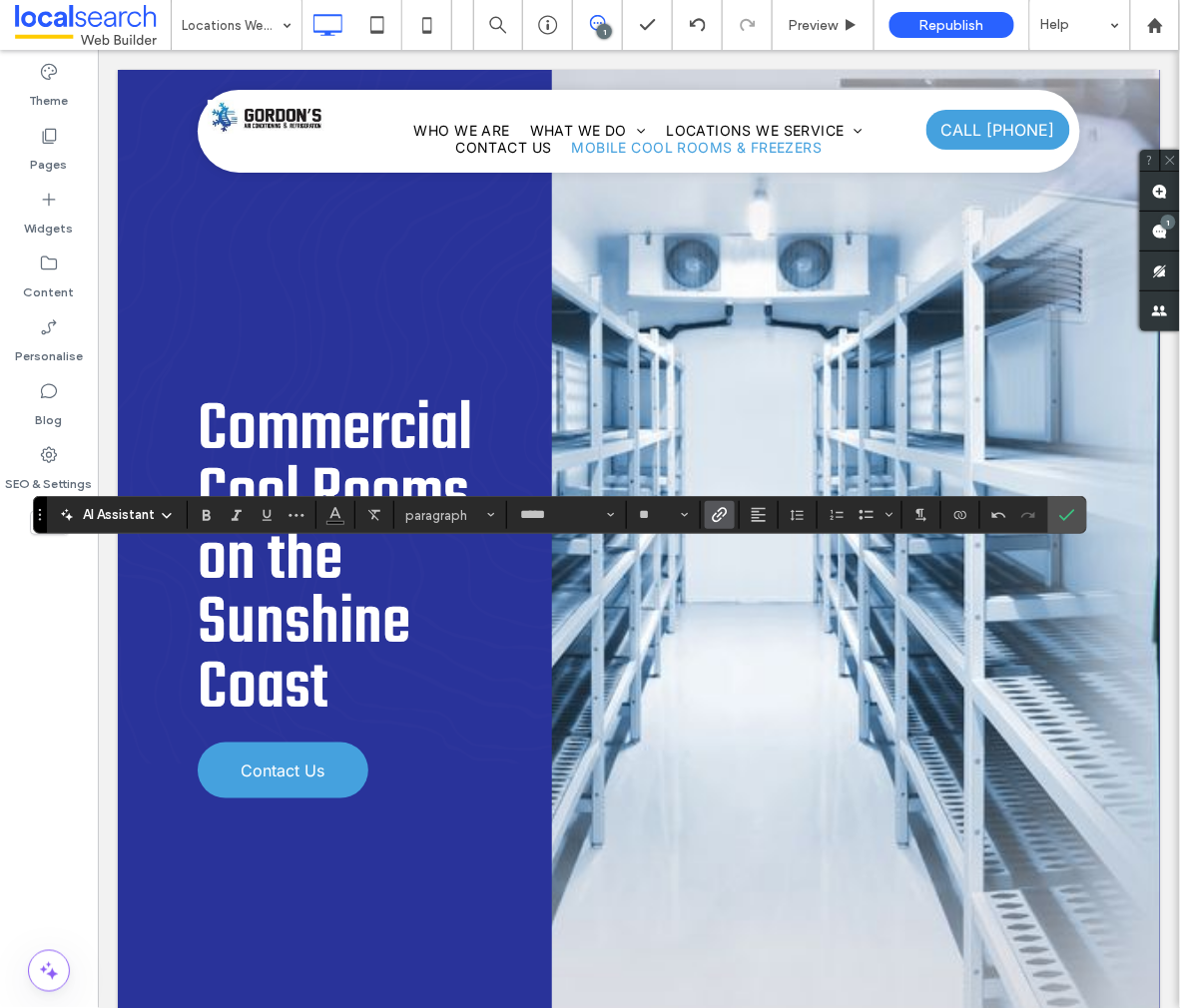 click 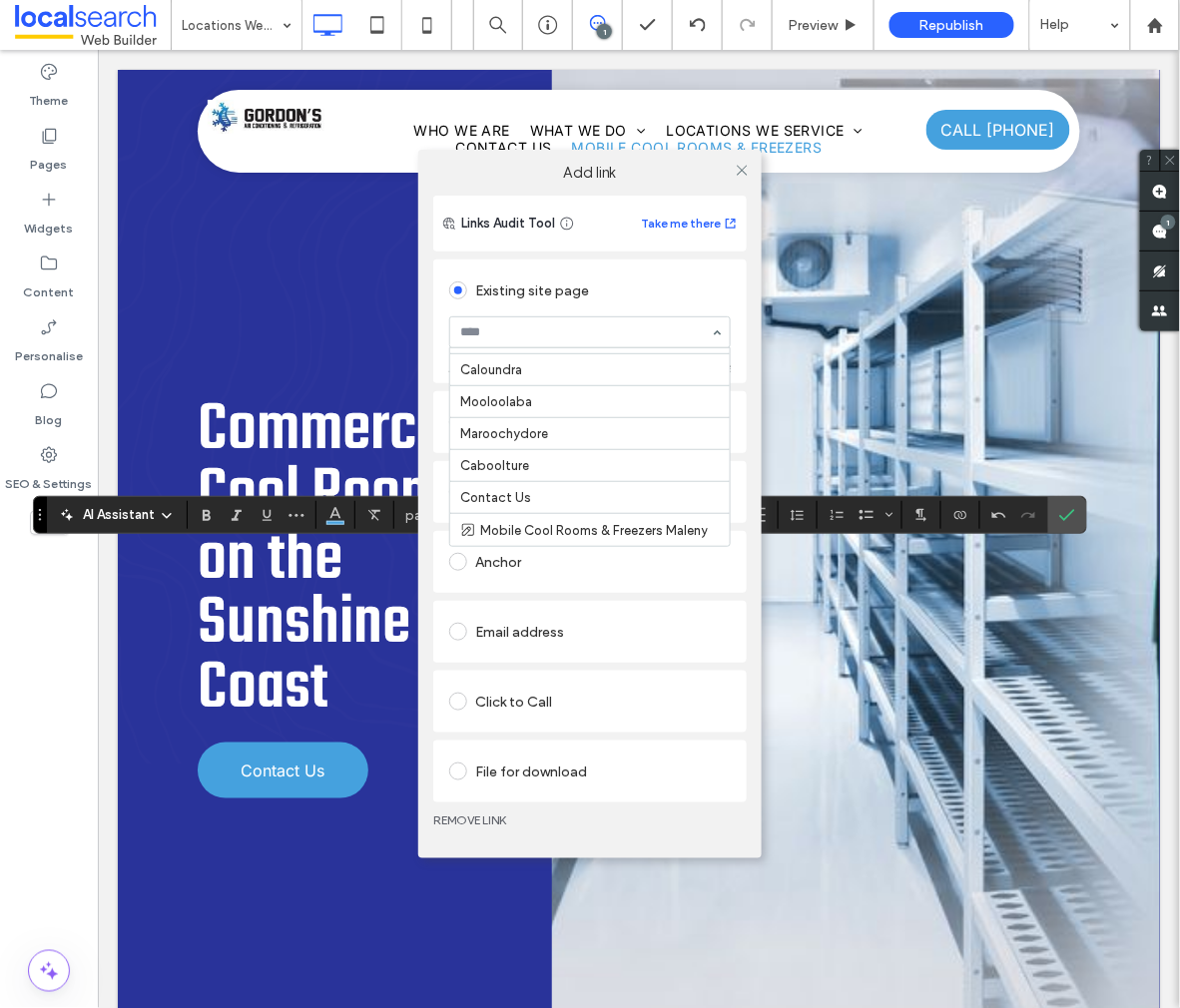 scroll, scrollTop: 491, scrollLeft: 0, axis: vertical 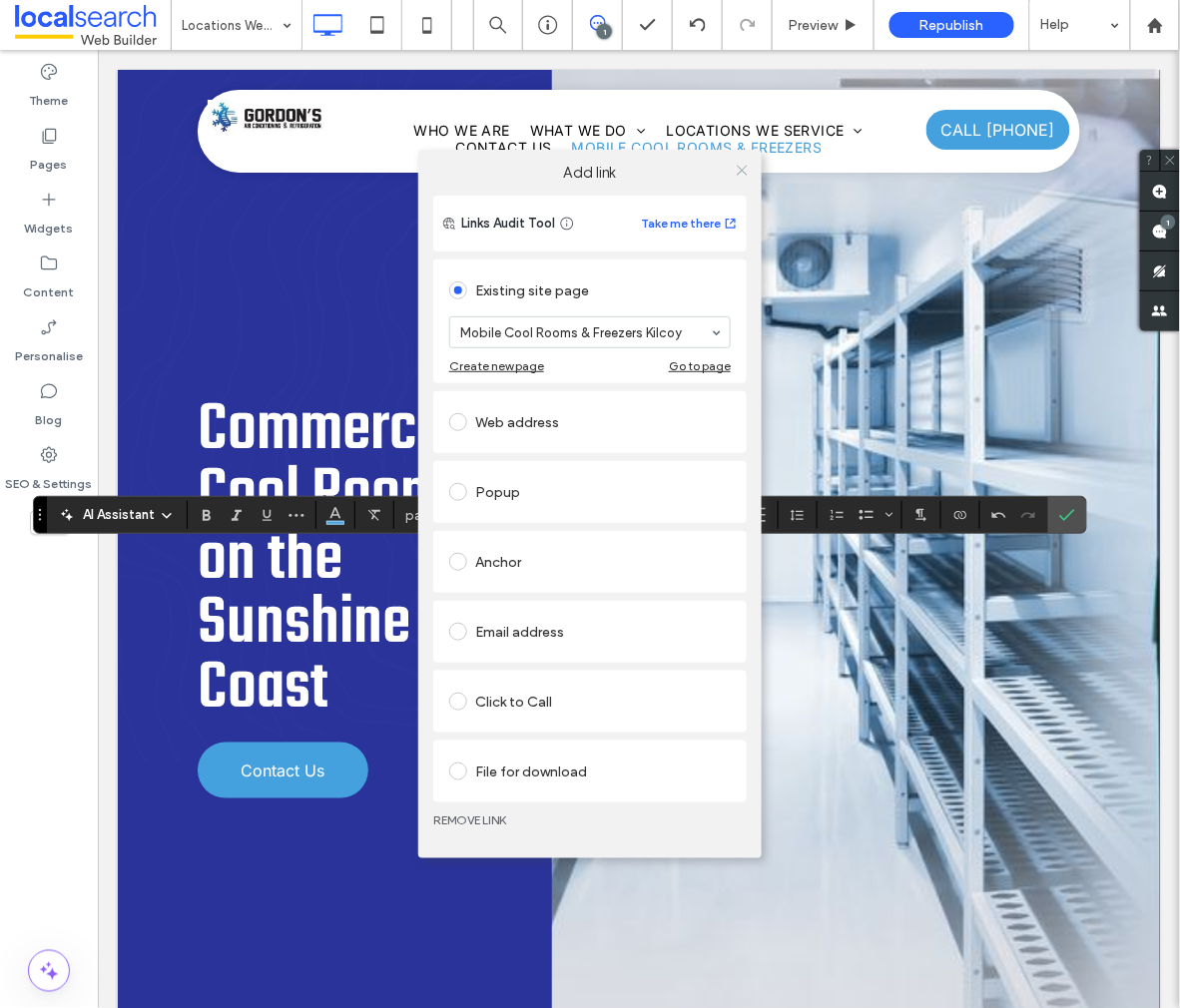 click 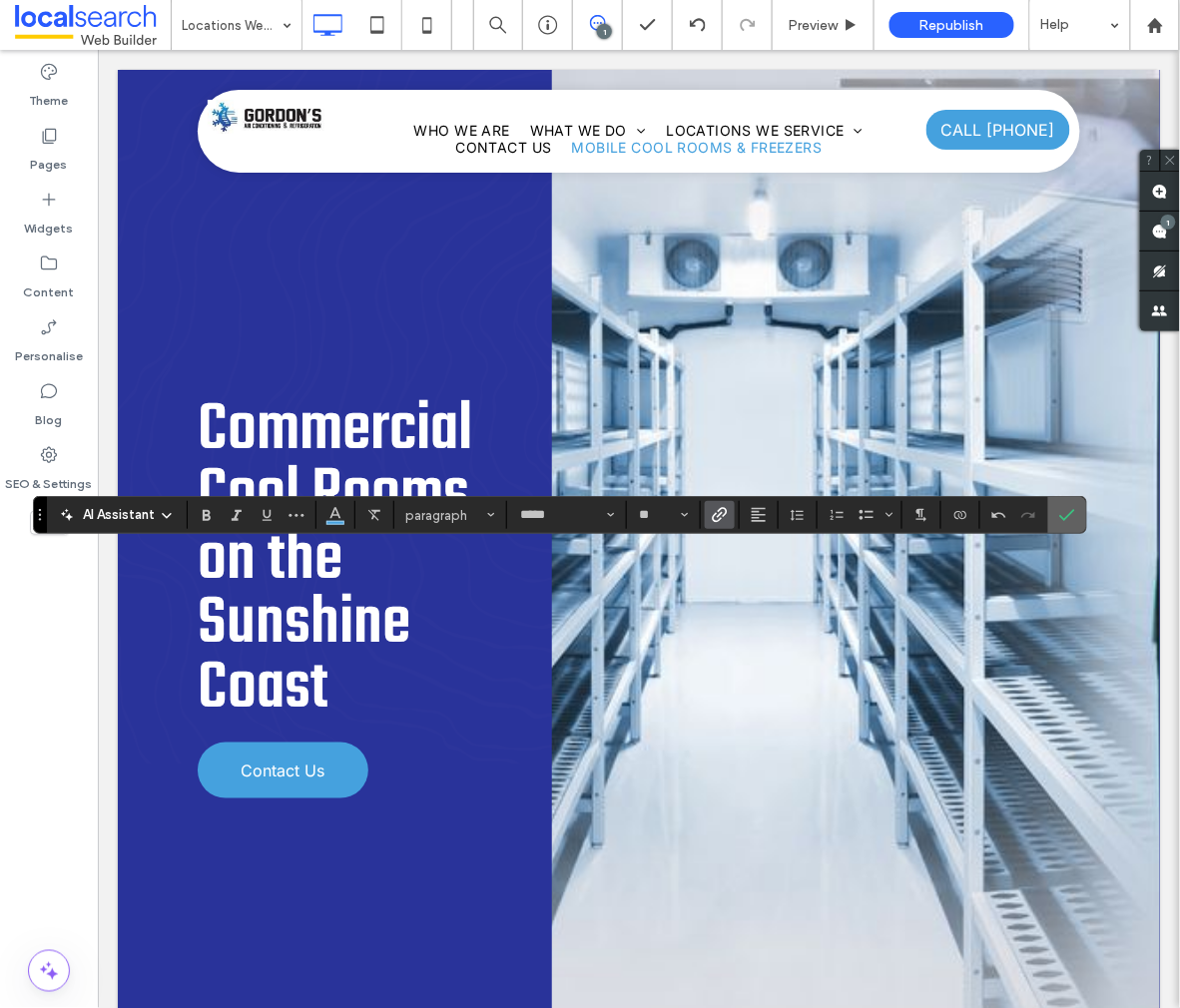 click 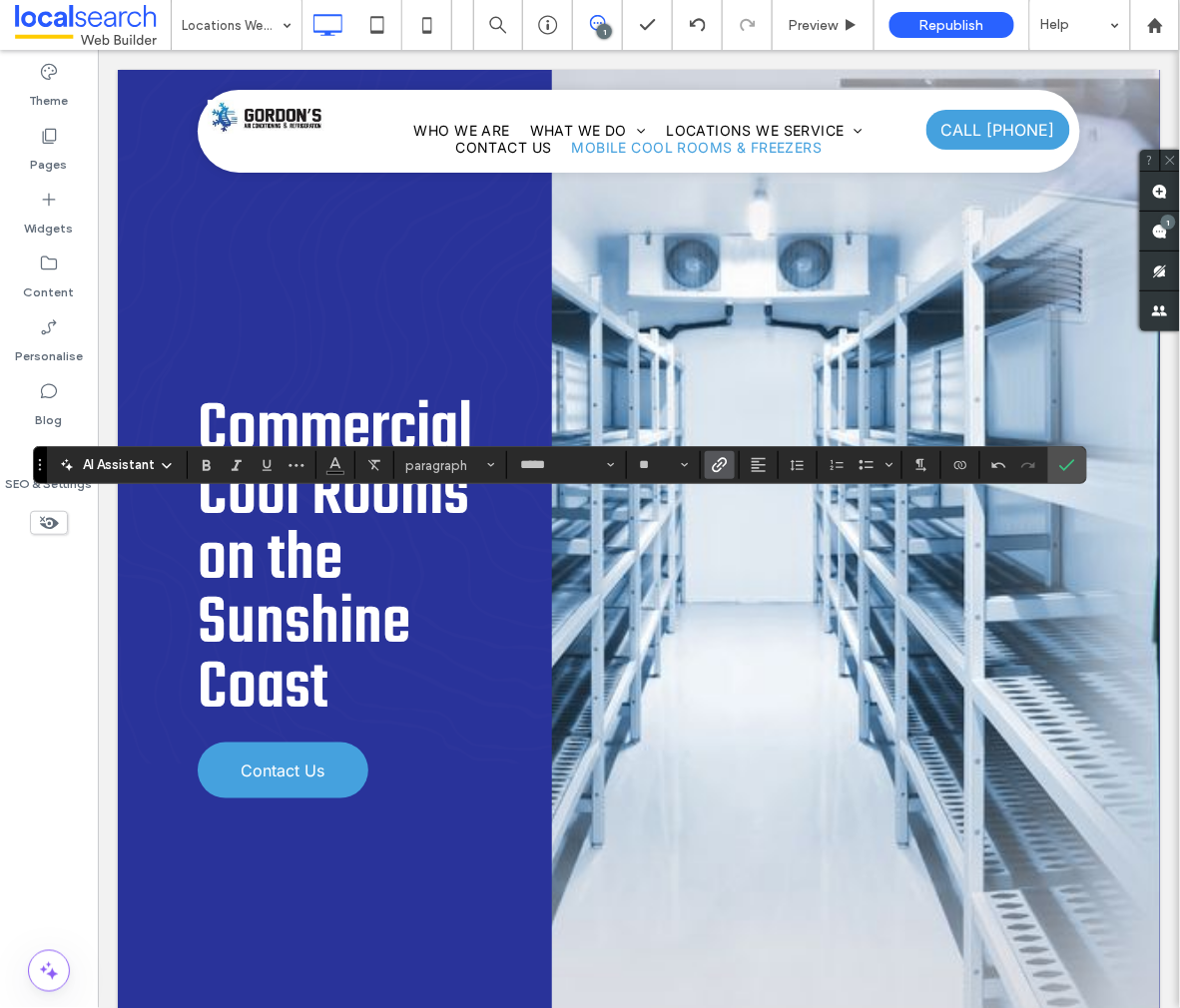 click 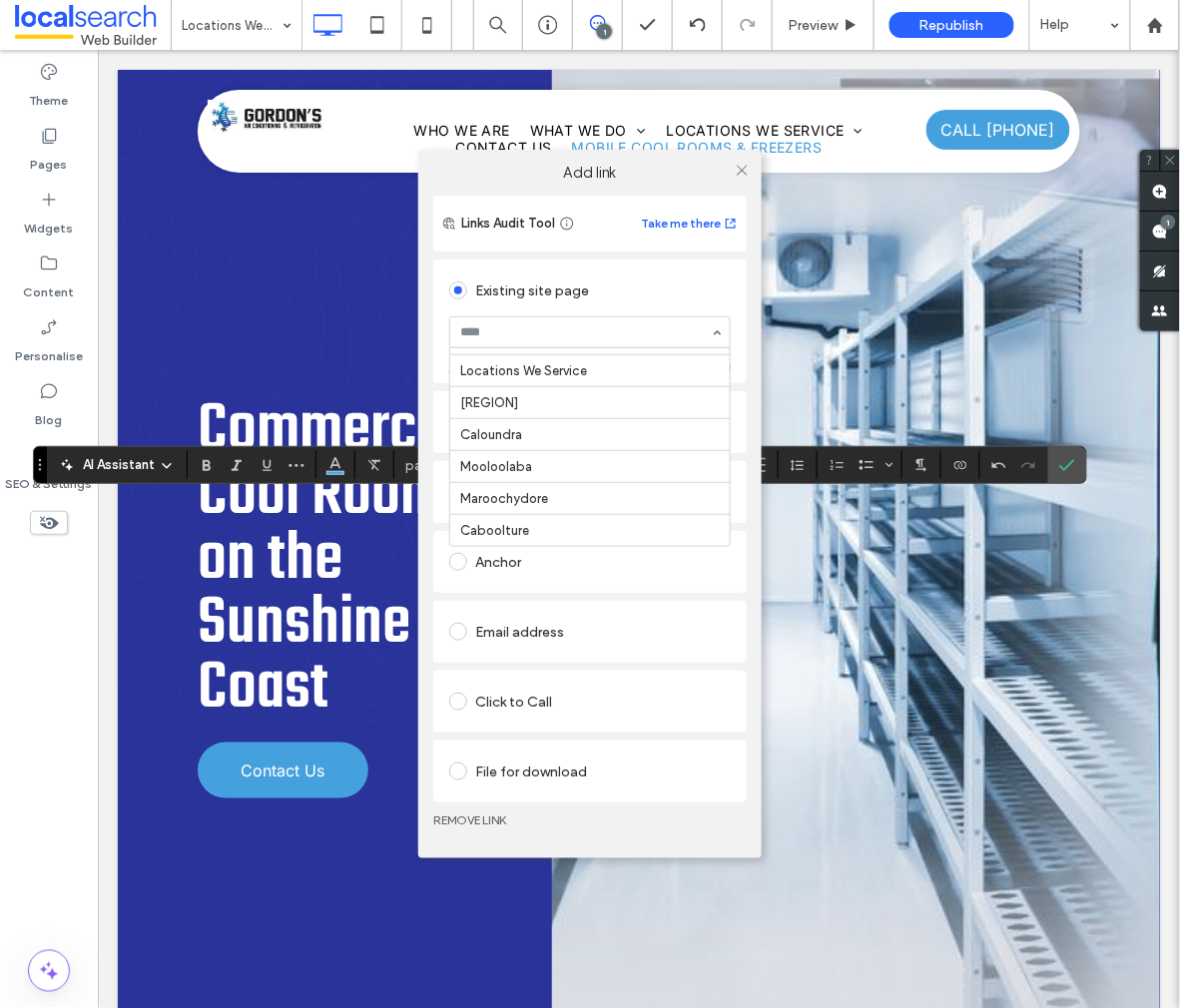 scroll, scrollTop: 491, scrollLeft: 0, axis: vertical 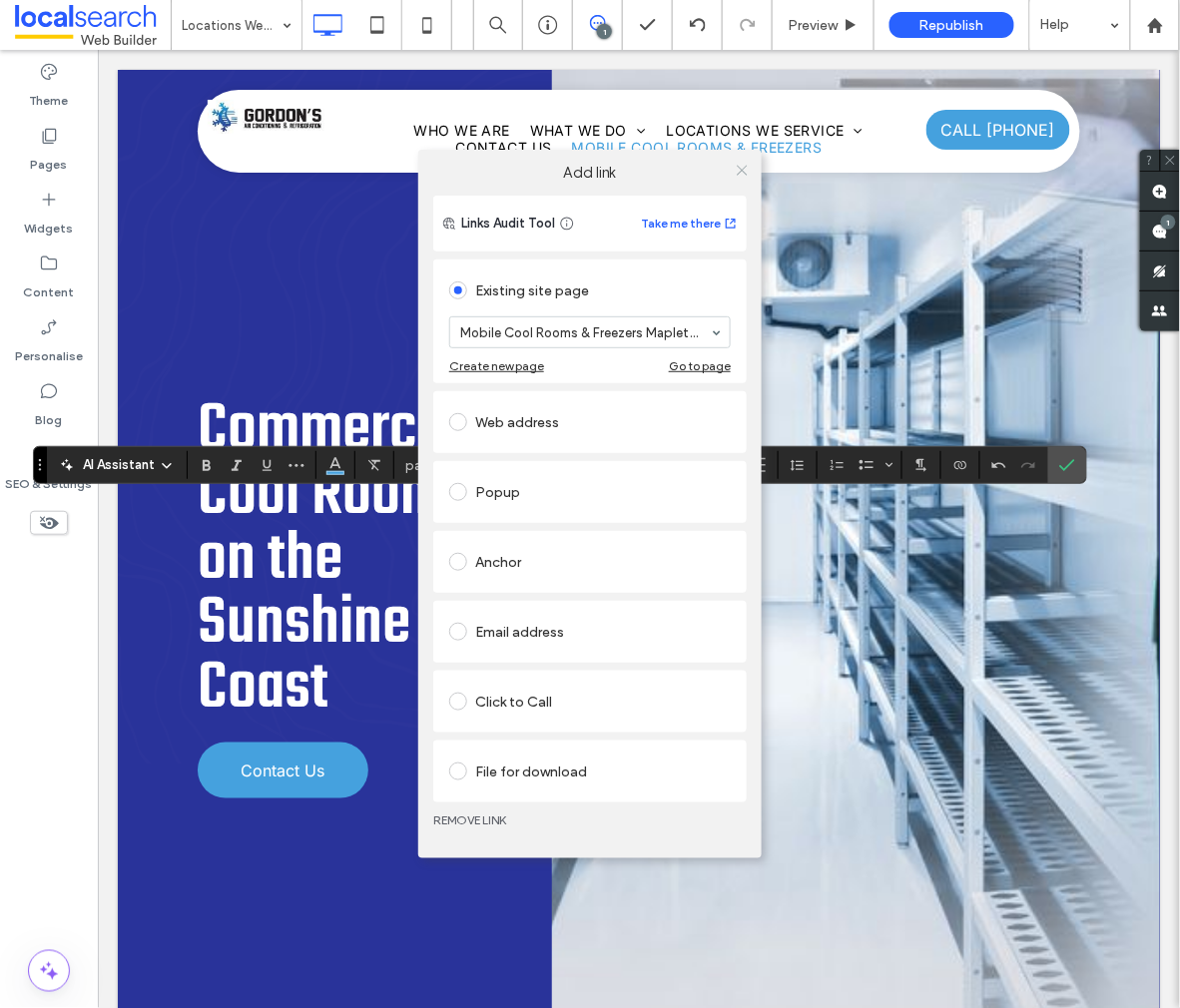 click 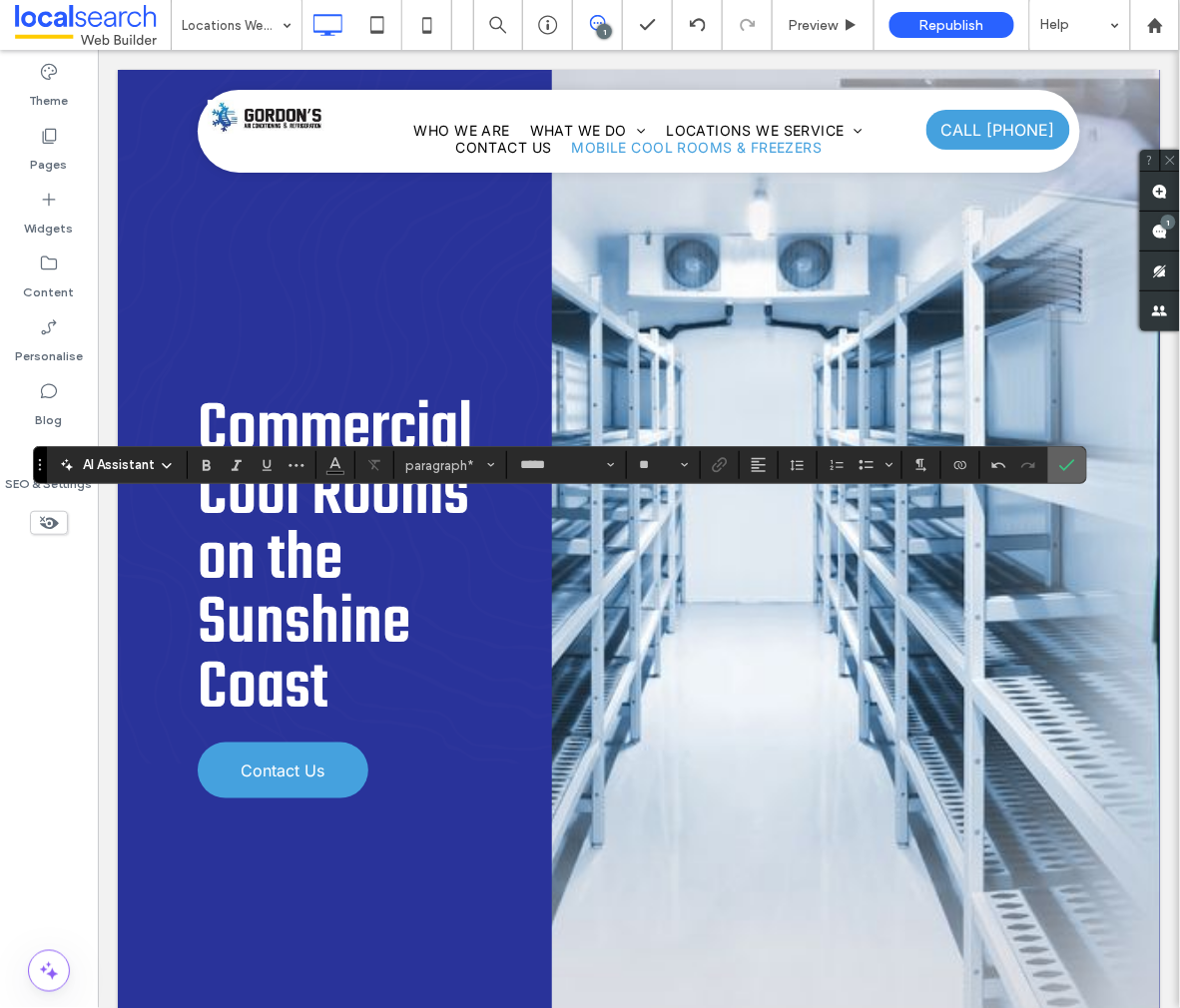 click 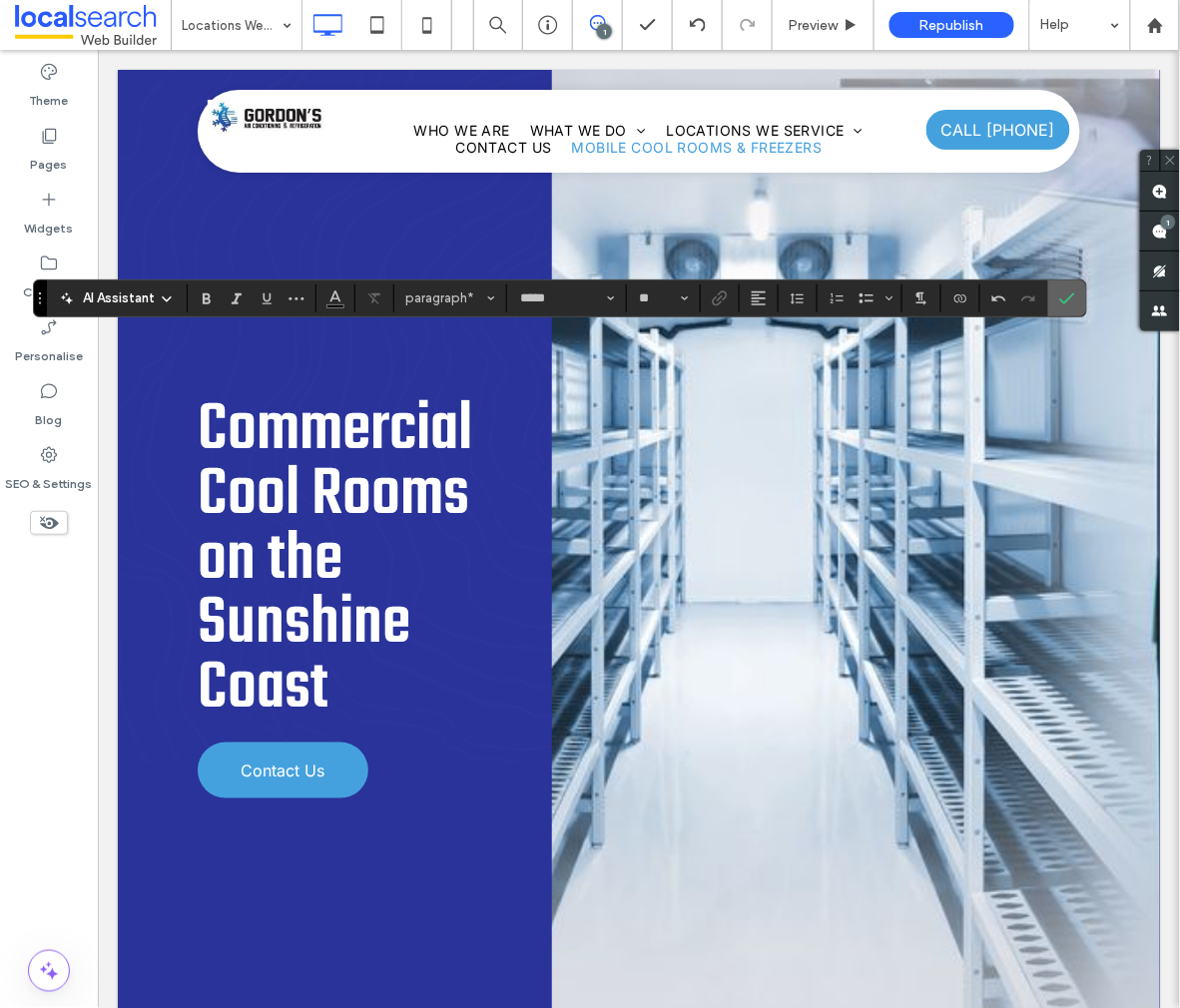 click 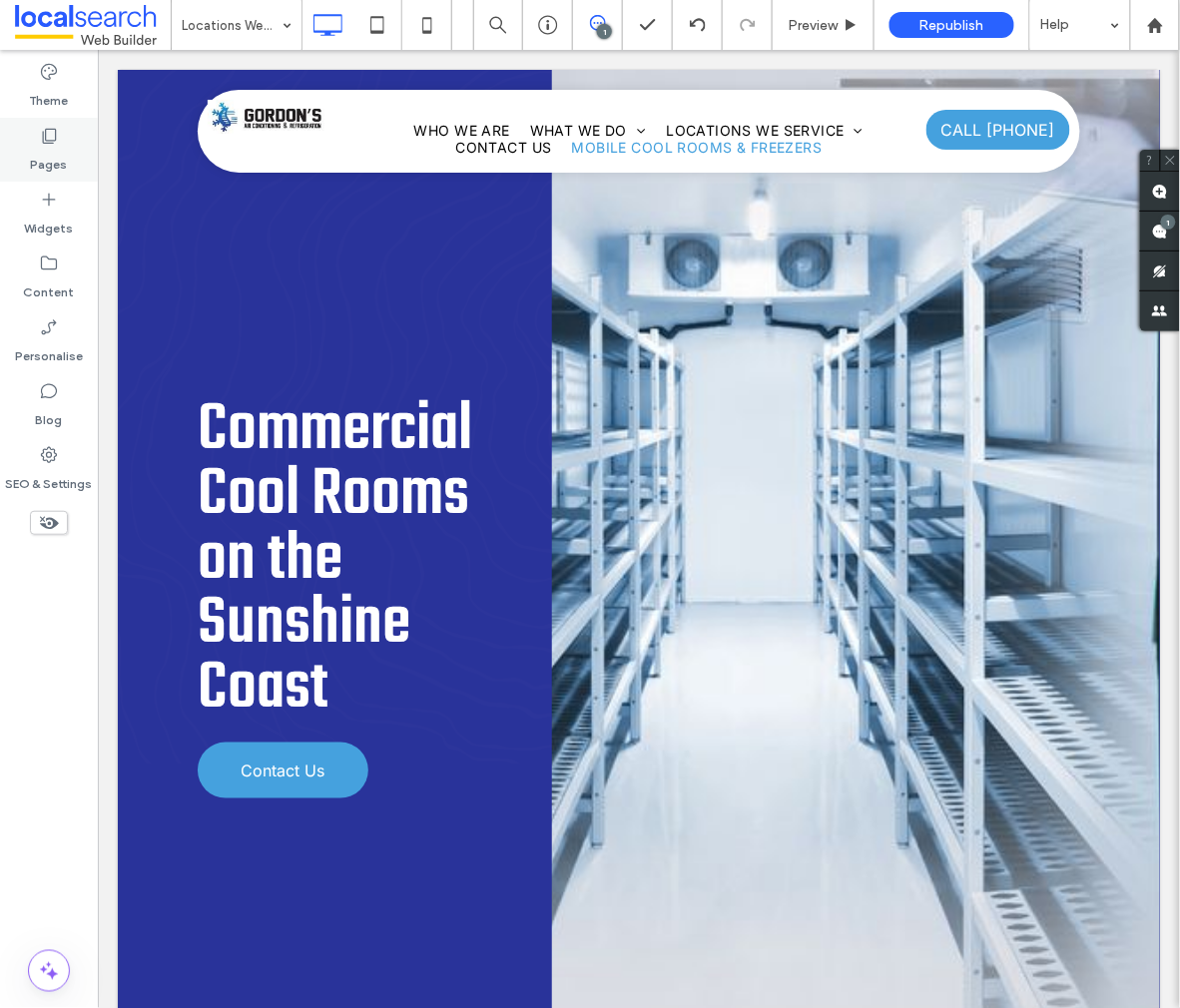 click on "Pages" at bounding box center (49, 160) 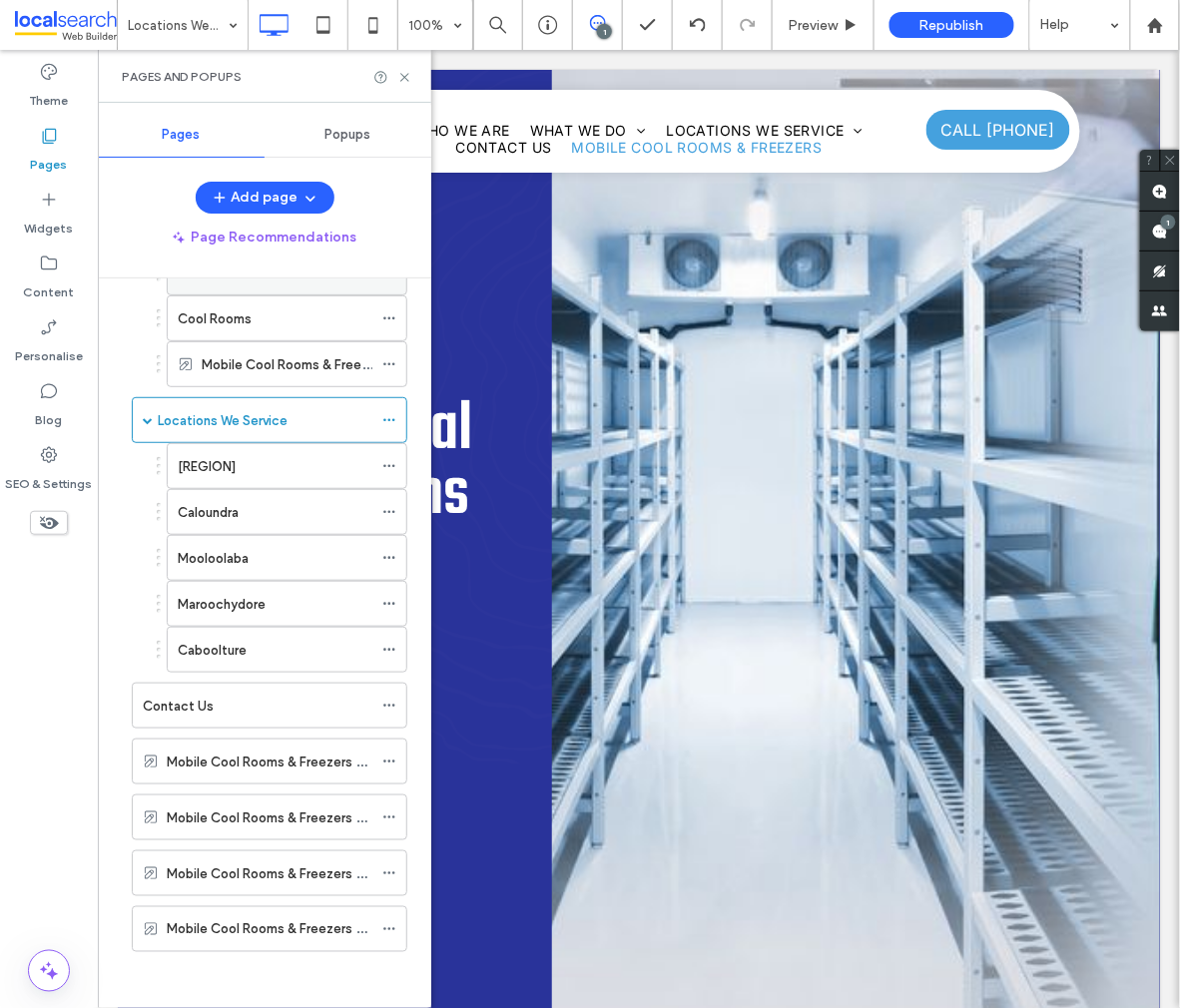 scroll, scrollTop: 421, scrollLeft: 0, axis: vertical 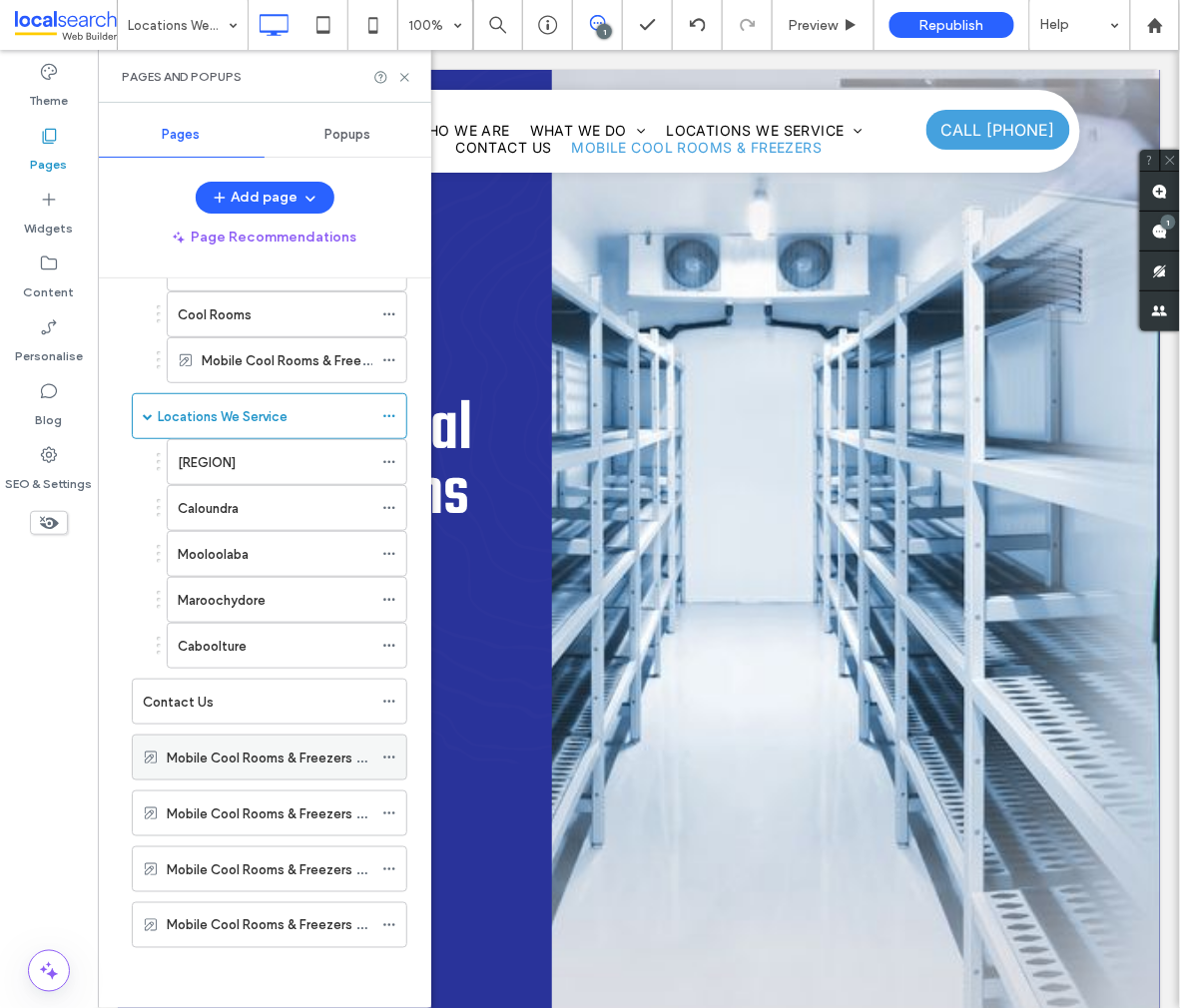 click on "Mobile Cool Rooms & Freezers Maleny" at bounding box center (283, 757) 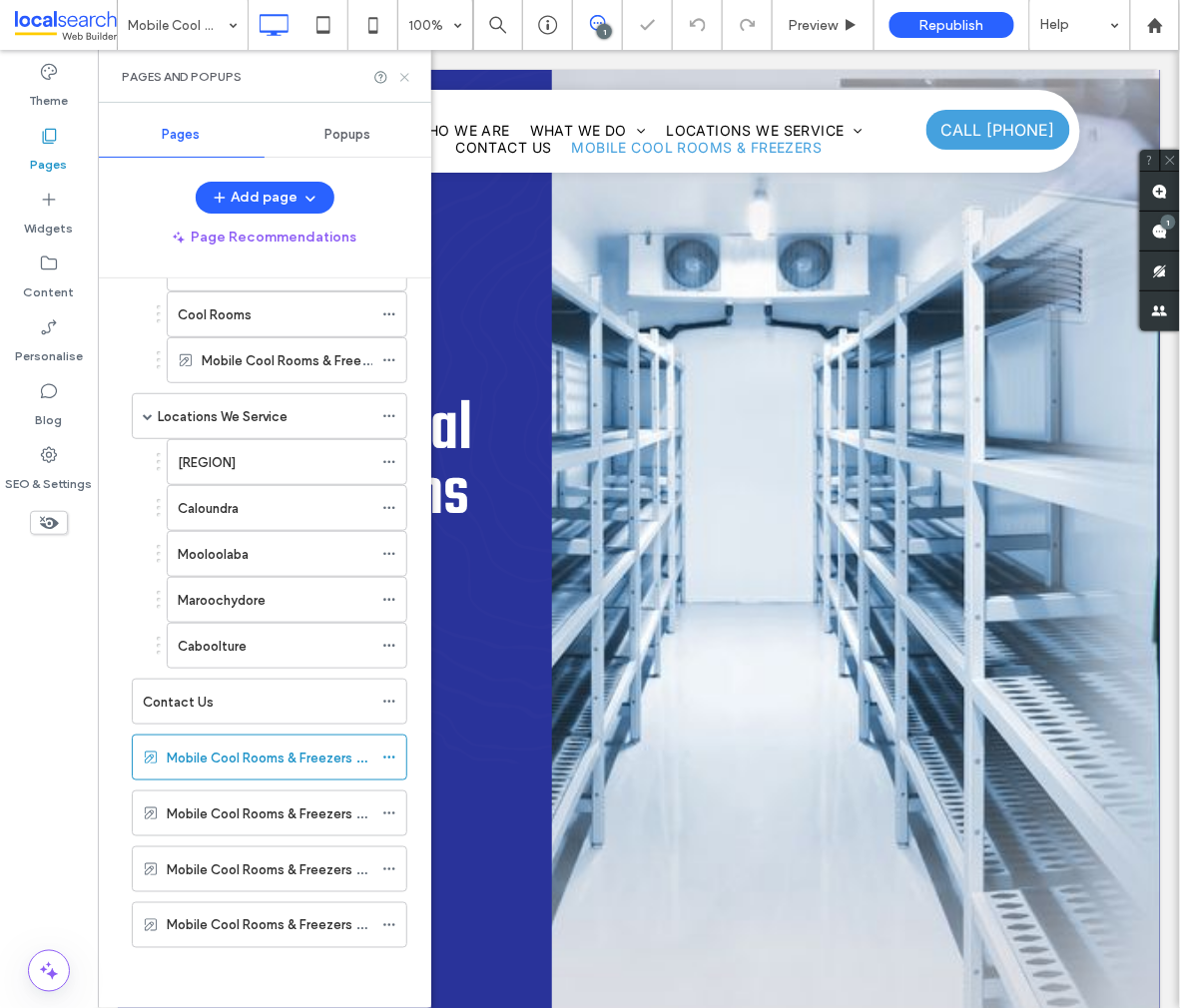 click 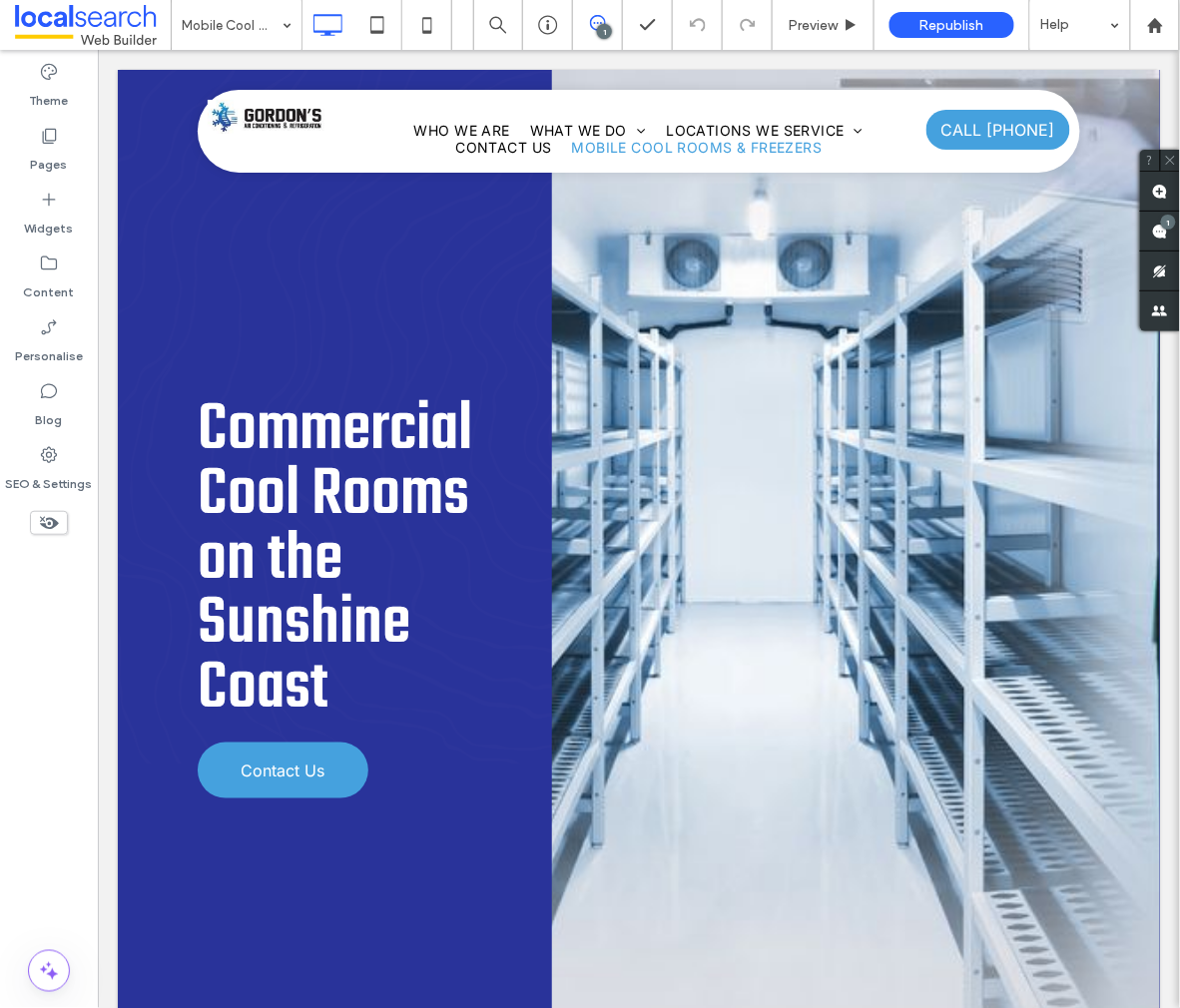 type on "****" 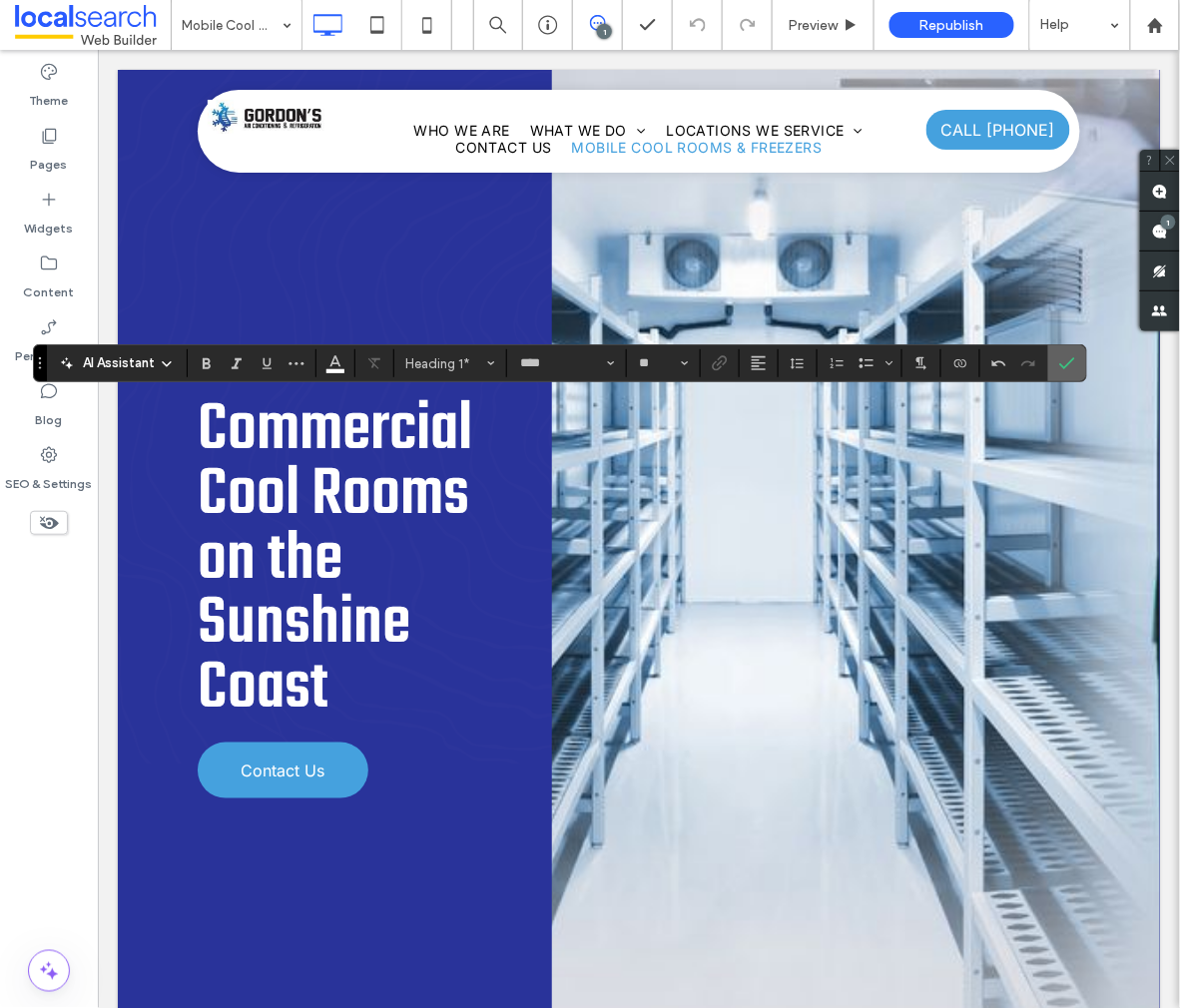 click 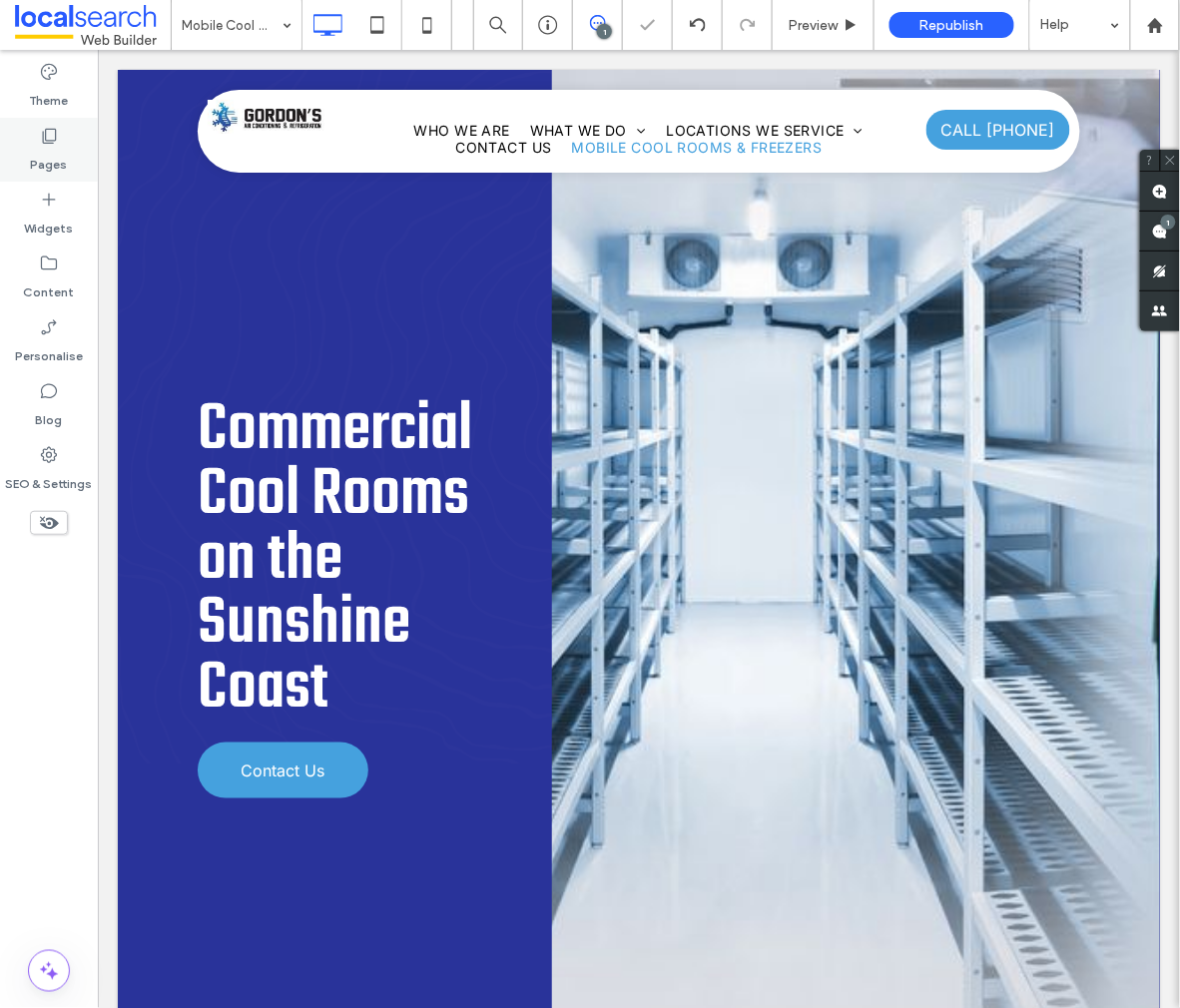 click 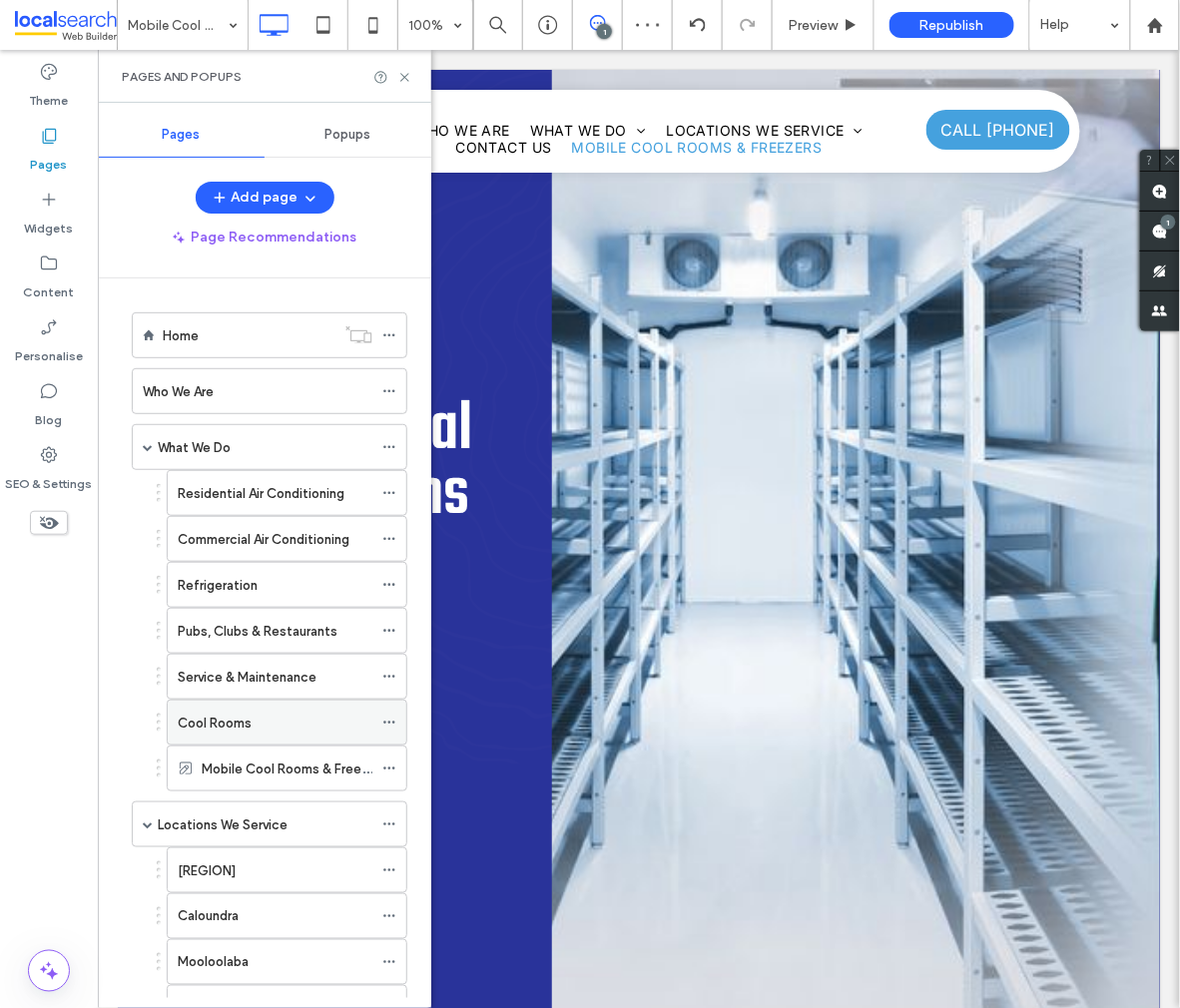 scroll, scrollTop: 421, scrollLeft: 0, axis: vertical 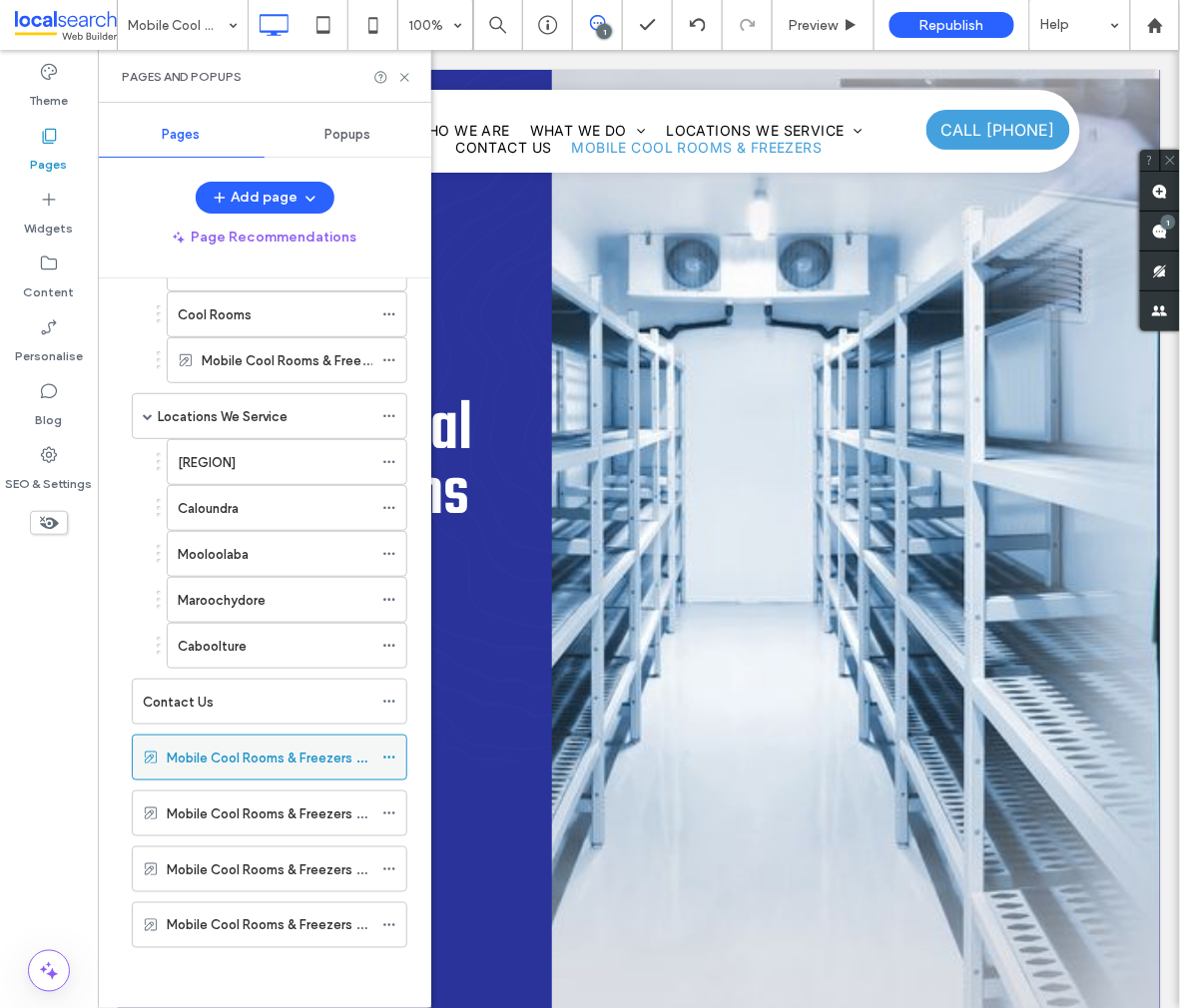 click 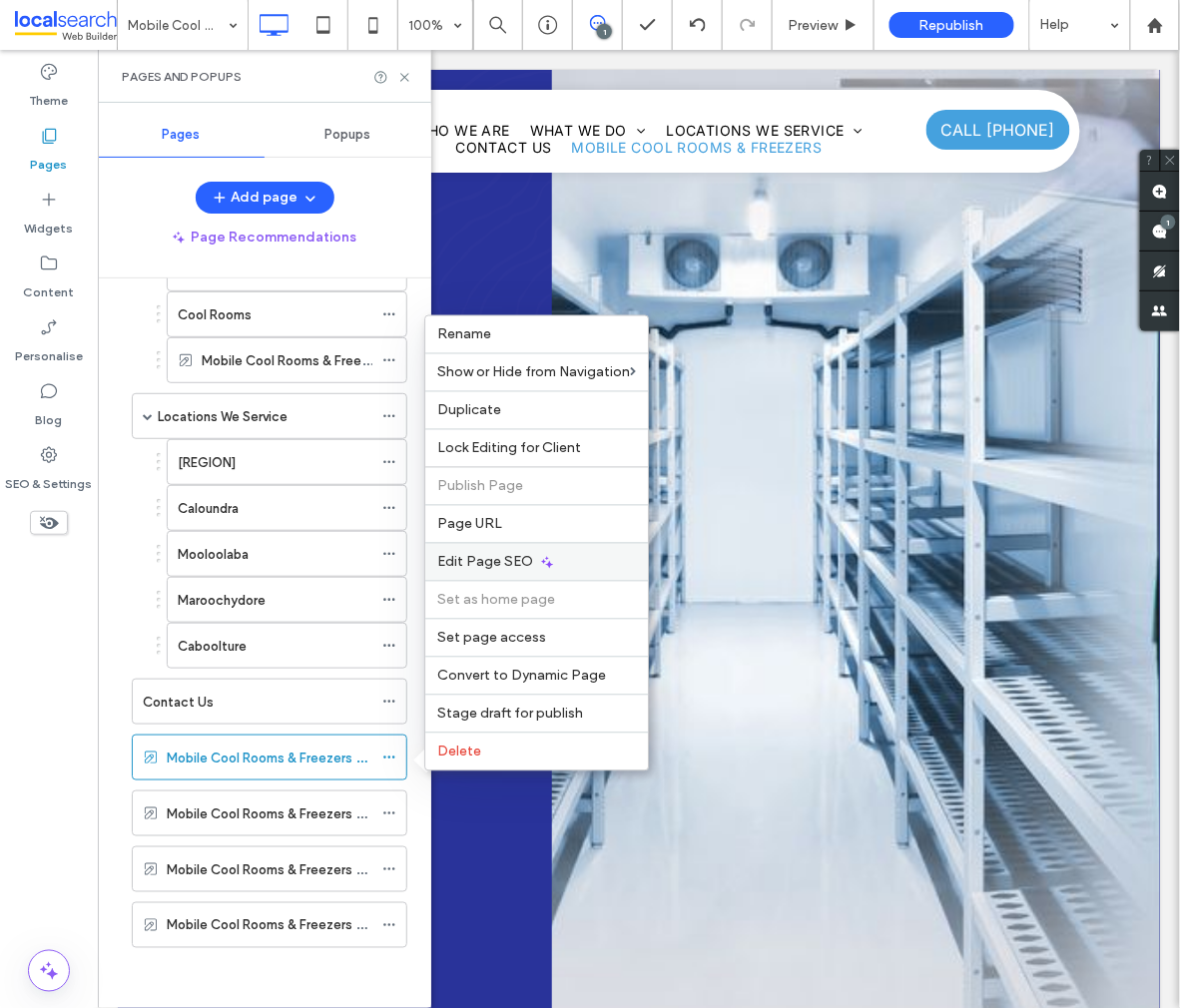 click on "Edit Page SEO" at bounding box center [485, 562] 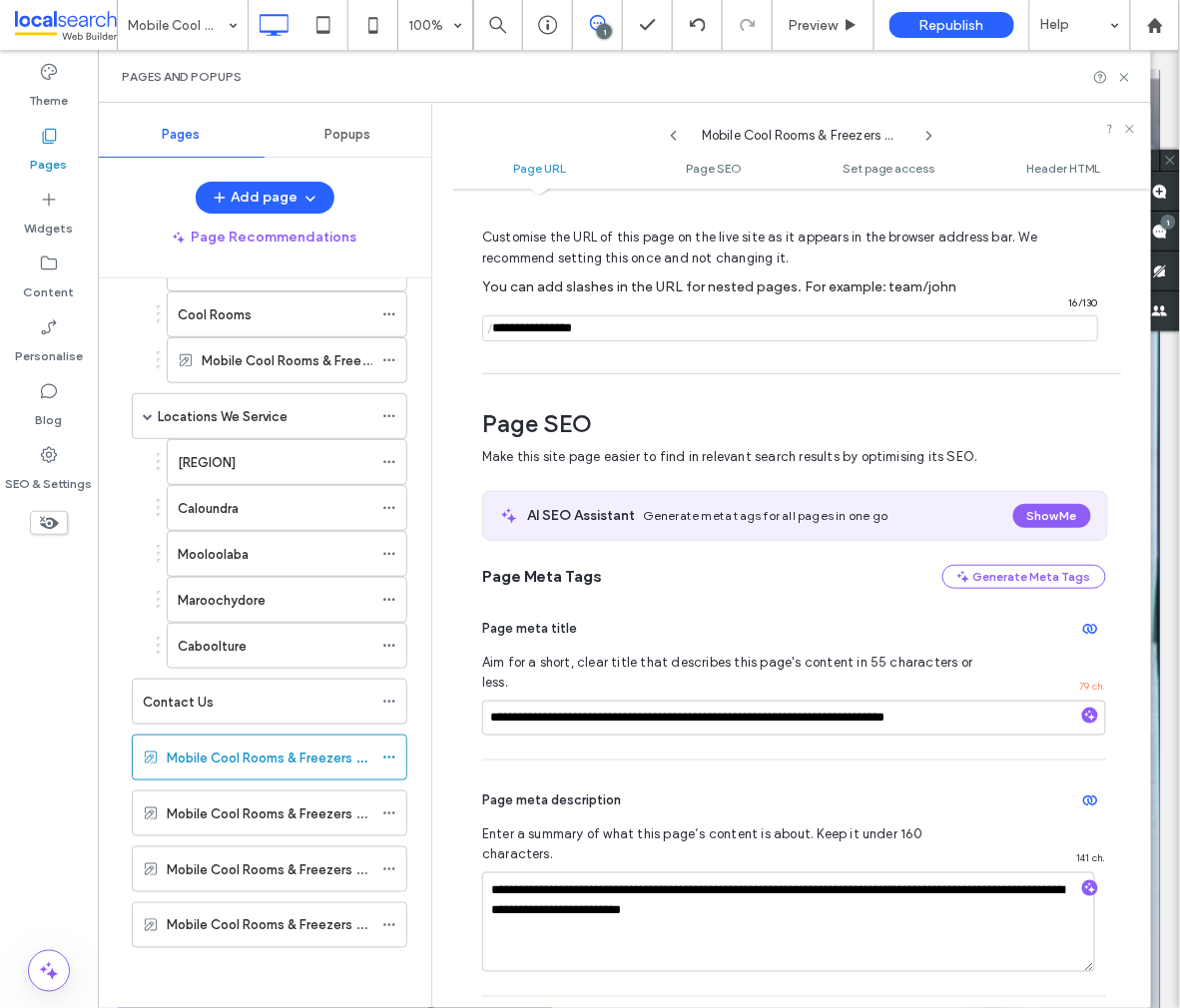 scroll, scrollTop: 76, scrollLeft: 0, axis: vertical 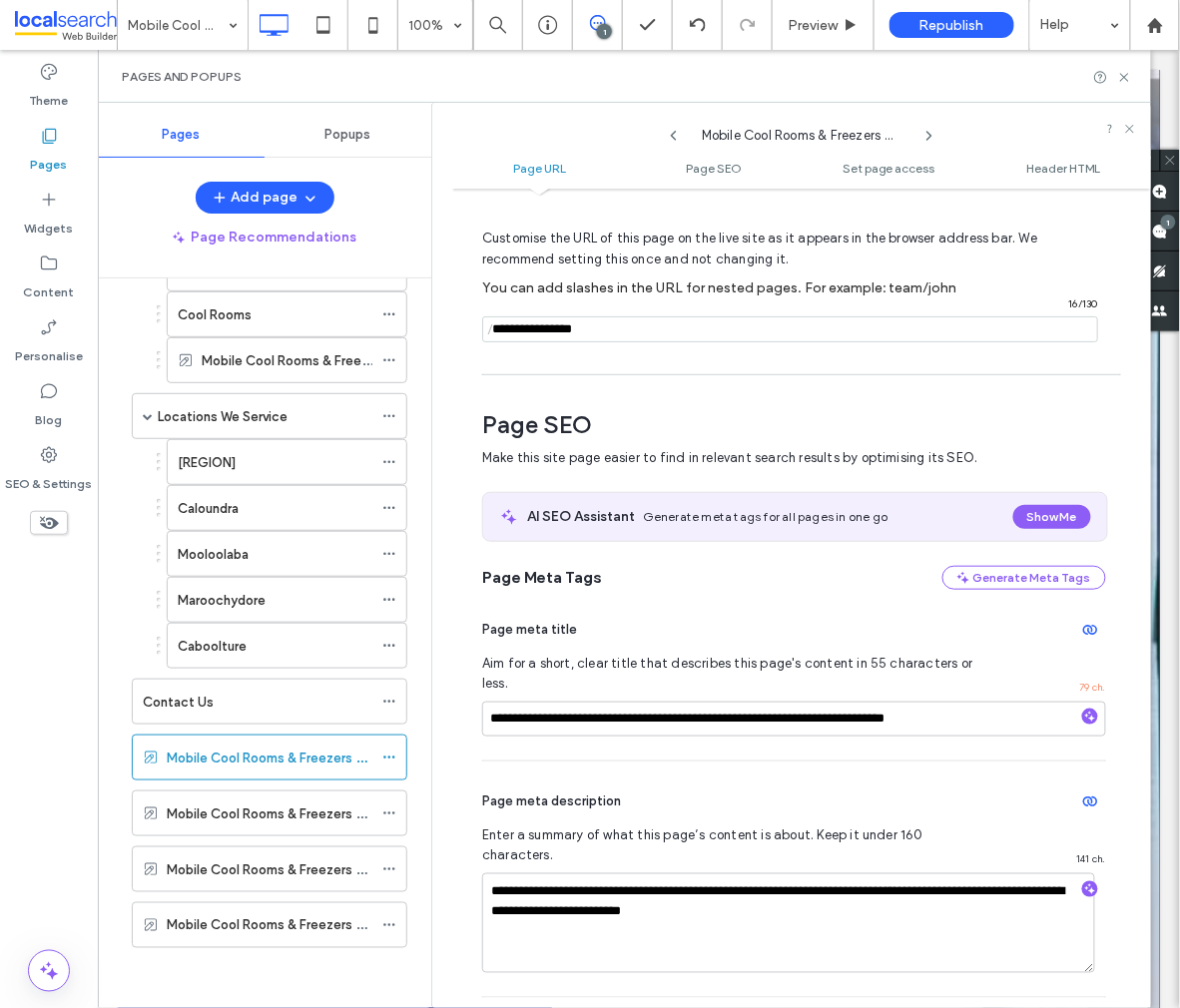 click at bounding box center (790, 329) 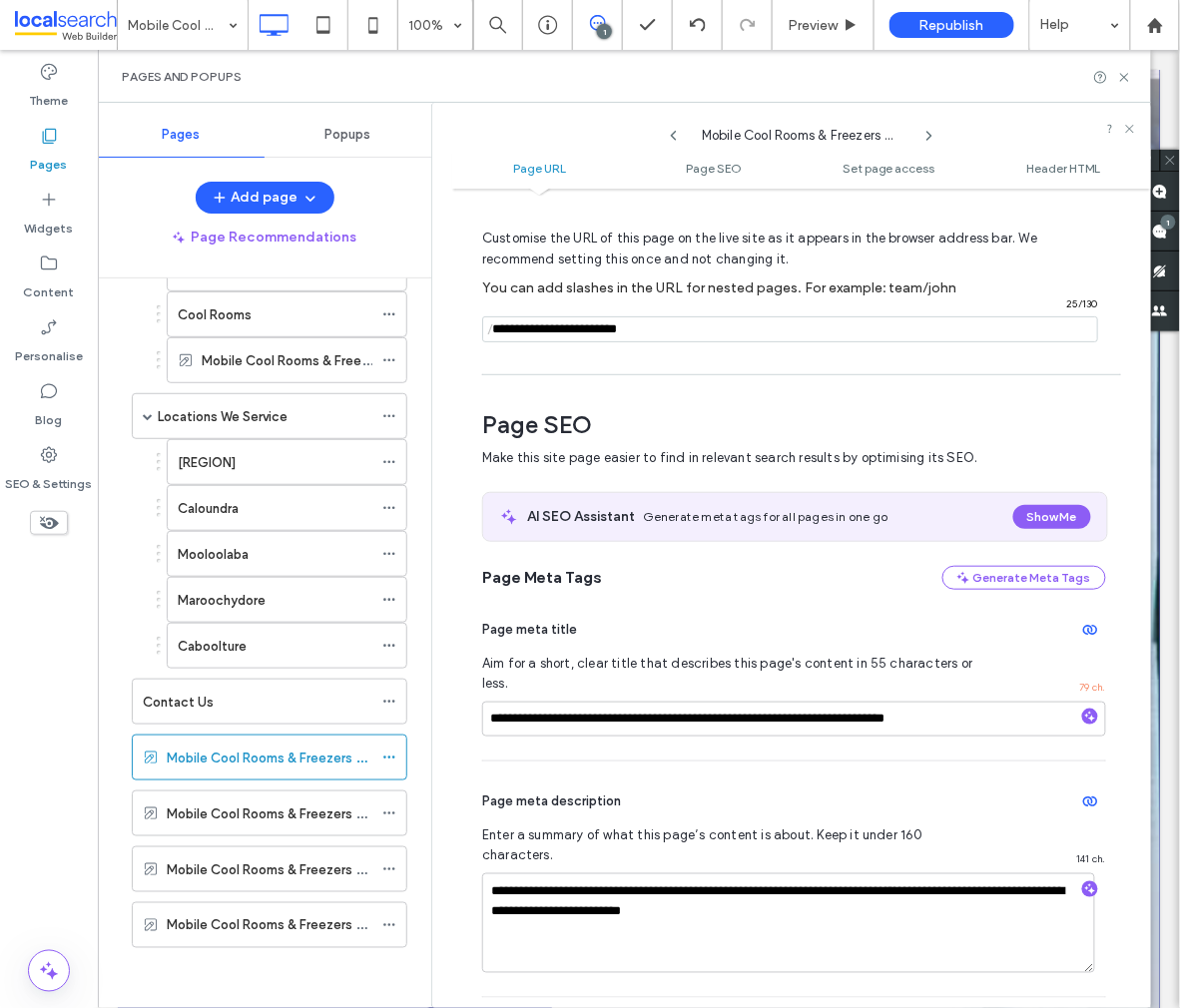type on "**********" 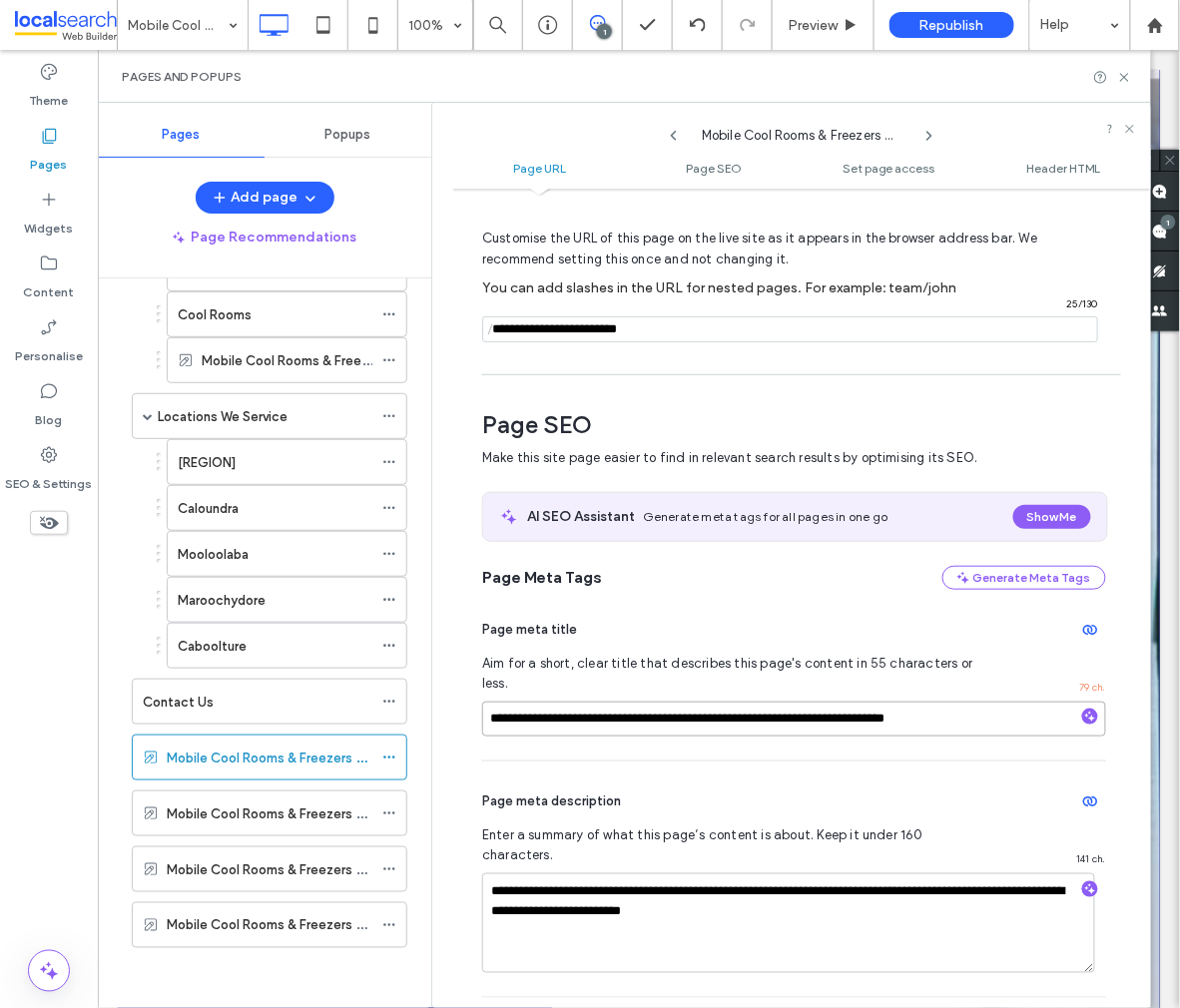 click on "**********" at bounding box center (794, 719) 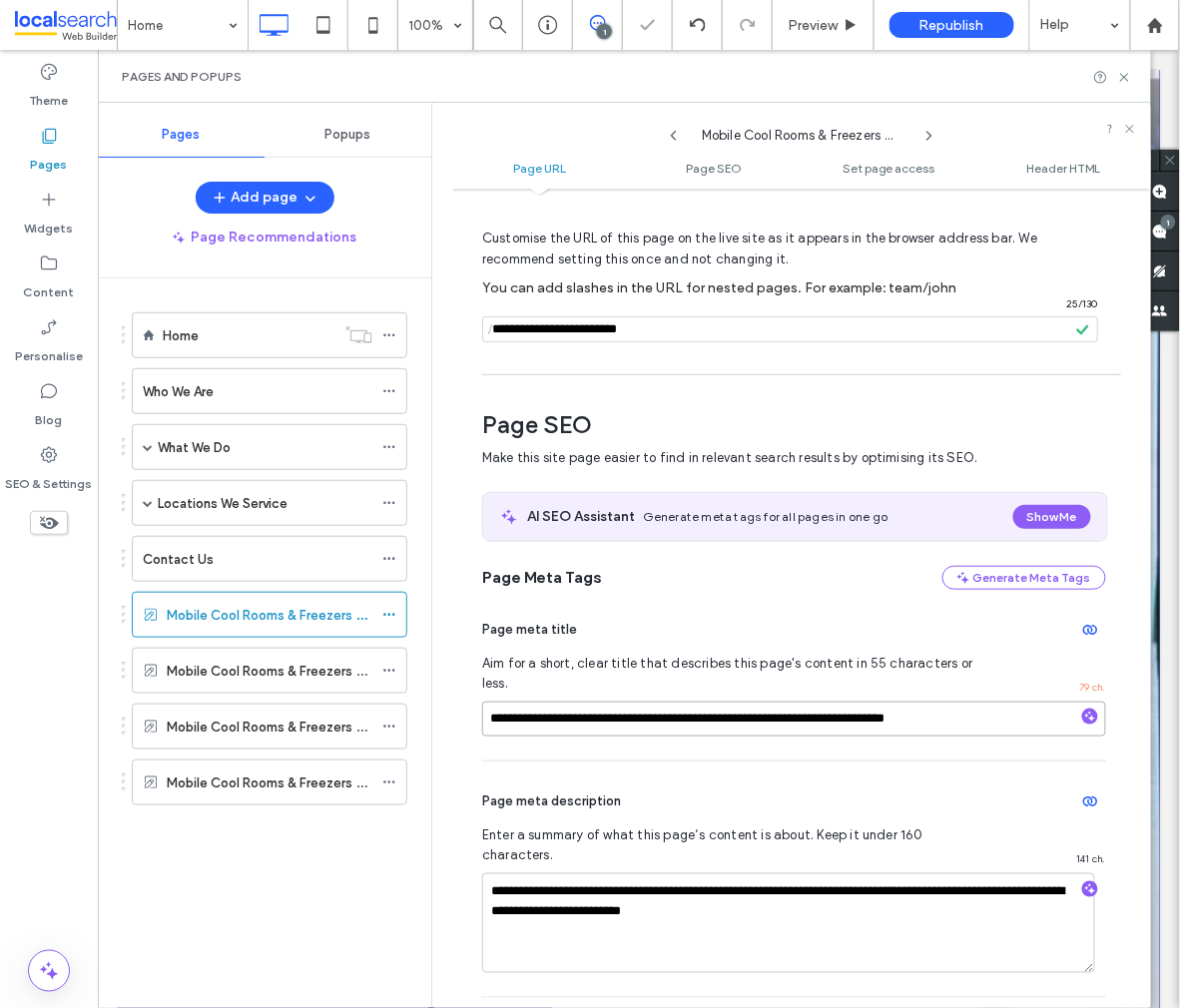 scroll, scrollTop: 0, scrollLeft: 0, axis: both 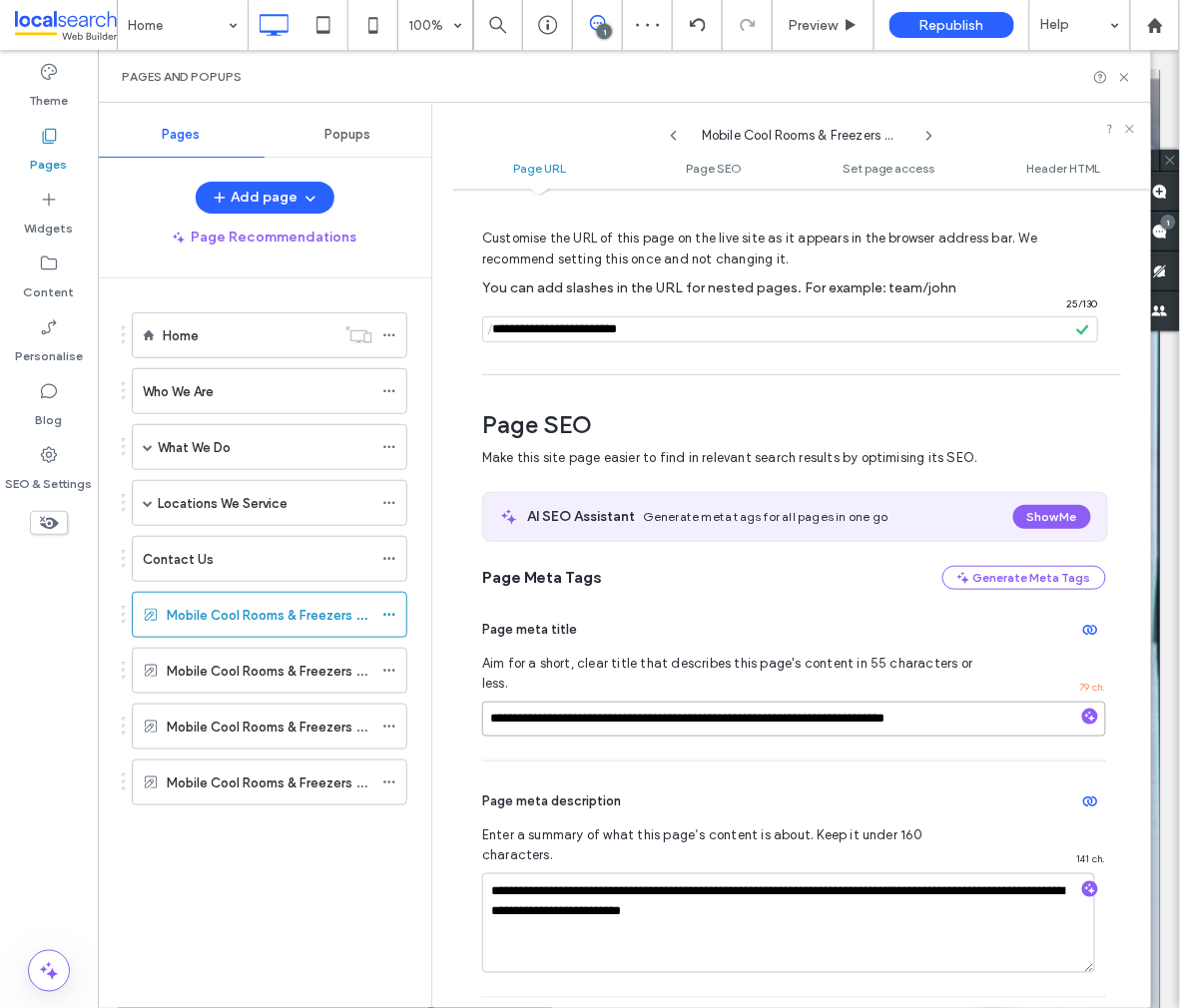 click on "**********" at bounding box center [794, 719] 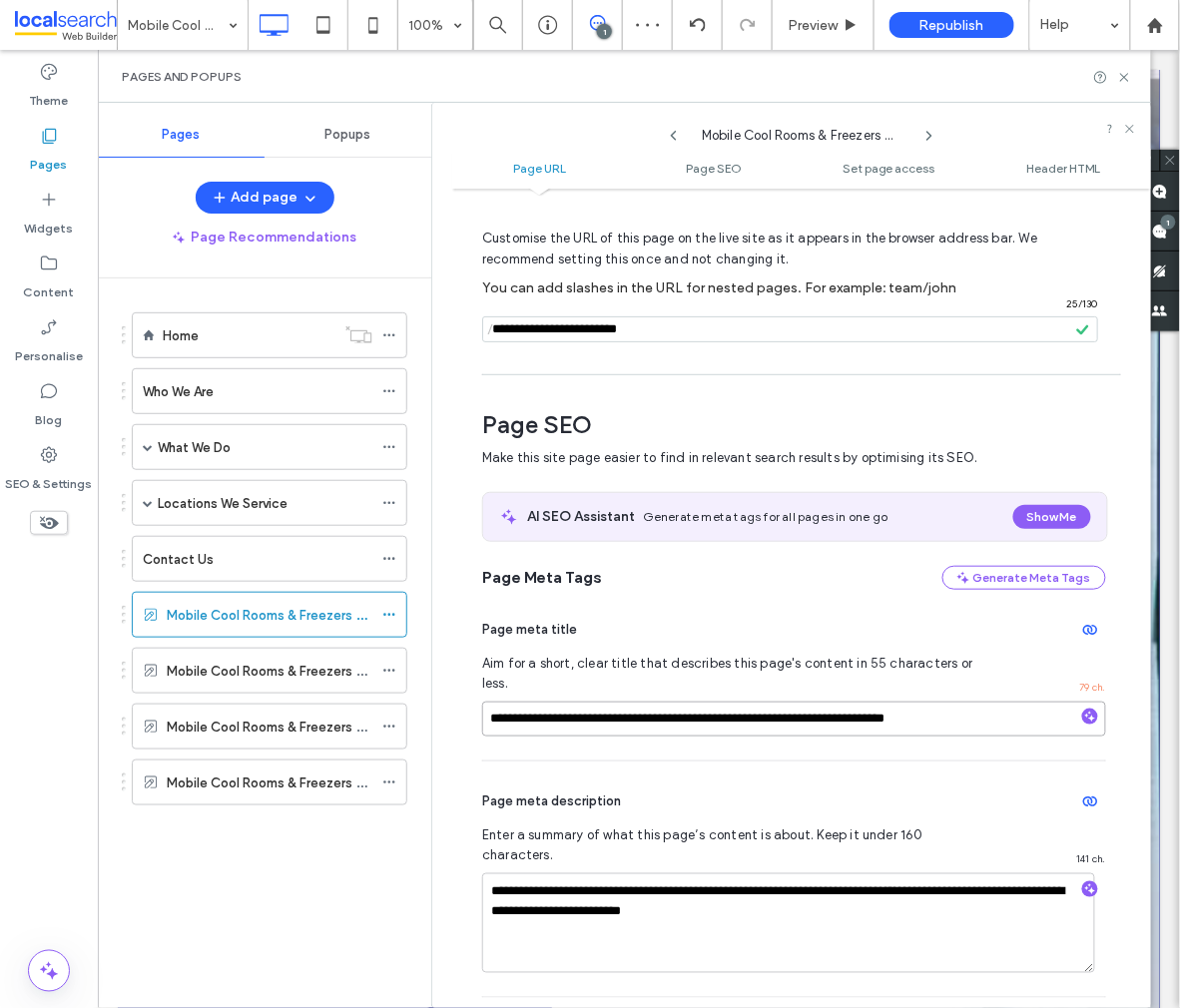 click on "**********" at bounding box center [794, 719] 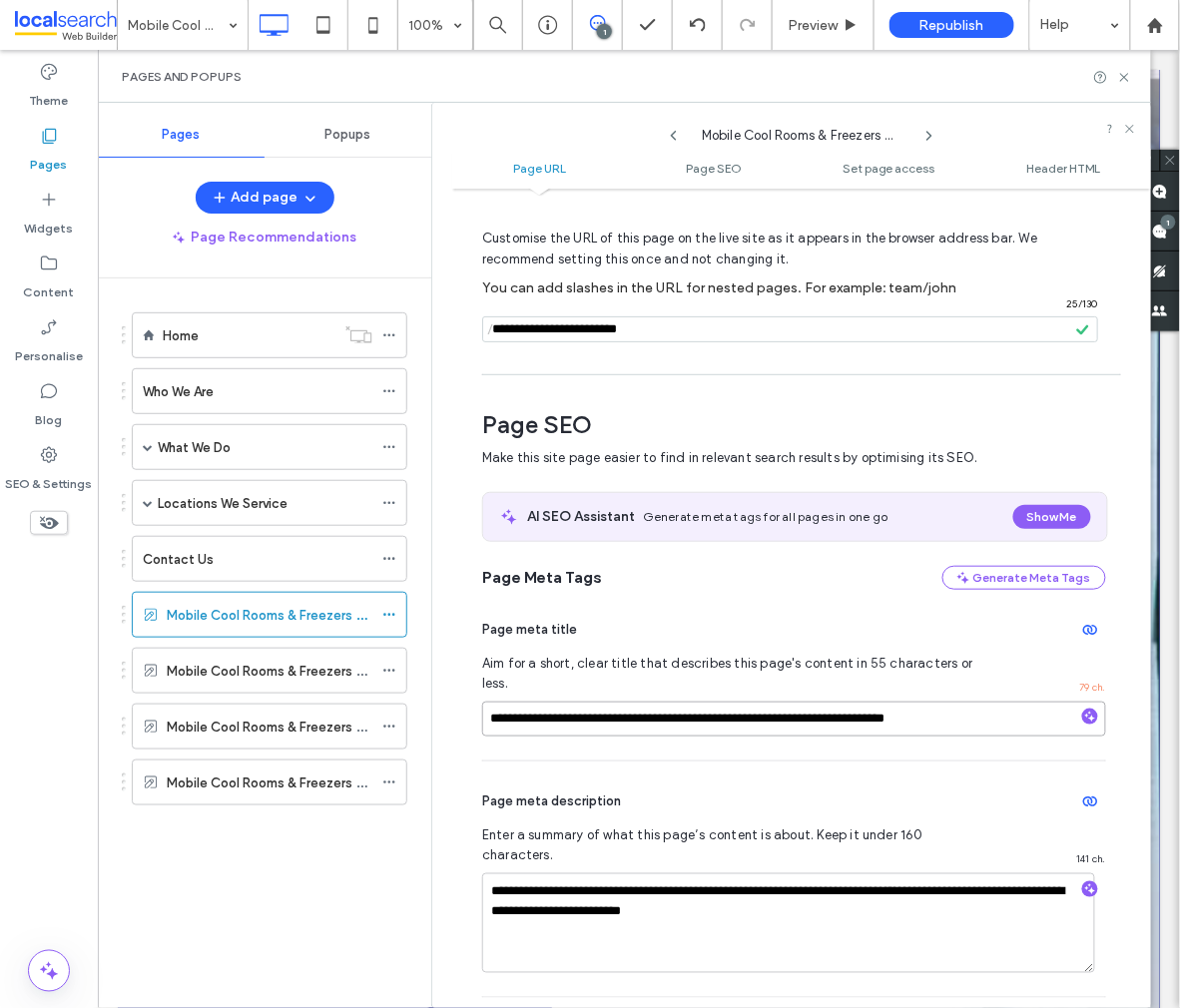 drag, startPoint x: 653, startPoint y: 698, endPoint x: 489, endPoint y: 694, distance: 164.04877 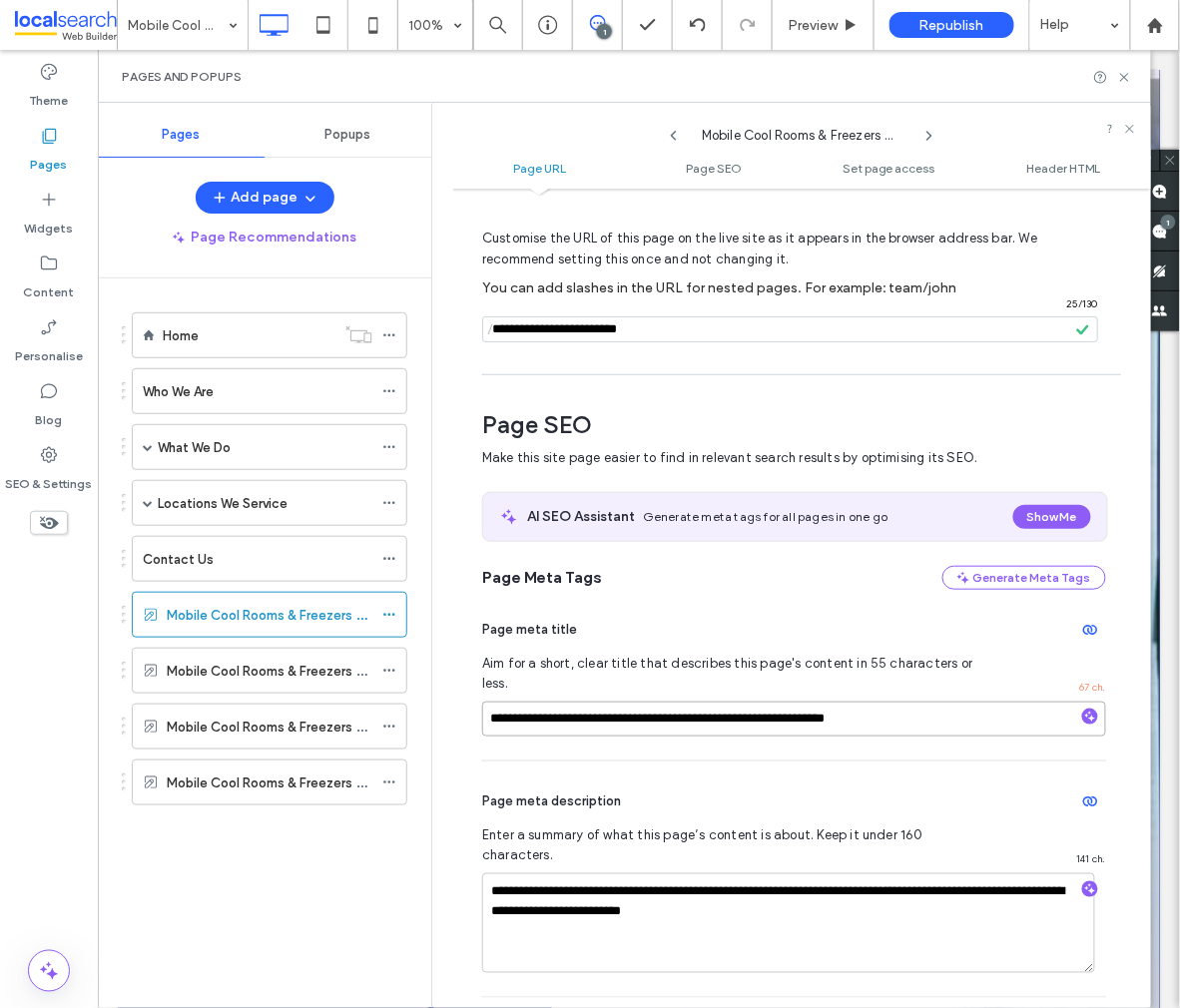 type on "**********" 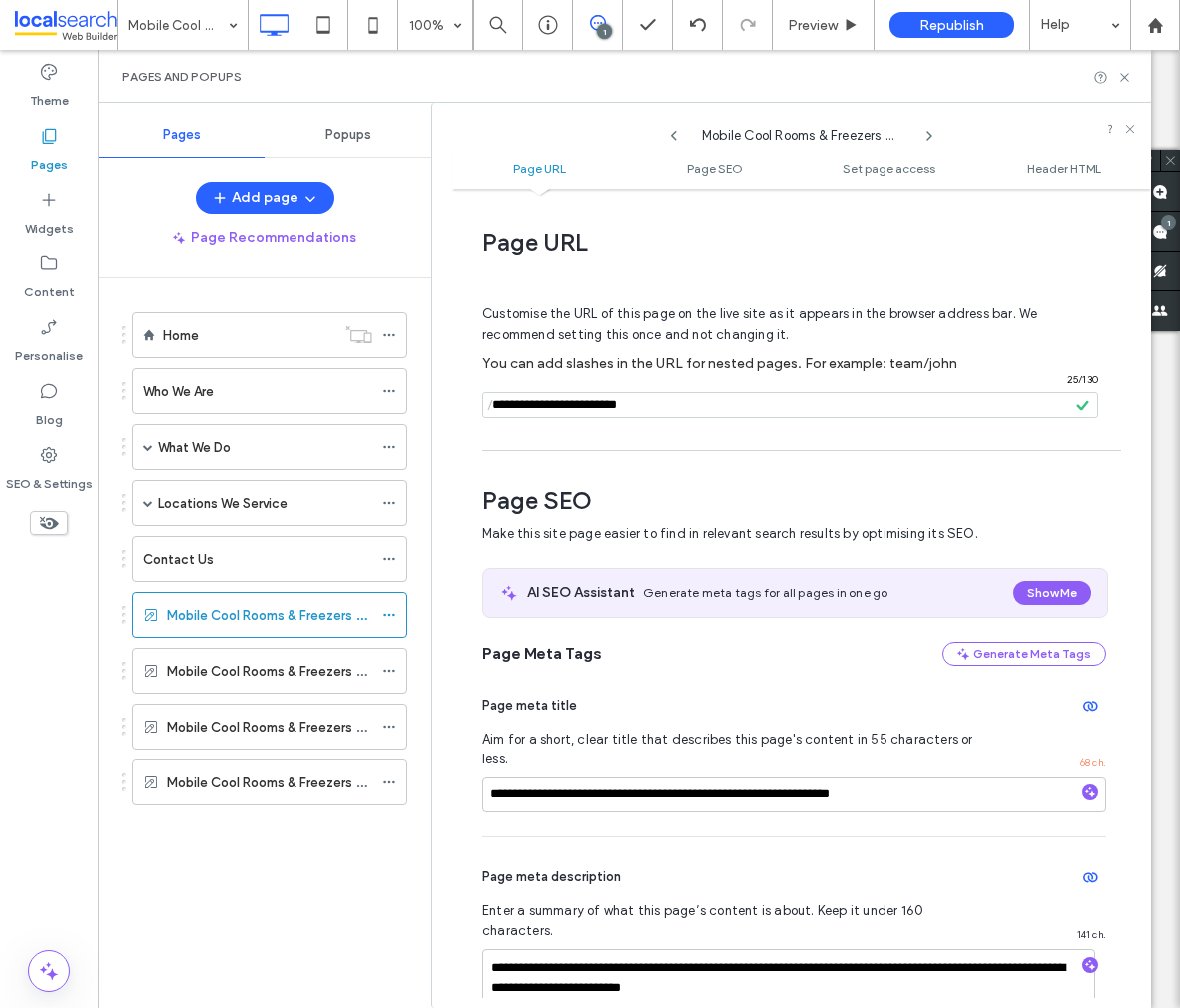 scroll, scrollTop: 0, scrollLeft: 0, axis: both 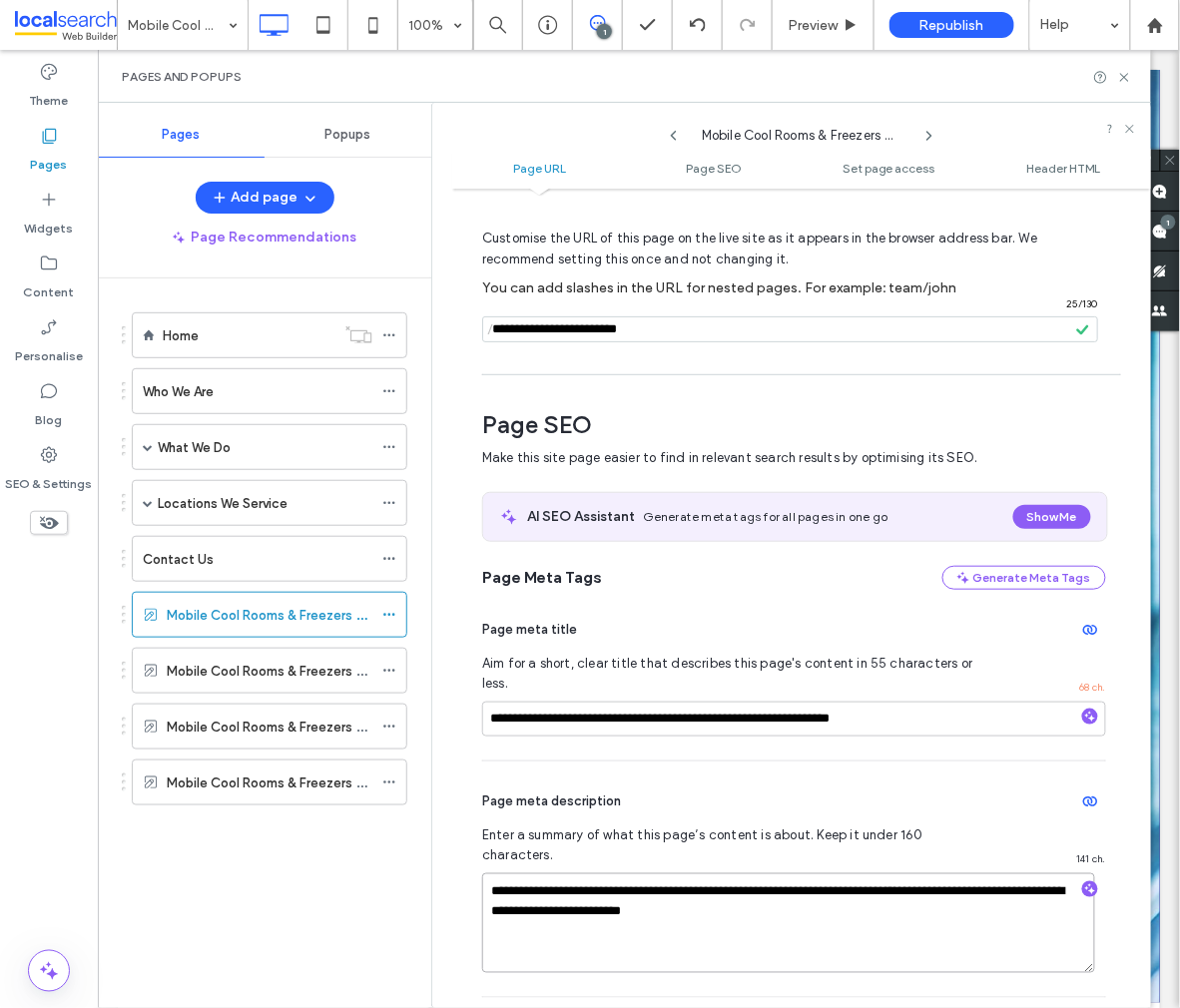 drag, startPoint x: 799, startPoint y: 874, endPoint x: 455, endPoint y: 850, distance: 344.83619 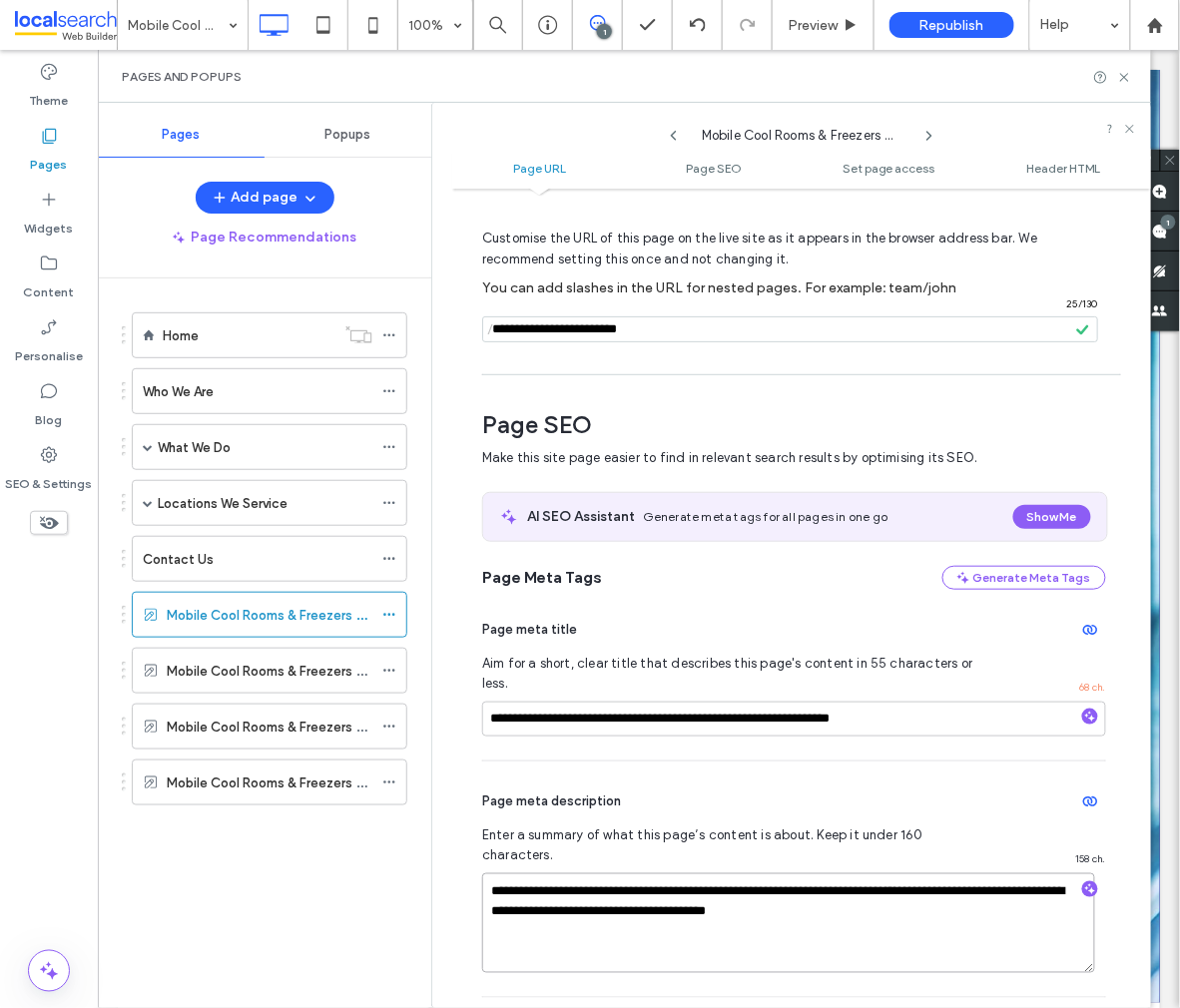 drag, startPoint x: 896, startPoint y: 879, endPoint x: 776, endPoint y: 879, distance: 120 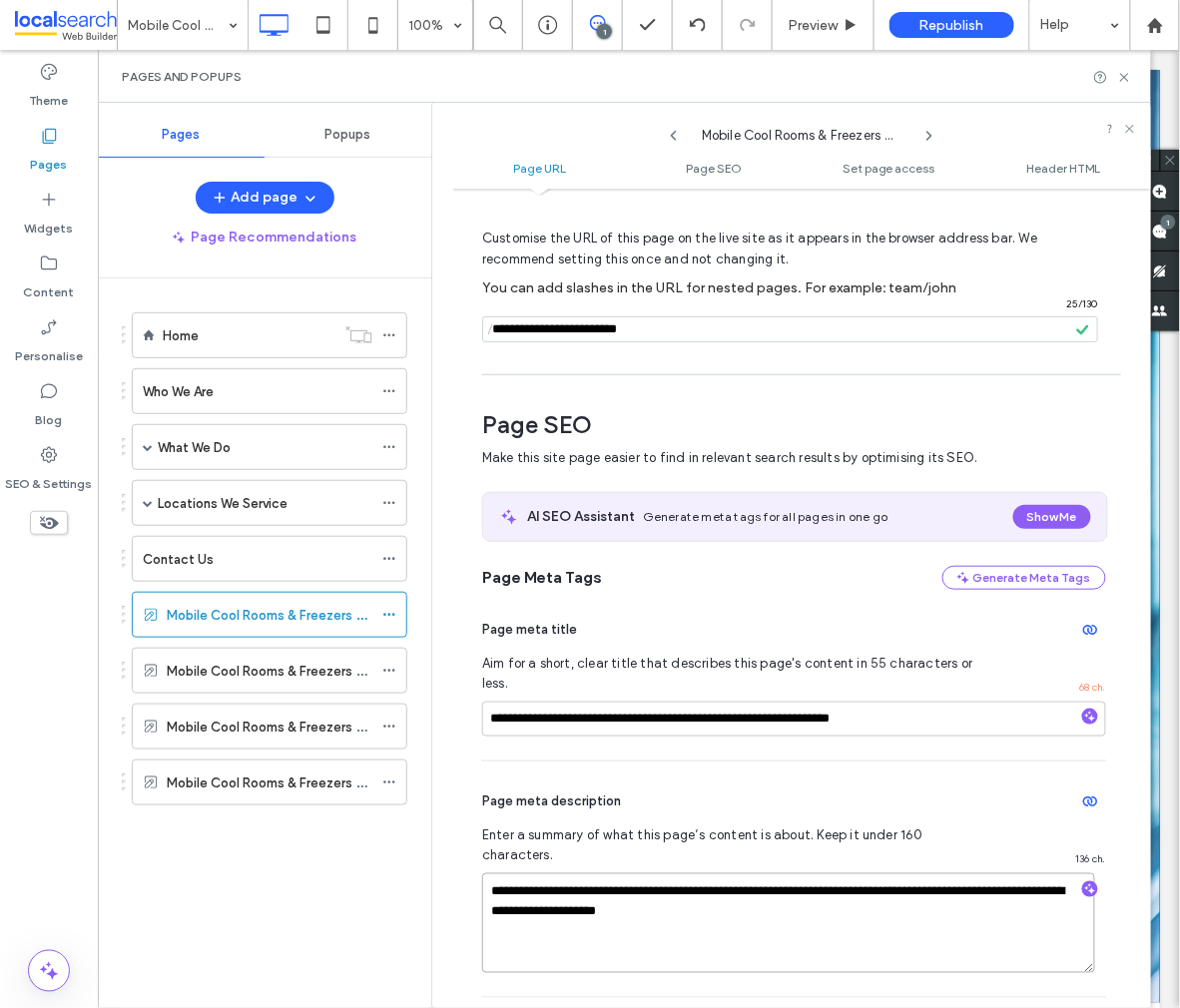 click on "**********" at bounding box center (789, 923) 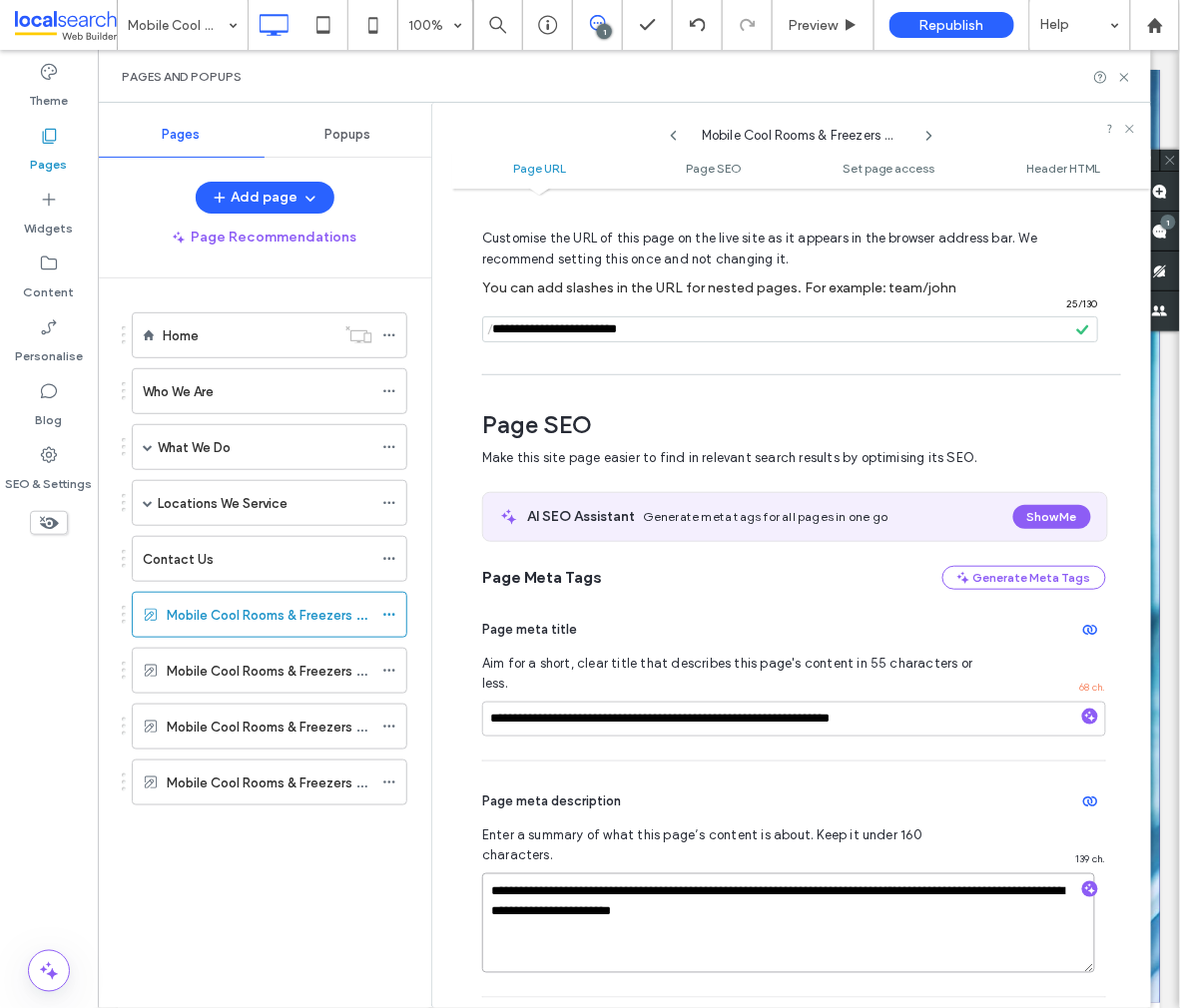 click on "**********" at bounding box center (789, 923) 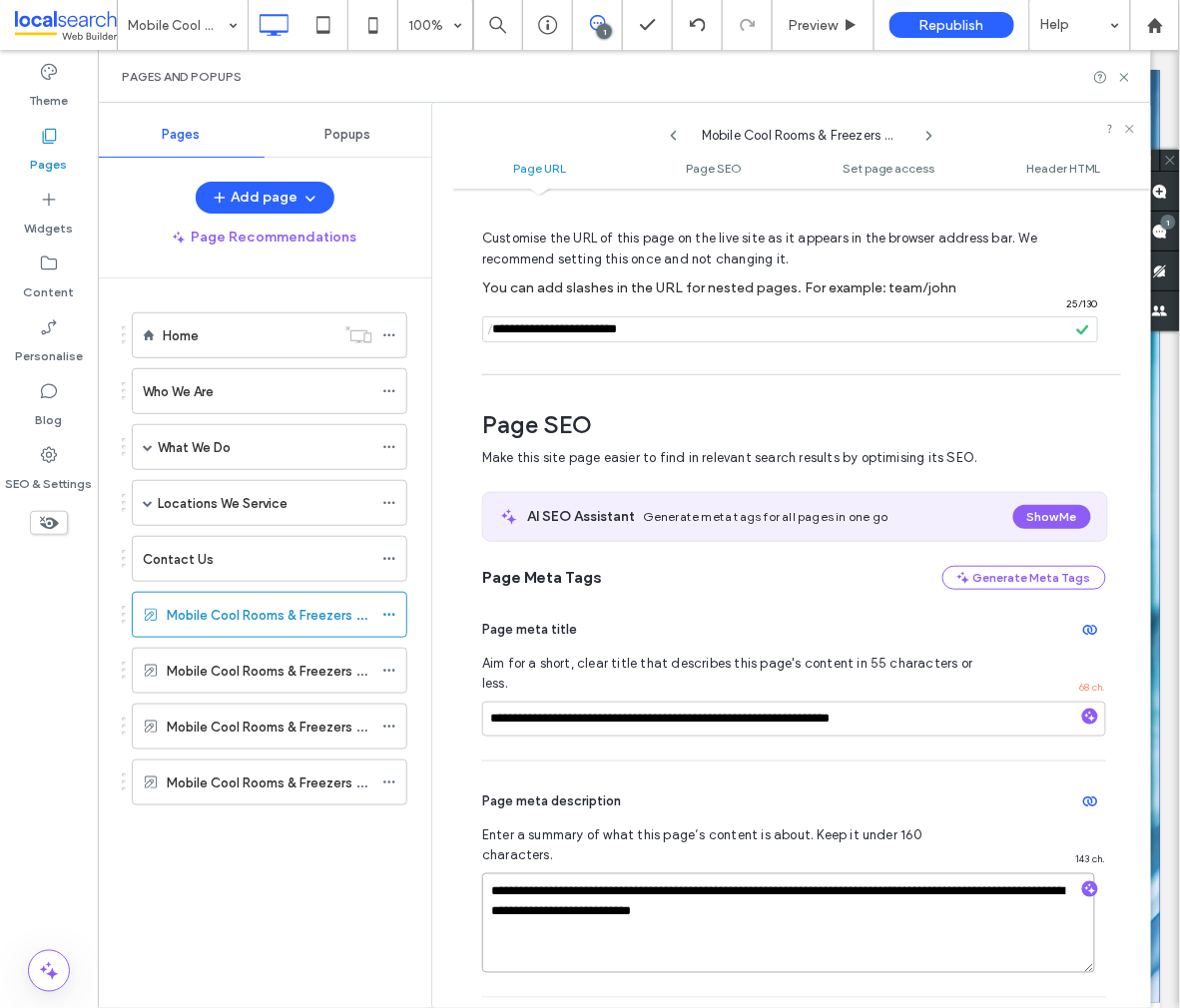 click on "**********" at bounding box center [789, 923] 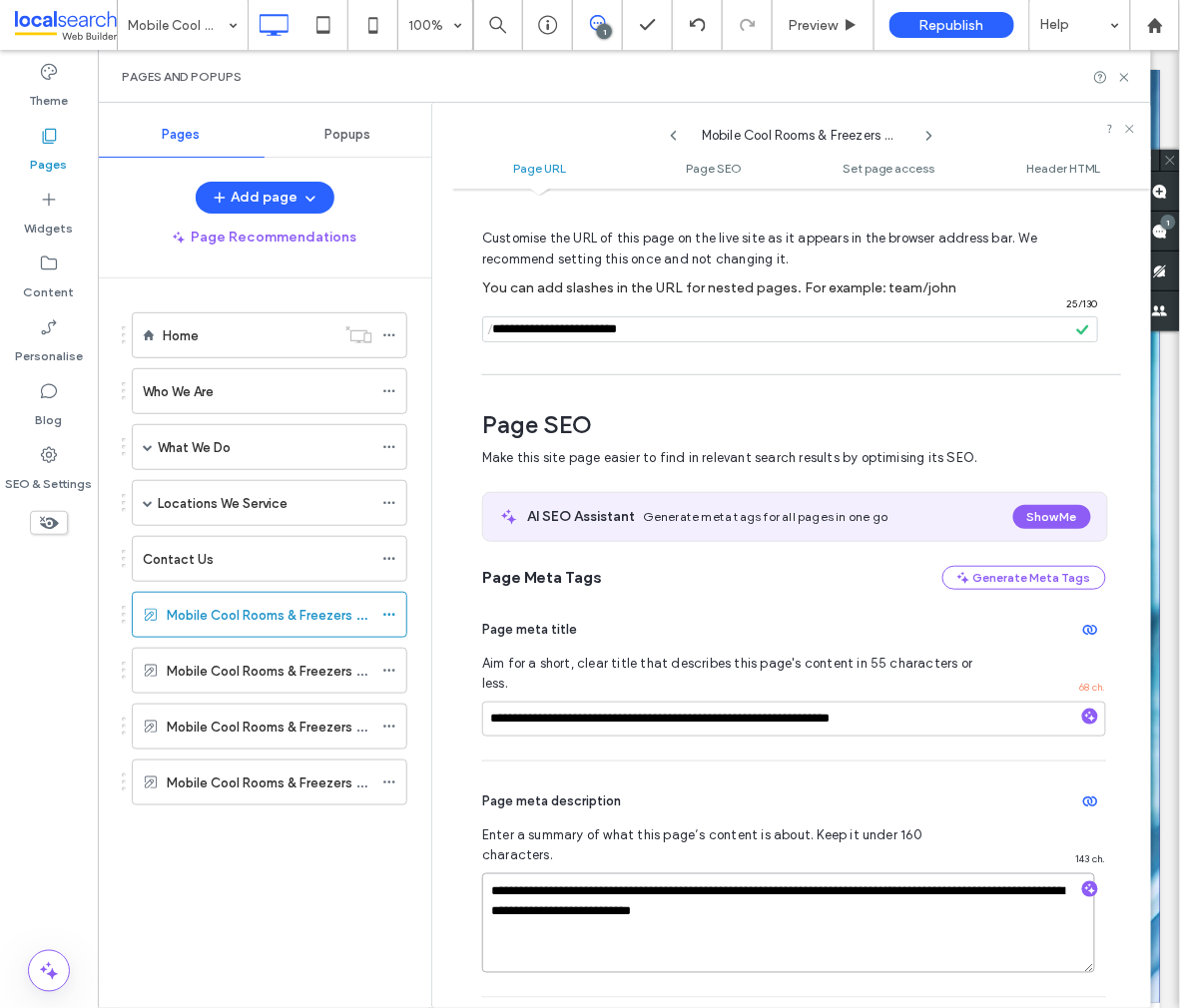 type on "**********" 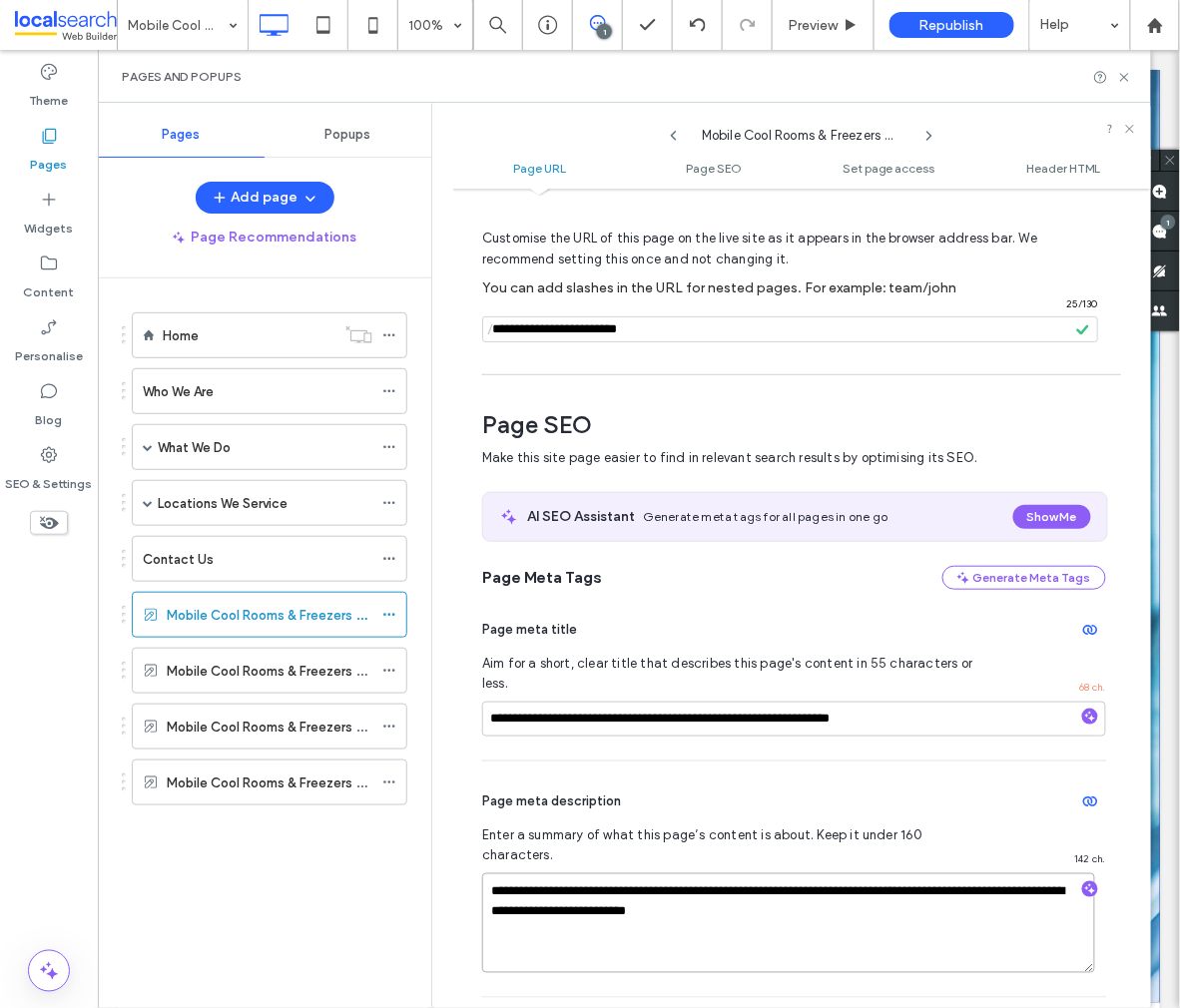 click on "**********" at bounding box center (789, 923) 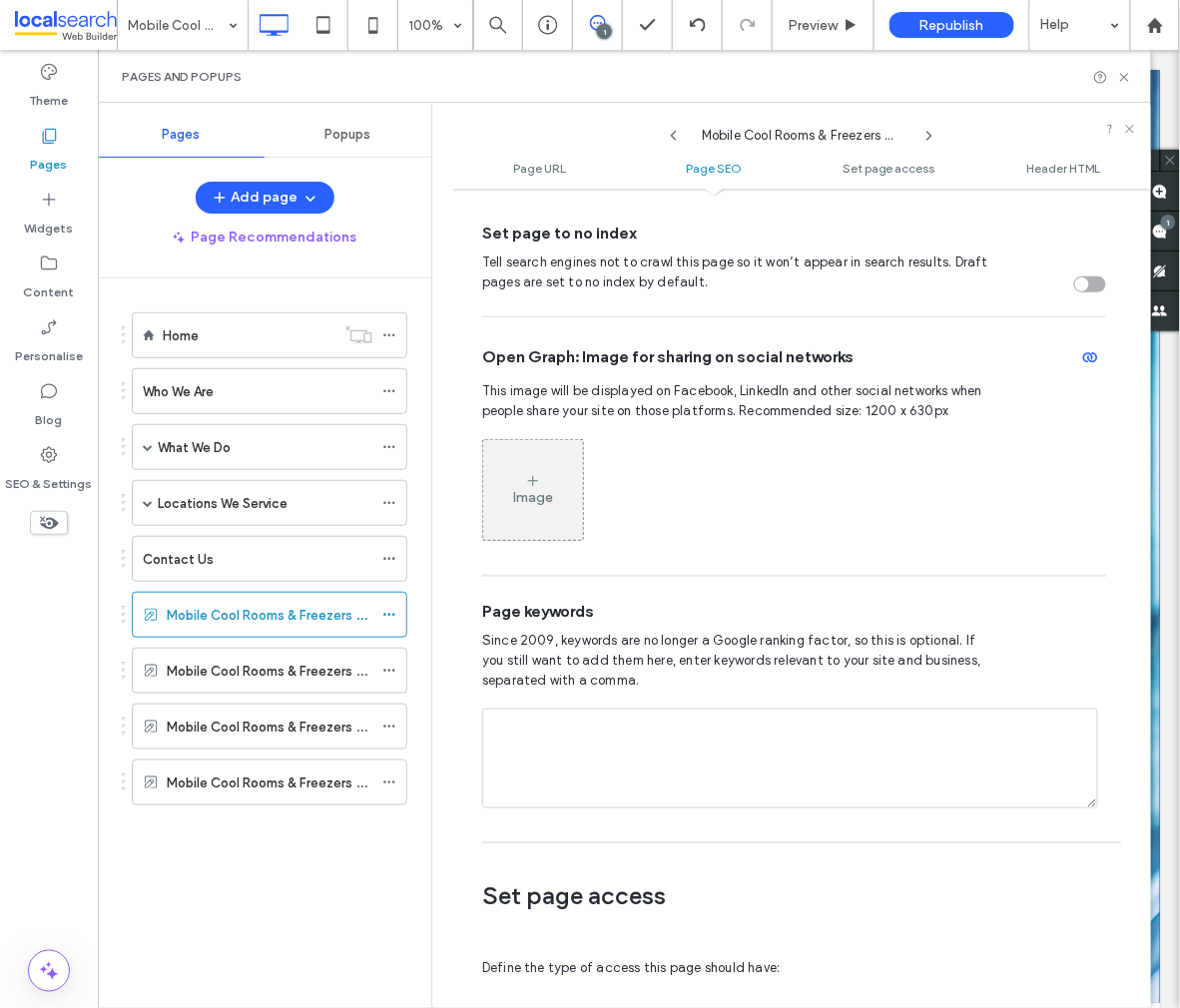 scroll, scrollTop: 0, scrollLeft: 0, axis: both 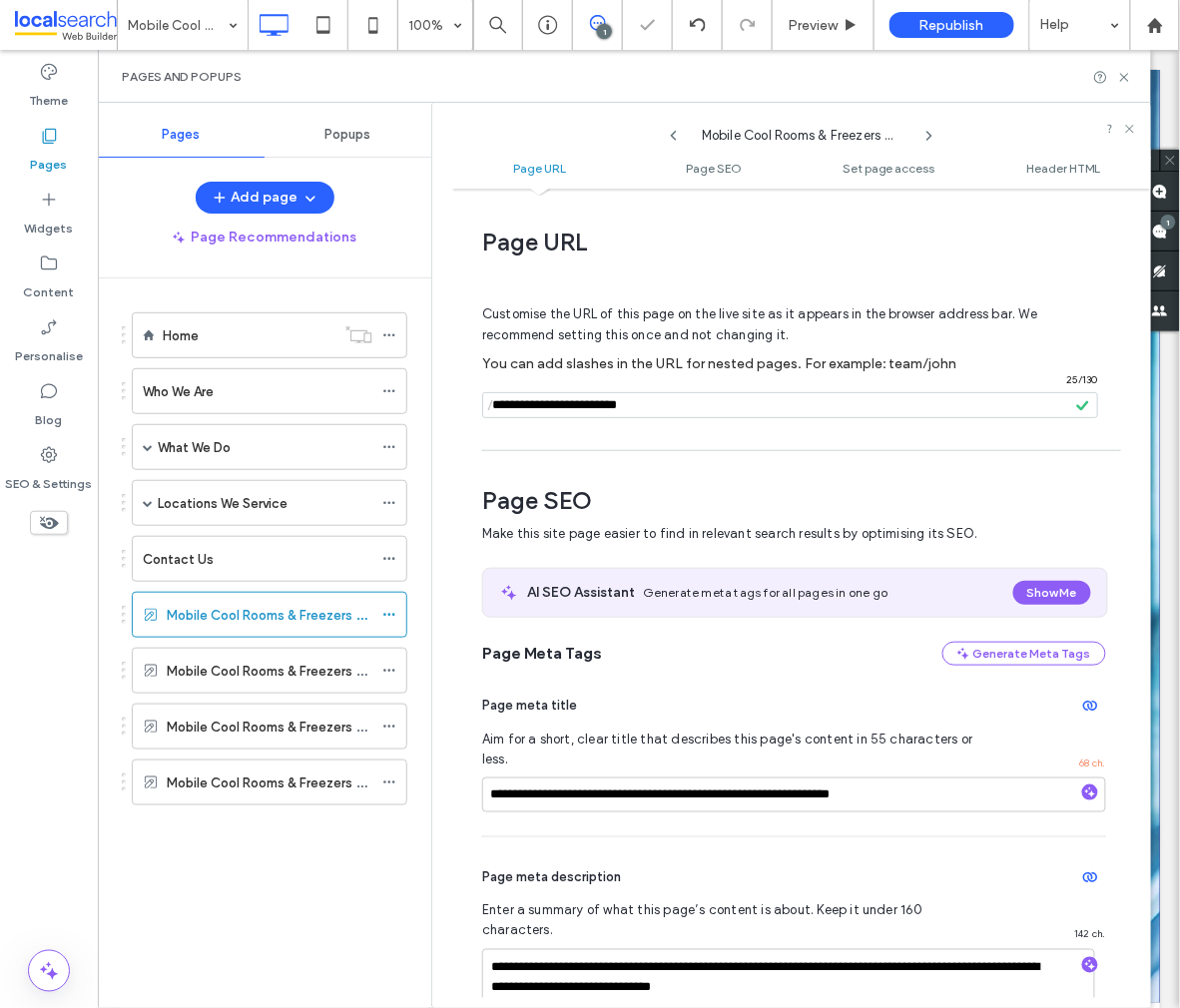 click 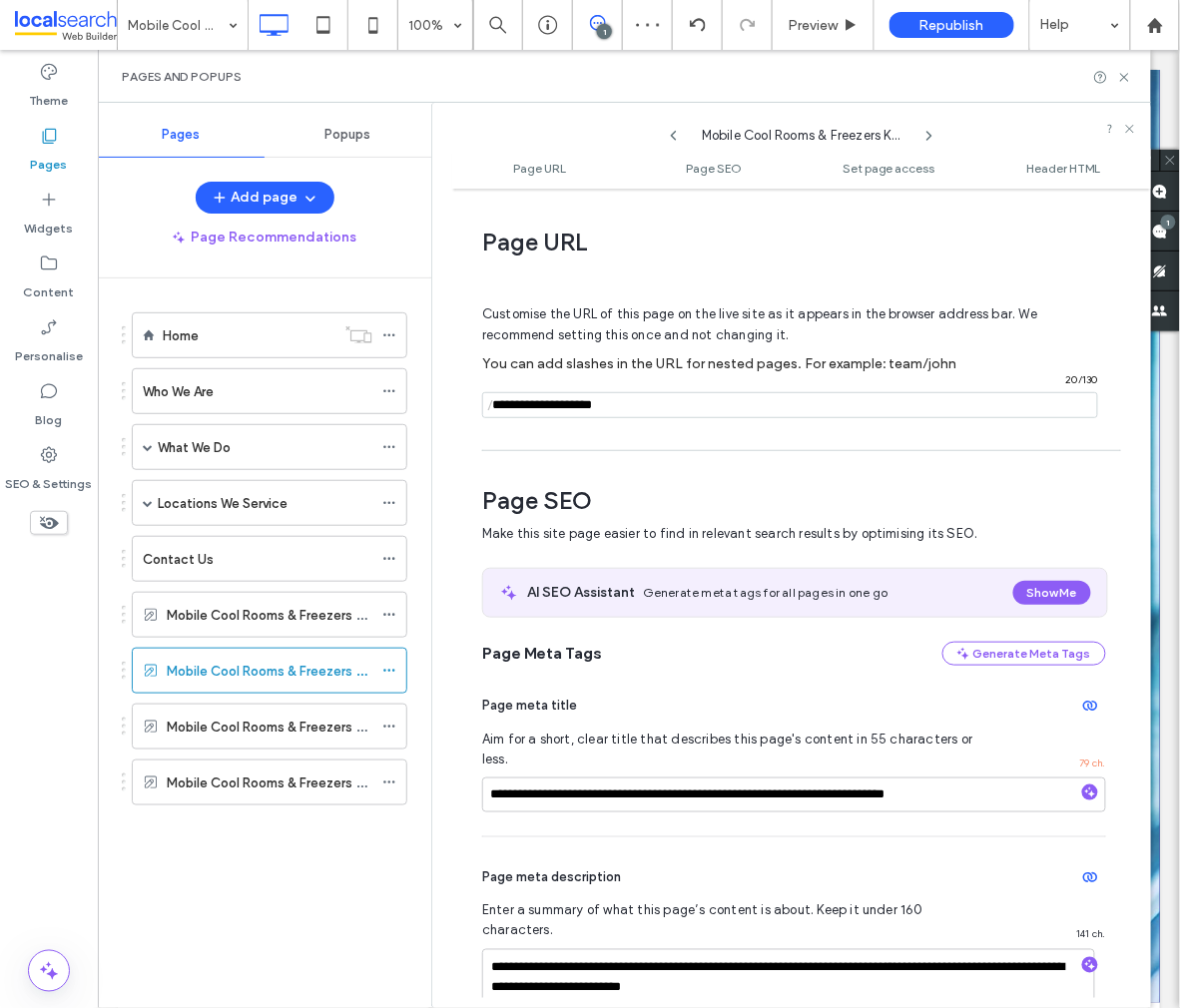 scroll, scrollTop: 4, scrollLeft: 0, axis: vertical 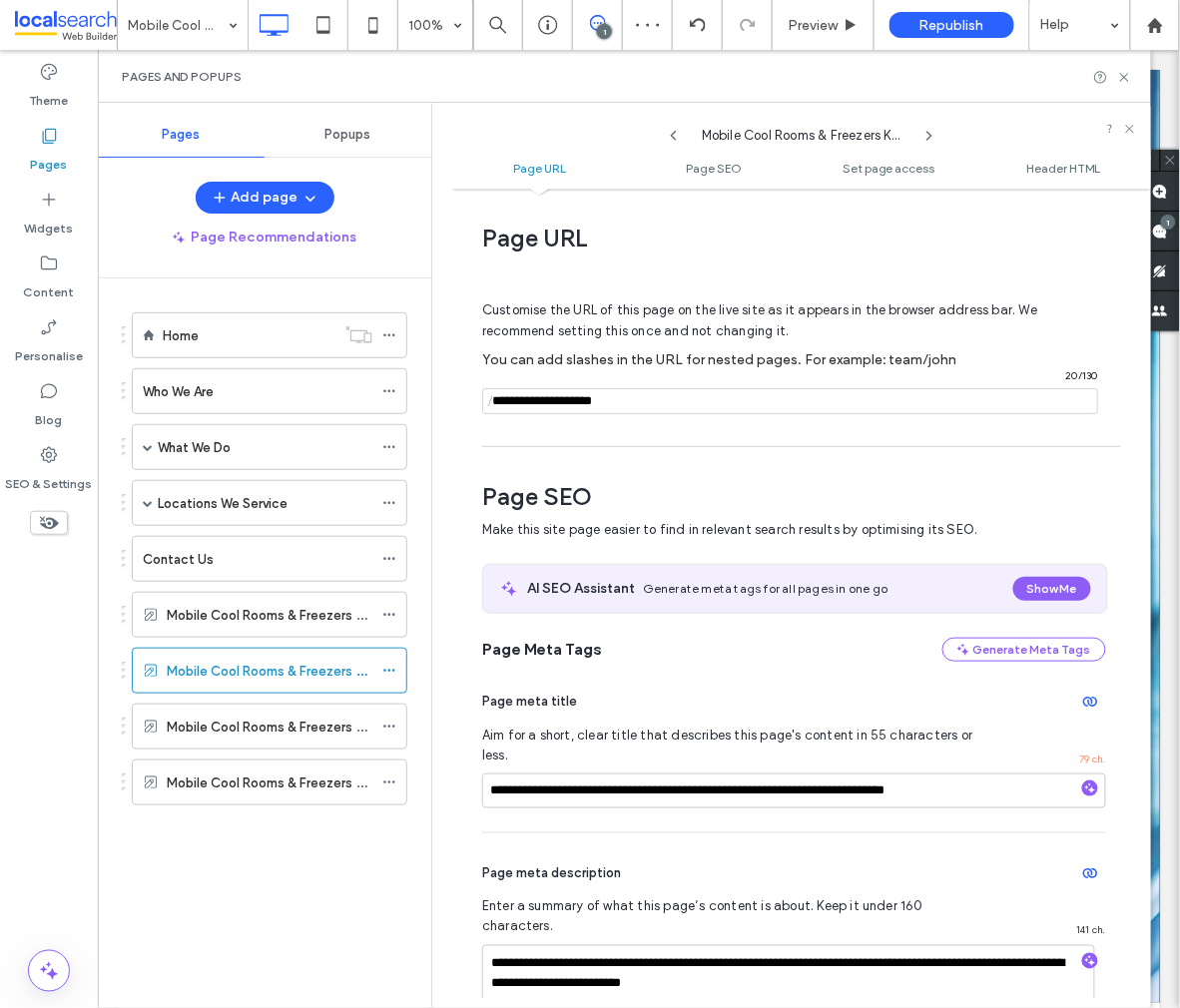 click at bounding box center (790, 401) 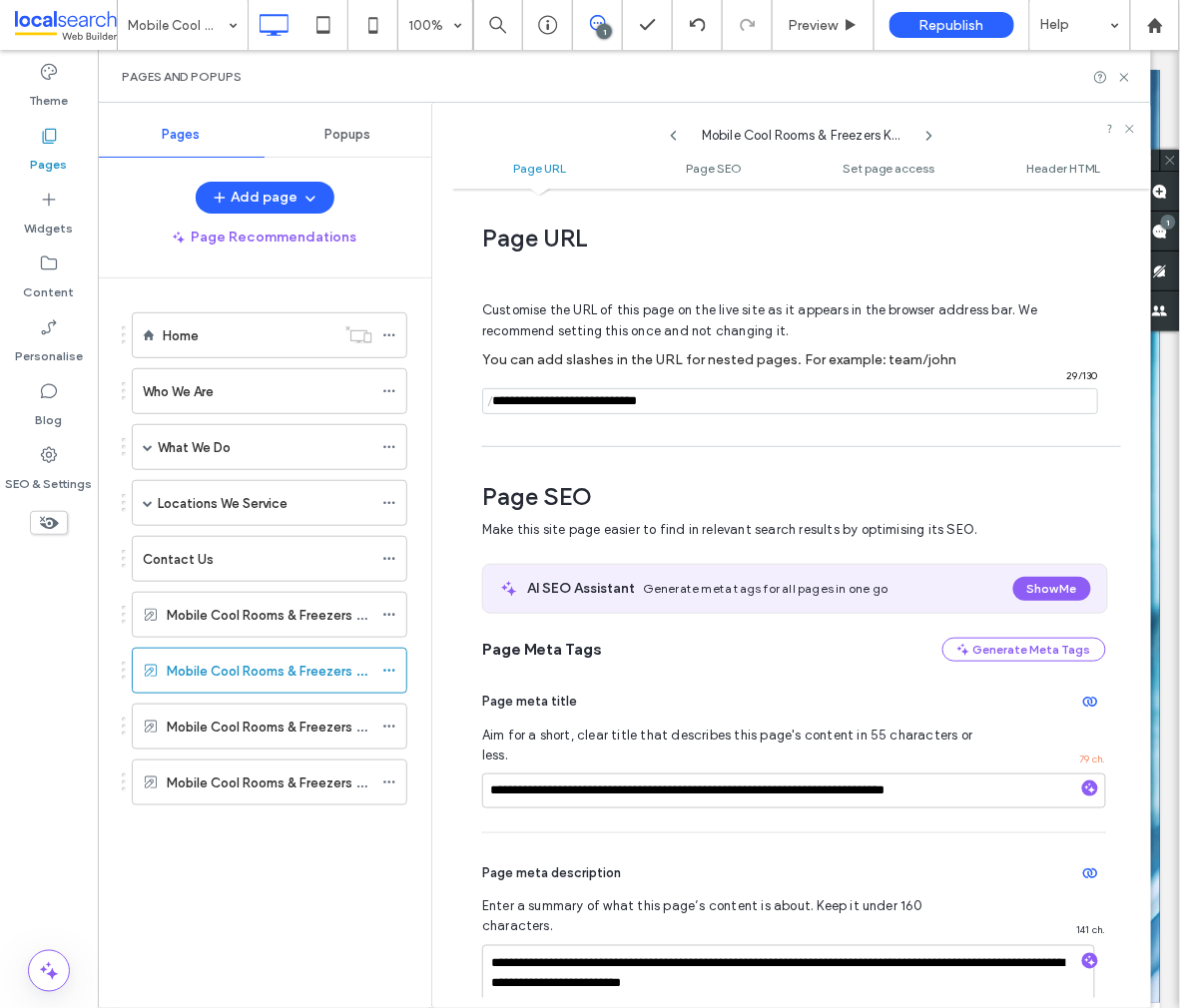 type on "**********" 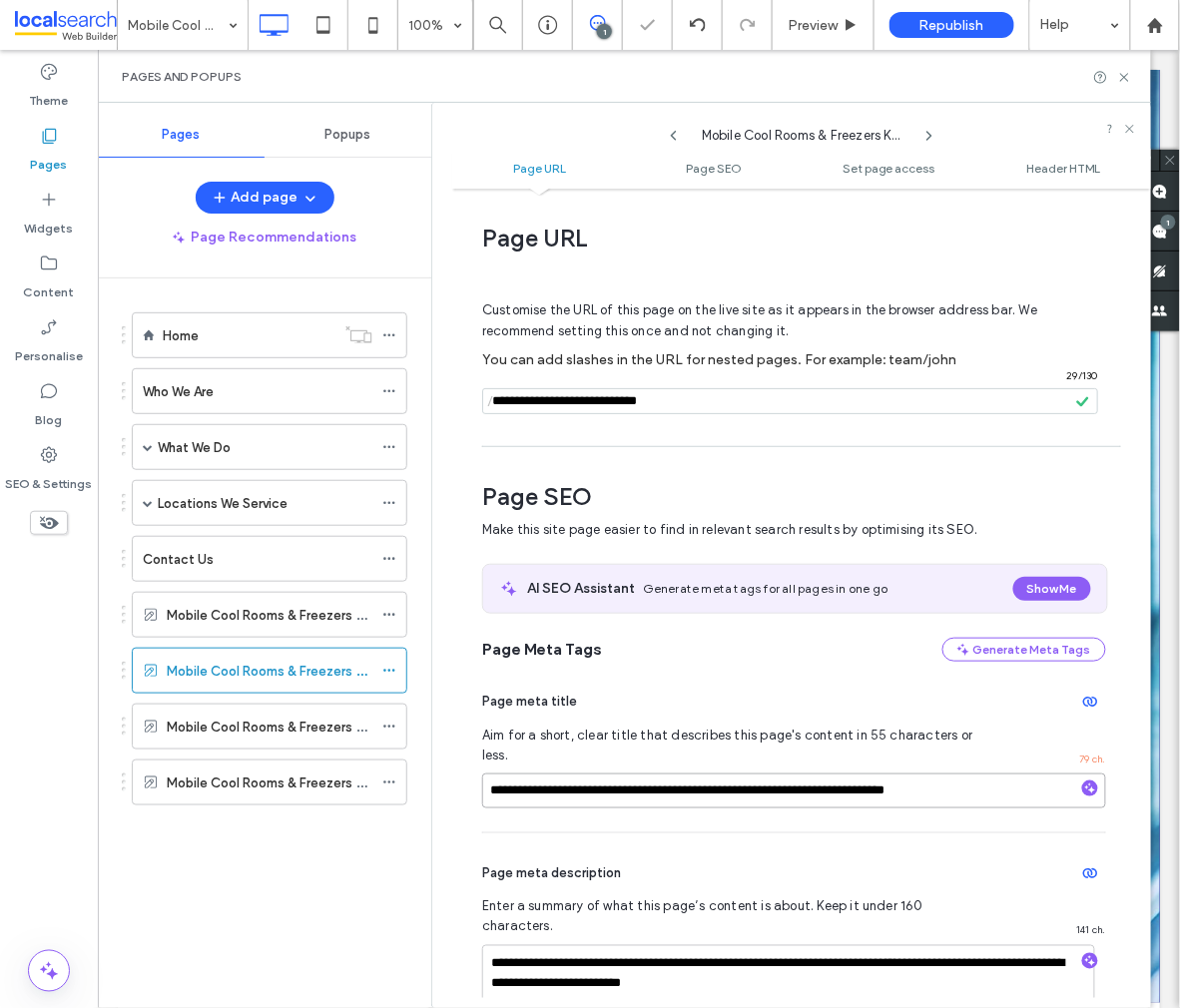 click on "**********" at bounding box center [794, 790] 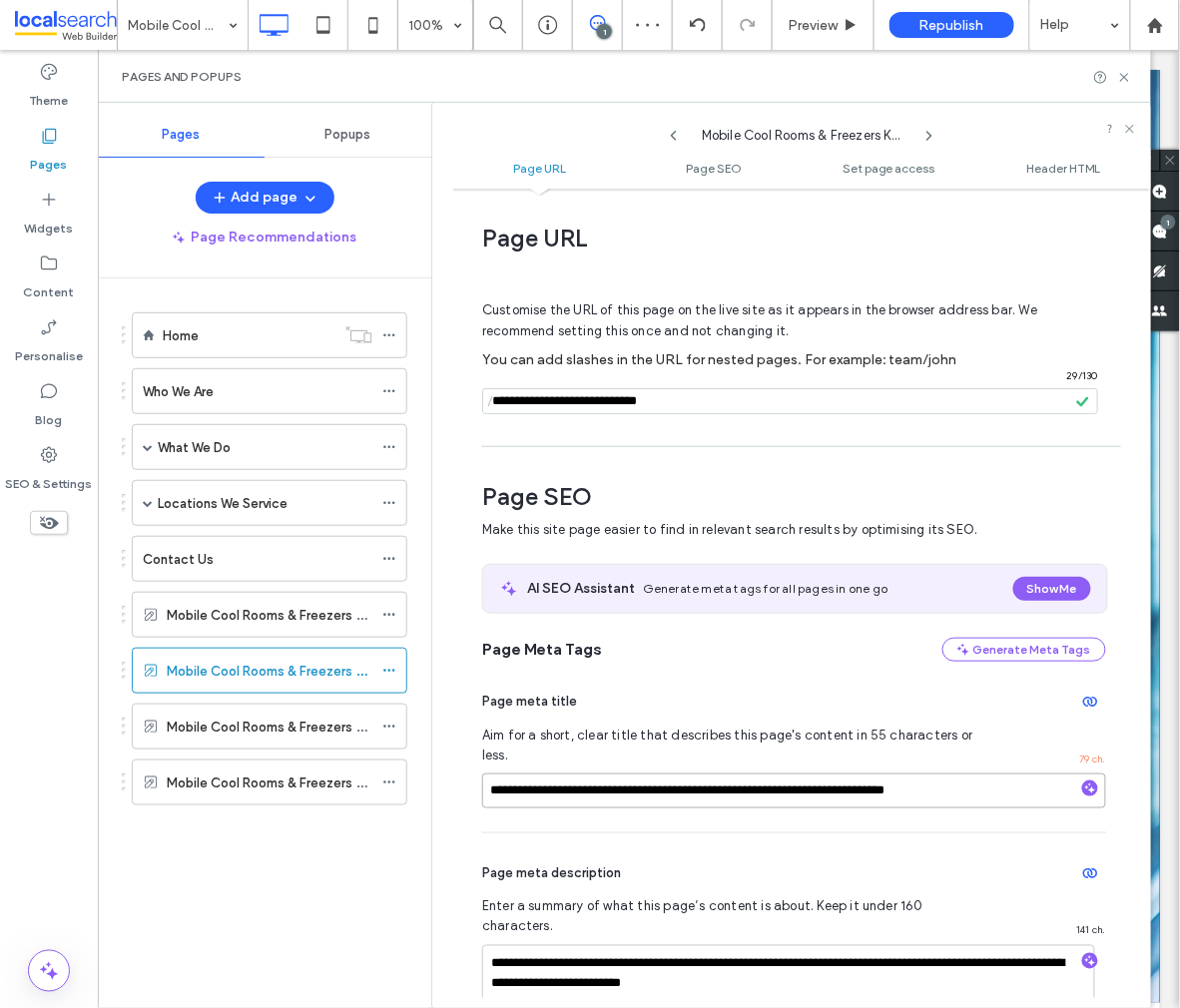 drag, startPoint x: 651, startPoint y: 771, endPoint x: 491, endPoint y: 775, distance: 160.04999 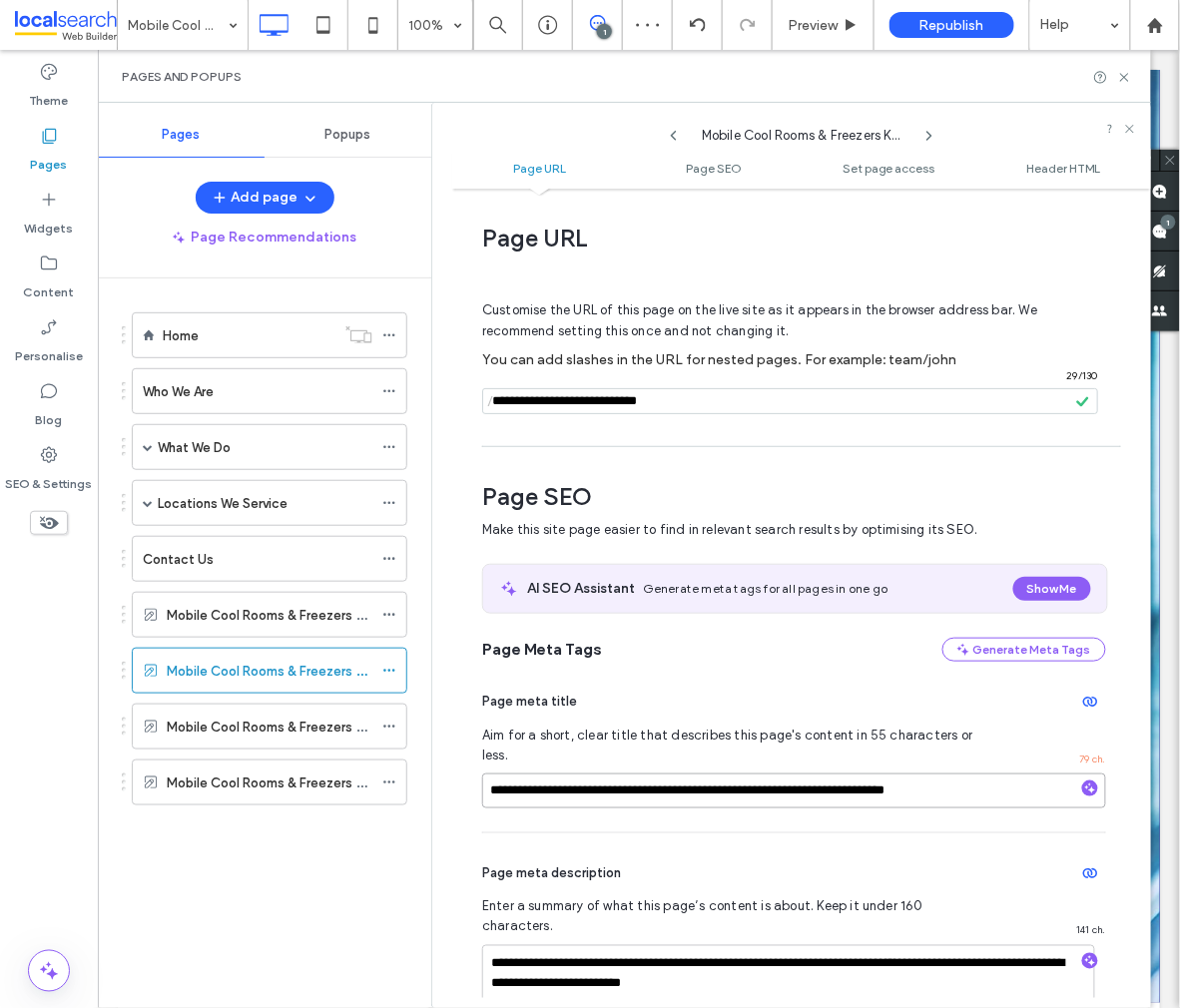 click on "**********" at bounding box center (794, 790) 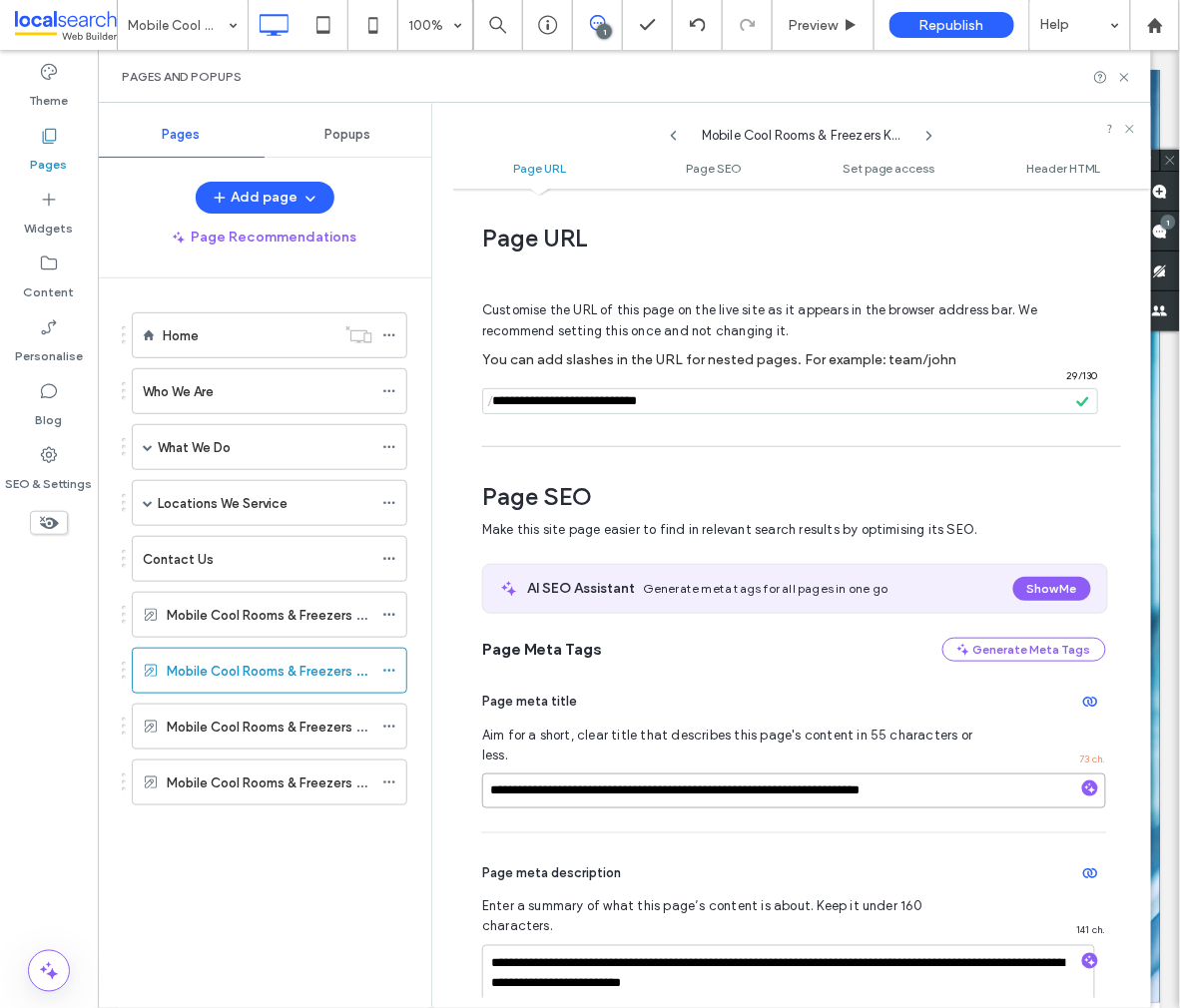 type on "**********" 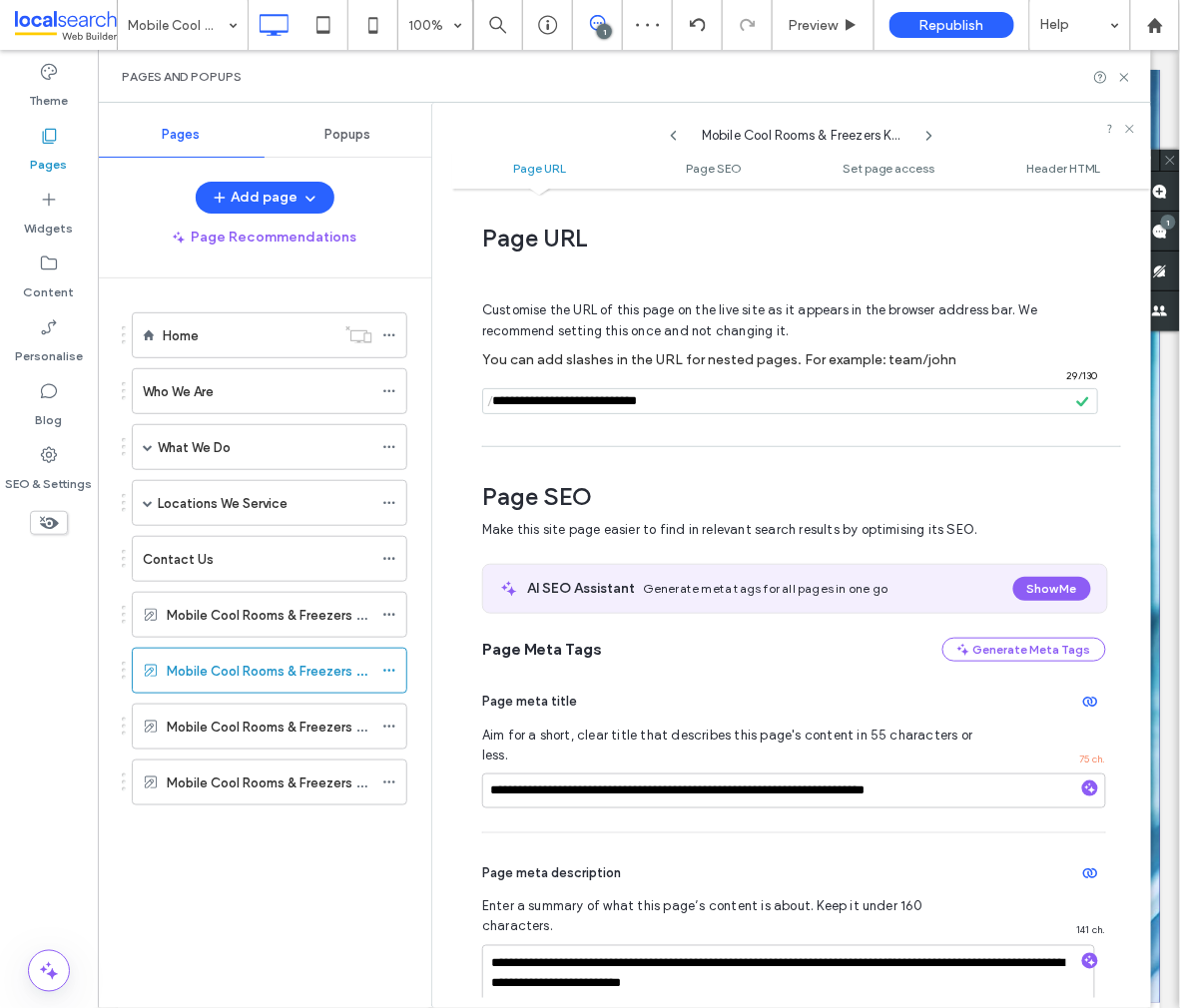 click 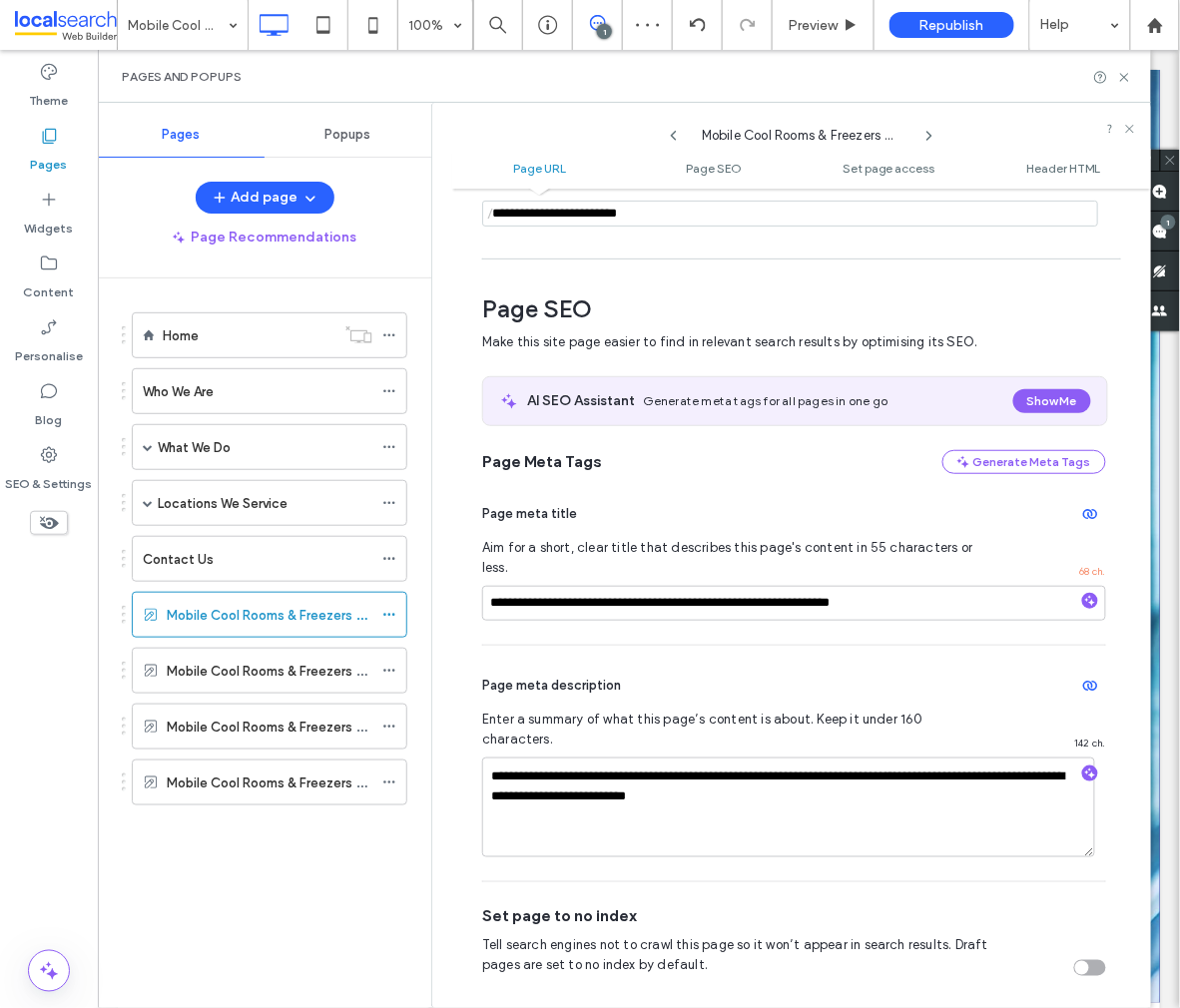 scroll, scrollTop: 275, scrollLeft: 0, axis: vertical 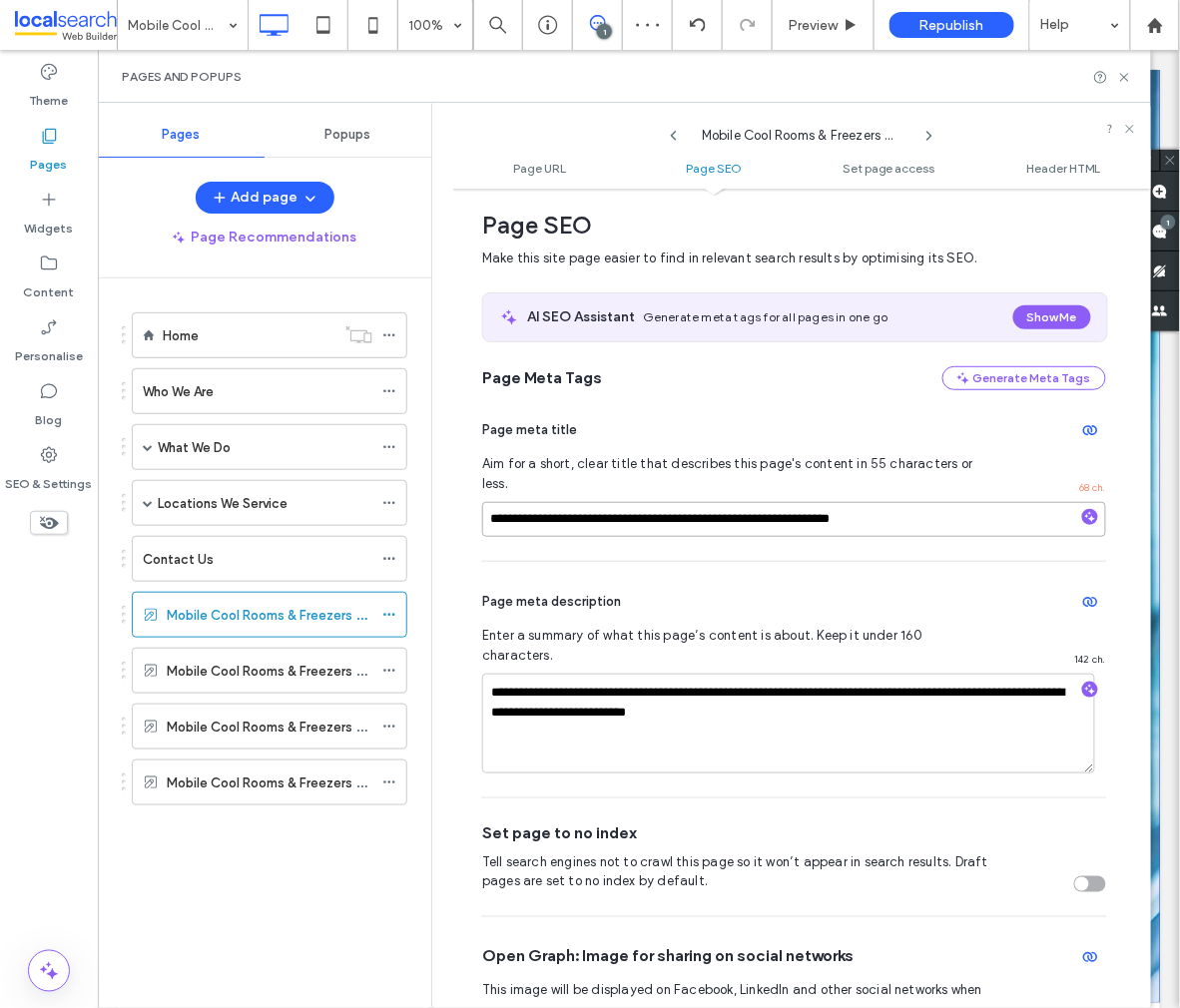 click on "**********" at bounding box center [794, 519] 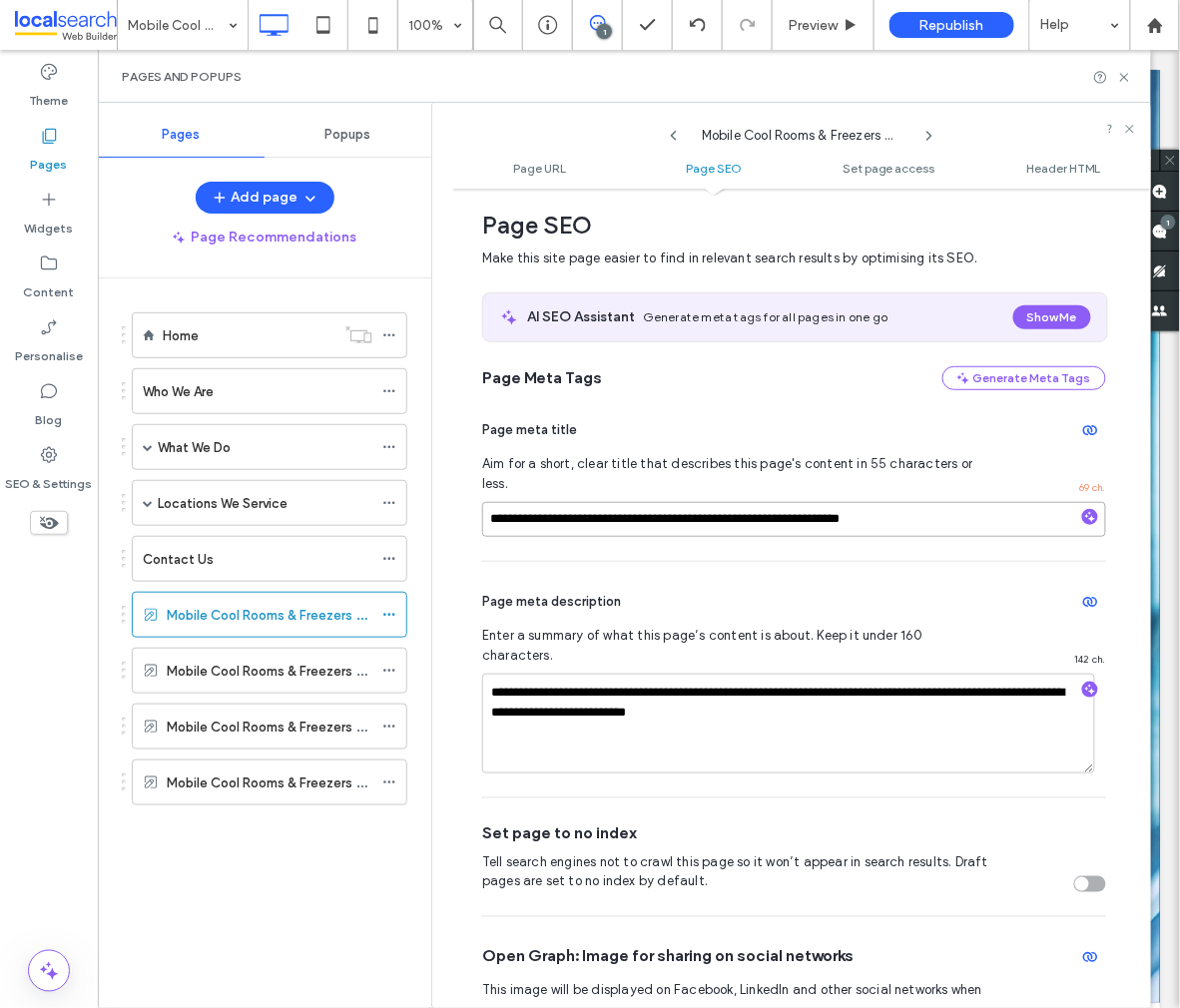 type on "**********" 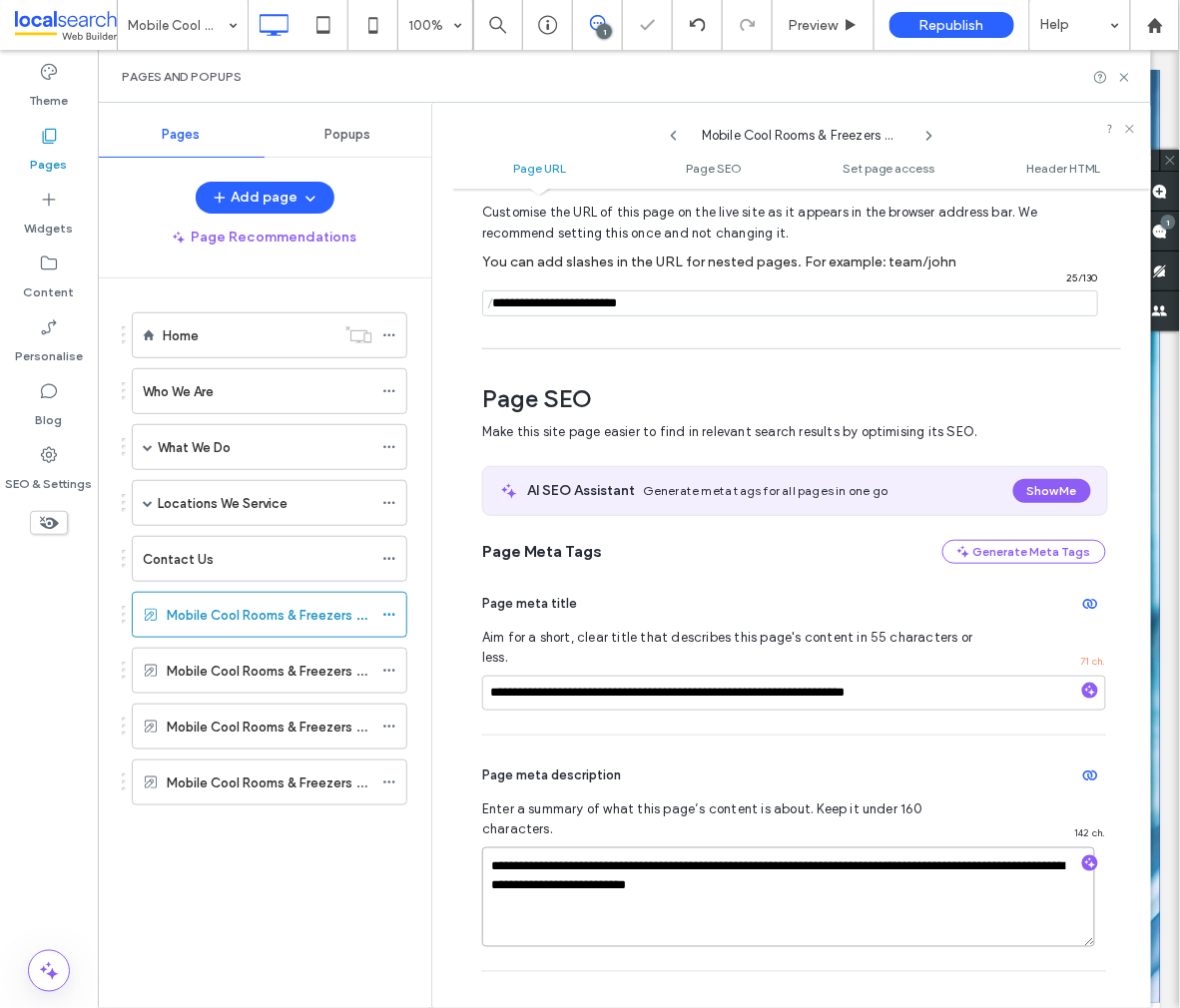 scroll, scrollTop: 98, scrollLeft: 0, axis: vertical 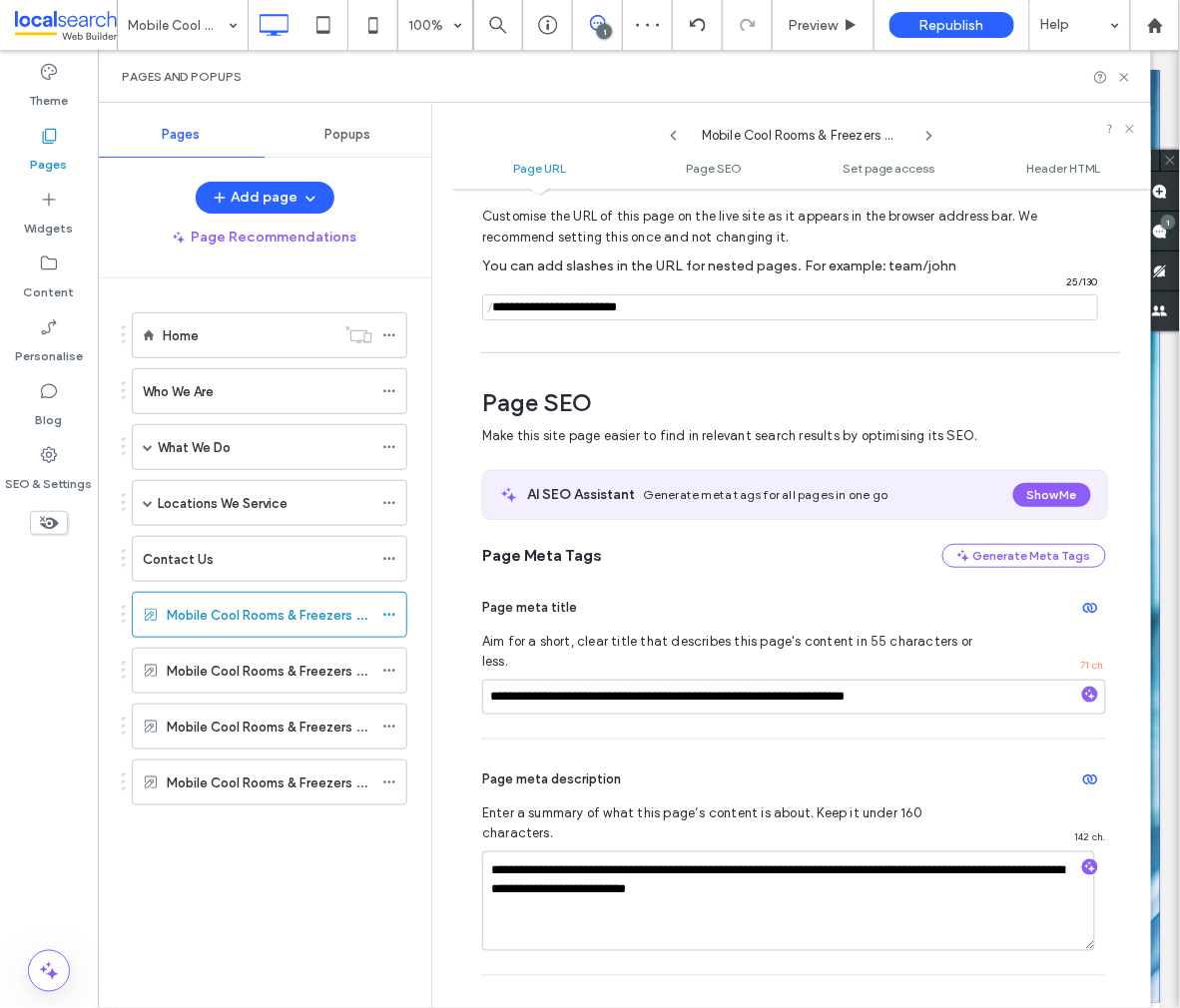 click 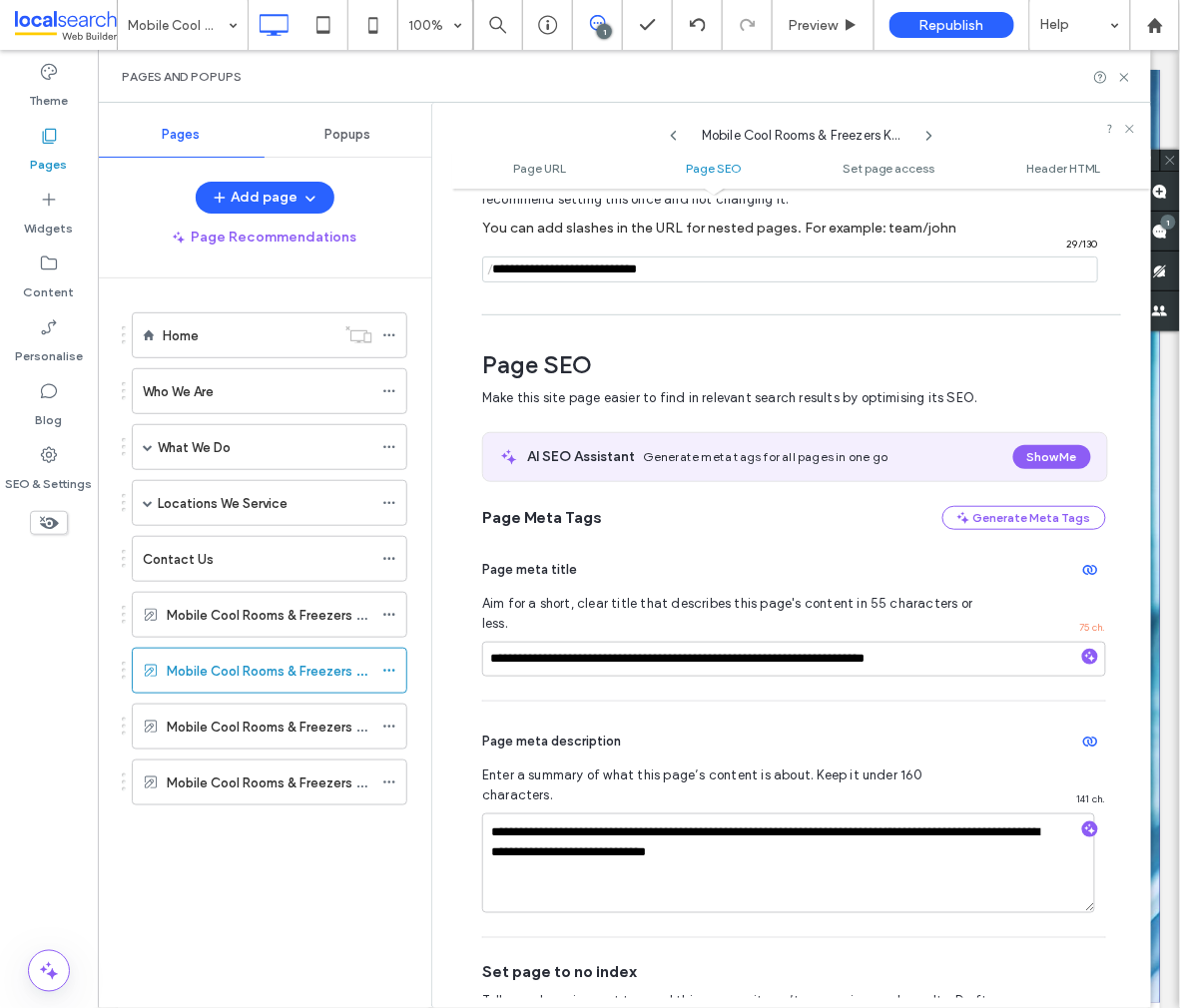 scroll, scrollTop: 299, scrollLeft: 0, axis: vertical 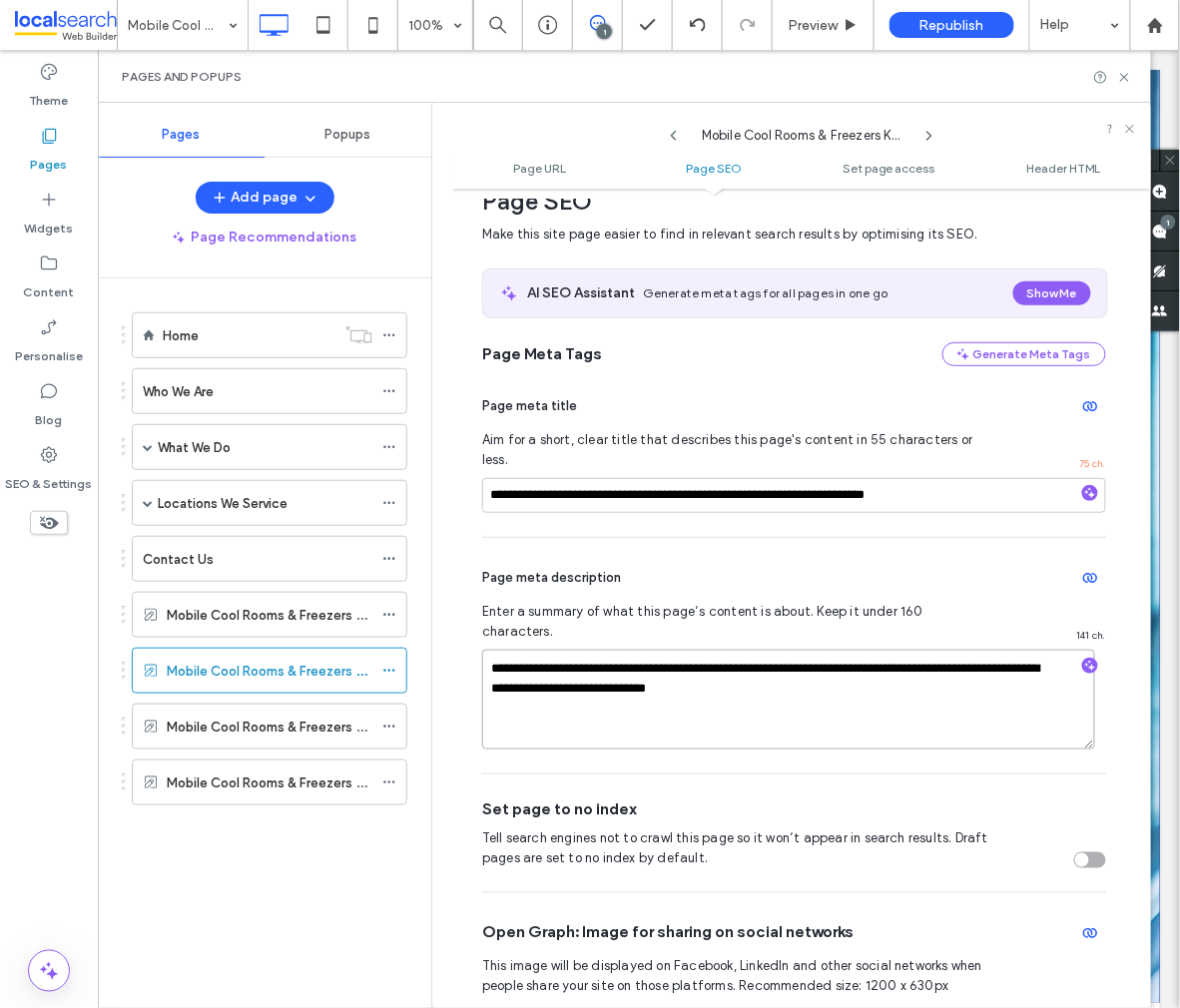 drag, startPoint x: 838, startPoint y: 654, endPoint x: 469, endPoint y: 627, distance: 369.98649 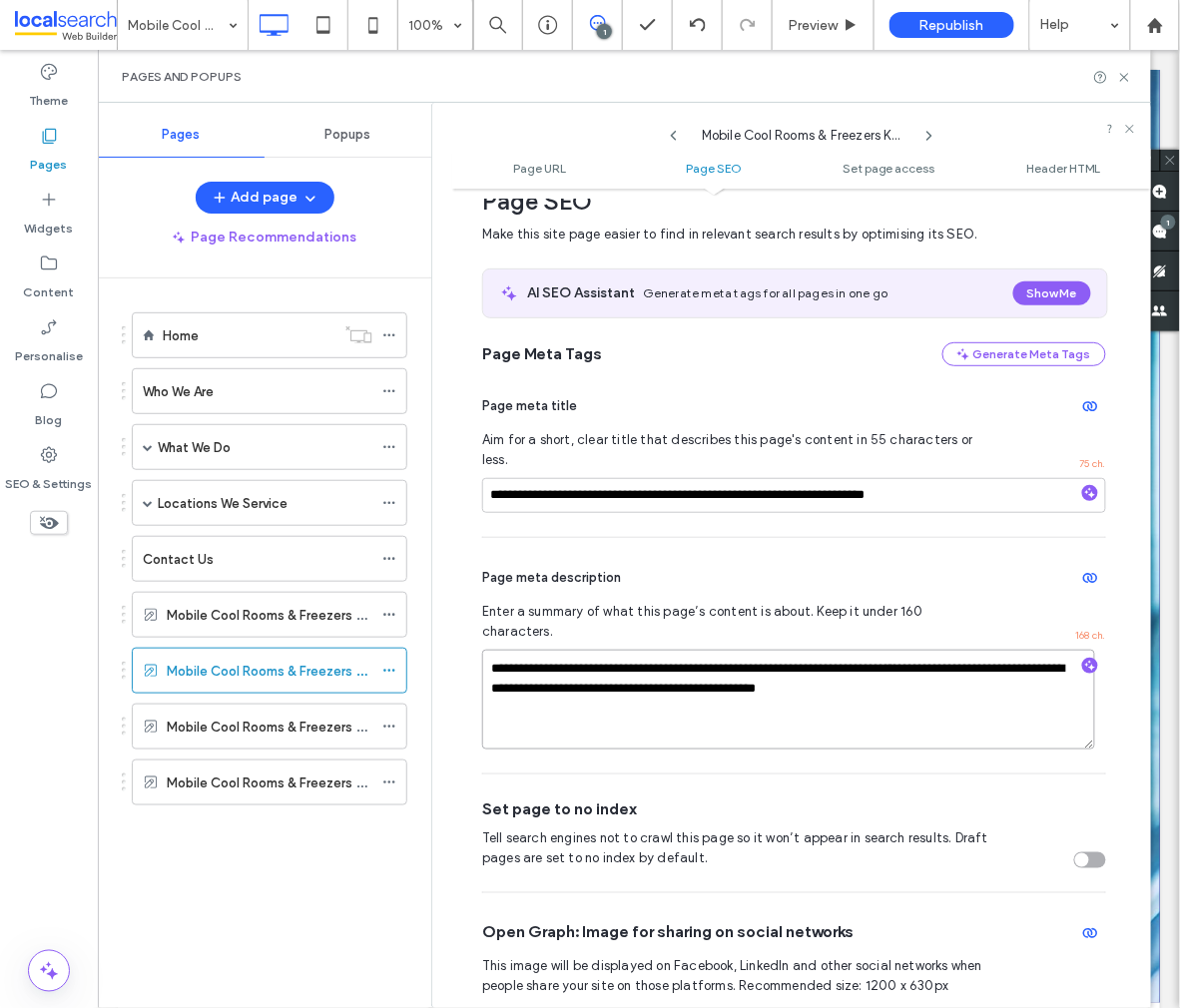 click on "**********" at bounding box center (789, 700) 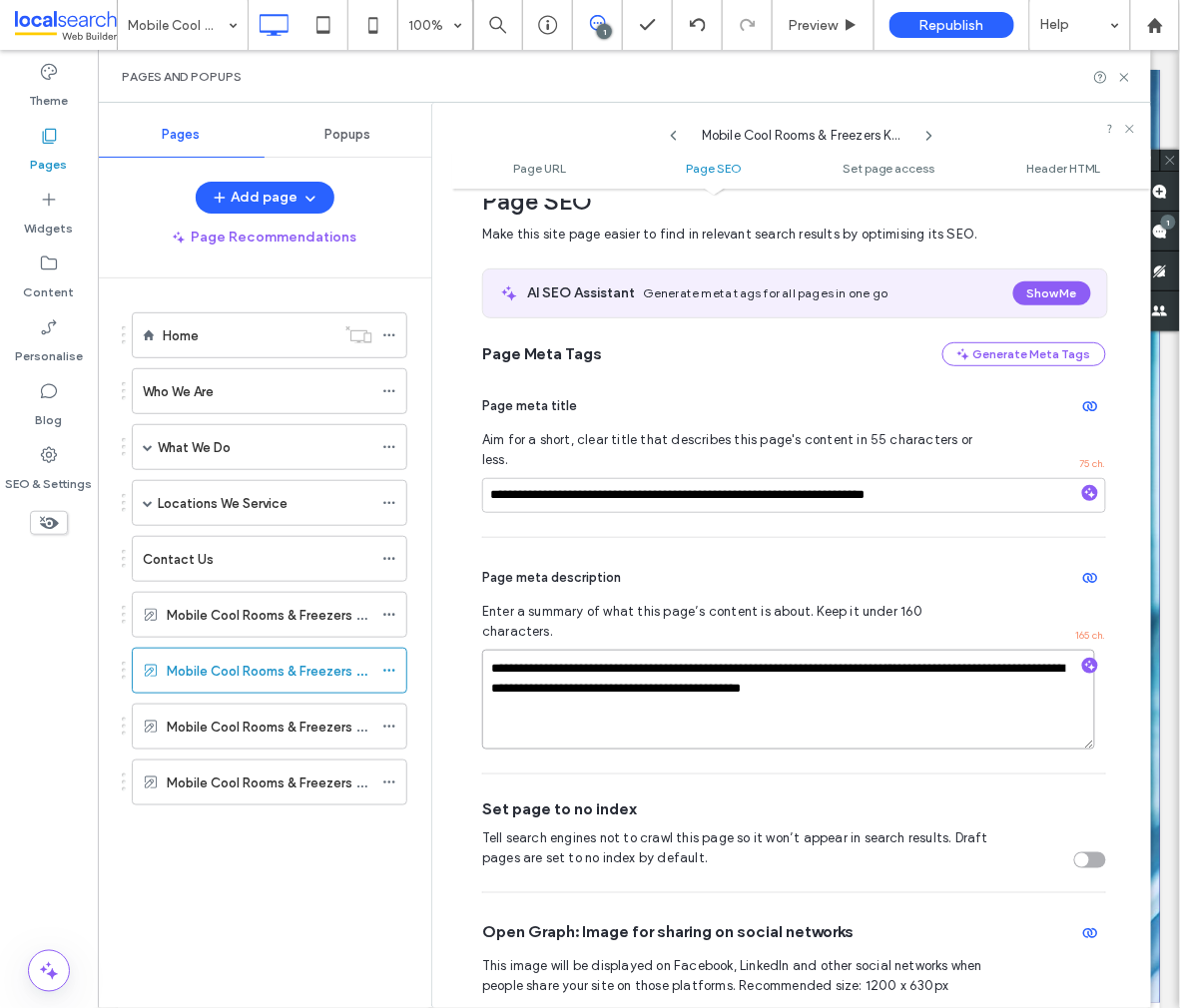 click on "**********" at bounding box center (789, 700) 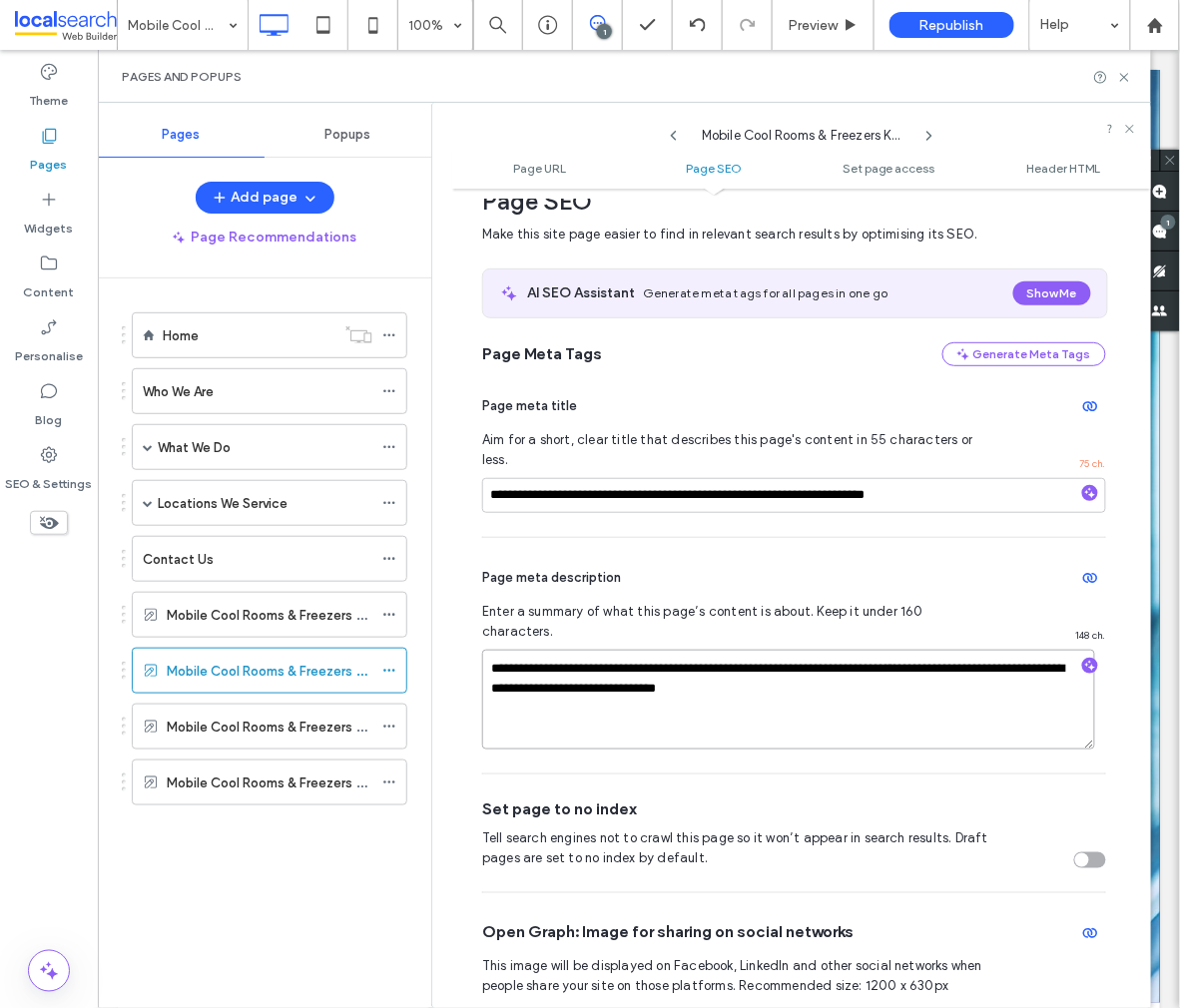 type on "**********" 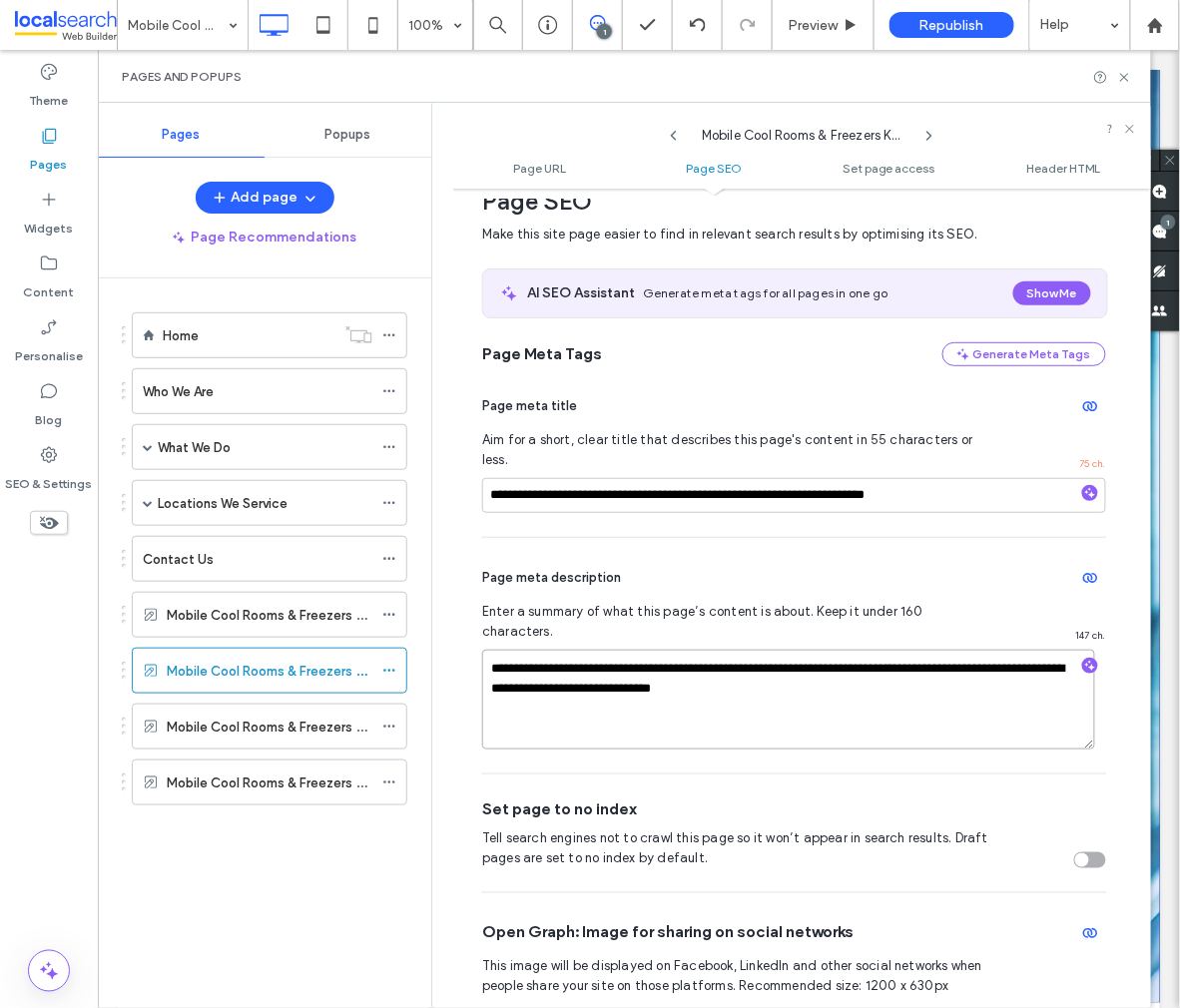 click on "**********" at bounding box center [789, 700] 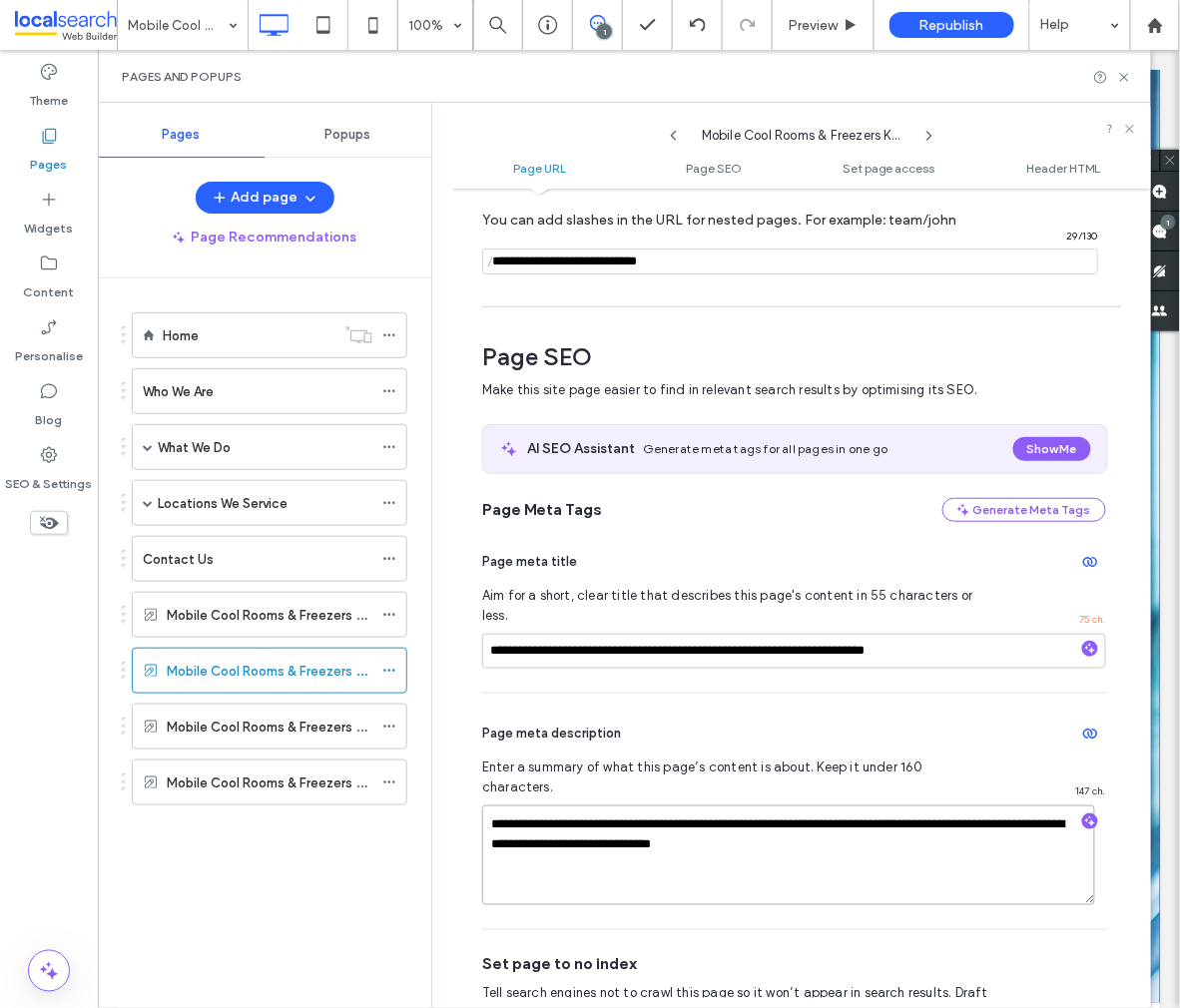 scroll, scrollTop: 261, scrollLeft: 0, axis: vertical 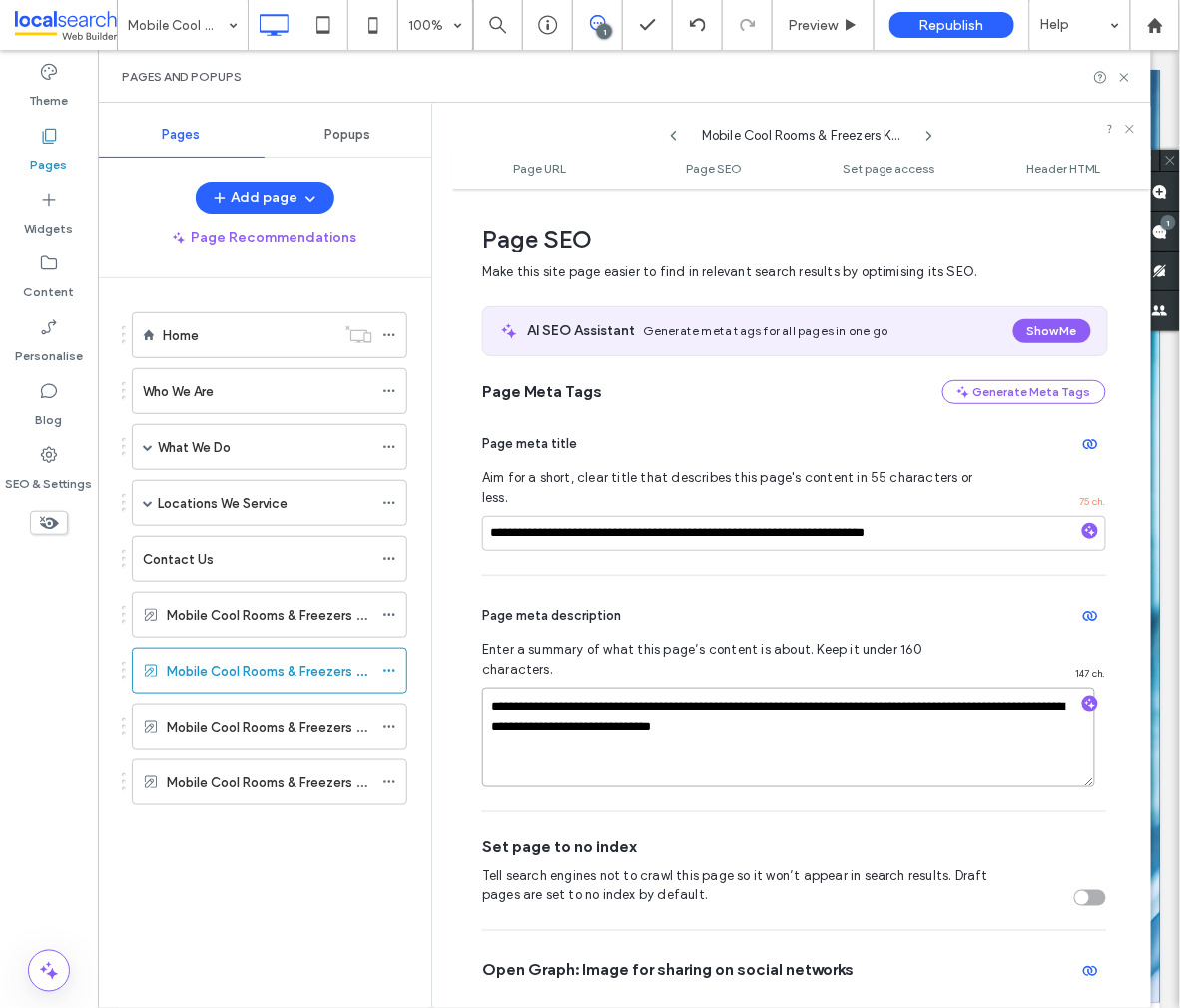 click on "**********" at bounding box center [789, 738] 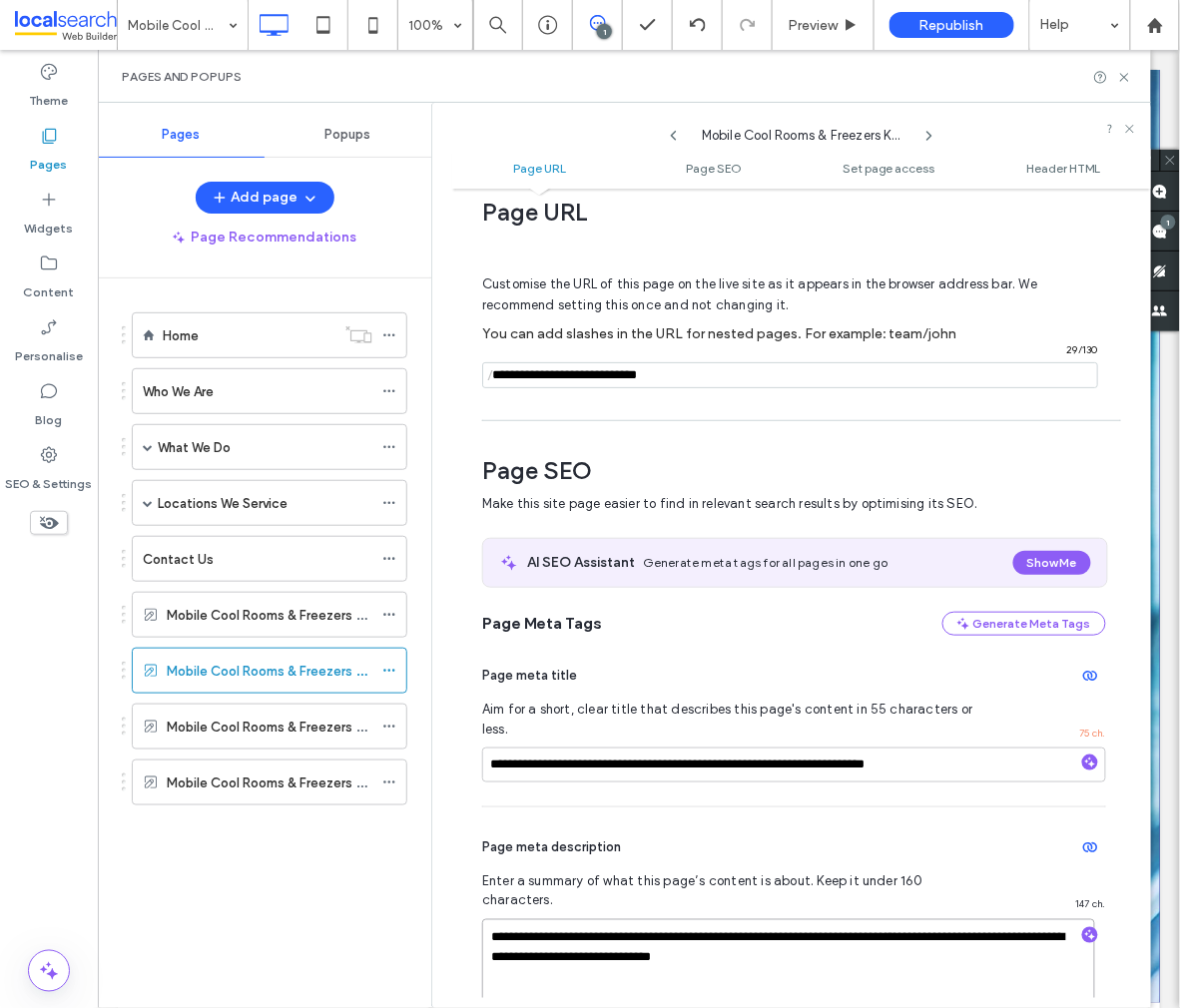 scroll, scrollTop: 0, scrollLeft: 0, axis: both 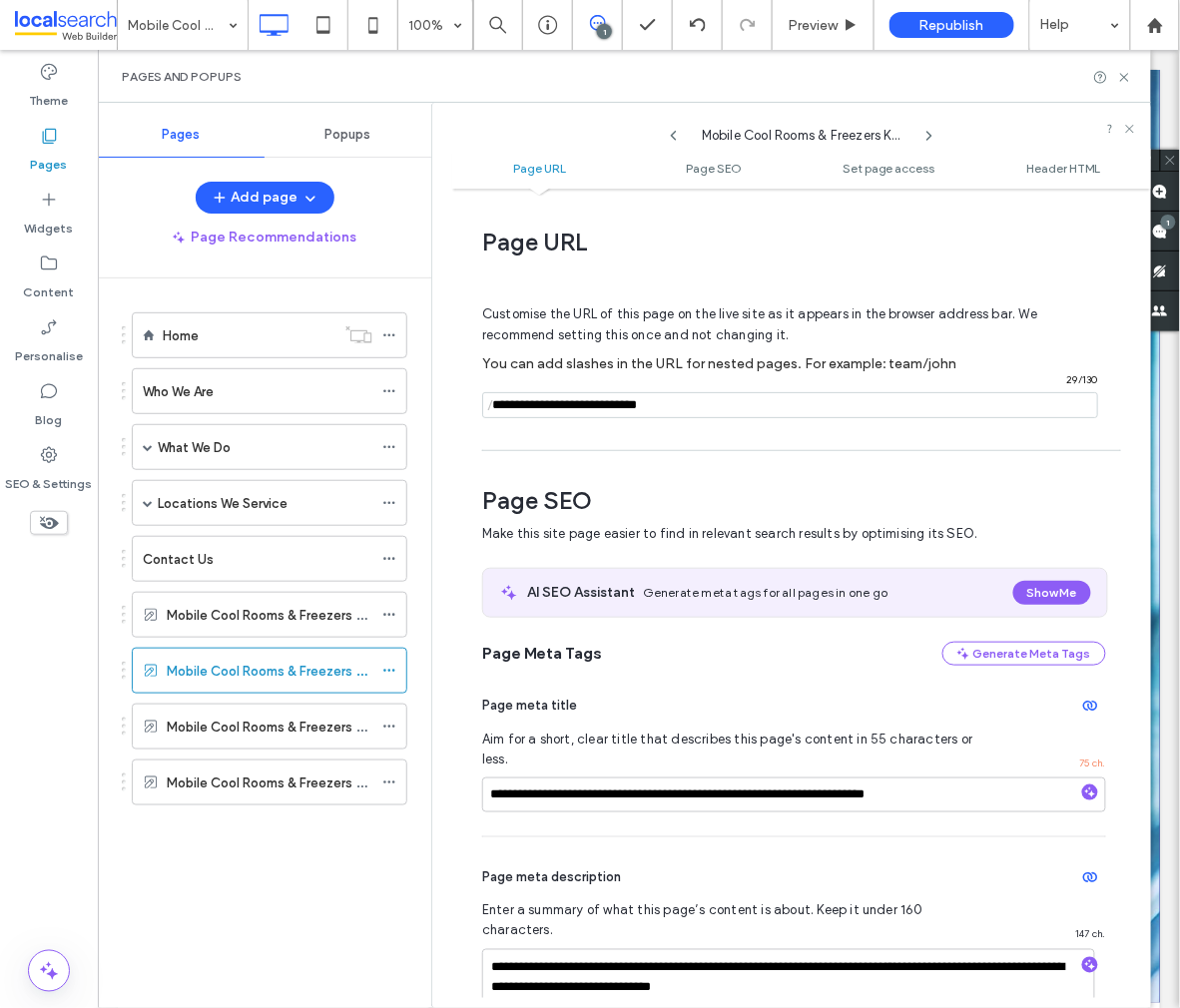 click 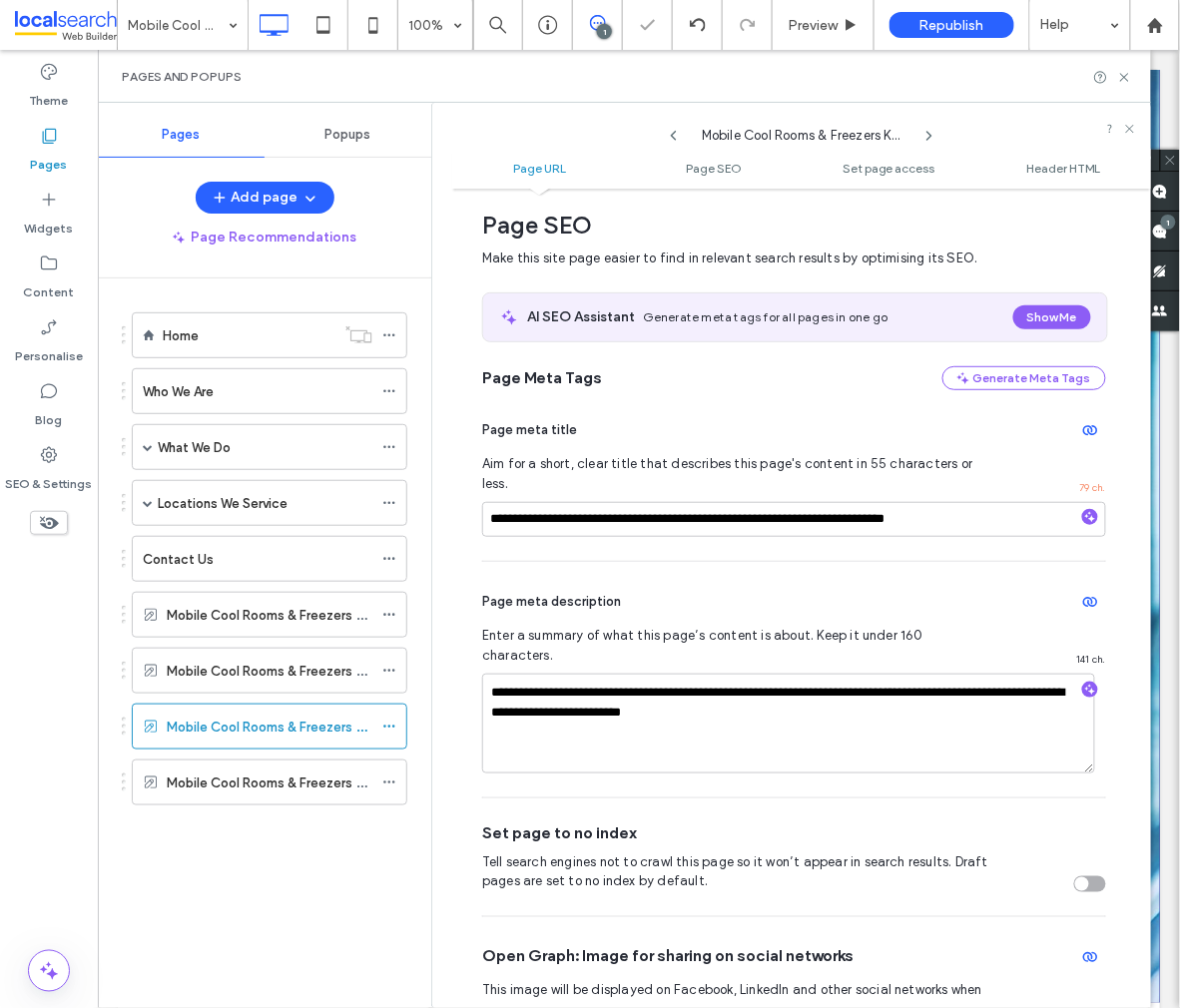 scroll, scrollTop: 0, scrollLeft: 0, axis: both 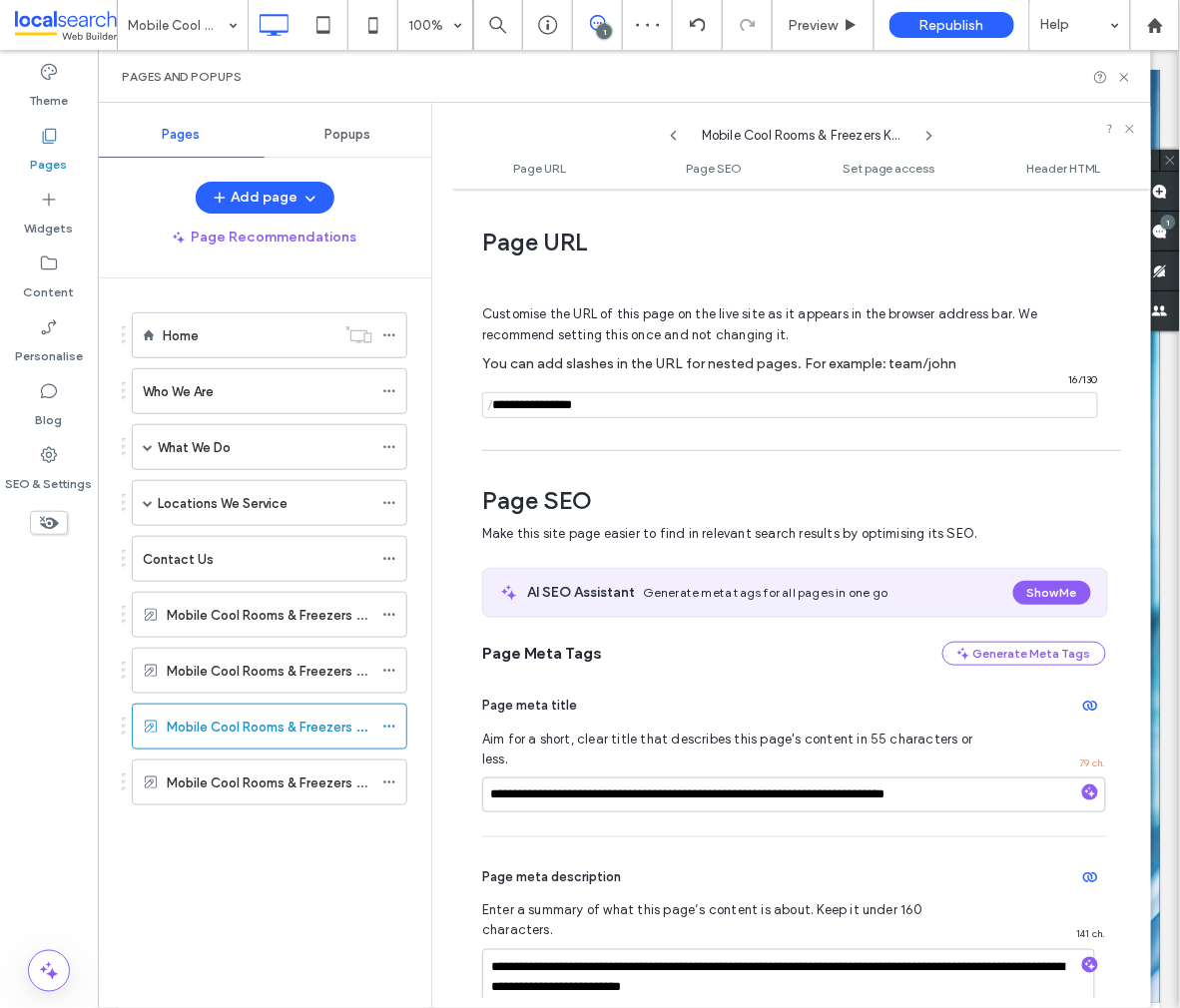 click at bounding box center (790, 405) 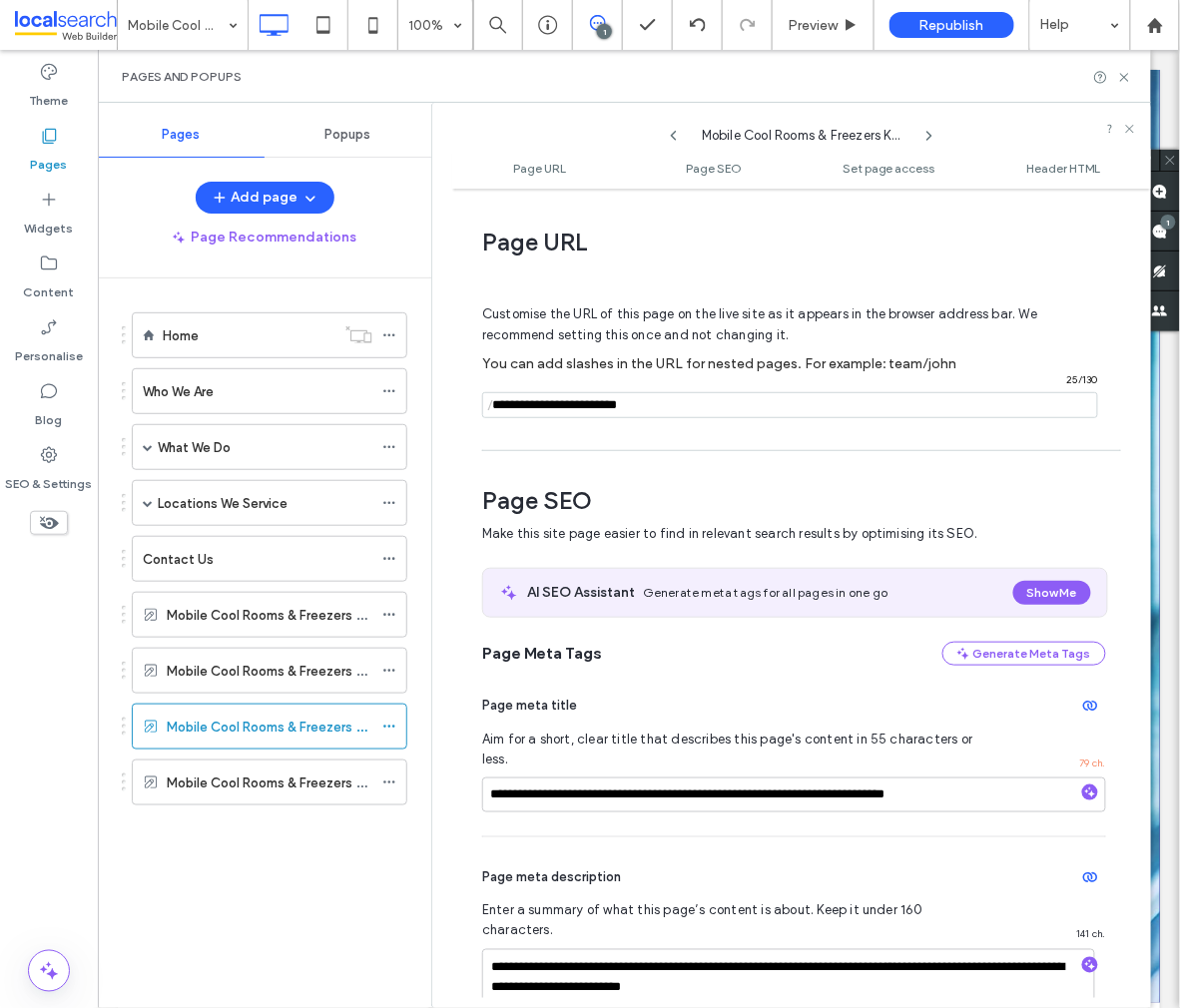 type on "**********" 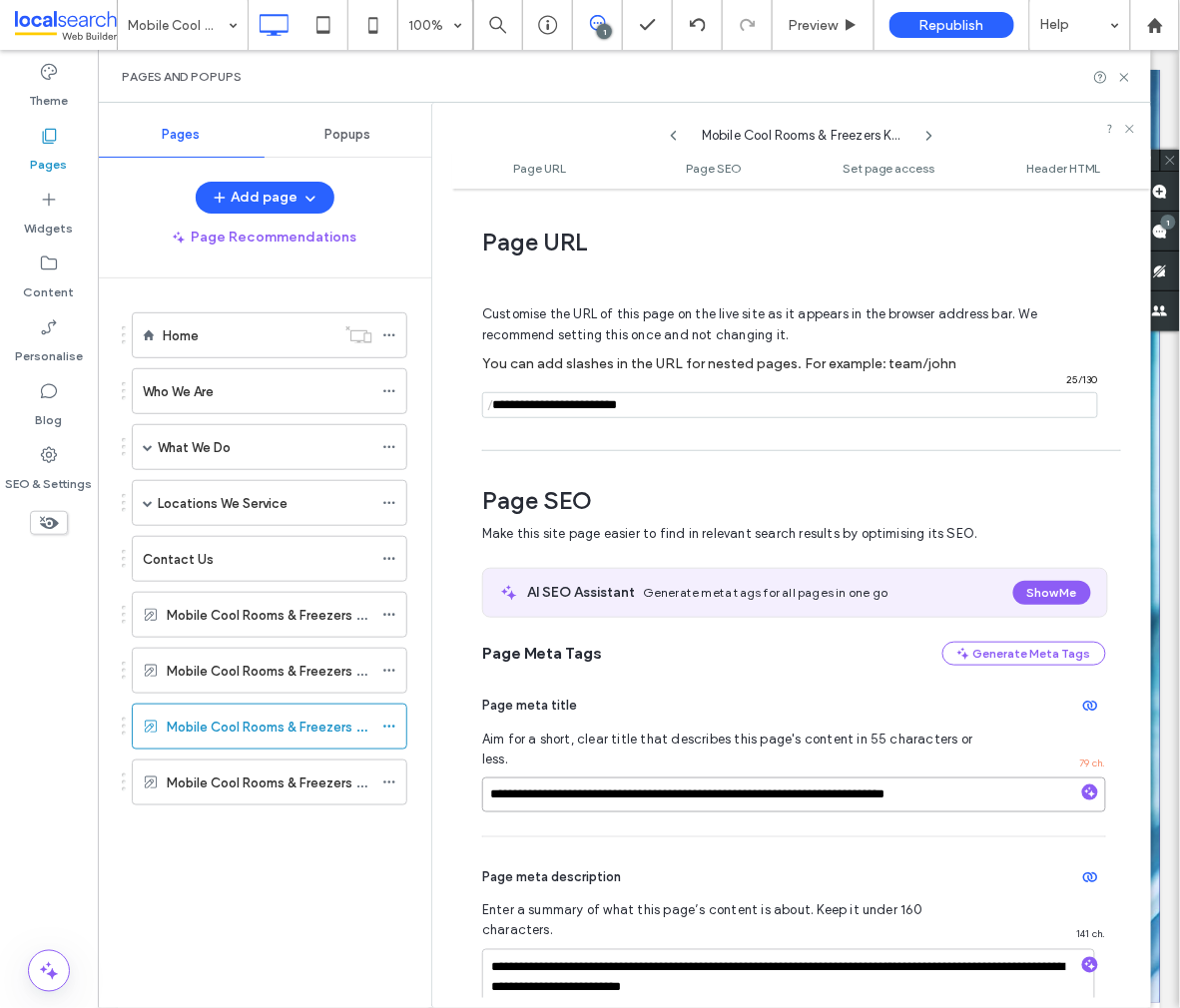 click on "**********" at bounding box center [794, 794] 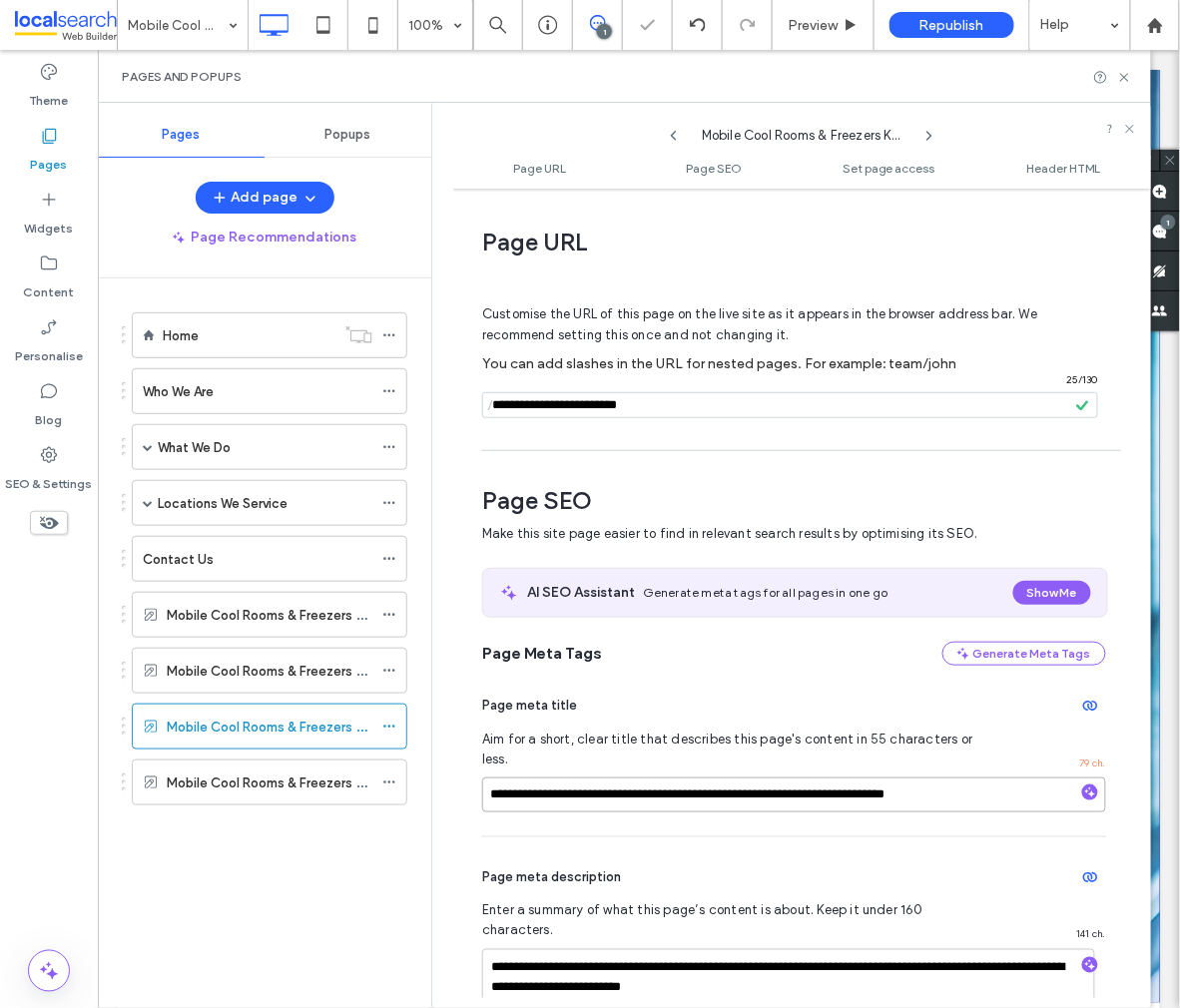 drag, startPoint x: 652, startPoint y: 775, endPoint x: 470, endPoint y: 775, distance: 182 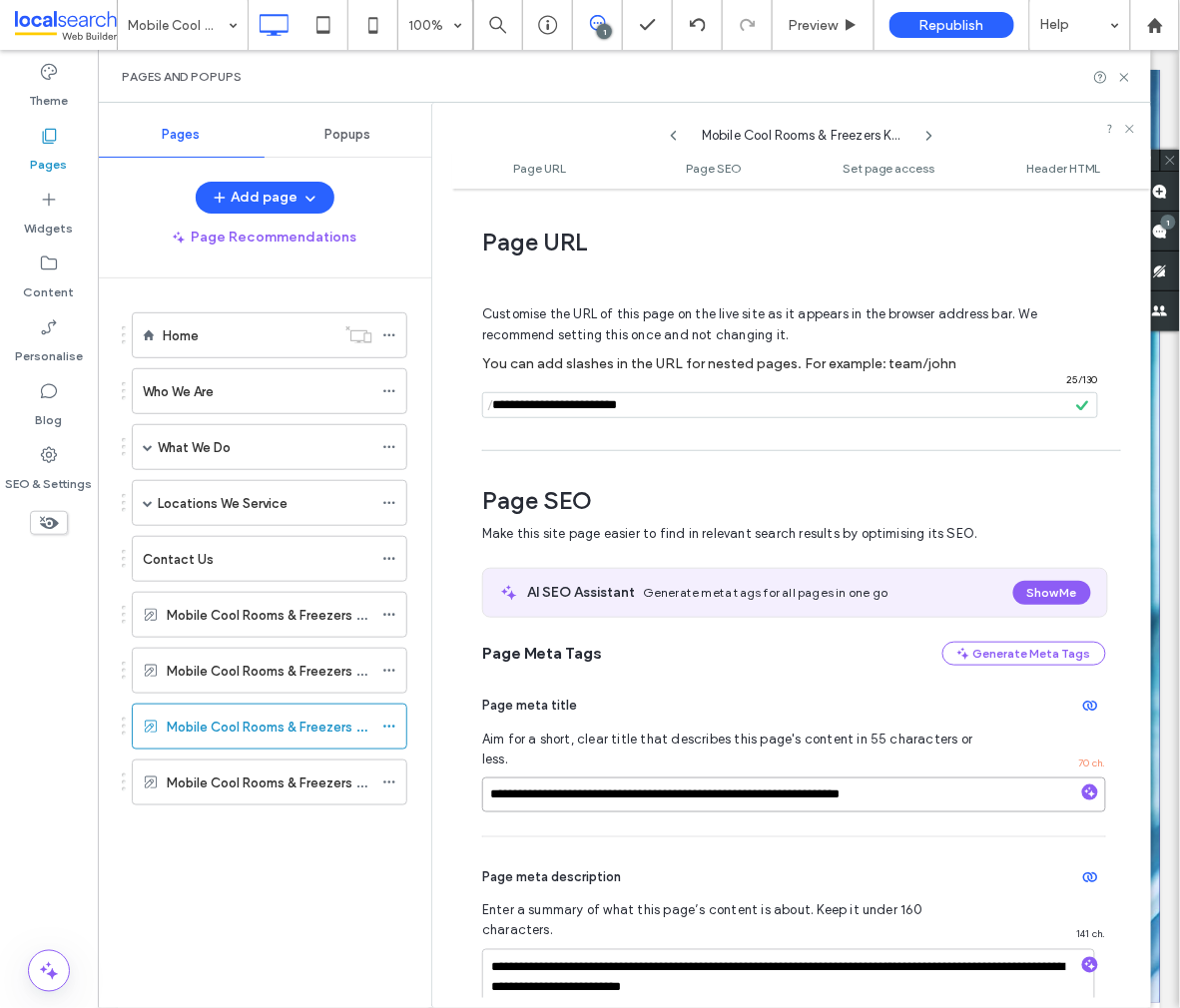 type on "**********" 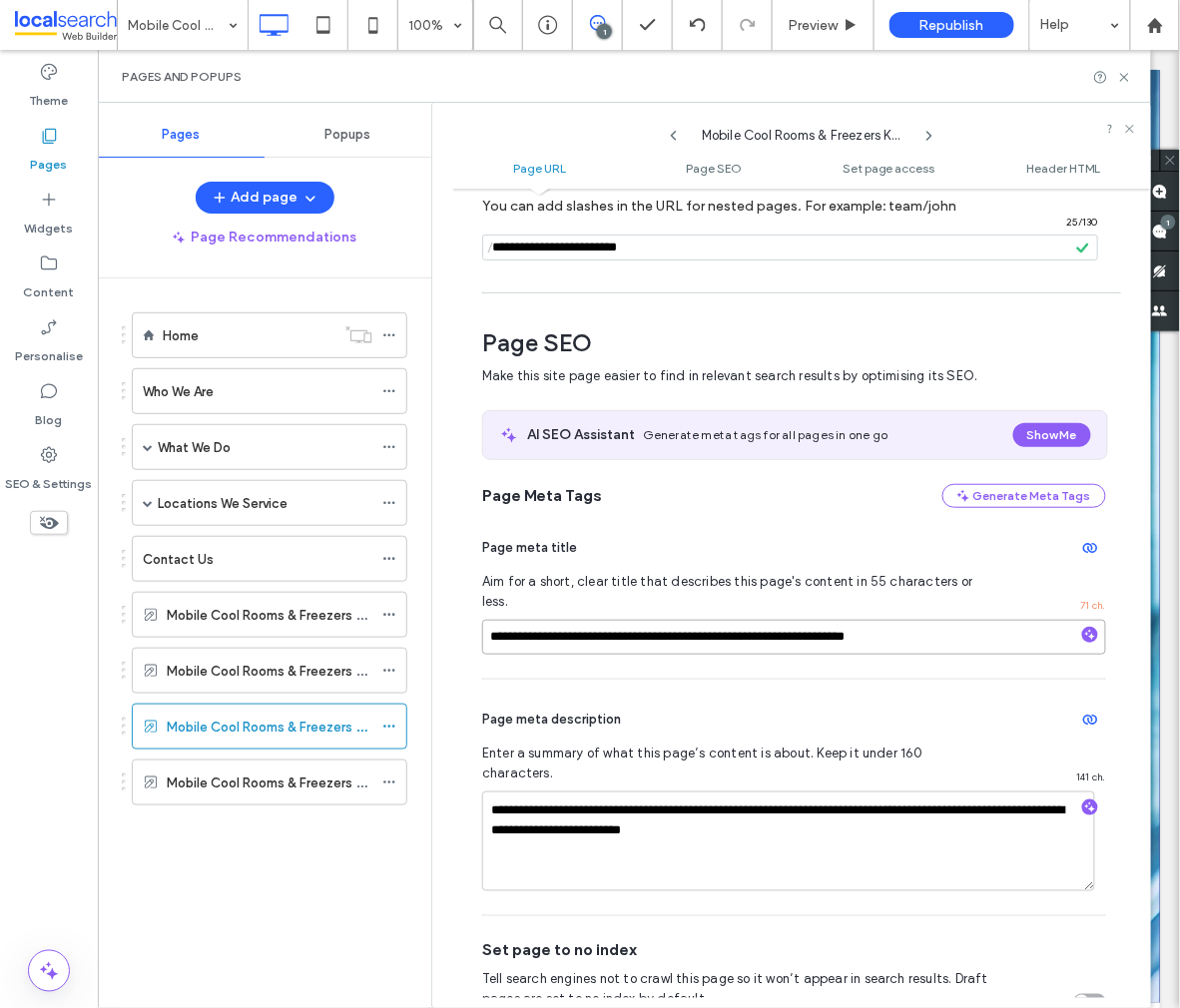 scroll, scrollTop: 161, scrollLeft: 0, axis: vertical 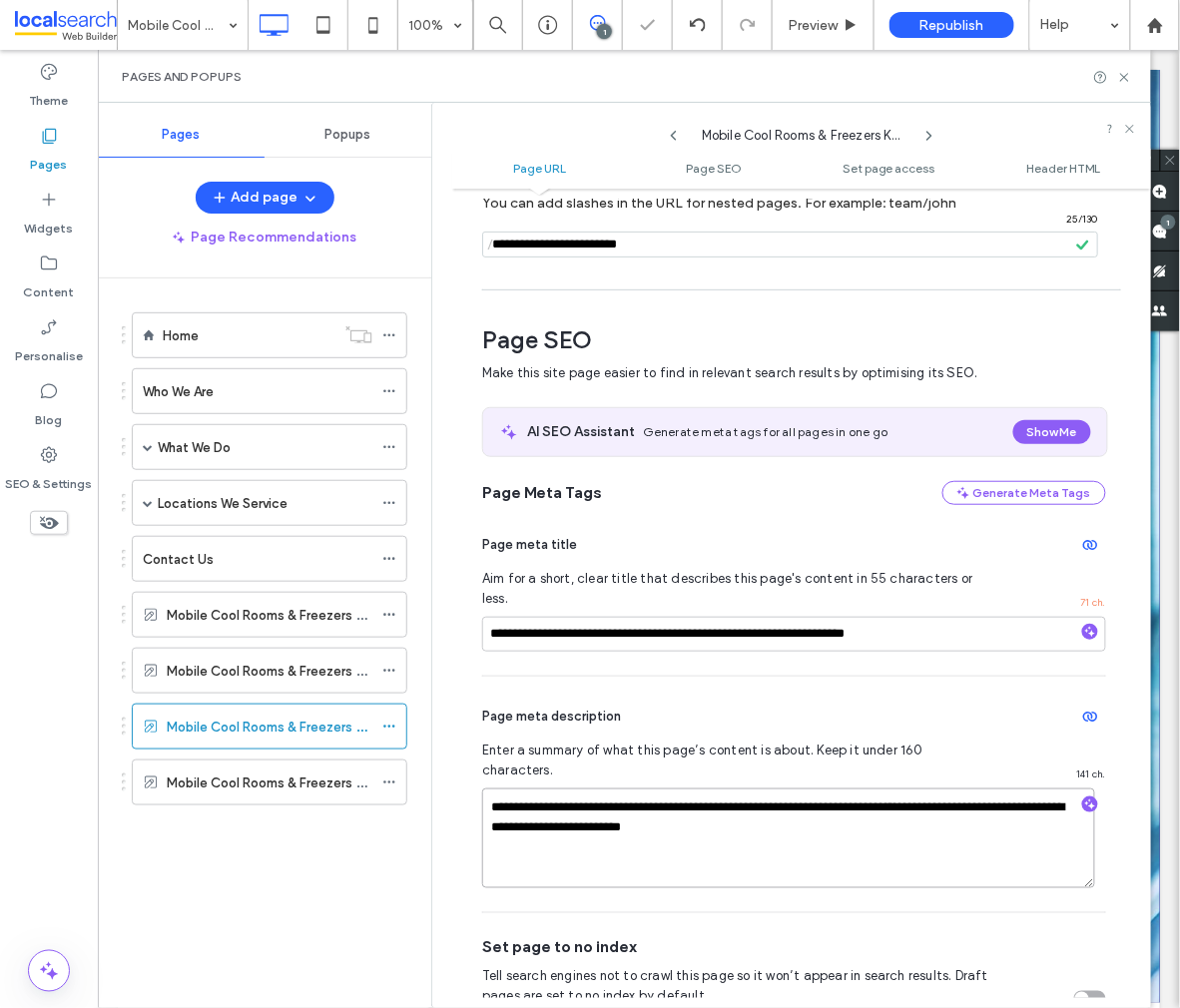 drag, startPoint x: 867, startPoint y: 793, endPoint x: 475, endPoint y: 753, distance: 394.0355 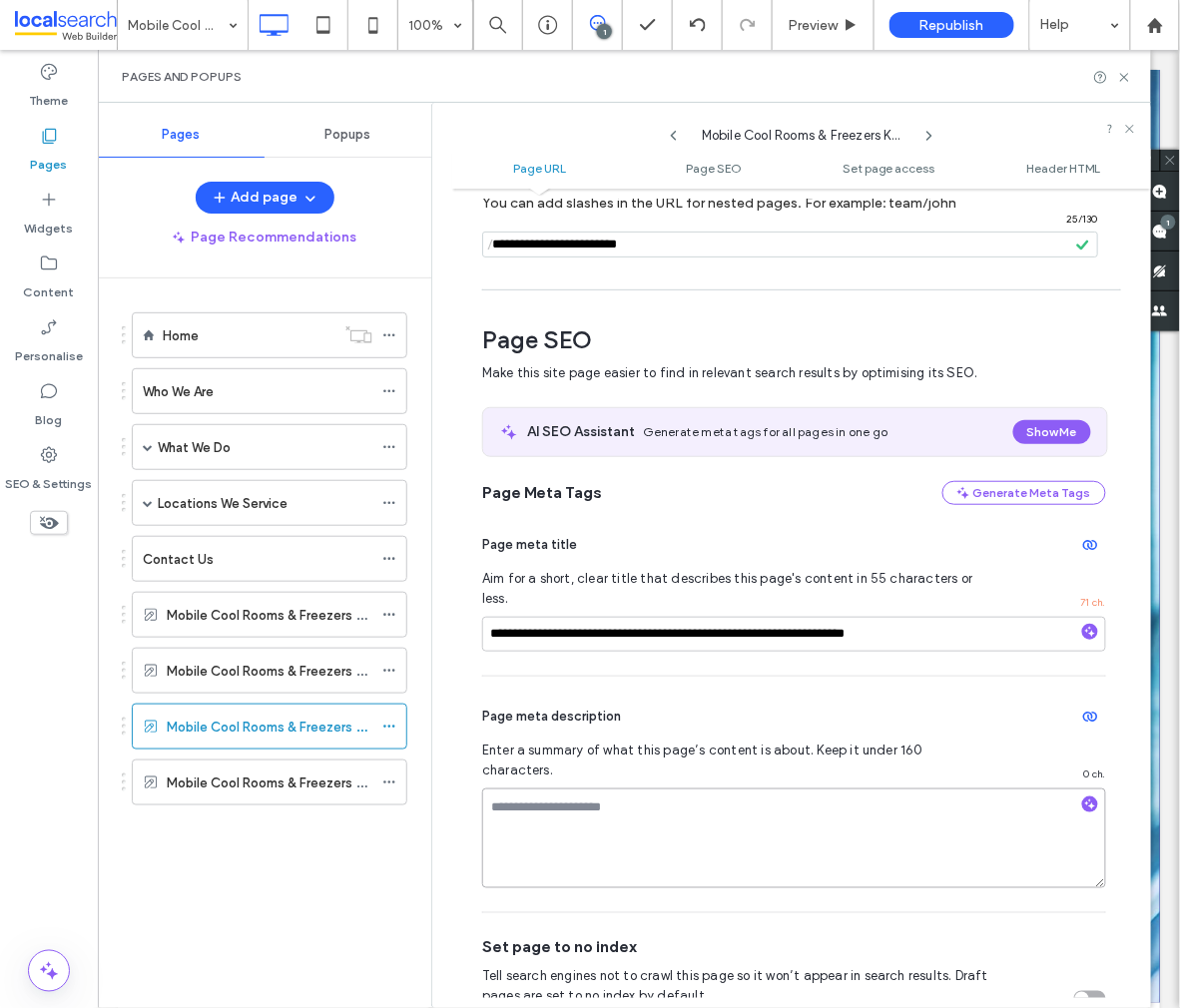 click at bounding box center [794, 838] 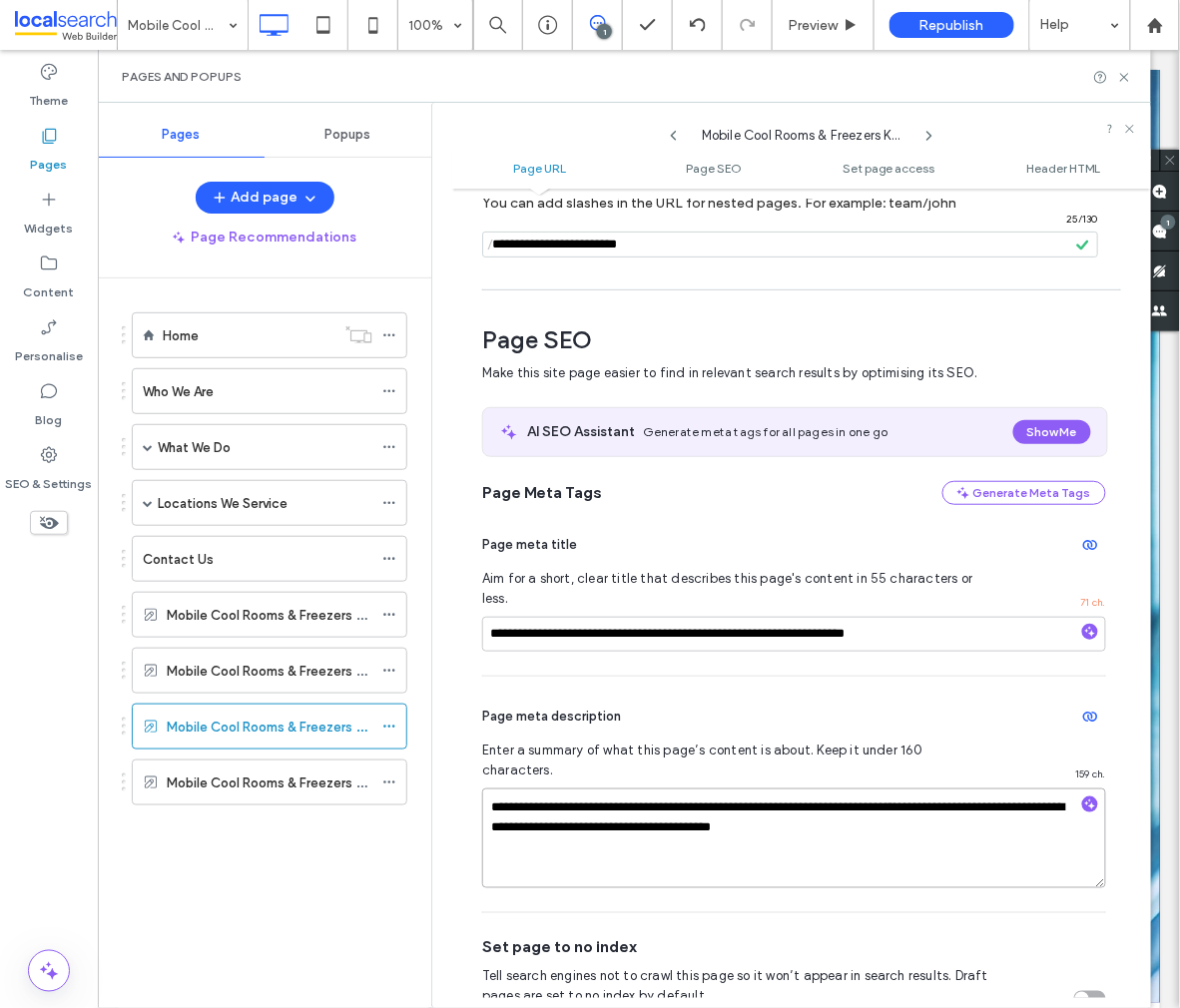 click on "**********" at bounding box center [794, 838] 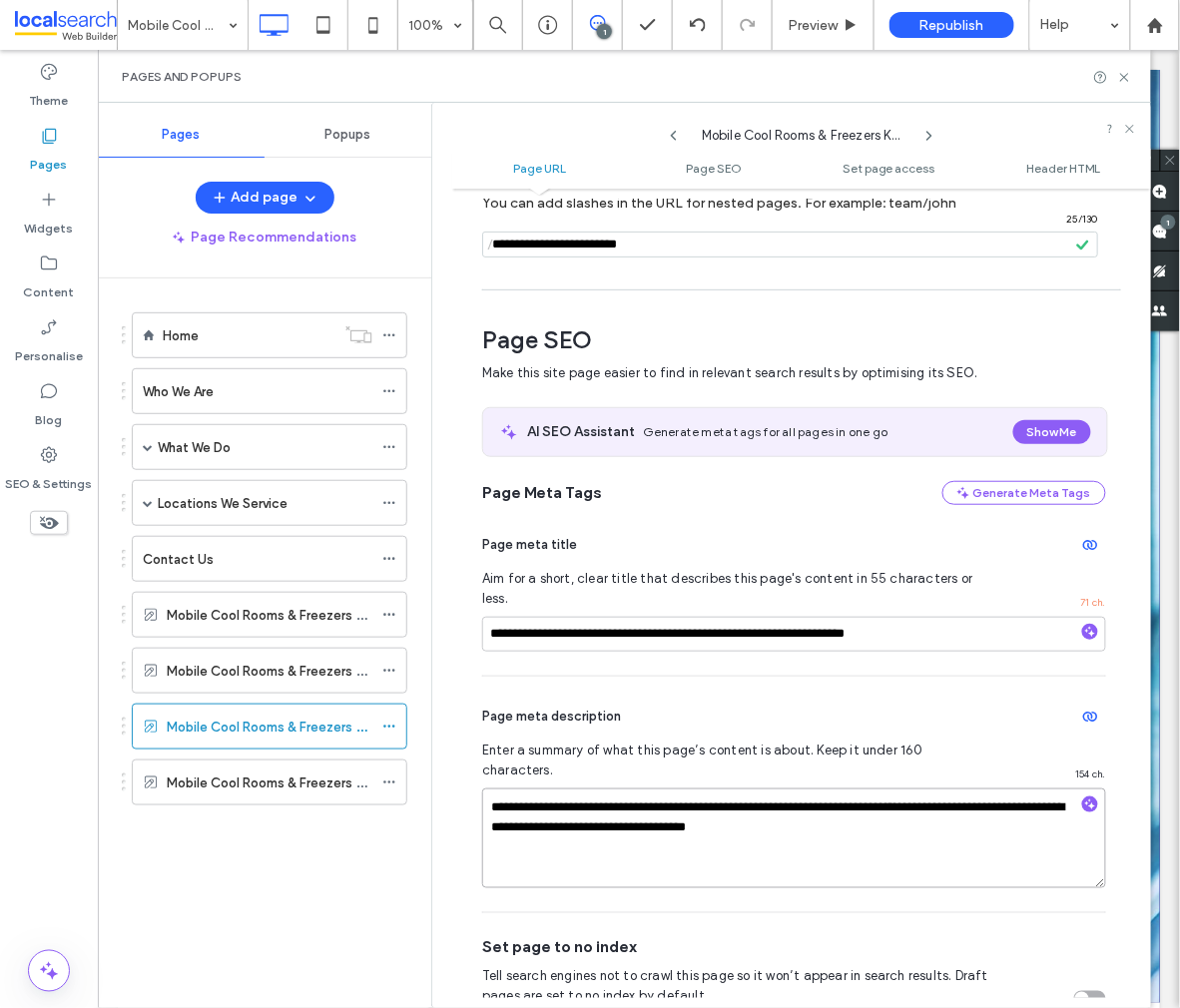 type on "**********" 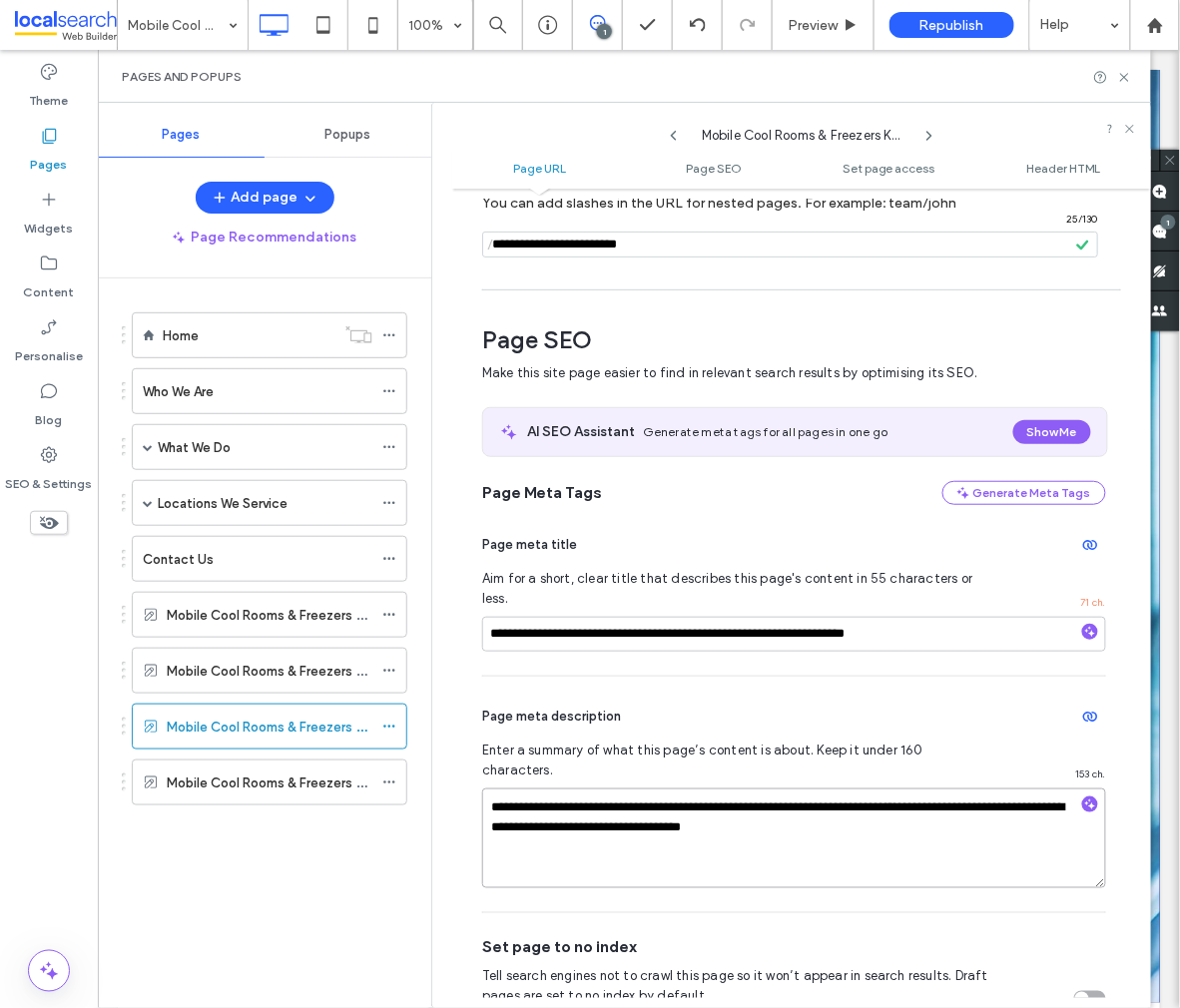 click on "**********" at bounding box center (794, 838) 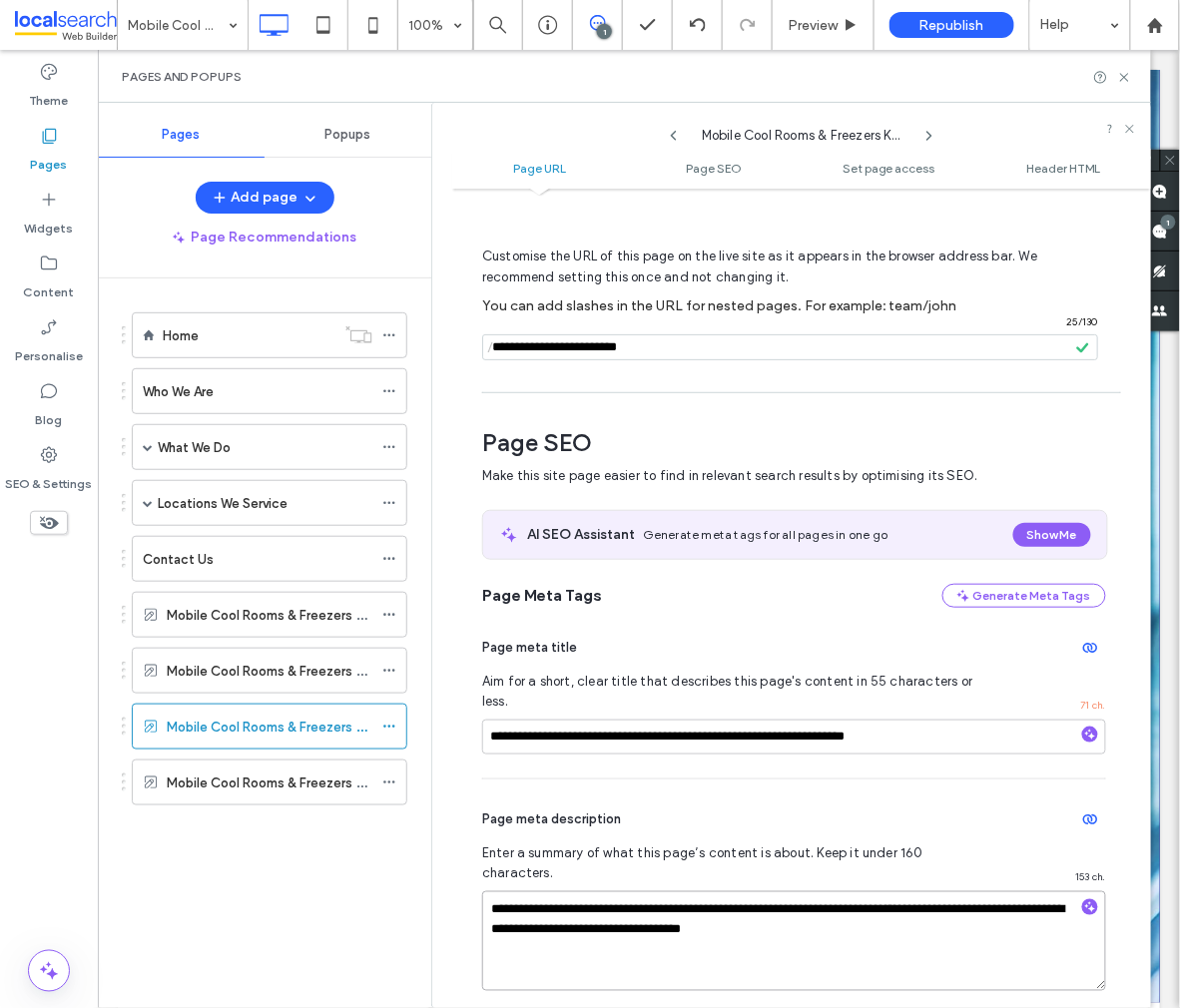 scroll, scrollTop: 0, scrollLeft: 0, axis: both 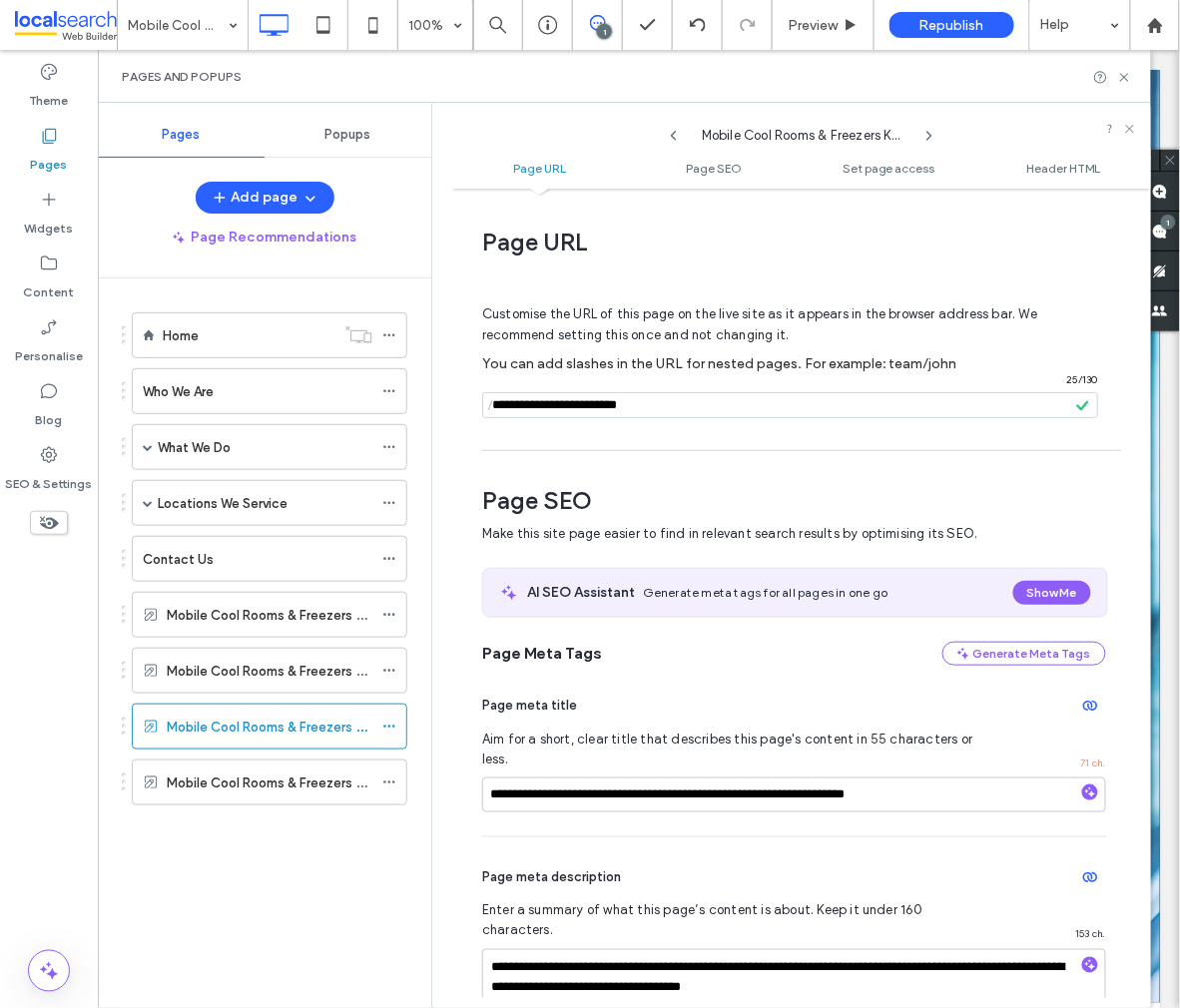 click 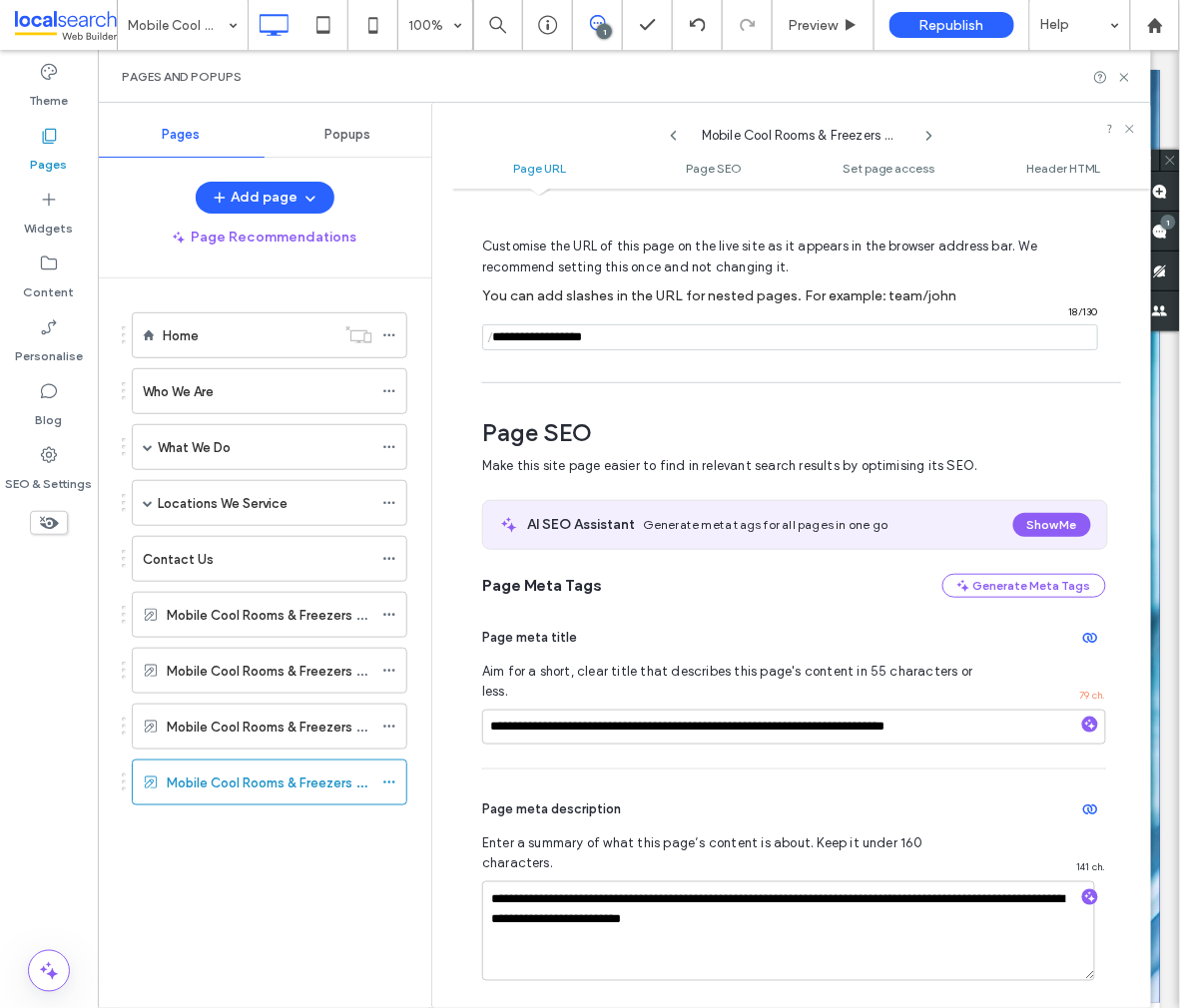 scroll, scrollTop: 0, scrollLeft: 0, axis: both 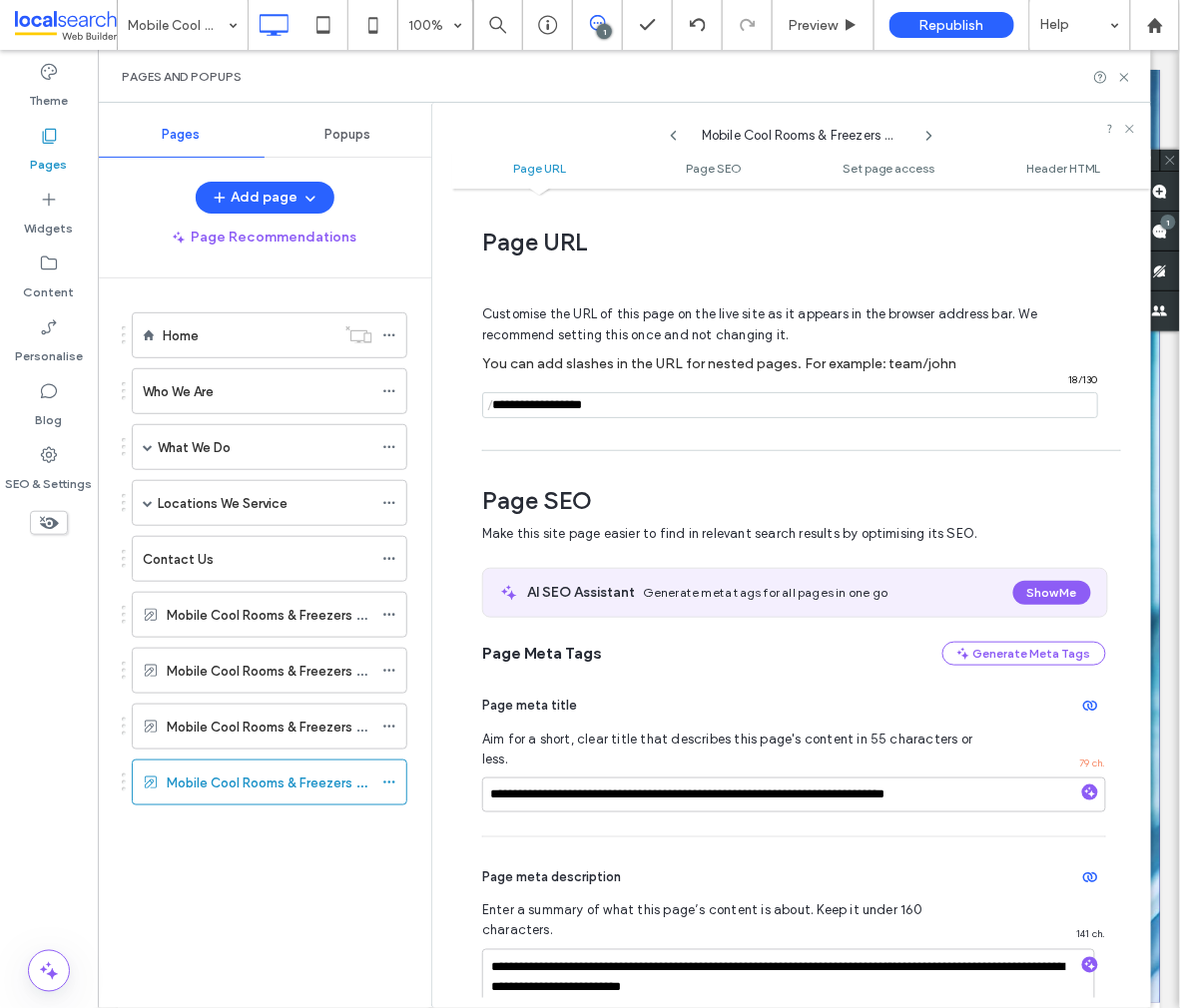 click at bounding box center (790, 405) 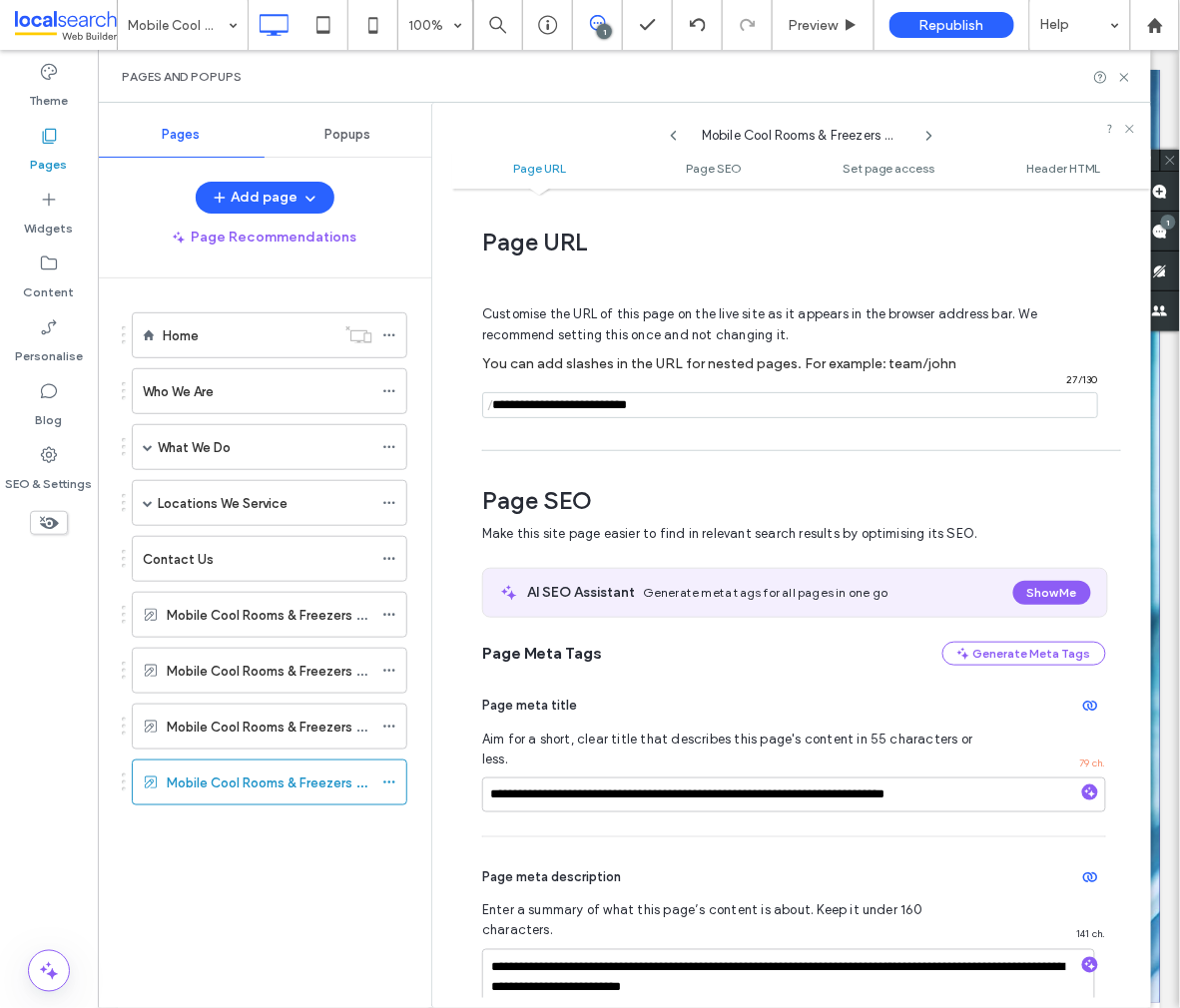 type on "**********" 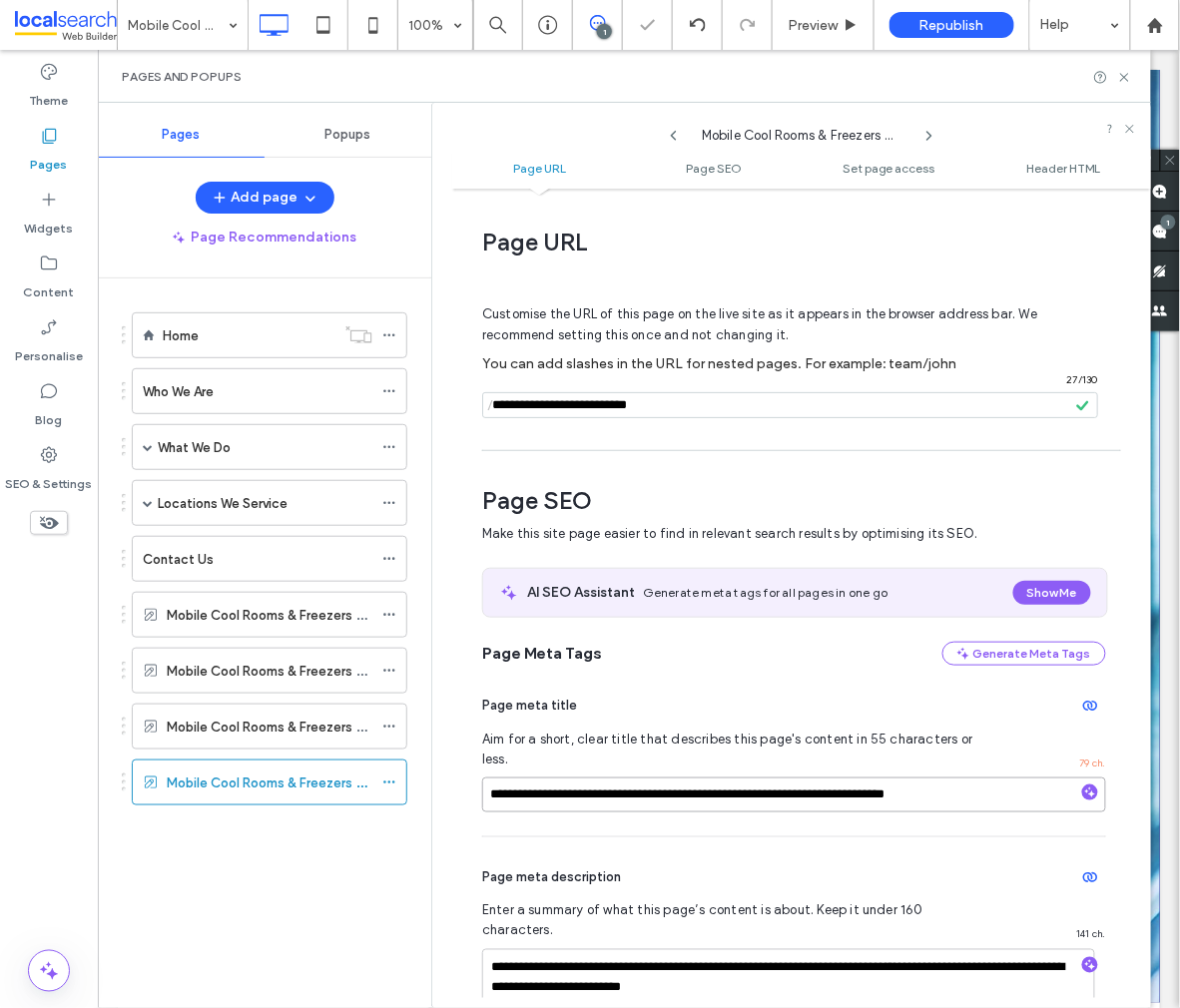 click on "**********" at bounding box center (794, 794) 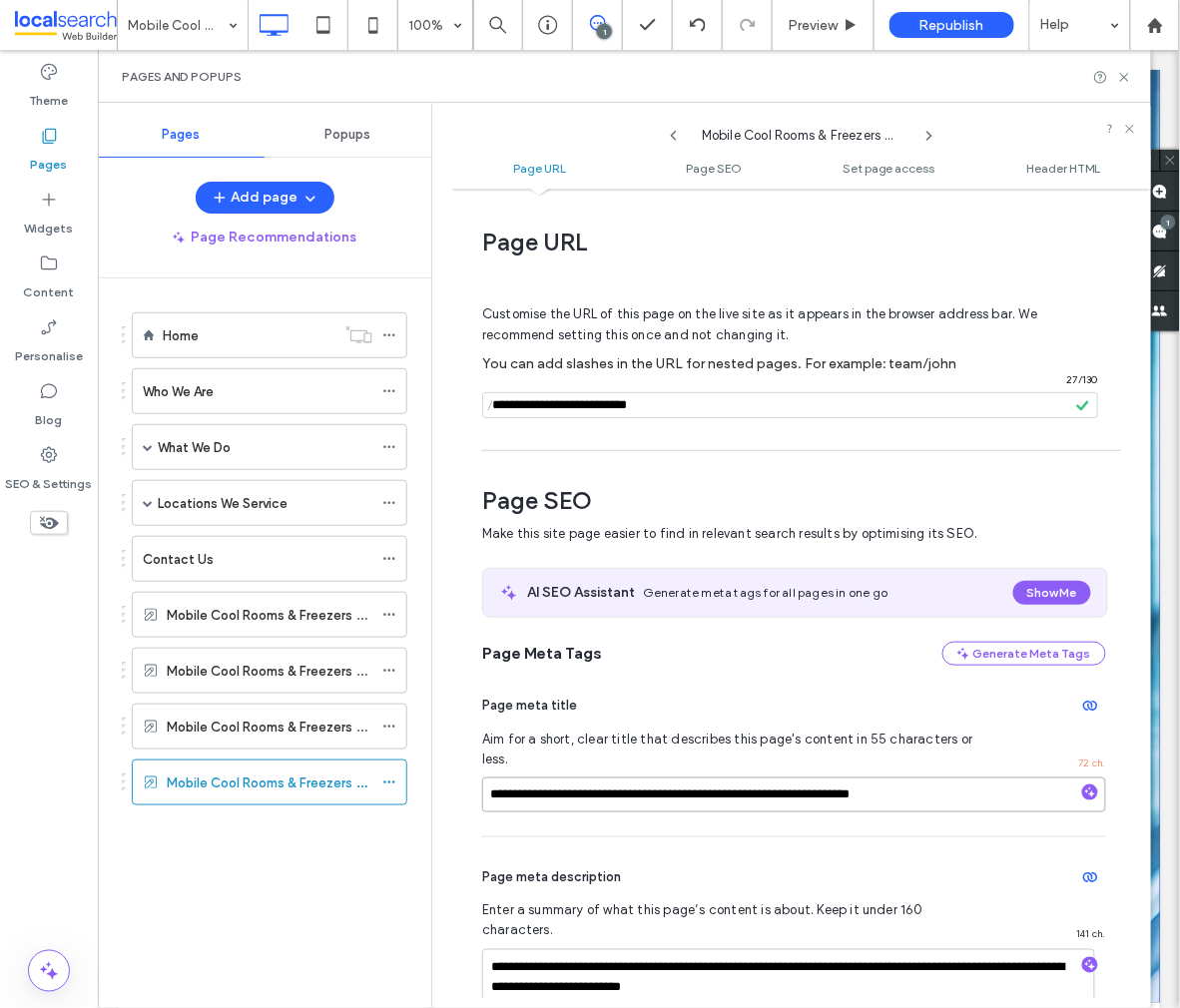 type on "**********" 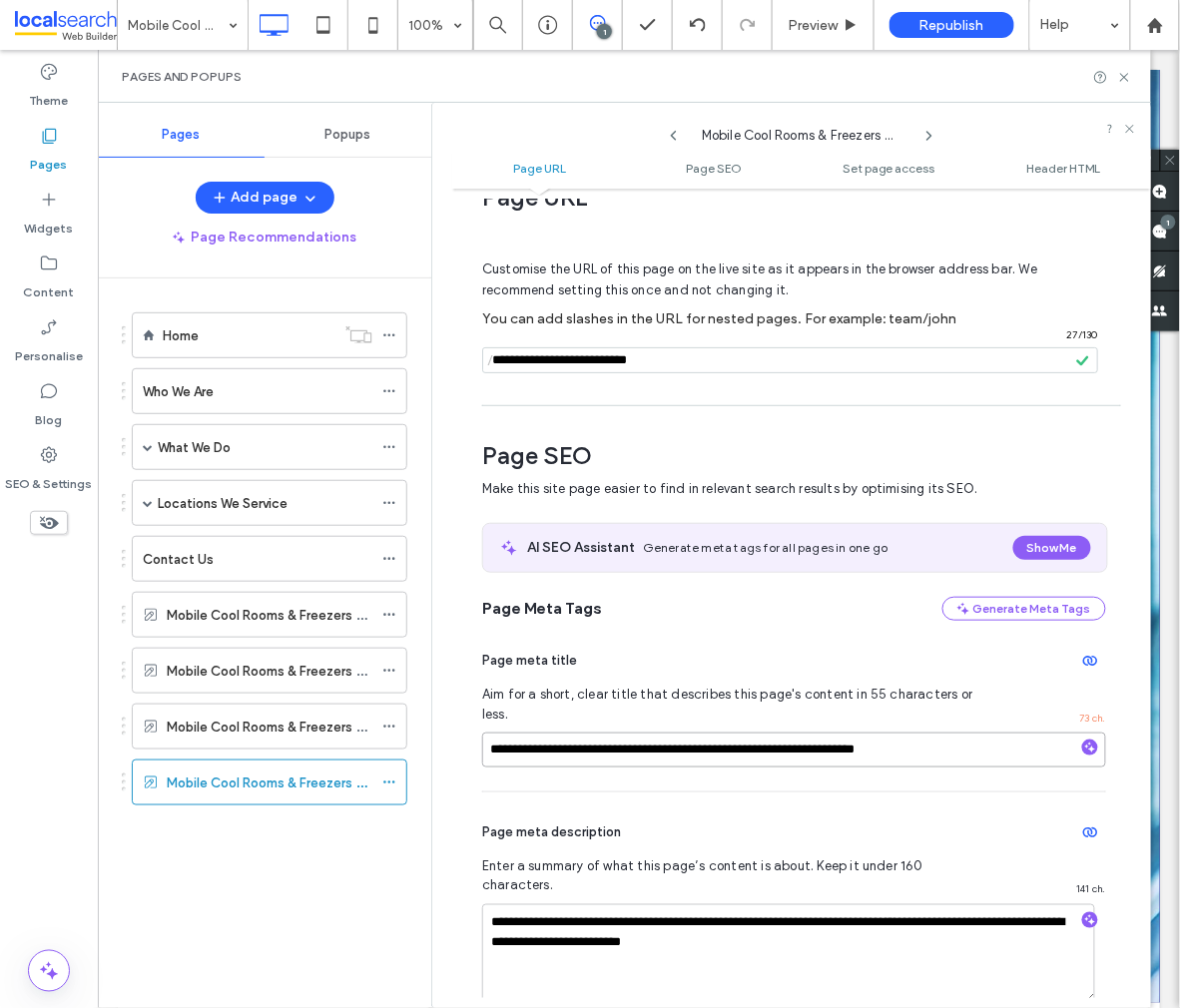 scroll, scrollTop: 49, scrollLeft: 0, axis: vertical 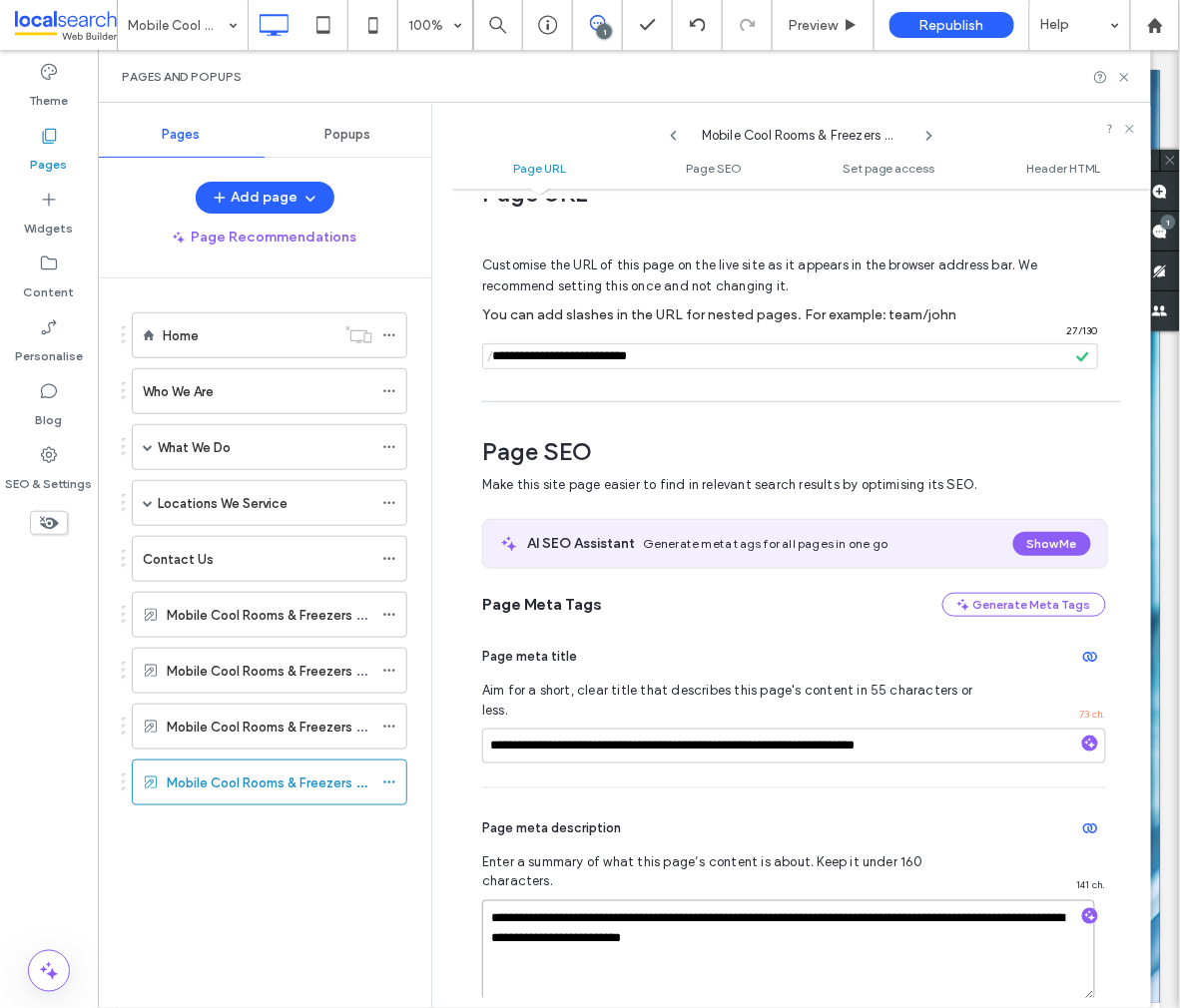 drag, startPoint x: 815, startPoint y: 903, endPoint x: 478, endPoint y: 866, distance: 339.0251 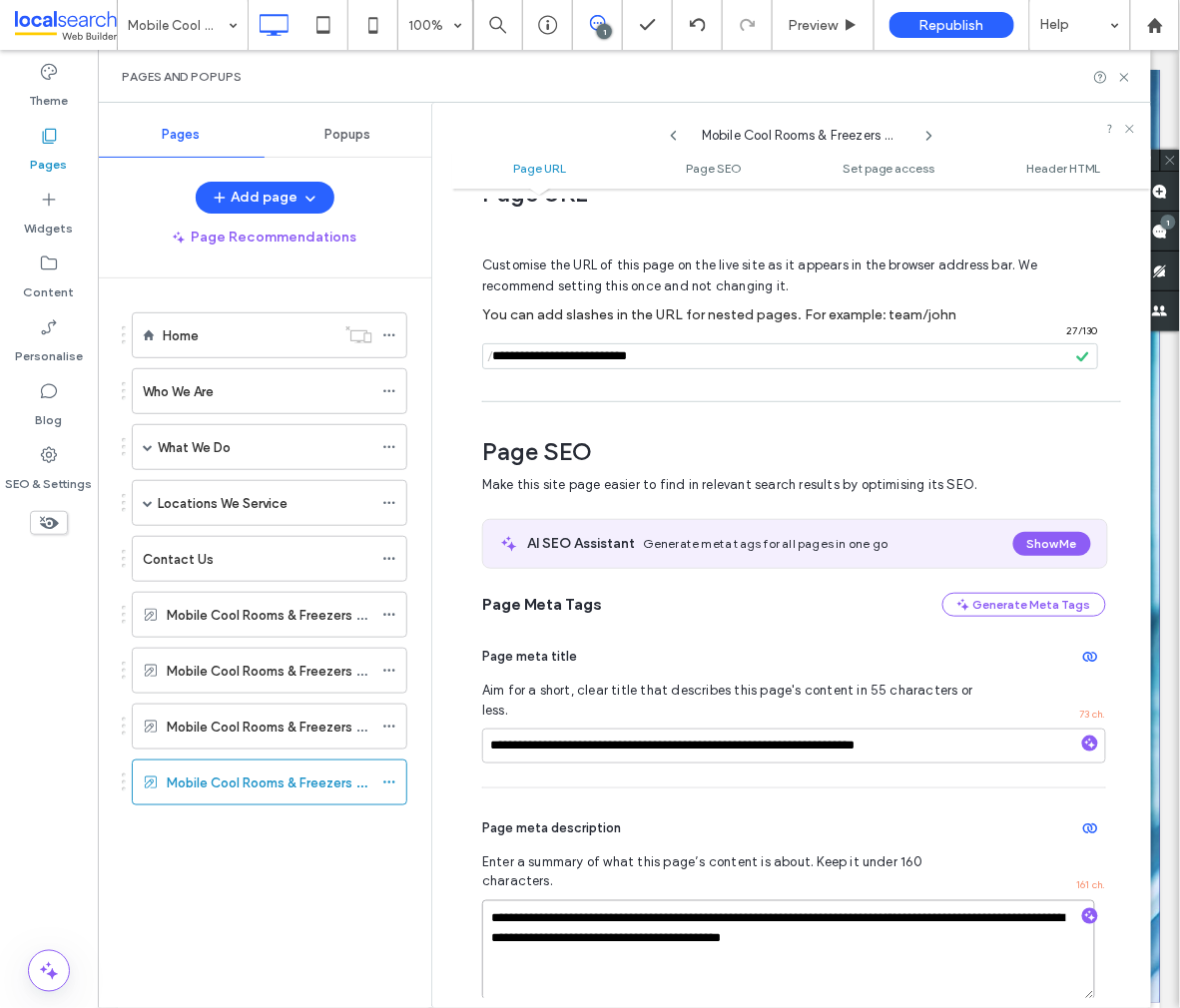 click on "**********" at bounding box center (789, 950) 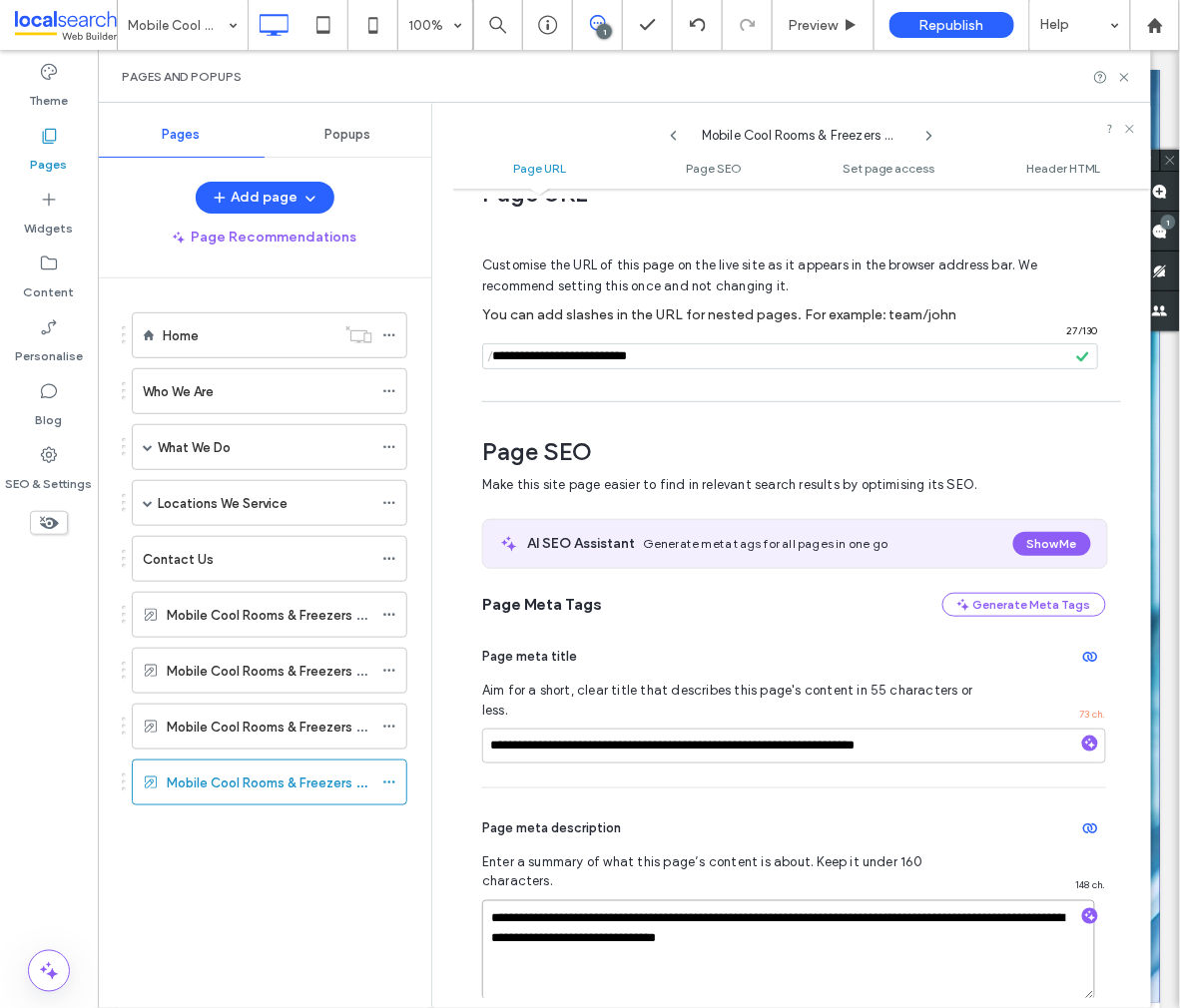 click on "**********" at bounding box center [789, 950] 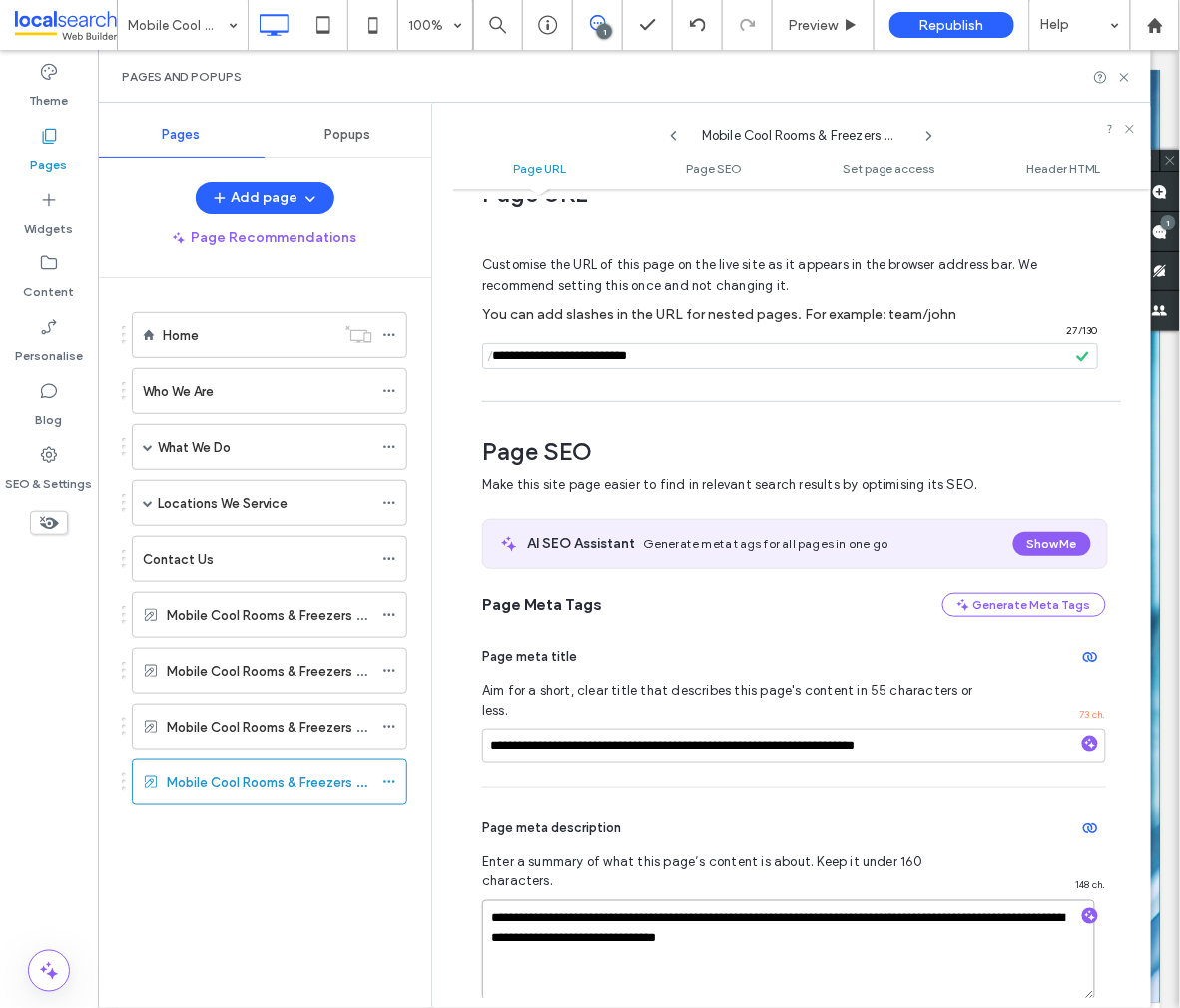 type on "**********" 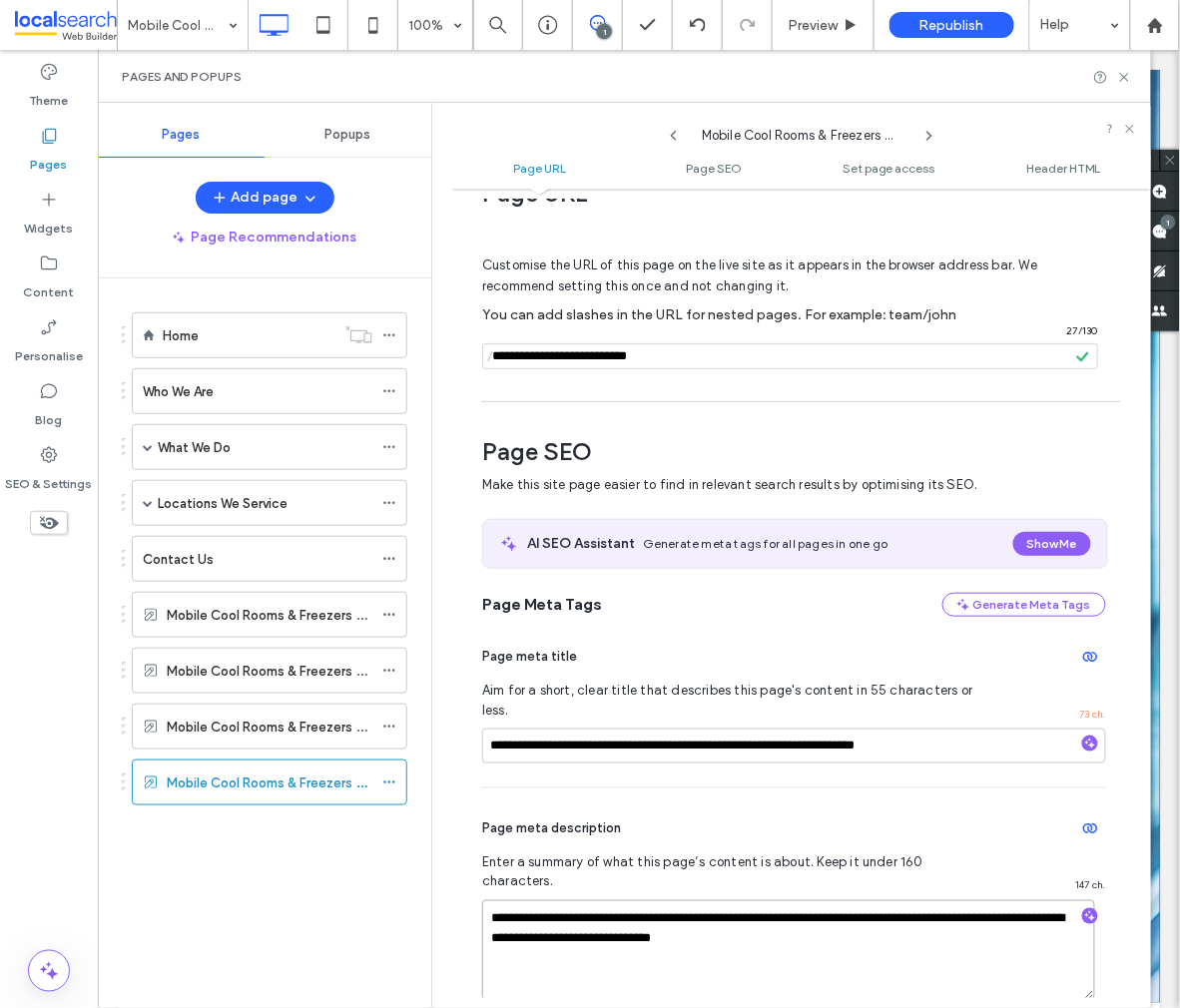 click on "**********" at bounding box center (789, 950) 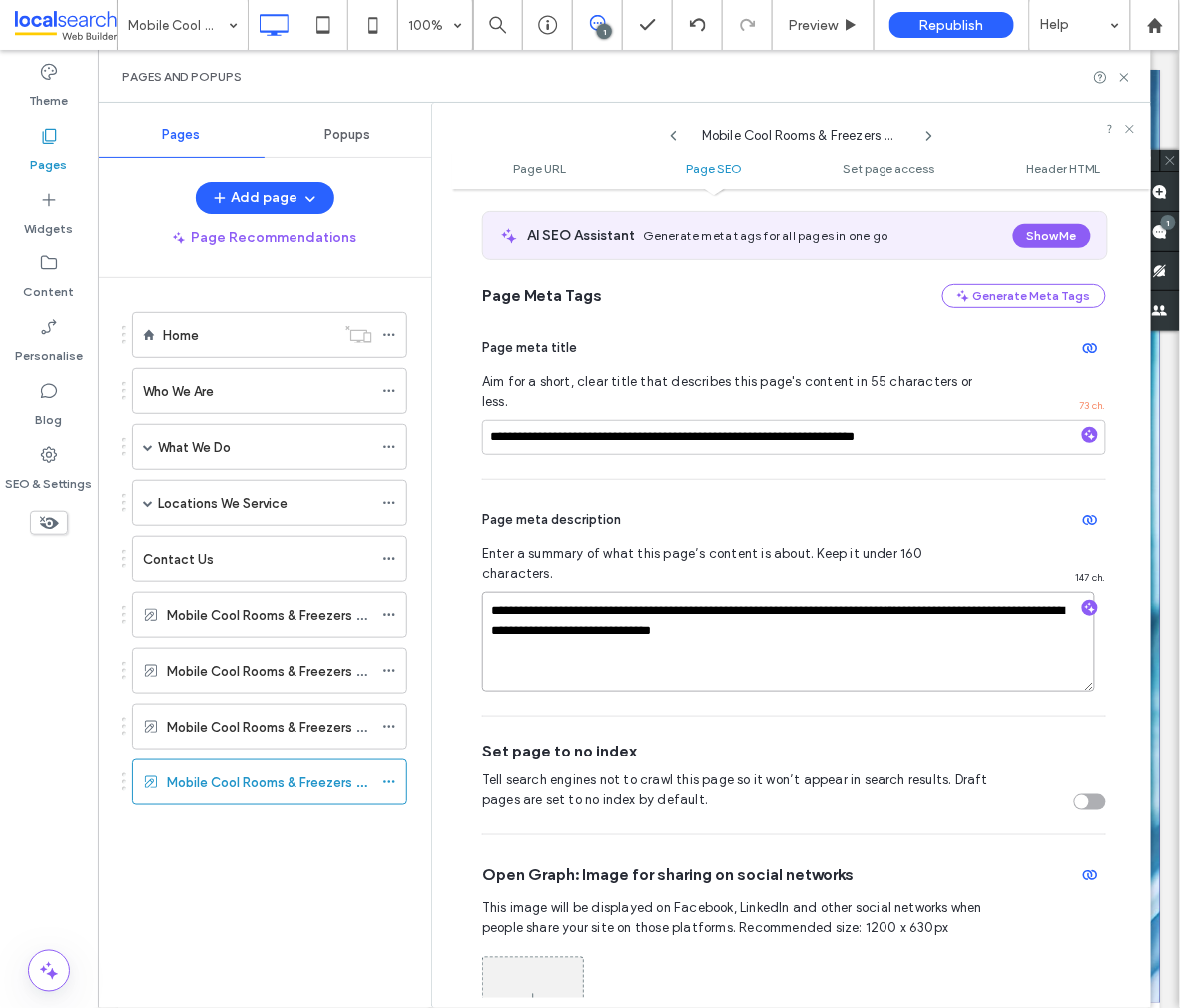scroll, scrollTop: 0, scrollLeft: 0, axis: both 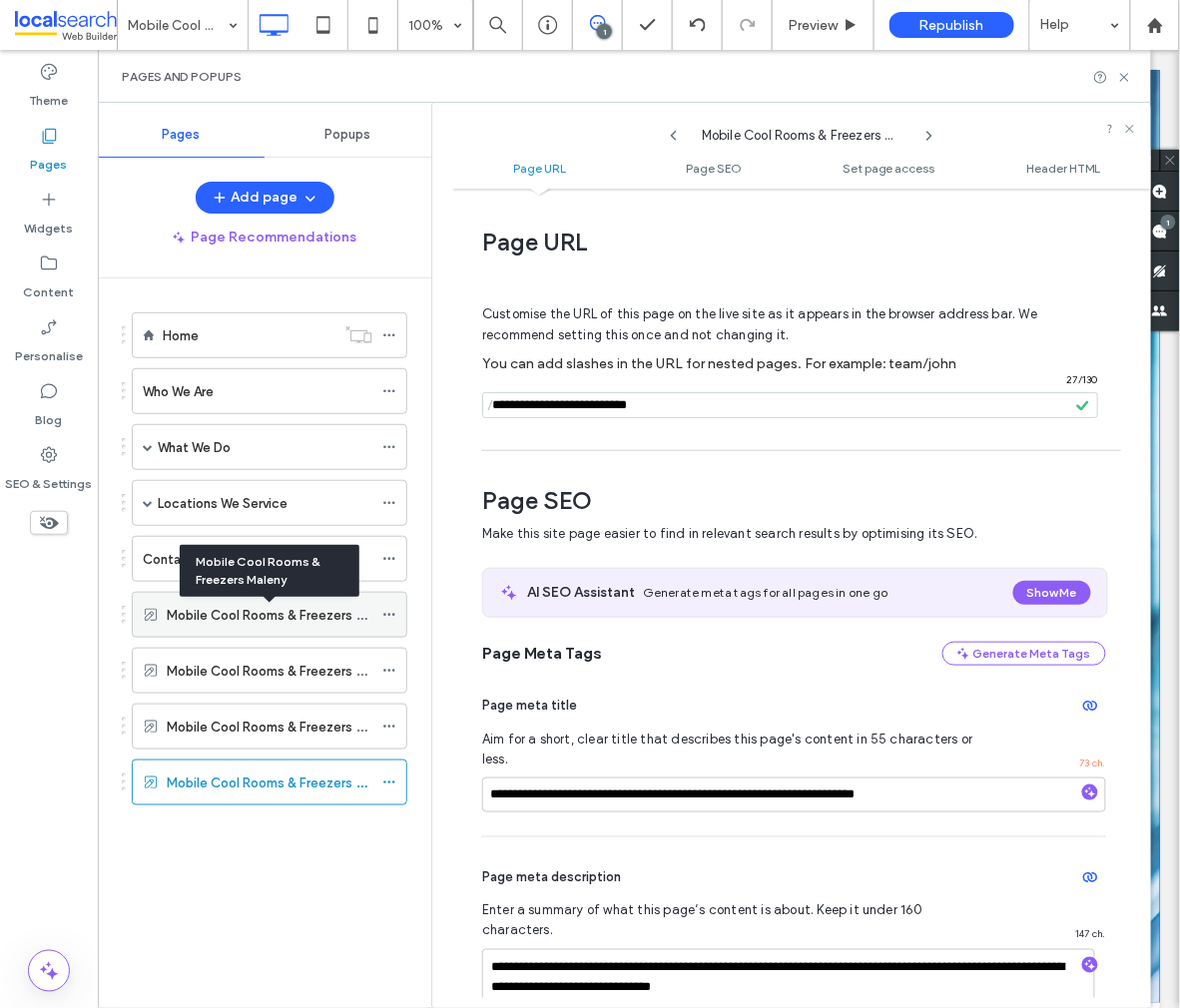 click on "Mobile Cool Rooms & Freezers Maleny" at bounding box center (283, 615) 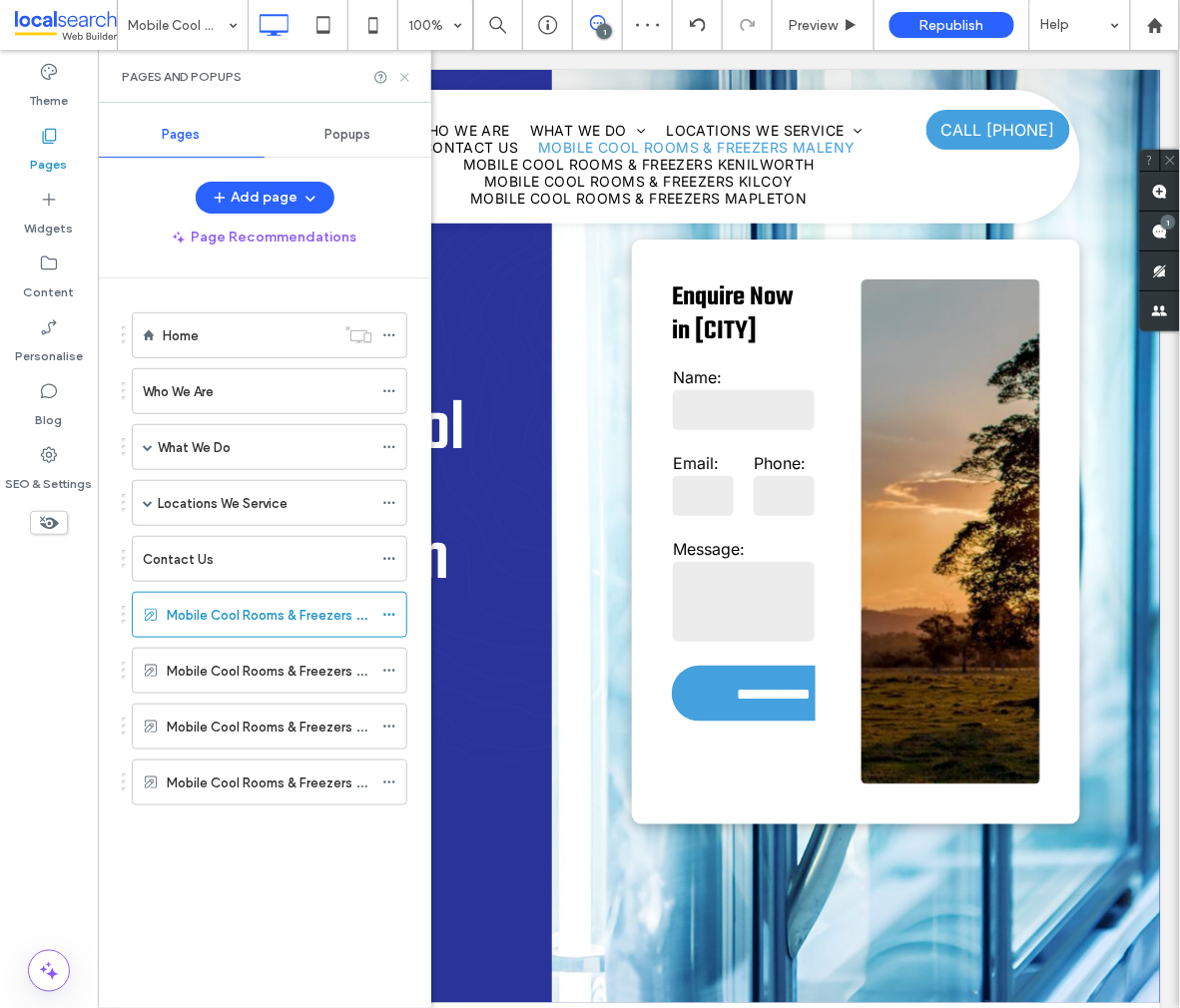 scroll, scrollTop: 0, scrollLeft: 0, axis: both 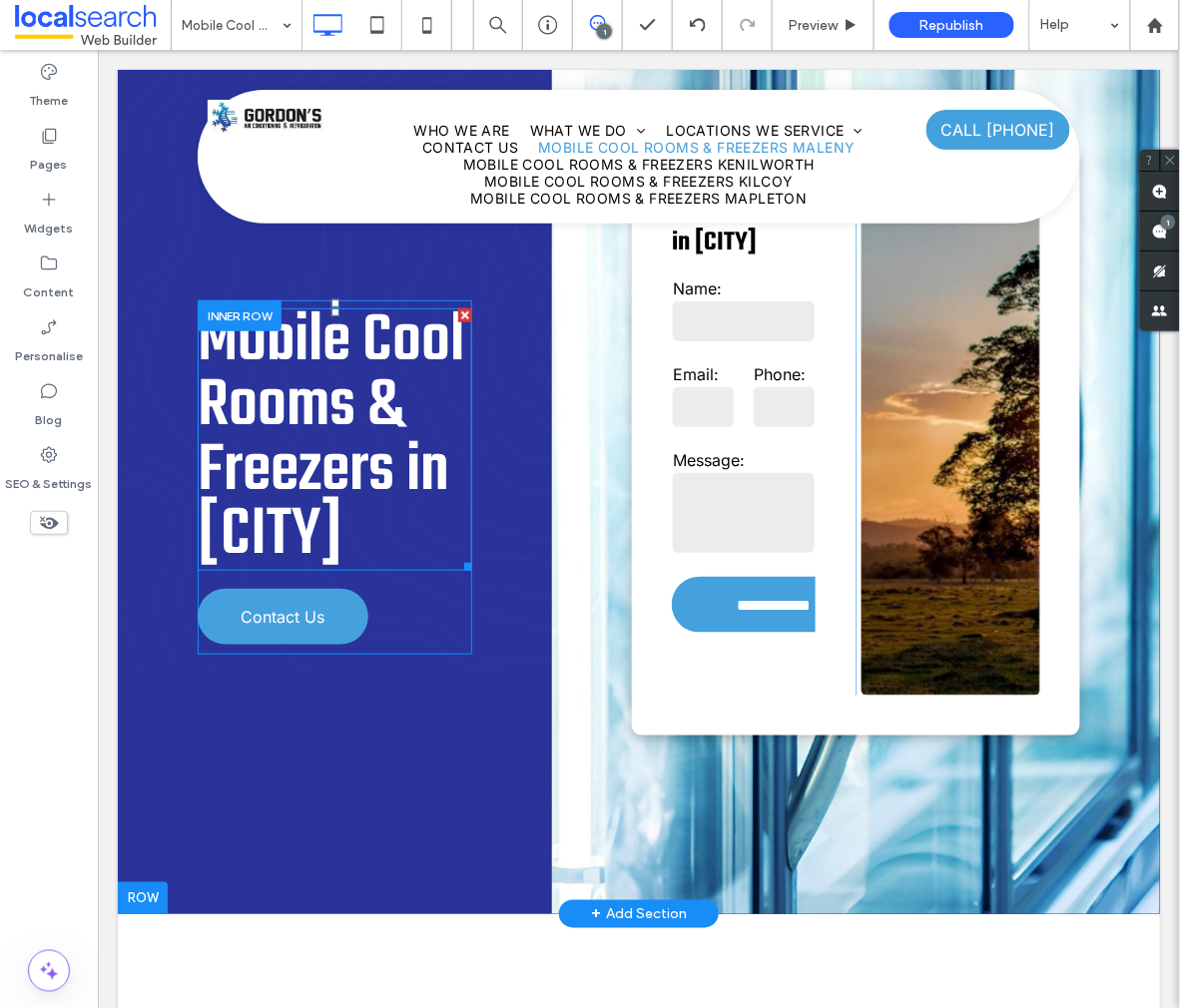 click on "Mobile Cool Rooms & Freezers in [CITY]" at bounding box center (329, 437) 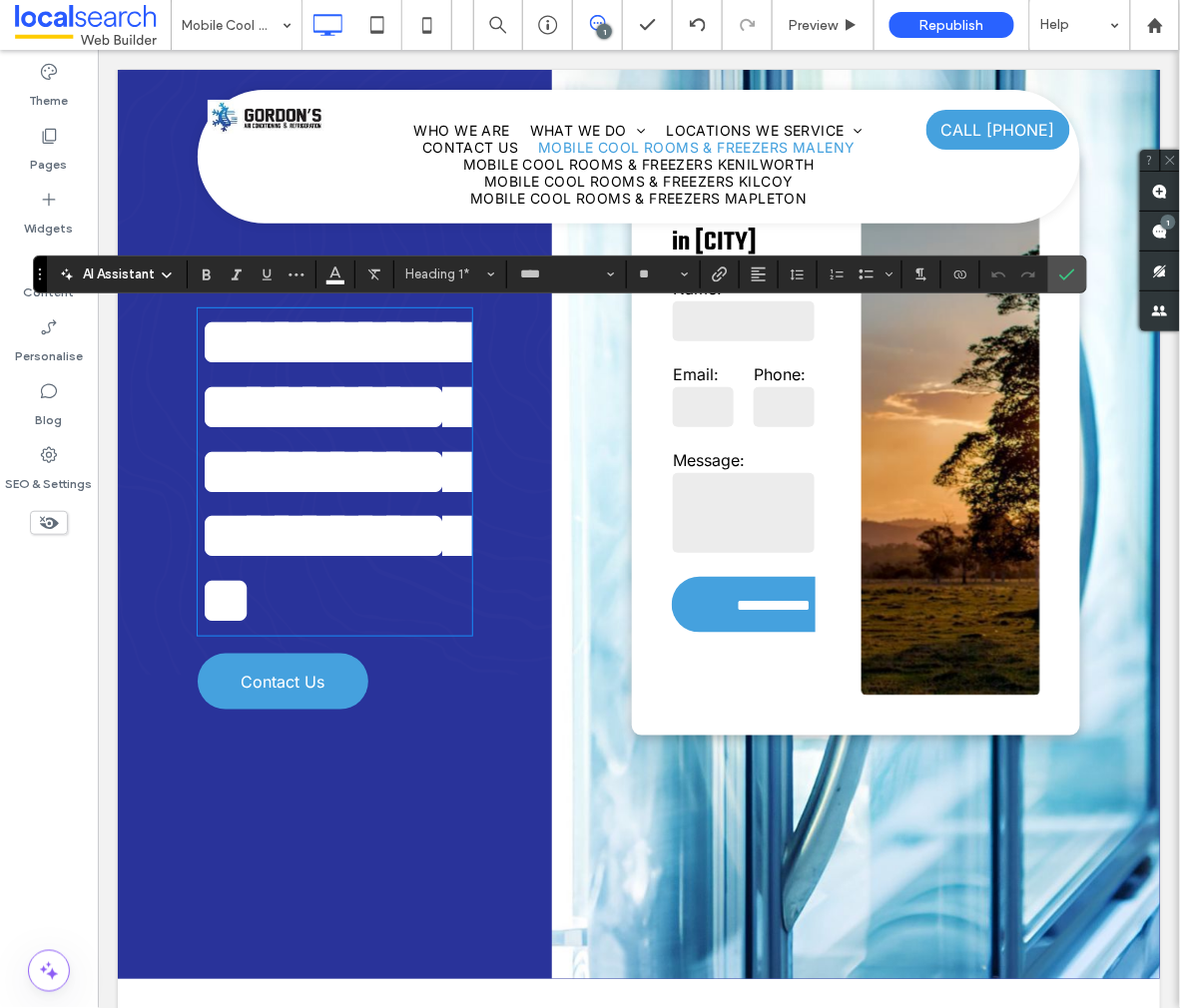click on "**********" at bounding box center (333, 471) 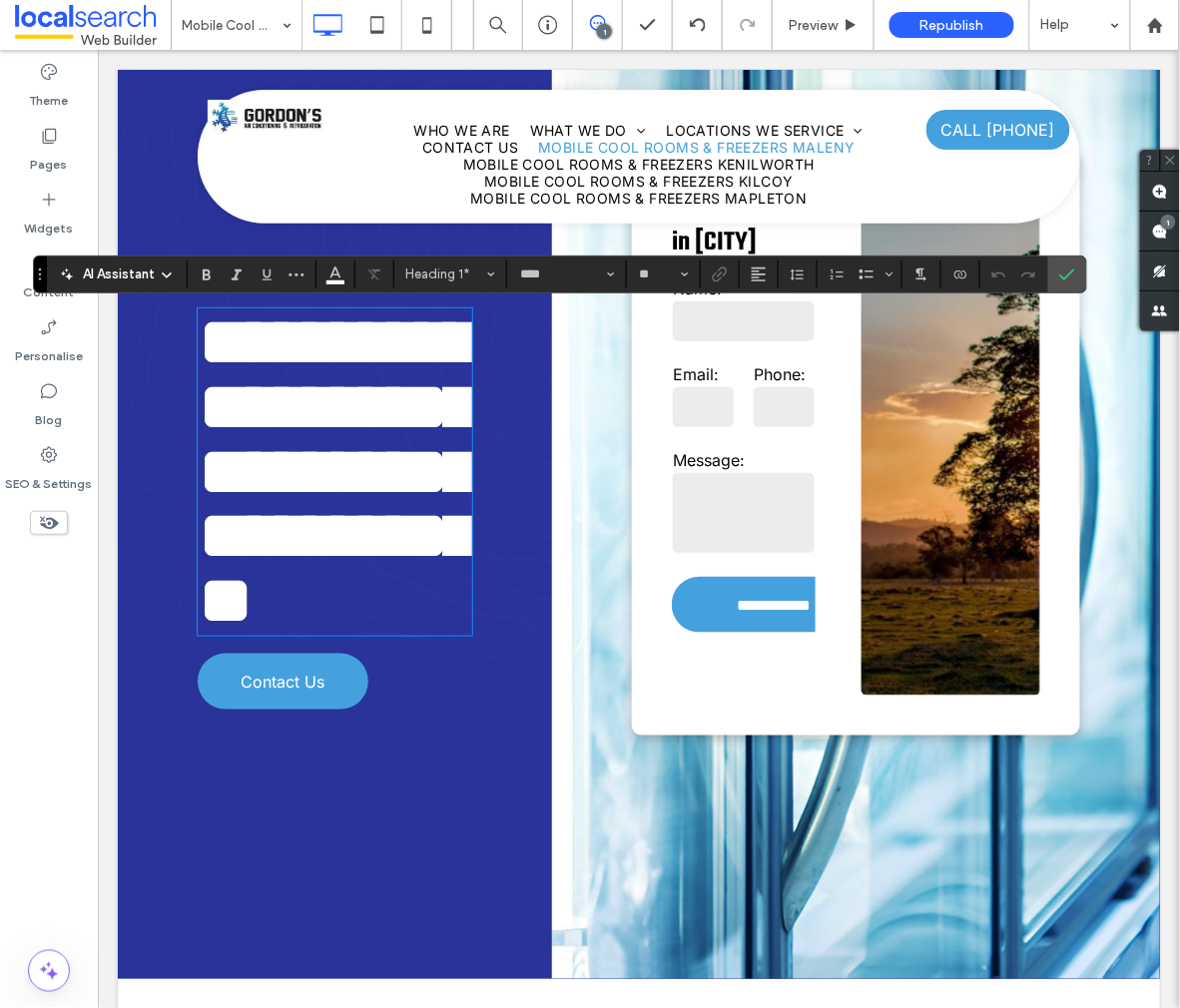scroll, scrollTop: 14, scrollLeft: 0, axis: vertical 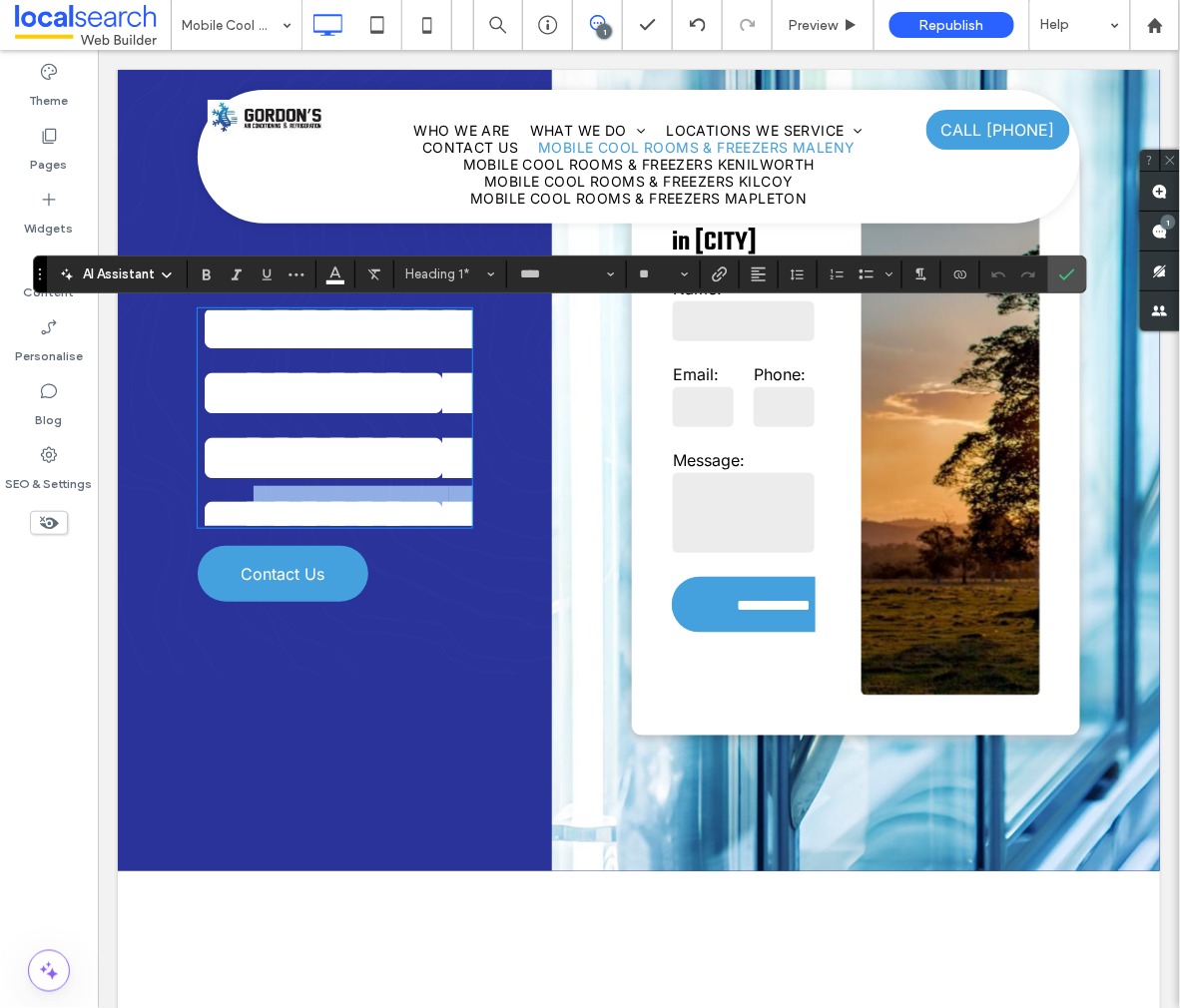 drag, startPoint x: 416, startPoint y: 488, endPoint x: 207, endPoint y: 484, distance: 209.03827 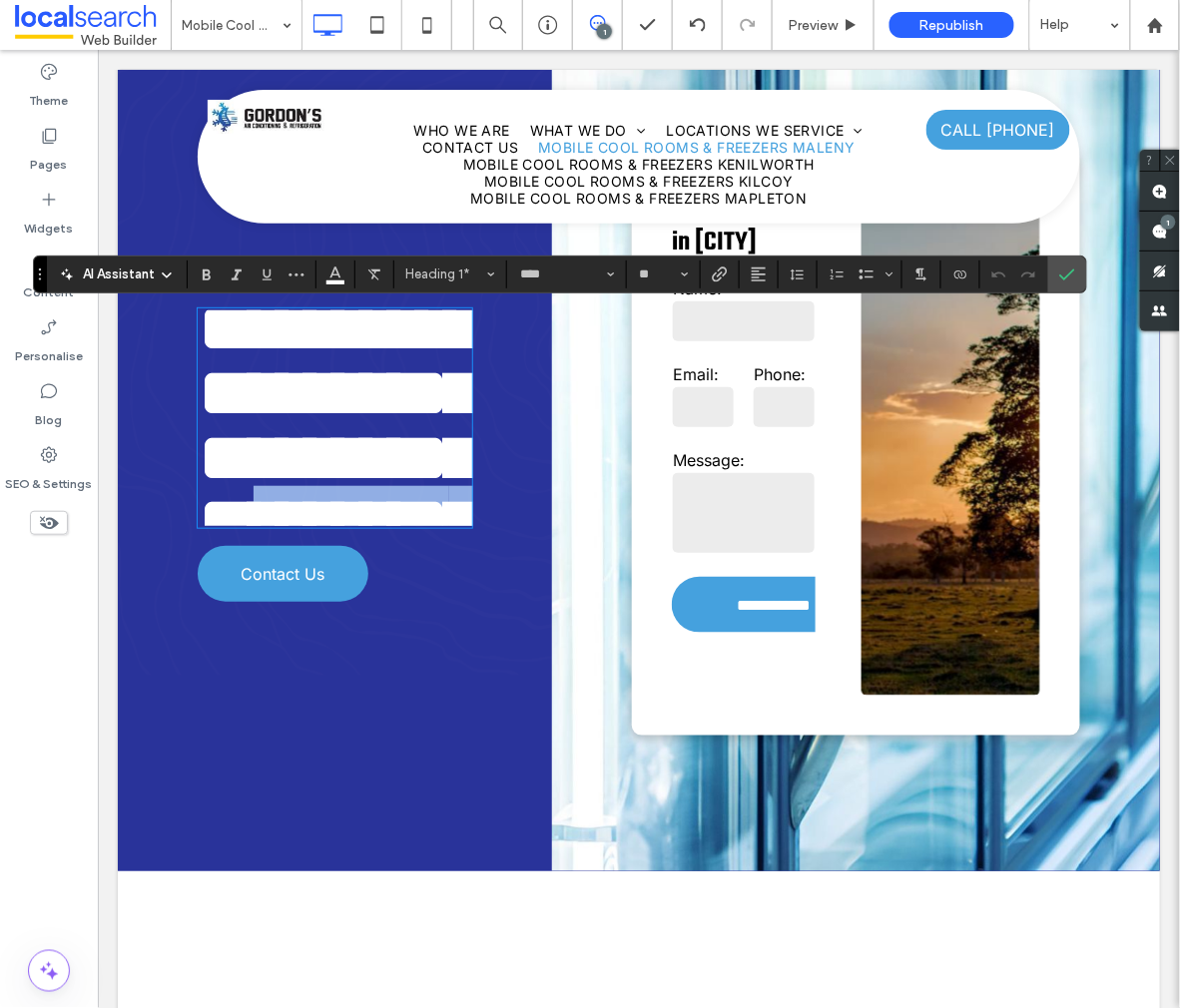 click on "**********" at bounding box center (334, 457) 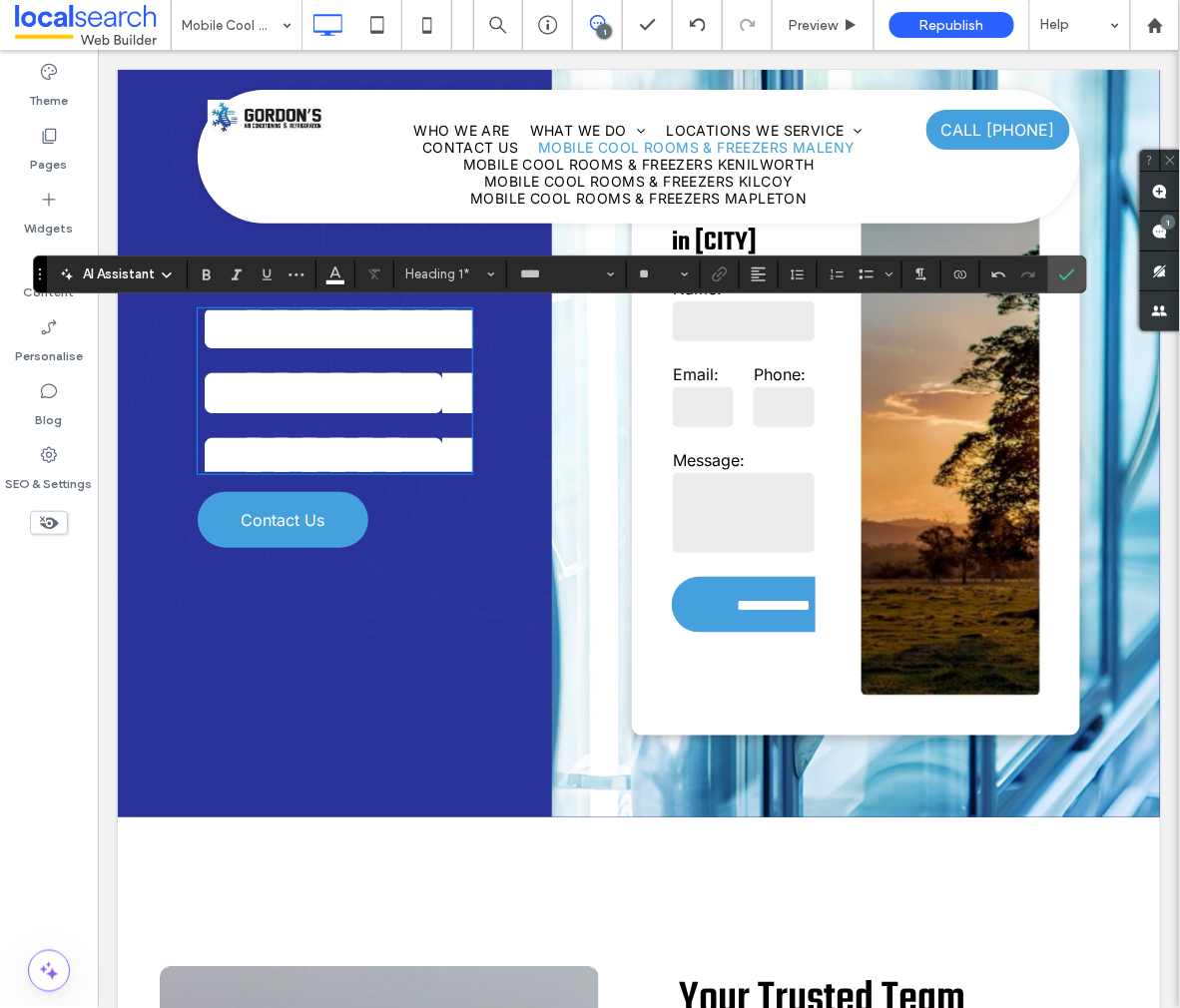 scroll, scrollTop: 16, scrollLeft: 0, axis: vertical 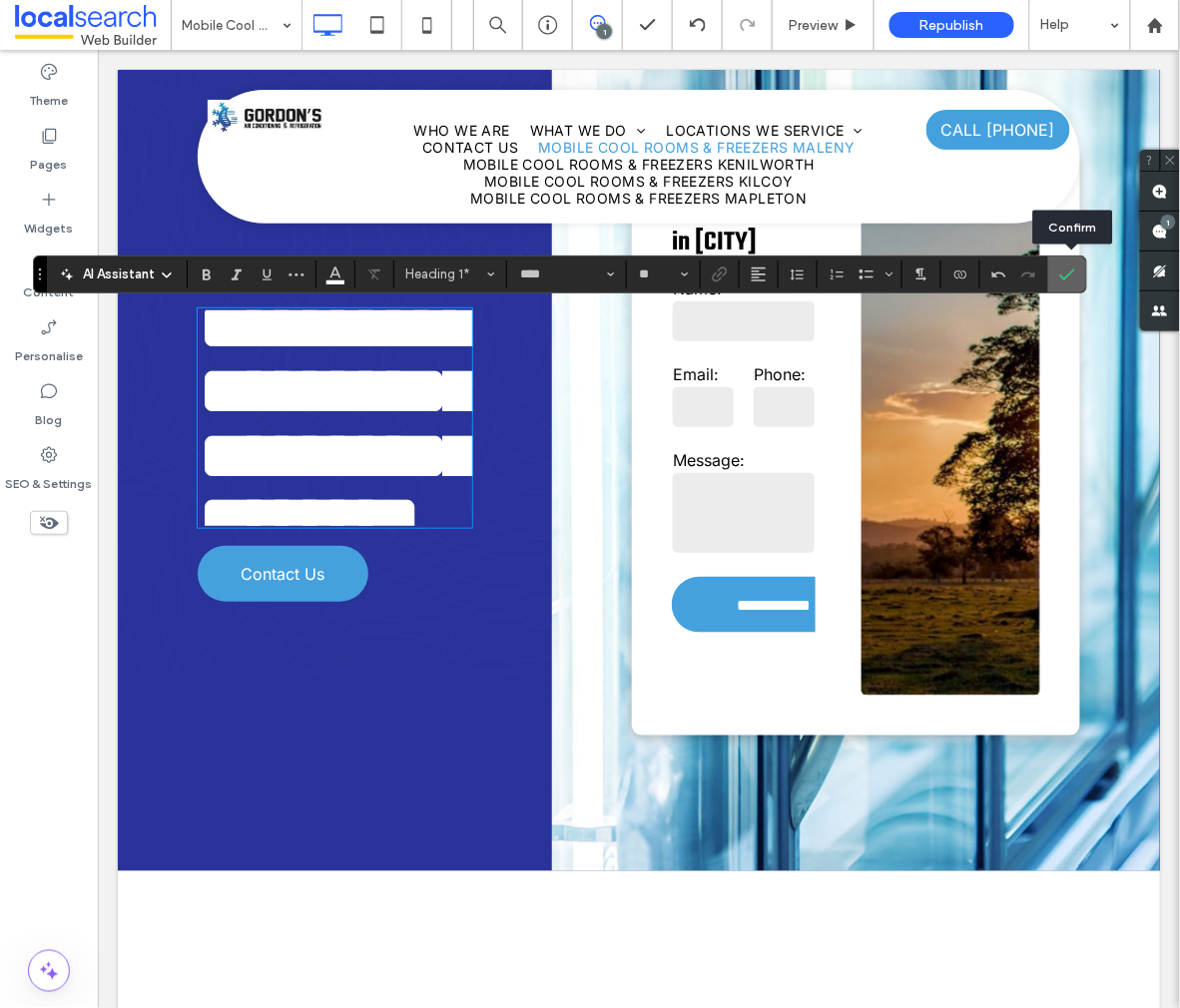 click 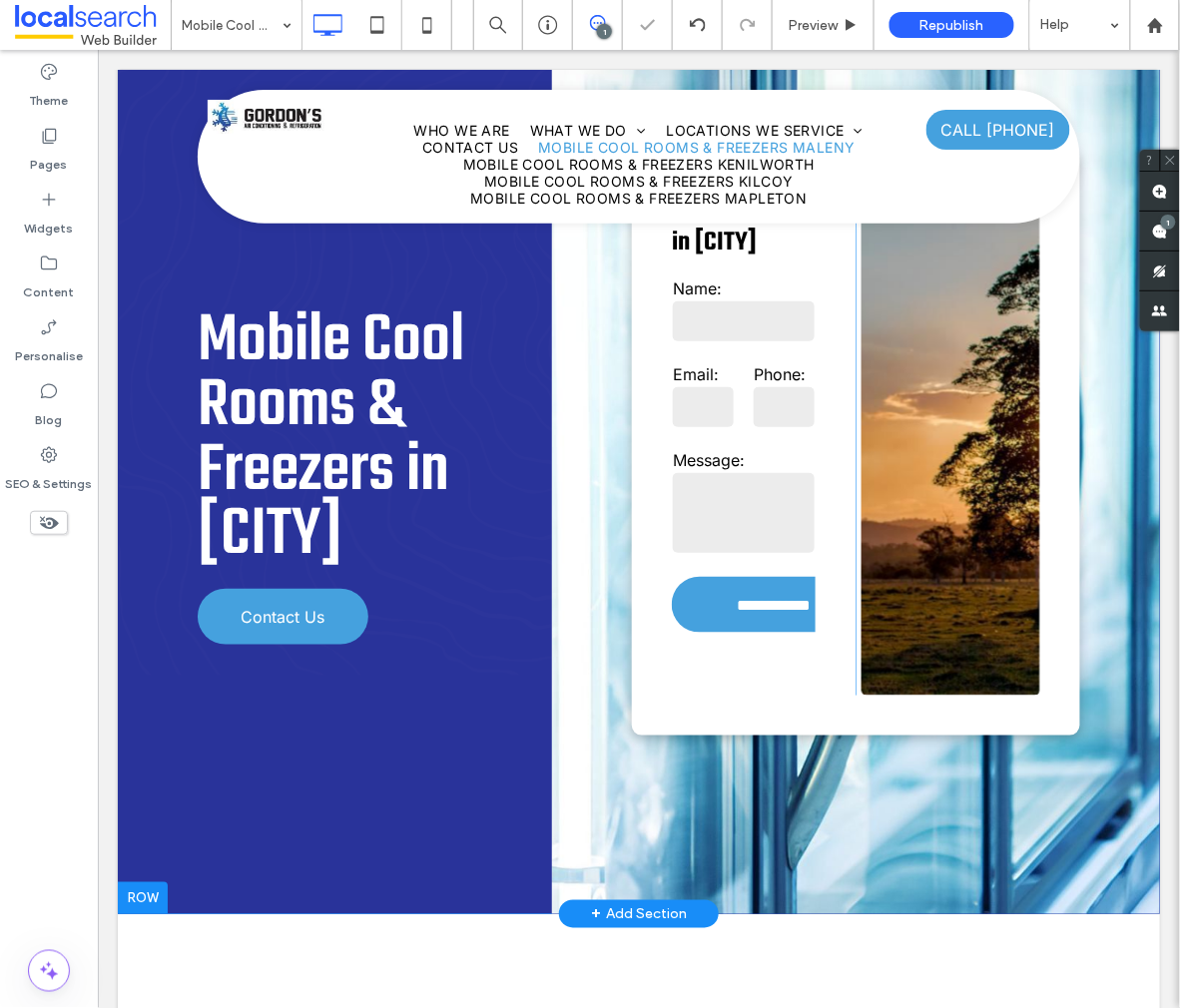scroll, scrollTop: 0, scrollLeft: 0, axis: both 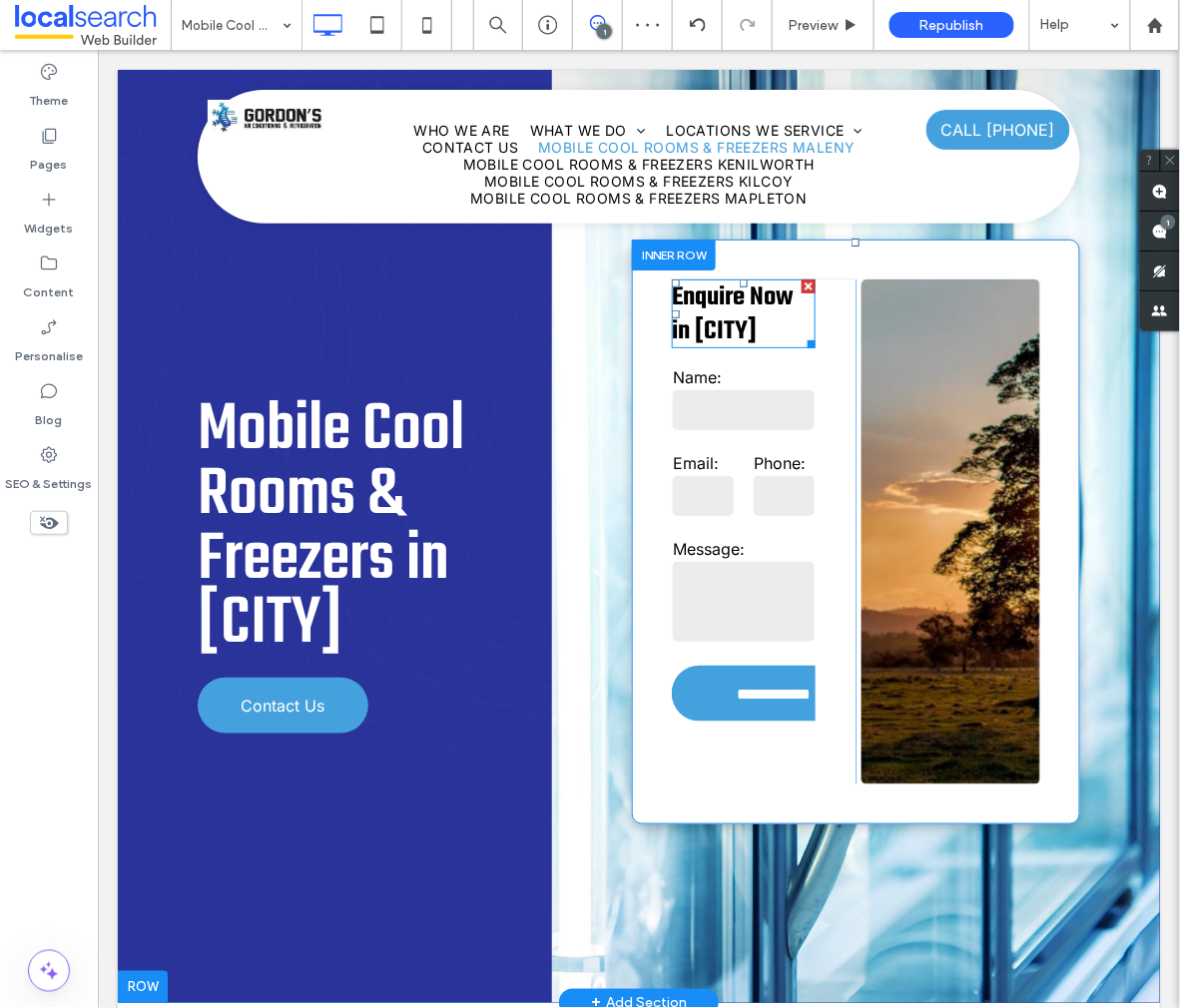 click on "Enquire Now in [CITY]" at bounding box center (732, 313) 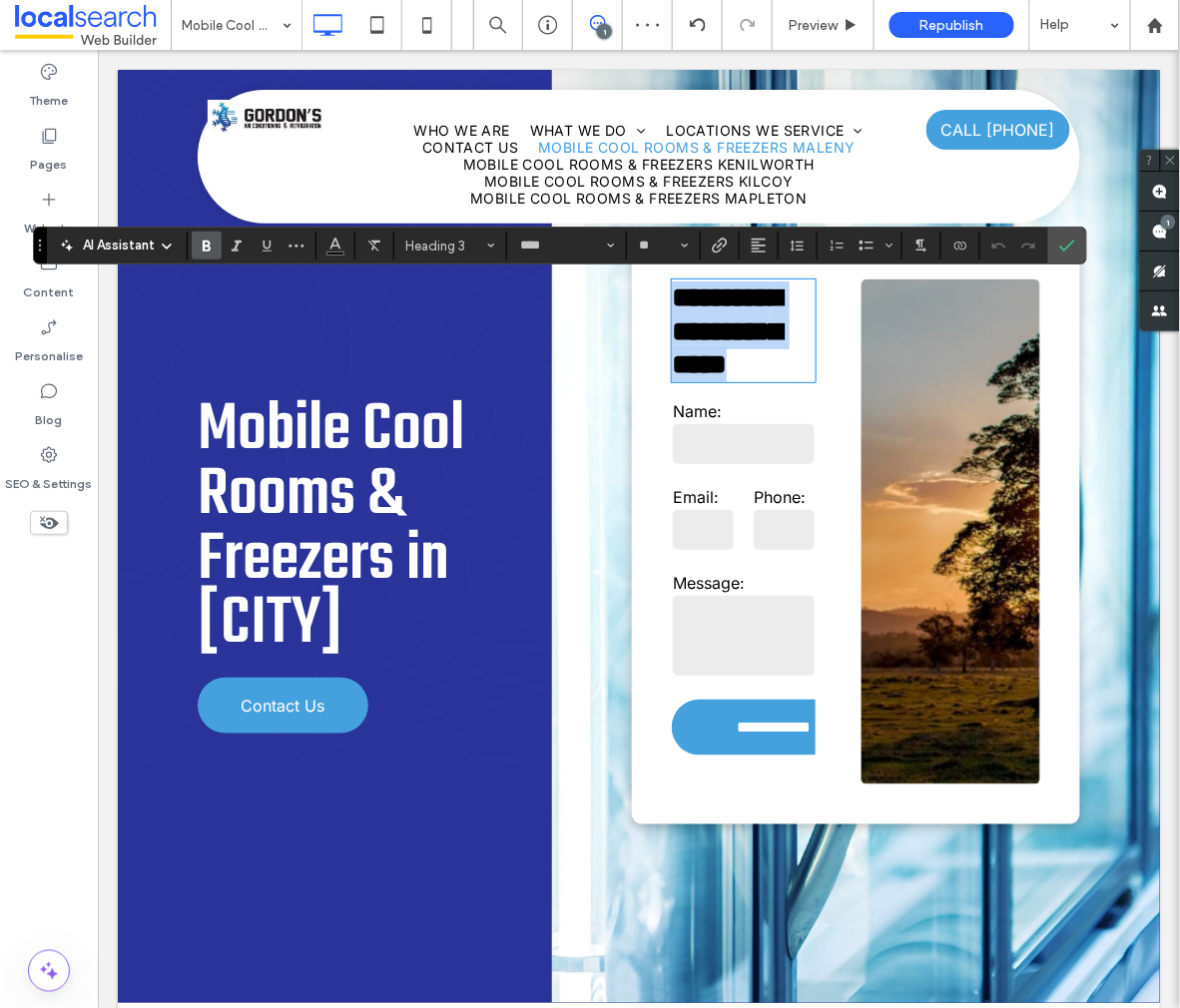 click on "**********" at bounding box center (726, 329) 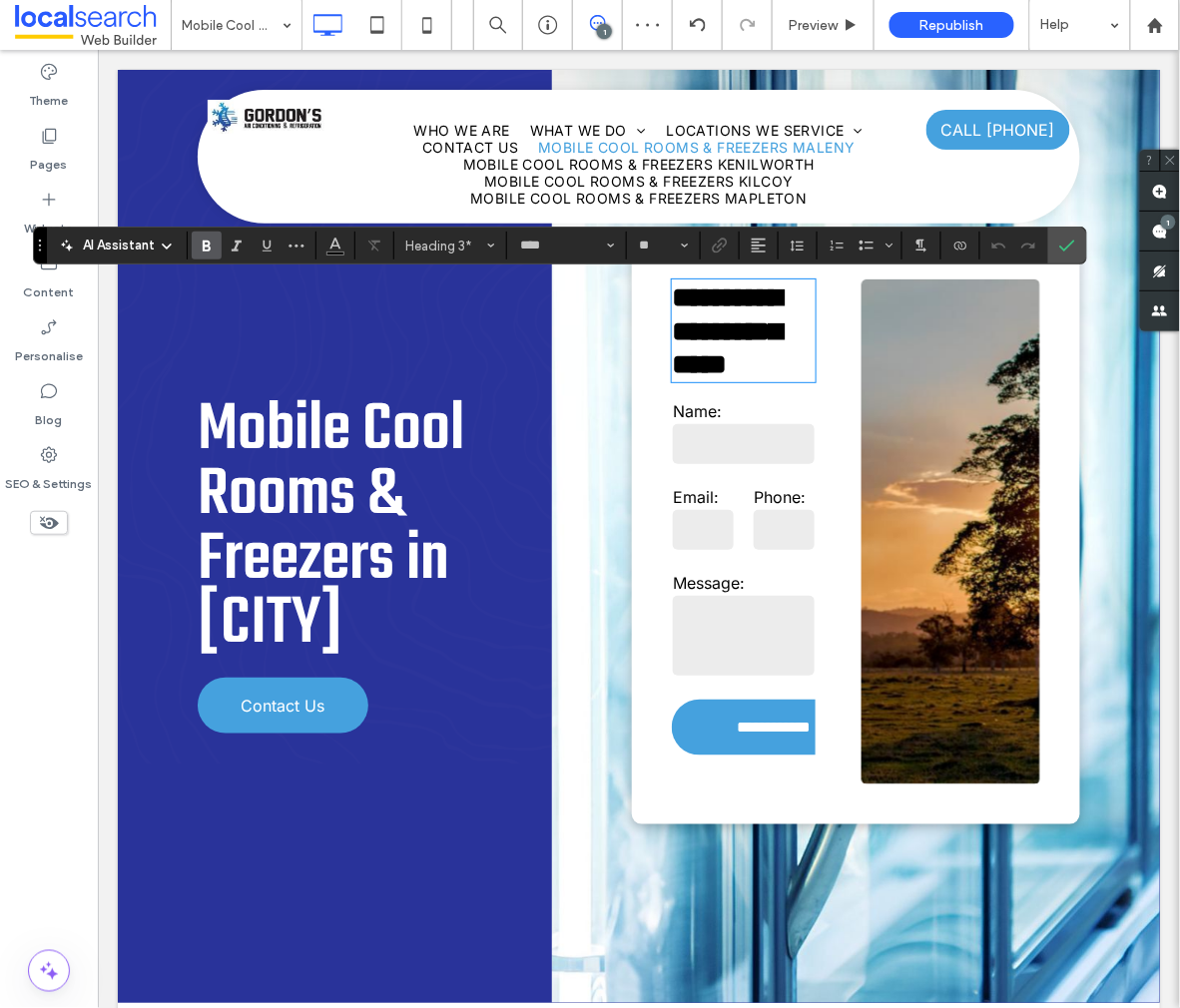 scroll, scrollTop: 2, scrollLeft: 0, axis: vertical 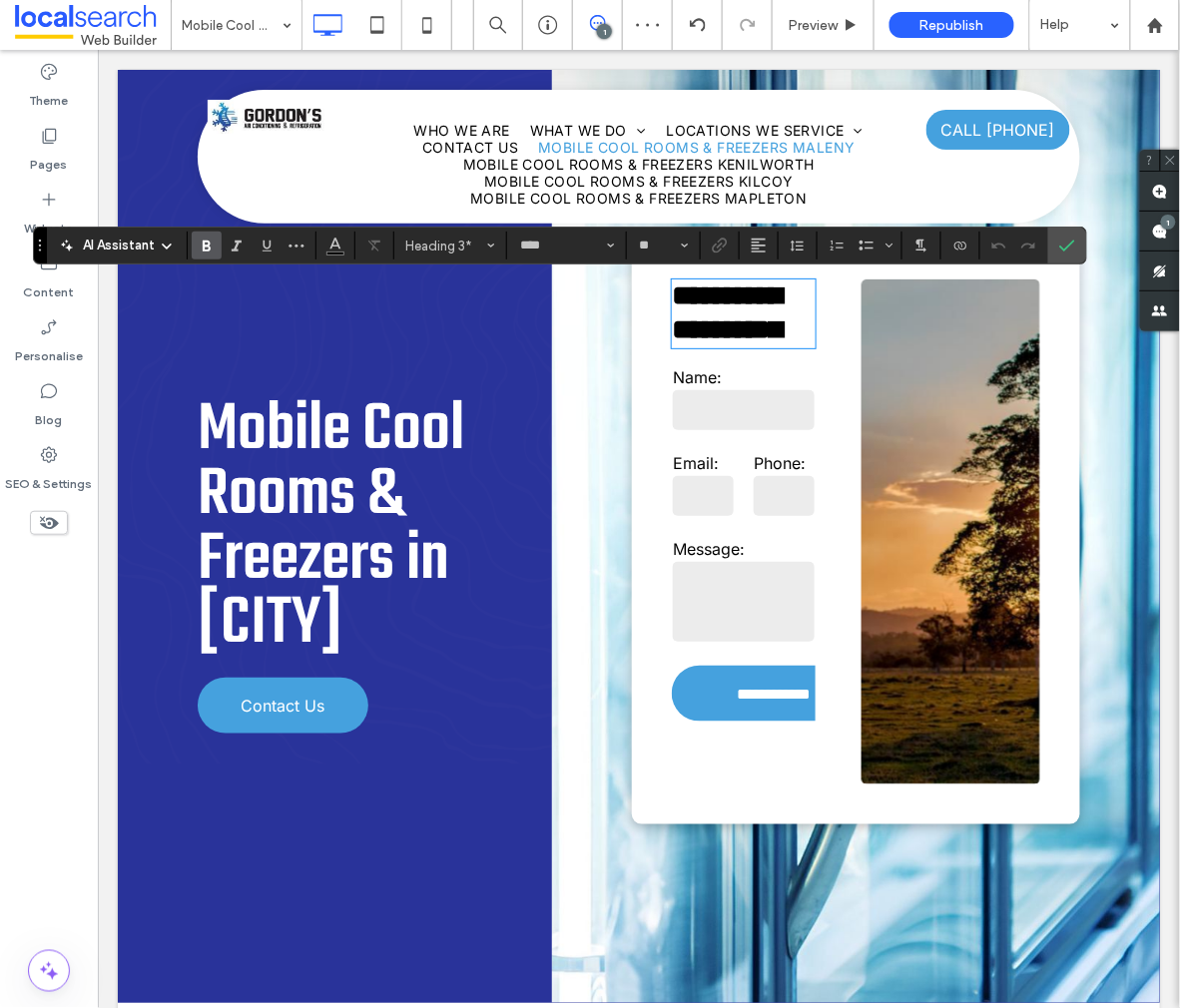 click on "**********" at bounding box center (726, 327) 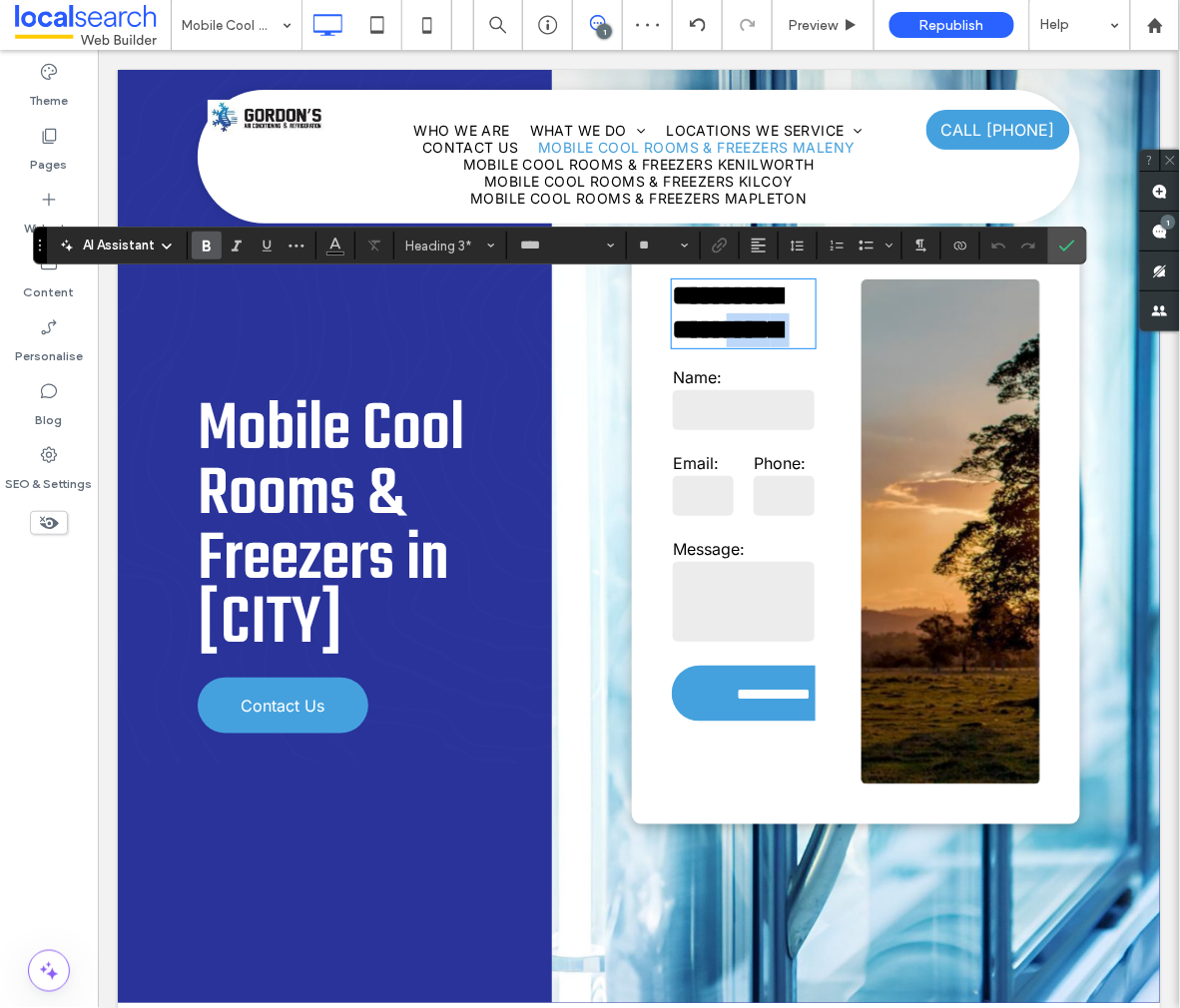 click on "**********" at bounding box center [726, 327] 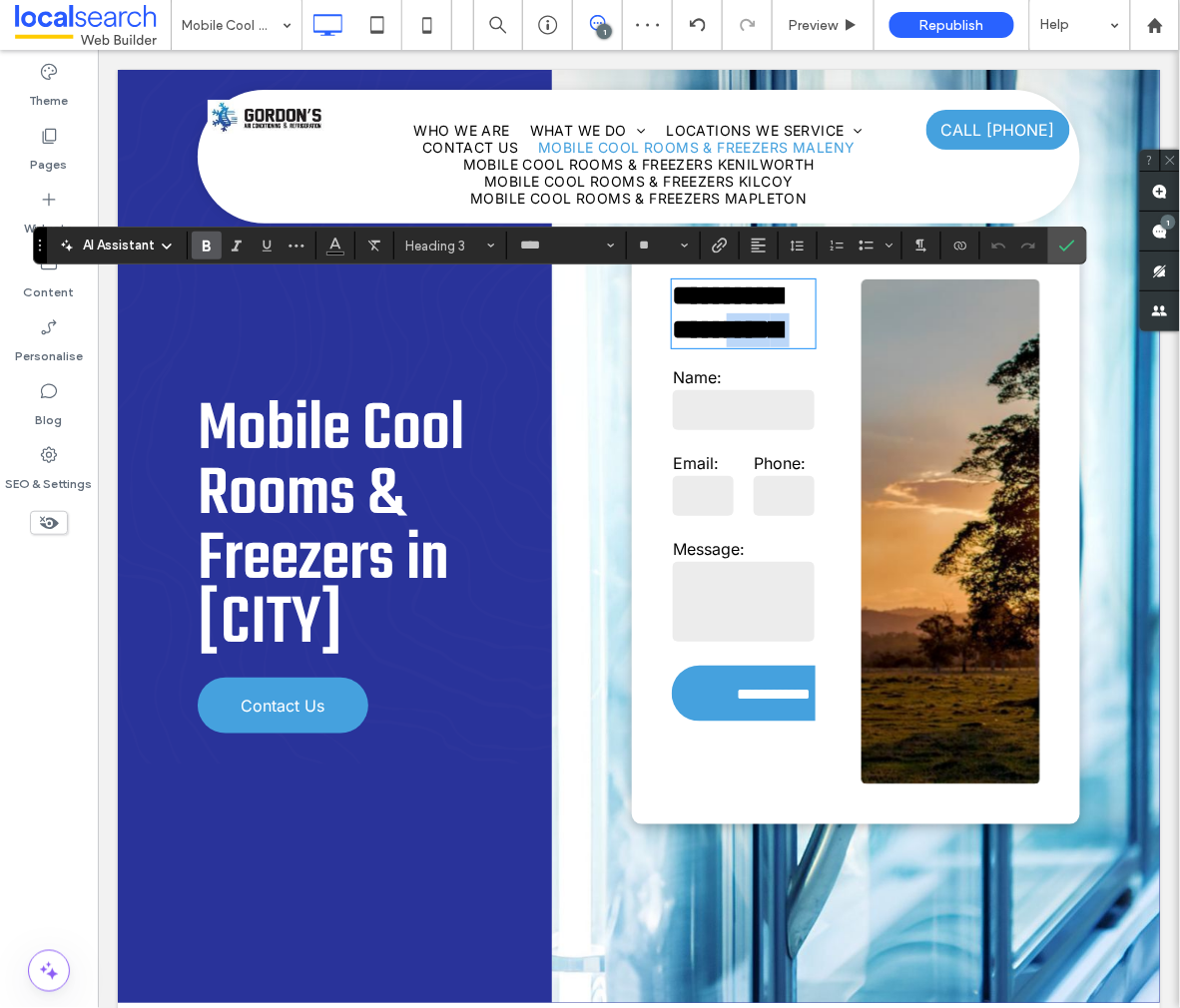 type 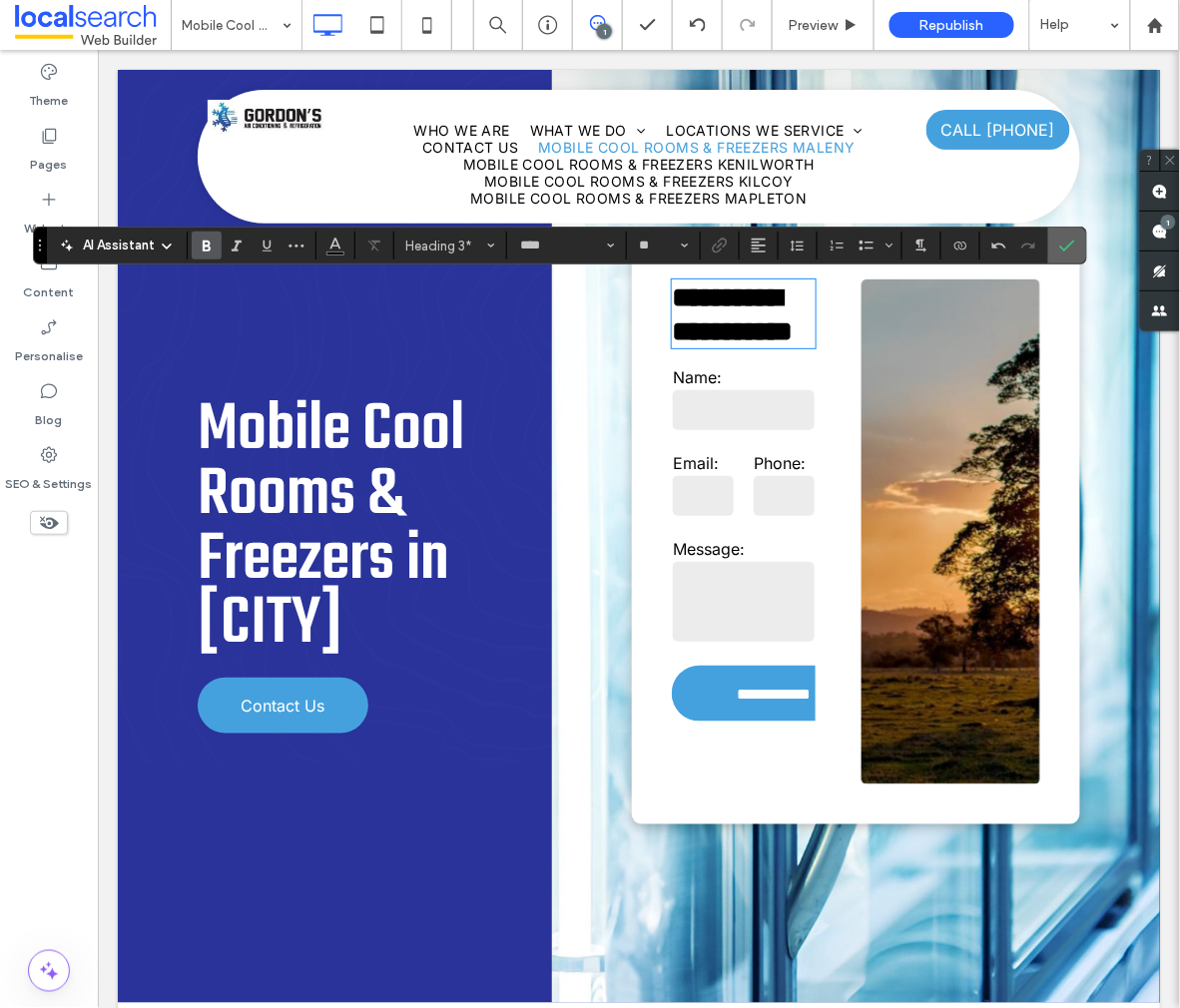 click 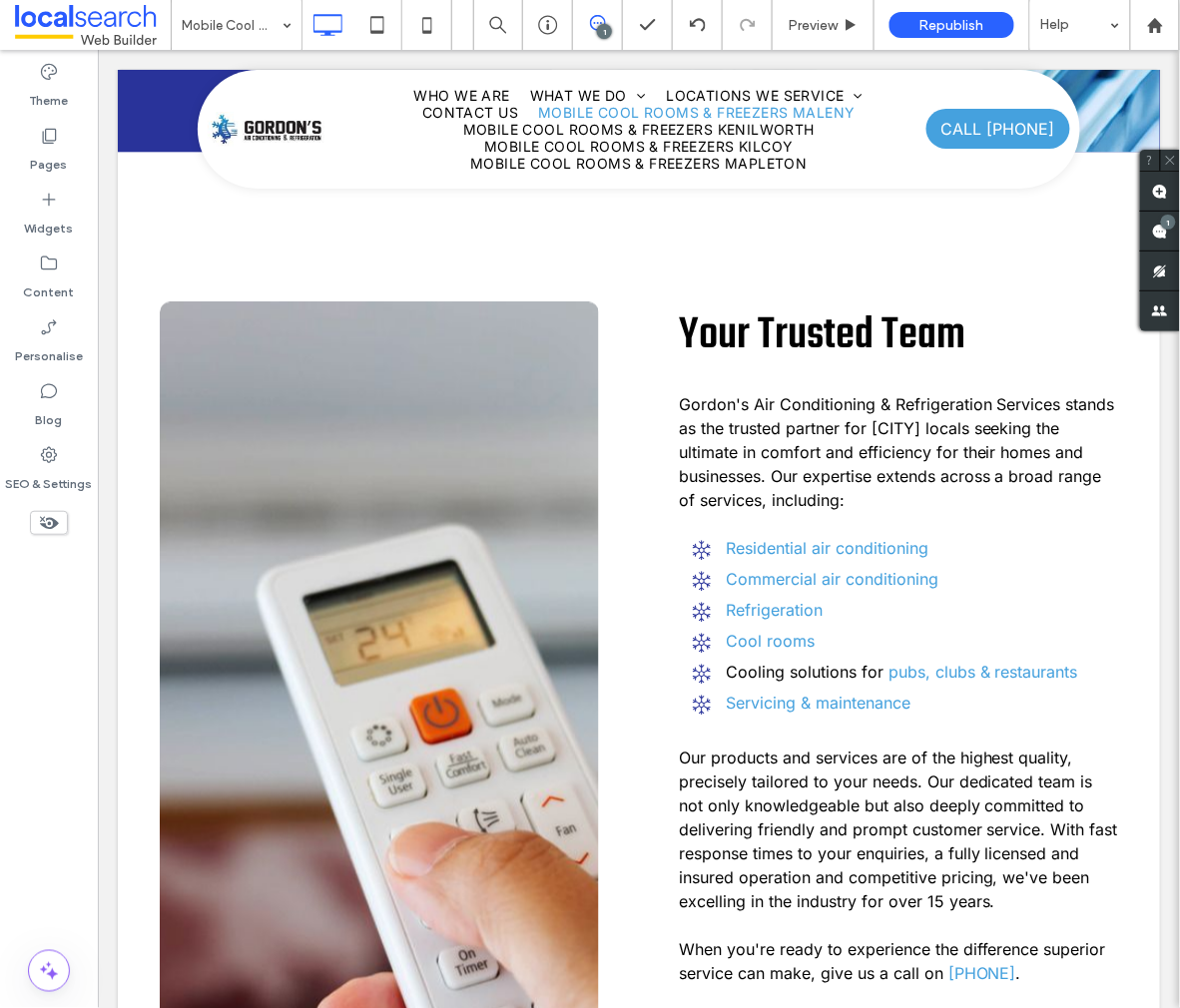 scroll, scrollTop: 854, scrollLeft: 0, axis: vertical 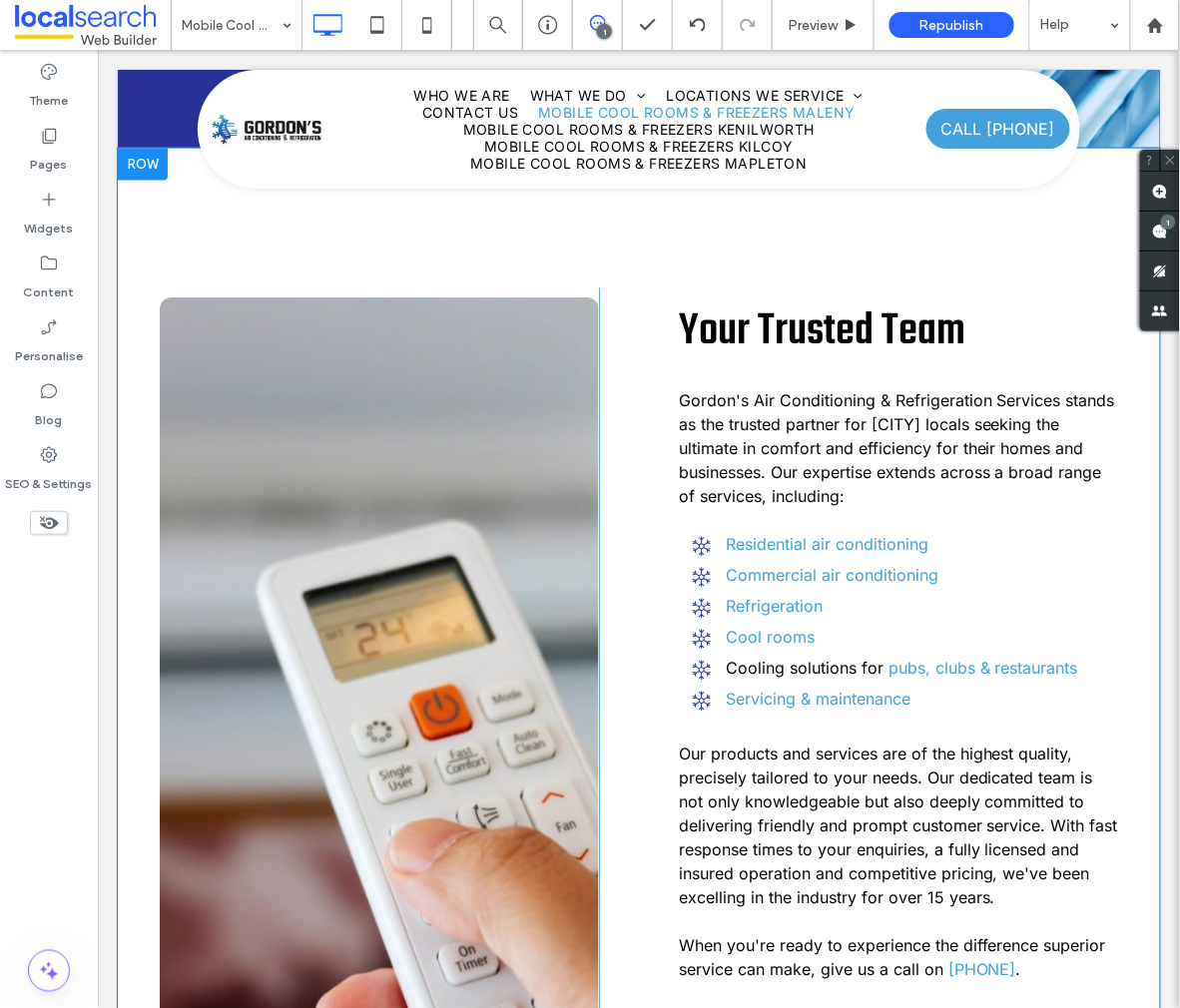 click on "Your Trusted Team" at bounding box center [821, 331] 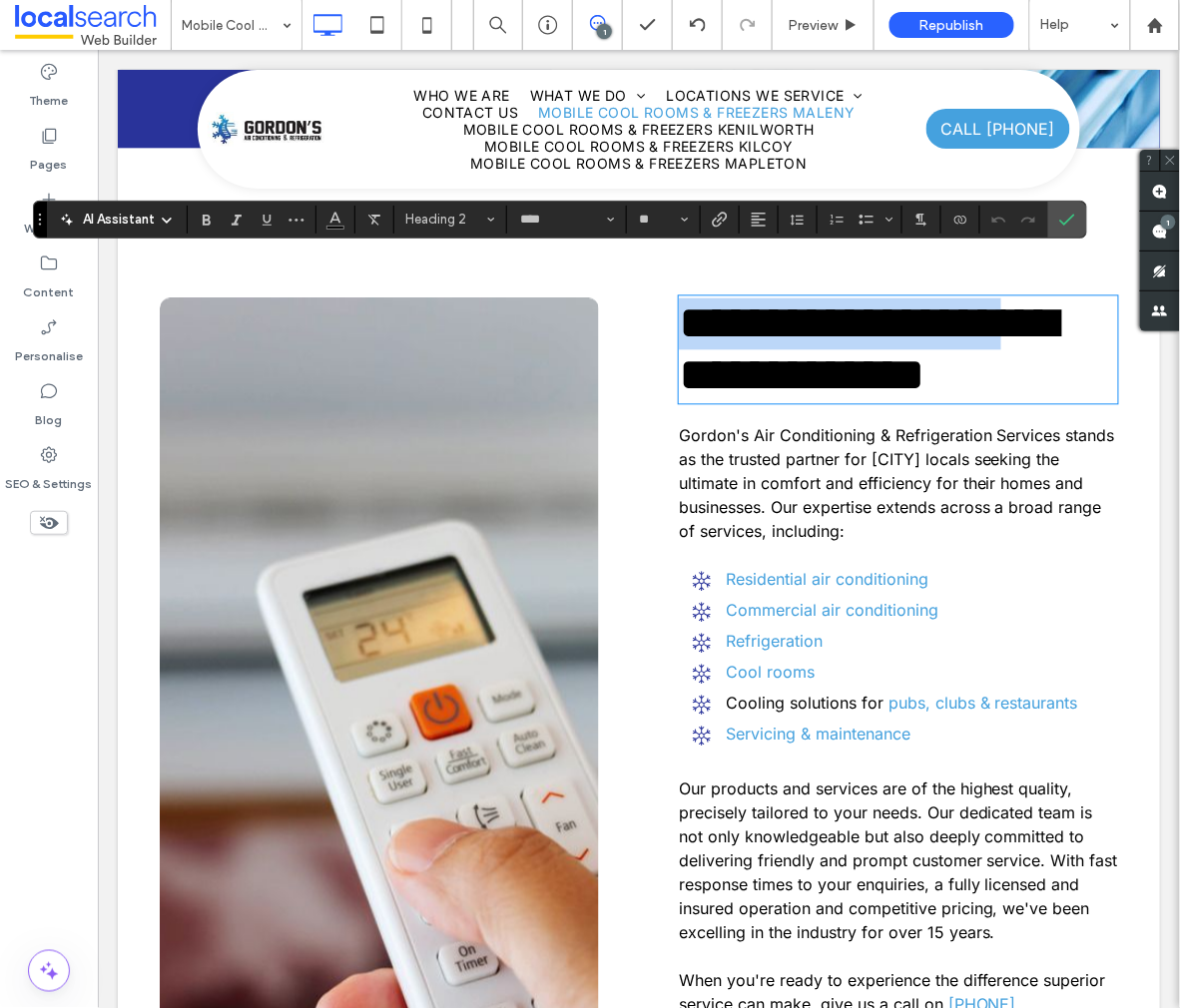 type on "*****" 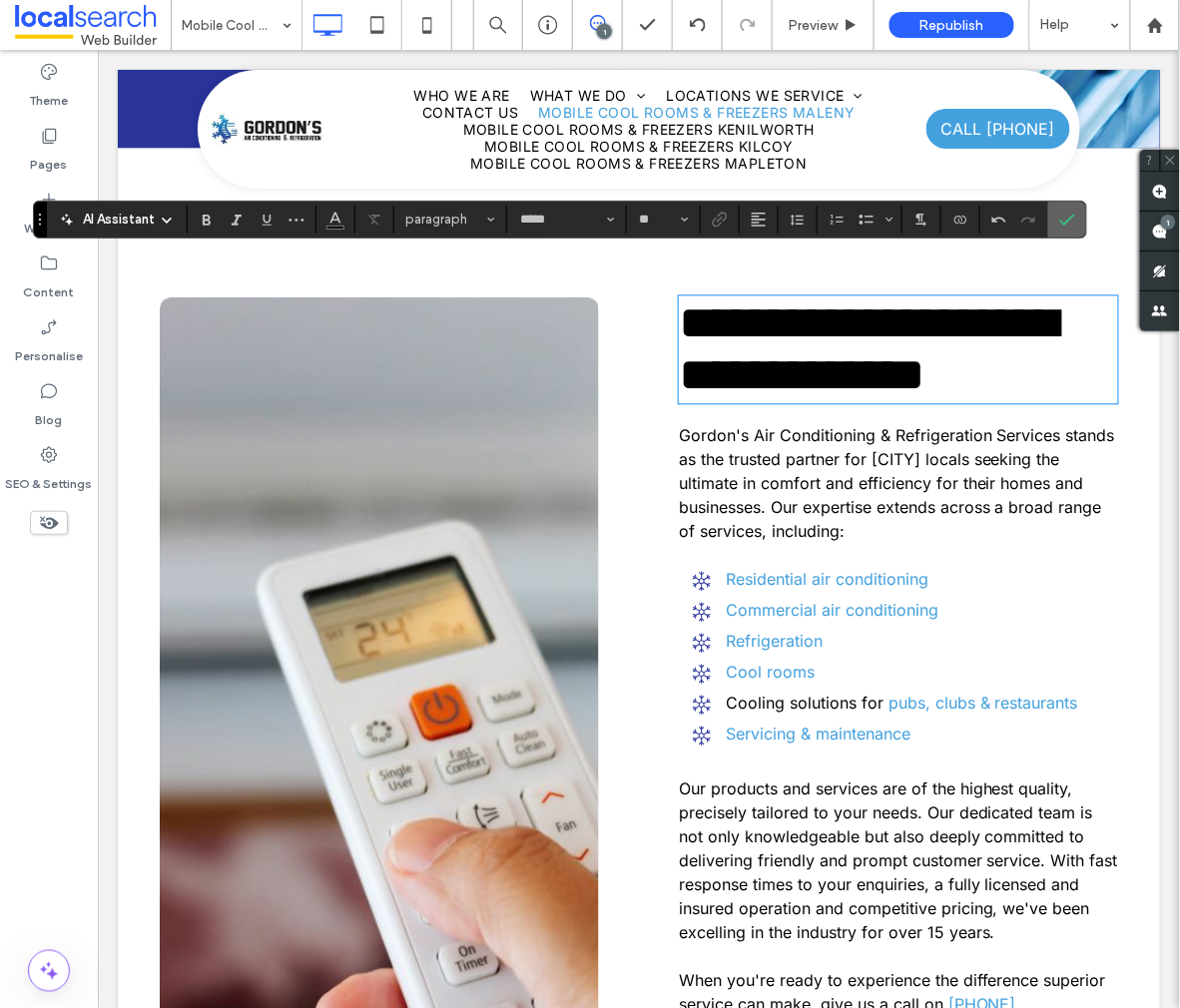 click 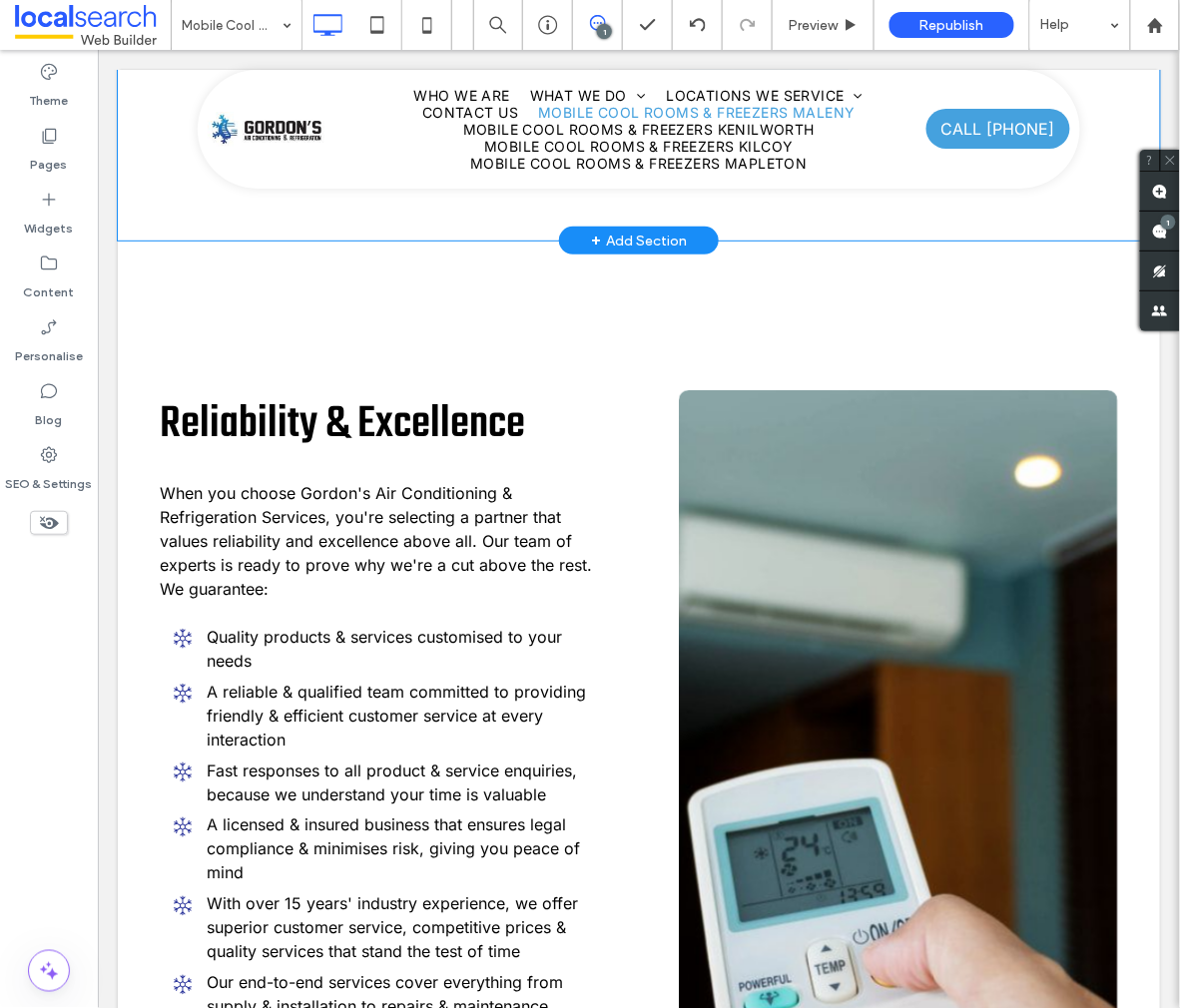 scroll, scrollTop: 1896, scrollLeft: 0, axis: vertical 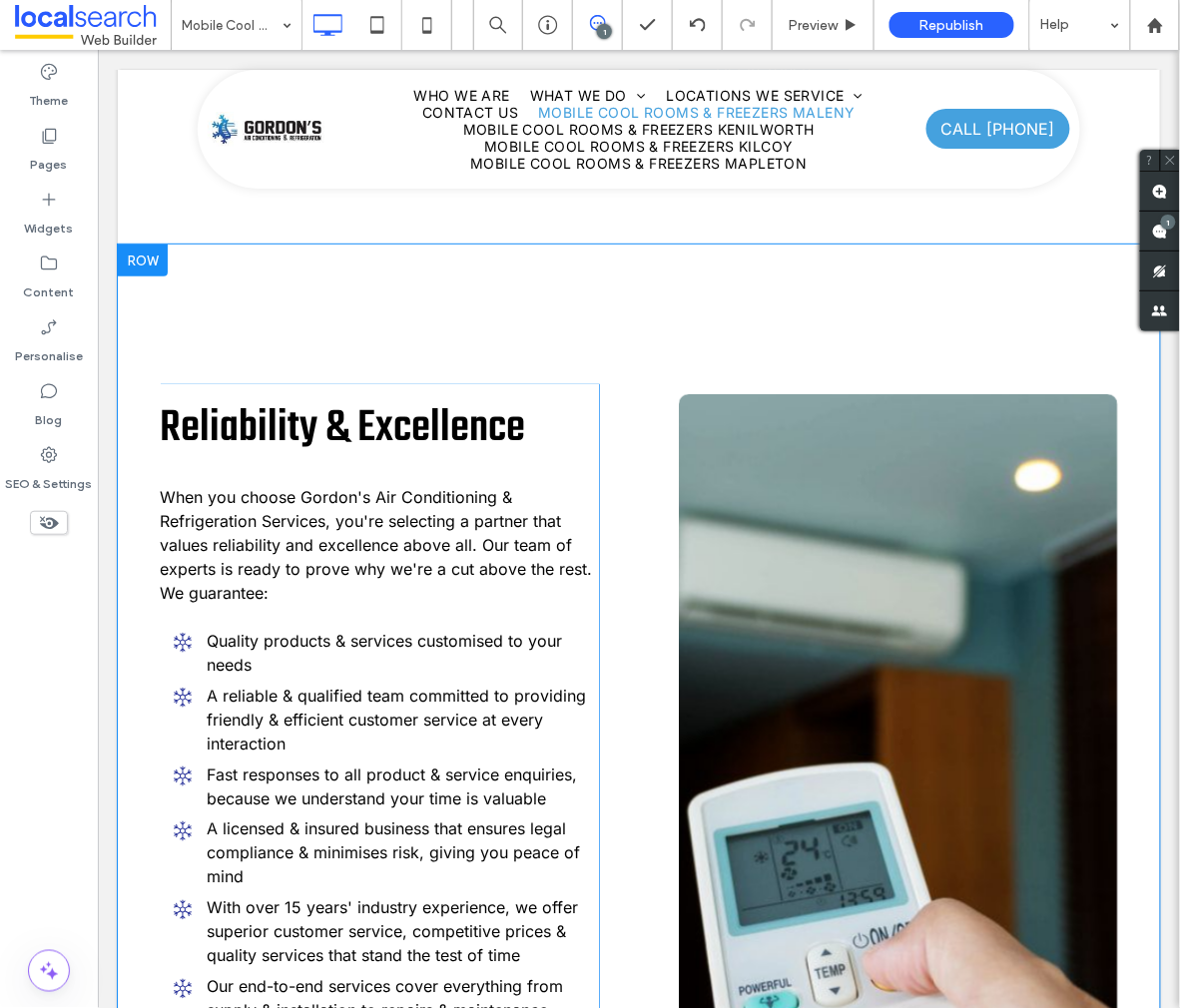 click on "Reliability & Excellence" at bounding box center (341, 427) 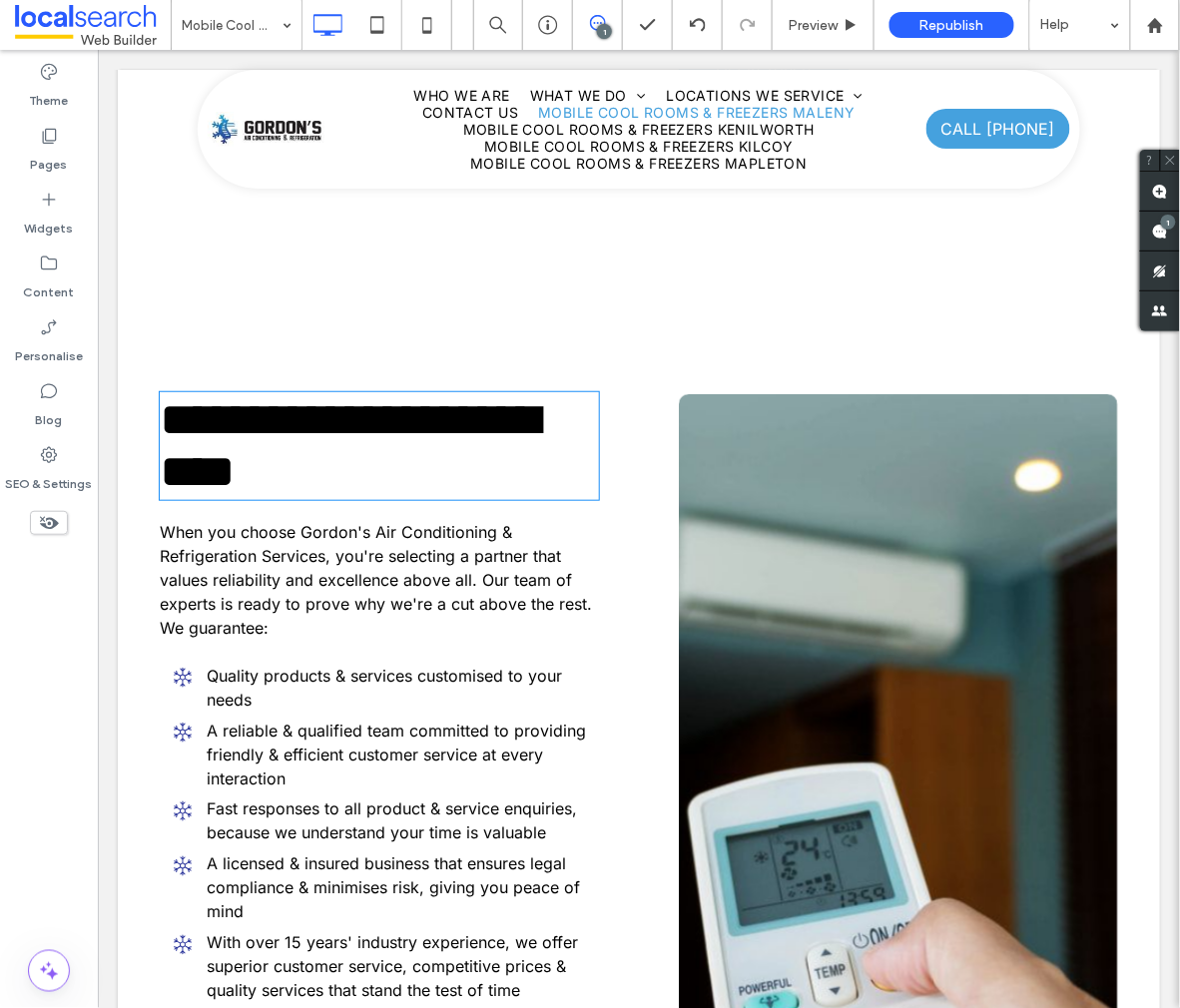 type on "****" 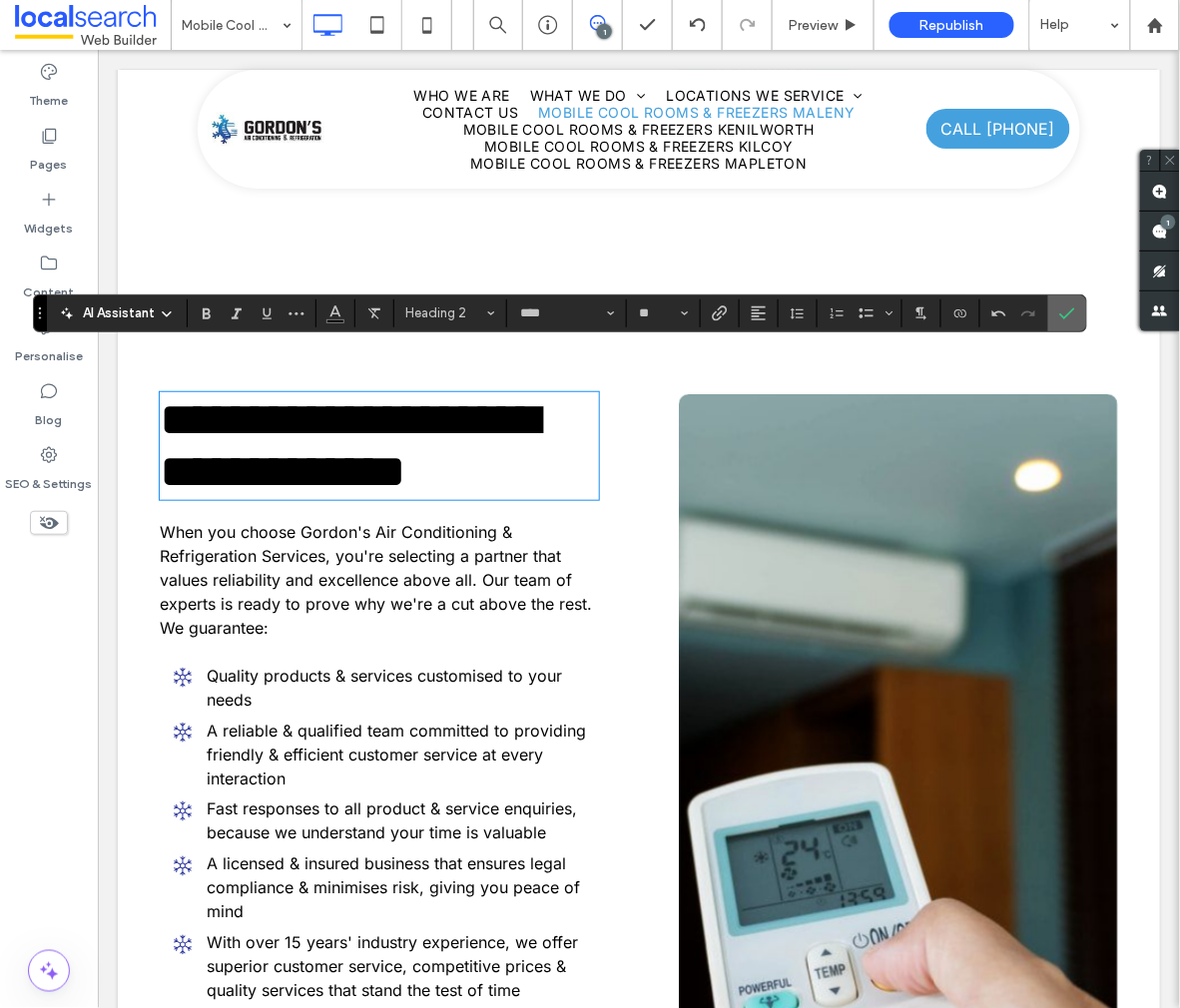 click 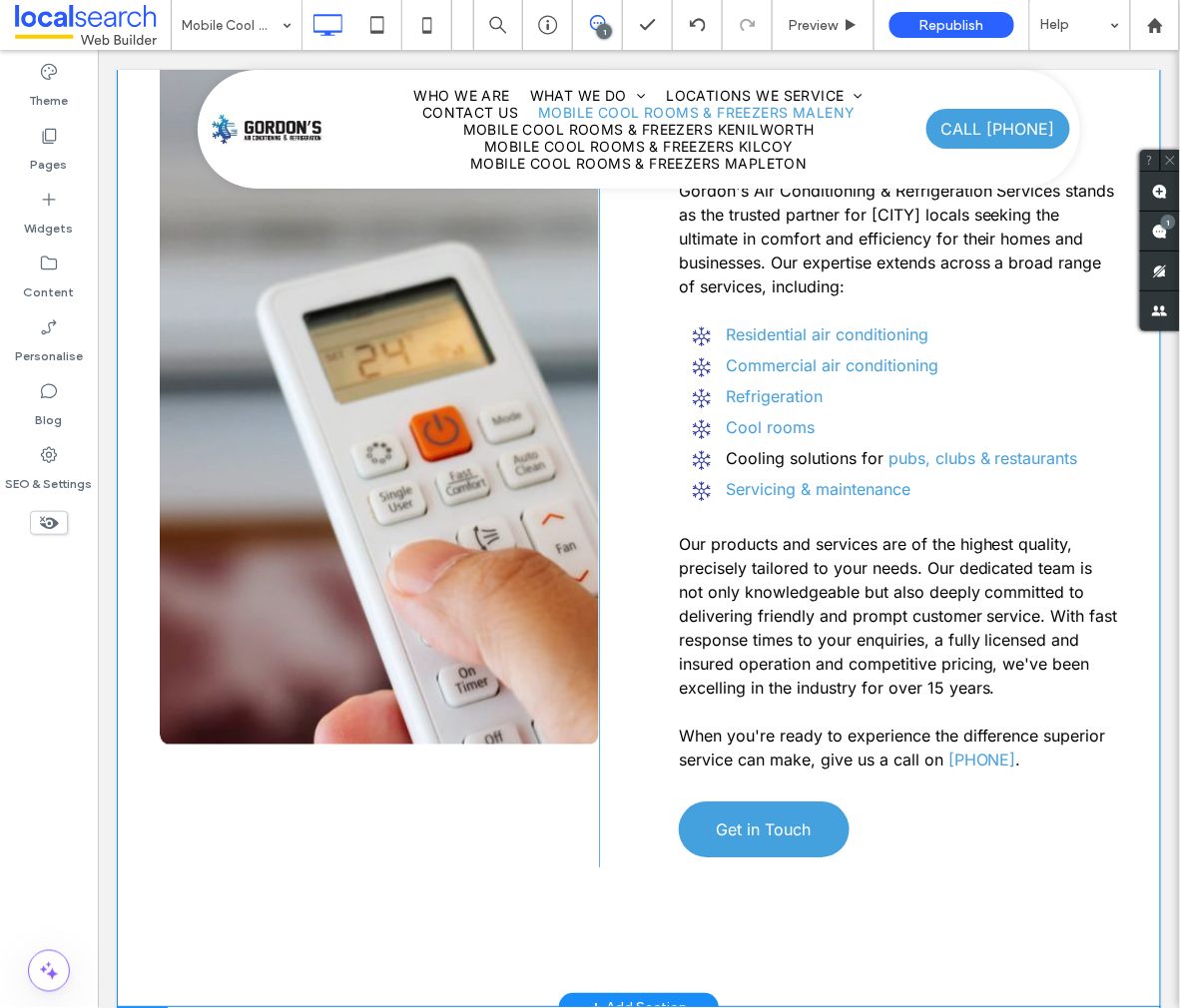 scroll, scrollTop: 992, scrollLeft: 0, axis: vertical 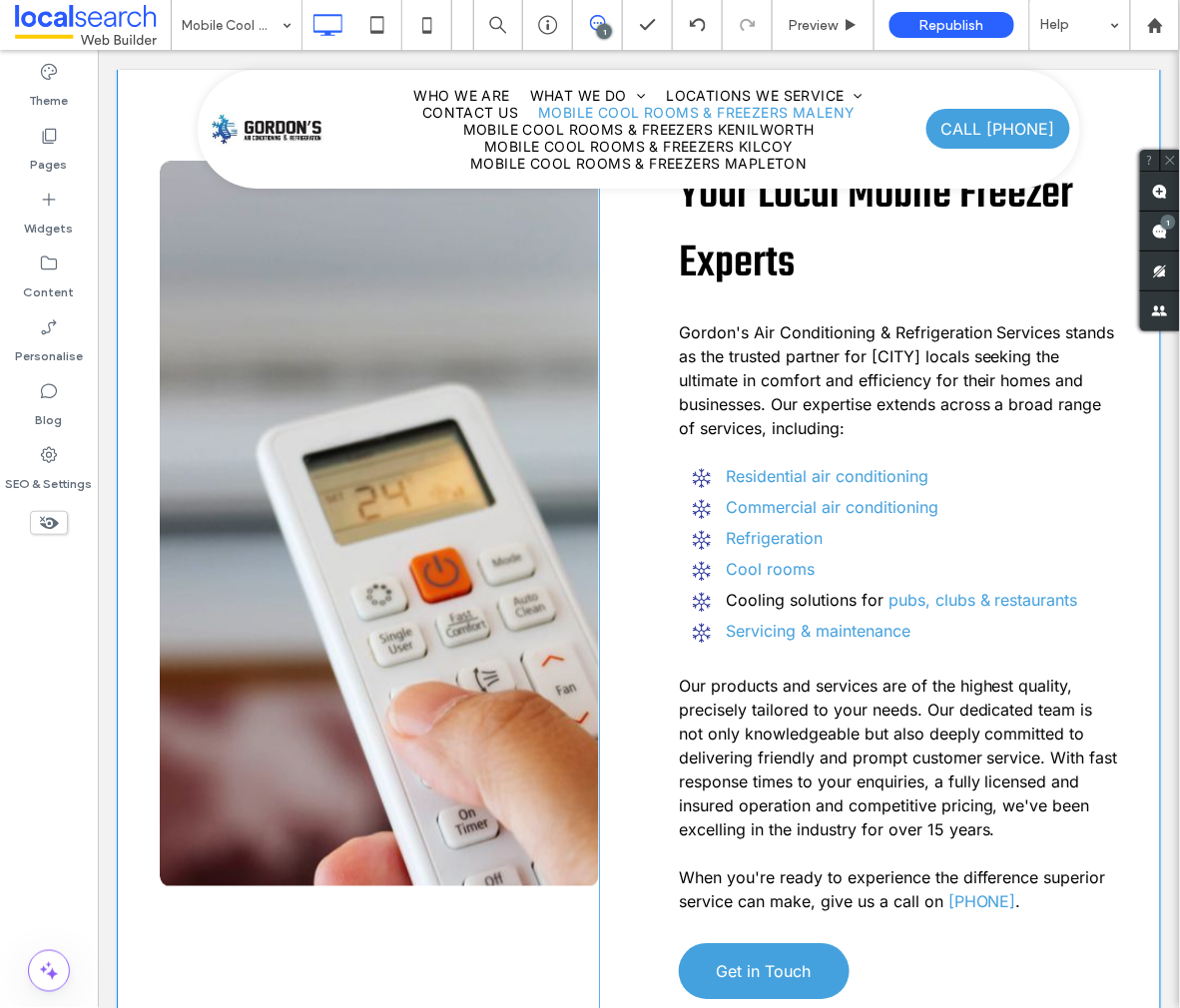 click on "Gordon's Air Conditioning & Refrigeration Services stands as the trusted partner for [CITY] locals seeking the ultimate in comfort and efficiency for their homes and businesses. Our expertise extends across a broad range of services, including:" at bounding box center (895, 379) 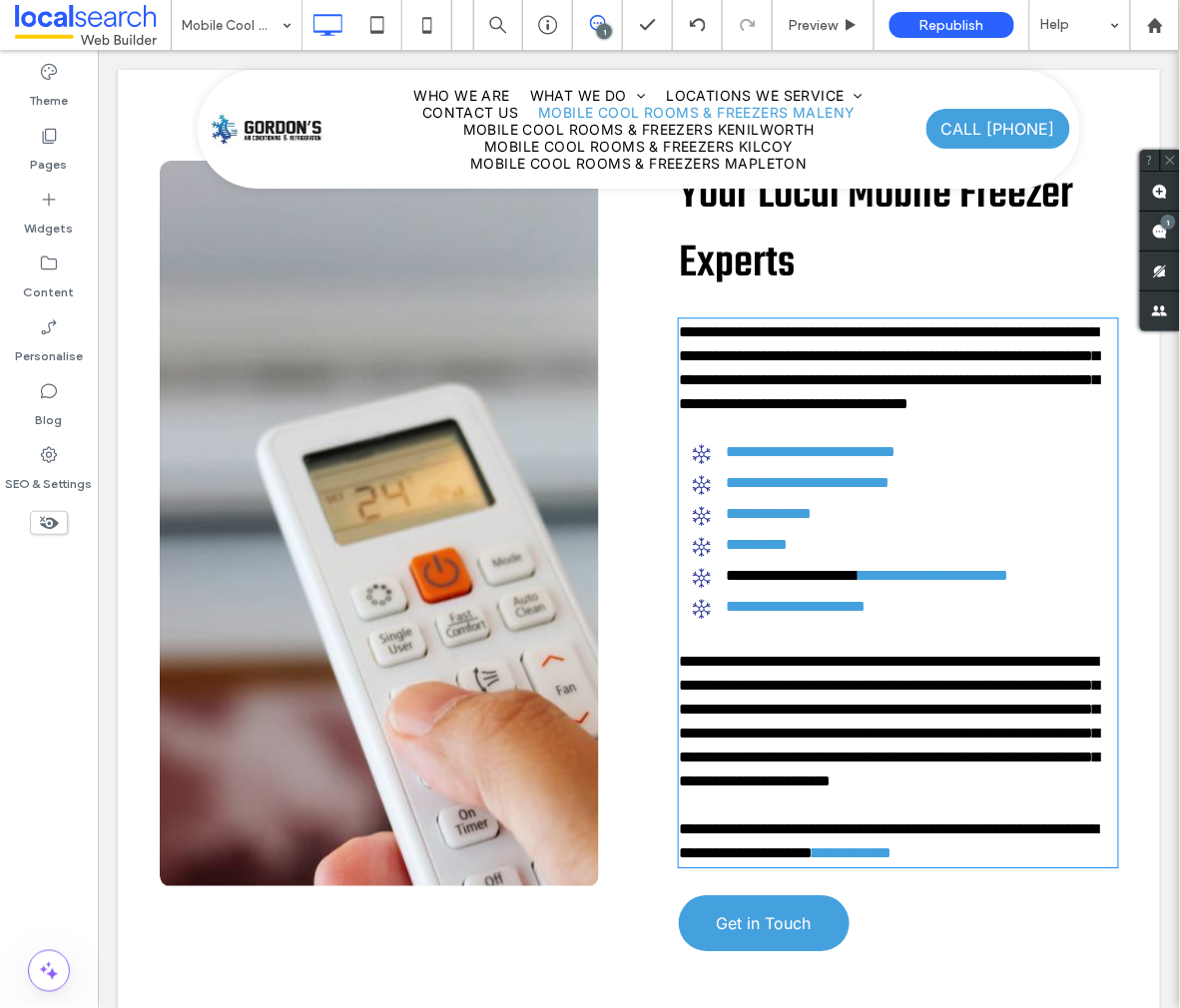 type on "*****" 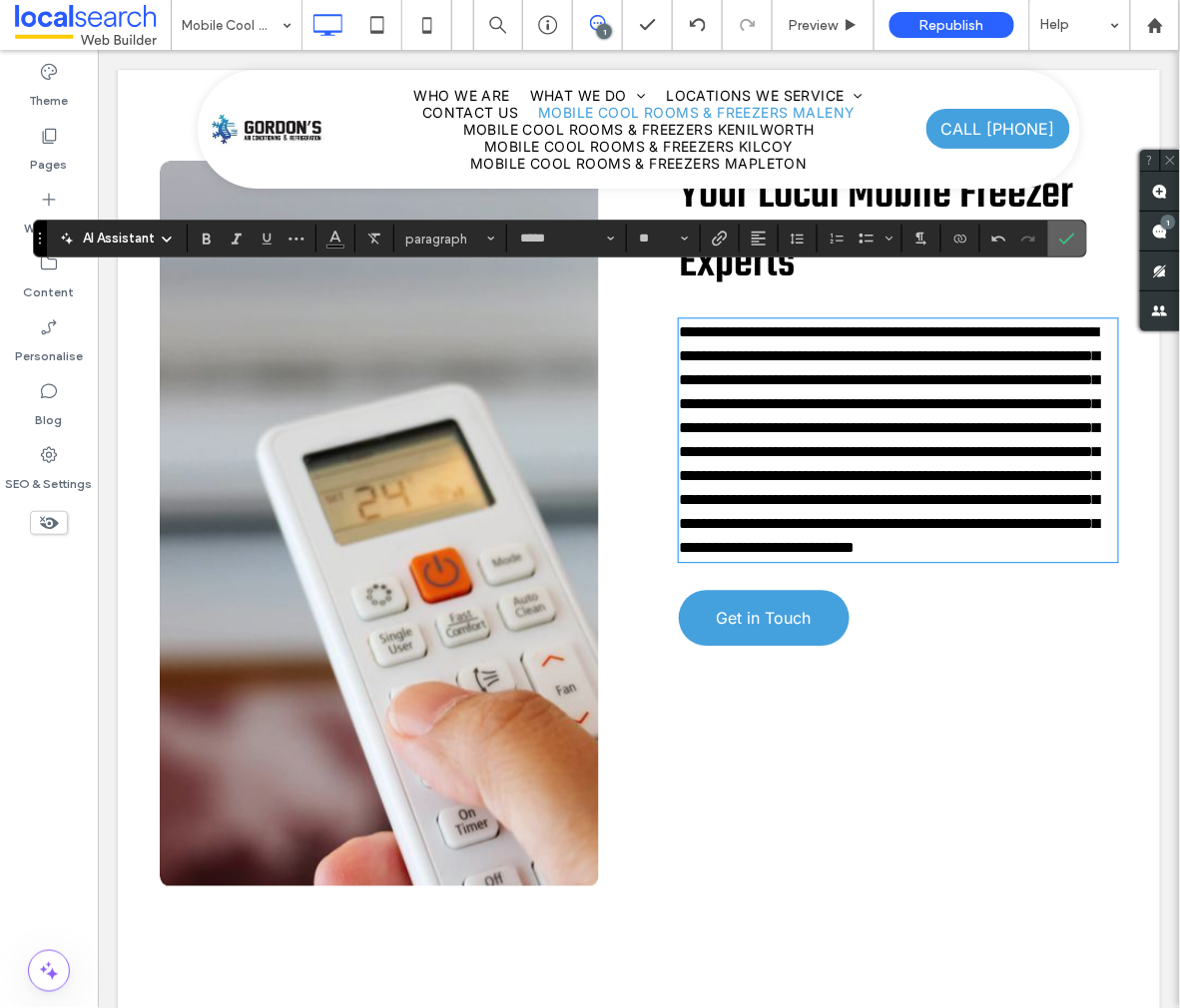 click 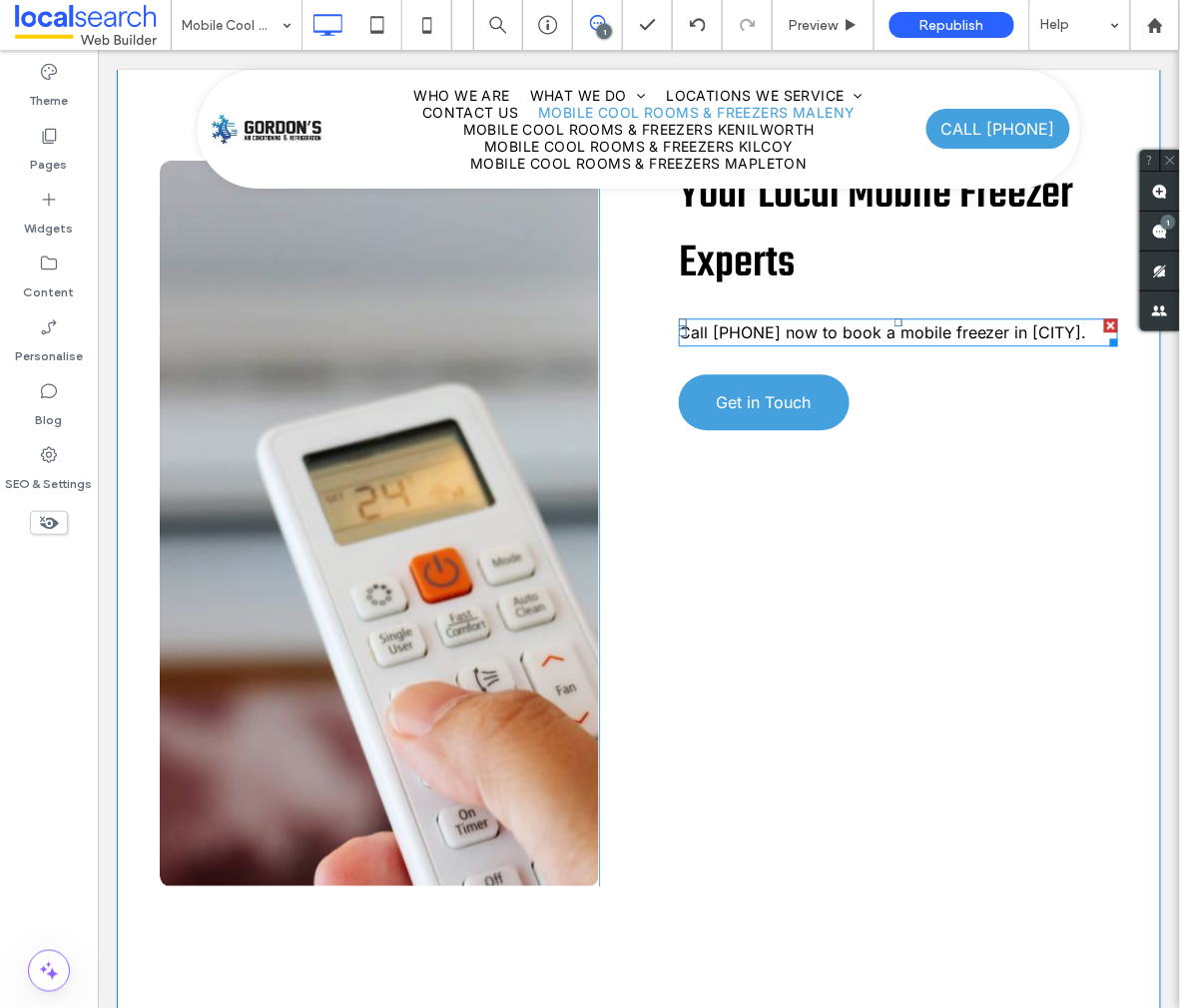 click on "Call [PHONE] now to book a mobile freezer in [CITY]." at bounding box center [882, 331] 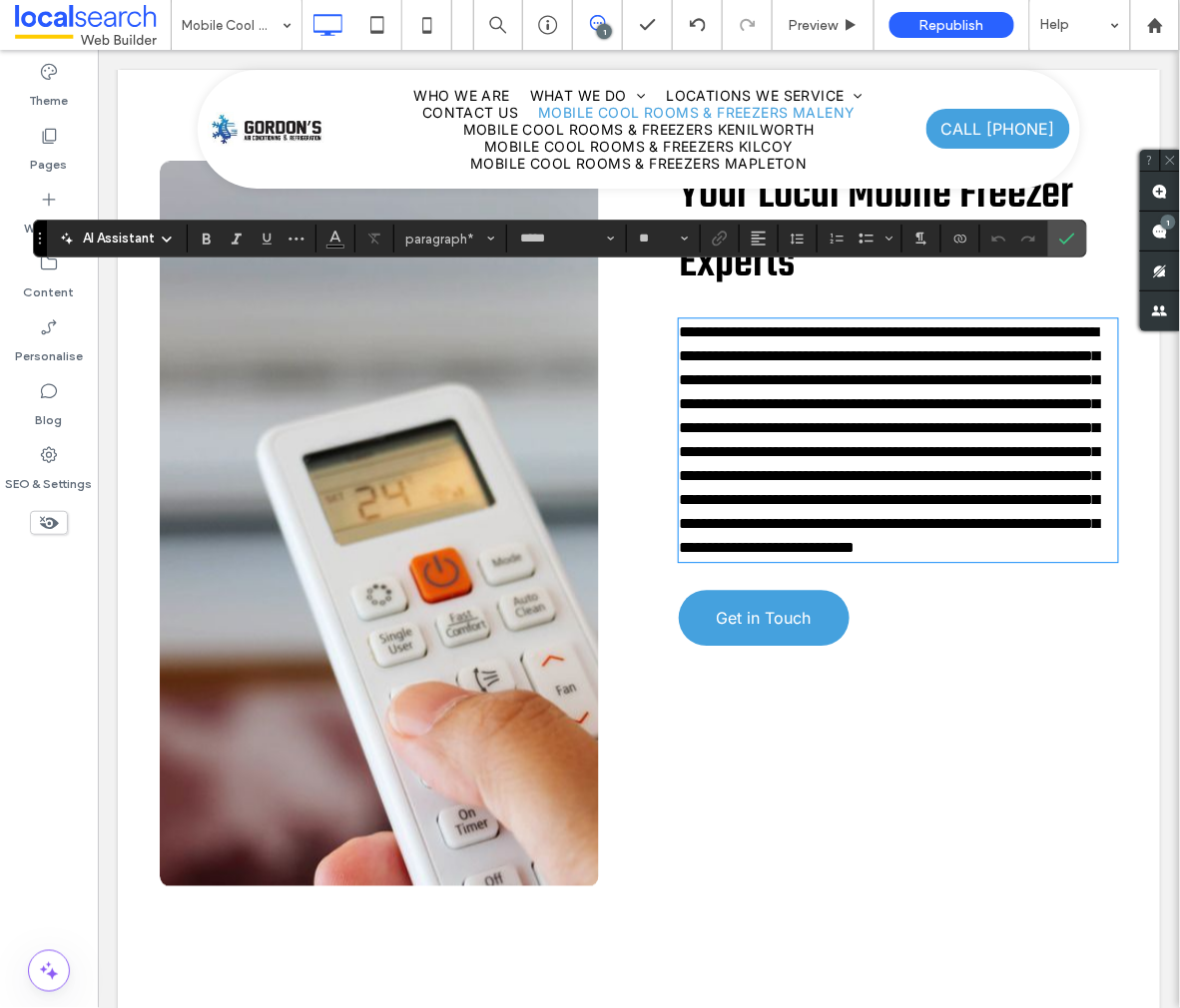 click on "**********" at bounding box center (888, 438) 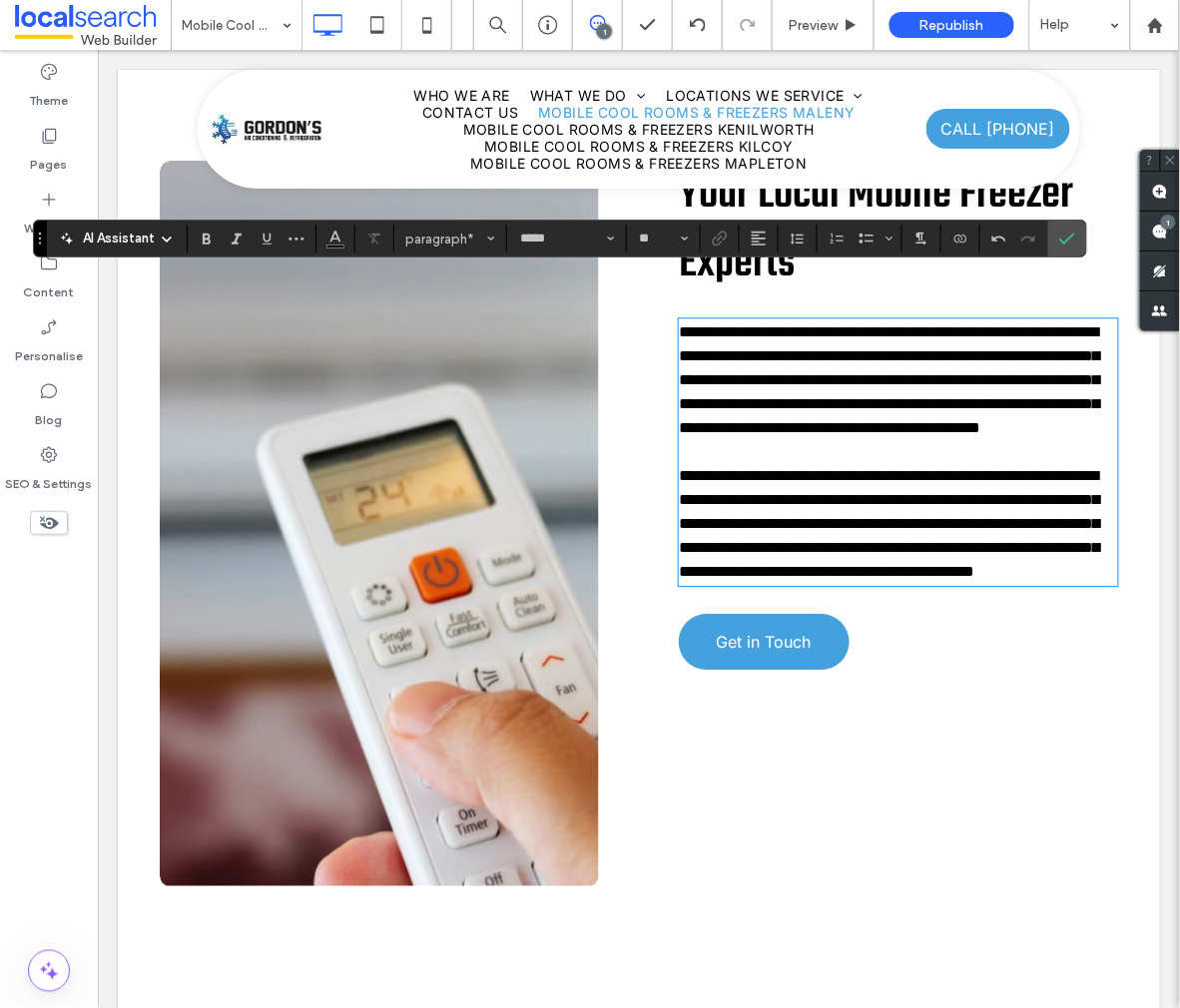 click at bounding box center [897, 451] 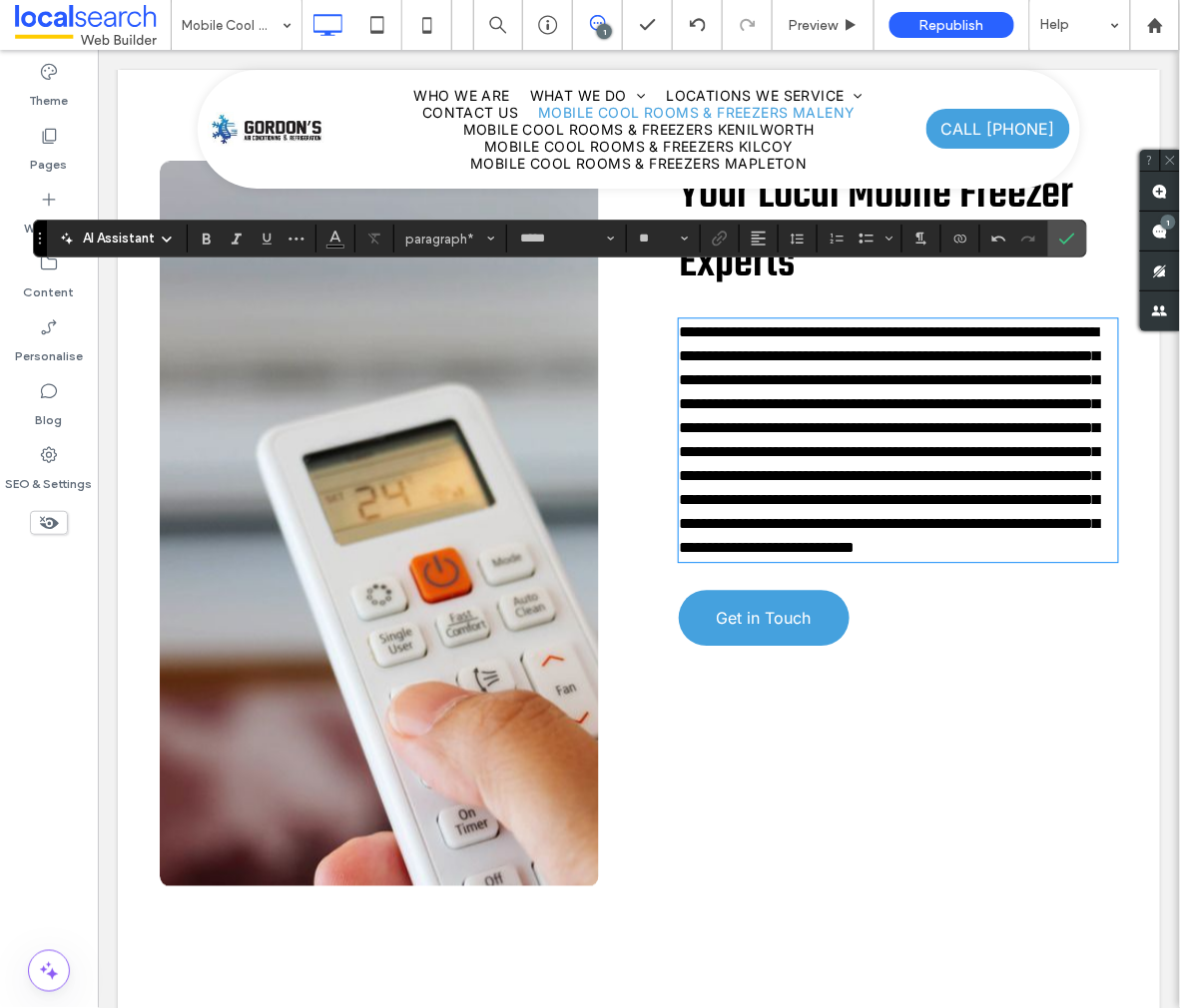click on "**********" at bounding box center [888, 438] 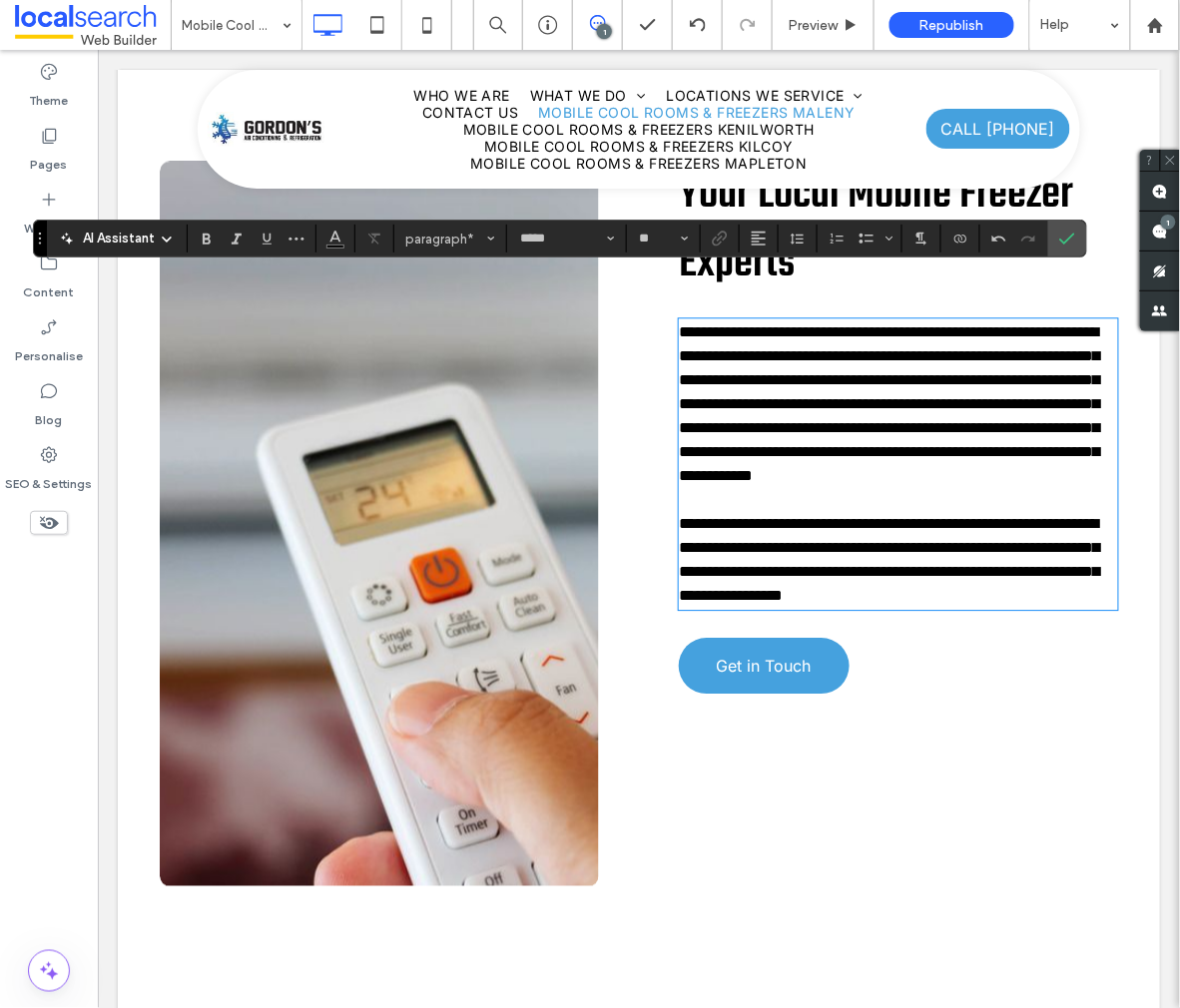 click on "**********" at bounding box center (888, 558) 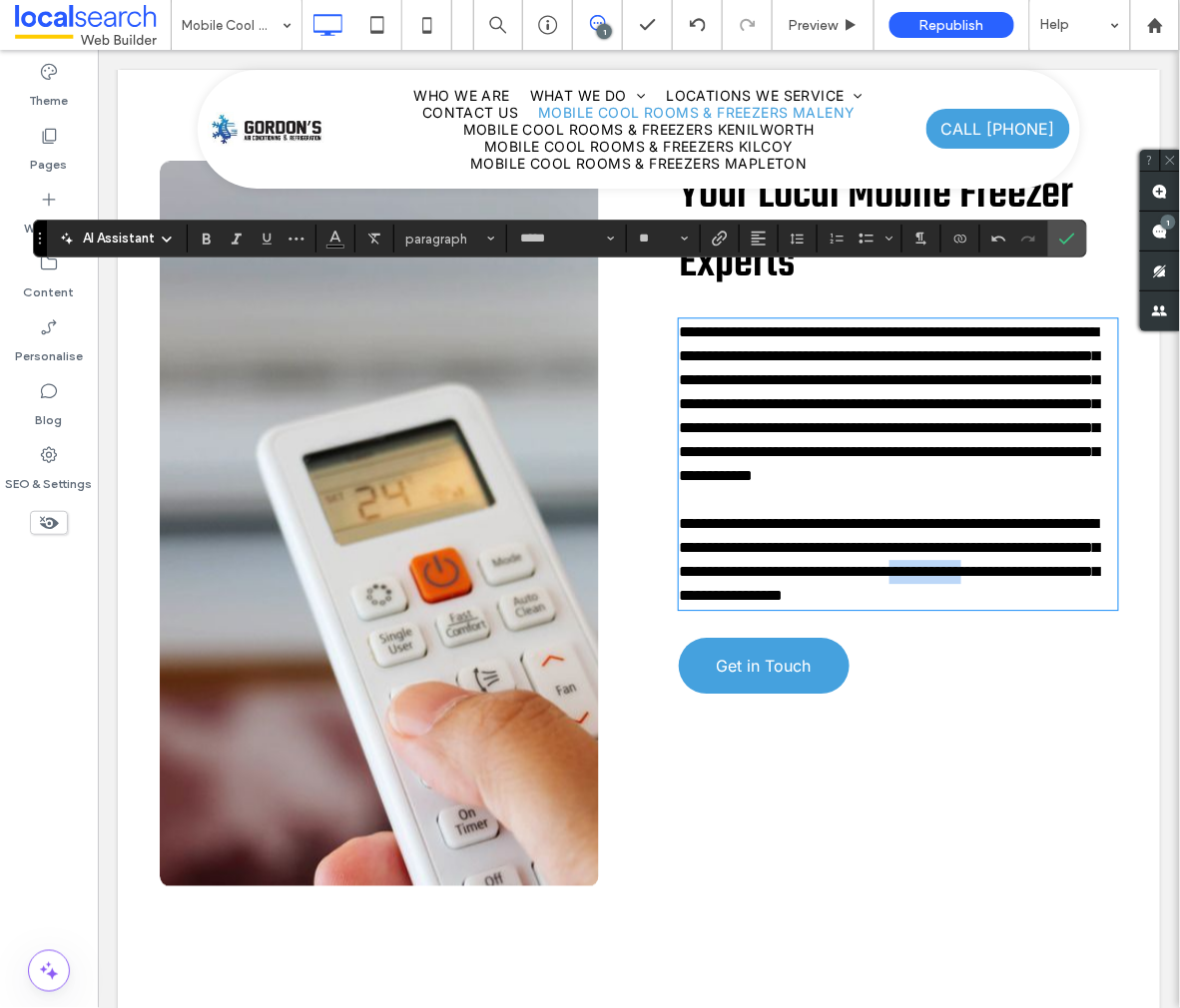 drag, startPoint x: 813, startPoint y: 575, endPoint x: 713, endPoint y: 578, distance: 100.04499 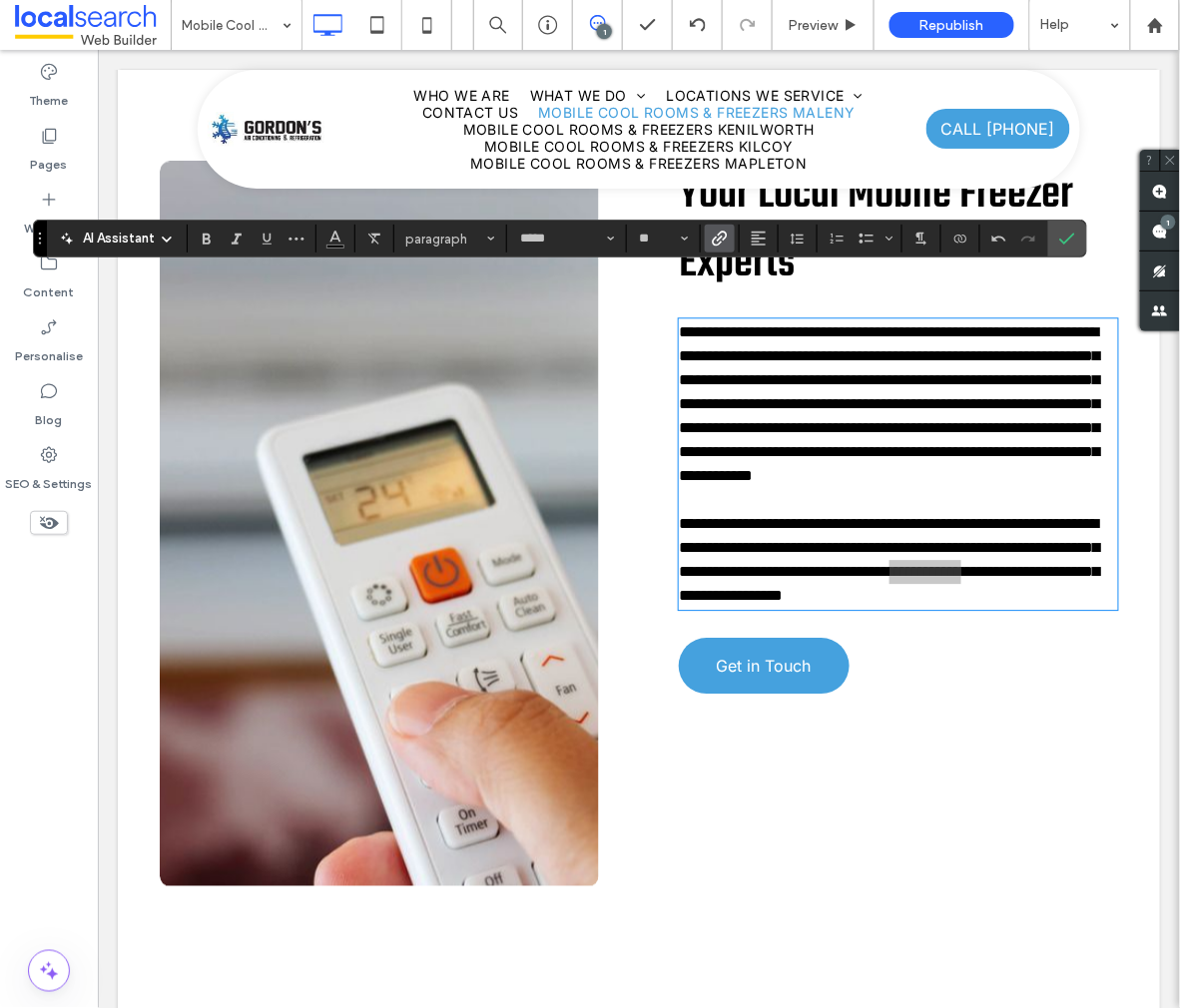 click 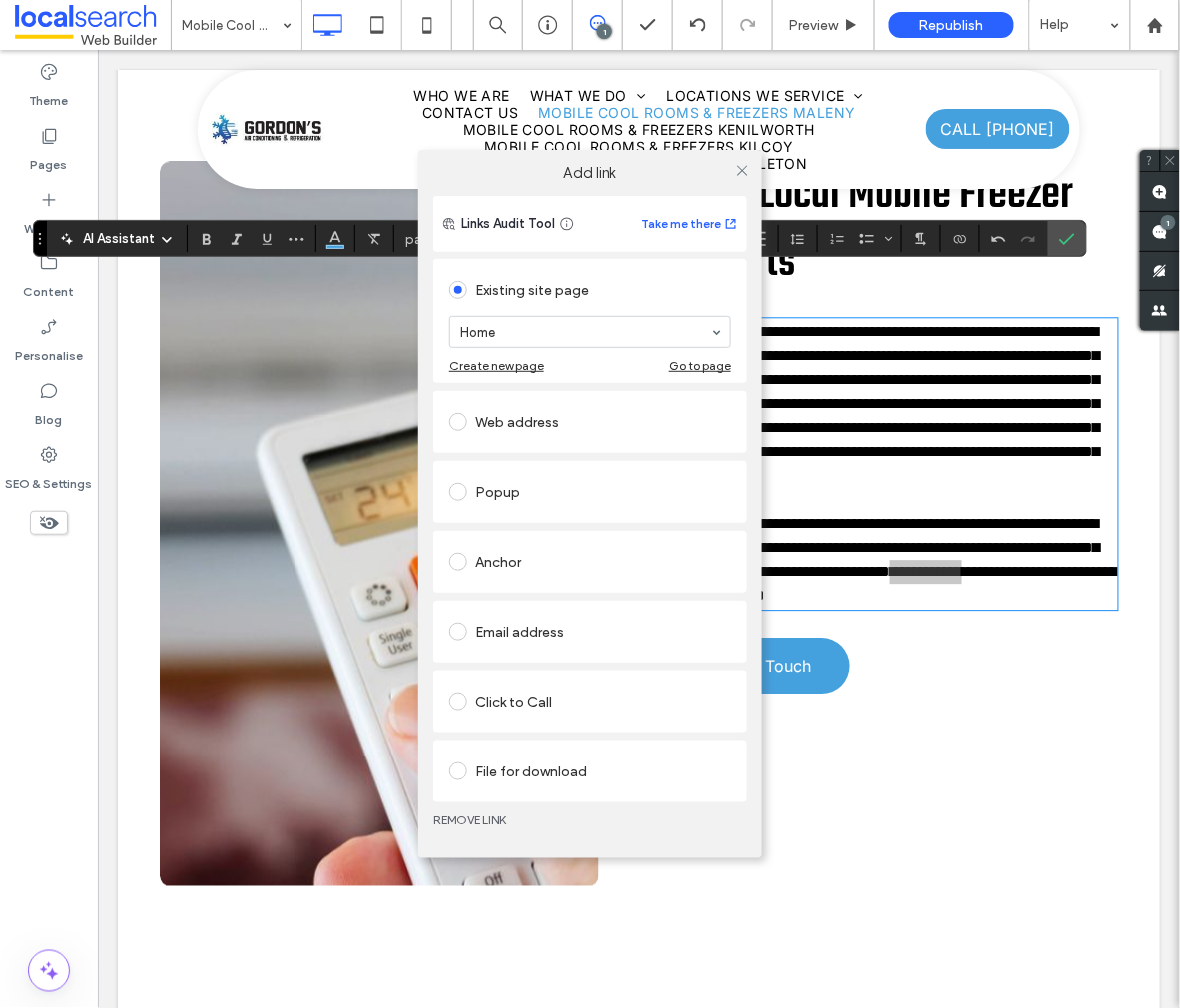 click on "Click to Call" at bounding box center (590, 702) 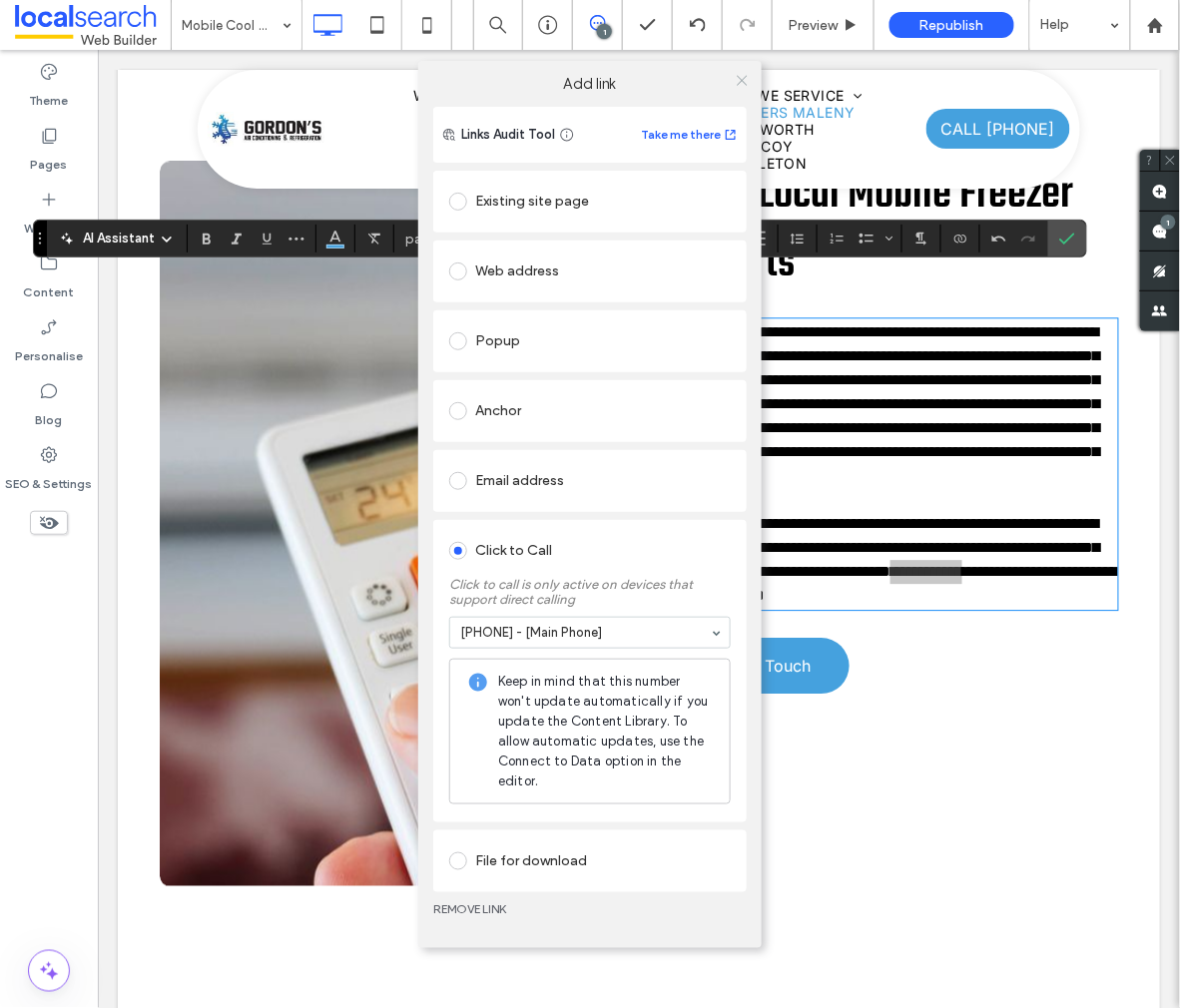 click 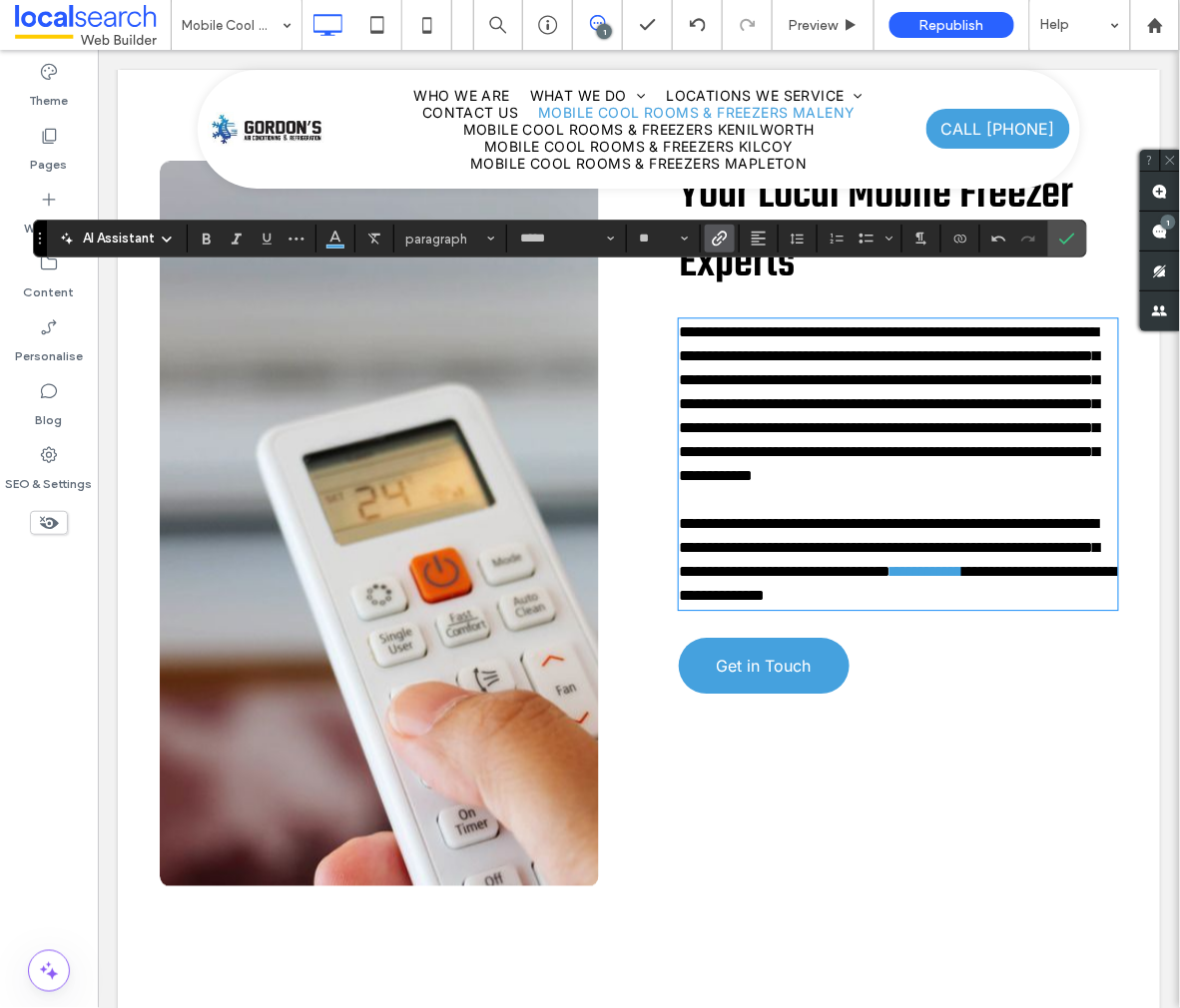 click on "**********" at bounding box center [888, 546] 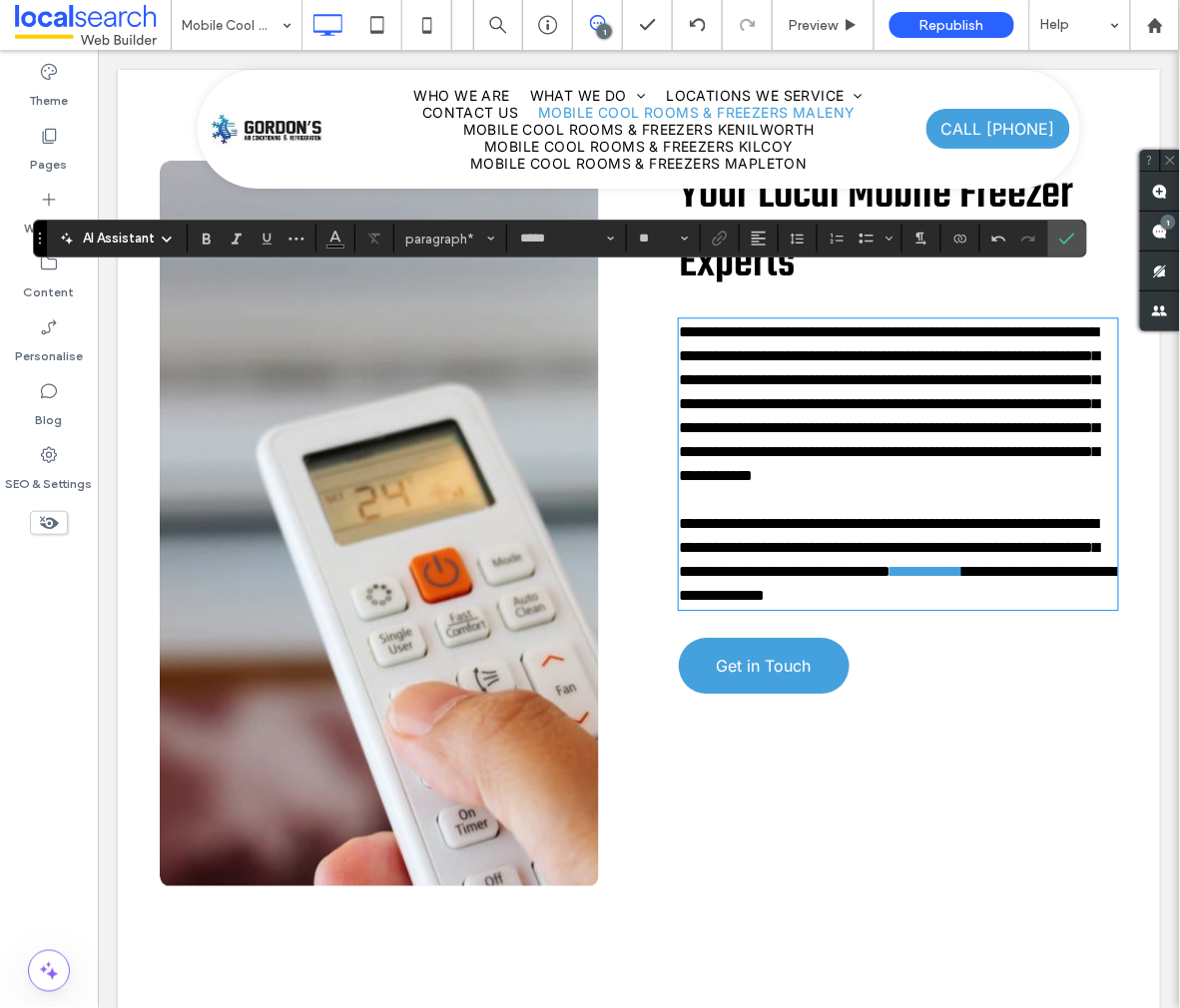 click on "**********" at bounding box center [897, 559] 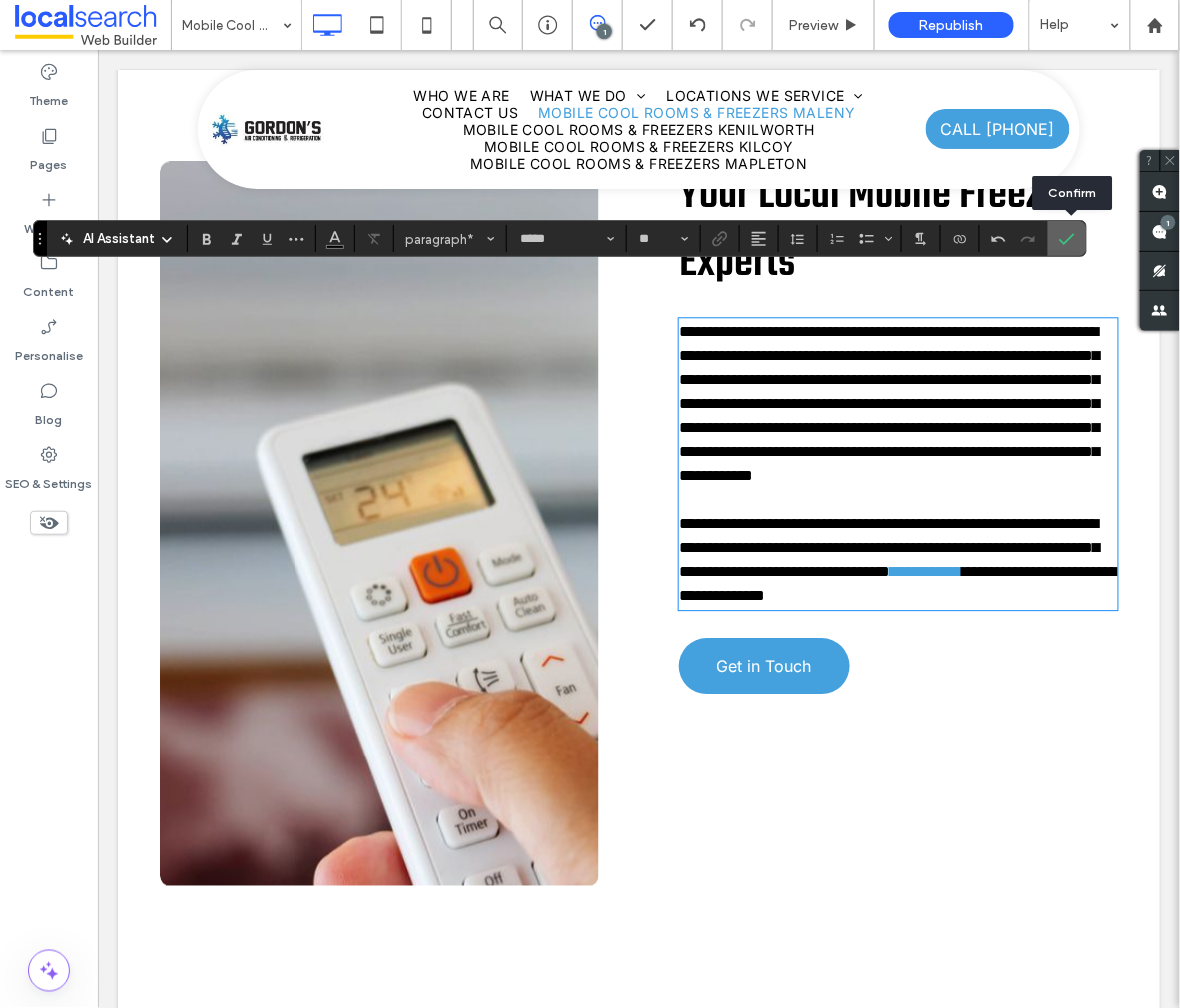 click at bounding box center (1067, 239) 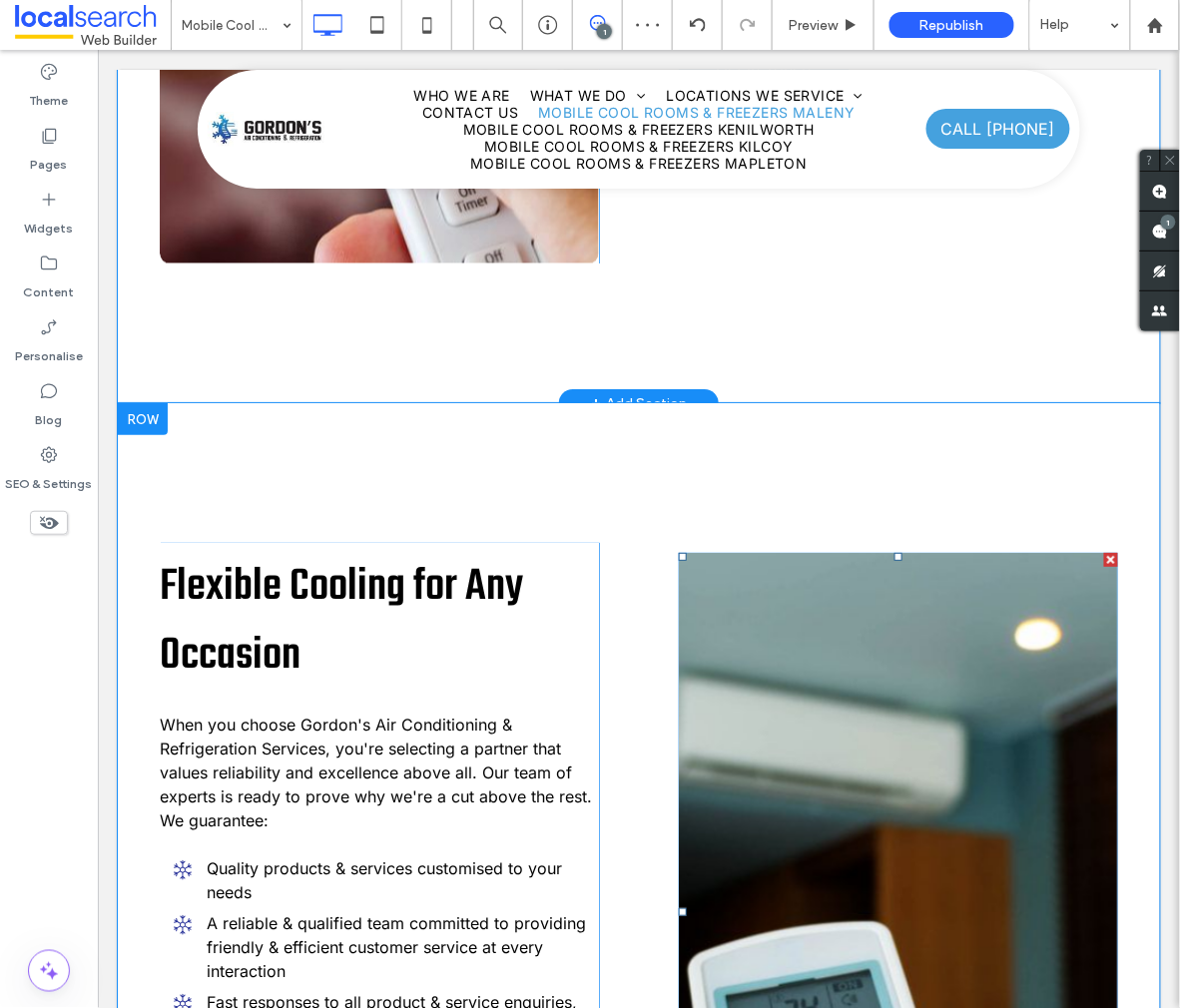 scroll, scrollTop: 1876, scrollLeft: 0, axis: vertical 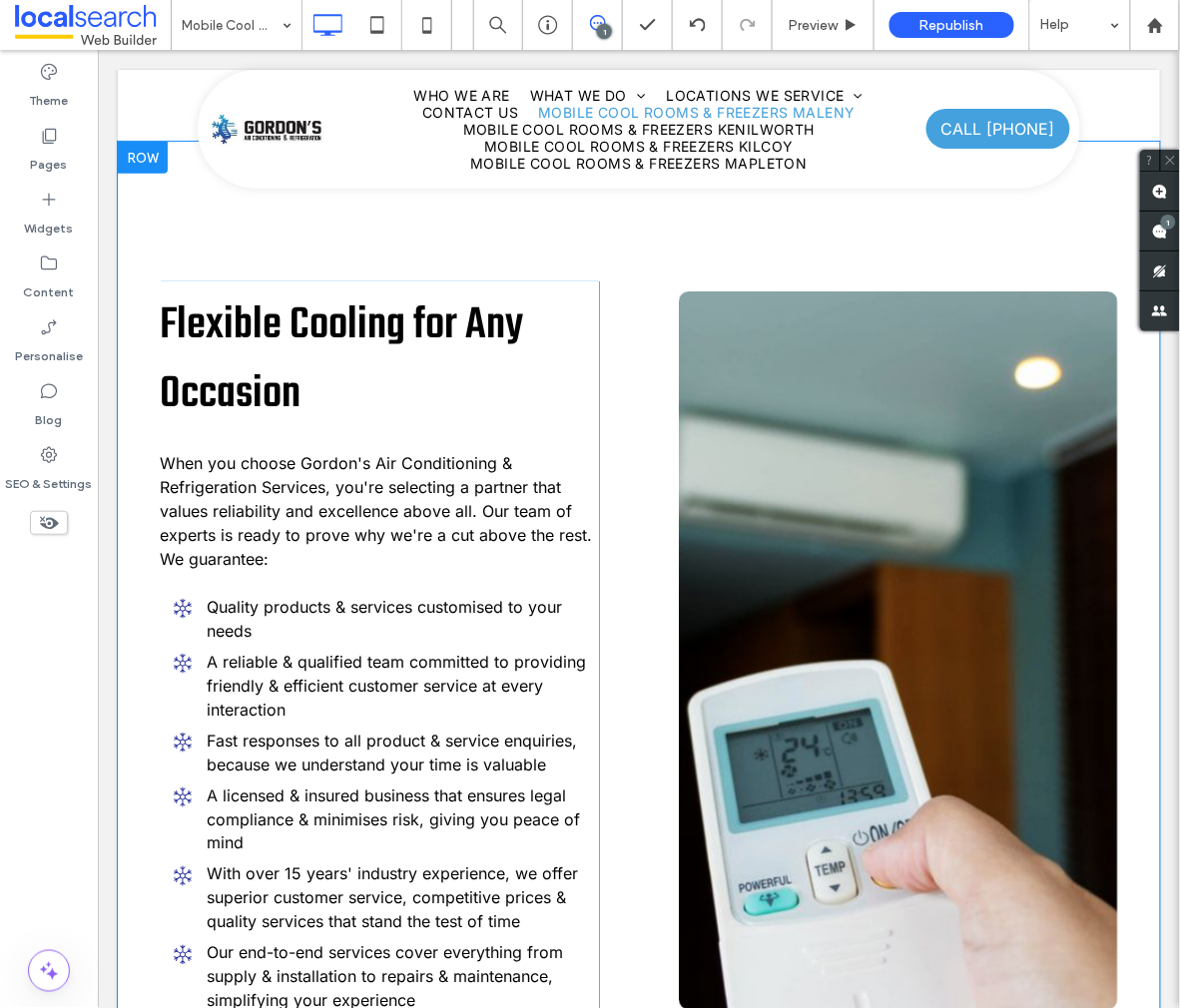 click on "Quality products & services customised to your needs" at bounding box center [384, 618] 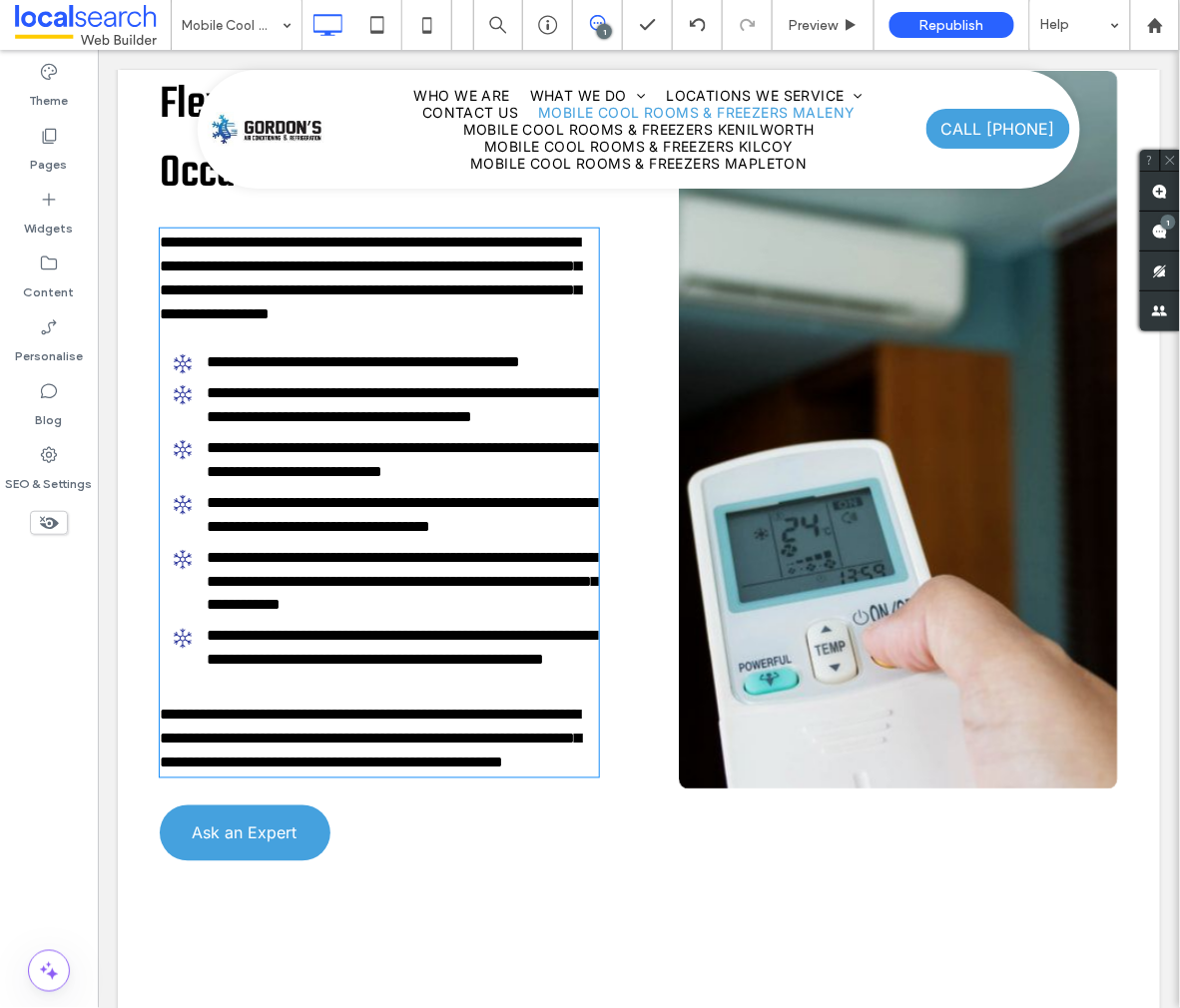 type on "*****" 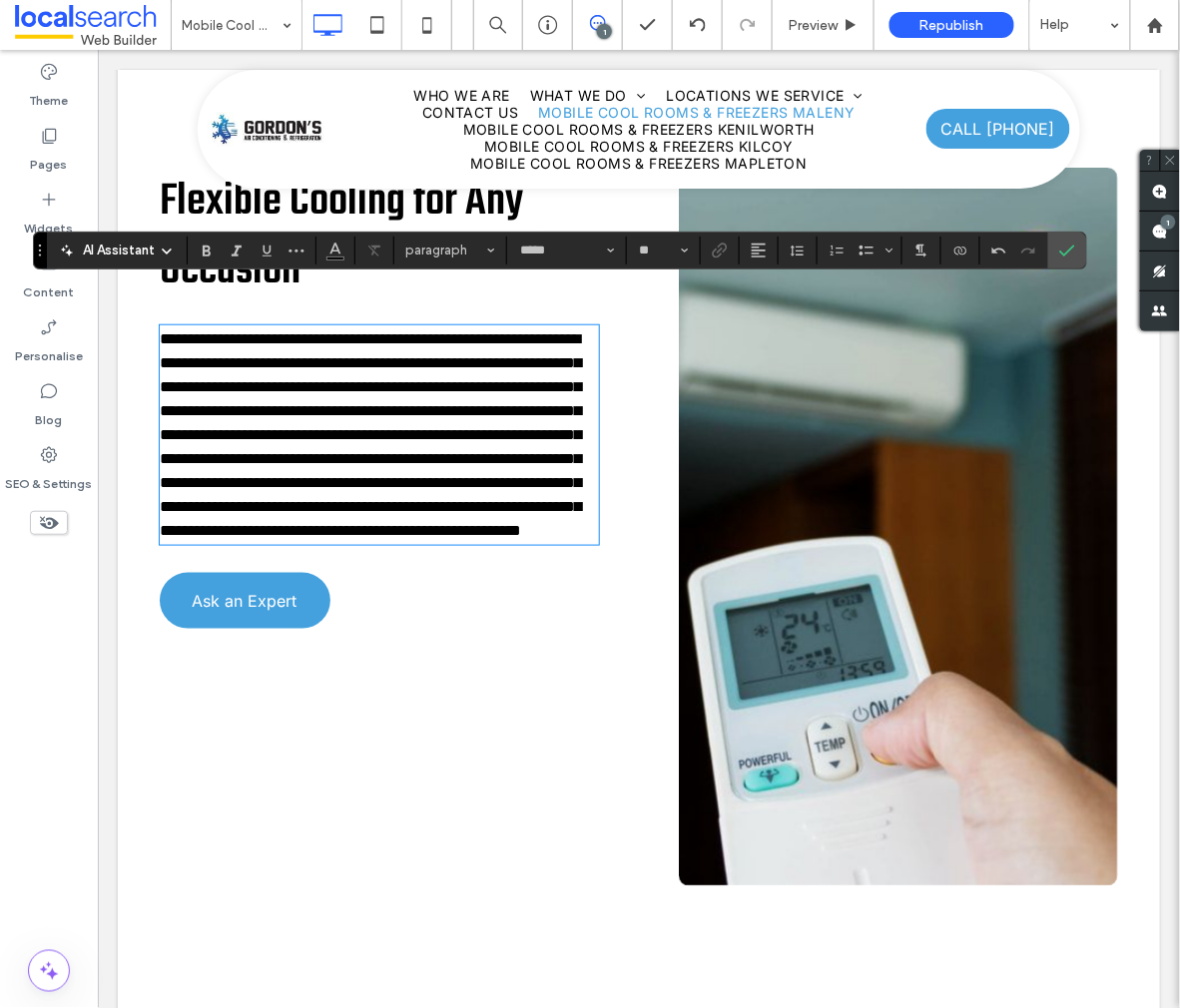 scroll, scrollTop: 1996, scrollLeft: 0, axis: vertical 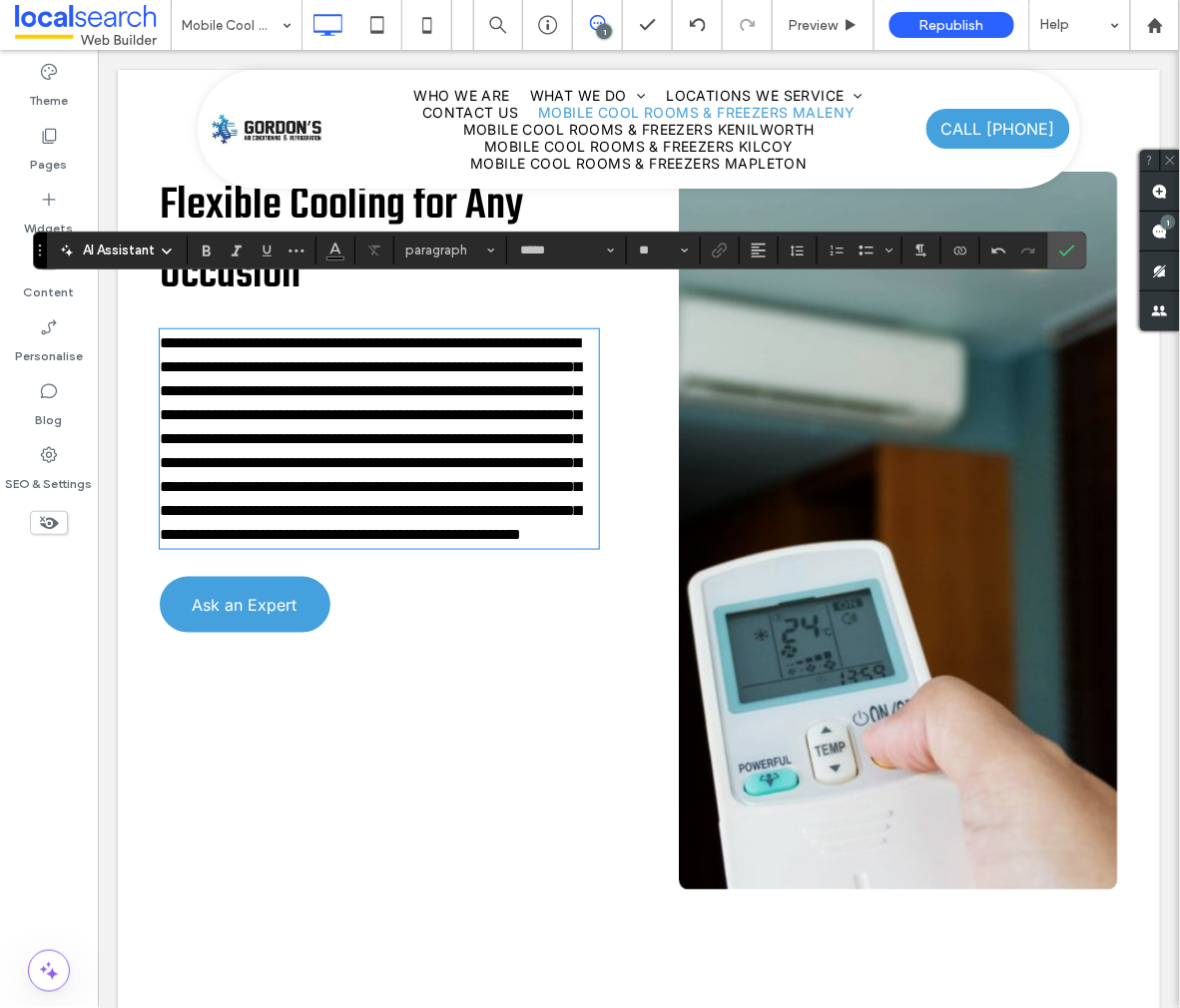 click on "**********" at bounding box center [369, 437] 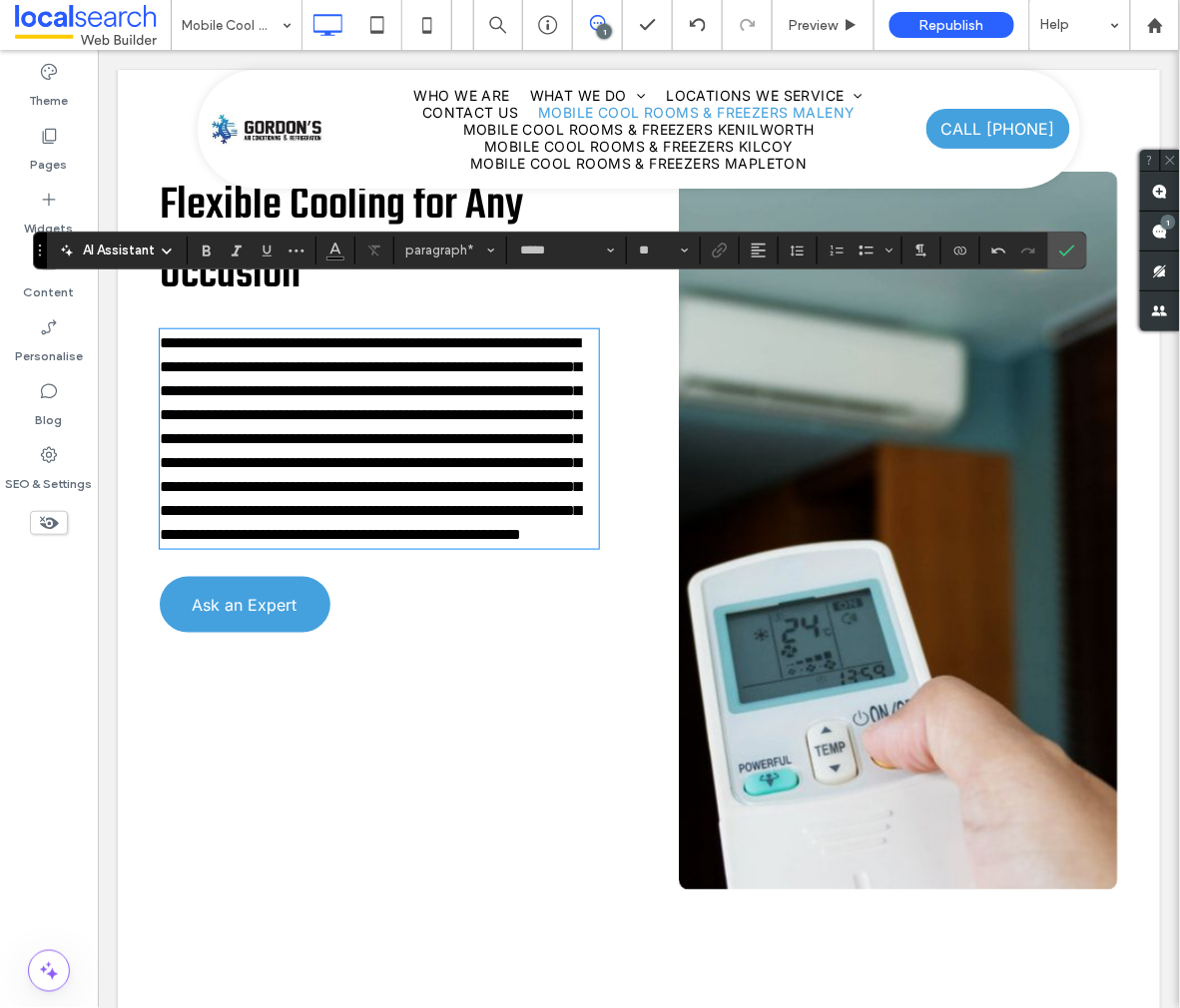 click on "**********" at bounding box center (369, 437) 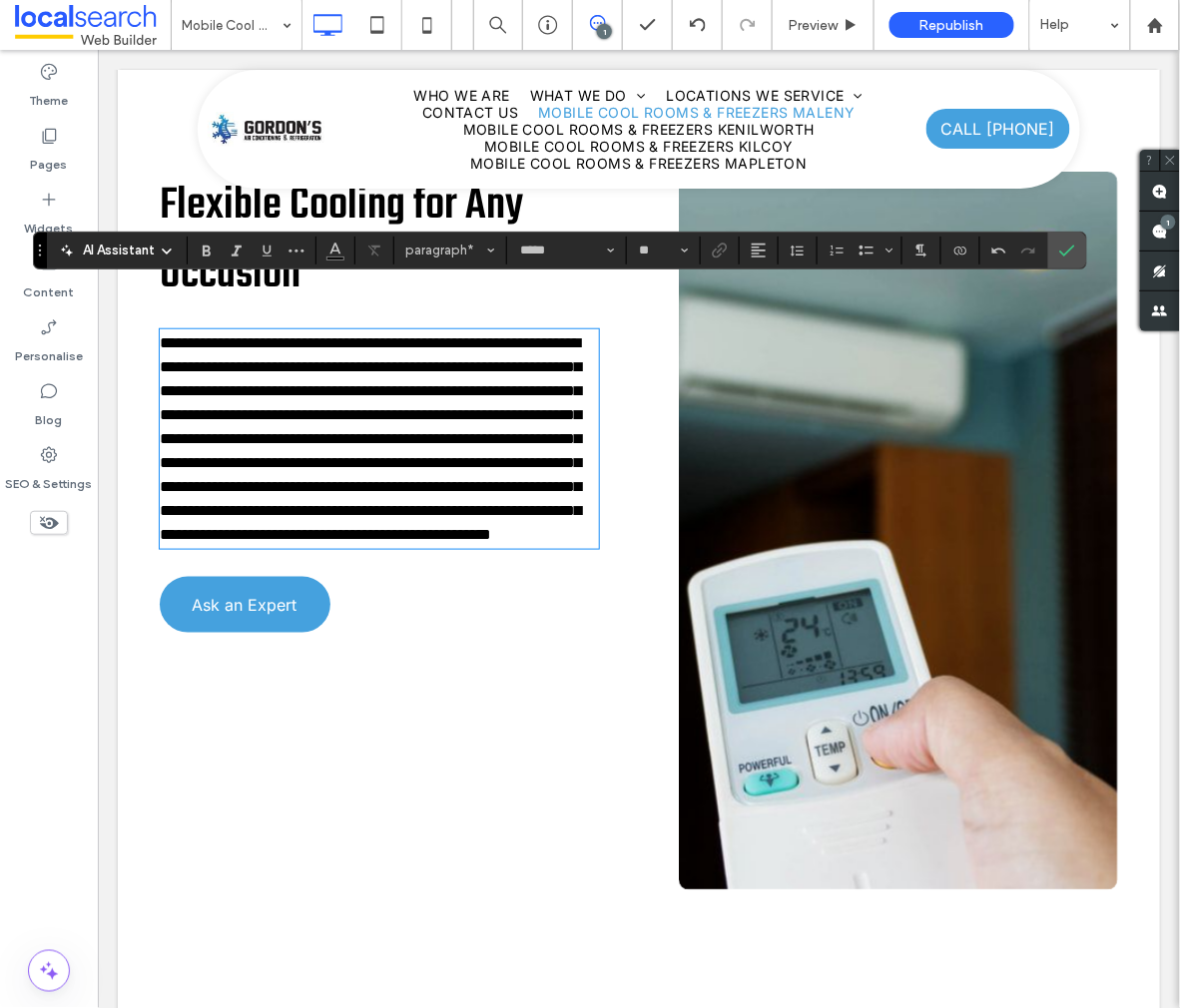 click on "**********" at bounding box center (369, 437) 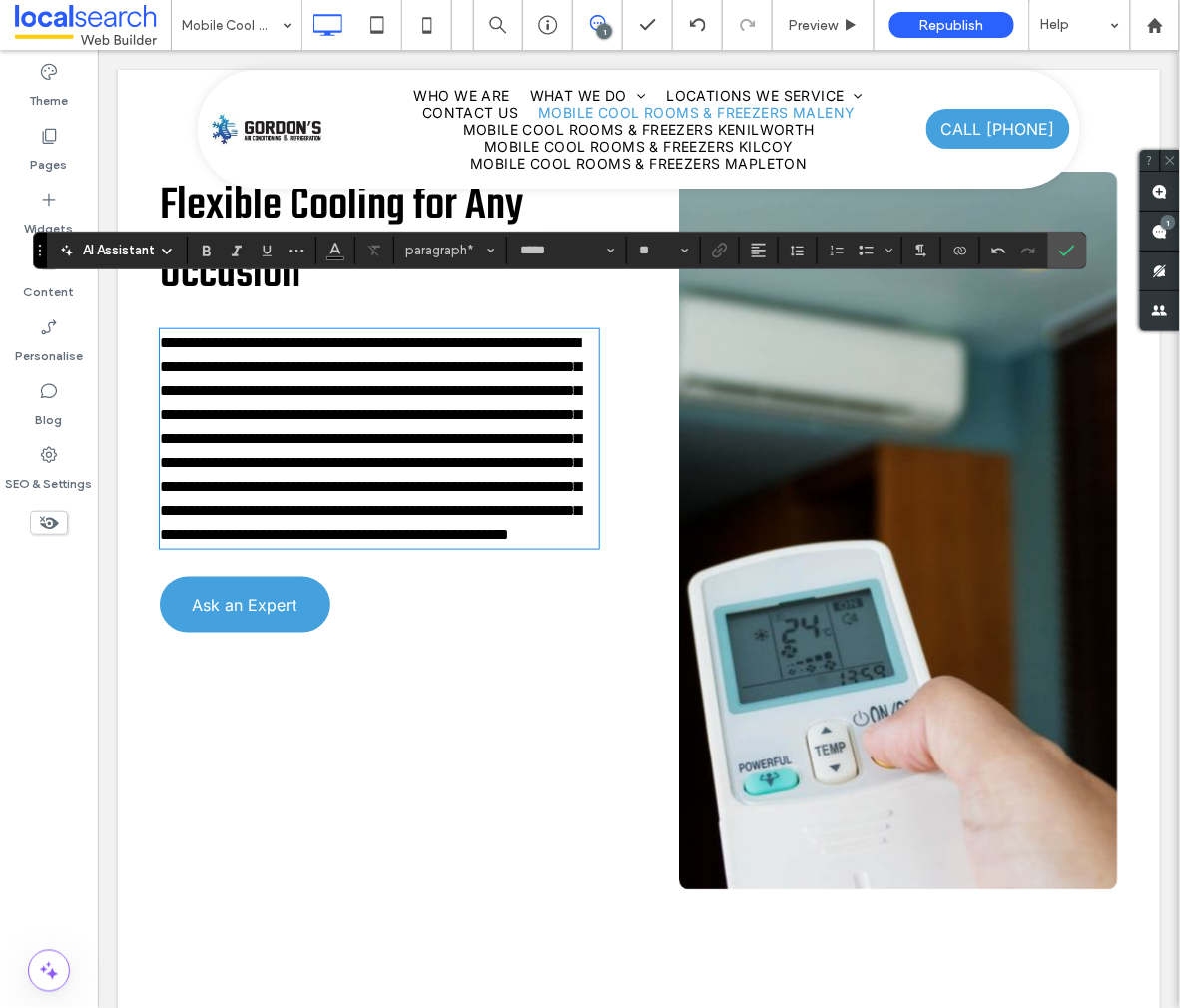 click on "**********" at bounding box center (369, 437) 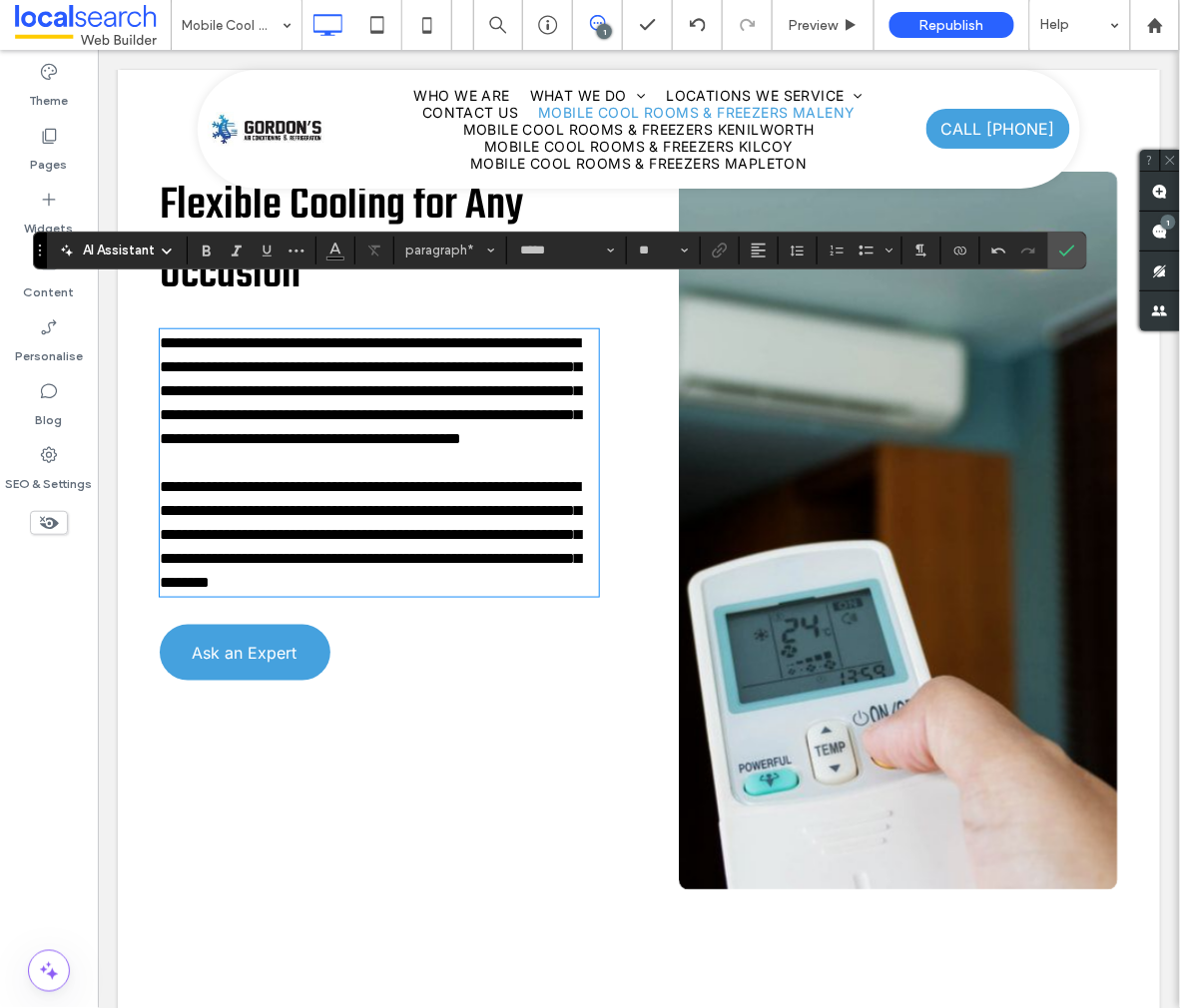 click at bounding box center [378, 462] 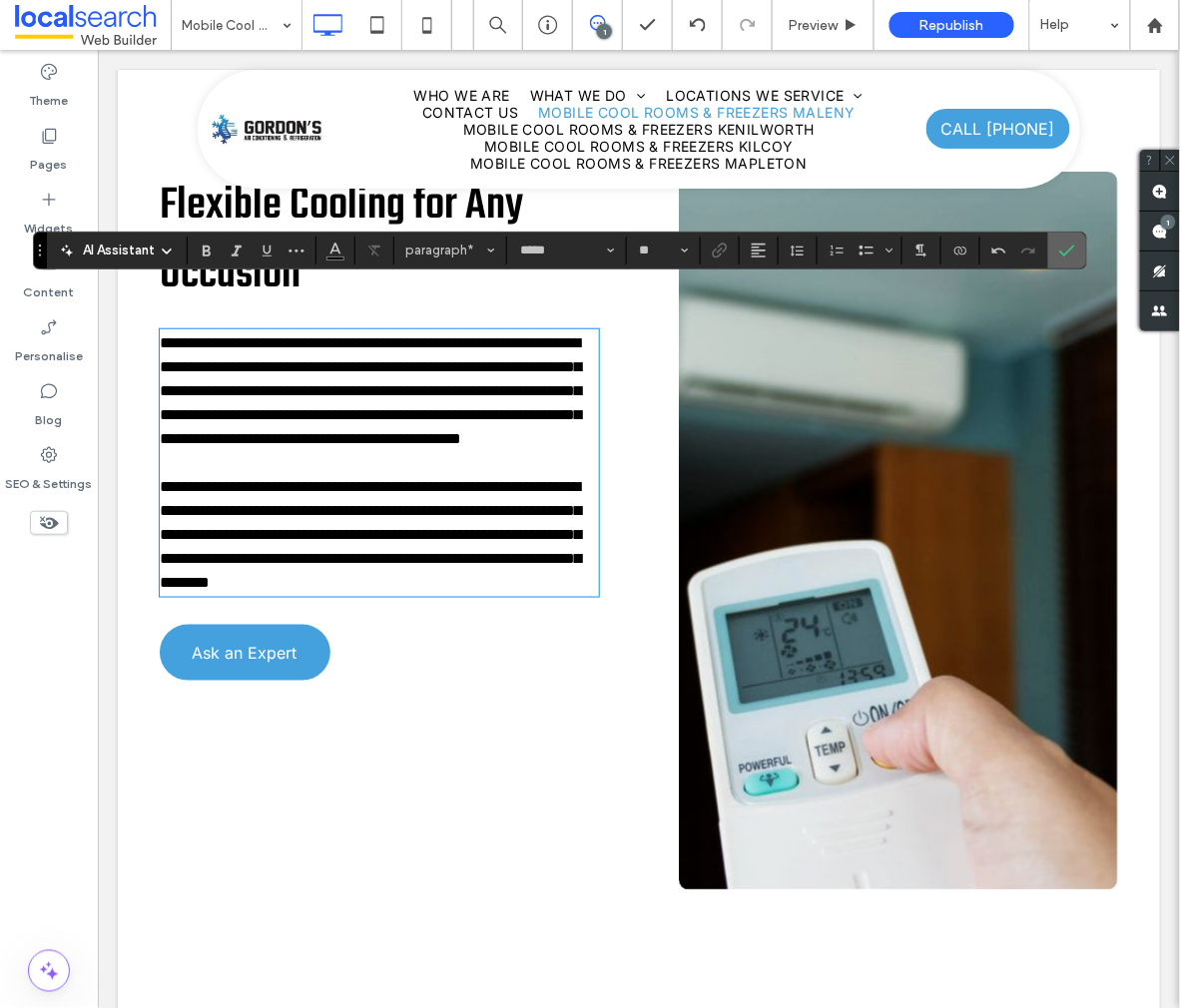 click at bounding box center [1067, 251] 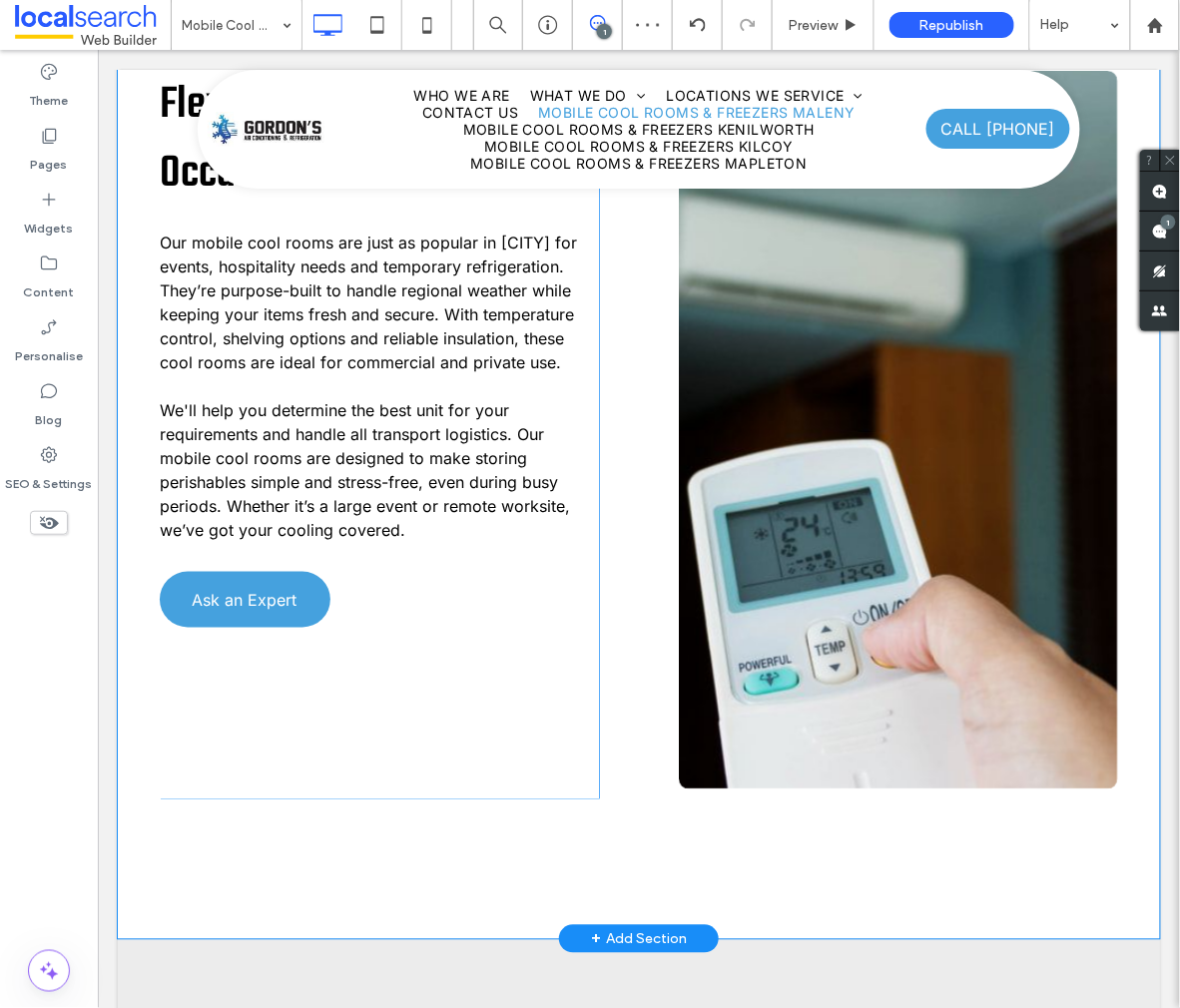 scroll, scrollTop: 2100, scrollLeft: 0, axis: vertical 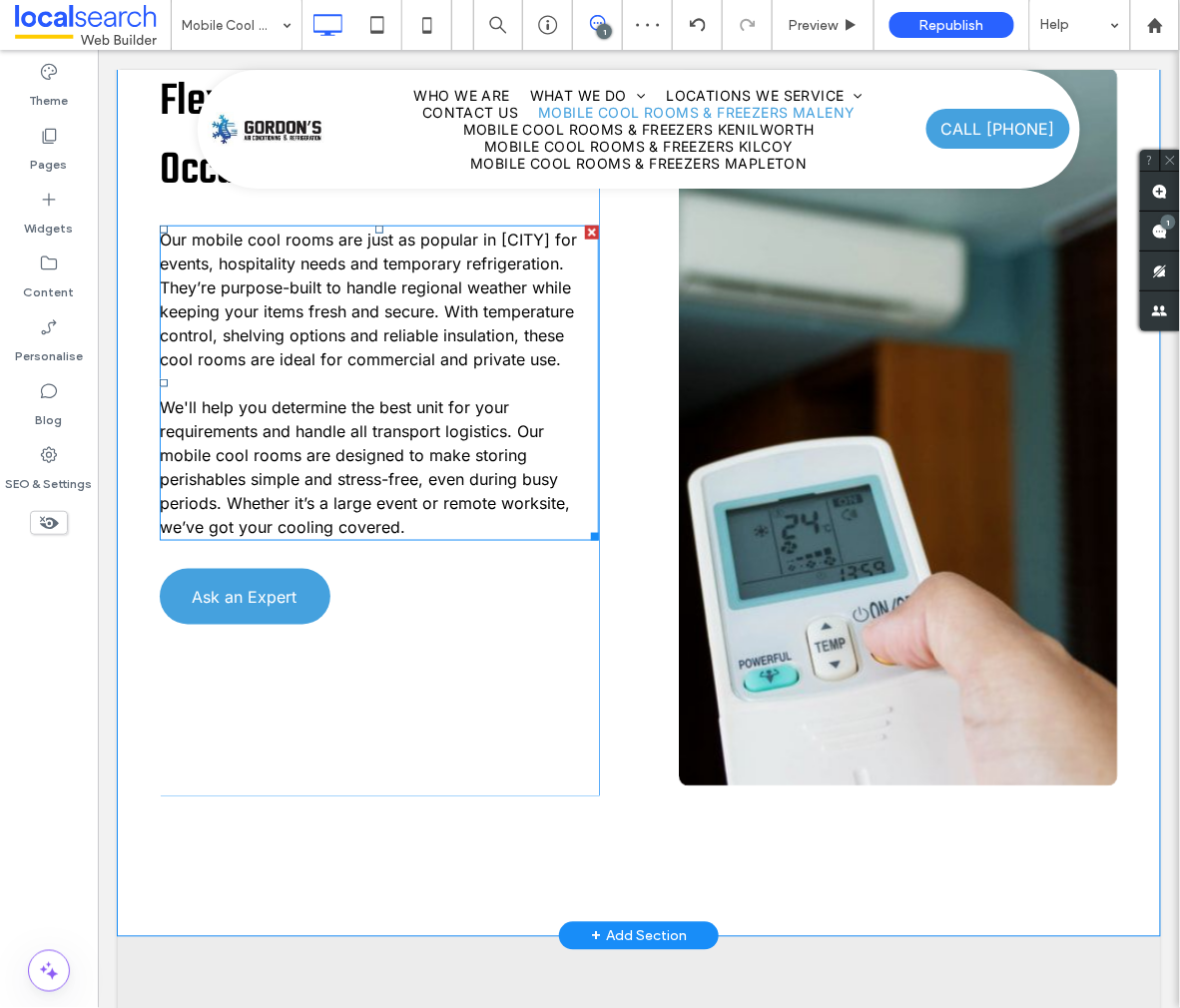 click on "We'll help you determine the best unit for your requirements and handle all transport logistics. Our mobile cool rooms are designed to make storing perishables simple and stress-free, even during busy periods. Whether it’s a large event or remote worksite, we’ve got your cooling covered." at bounding box center (378, 466) 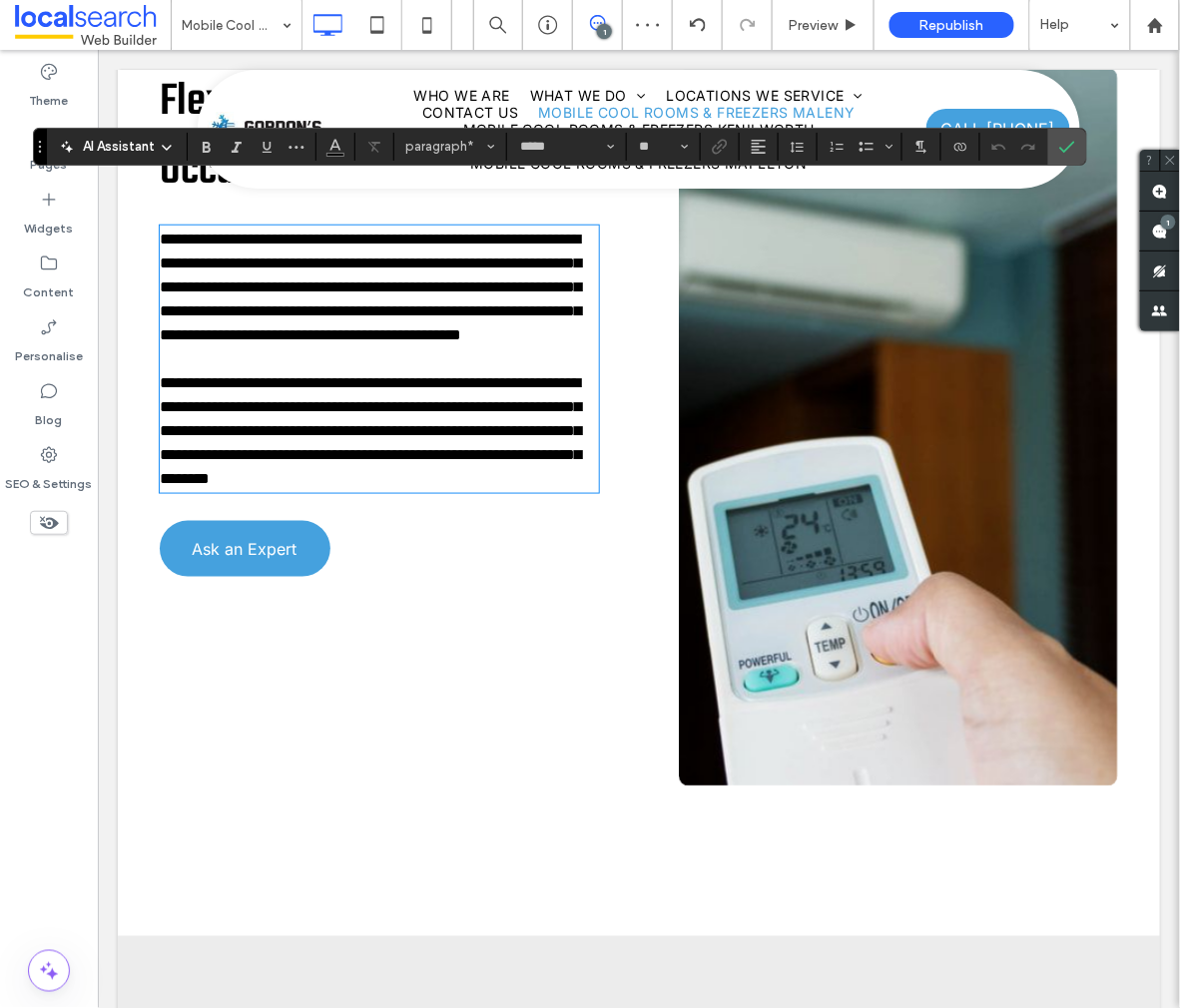 click on "**********" at bounding box center [378, 430] 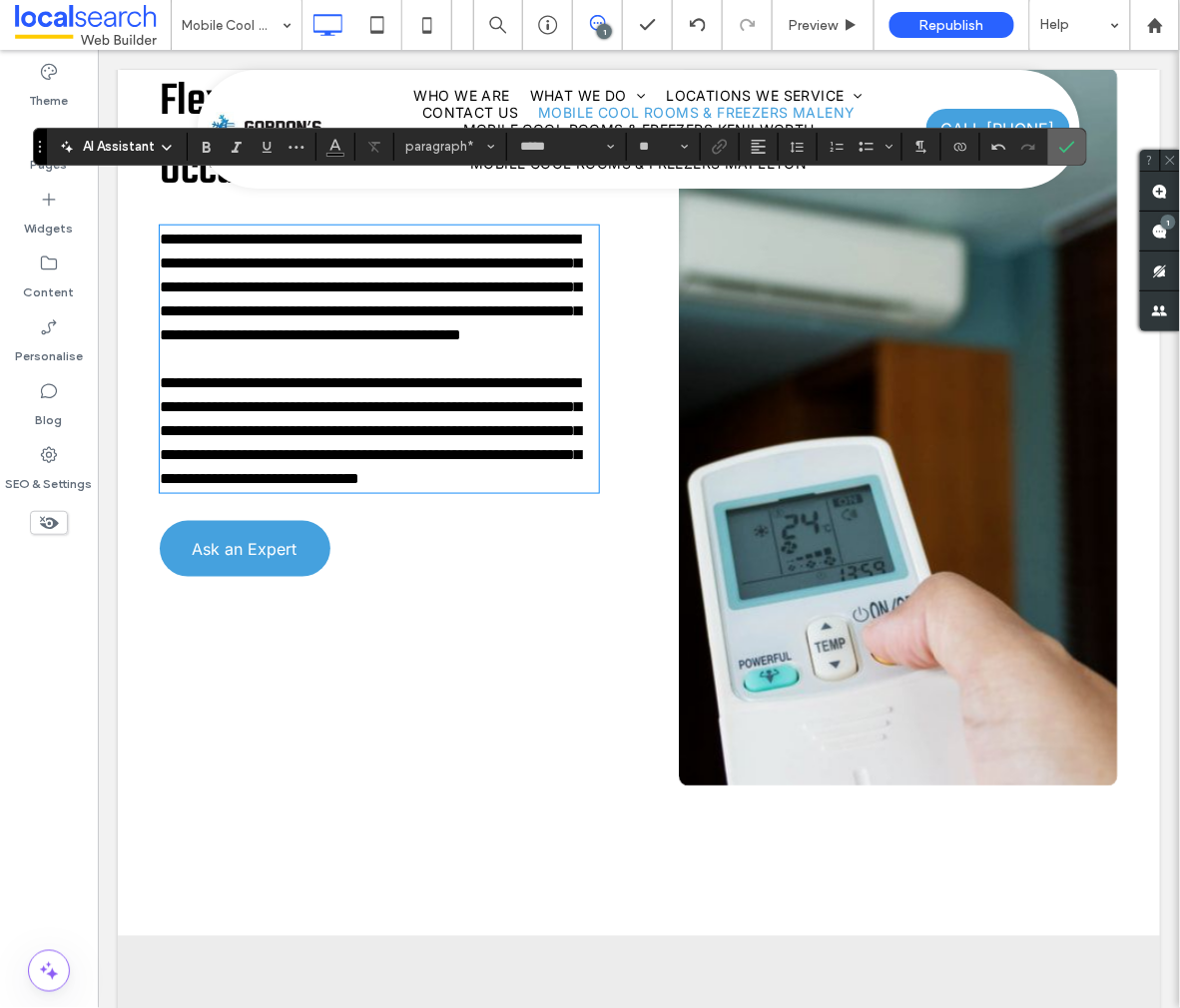 click 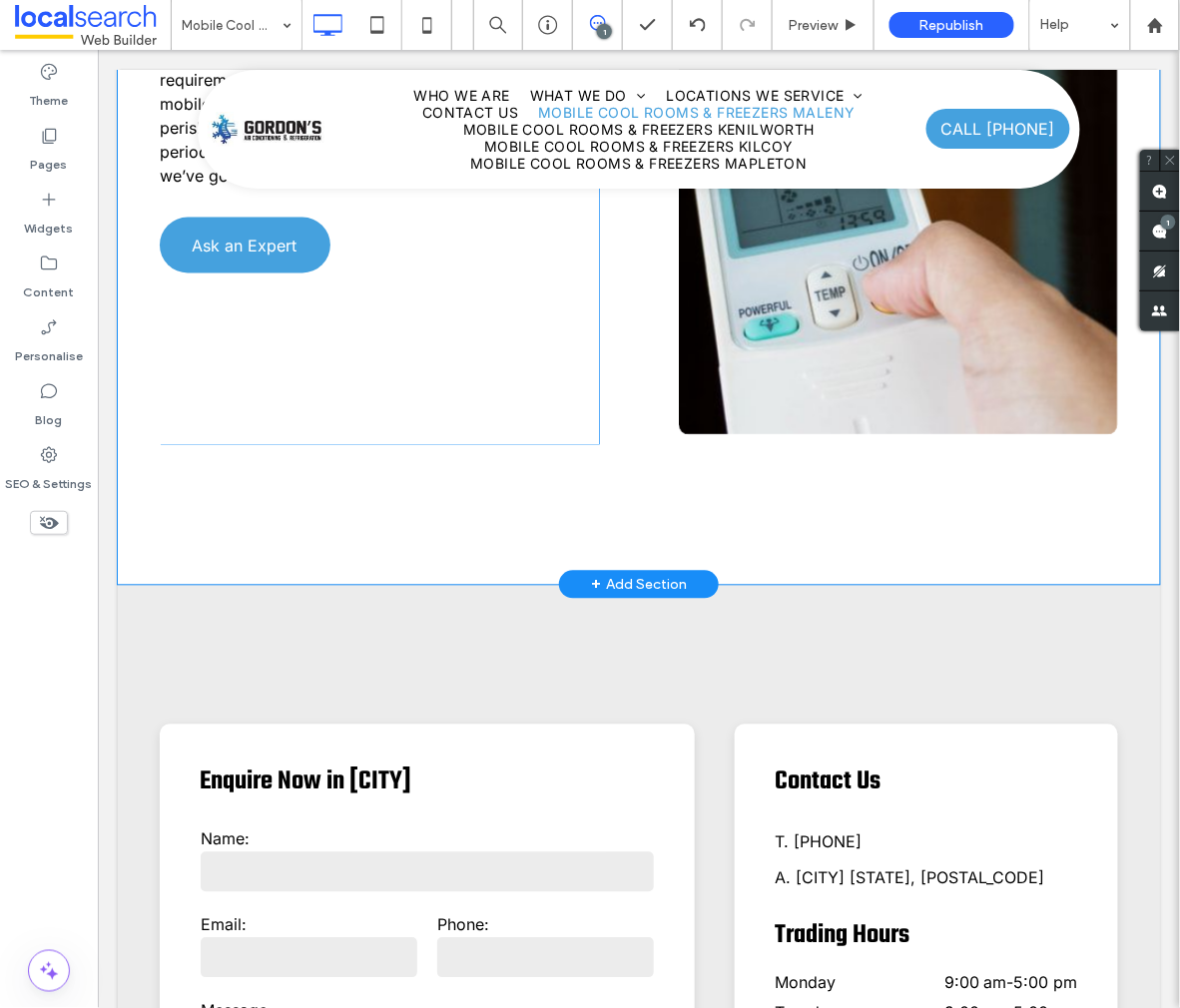 scroll, scrollTop: 2677, scrollLeft: 0, axis: vertical 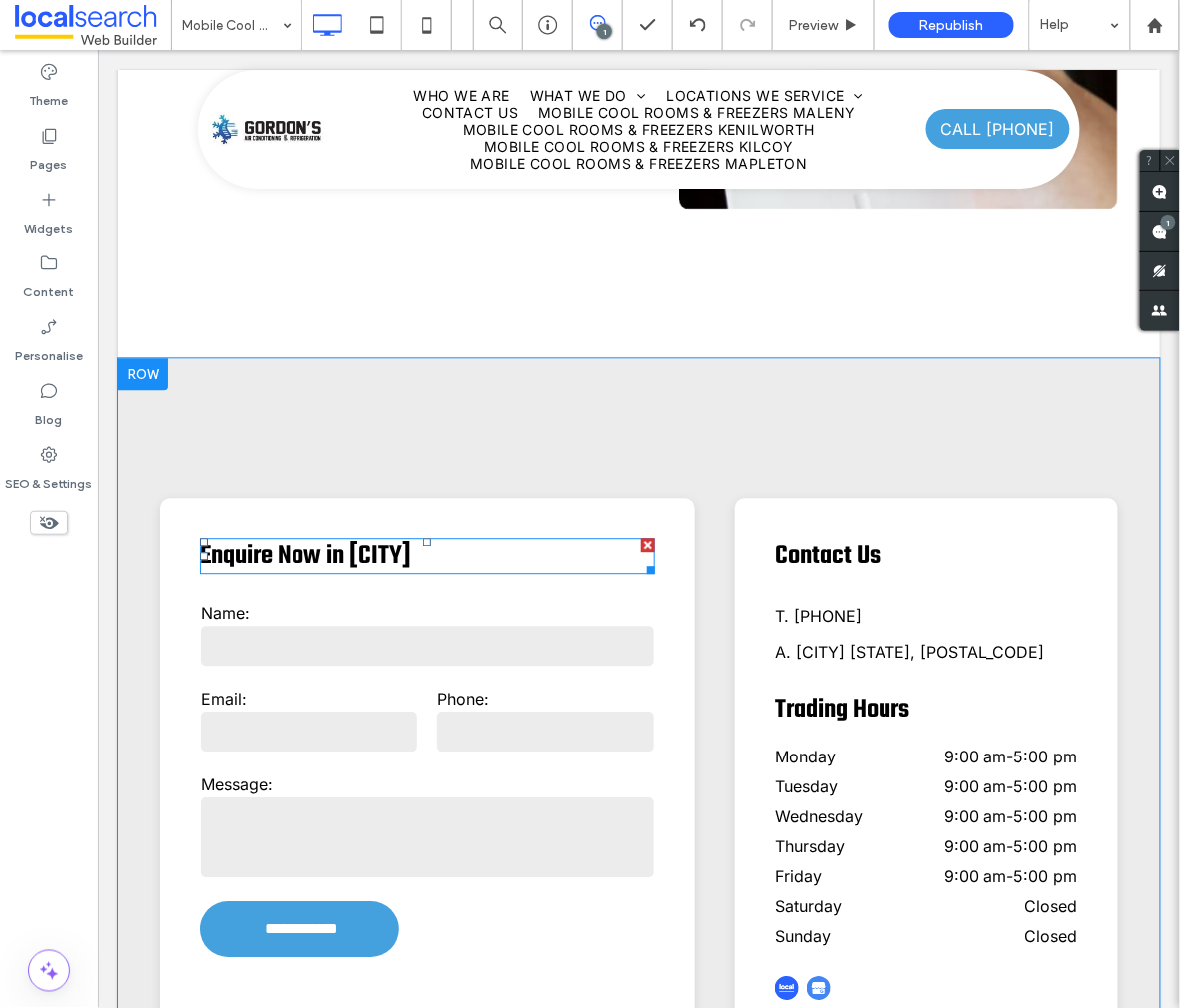 click on "Enquire Now in [CITY]" at bounding box center [304, 556] 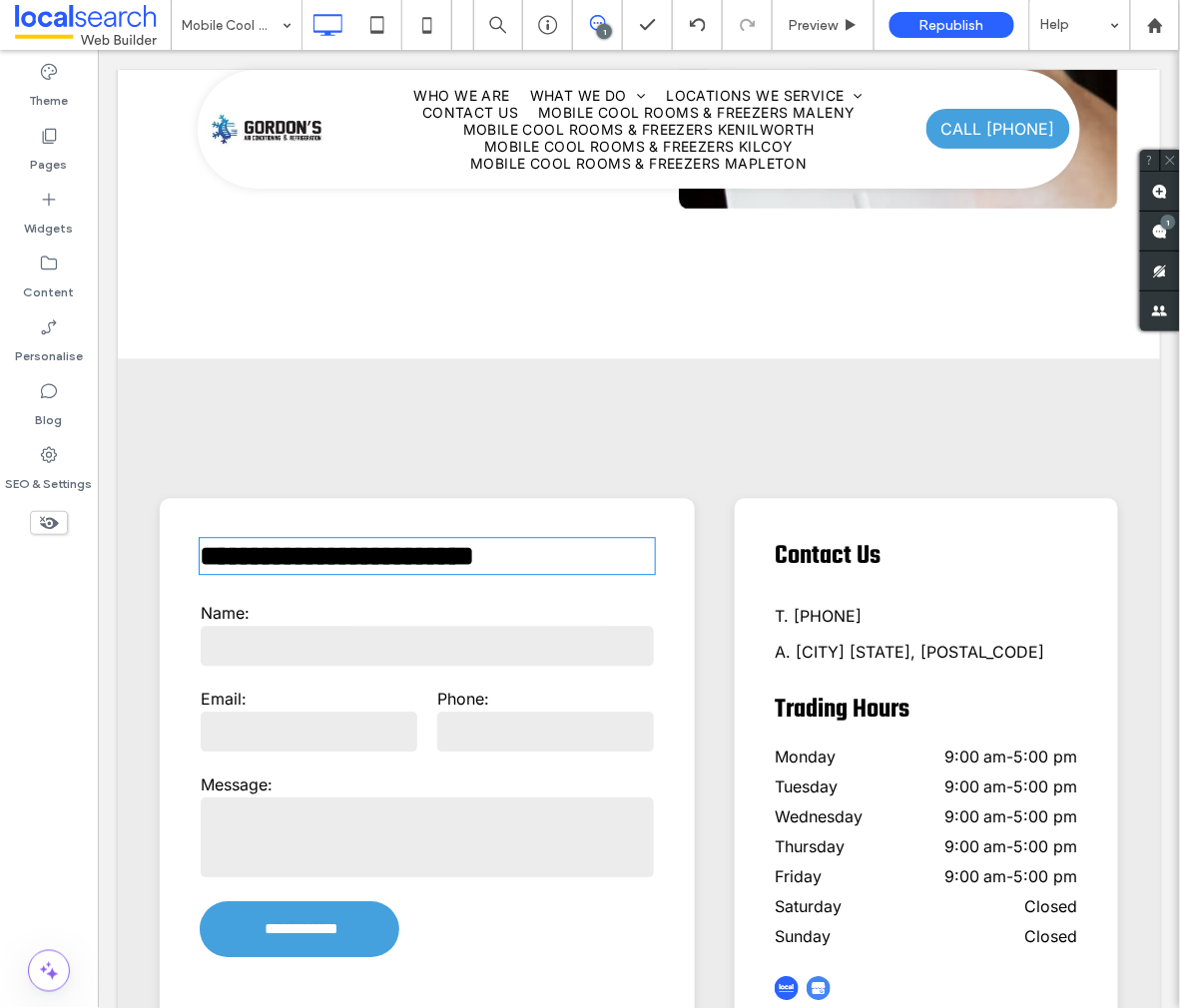 type on "****" 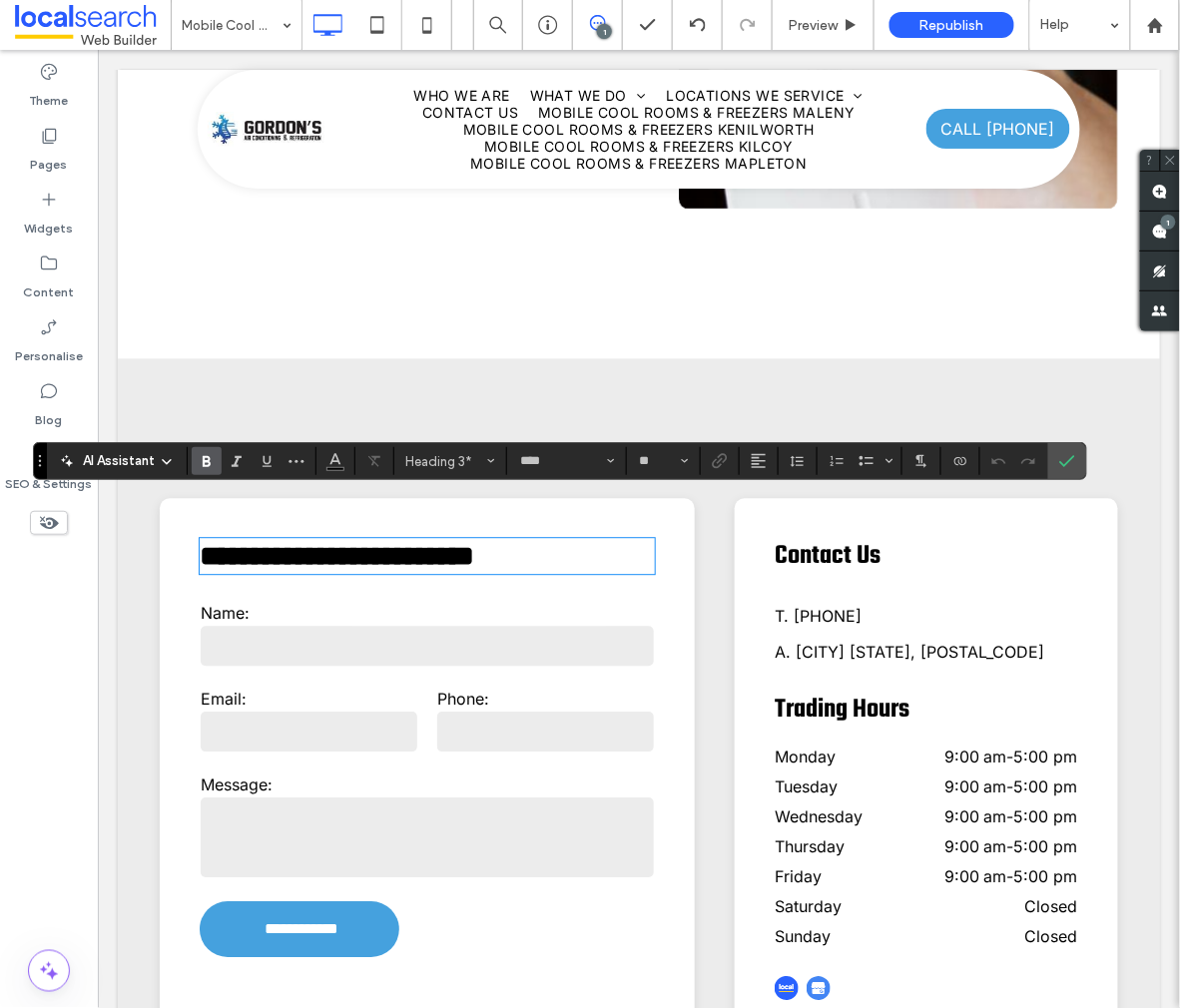 click on "**********" at bounding box center (426, 557) 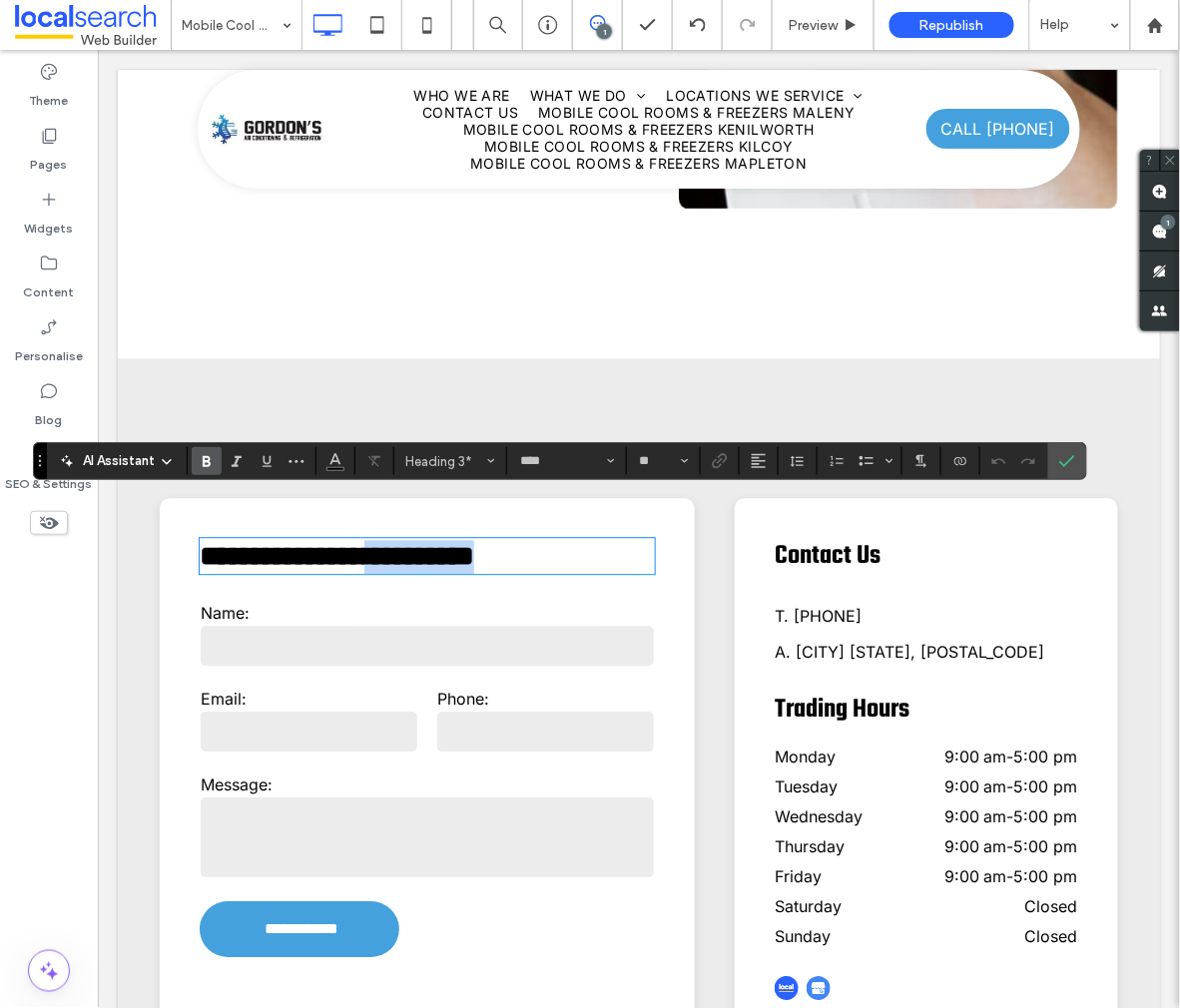 click on "**********" at bounding box center [335, 556] 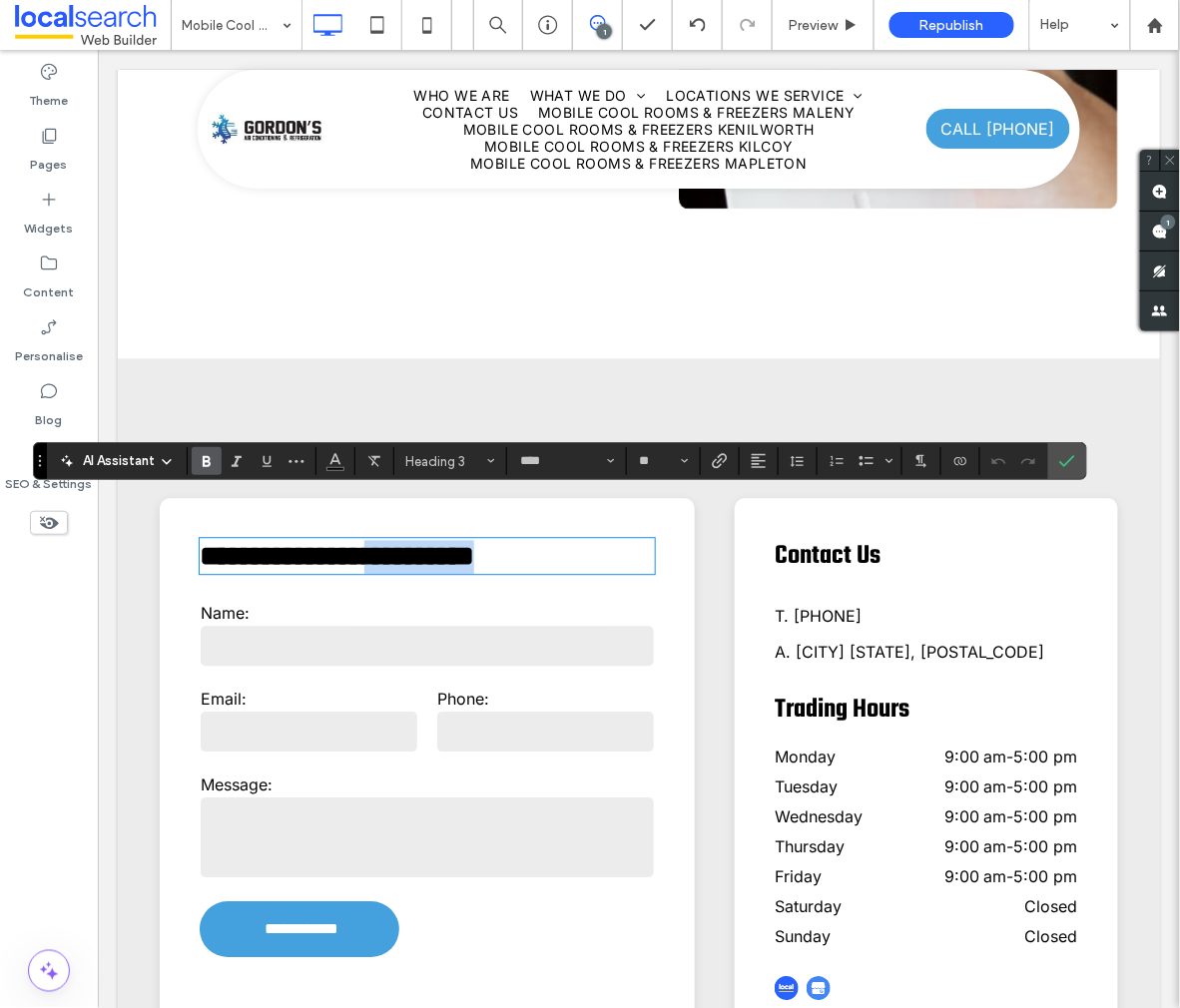 type 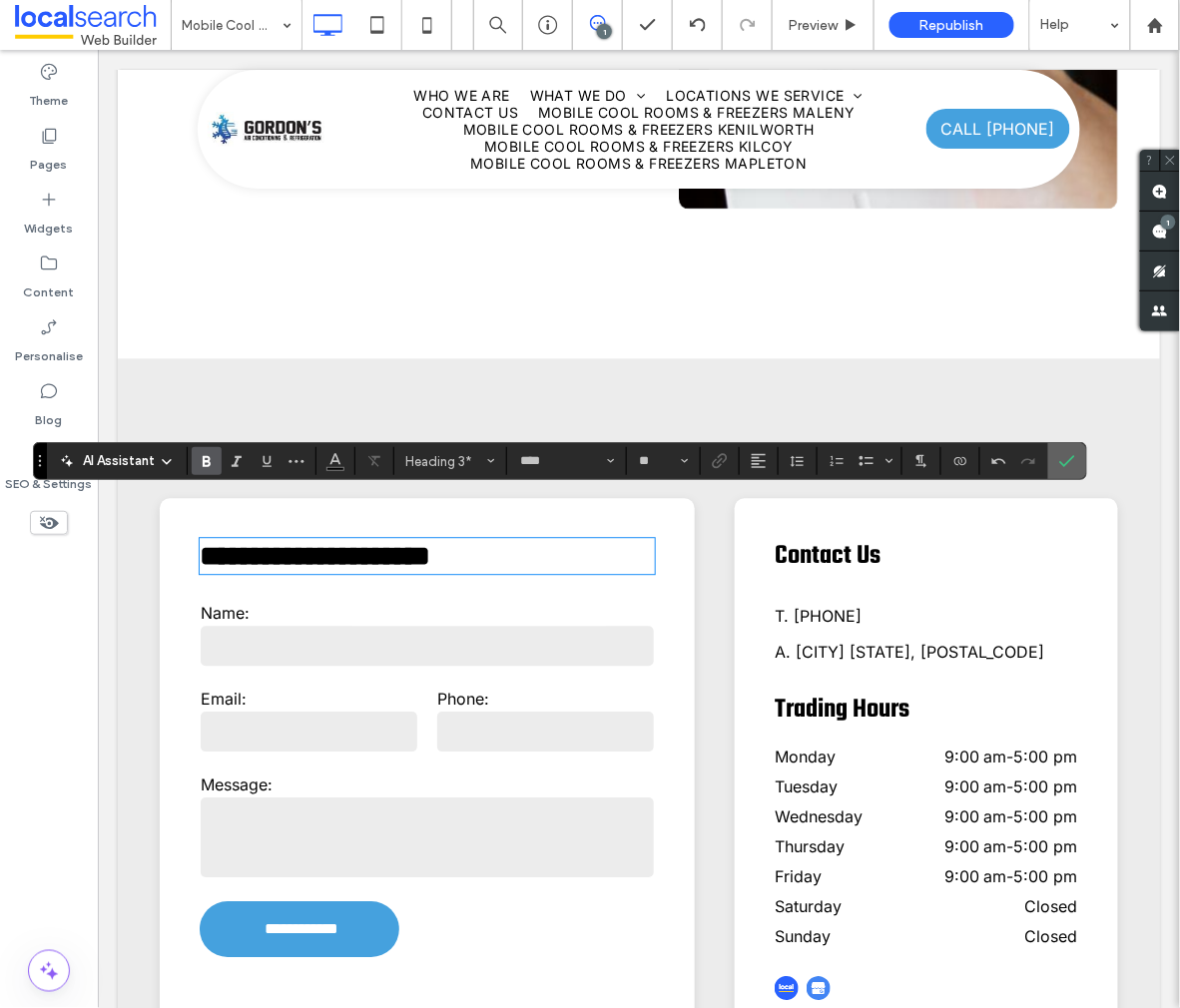 click 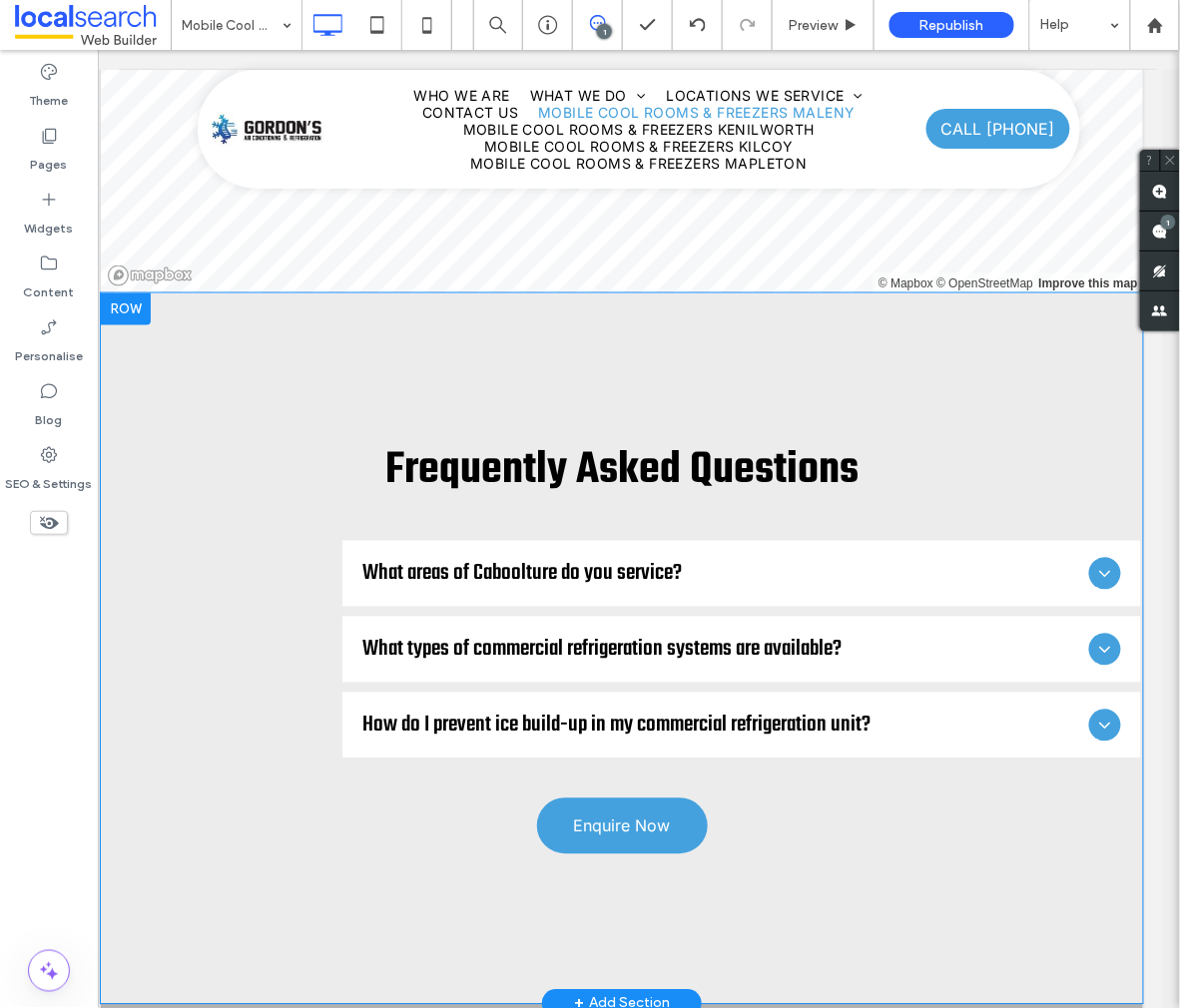 scroll, scrollTop: 4178, scrollLeft: 17, axis: both 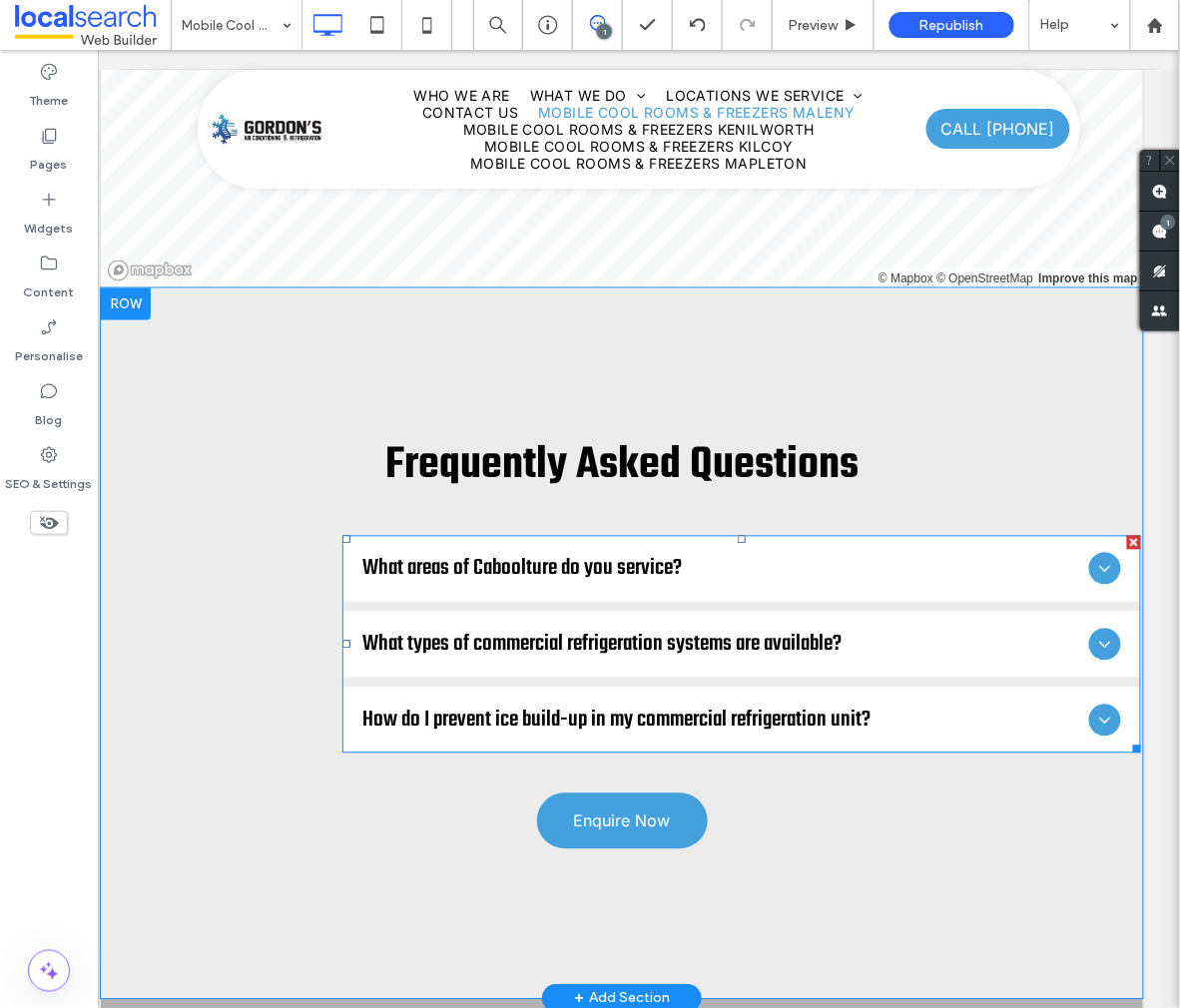 click on "What areas of Caboolture do you service?" at bounding box center [721, 568] 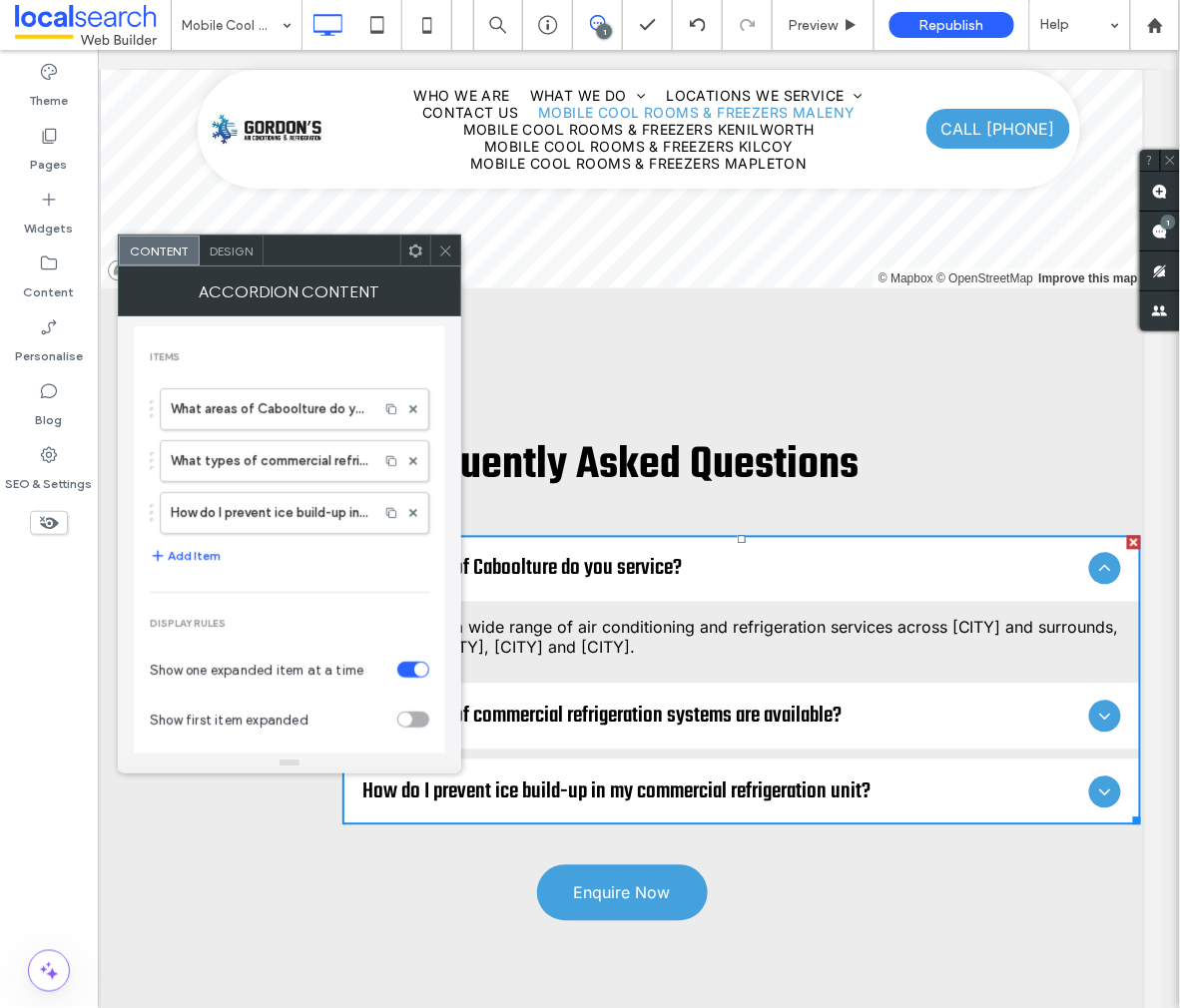 click on "What areas of Caboolture do you service?" at bounding box center (721, 568) 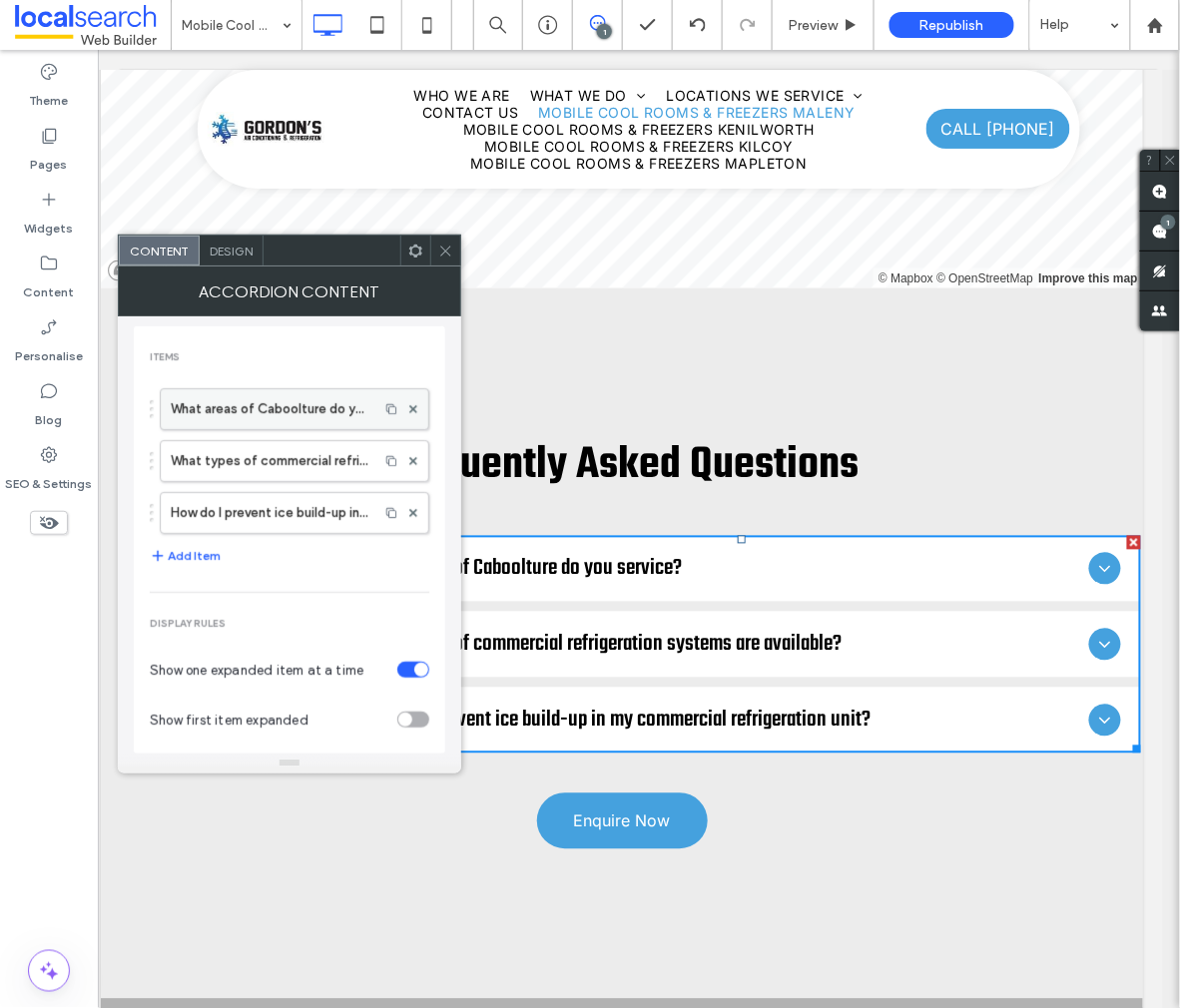 click on "What areas of Caboolture do you service?" at bounding box center [270, 409] 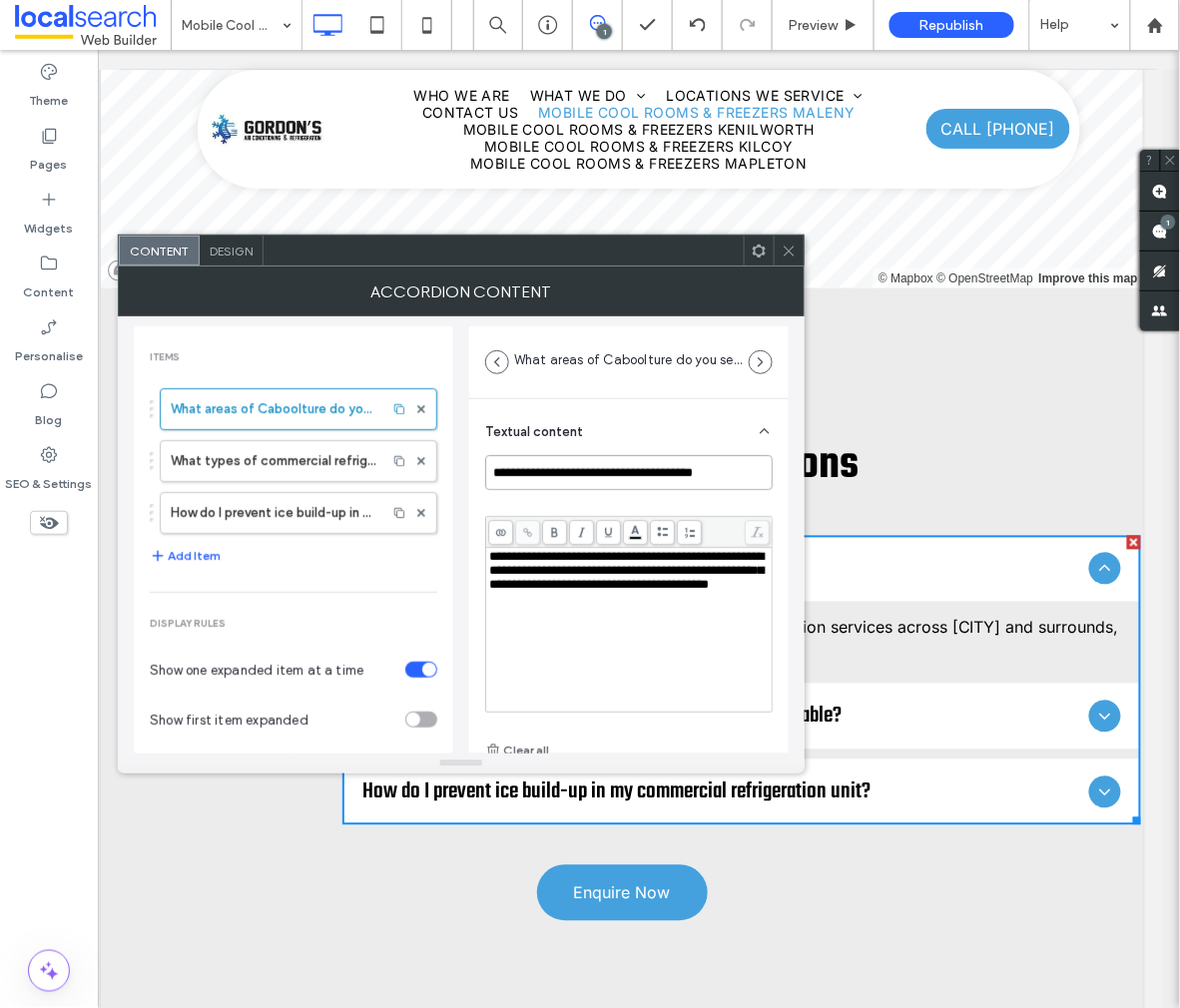 drag, startPoint x: 492, startPoint y: 475, endPoint x: 783, endPoint y: 470, distance: 291.04295 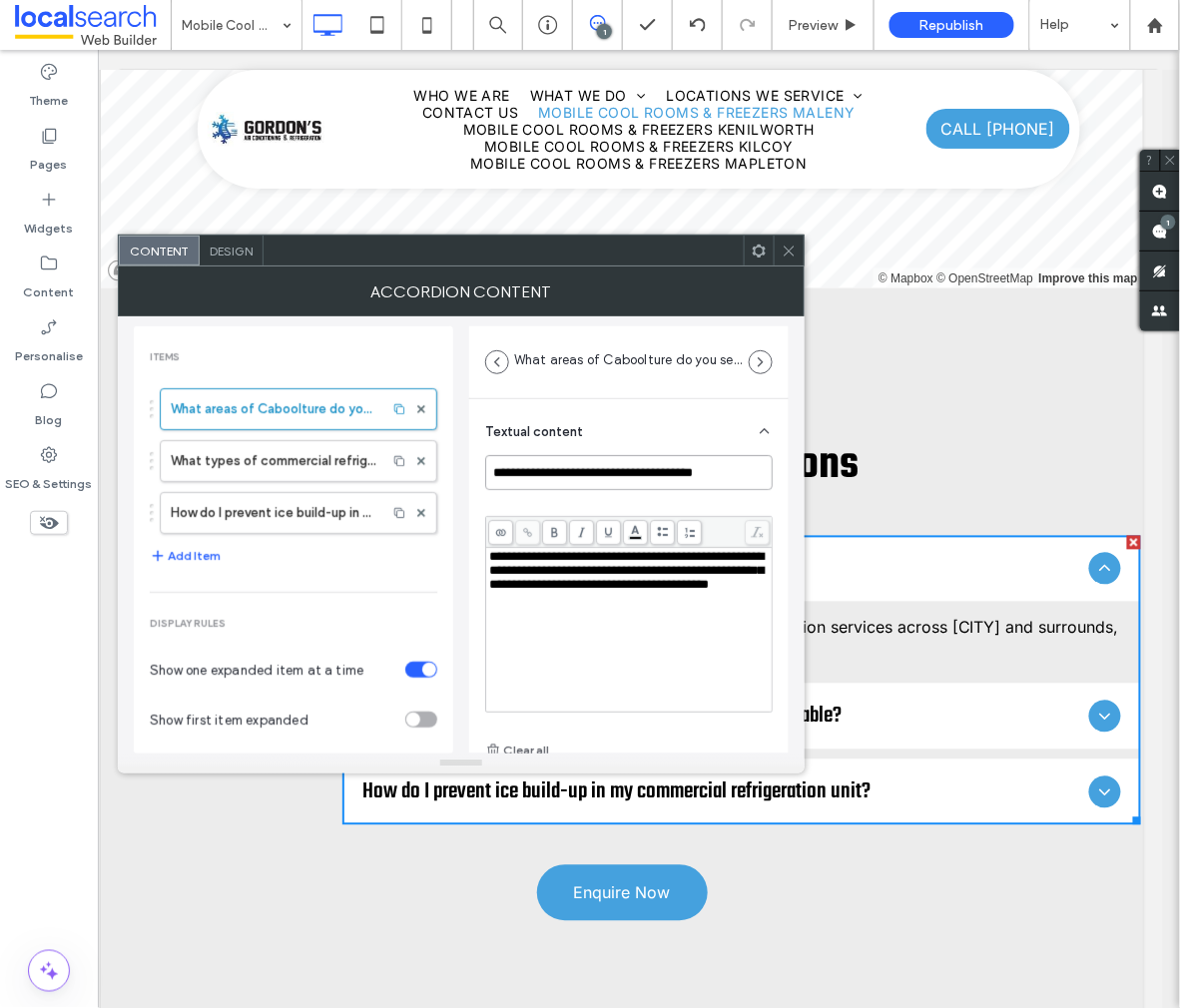 click on "**********" at bounding box center (629, 576) 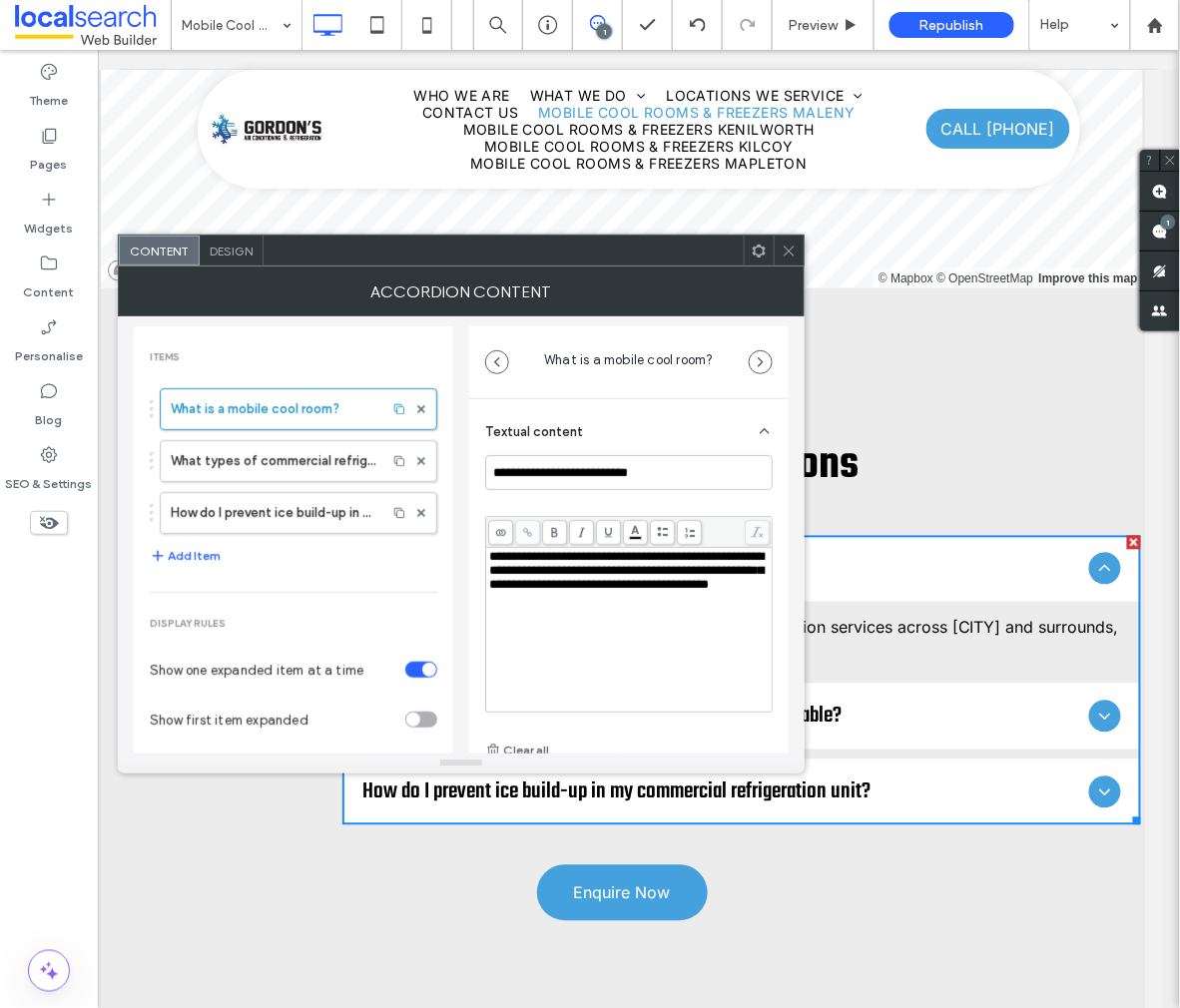 click on "**********" at bounding box center (629, 571) 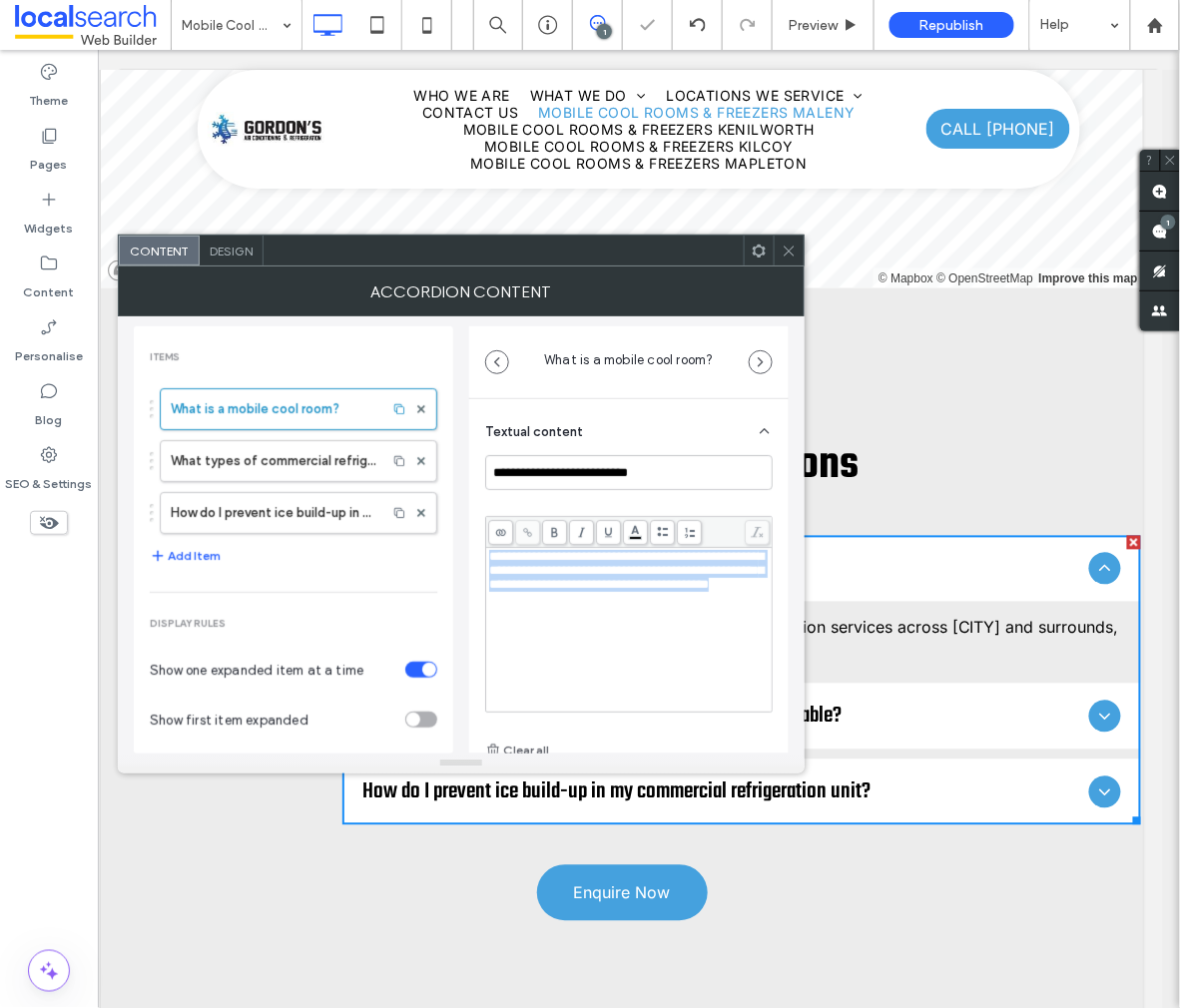 drag, startPoint x: 736, startPoint y: 607, endPoint x: 497, endPoint y: 535, distance: 249.6097 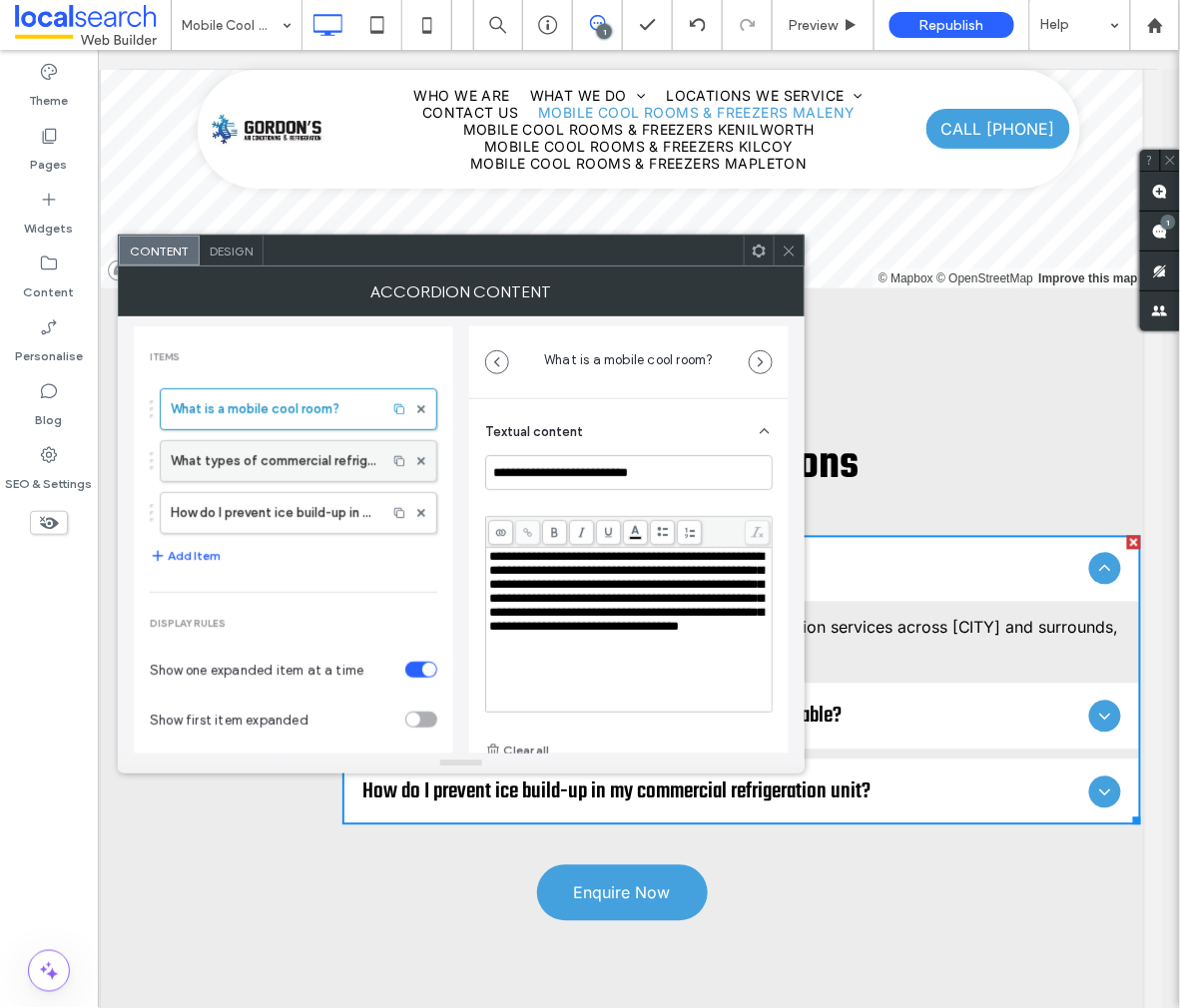 click on "What types of commercial refrigeration systems are available?" at bounding box center [274, 461] 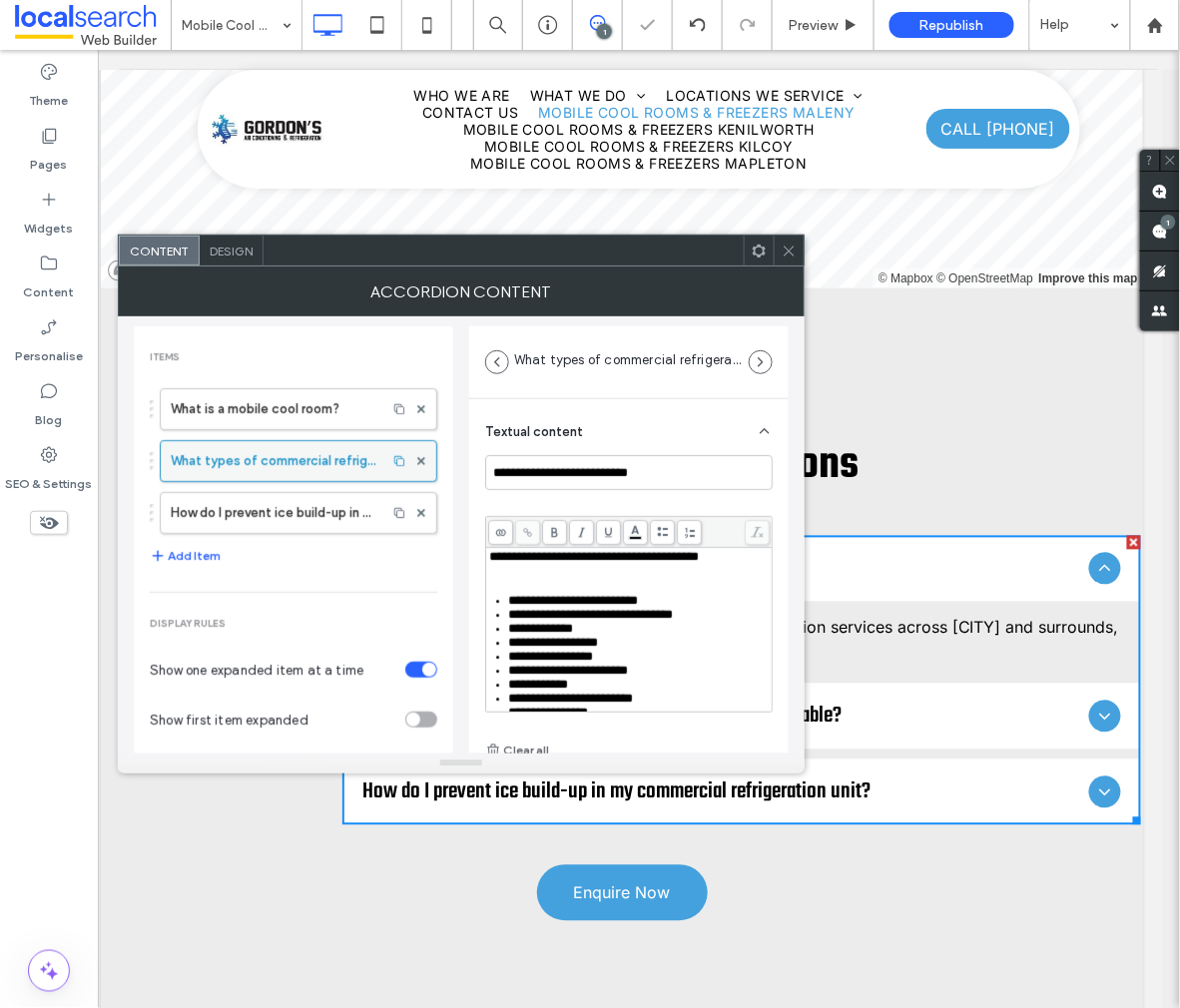 type on "**********" 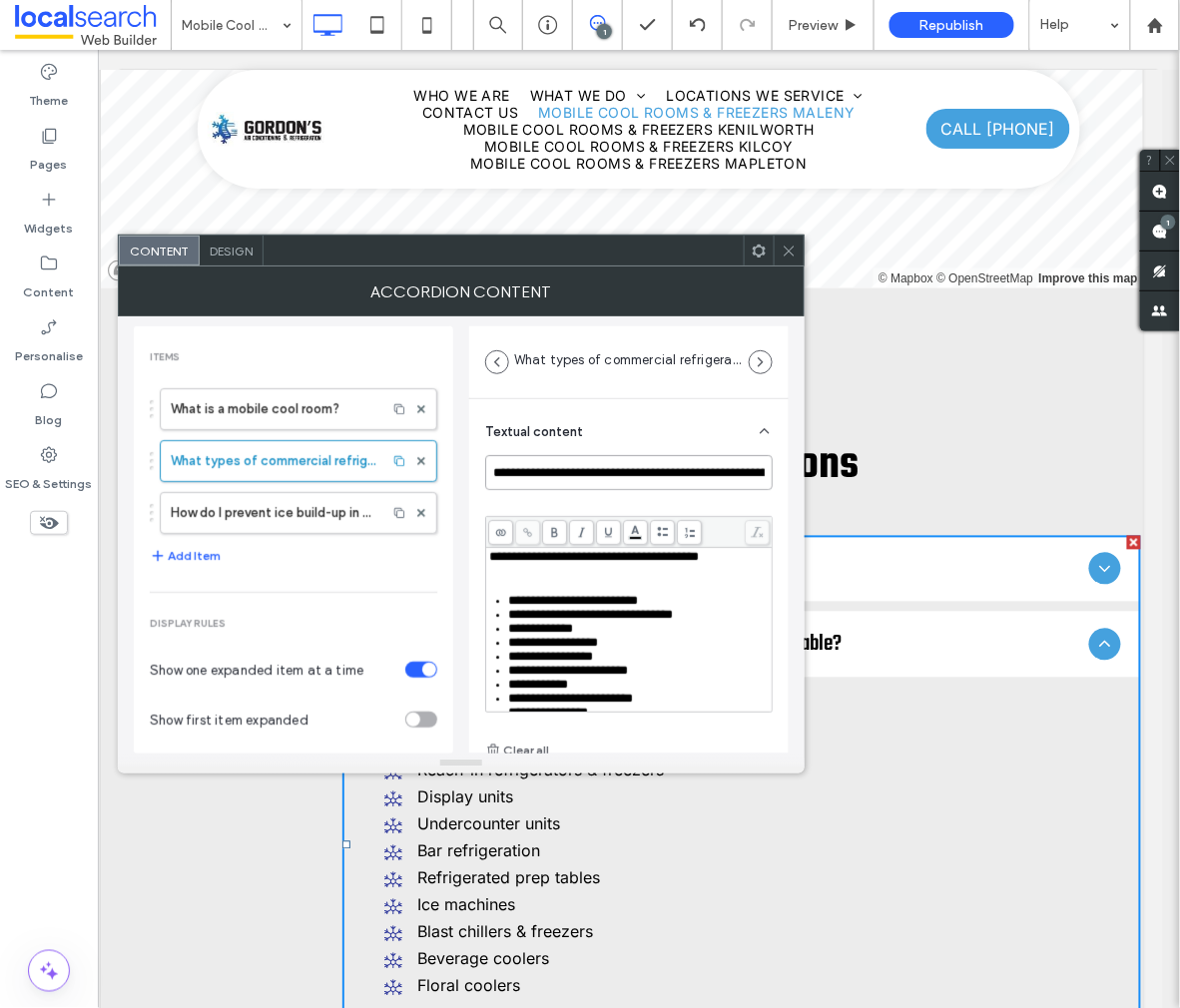 scroll, scrollTop: 0, scrollLeft: 108, axis: horizontal 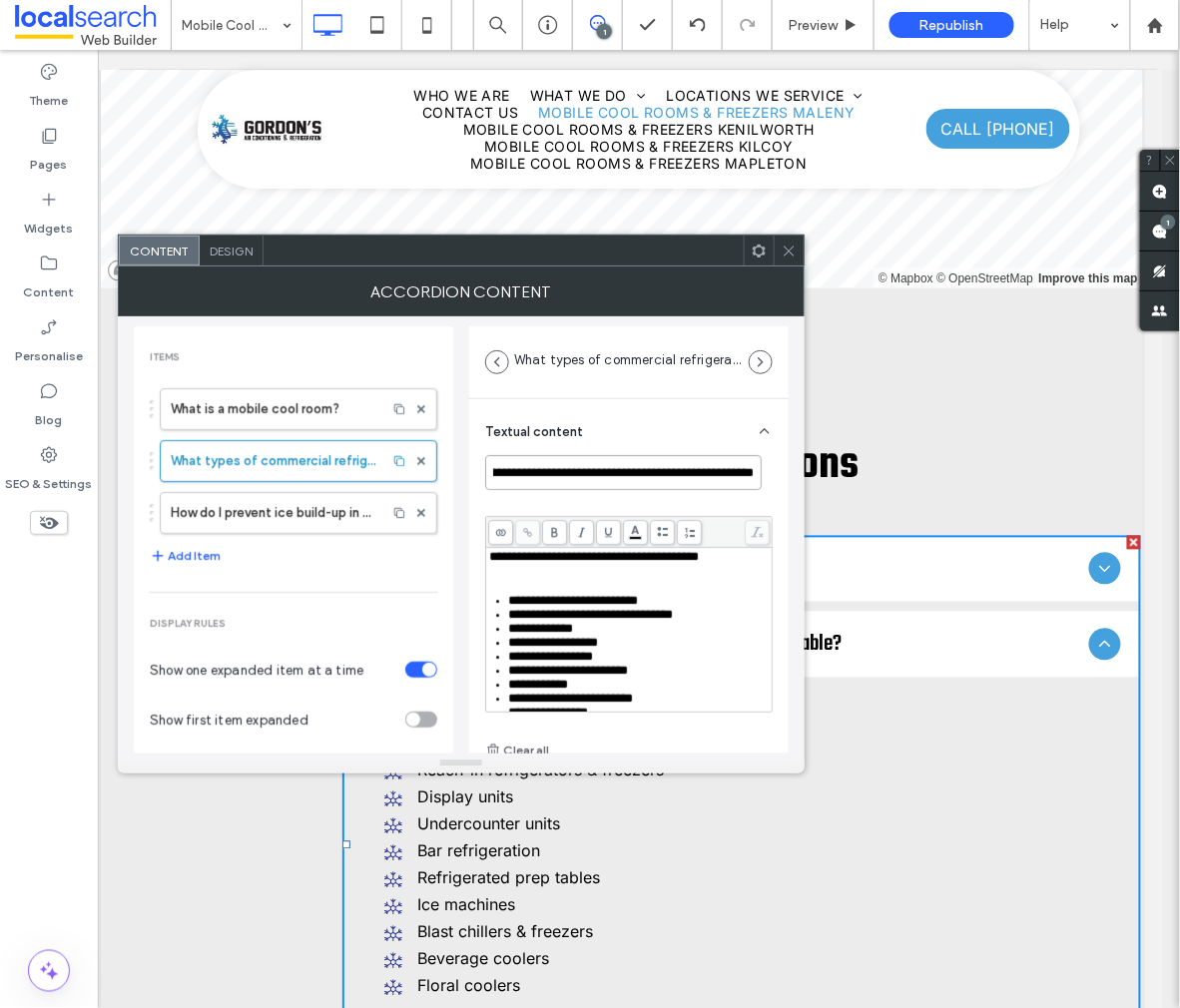 drag, startPoint x: 592, startPoint y: 524, endPoint x: 849, endPoint y: 491, distance: 259.11002 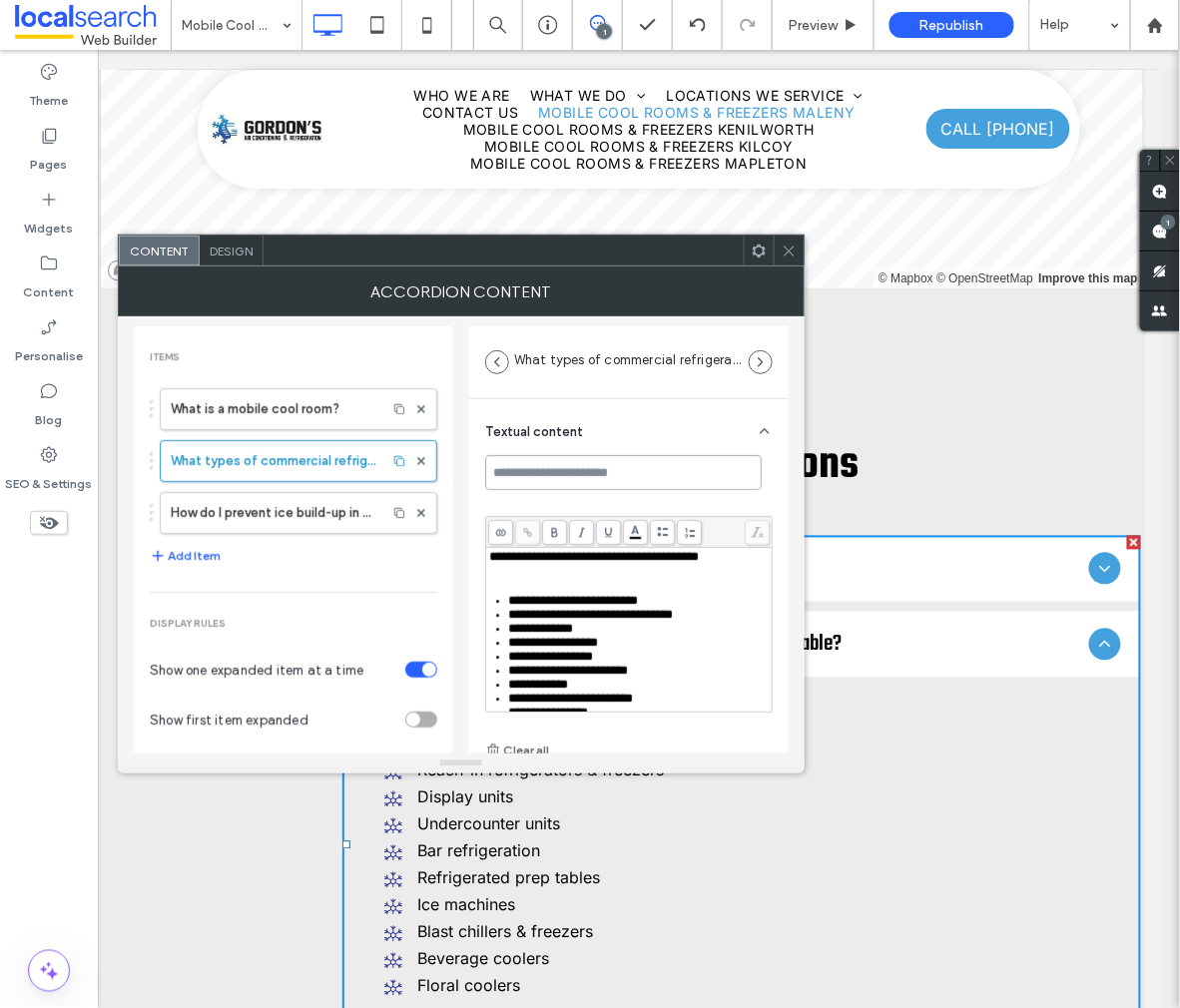 scroll, scrollTop: 0, scrollLeft: 0, axis: both 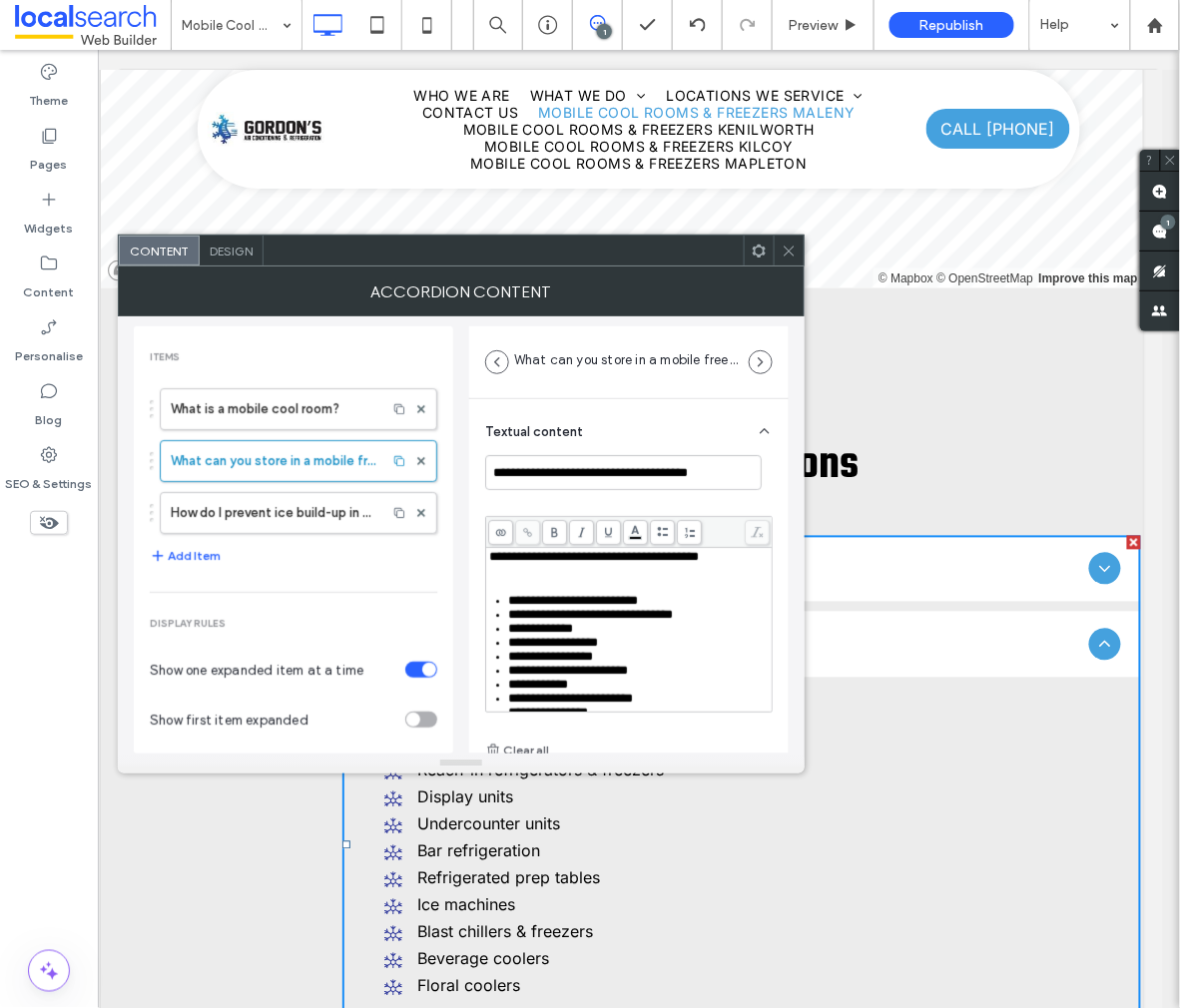 click on "**********" at bounding box center [594, 556] 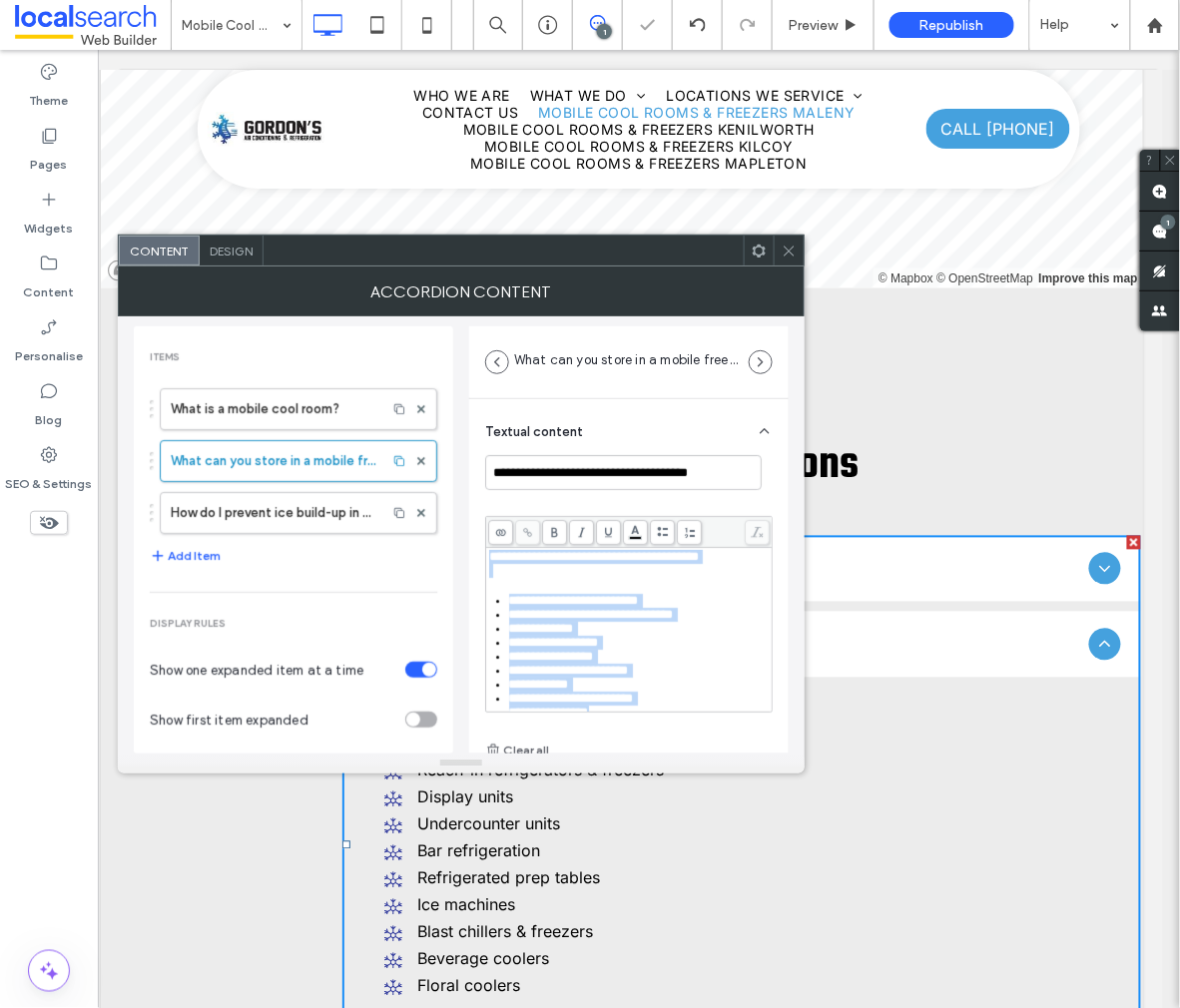 scroll, scrollTop: 105, scrollLeft: 0, axis: vertical 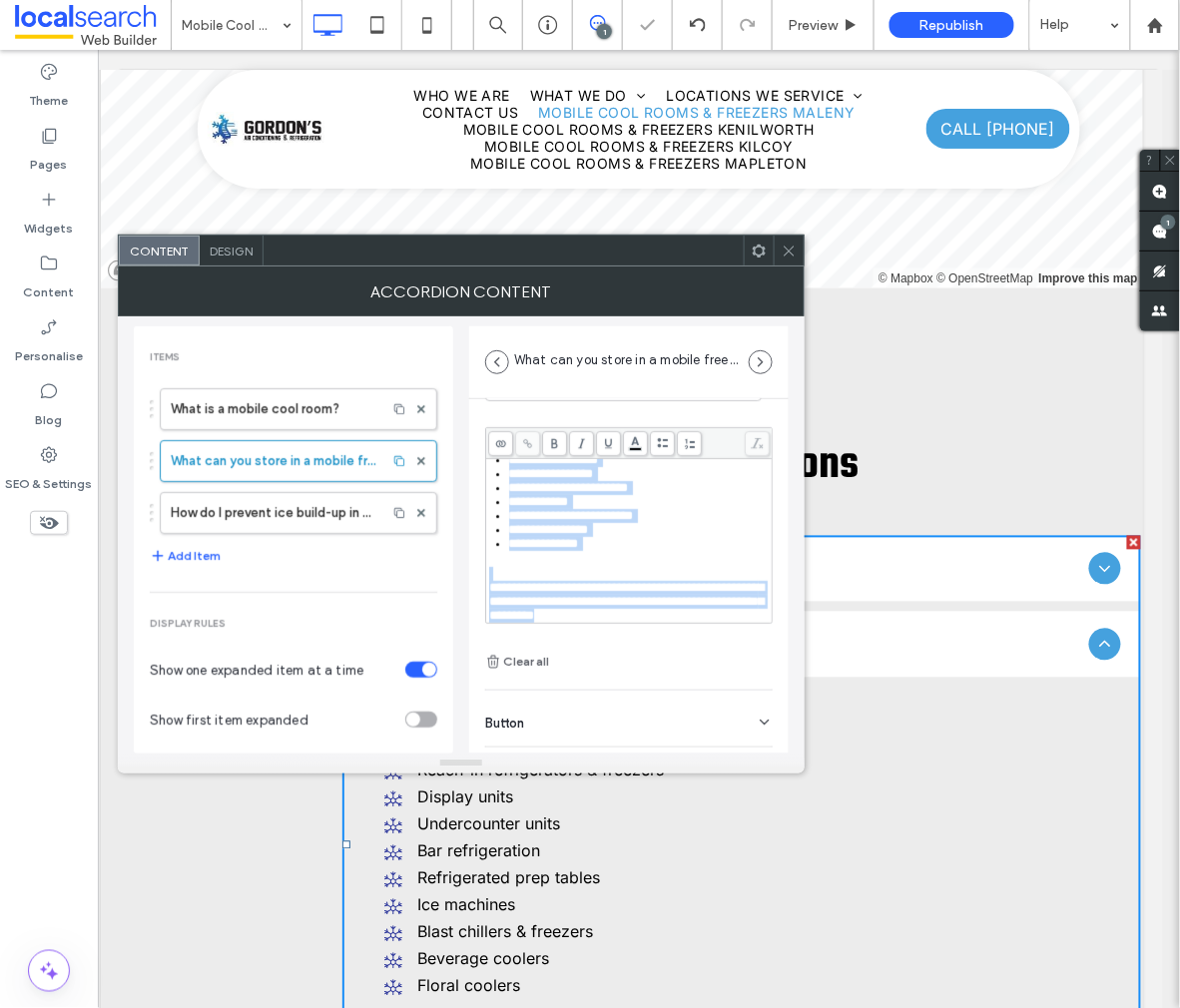 drag, startPoint x: 490, startPoint y: 558, endPoint x: 653, endPoint y: 732, distance: 238.42189 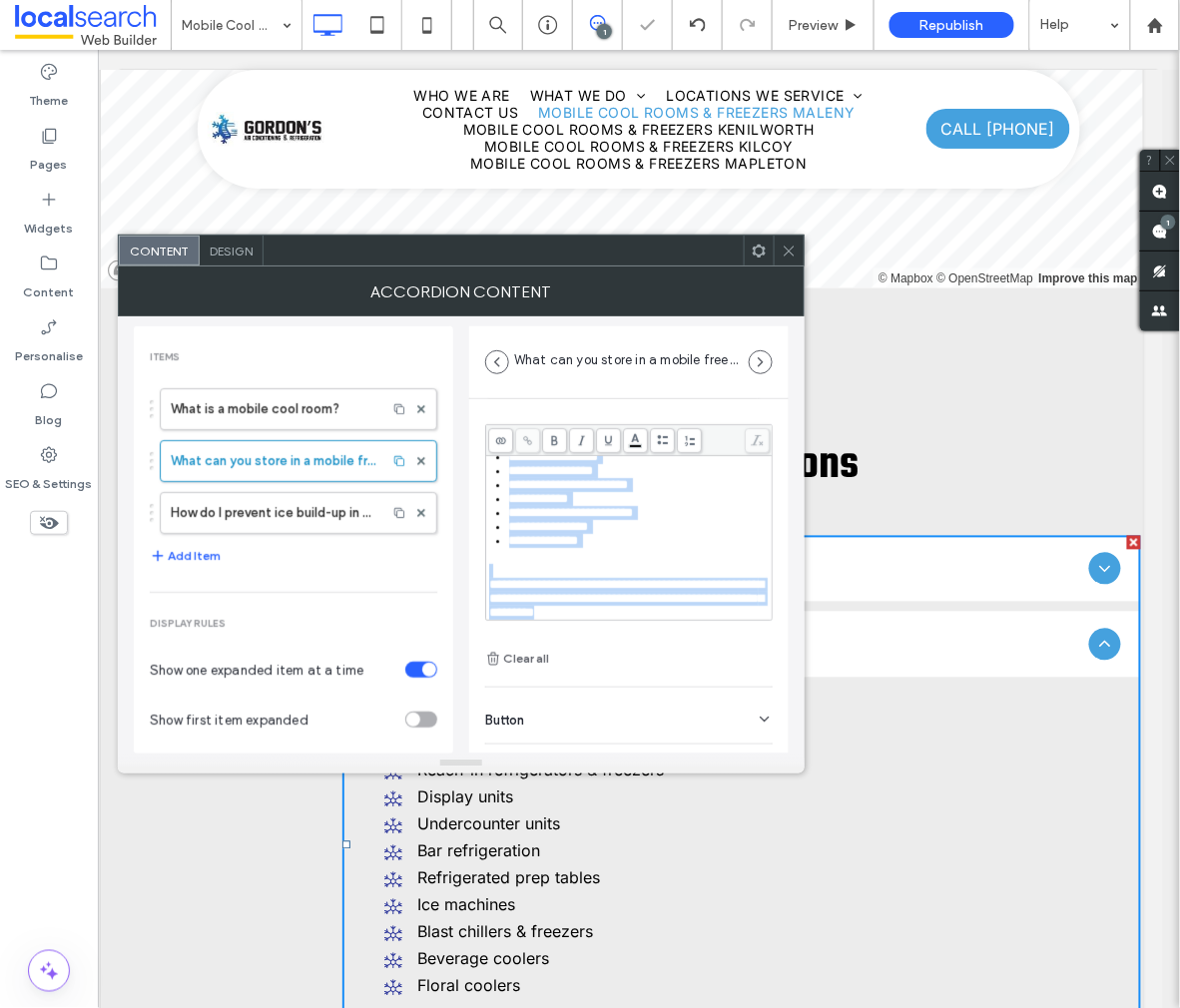 click on "**********" at bounding box center [629, 554] 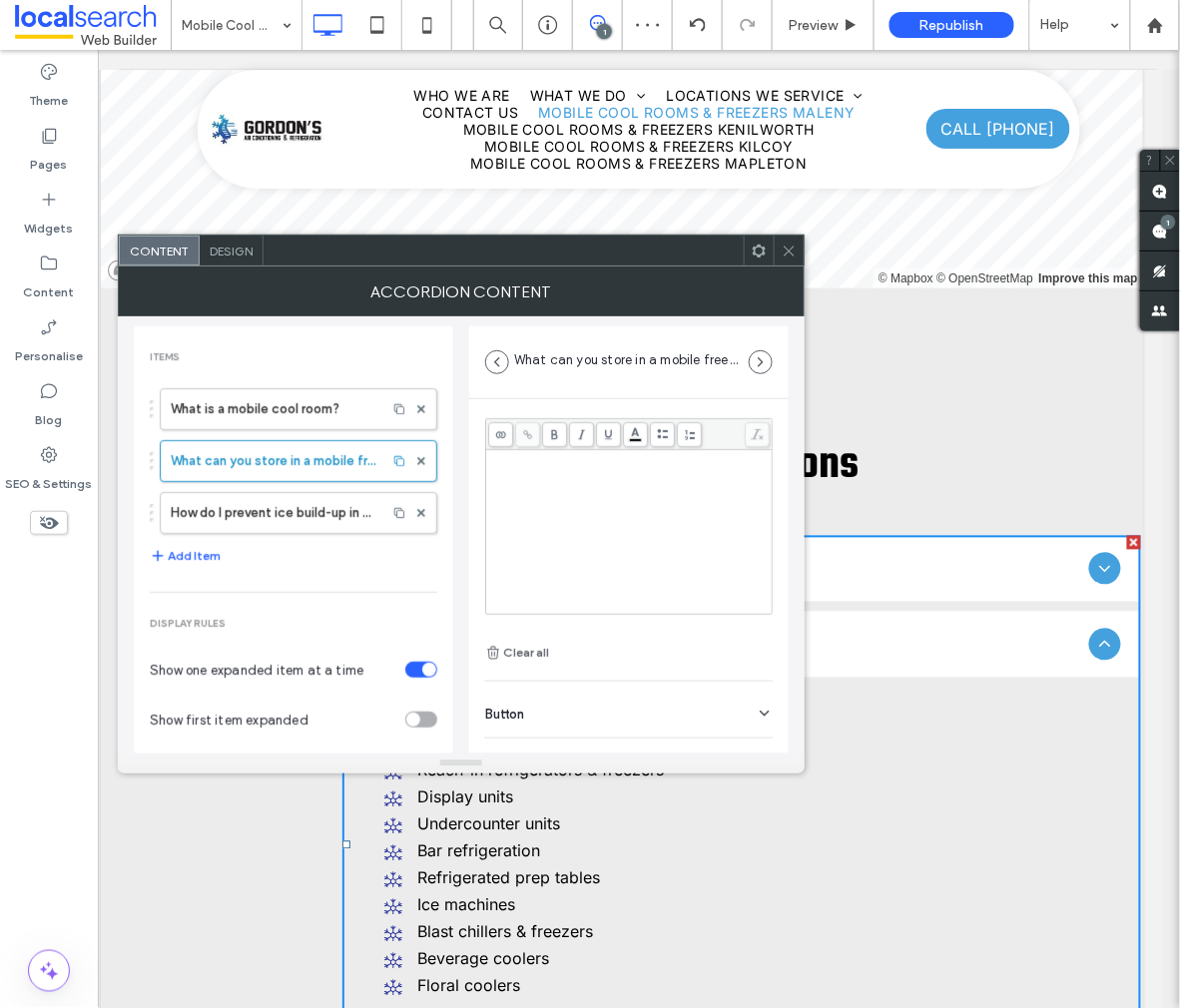 scroll, scrollTop: 0, scrollLeft: 0, axis: both 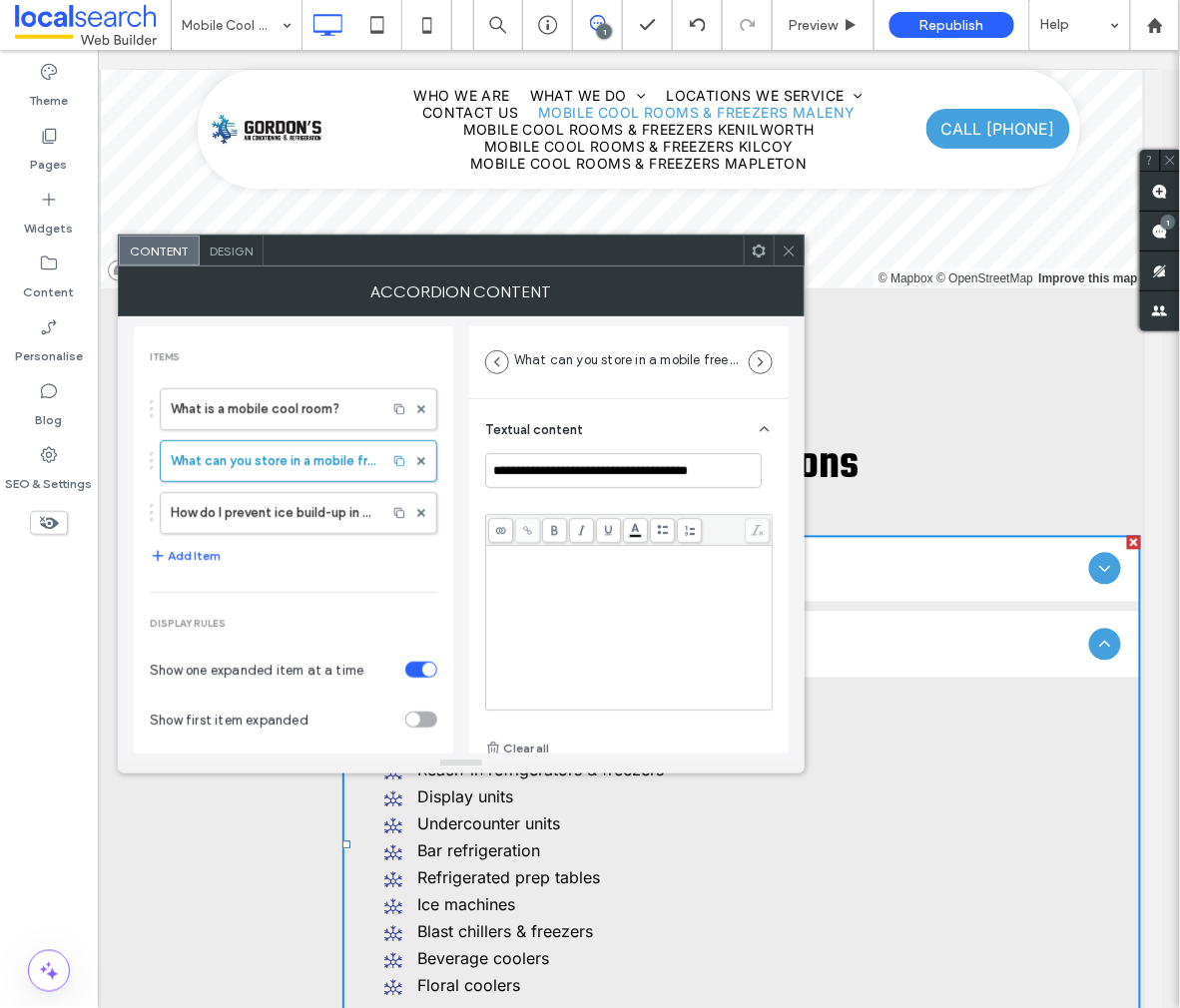 click at bounding box center (629, 555) 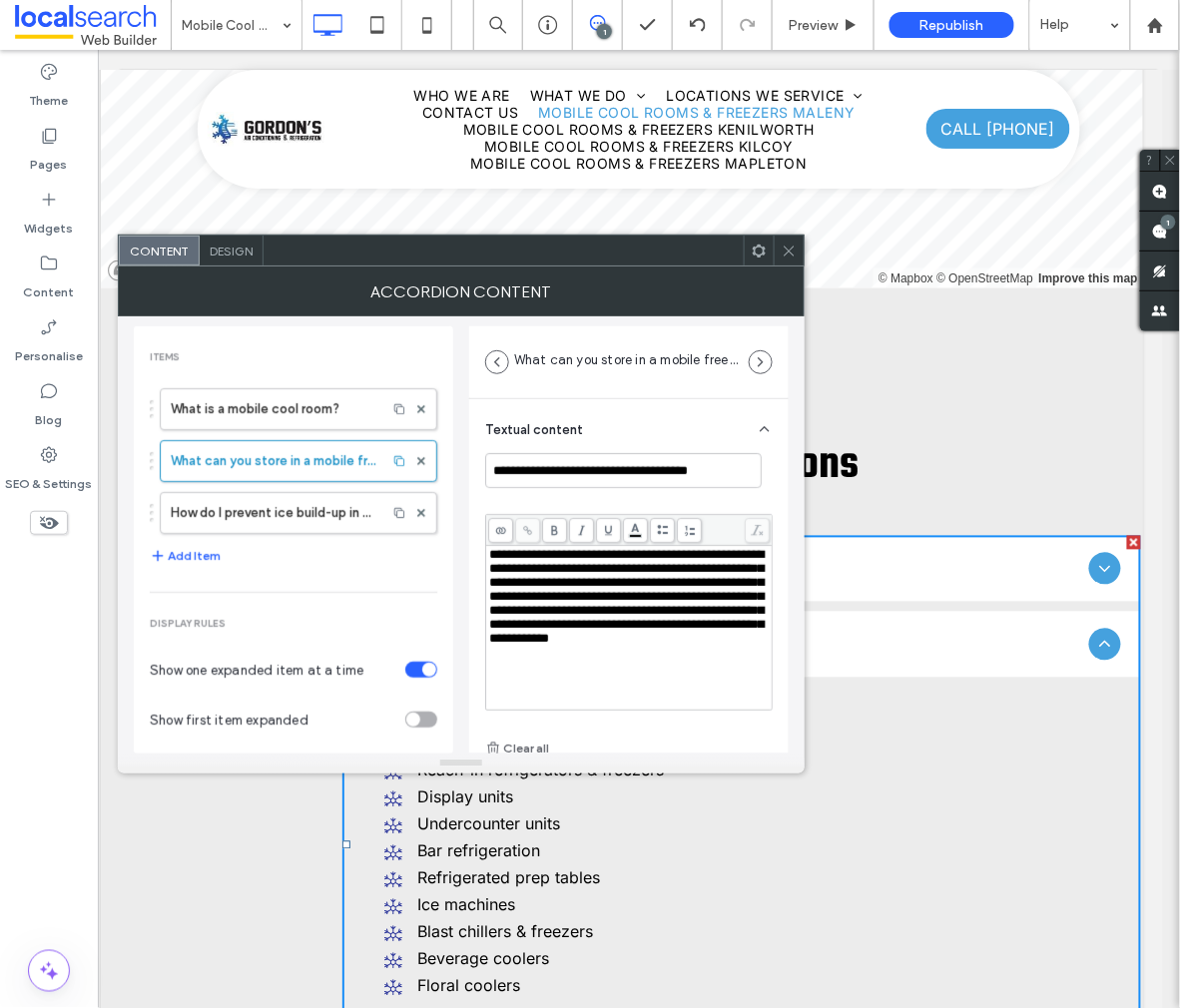 click on "**********" at bounding box center (629, 628) 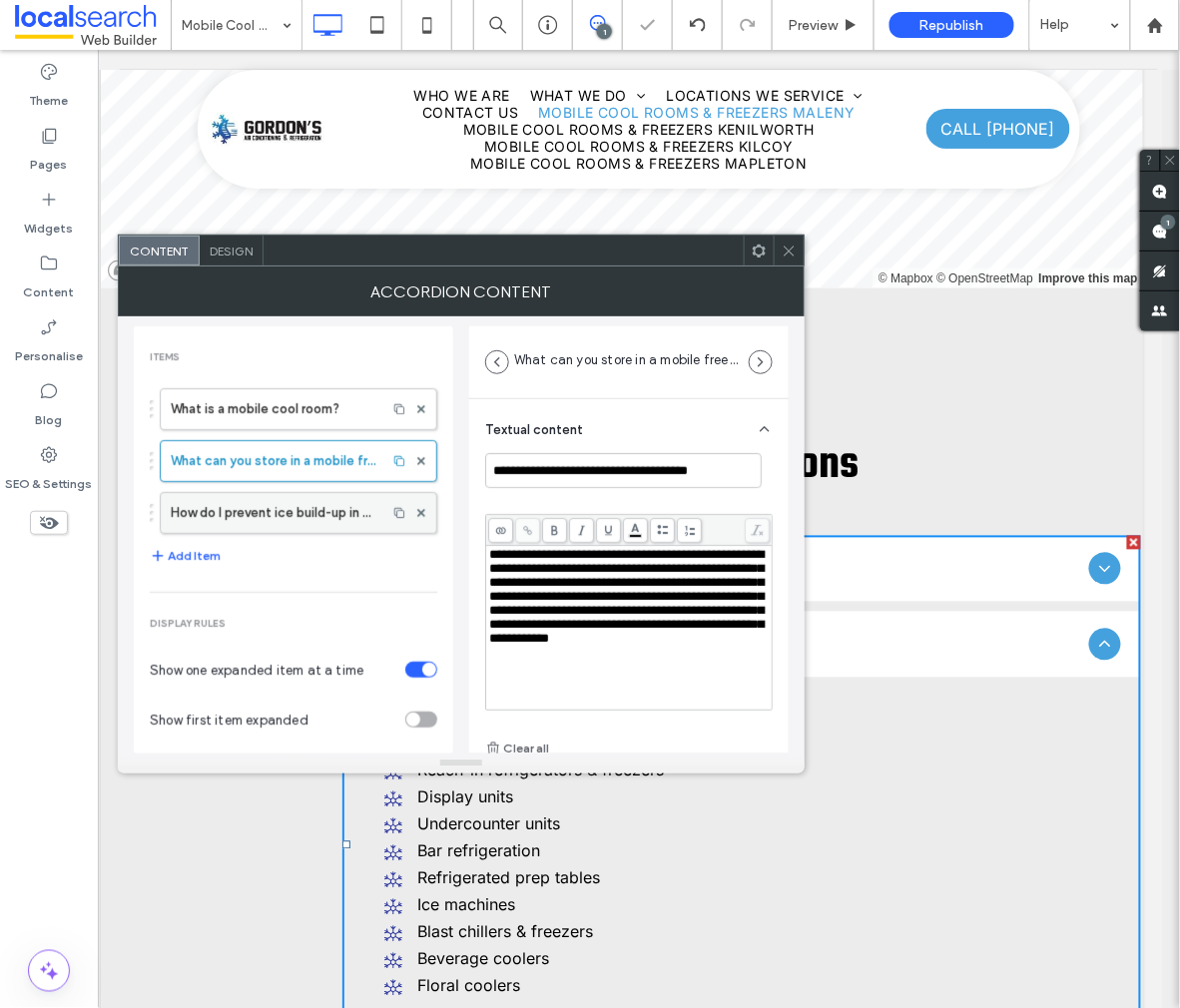 click on "How do I prevent ice build-up in my commercial refrigeration unit?" at bounding box center (274, 513) 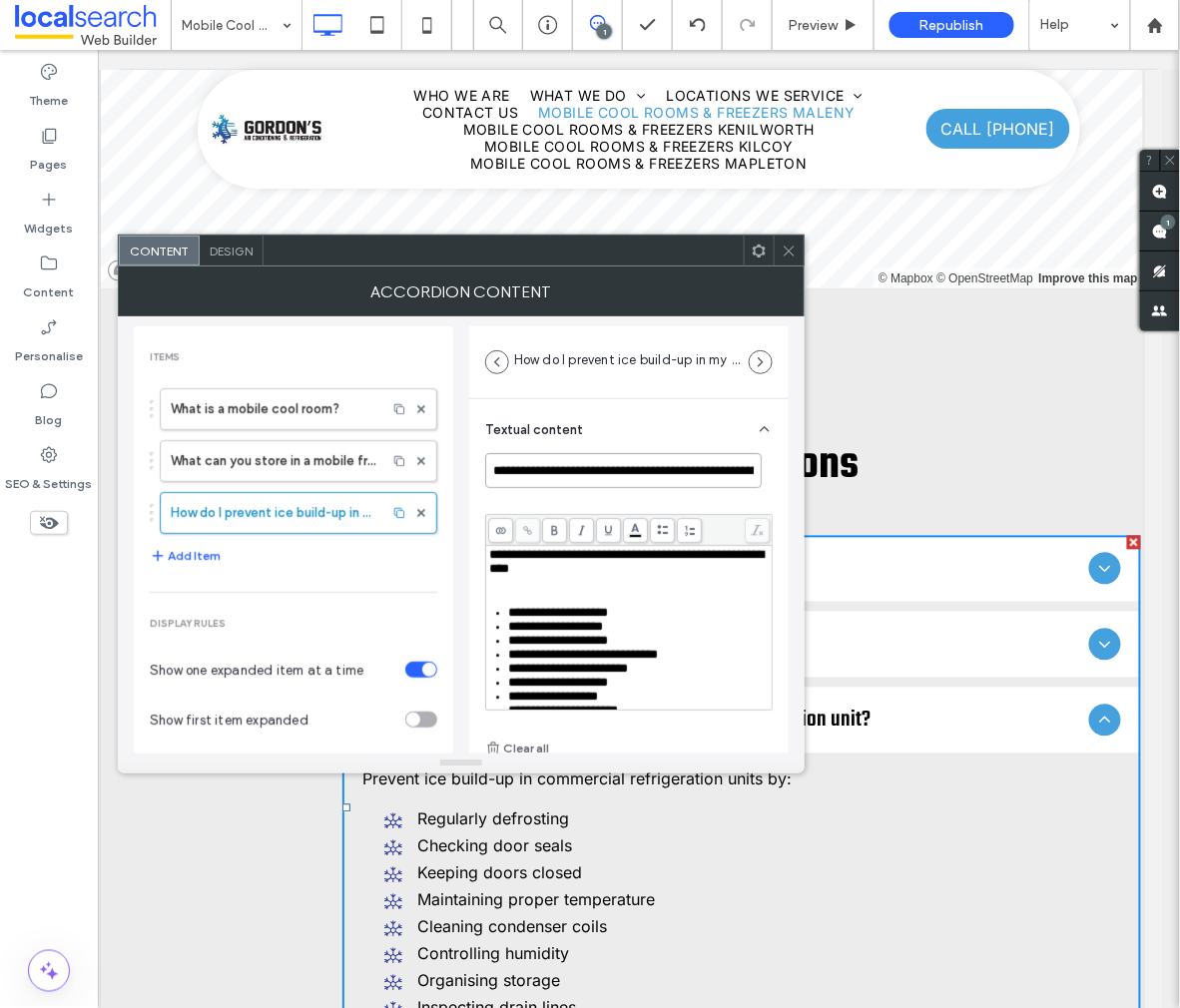 scroll, scrollTop: 0, scrollLeft: 132, axis: horizontal 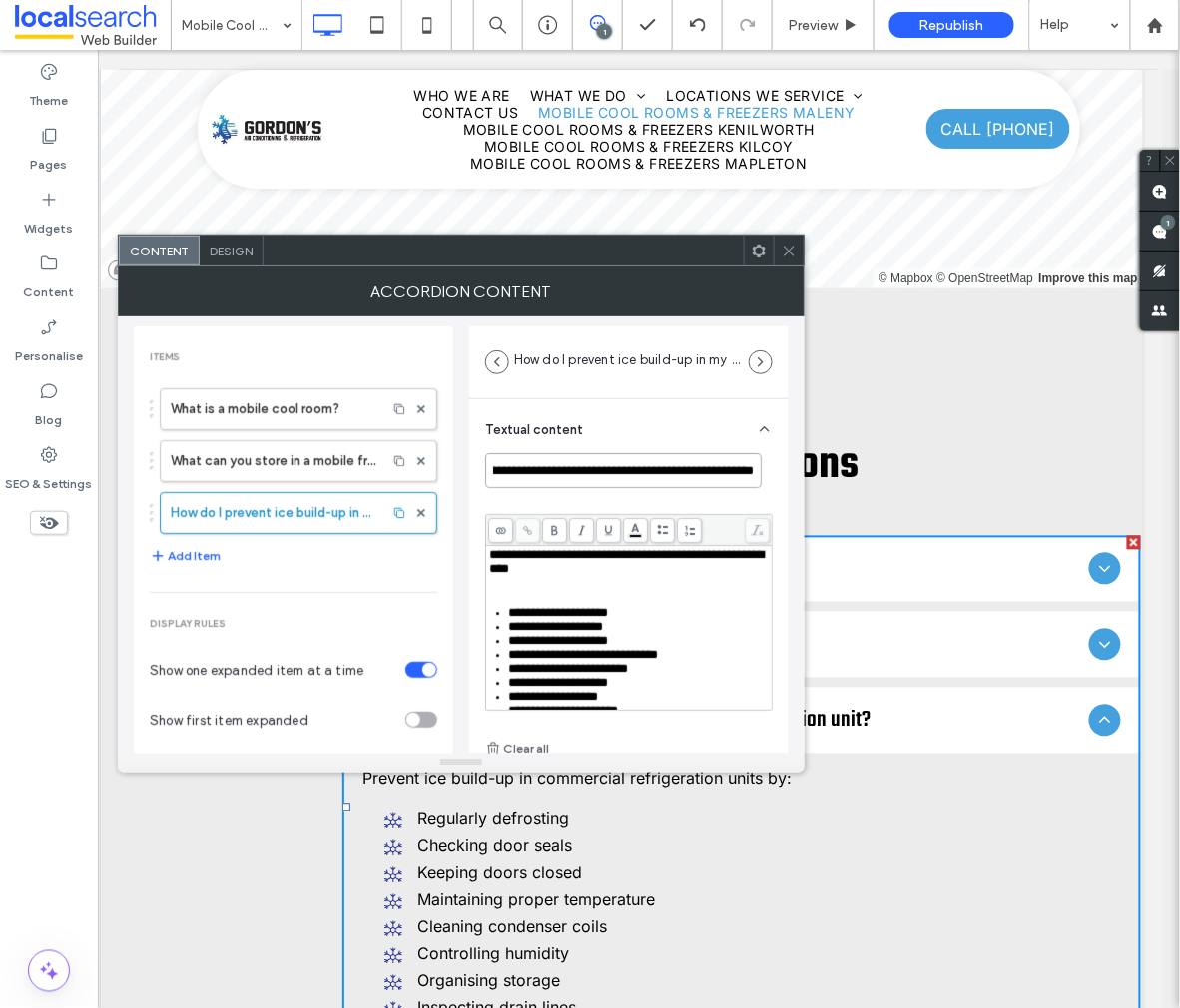 drag, startPoint x: 493, startPoint y: 470, endPoint x: 791, endPoint y: 476, distance: 298.0604 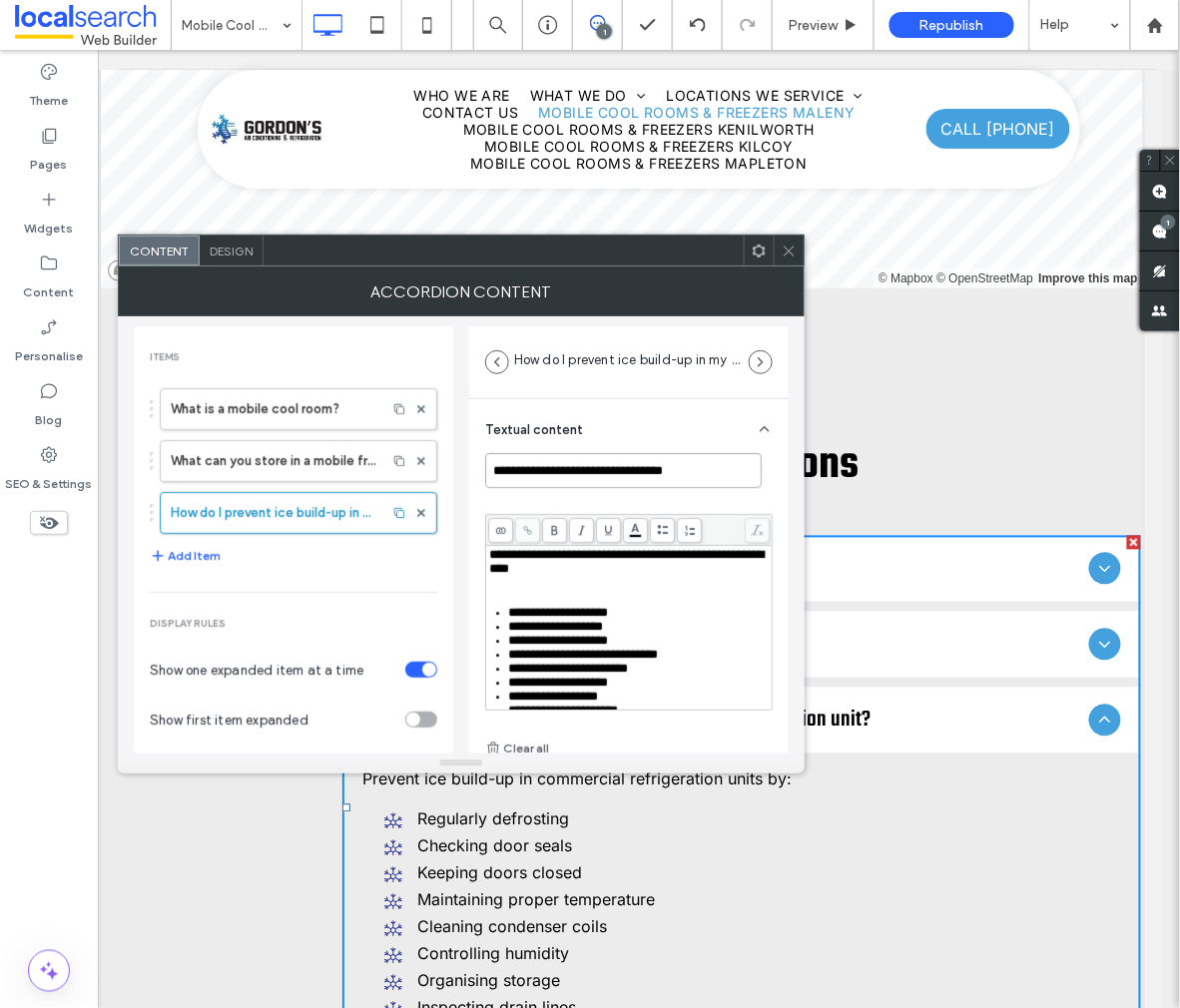 scroll, scrollTop: 0, scrollLeft: 0, axis: both 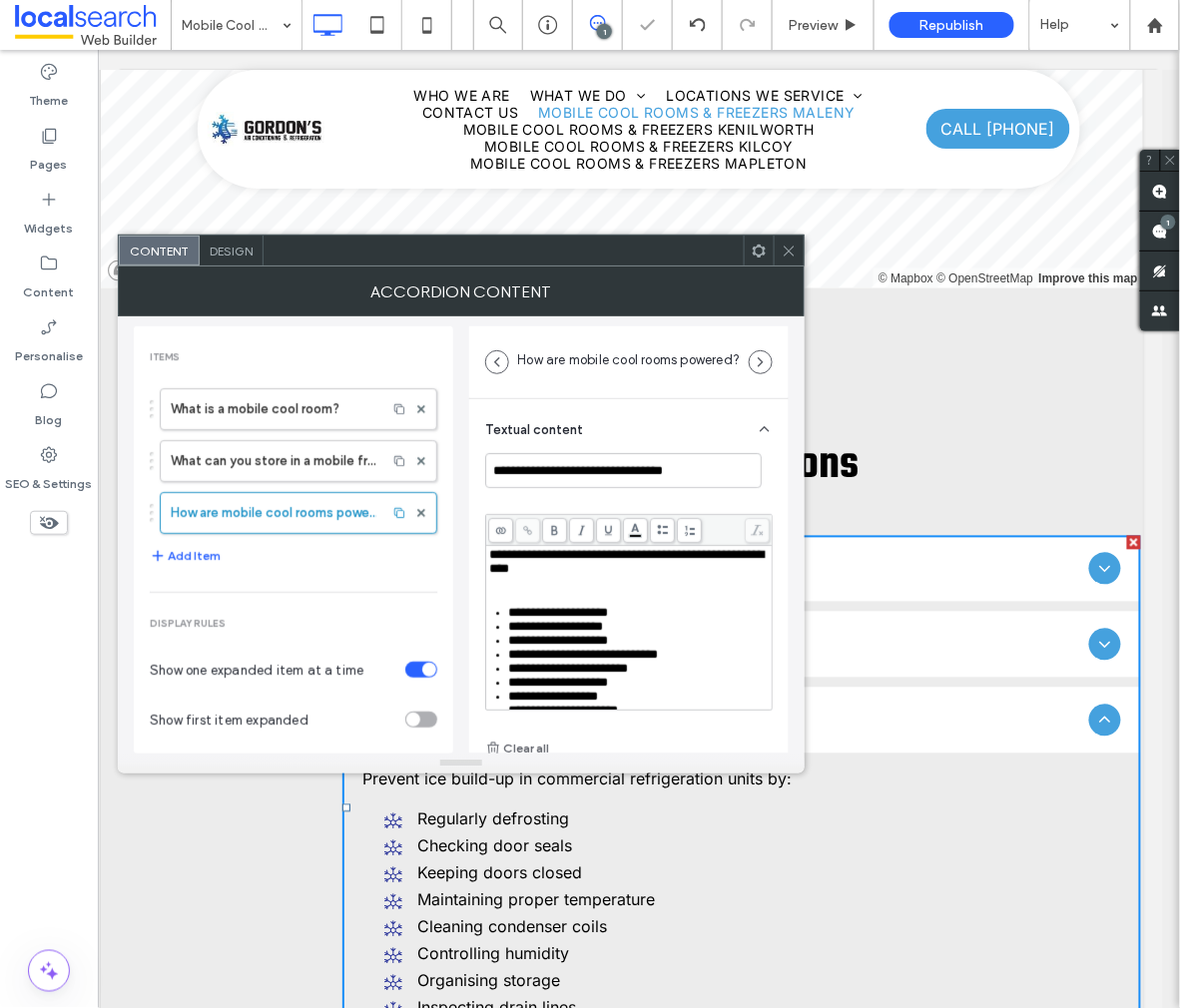 click on "**********" at bounding box center (626, 561) 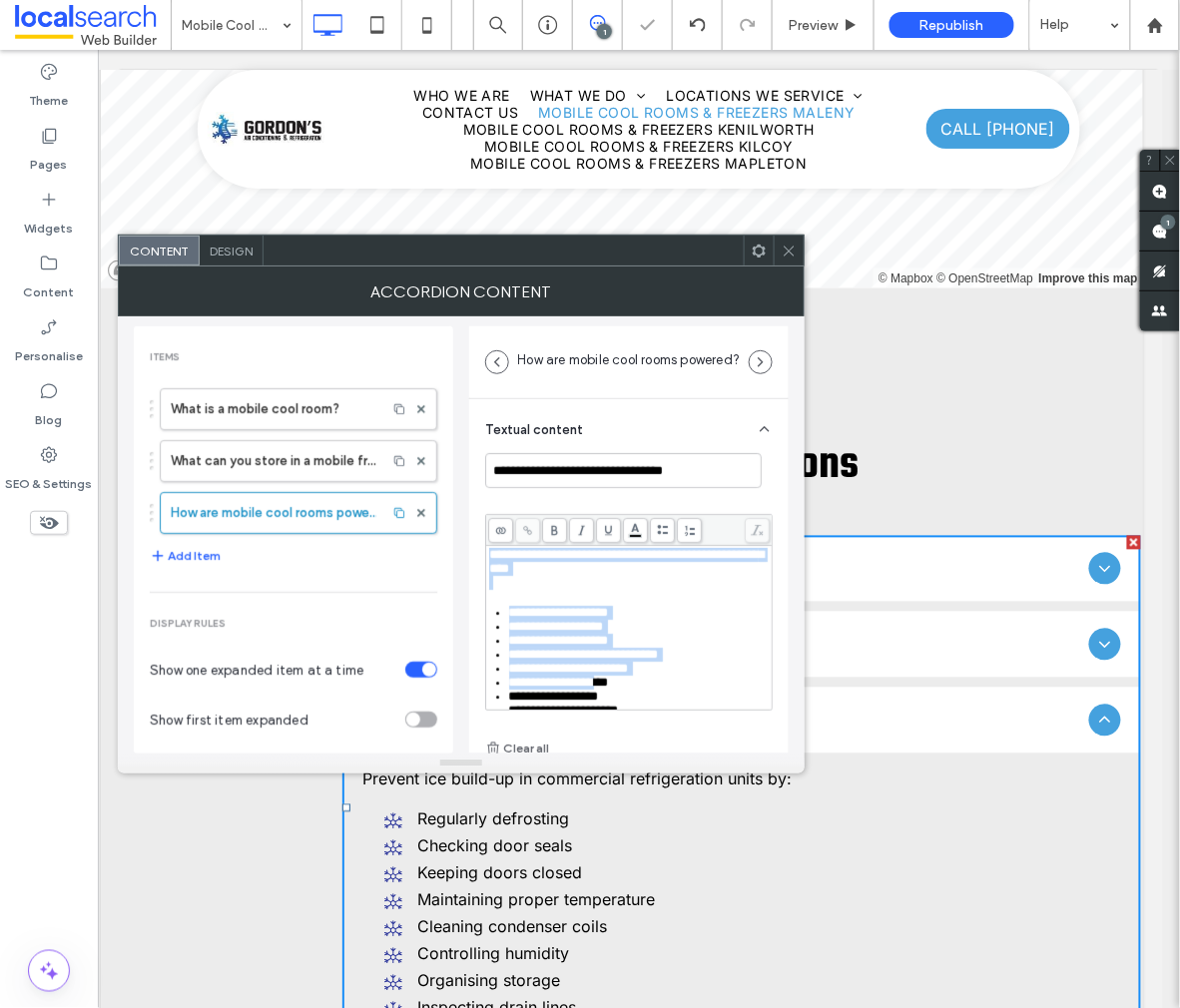 scroll, scrollTop: 76, scrollLeft: 0, axis: vertical 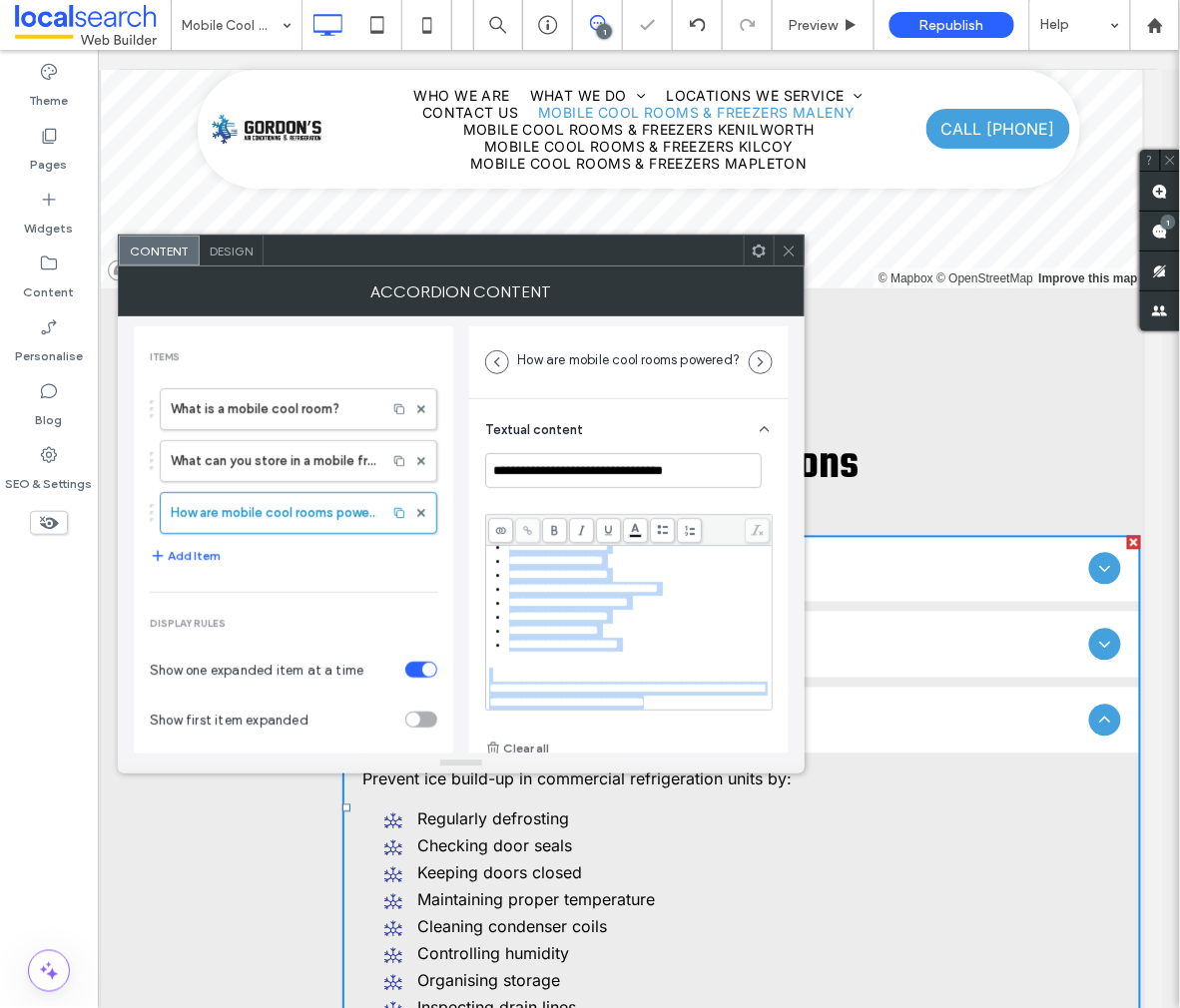 drag, startPoint x: 491, startPoint y: 557, endPoint x: 638, endPoint y: 714, distance: 215.07673 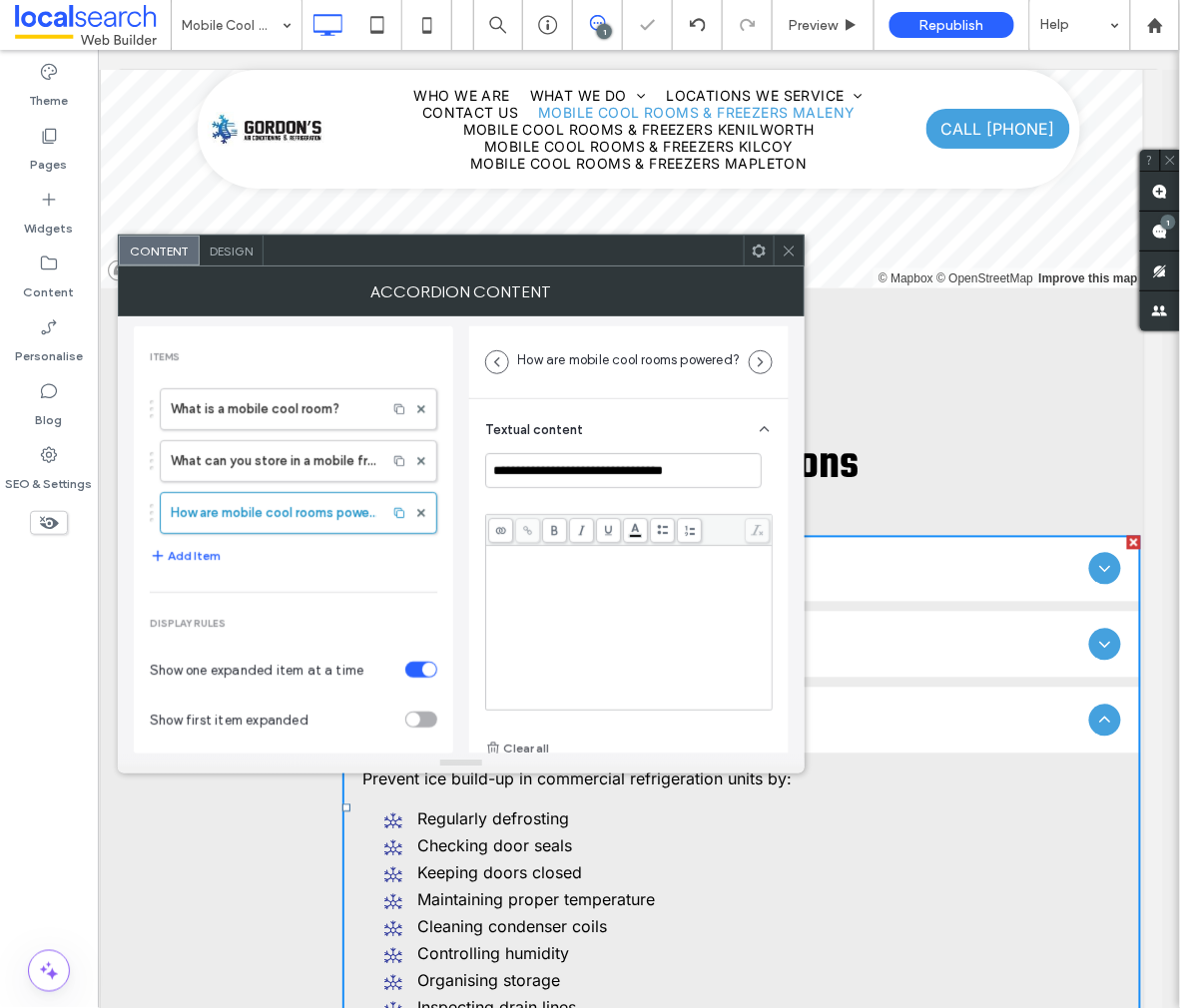 scroll, scrollTop: 0, scrollLeft: 0, axis: both 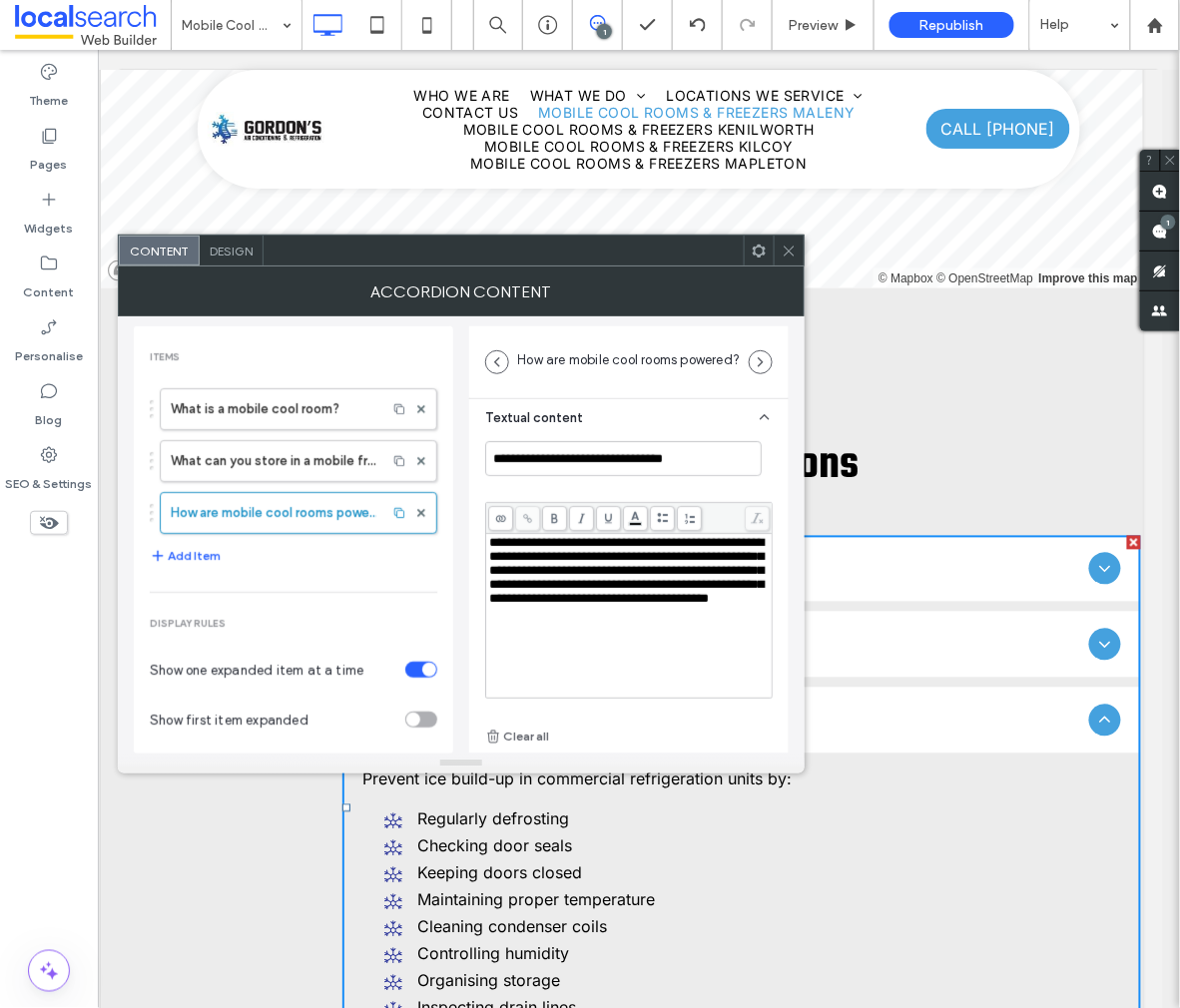 click on "**********" at bounding box center (629, 616) 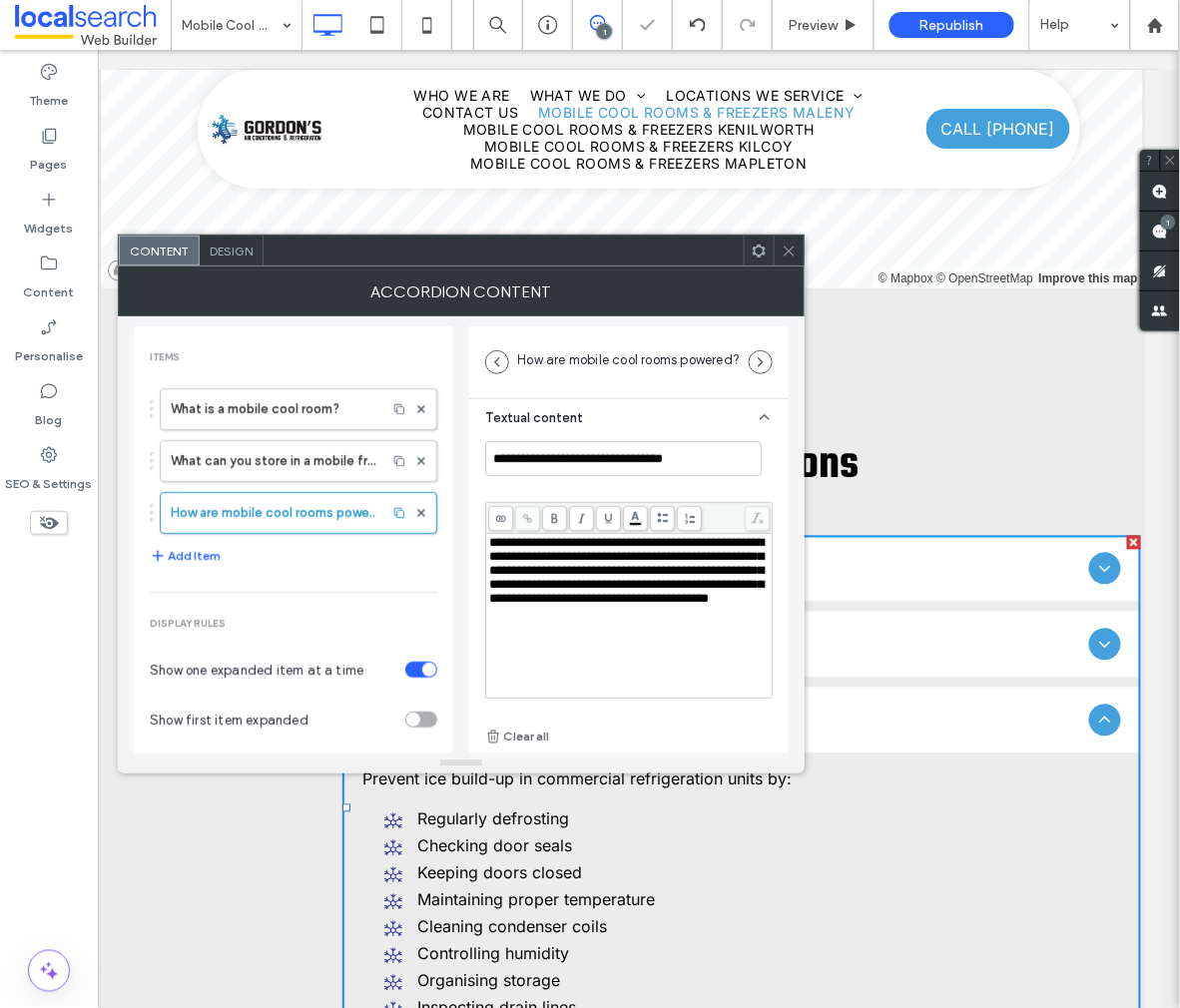 click at bounding box center (789, 251) 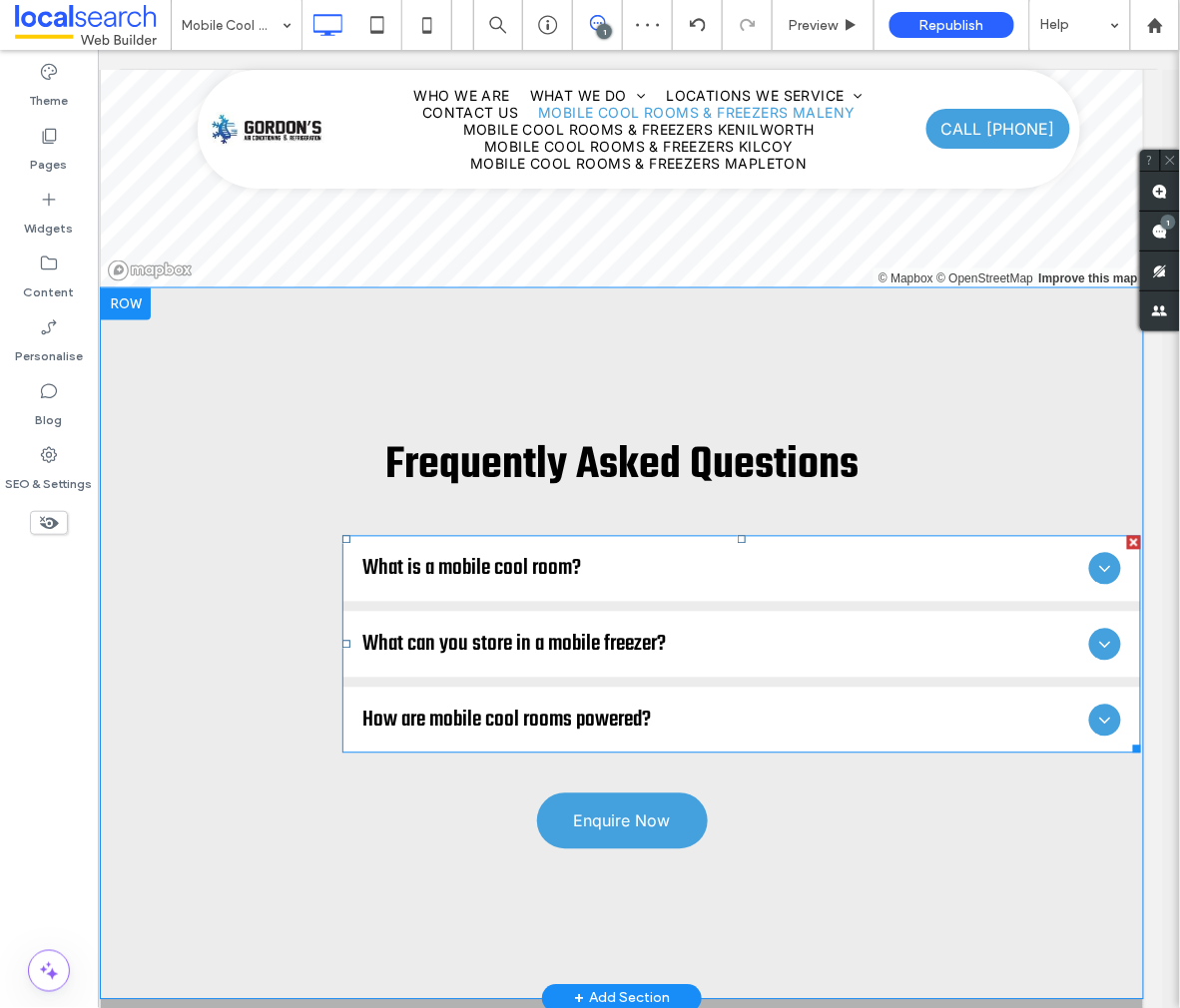 click on "How are mobile cool rooms powered?" at bounding box center (721, 720) 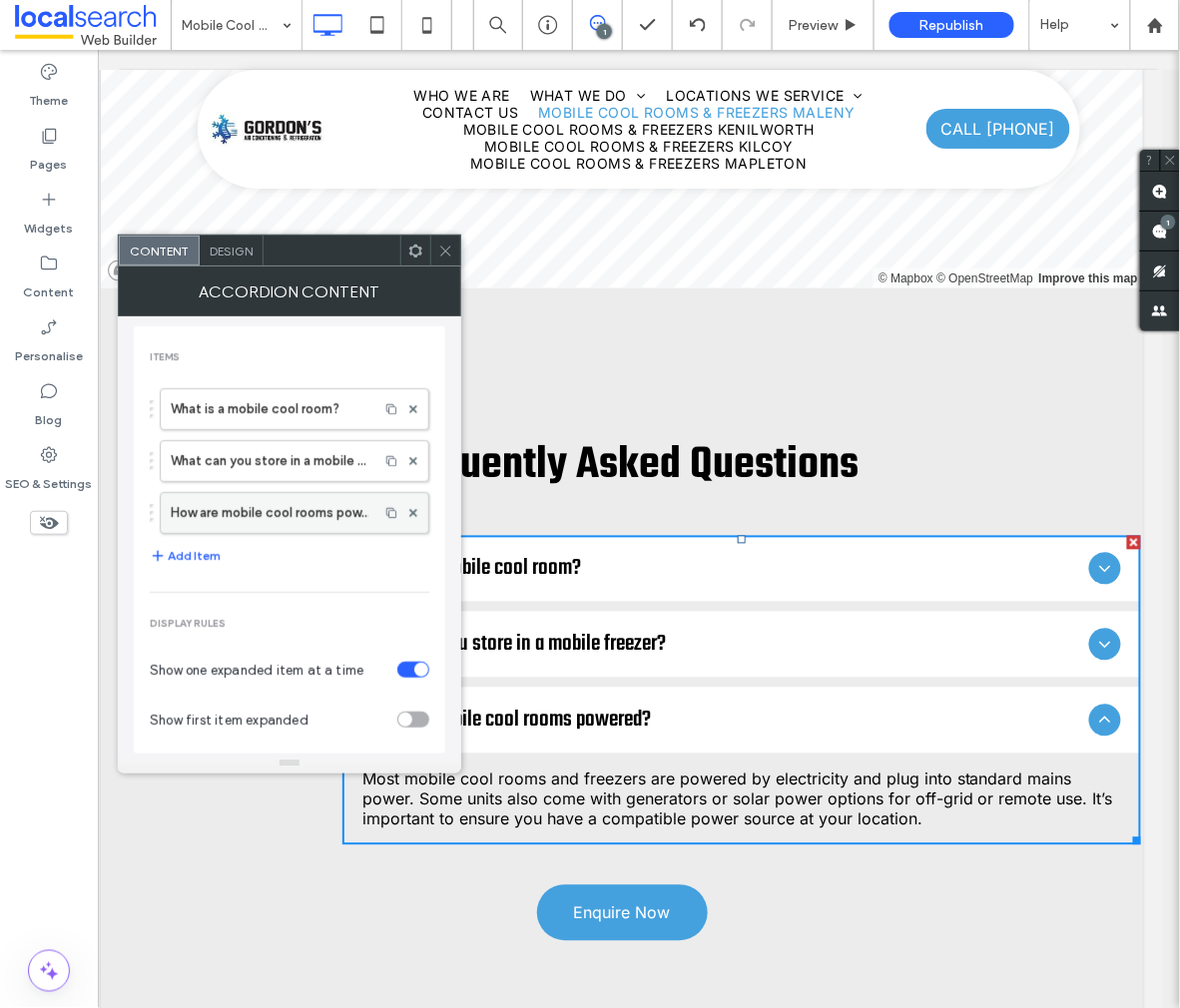 click on "How are mobile cool rooms powered?" at bounding box center (270, 513) 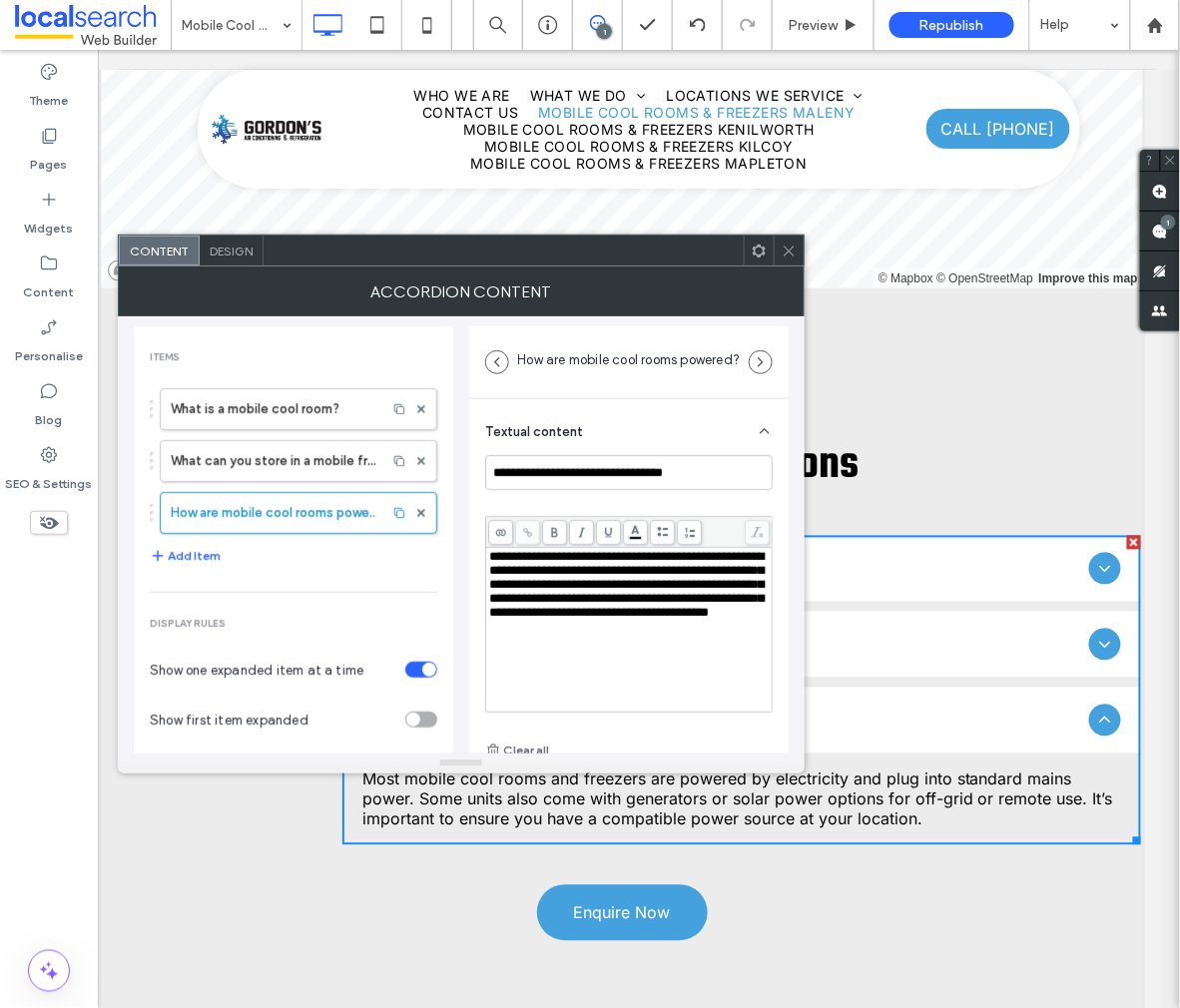 click on "**********" at bounding box center [629, 630] 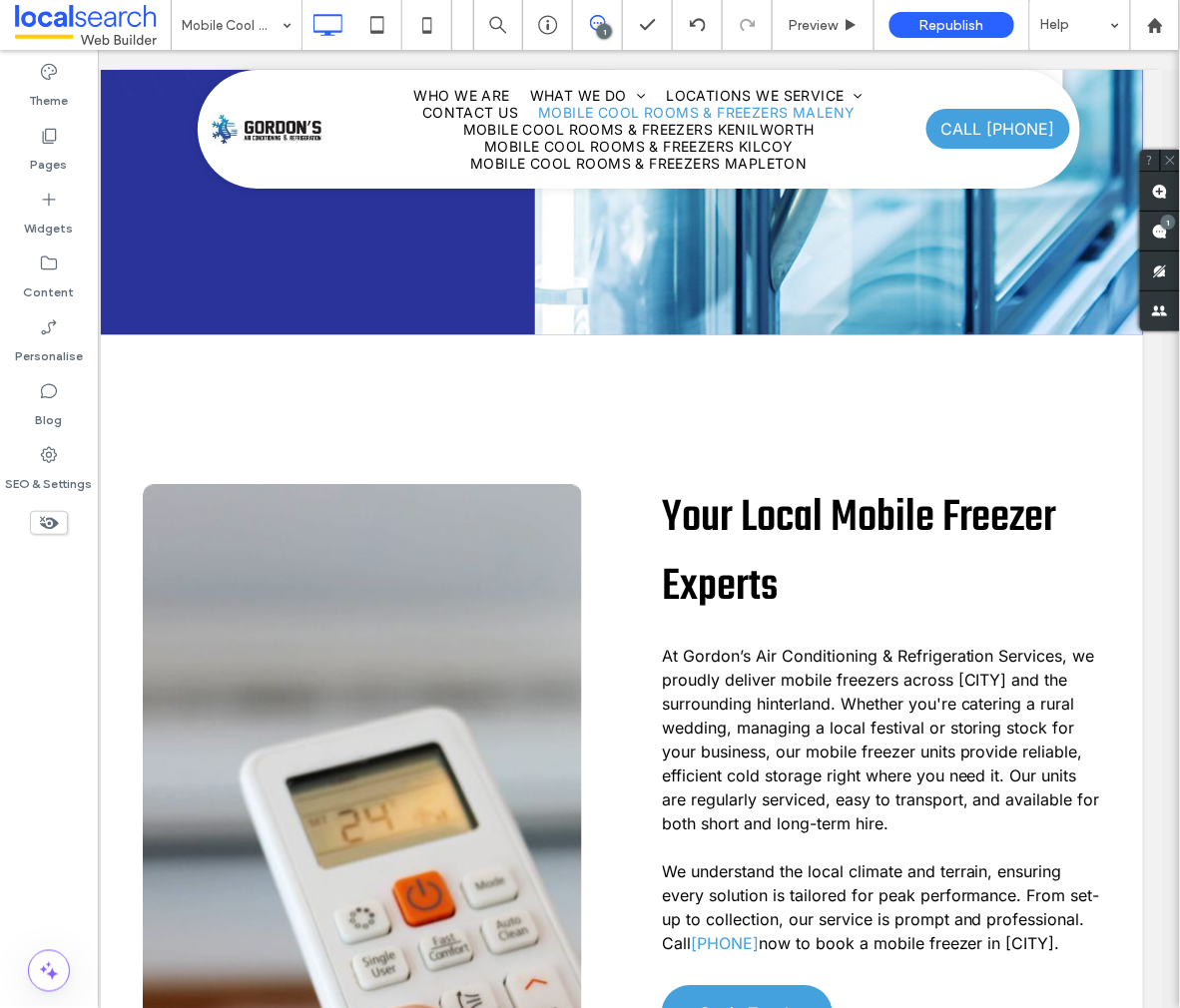 scroll, scrollTop: 0, scrollLeft: 17, axis: horizontal 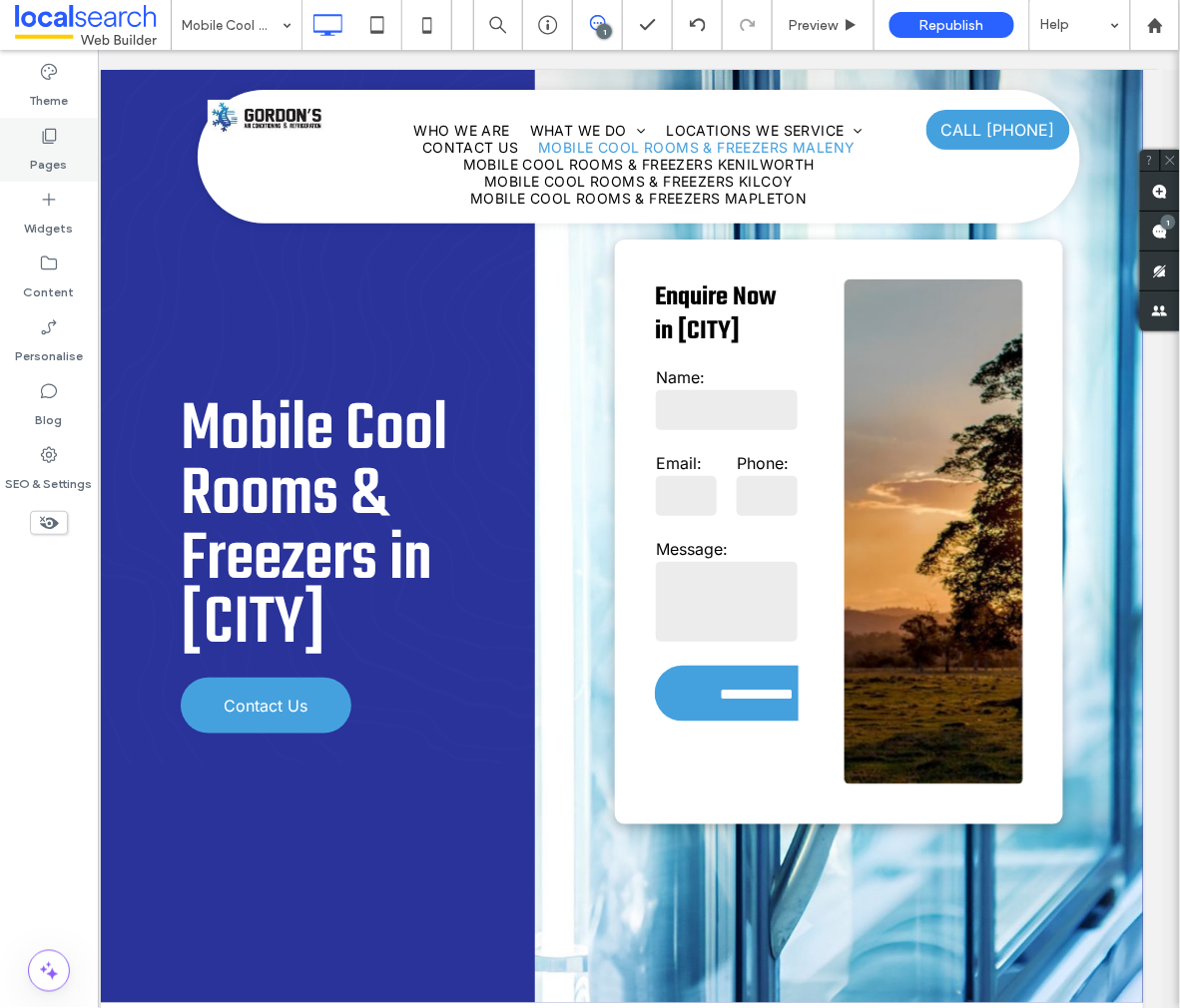 click 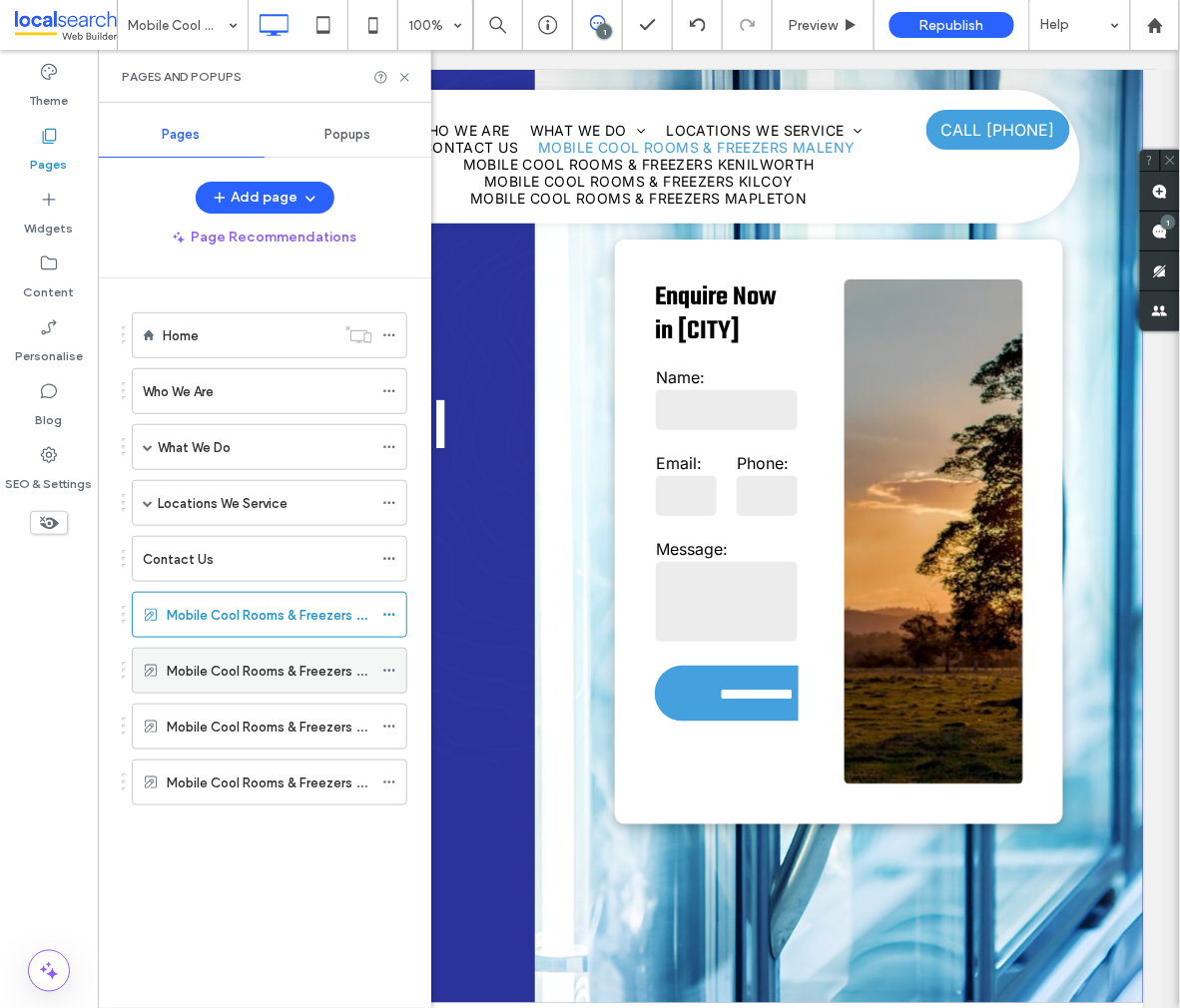 click on "Mobile Cool Rooms & Freezers Kenilworth" at bounding box center [292, 671] 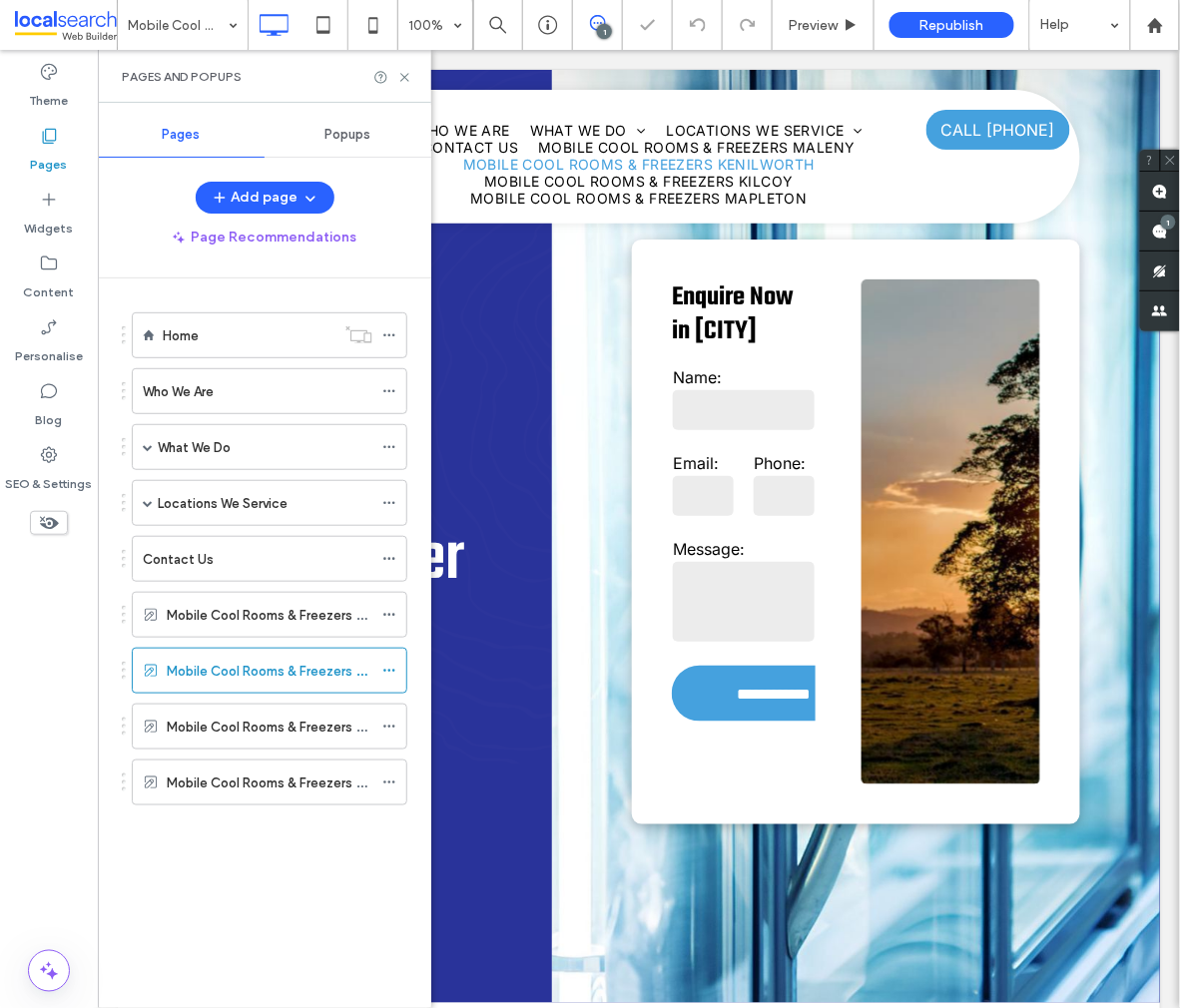 scroll, scrollTop: 0, scrollLeft: 0, axis: both 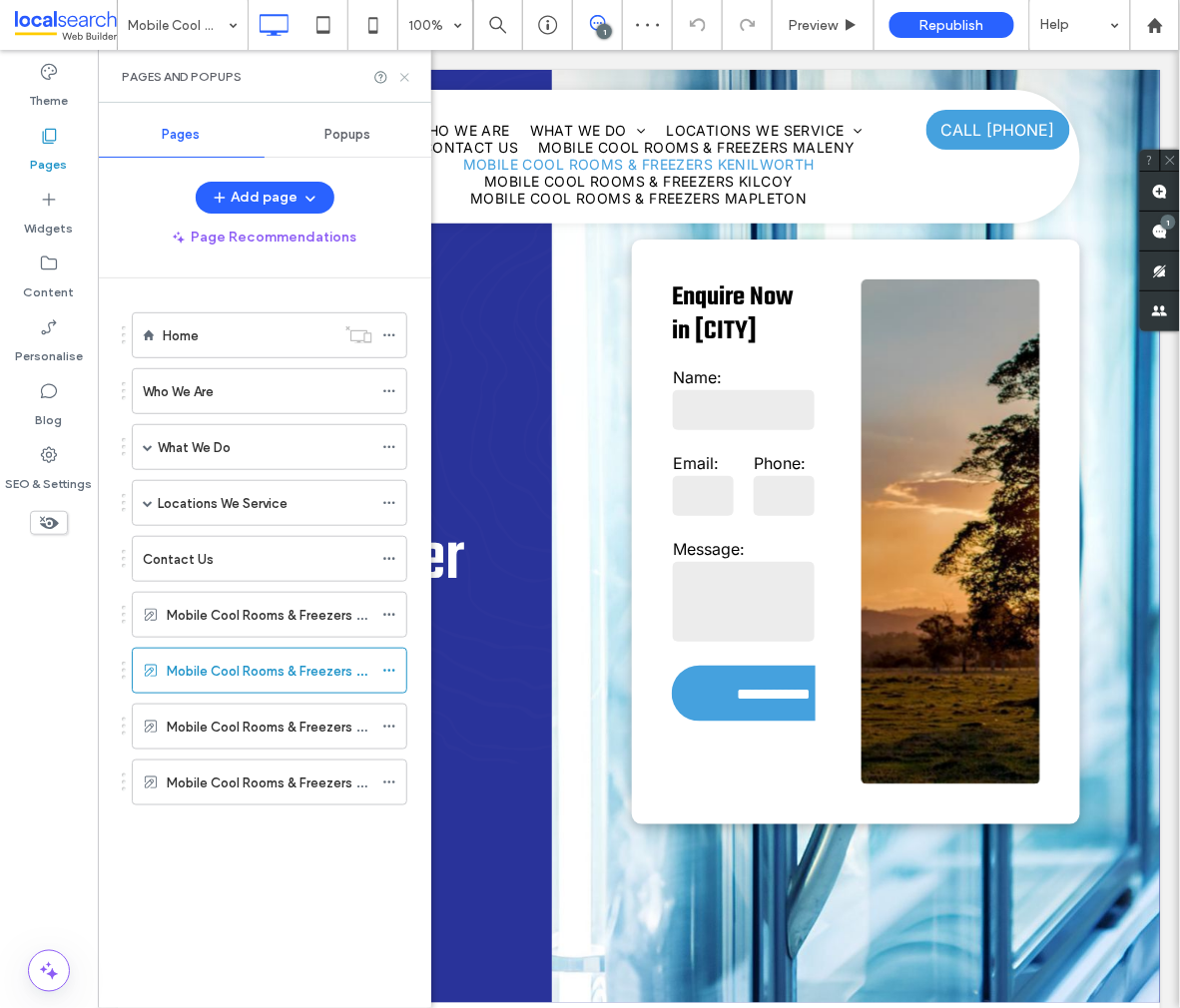 click 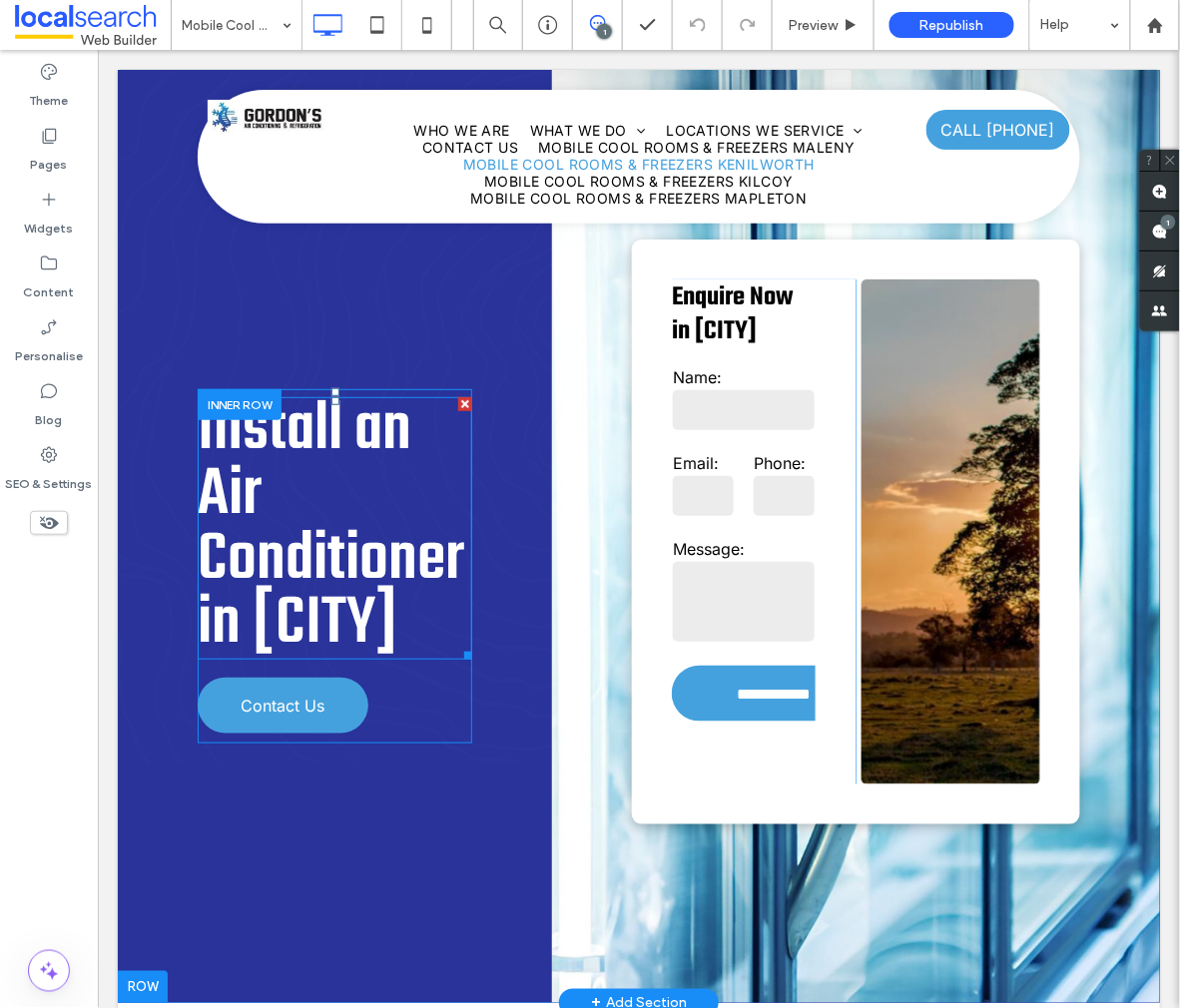 click on "Install an Air Conditioner in [CITY]" at bounding box center (329, 526) 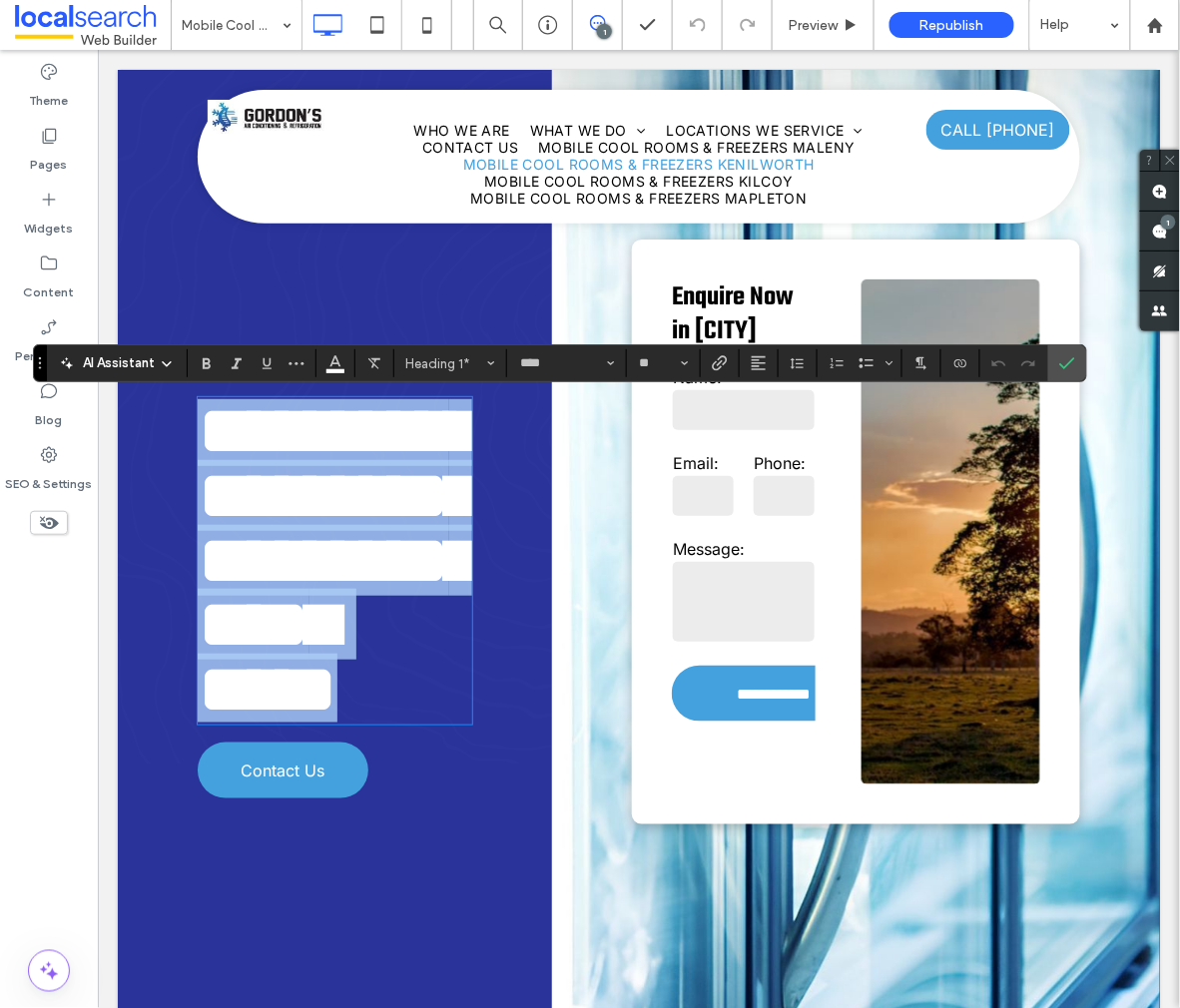 click on "**********" at bounding box center (336, 559) 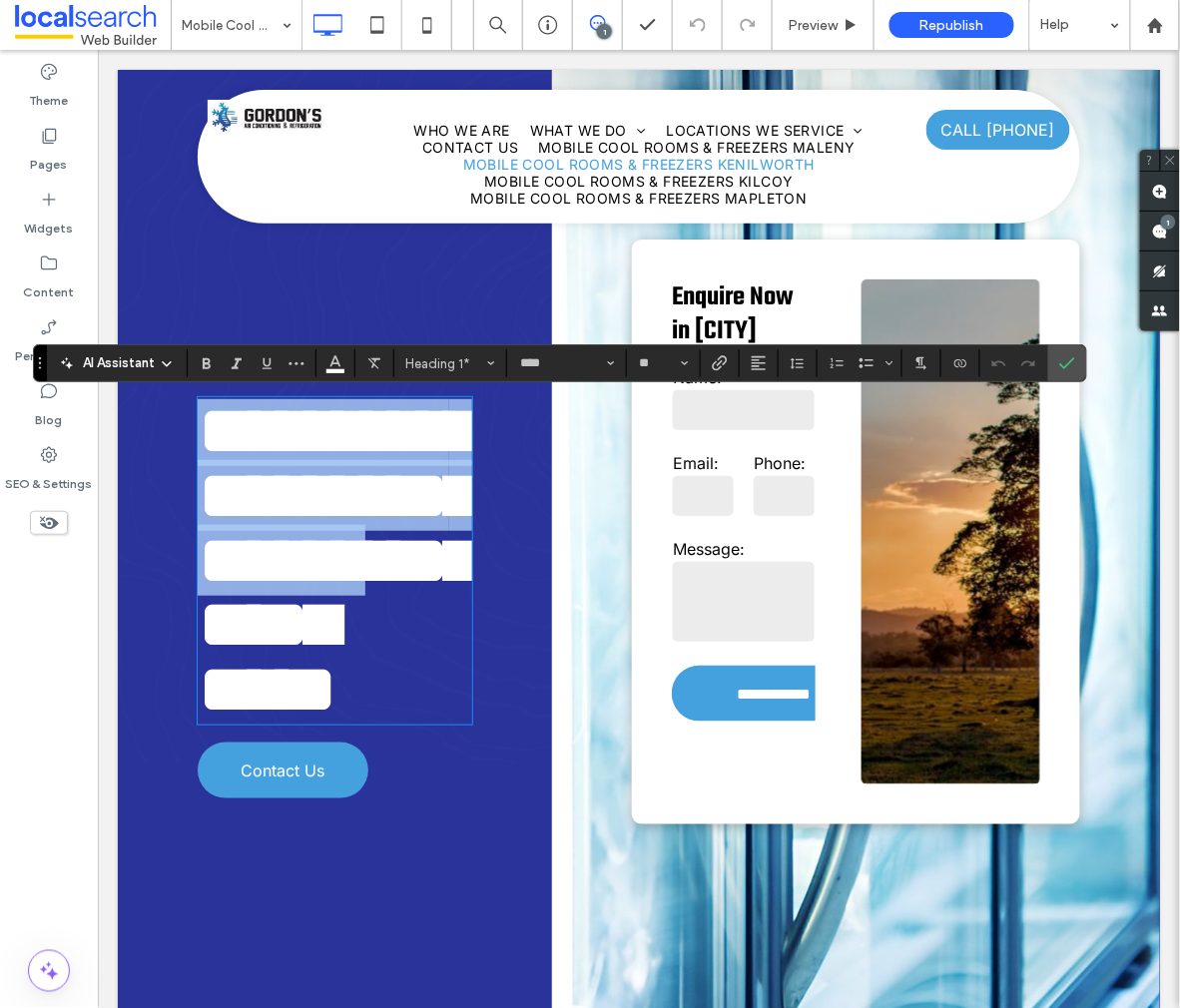 drag, startPoint x: 417, startPoint y: 477, endPoint x: 191, endPoint y: 445, distance: 228.25424 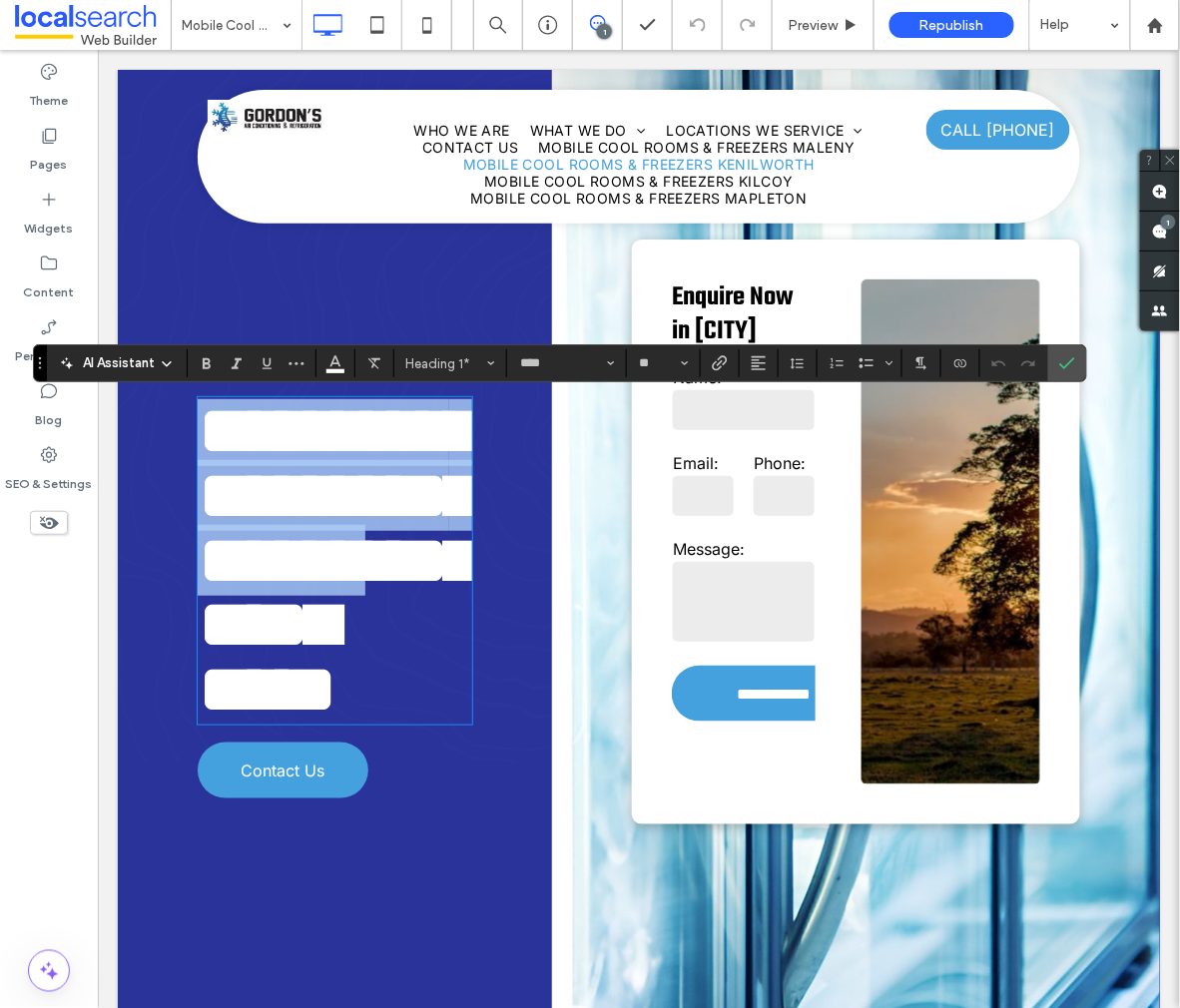click on "**********" at bounding box center [333, 568] 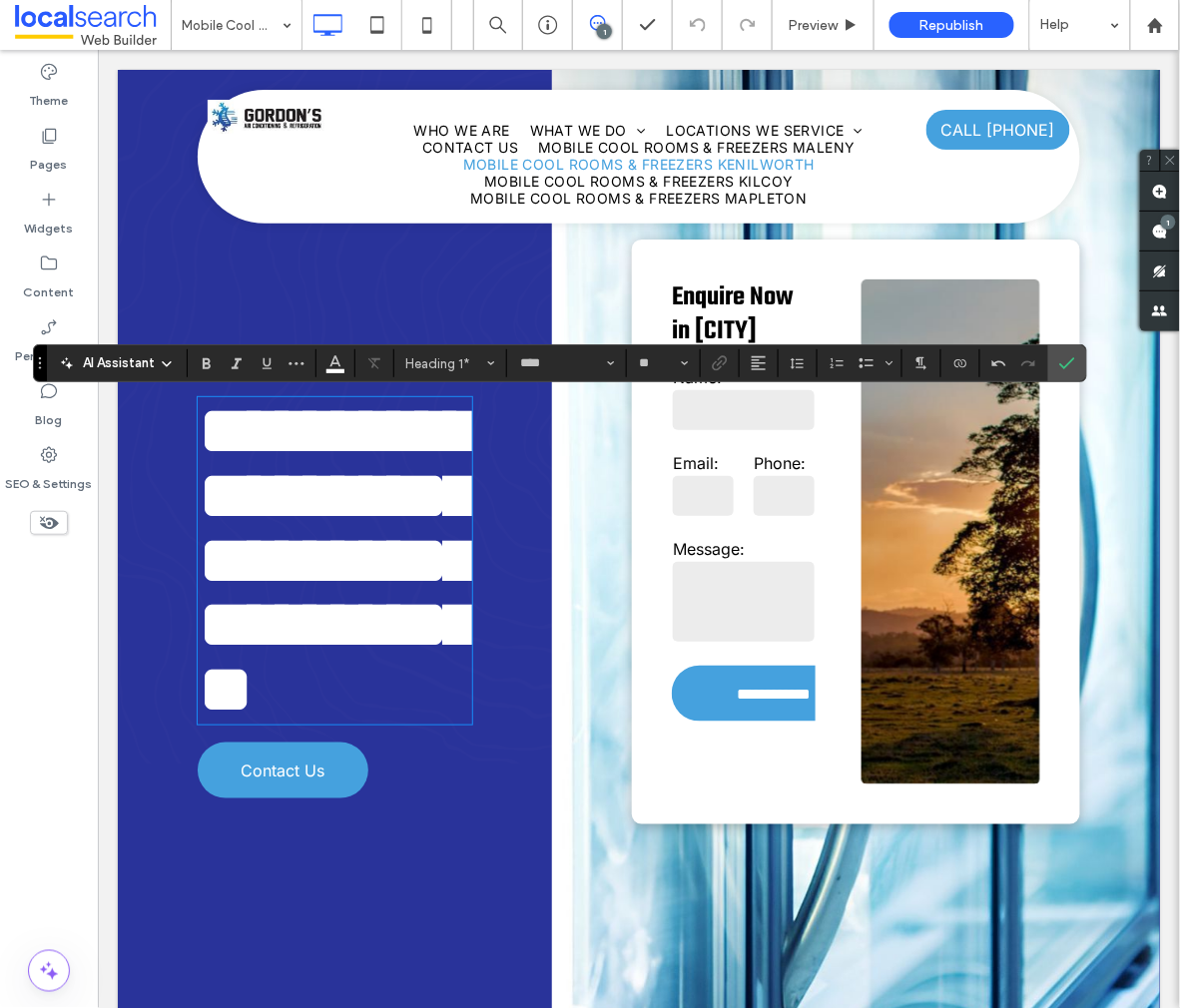 scroll, scrollTop: 16, scrollLeft: 0, axis: vertical 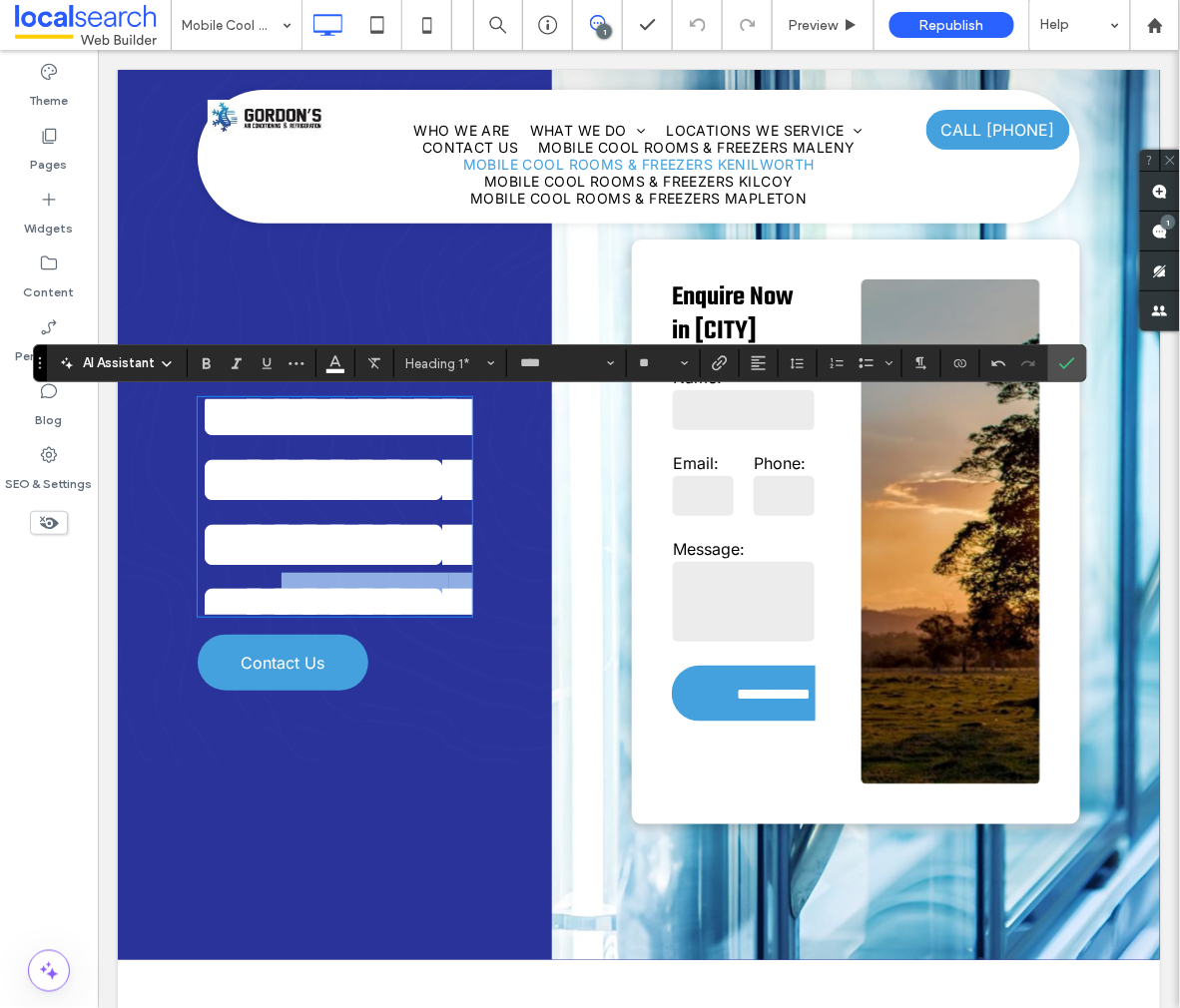 drag, startPoint x: 420, startPoint y: 588, endPoint x: 179, endPoint y: 587, distance: 241.00207 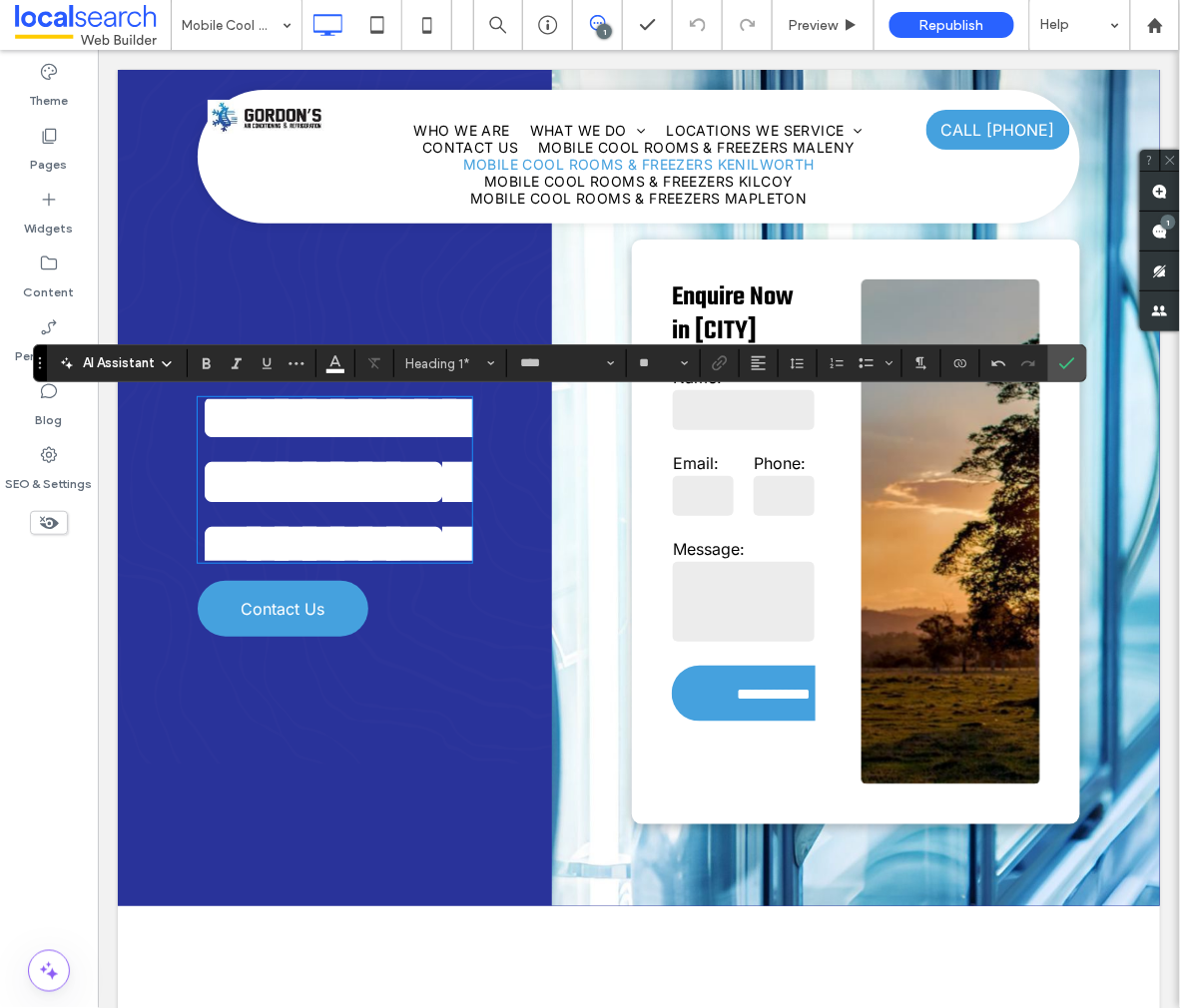 scroll, scrollTop: 16, scrollLeft: 0, axis: vertical 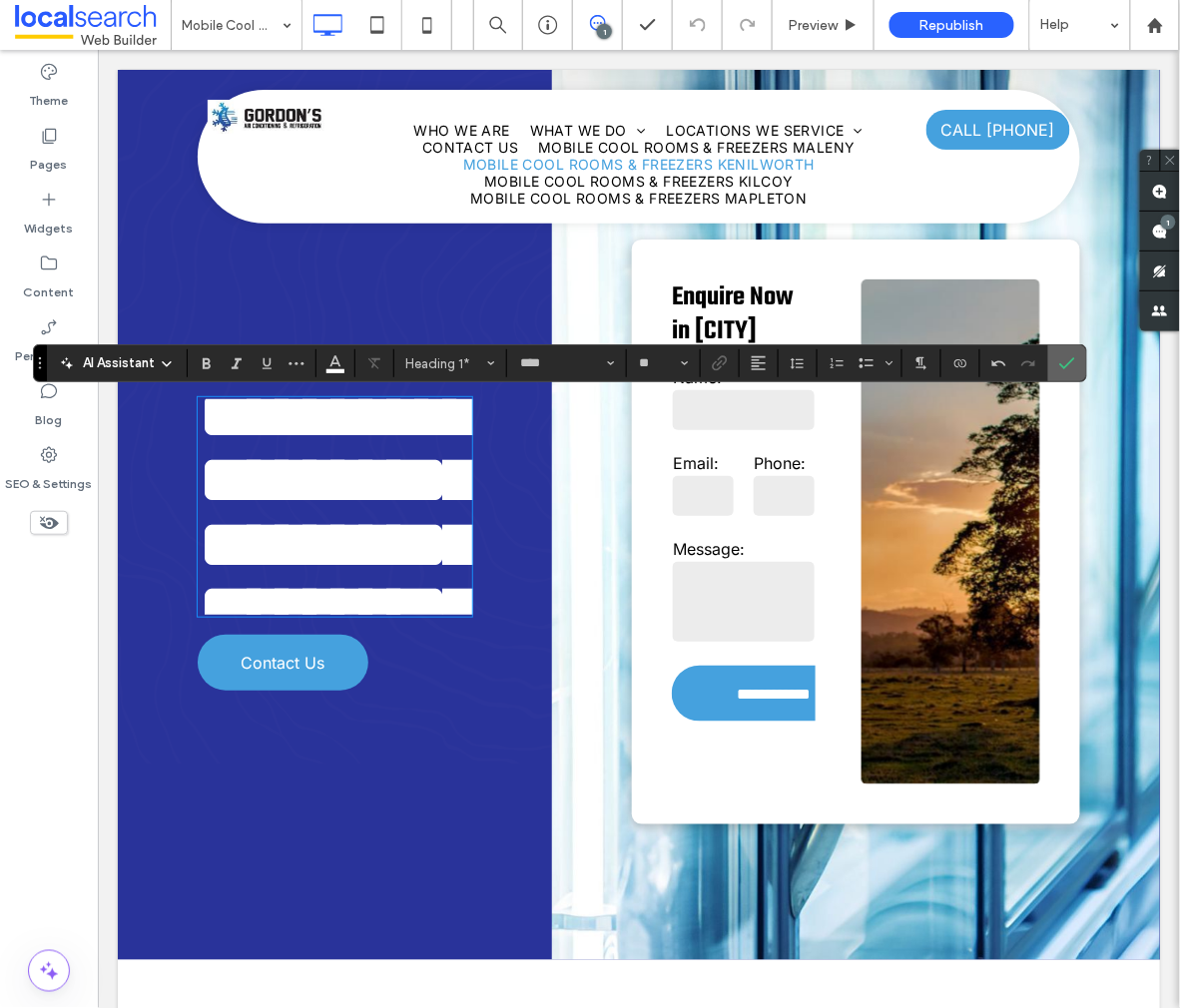click 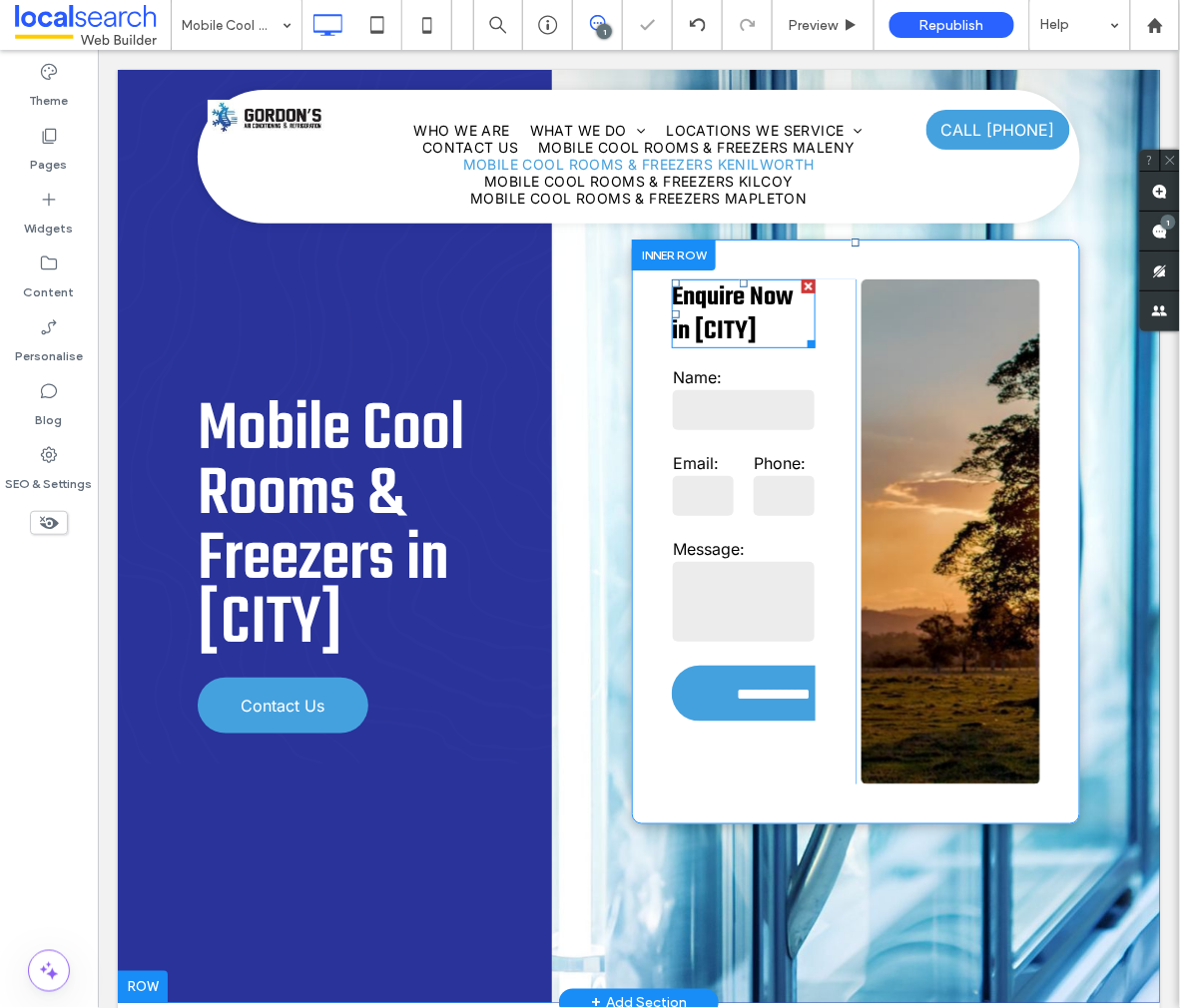 click on "Enquire Now in [CITY]" at bounding box center (732, 313) 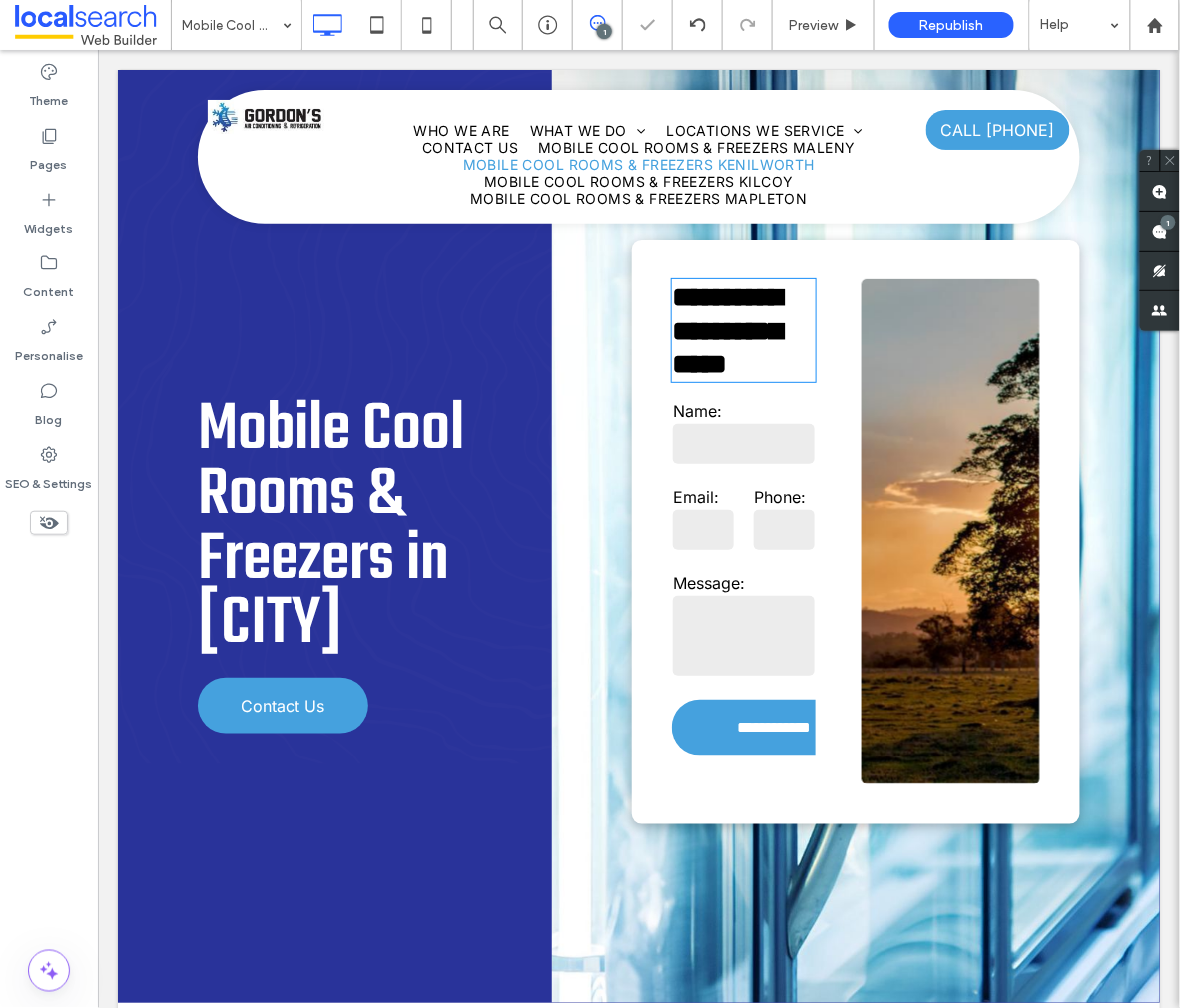 type on "****" 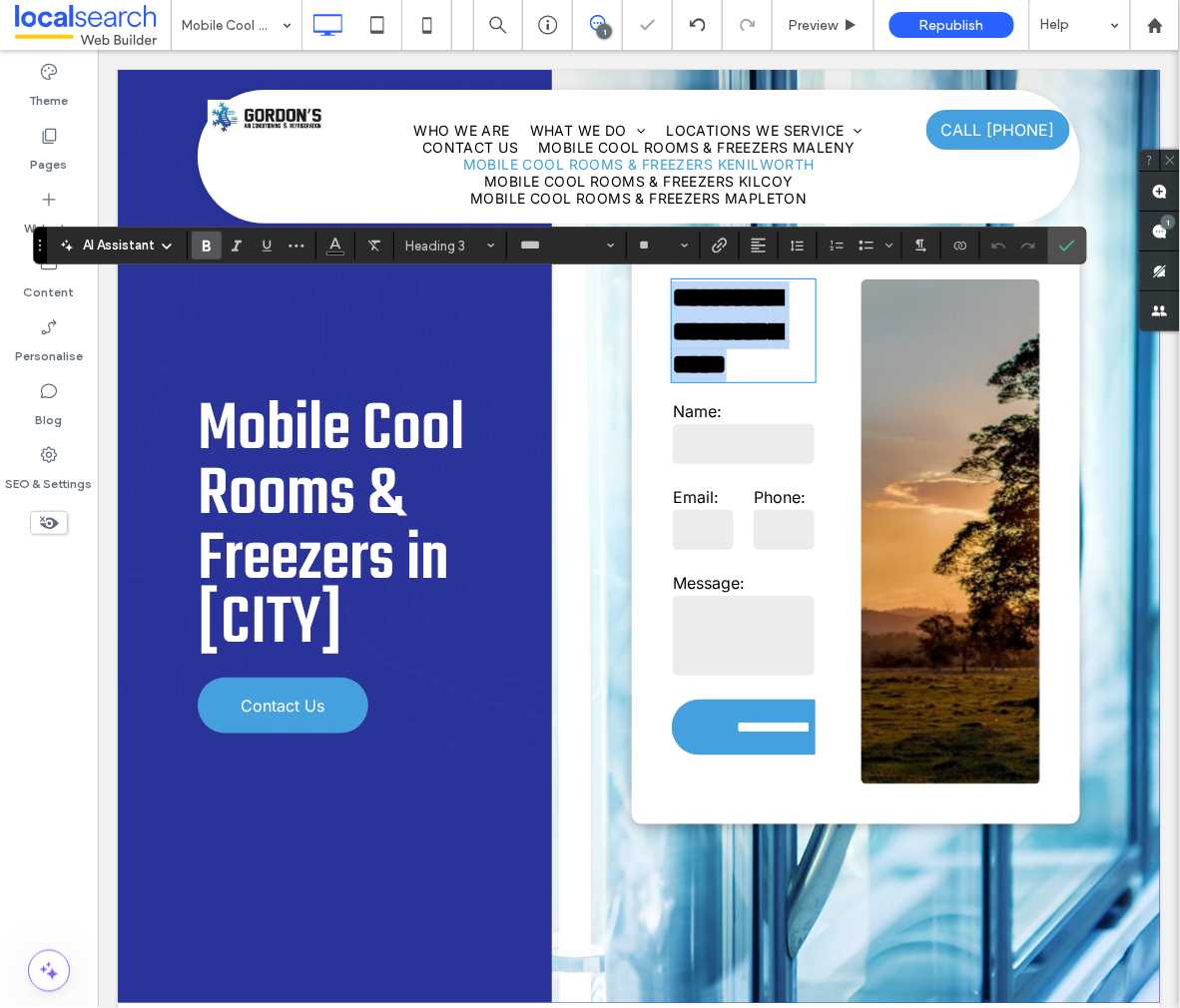 click on "**********" at bounding box center [726, 329] 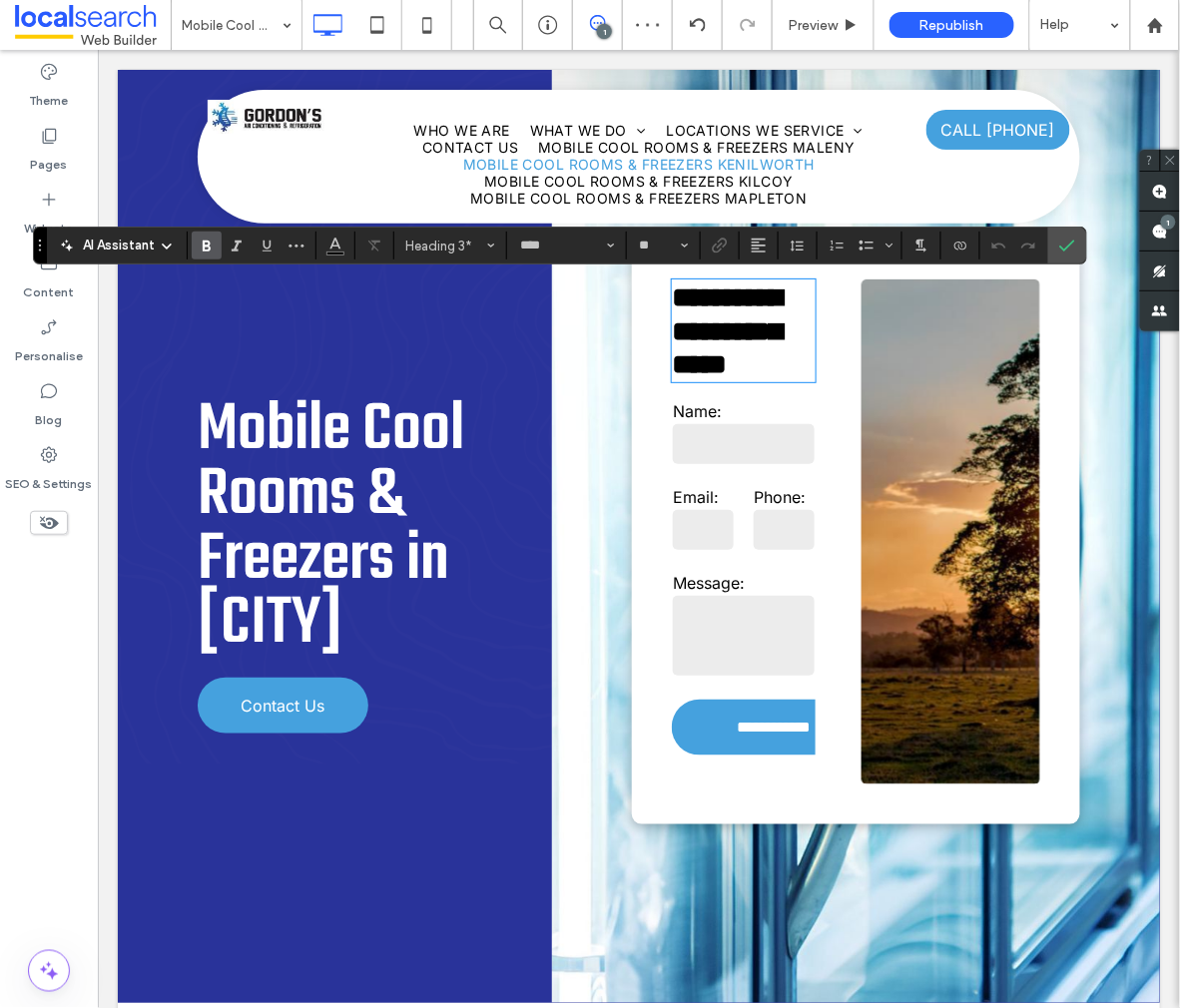 scroll, scrollTop: 2, scrollLeft: 0, axis: vertical 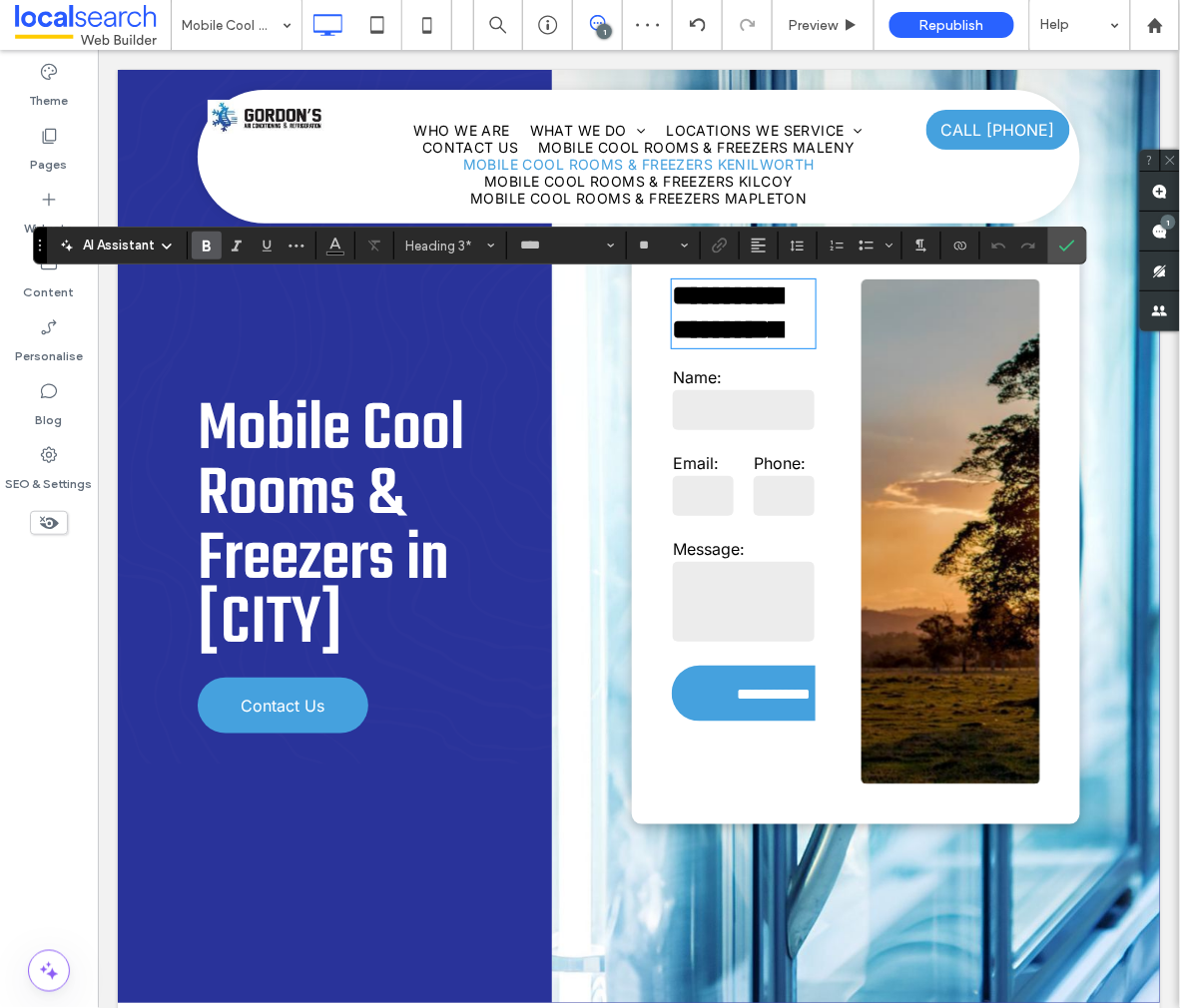 click on "**********" at bounding box center [726, 327] 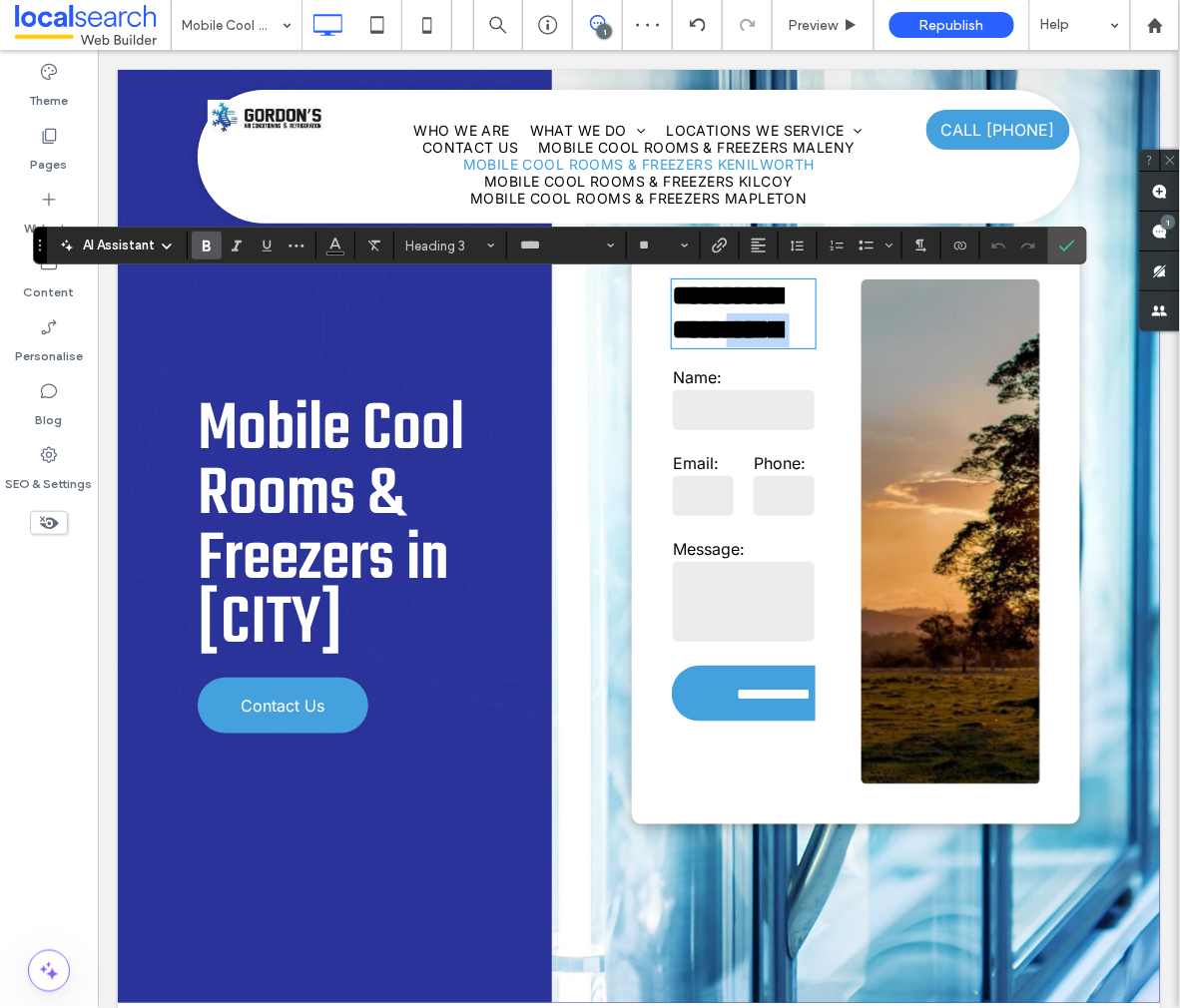 click on "**********" at bounding box center (726, 327) 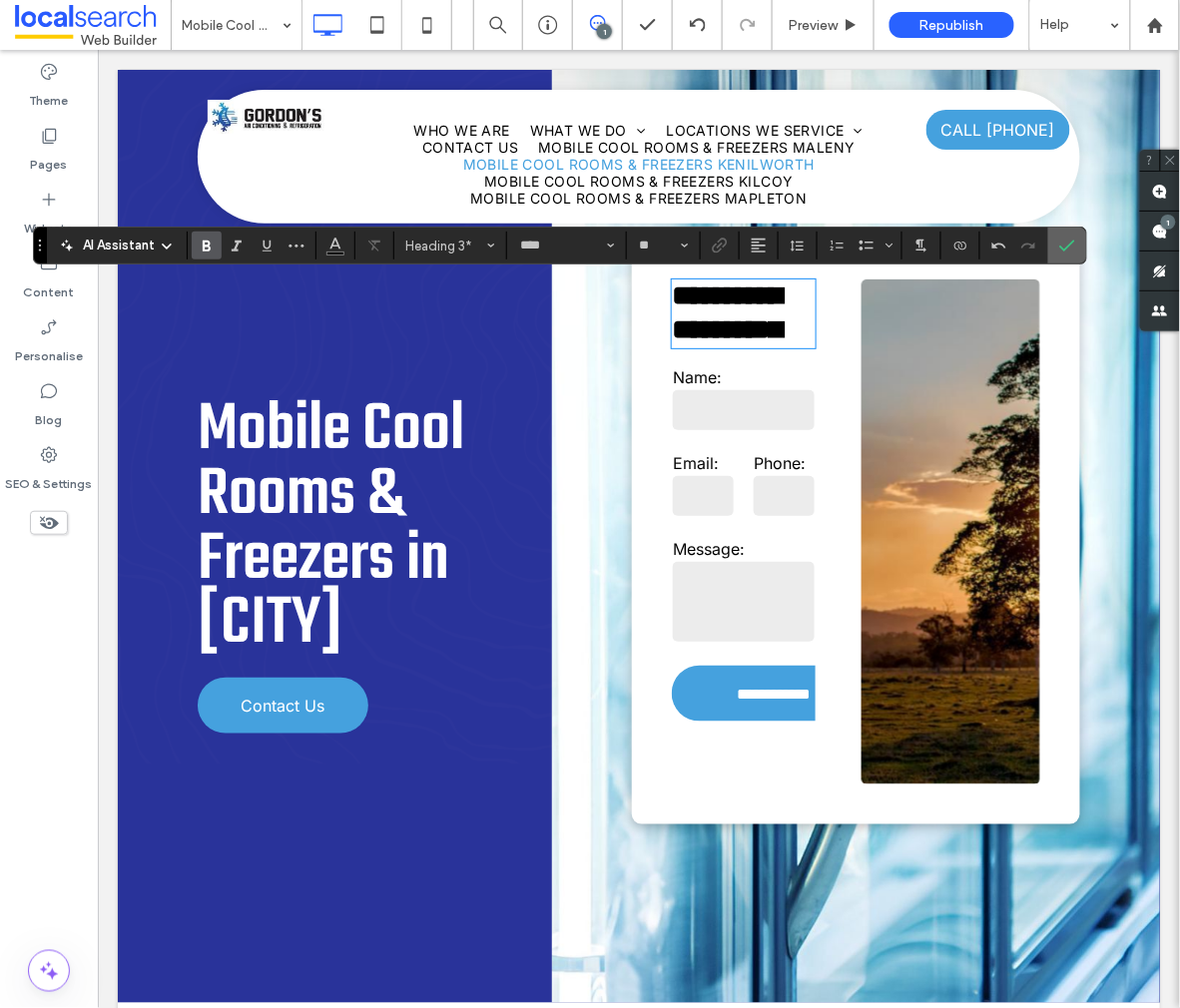 click 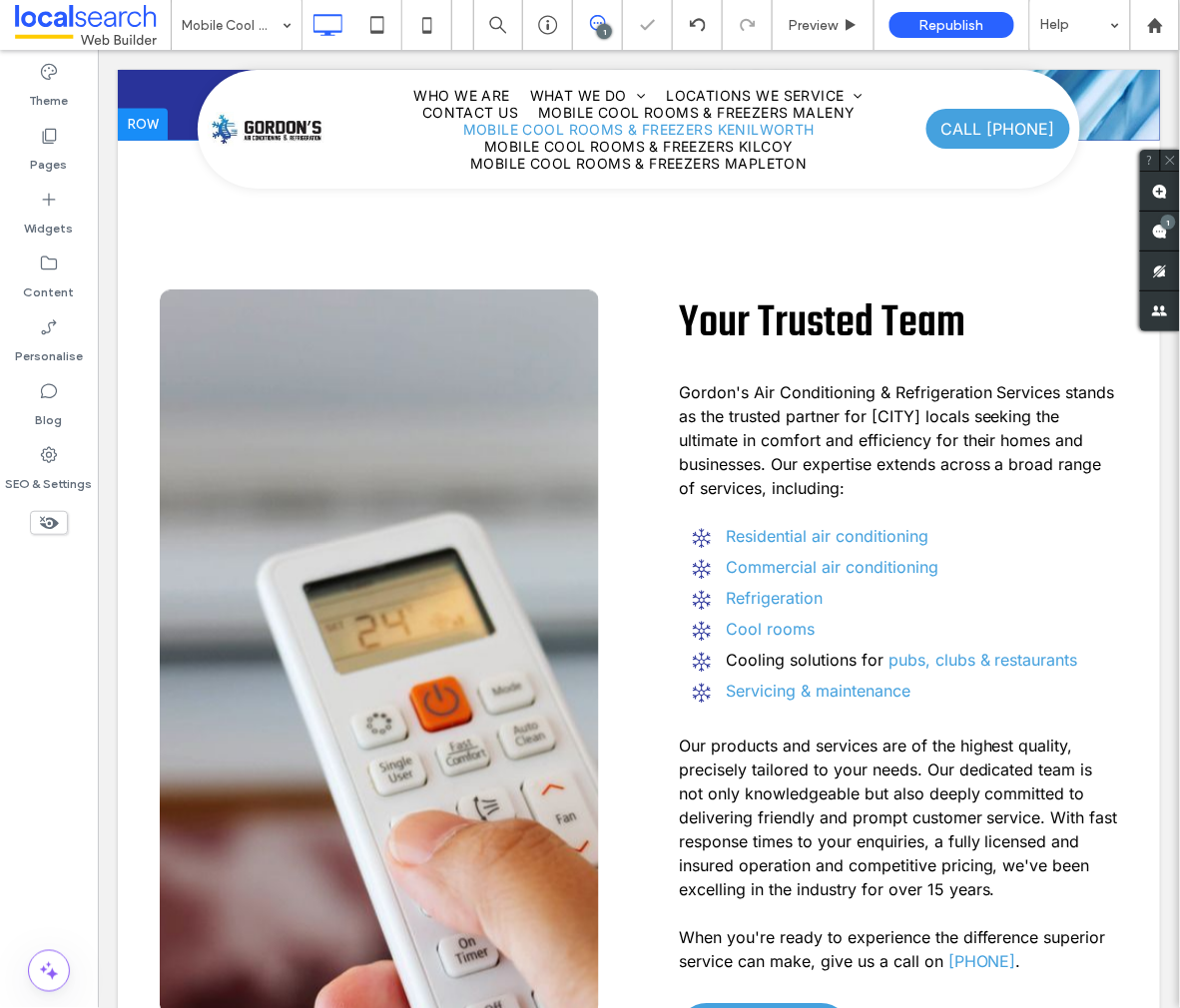 scroll, scrollTop: 867, scrollLeft: 0, axis: vertical 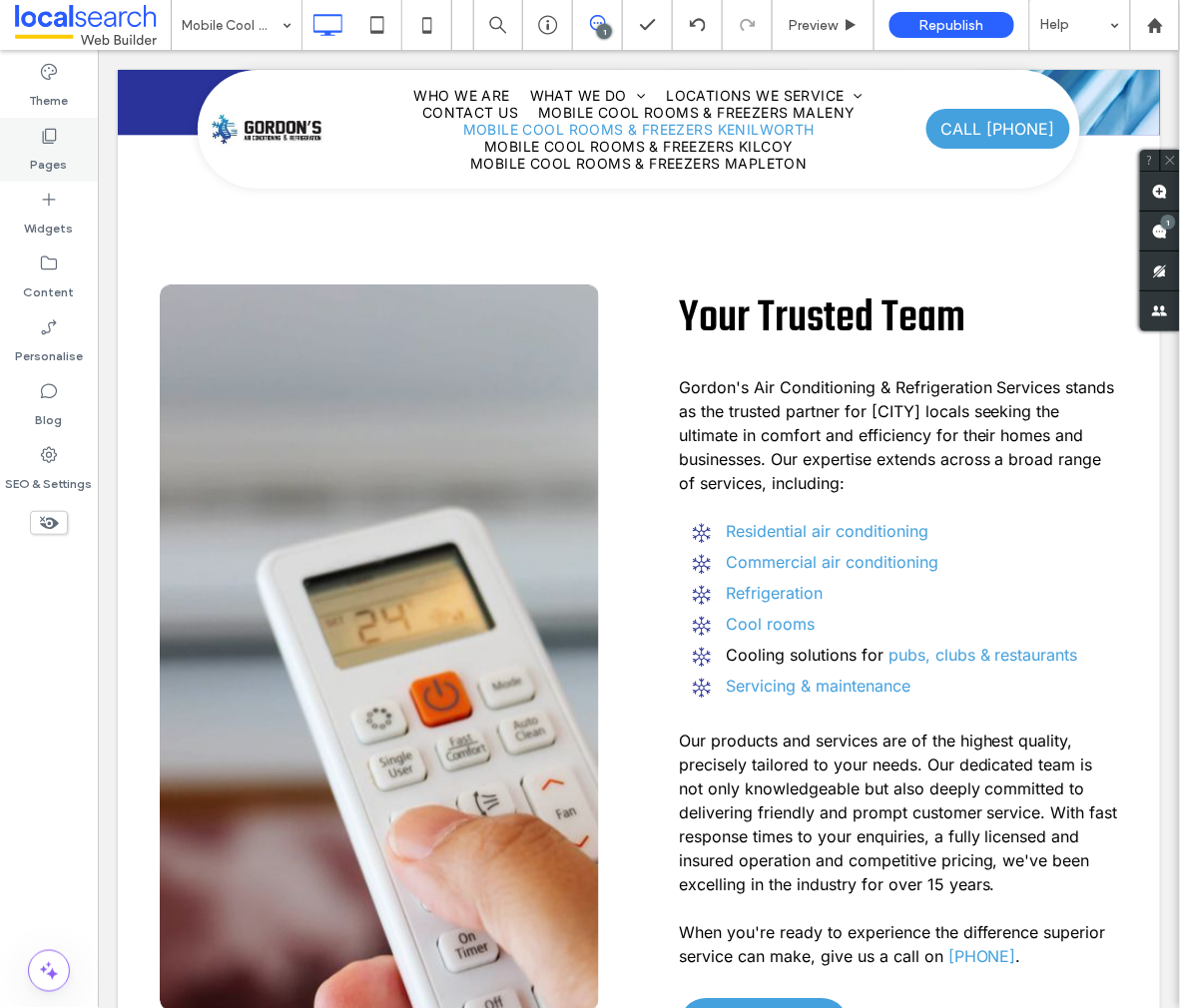 click 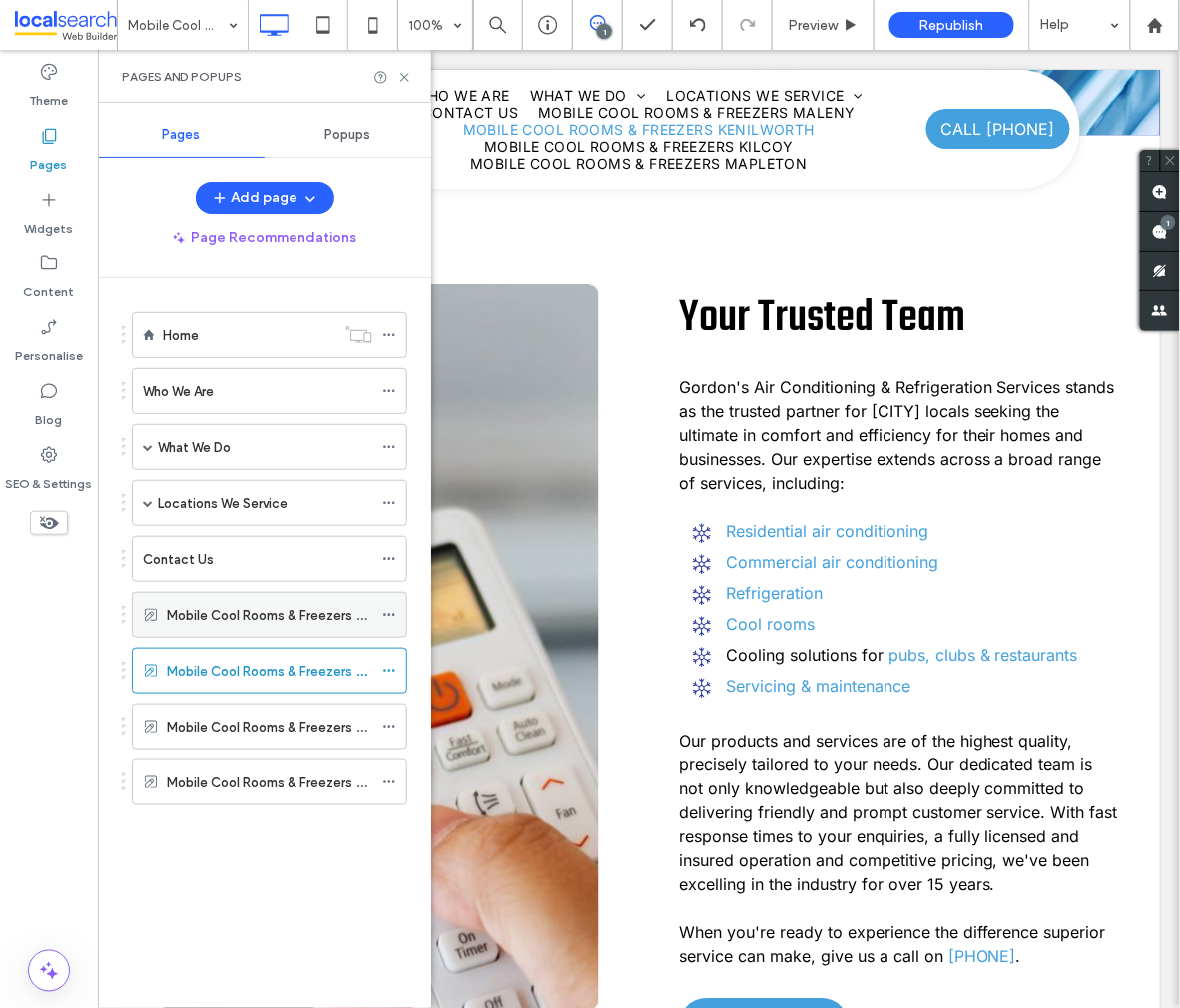 click on "Mobile Cool Rooms & Freezers Maleny" at bounding box center [283, 615] 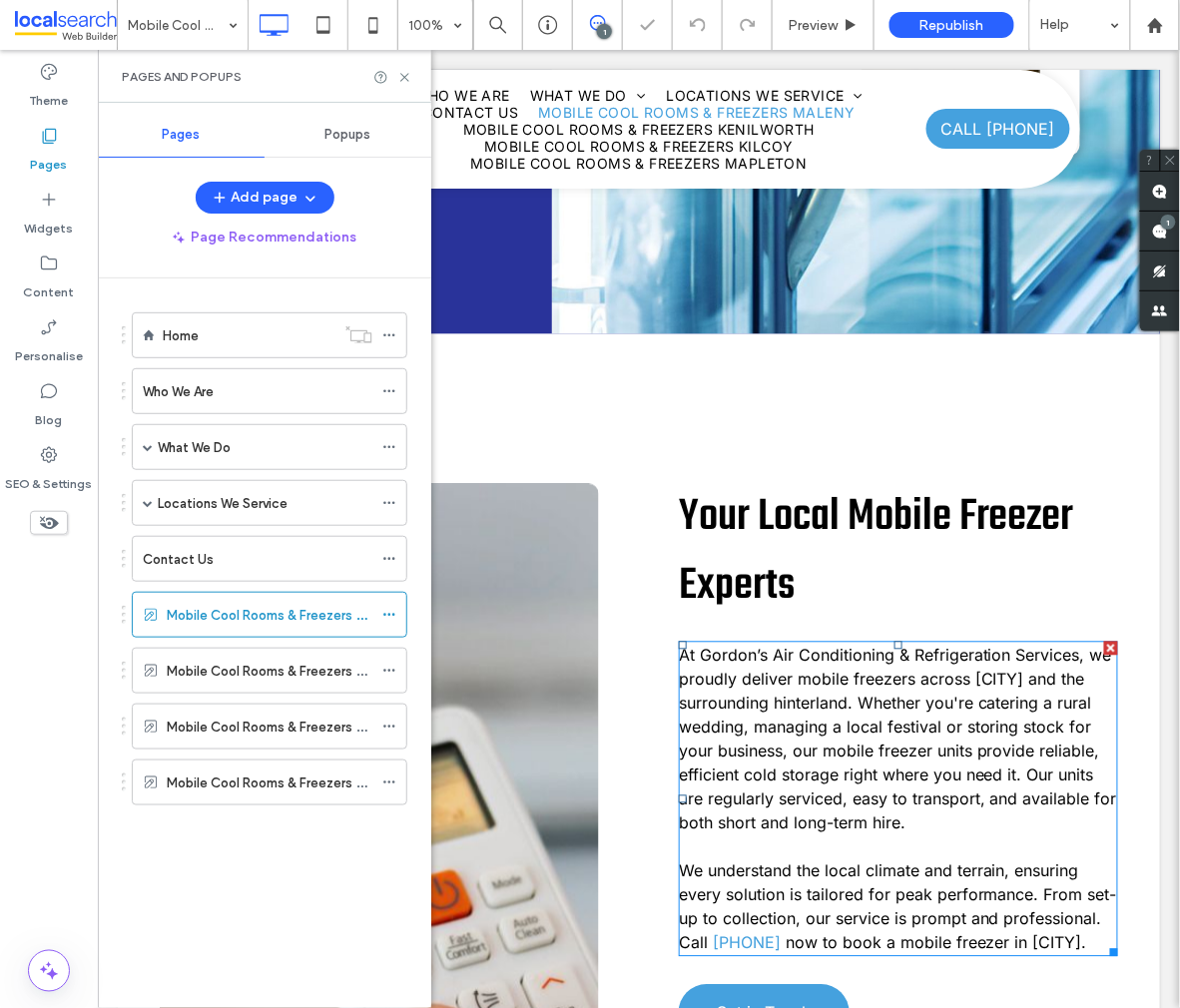 scroll, scrollTop: 0, scrollLeft: 0, axis: both 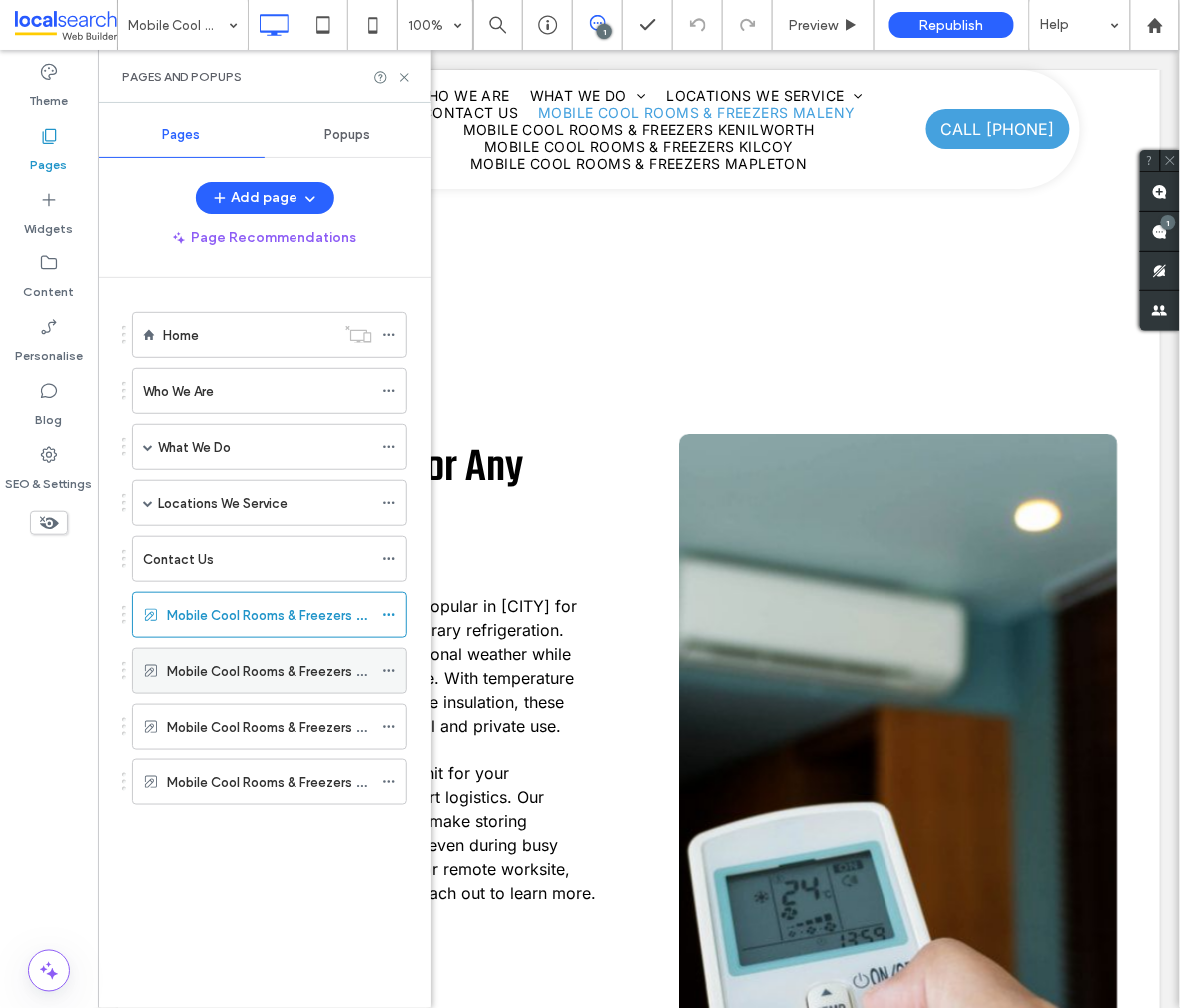 click on "Mobile Cool Rooms & Freezers Kenilworth" at bounding box center [292, 671] 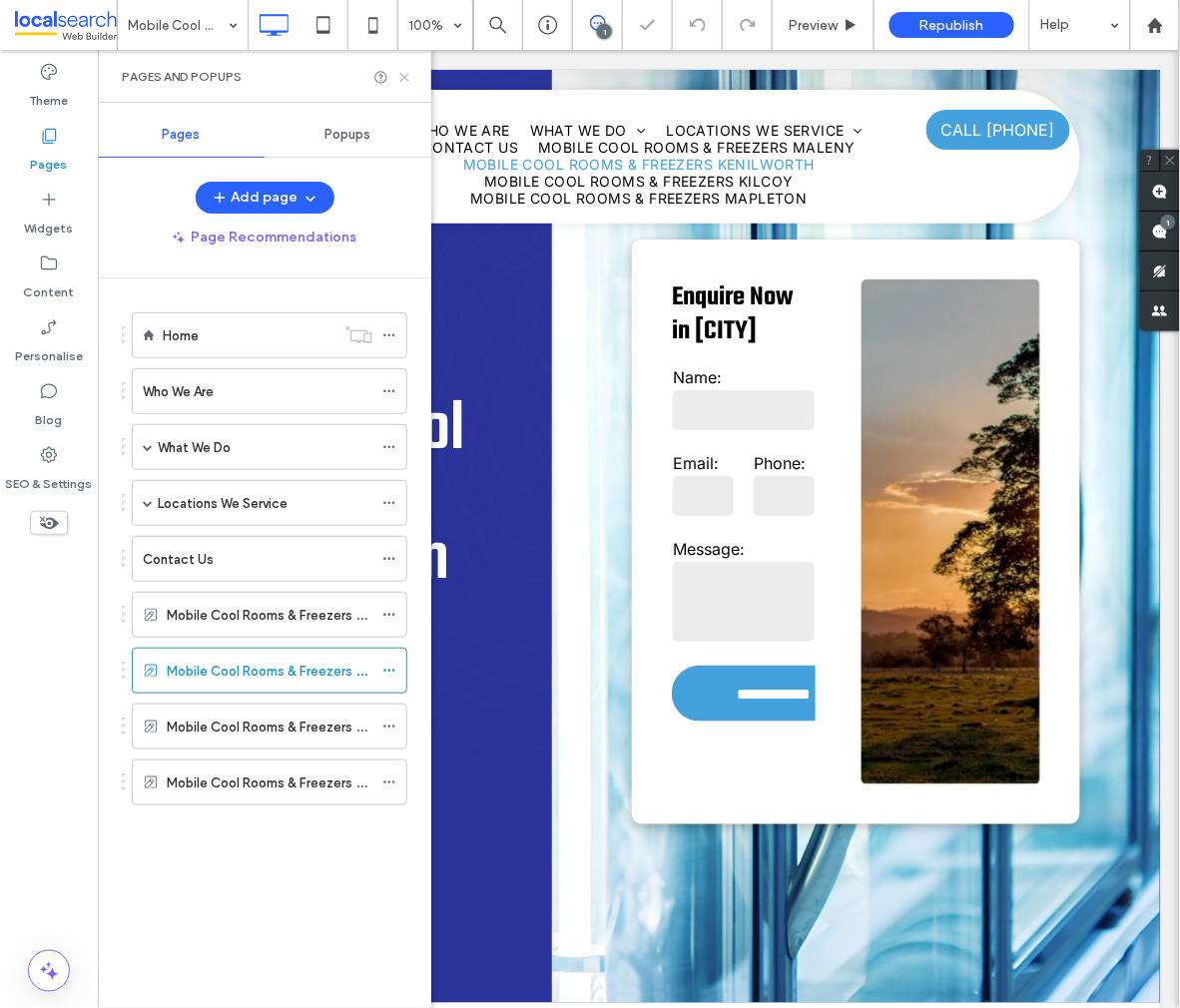 scroll, scrollTop: 0, scrollLeft: 0, axis: both 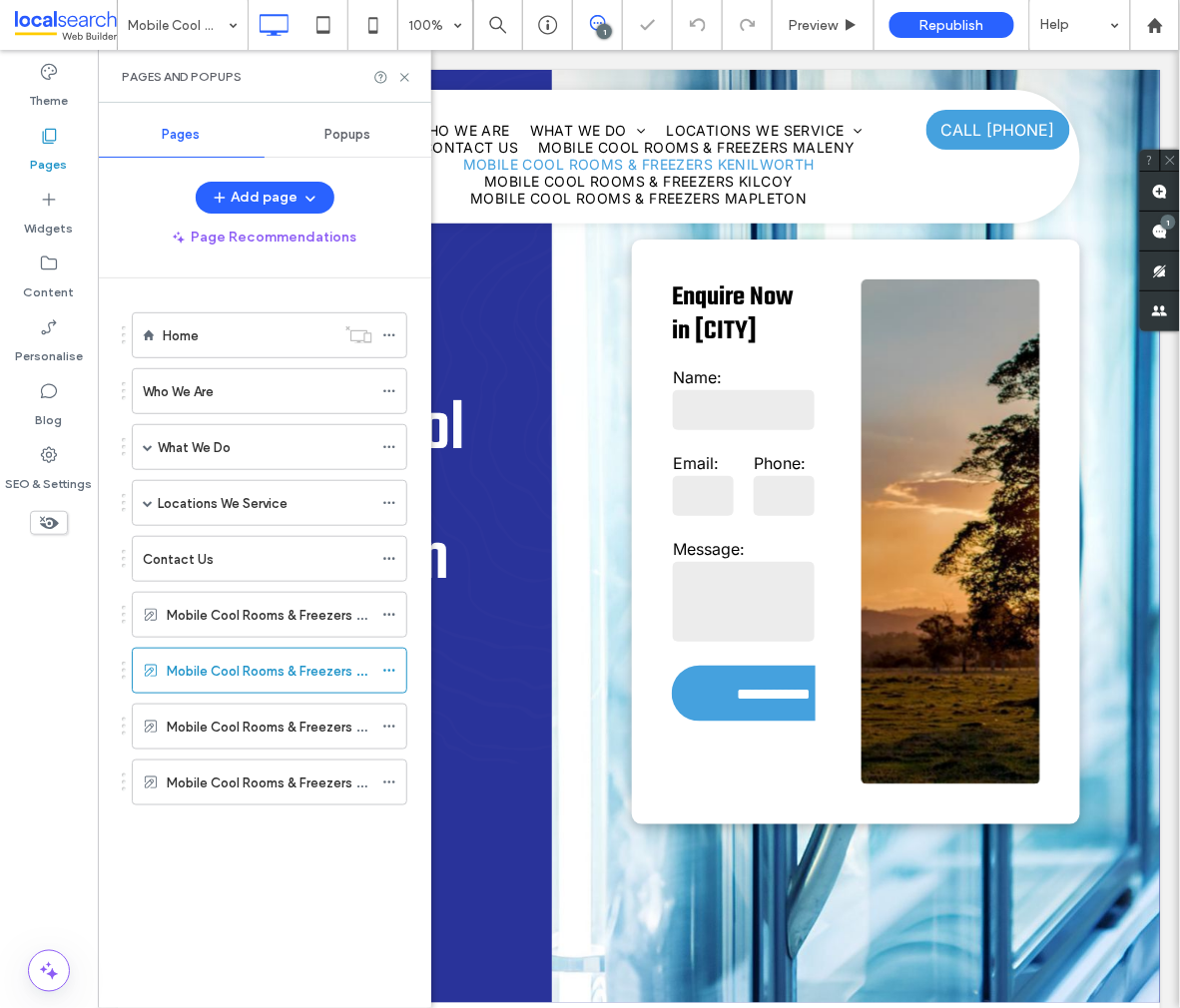 click on "Pages and Popups" at bounding box center (265, 77) 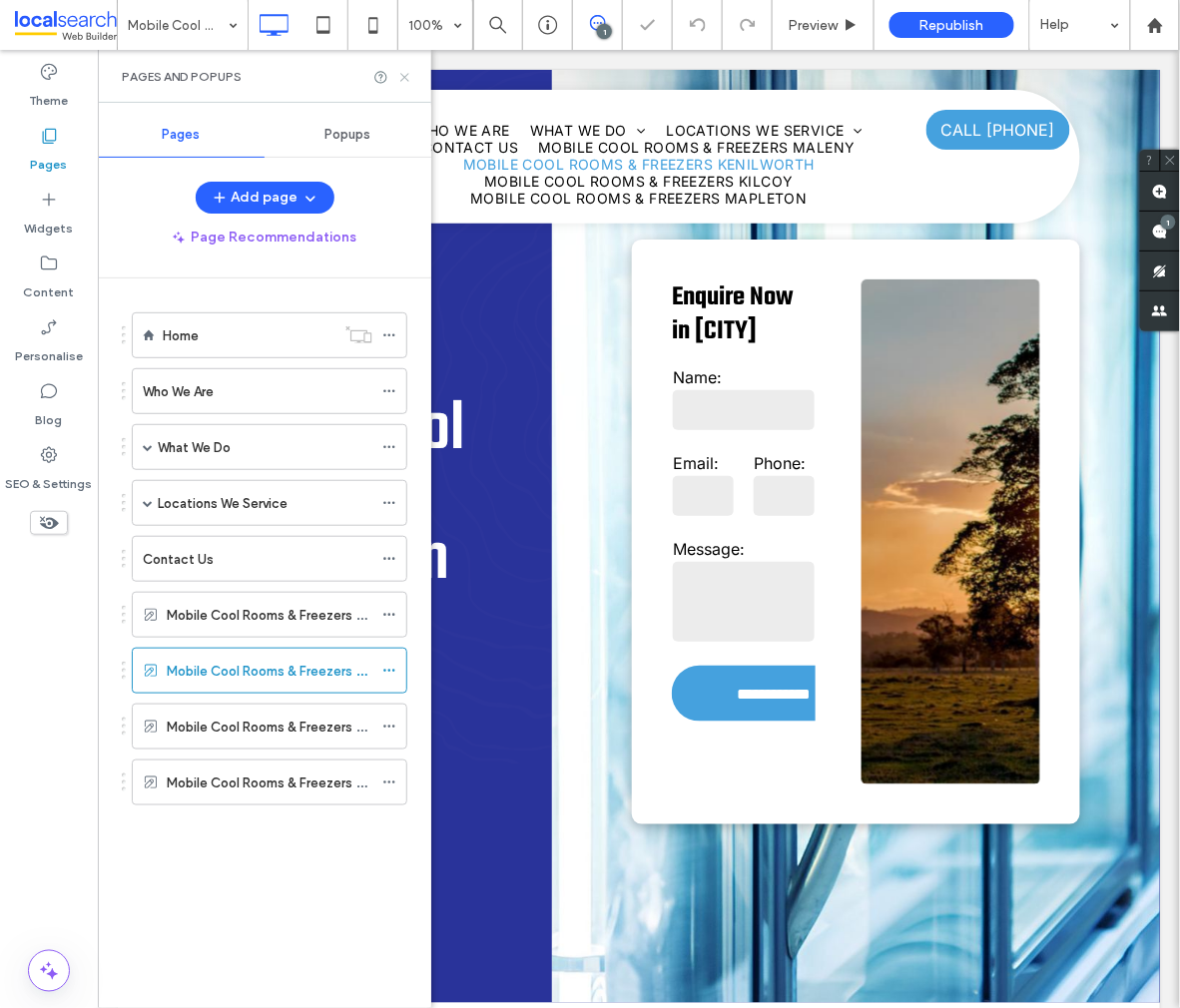click 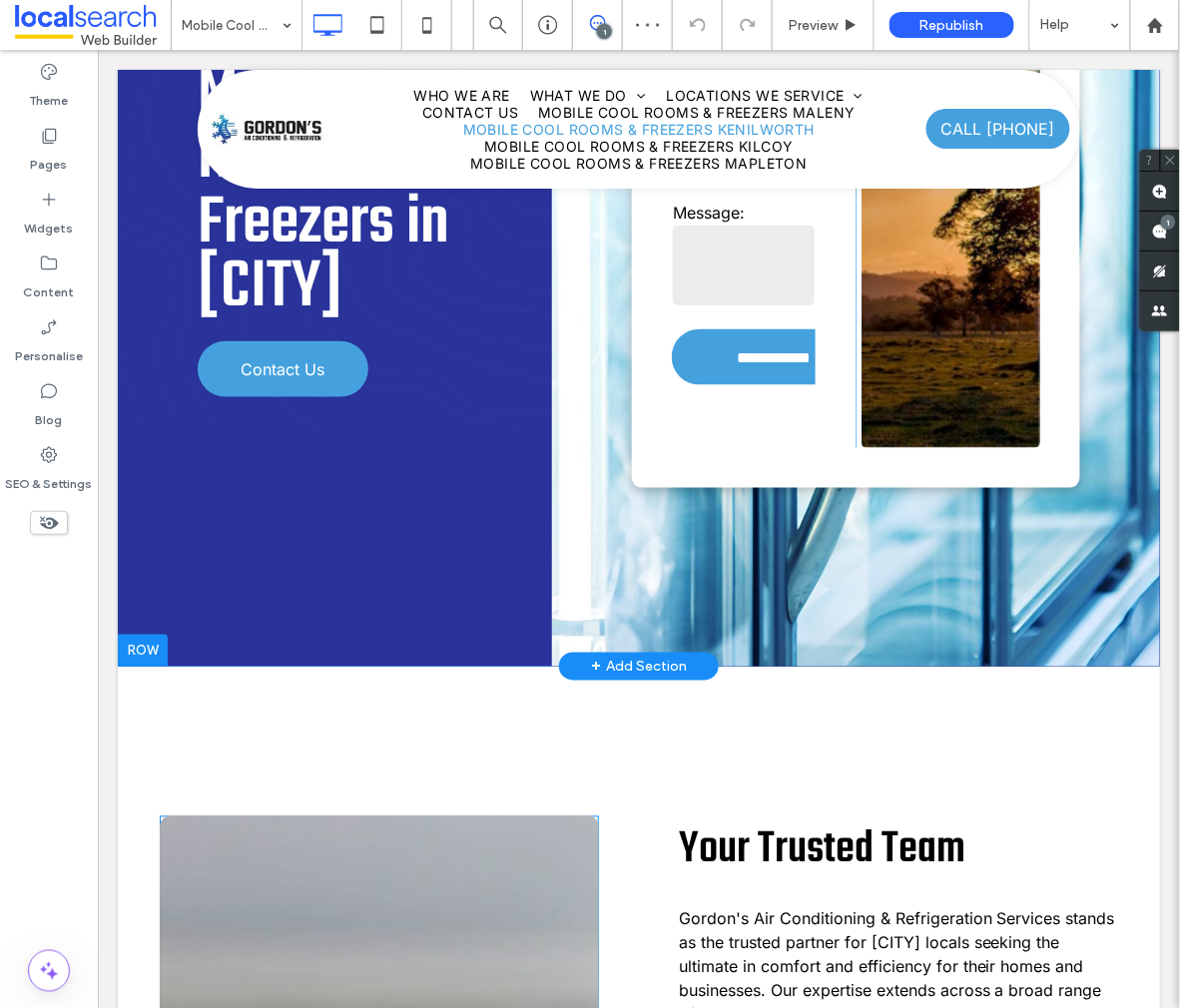 scroll, scrollTop: 780, scrollLeft: 0, axis: vertical 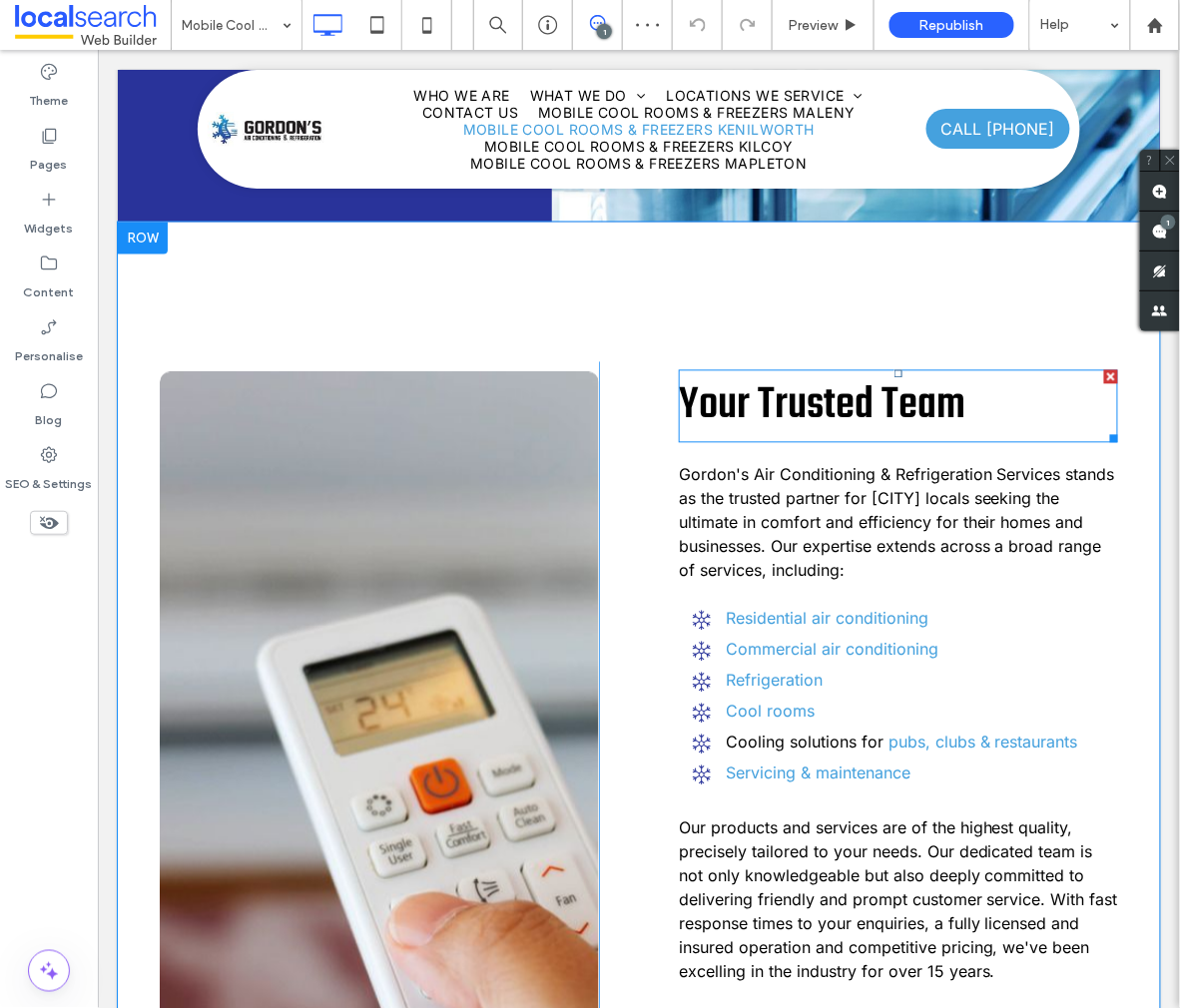 click on "Your Trusted Team" at bounding box center [821, 405] 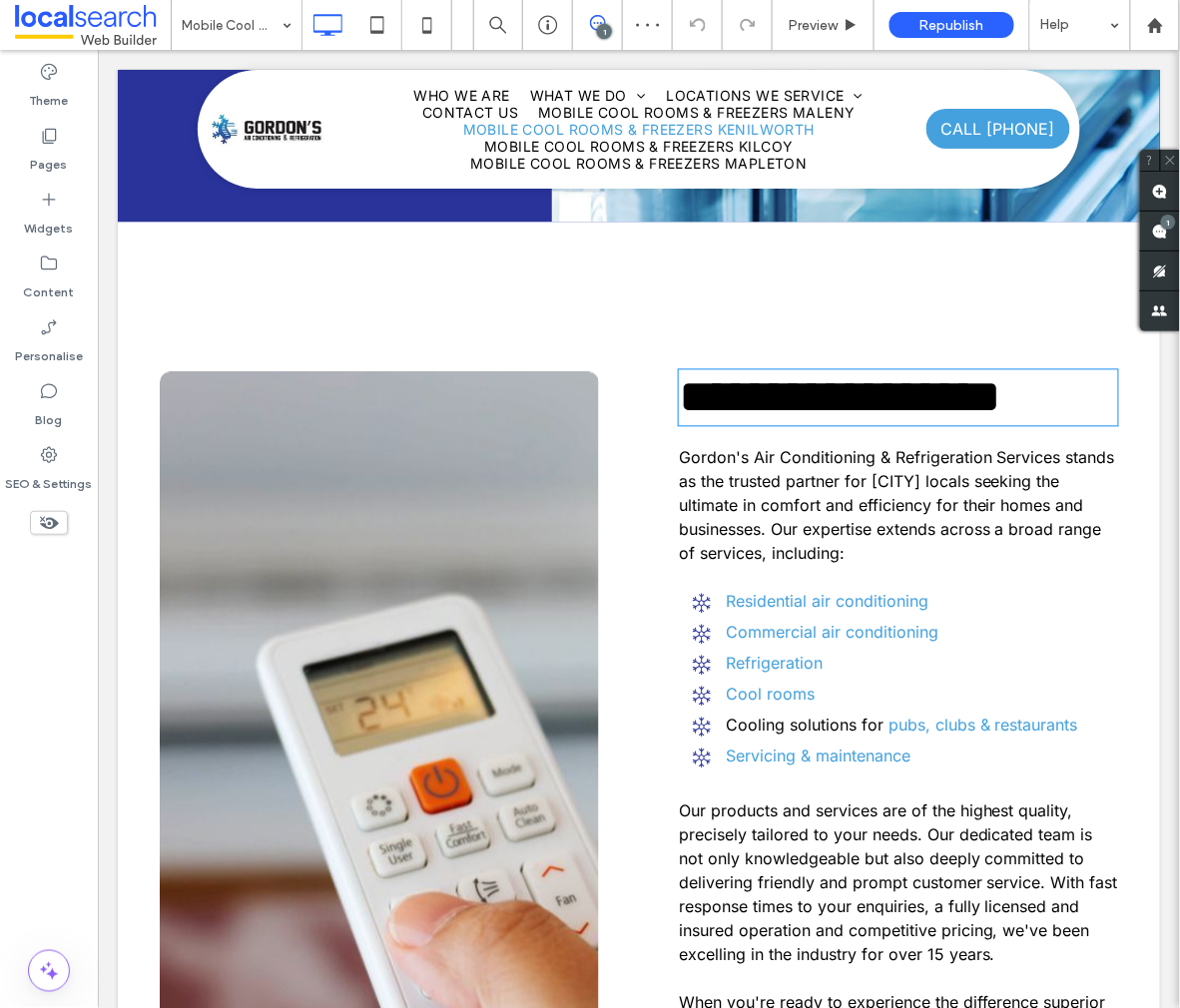 type on "****" 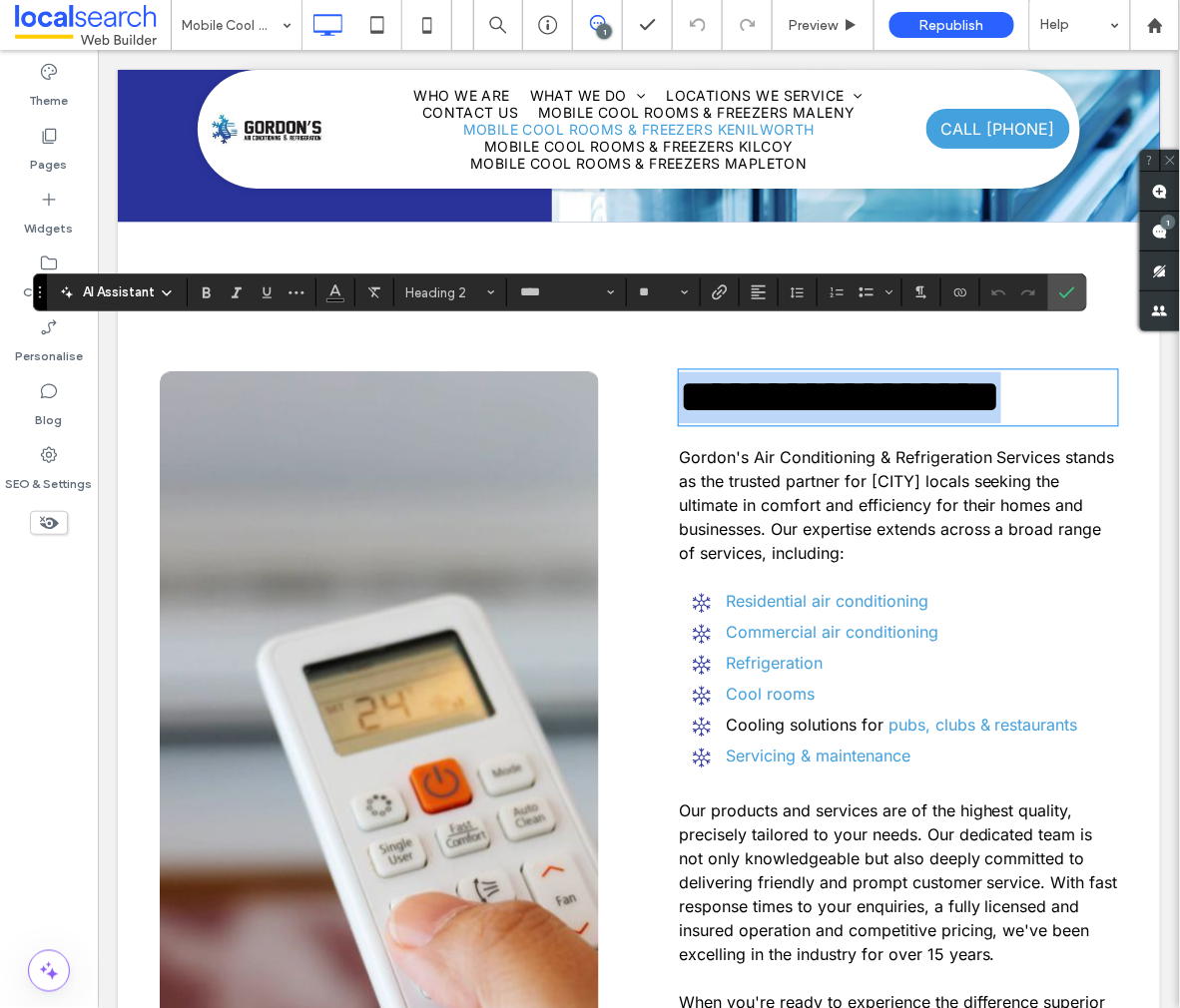 type on "*****" 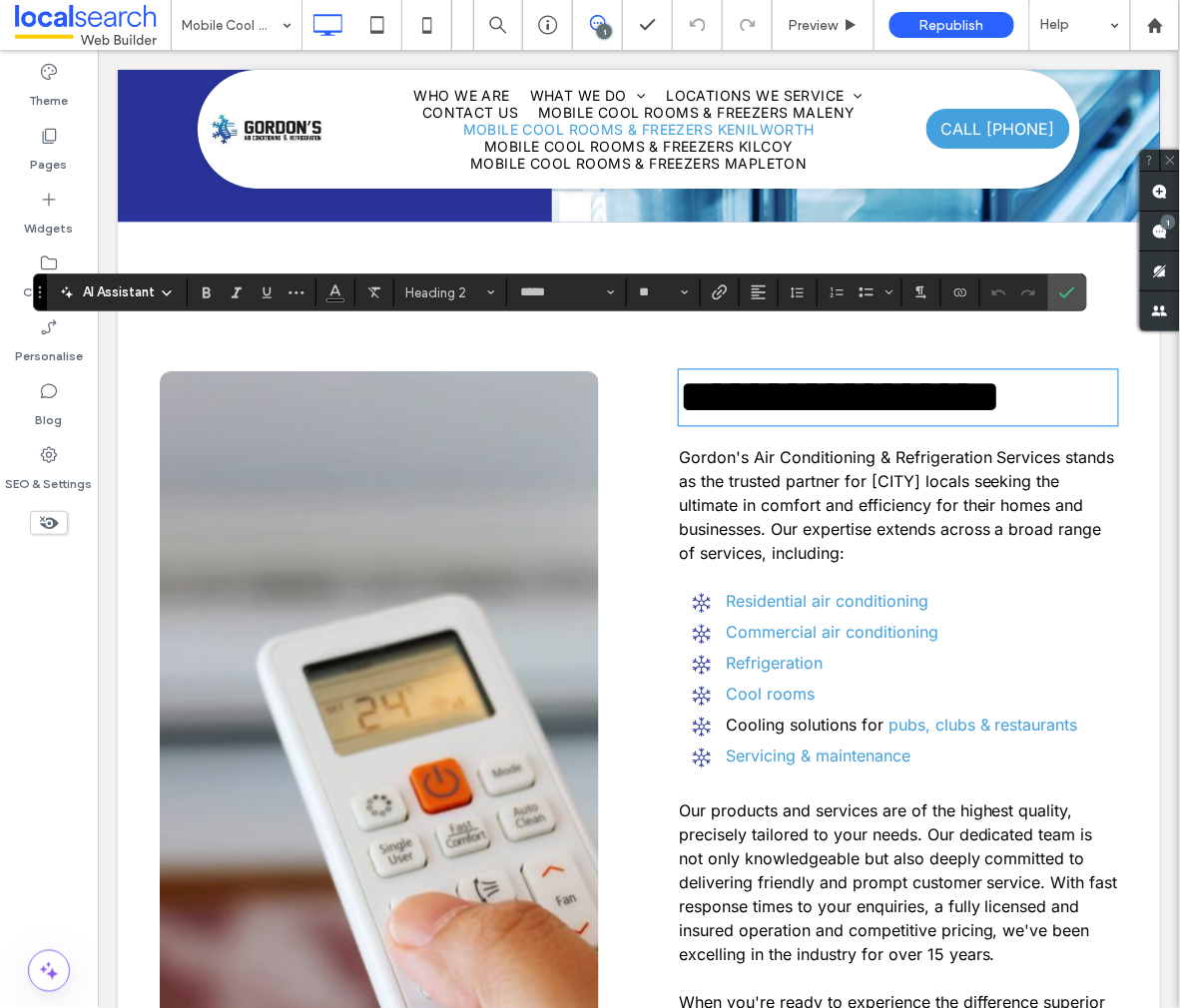 type on "**" 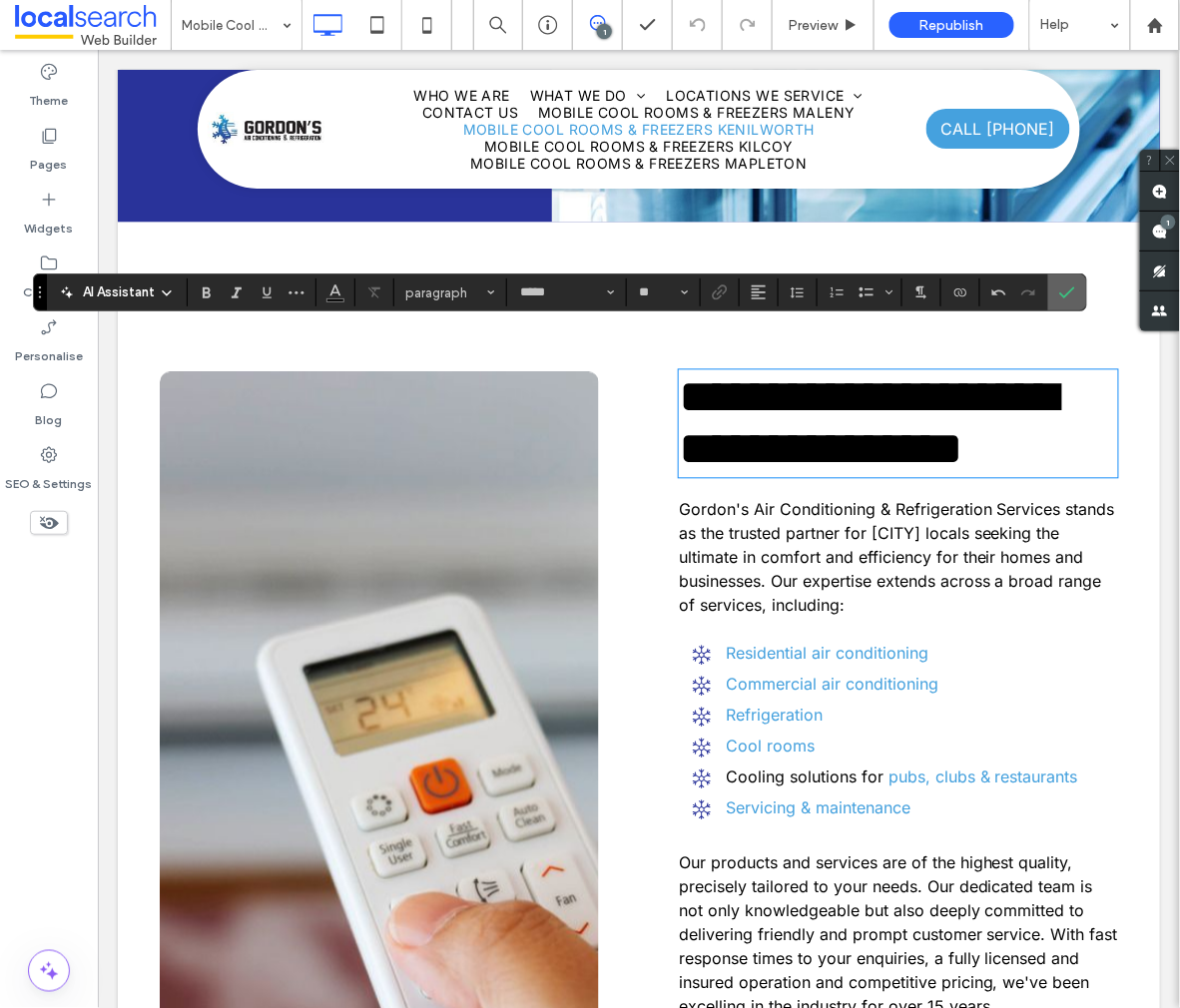 click 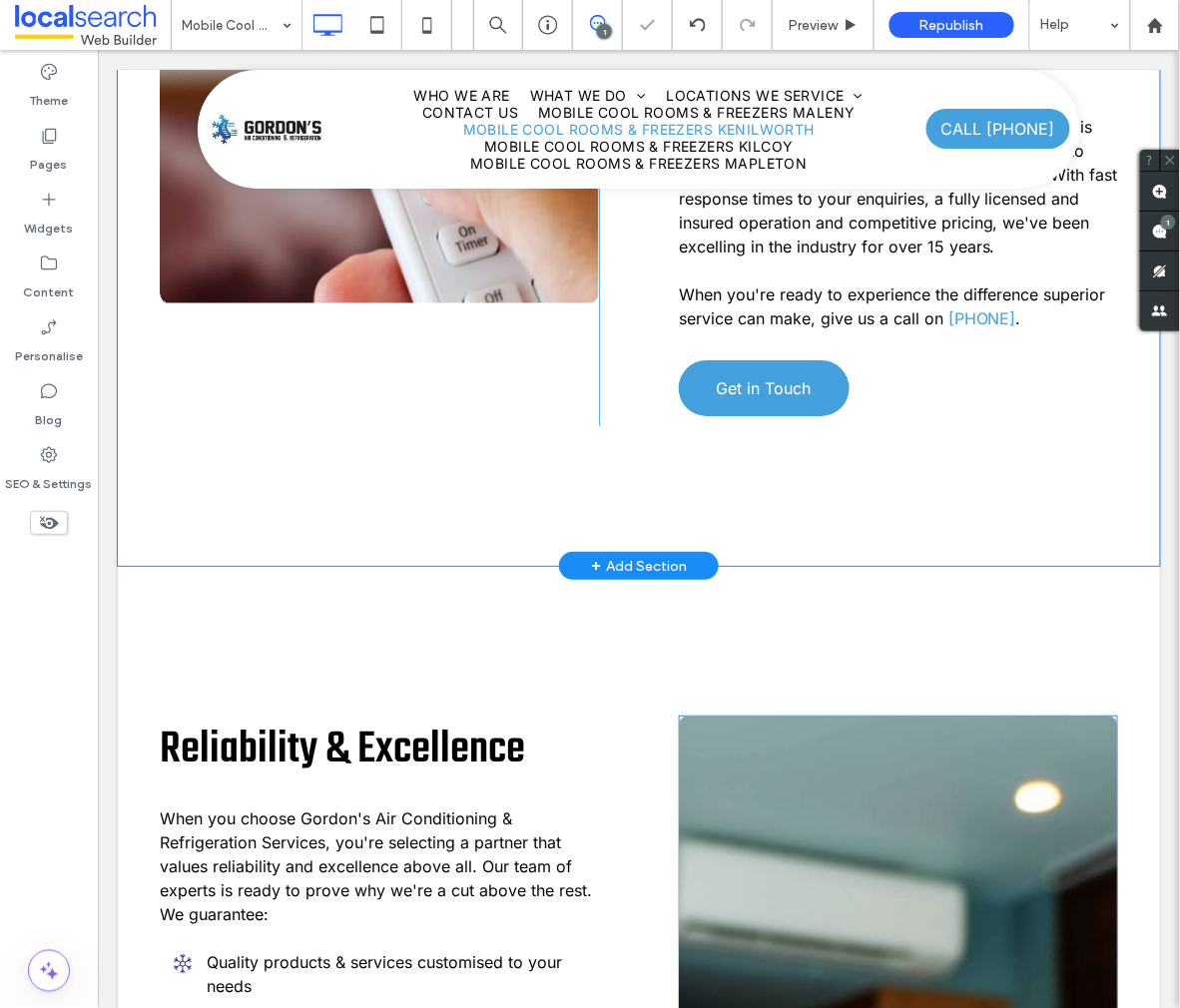 scroll, scrollTop: 1926, scrollLeft: 0, axis: vertical 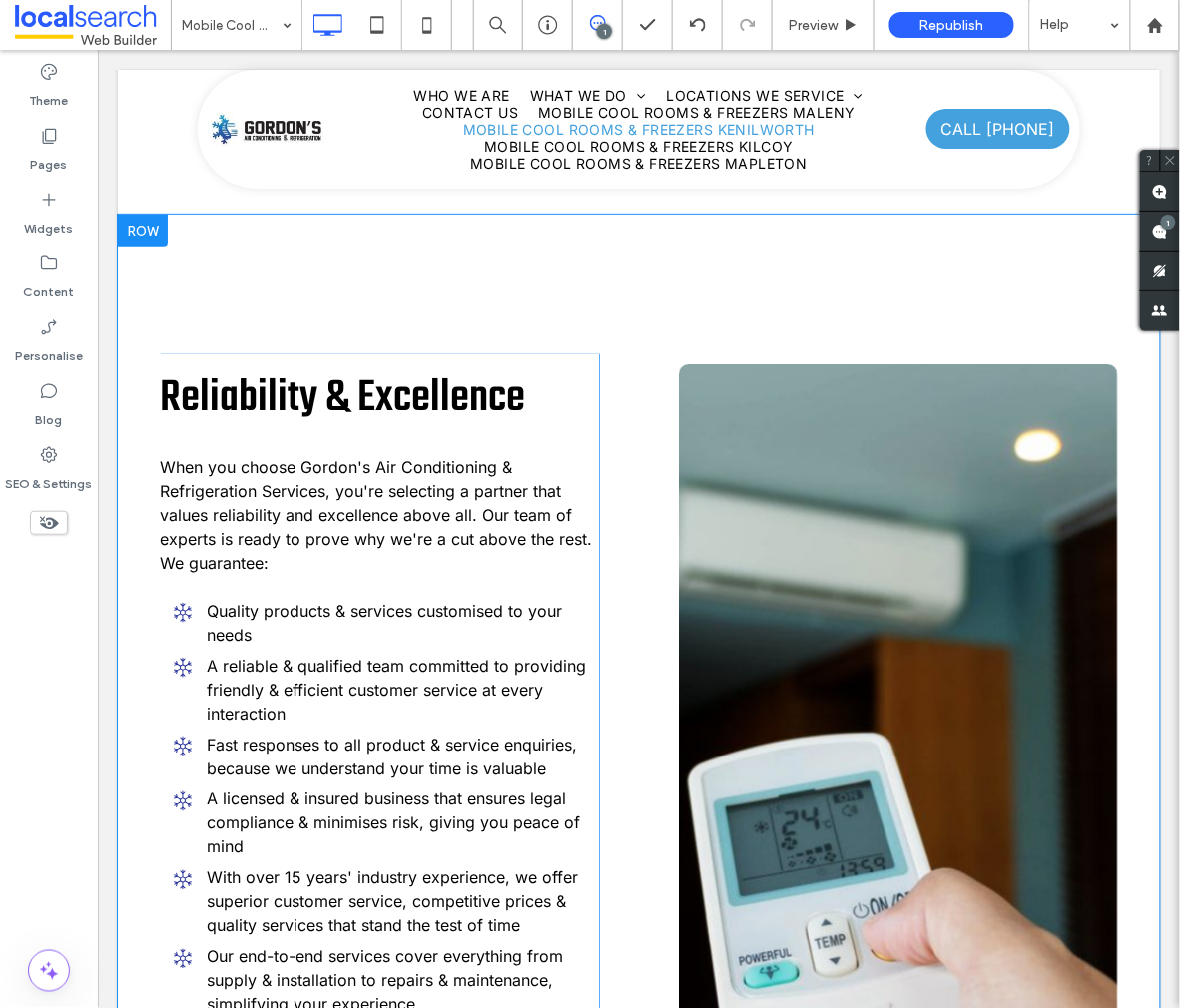 click on "Reliability & Excellence" at bounding box center [341, 397] 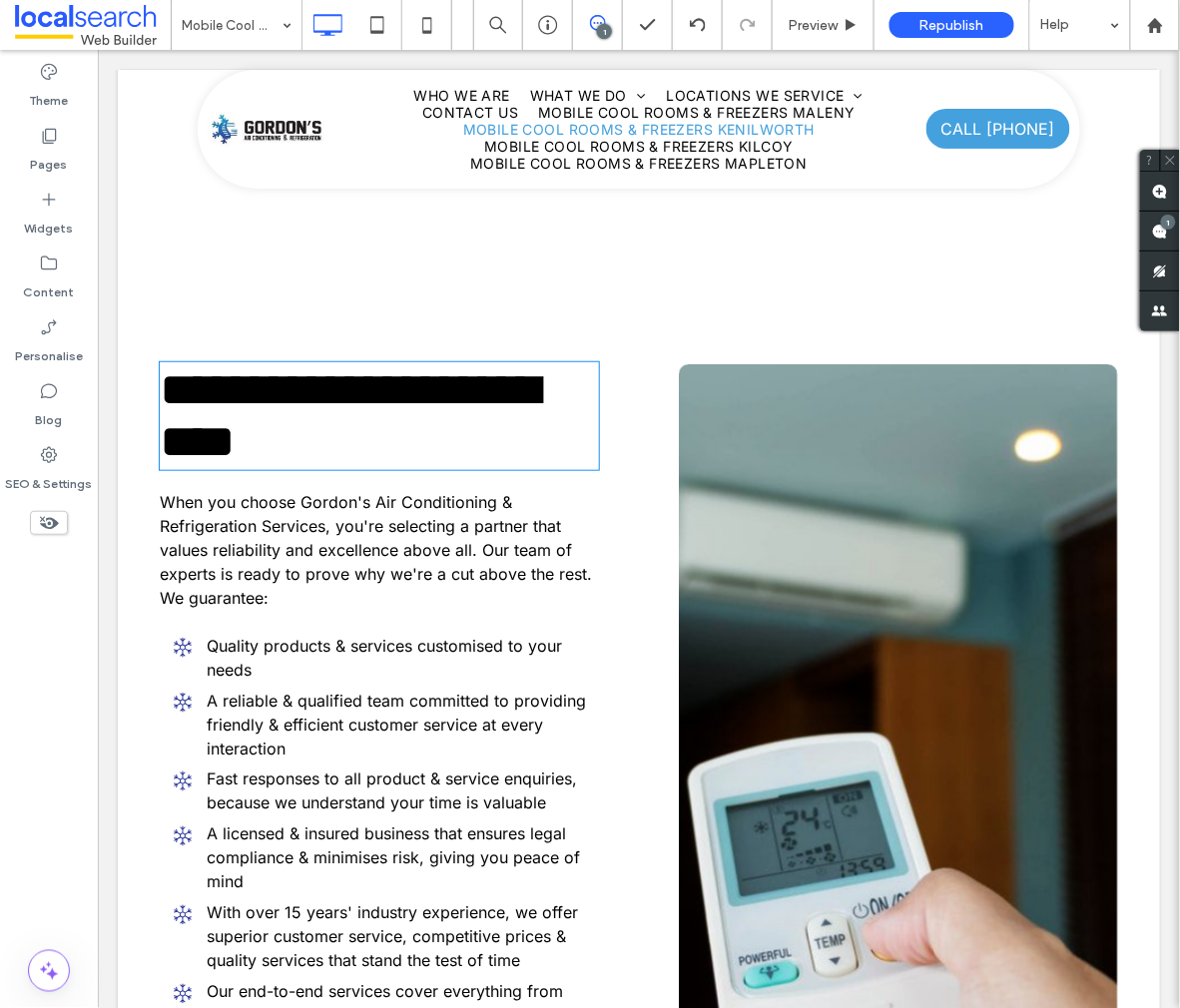 type on "****" 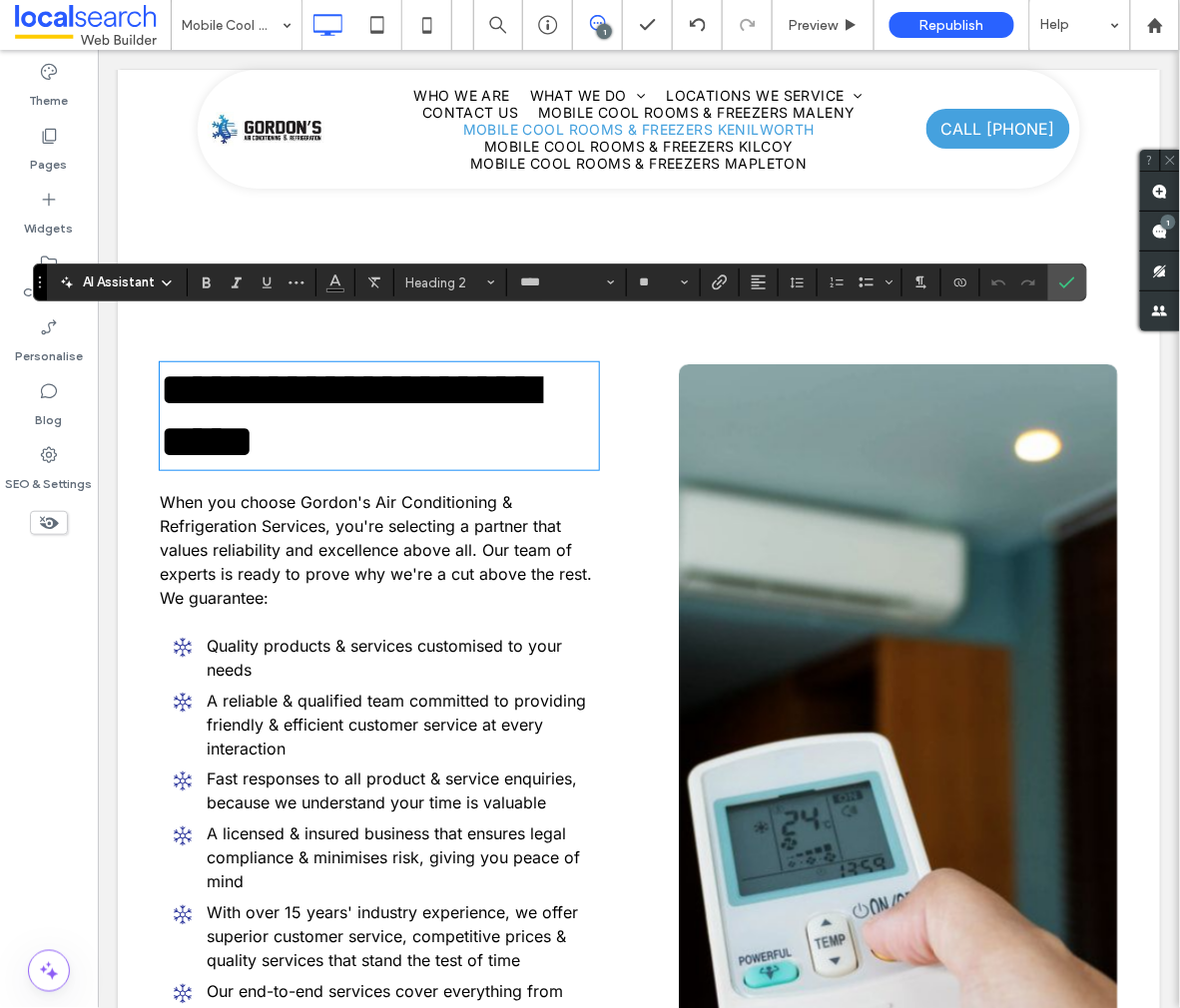 type on "*****" 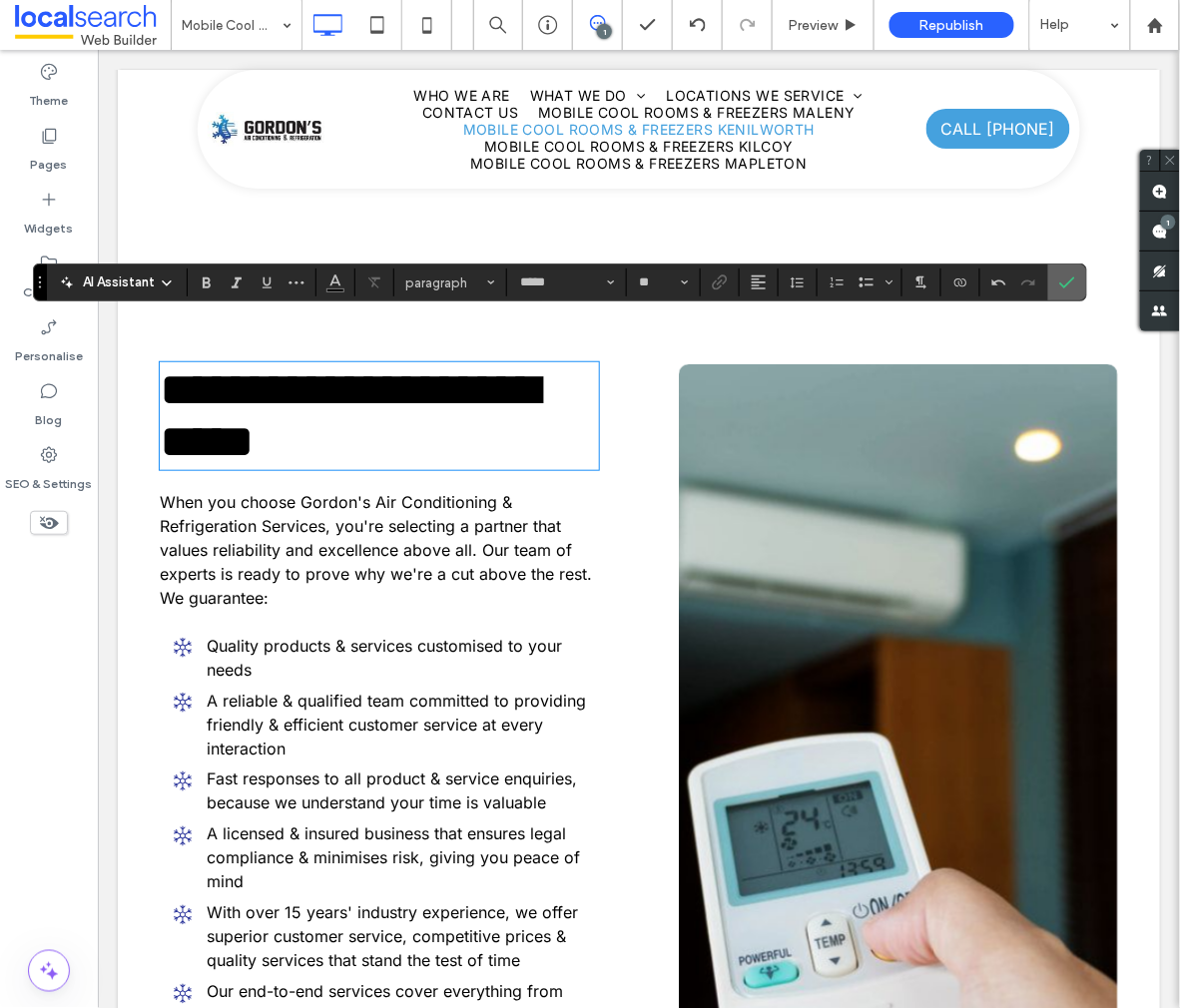 click 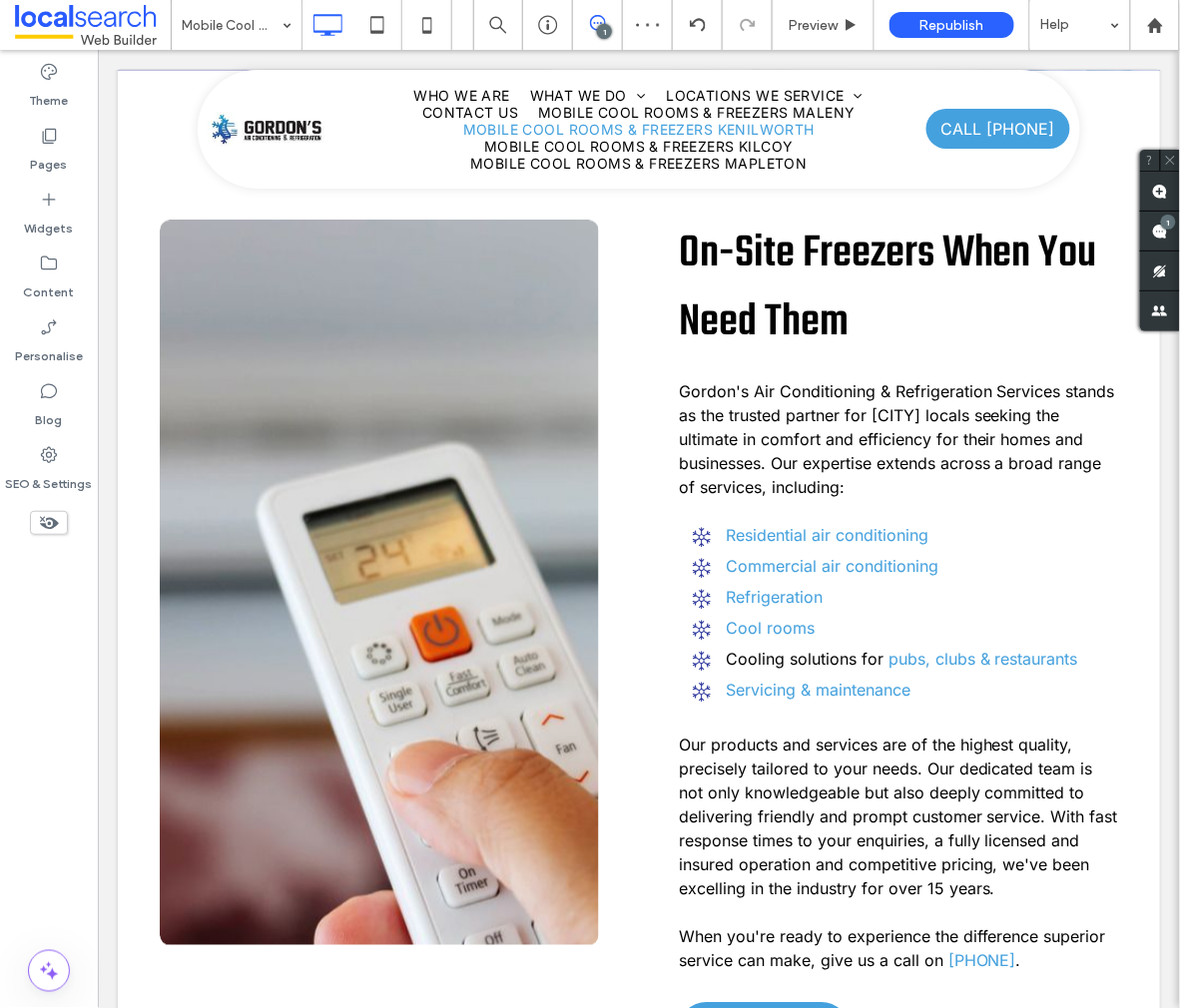 scroll, scrollTop: 931, scrollLeft: 0, axis: vertical 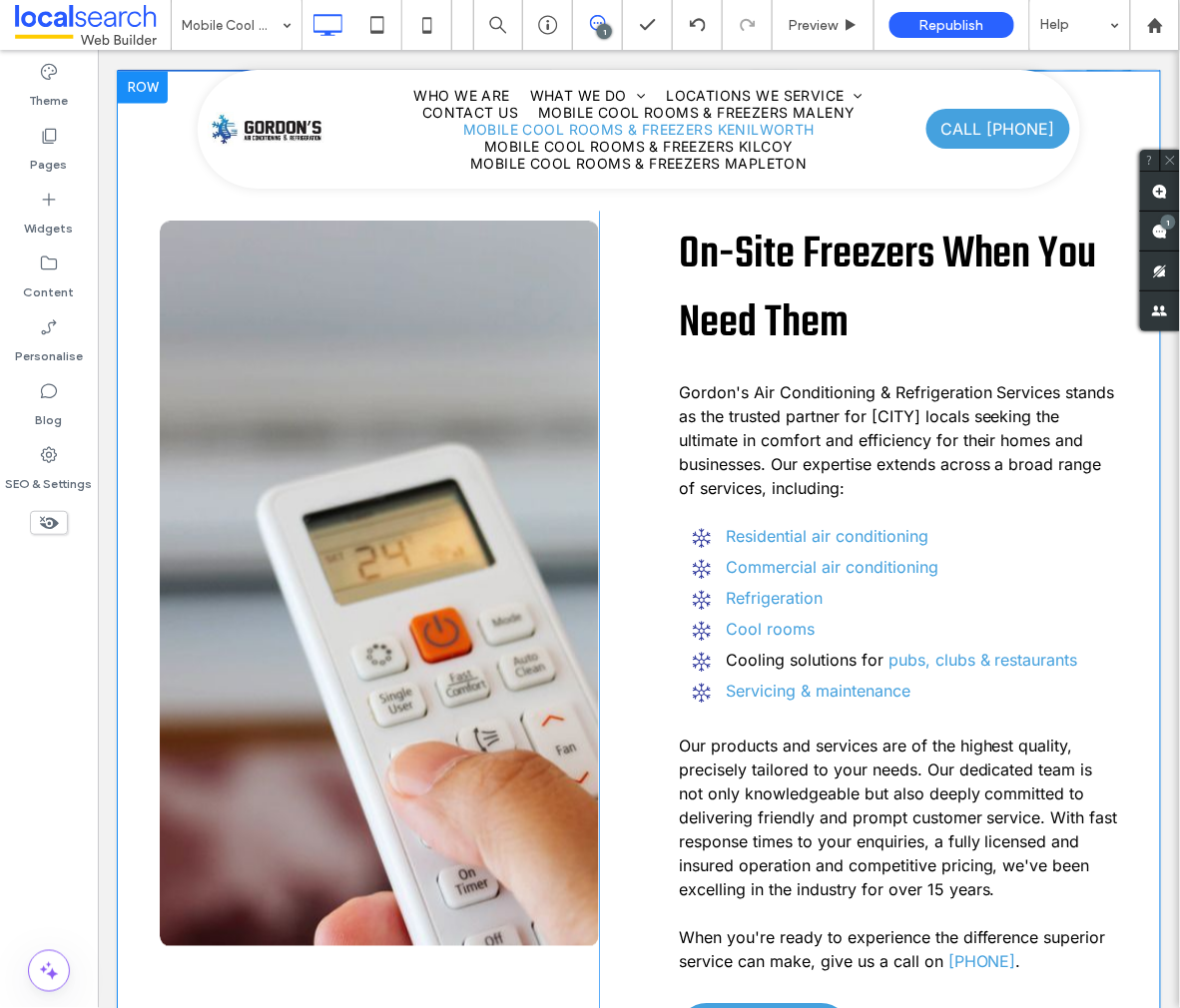 click at bounding box center [897, 512] 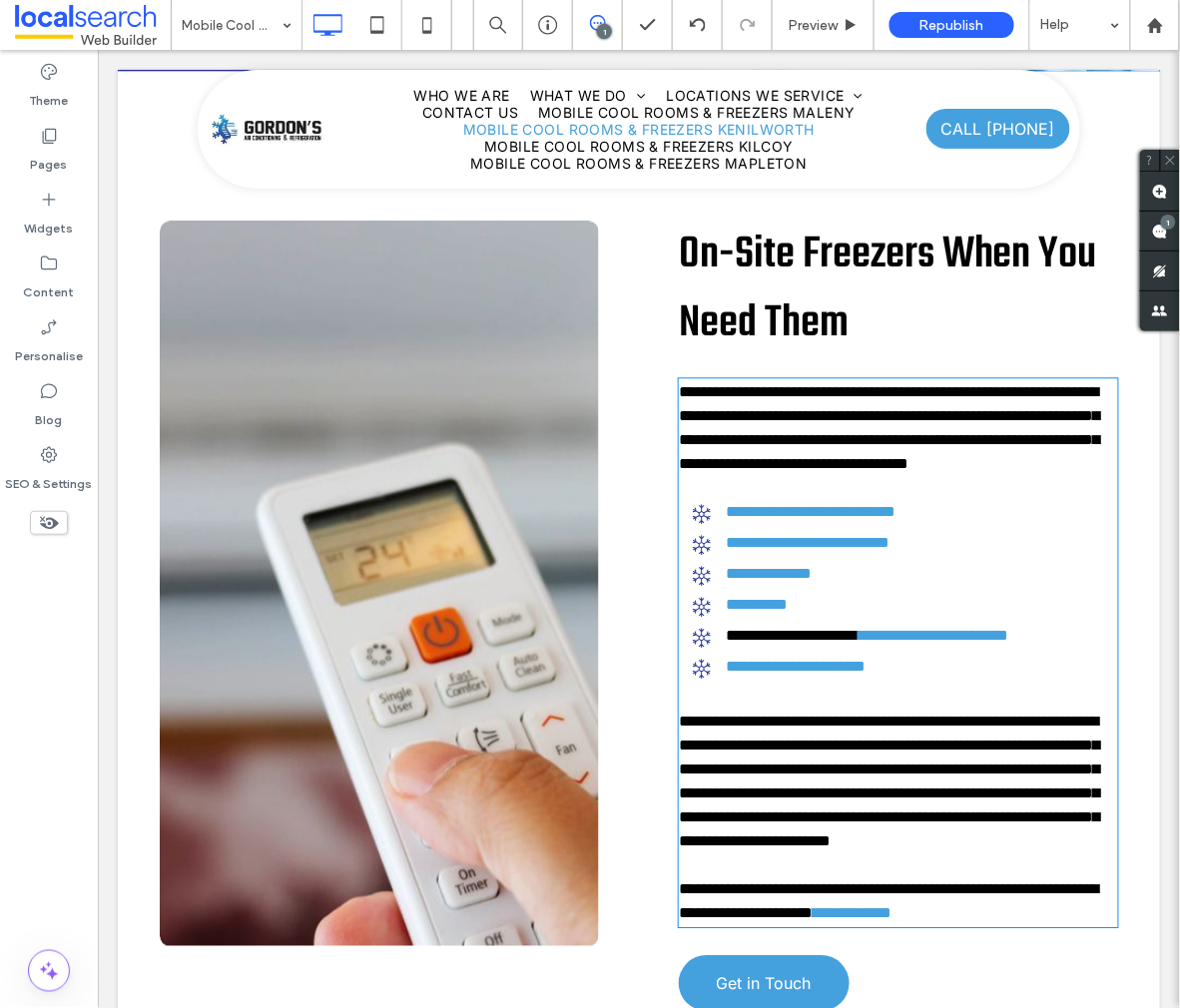 type on "*****" 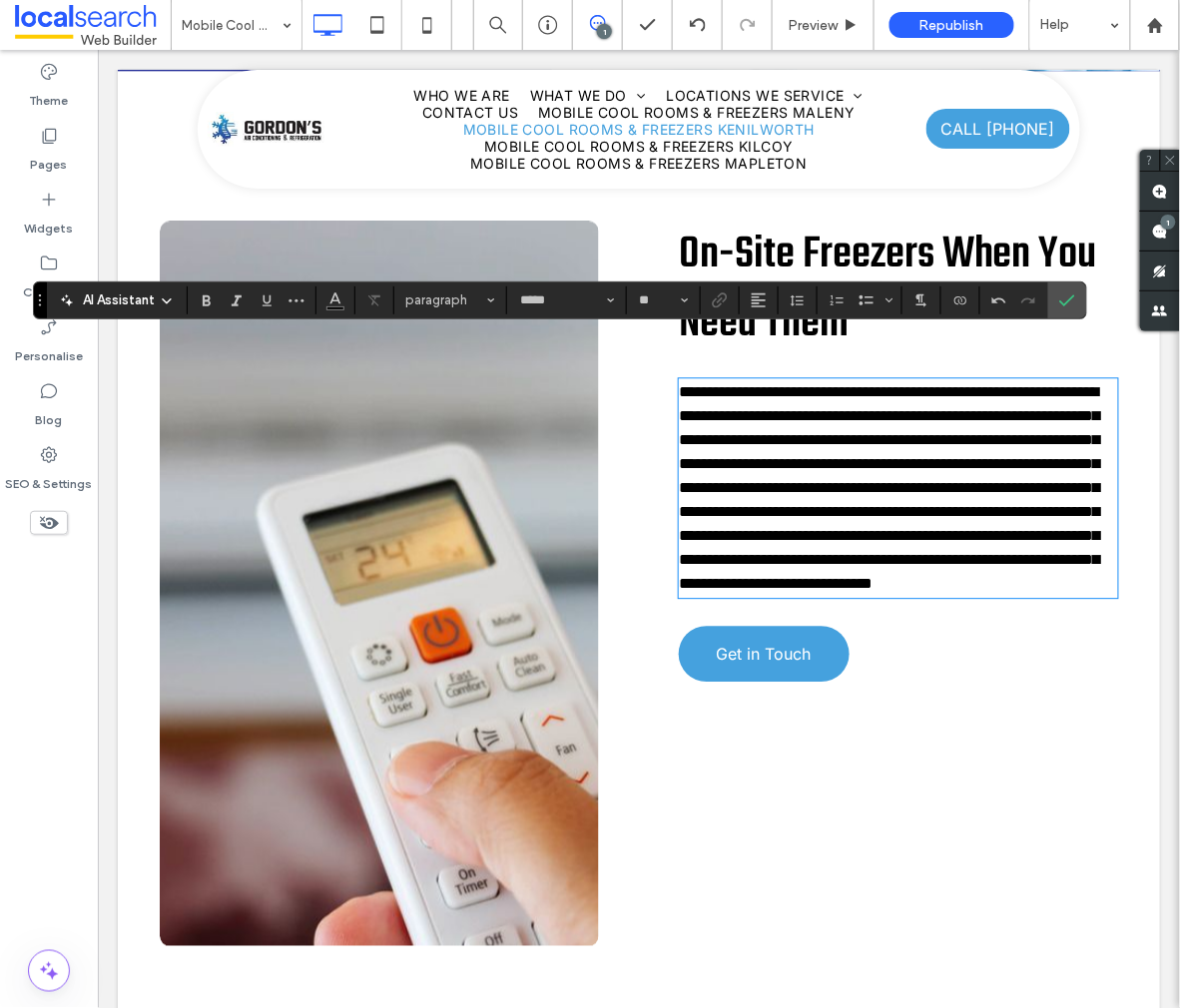 click on "**********" at bounding box center [888, 487] 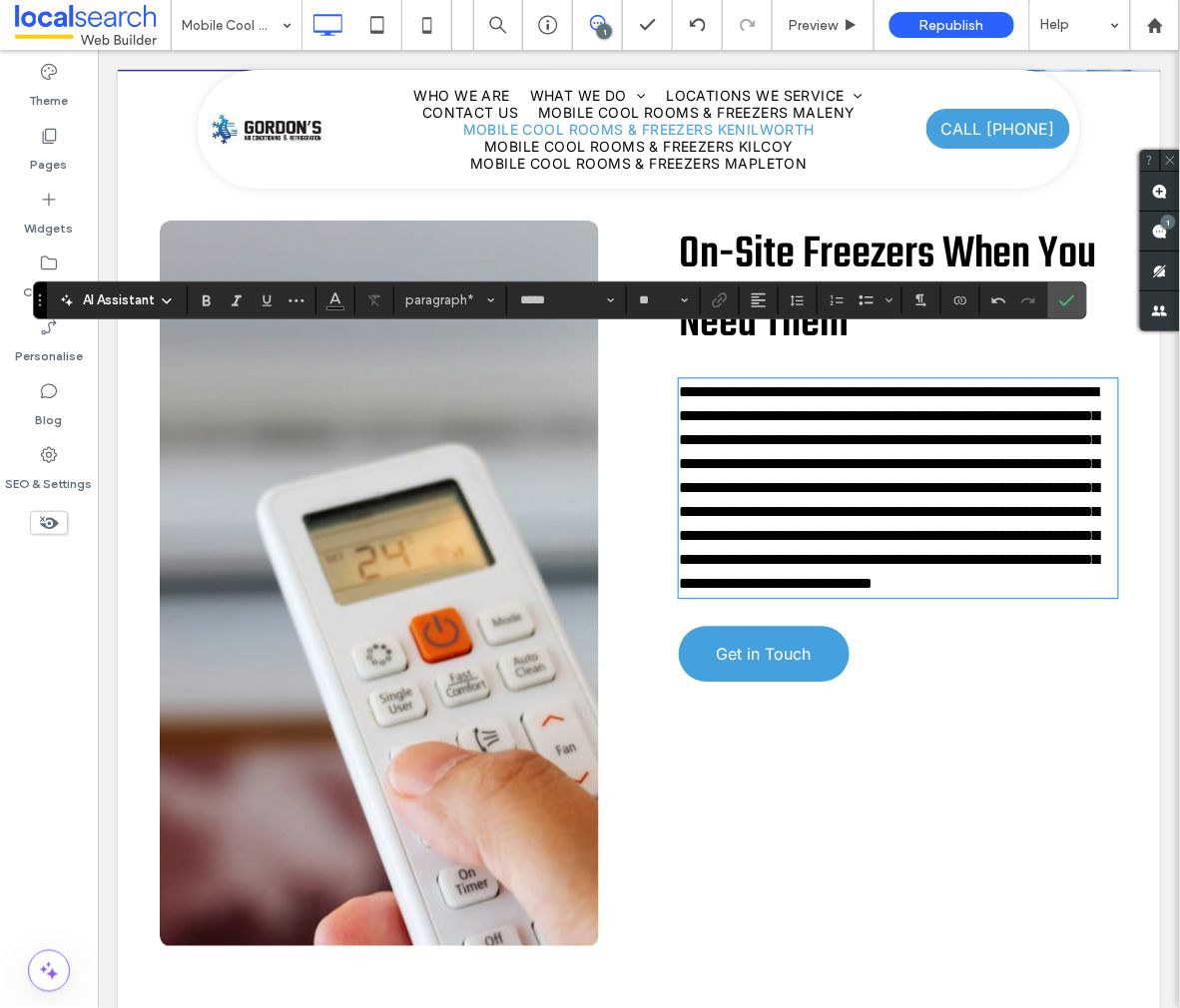 type 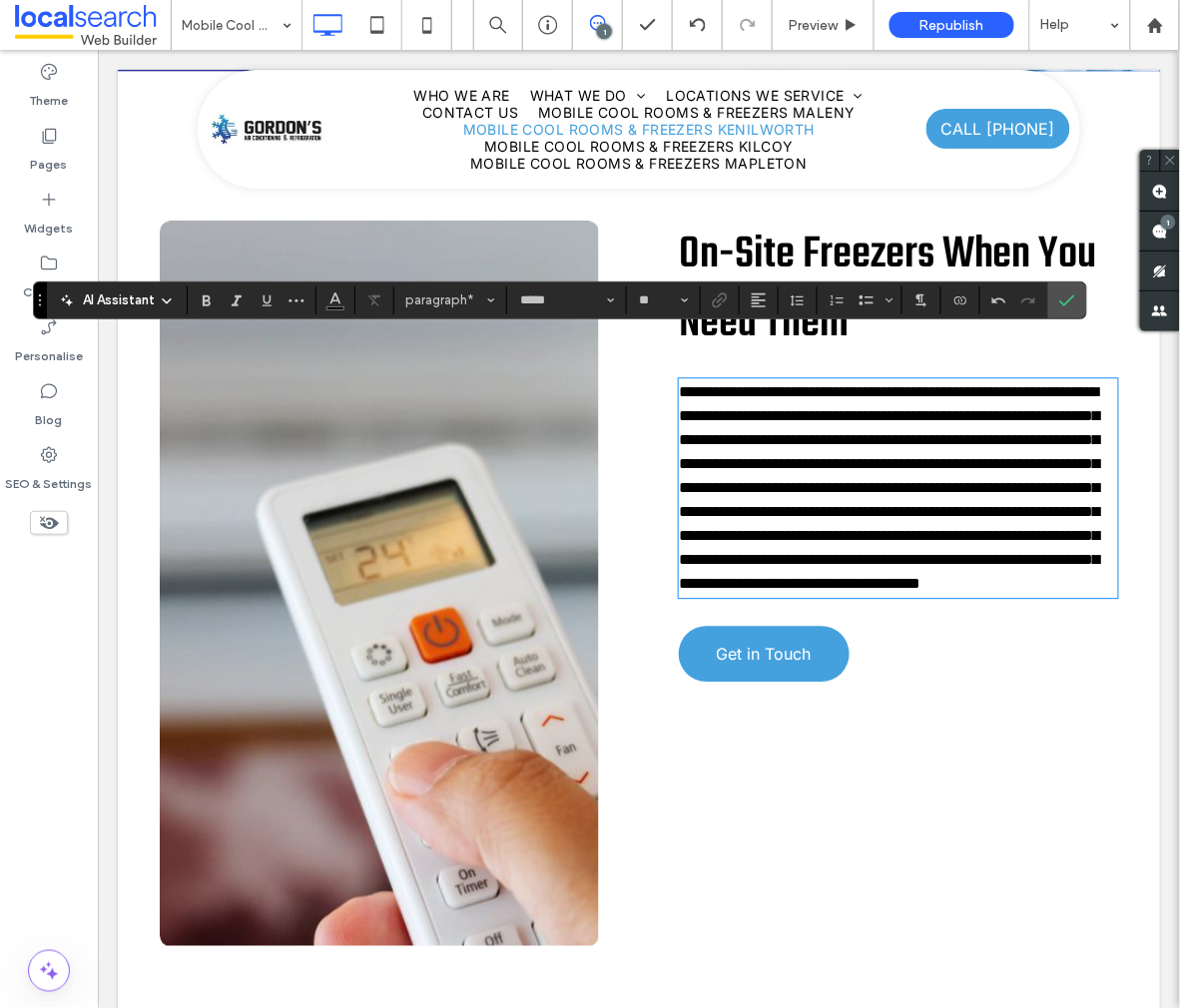 click on "**********" at bounding box center (888, 487) 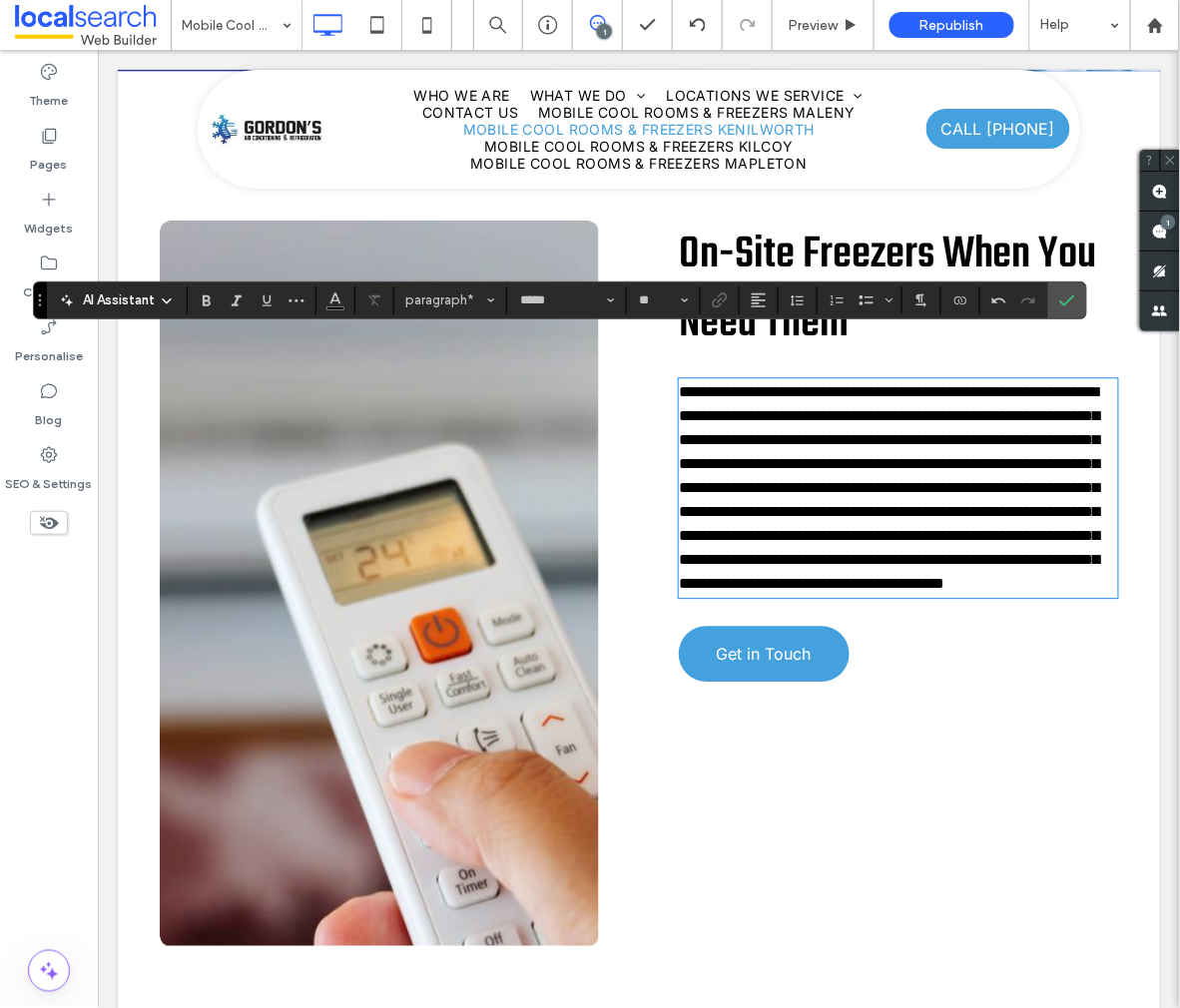 click on "**********" at bounding box center [888, 487] 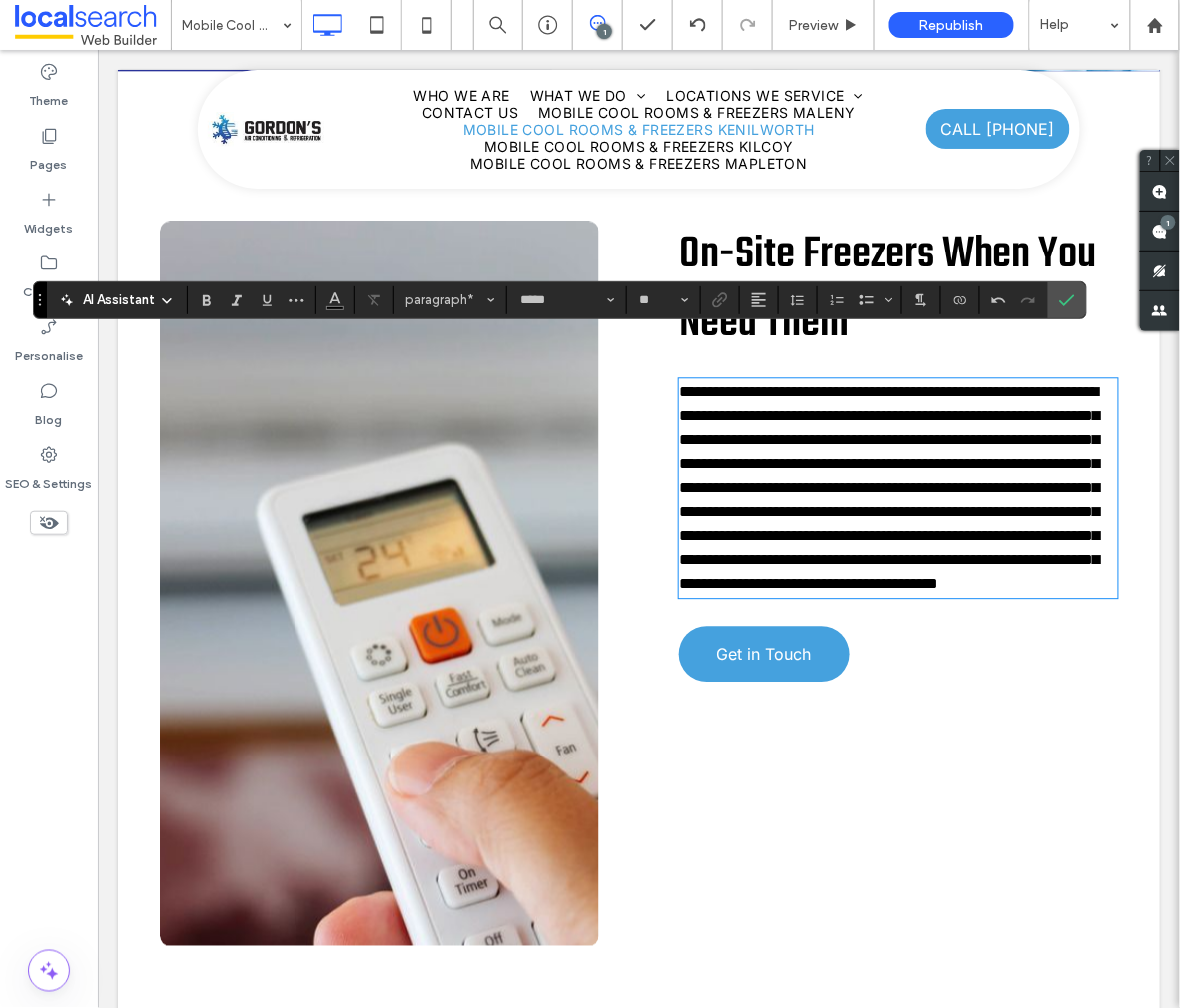 click on "**********" at bounding box center (888, 487) 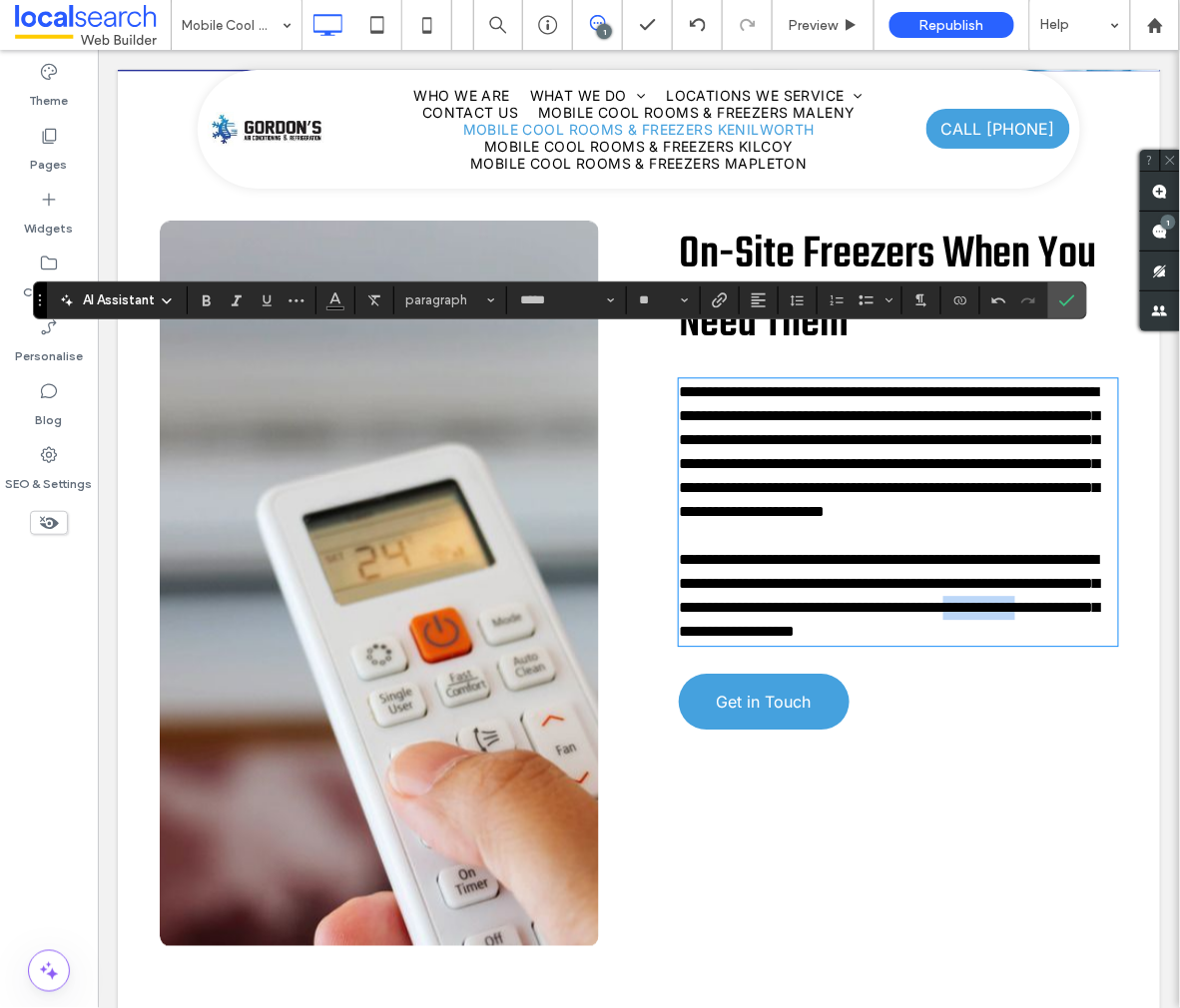 drag, startPoint x: 802, startPoint y: 615, endPoint x: 902, endPoint y: 623, distance: 100.31949 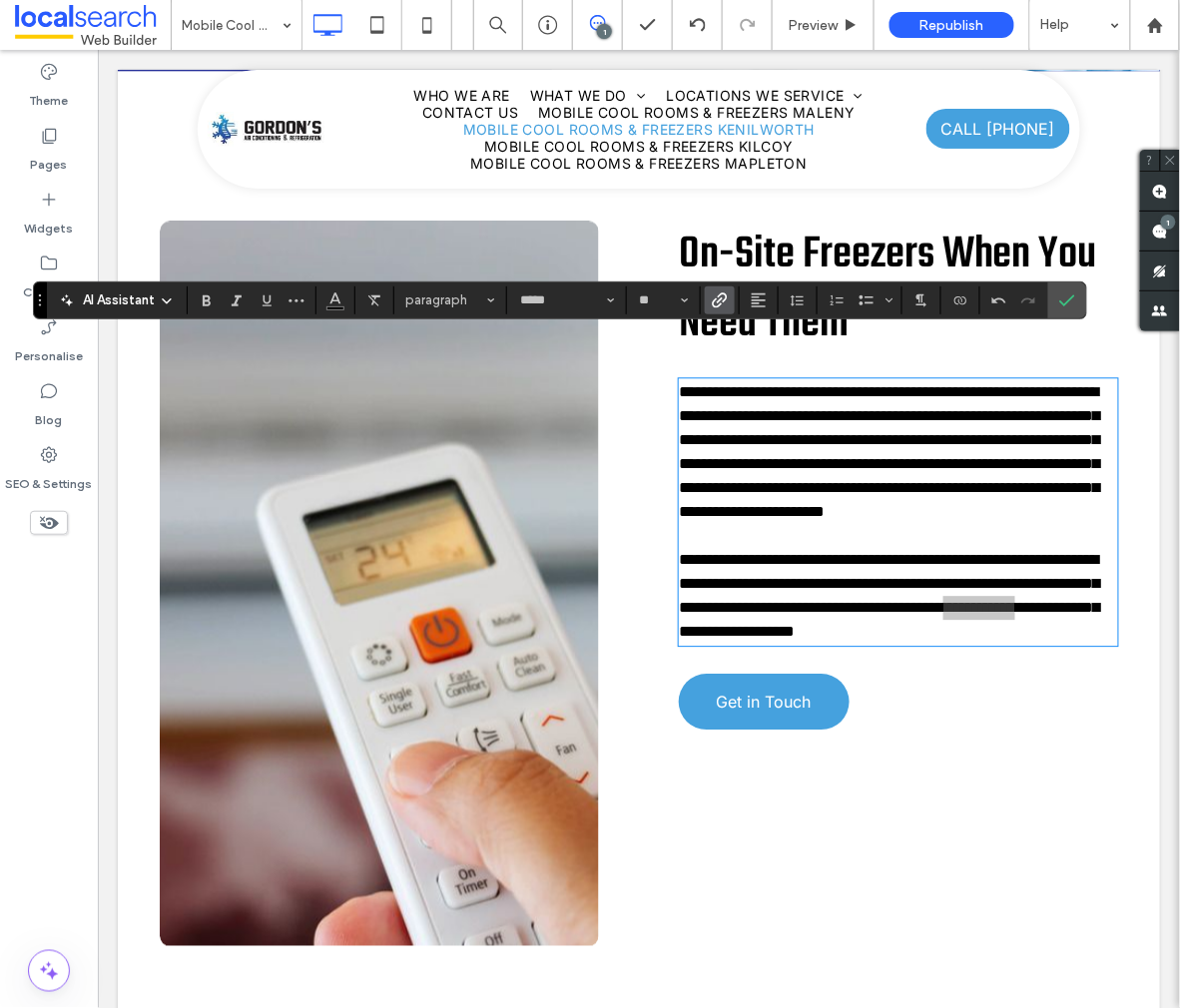 click 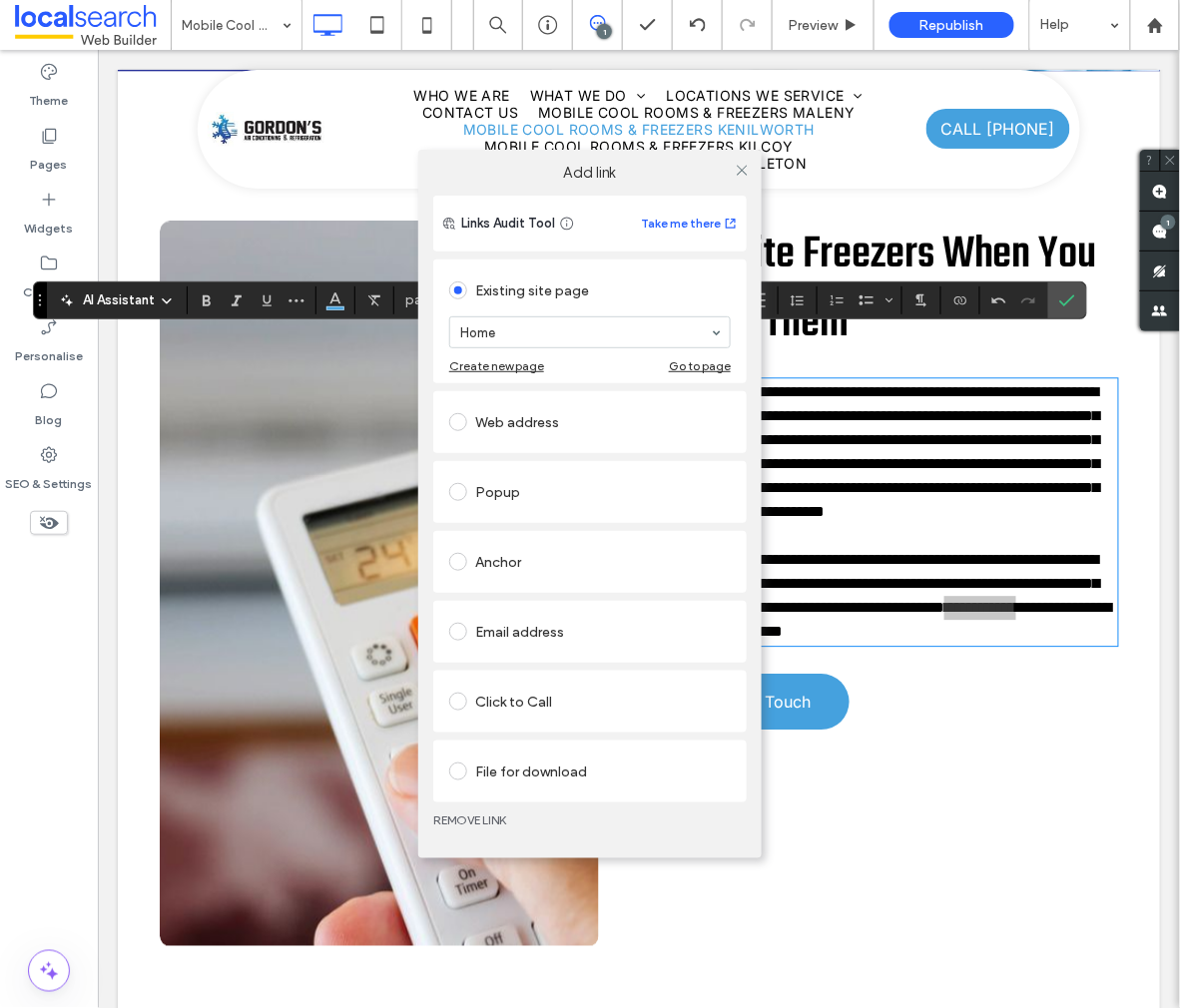 click on "Click to Call" at bounding box center [590, 702] 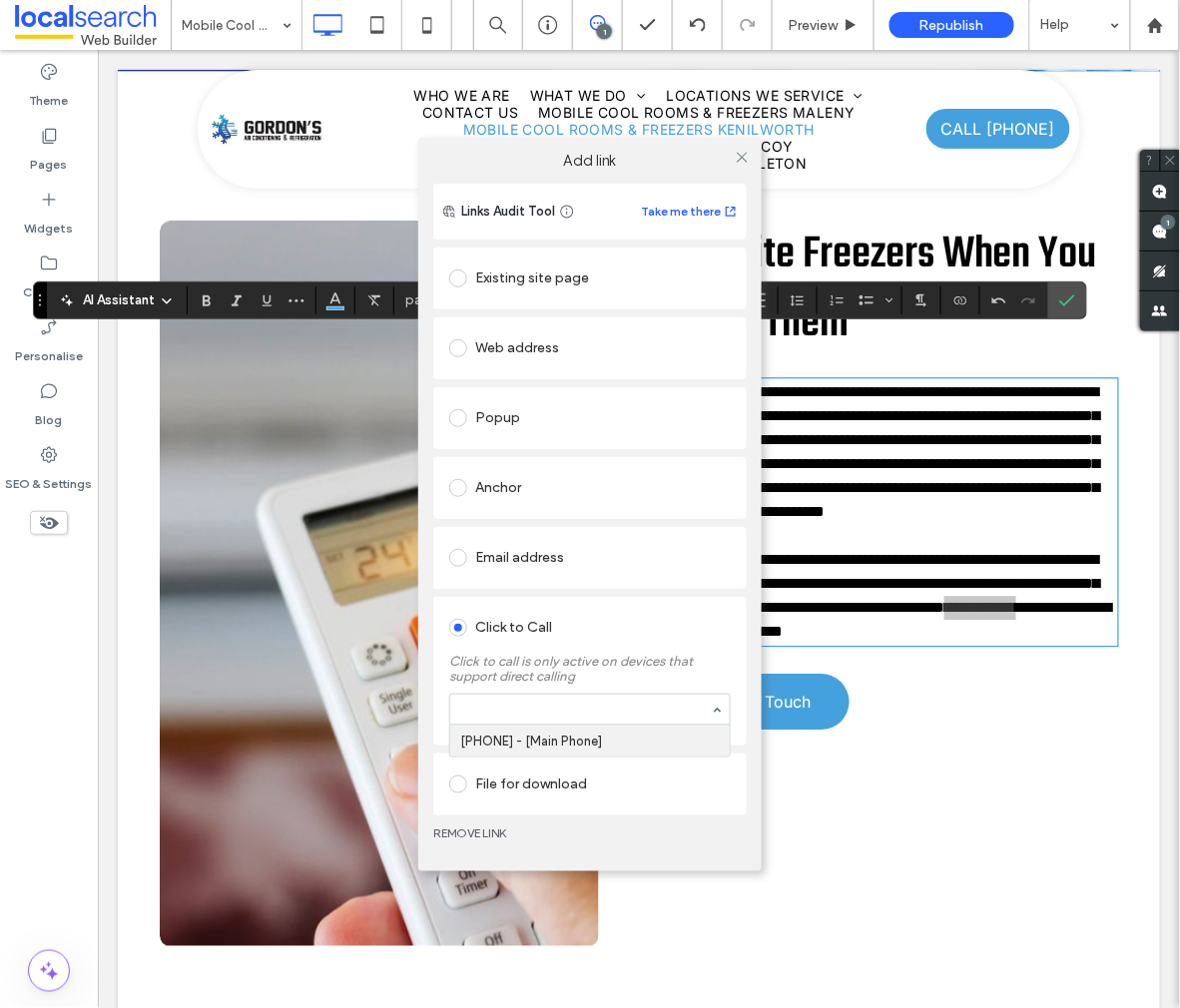 click at bounding box center [590, 710] 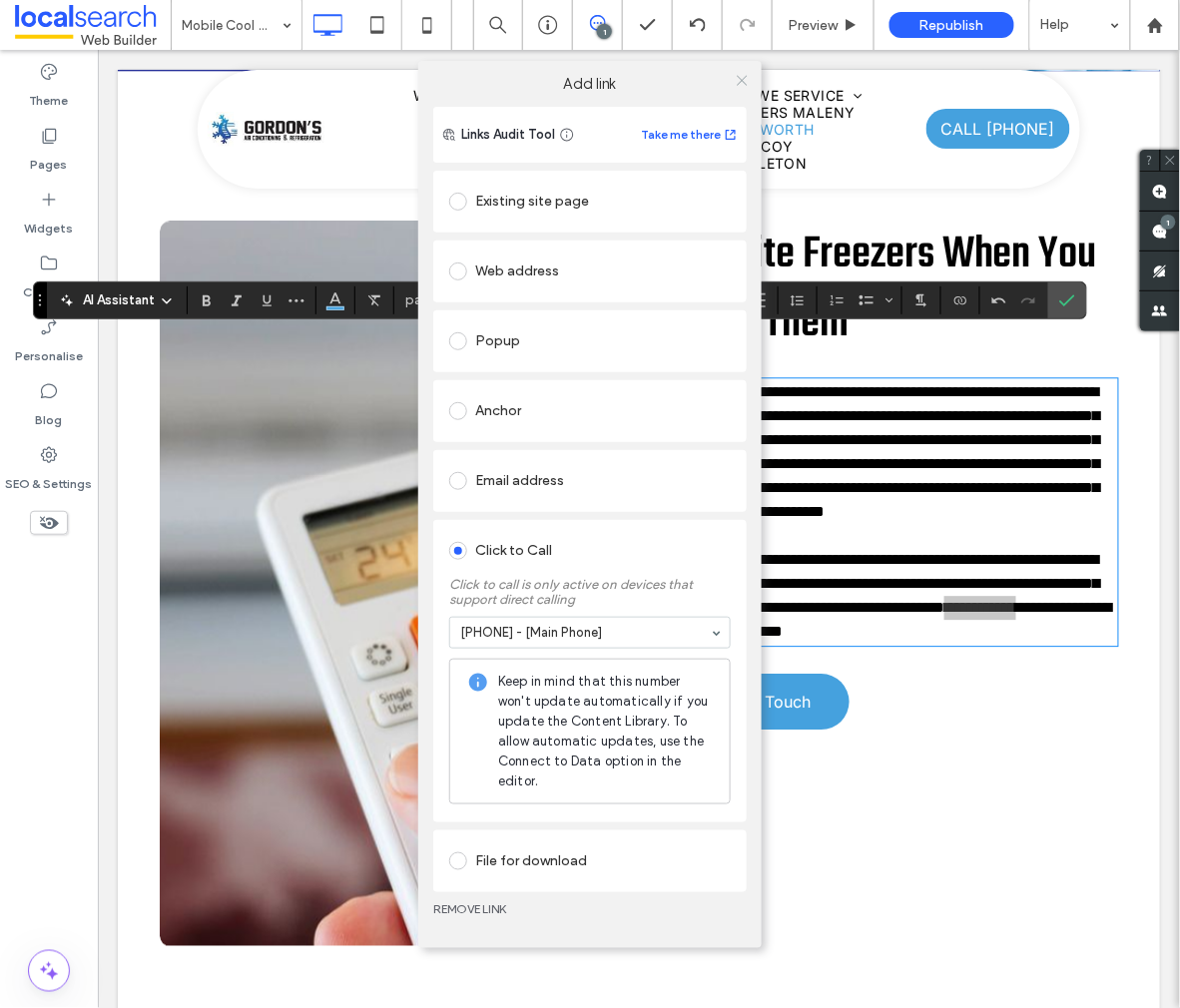 click 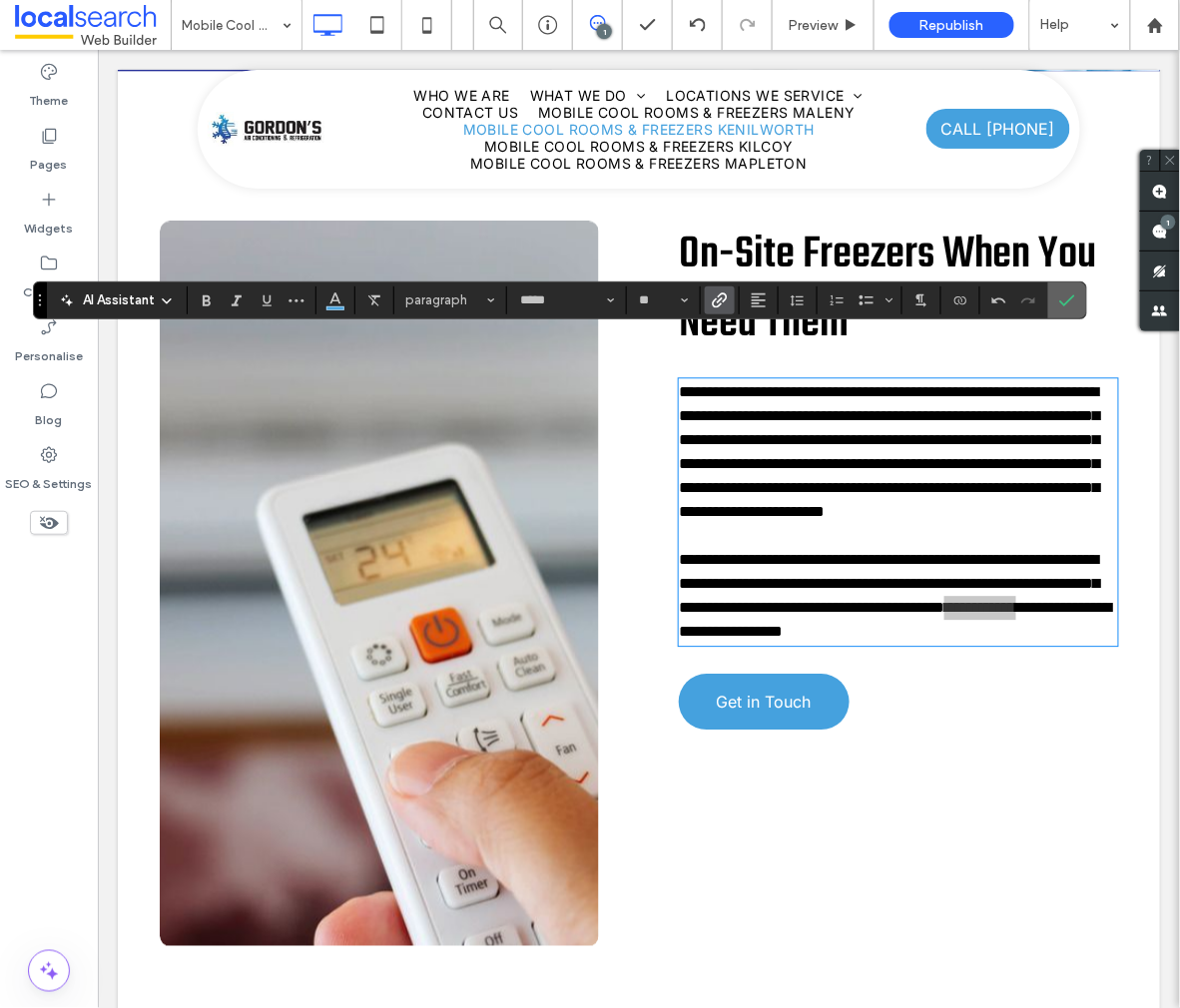 click at bounding box center (1067, 300) 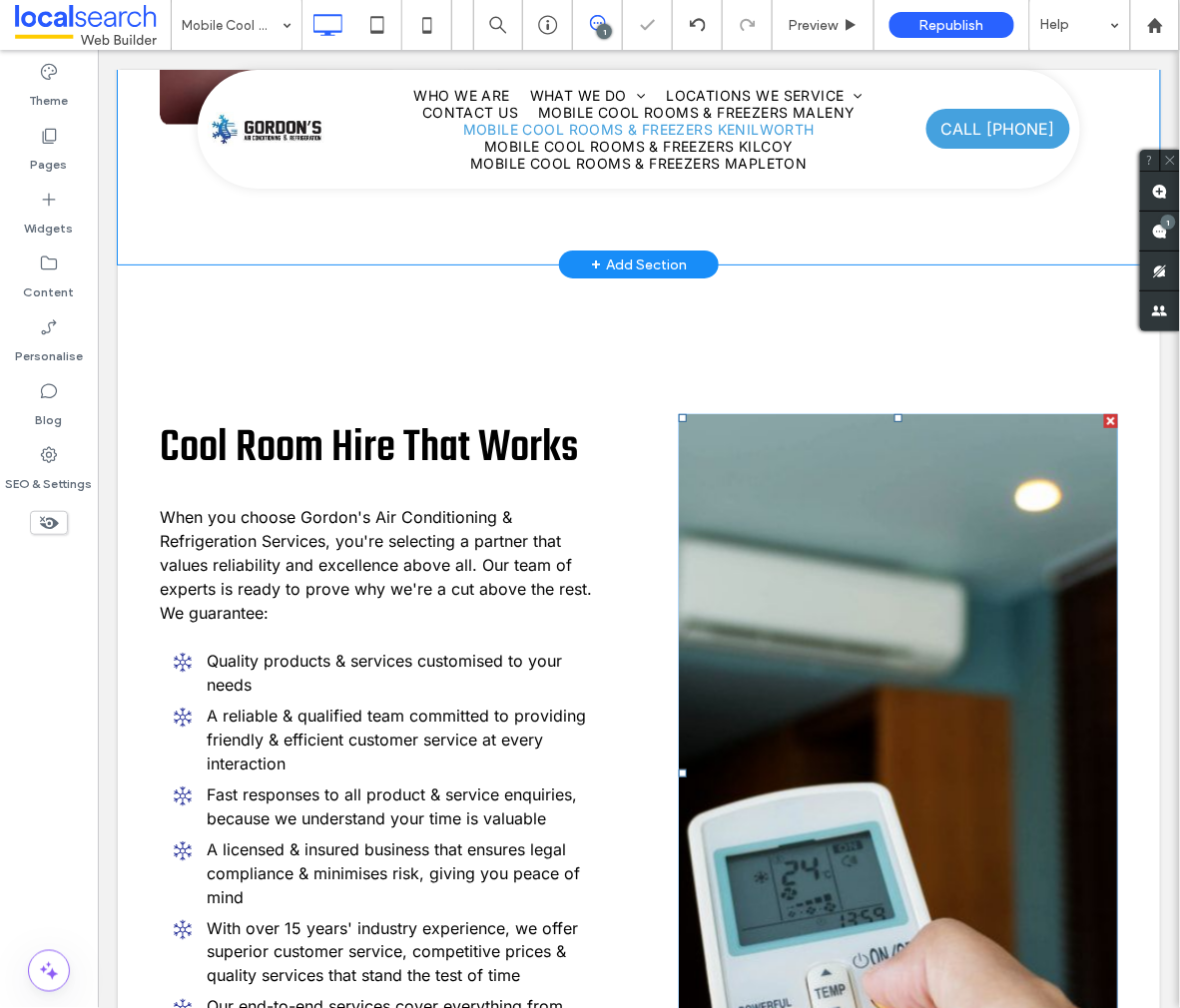 scroll, scrollTop: 1798, scrollLeft: 0, axis: vertical 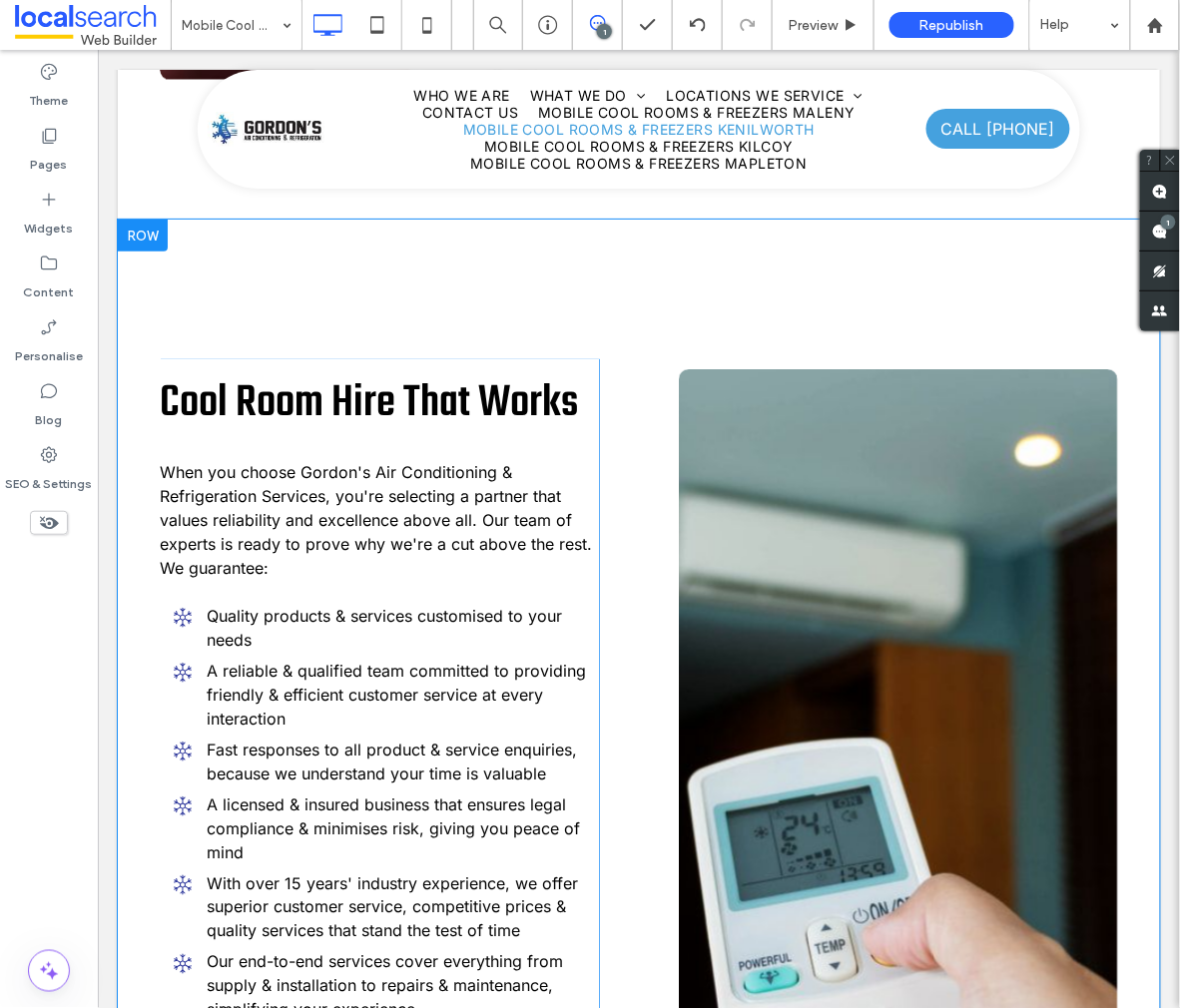 click on "A reliable & qualified team committed to providing friendly & efficient customer service at every interaction" at bounding box center [384, 694] 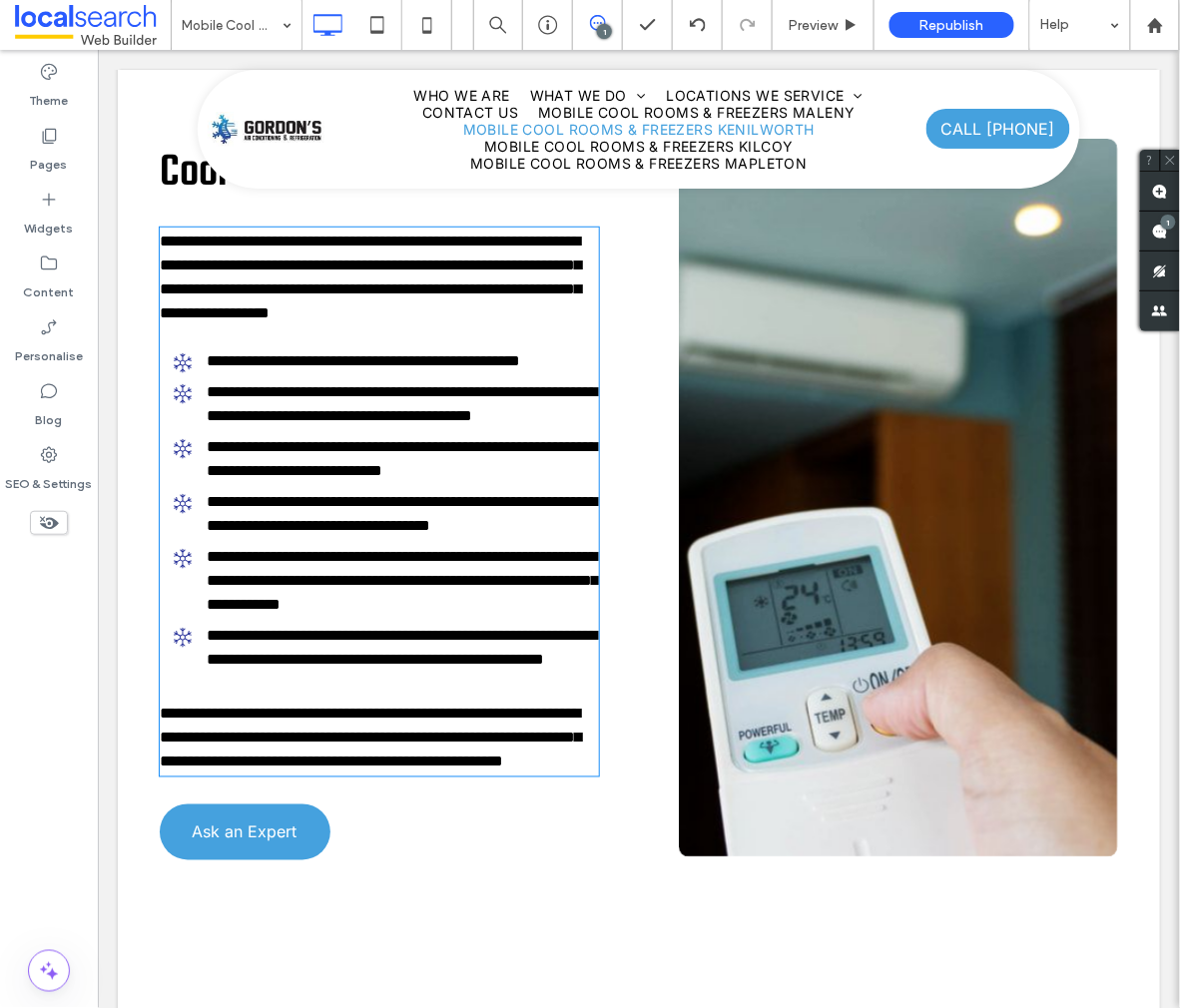 type on "*****" 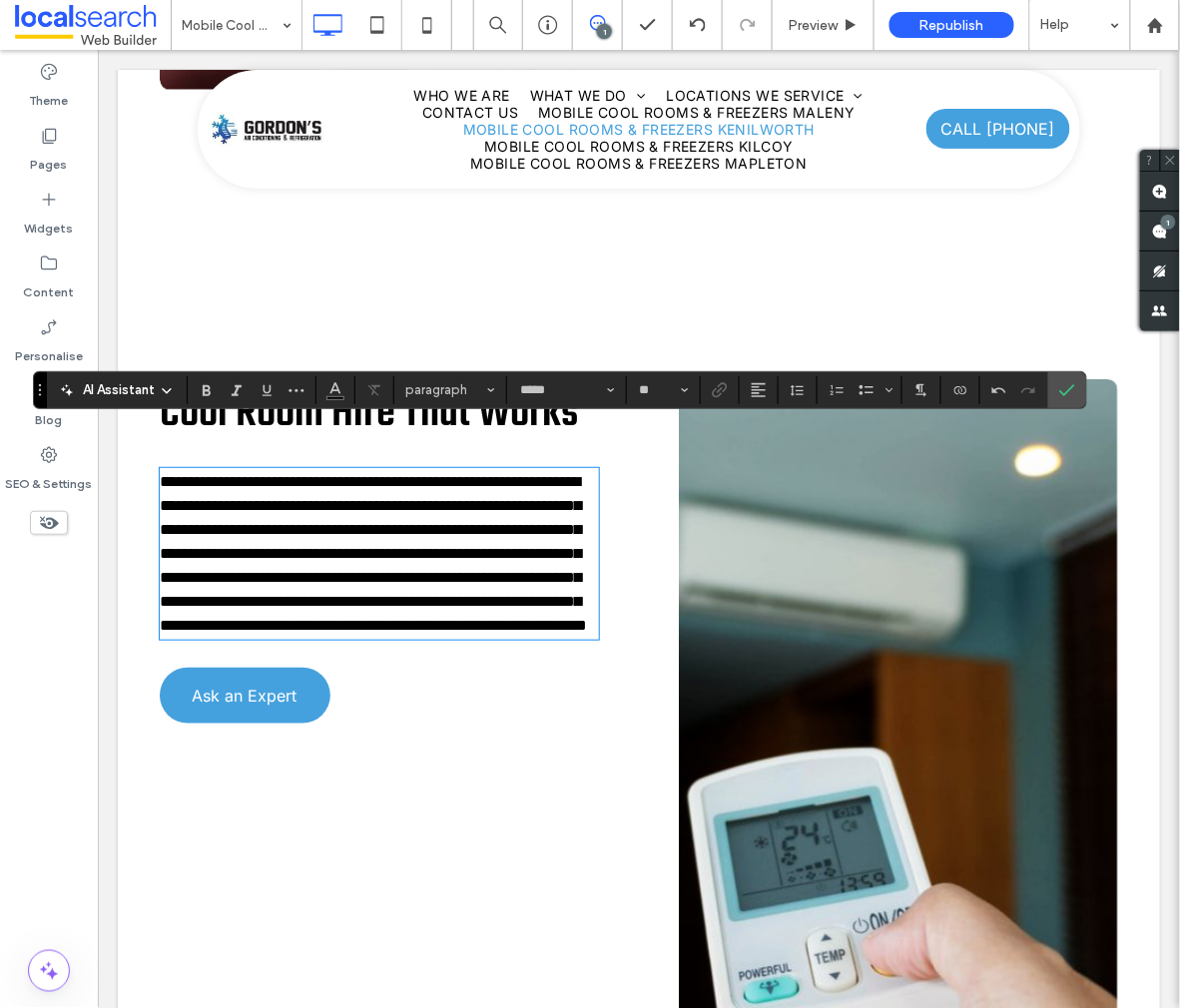 scroll, scrollTop: 1786, scrollLeft: 0, axis: vertical 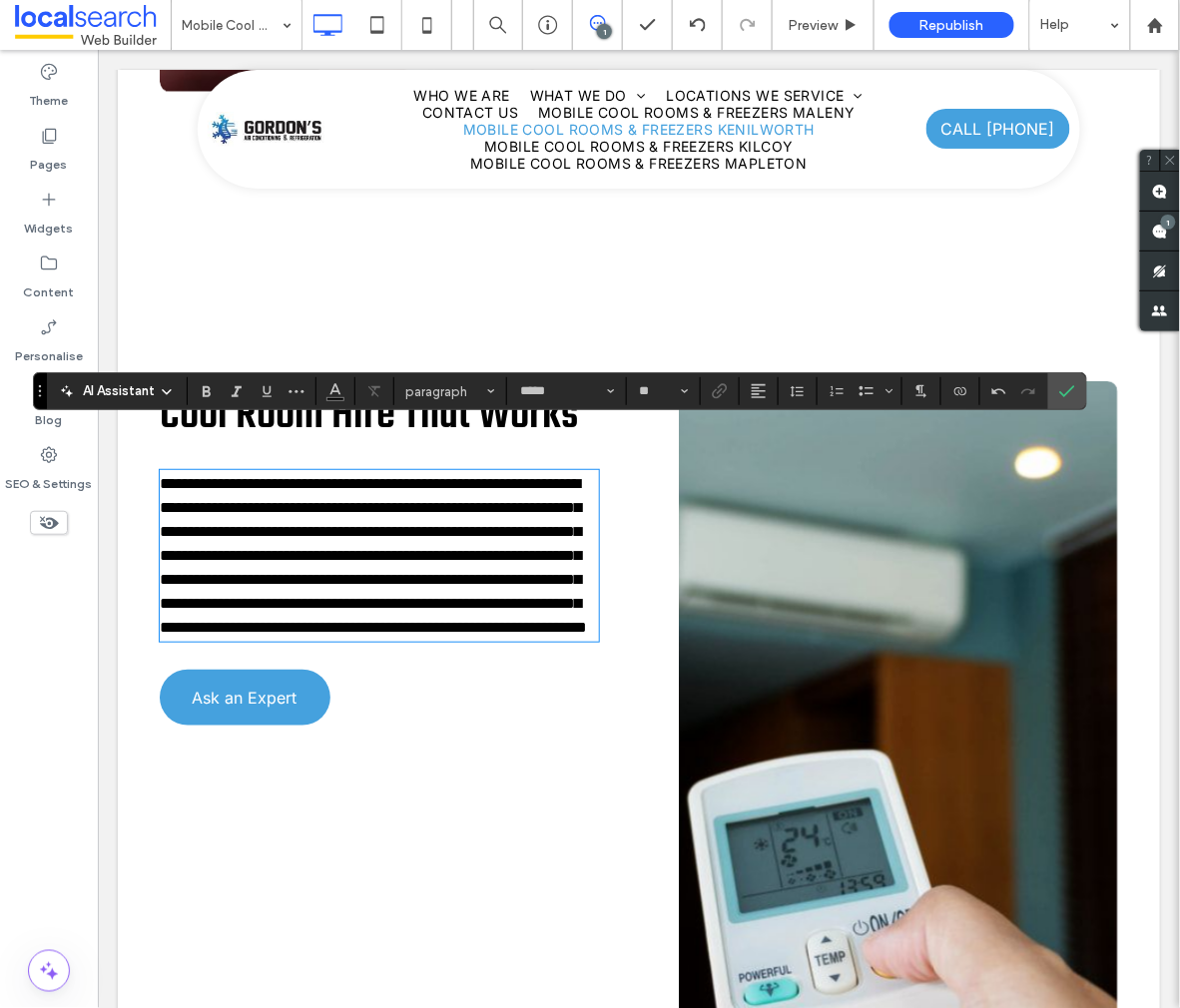 click on "**********" at bounding box center [372, 554] 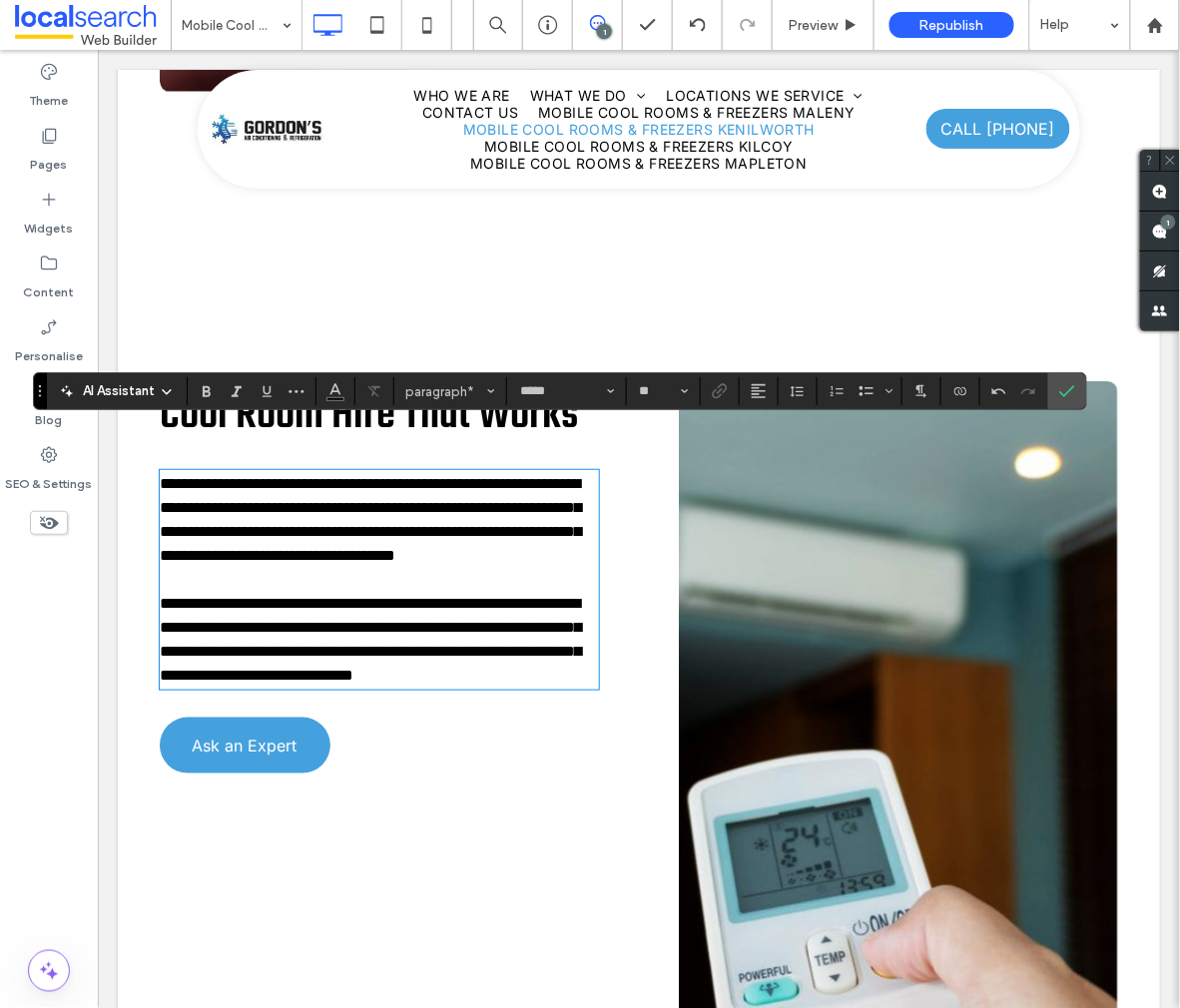 click on "**********" at bounding box center (378, 639) 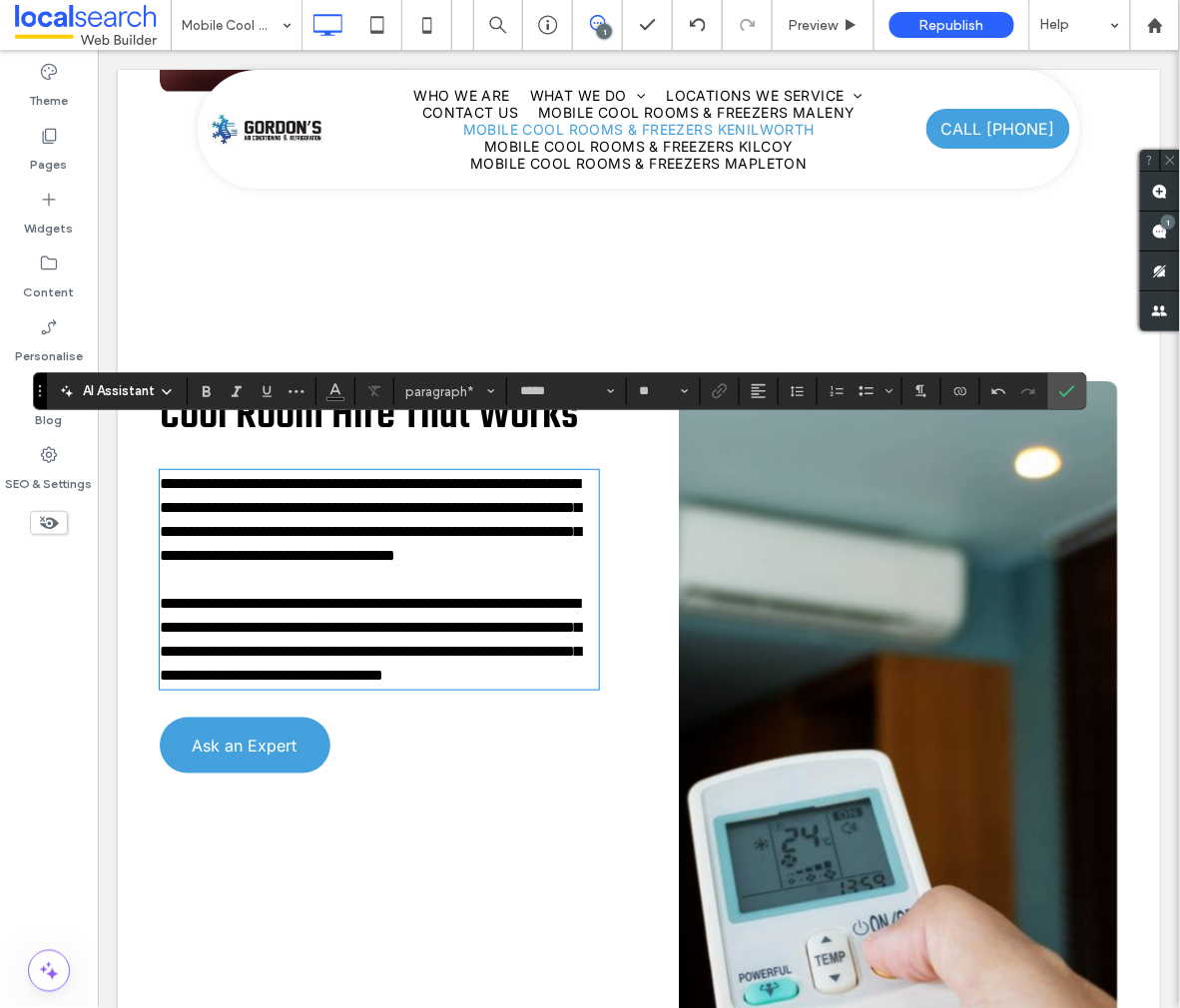 click on "**********" at bounding box center (378, 639) 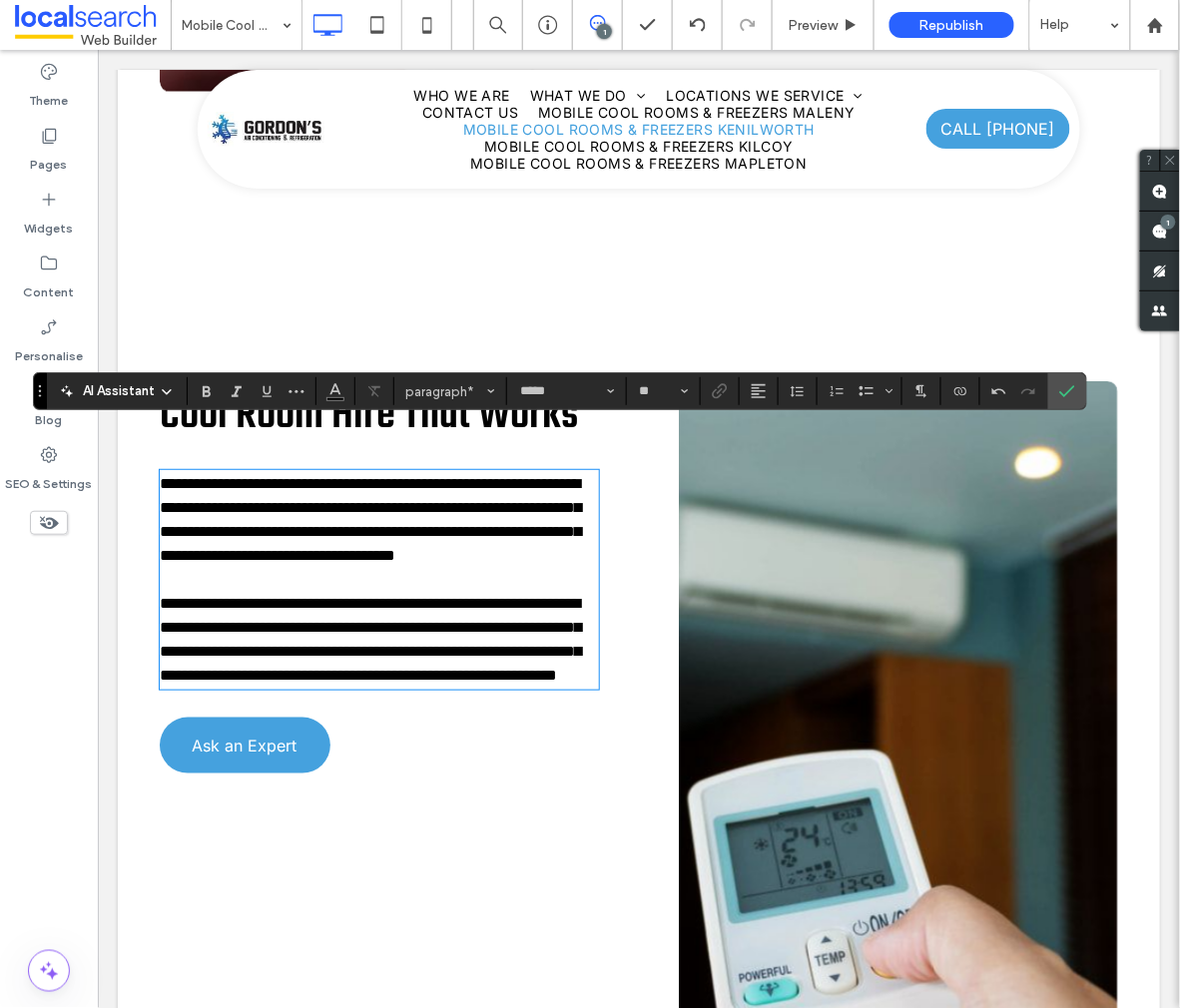 click on "**********" at bounding box center (378, 639) 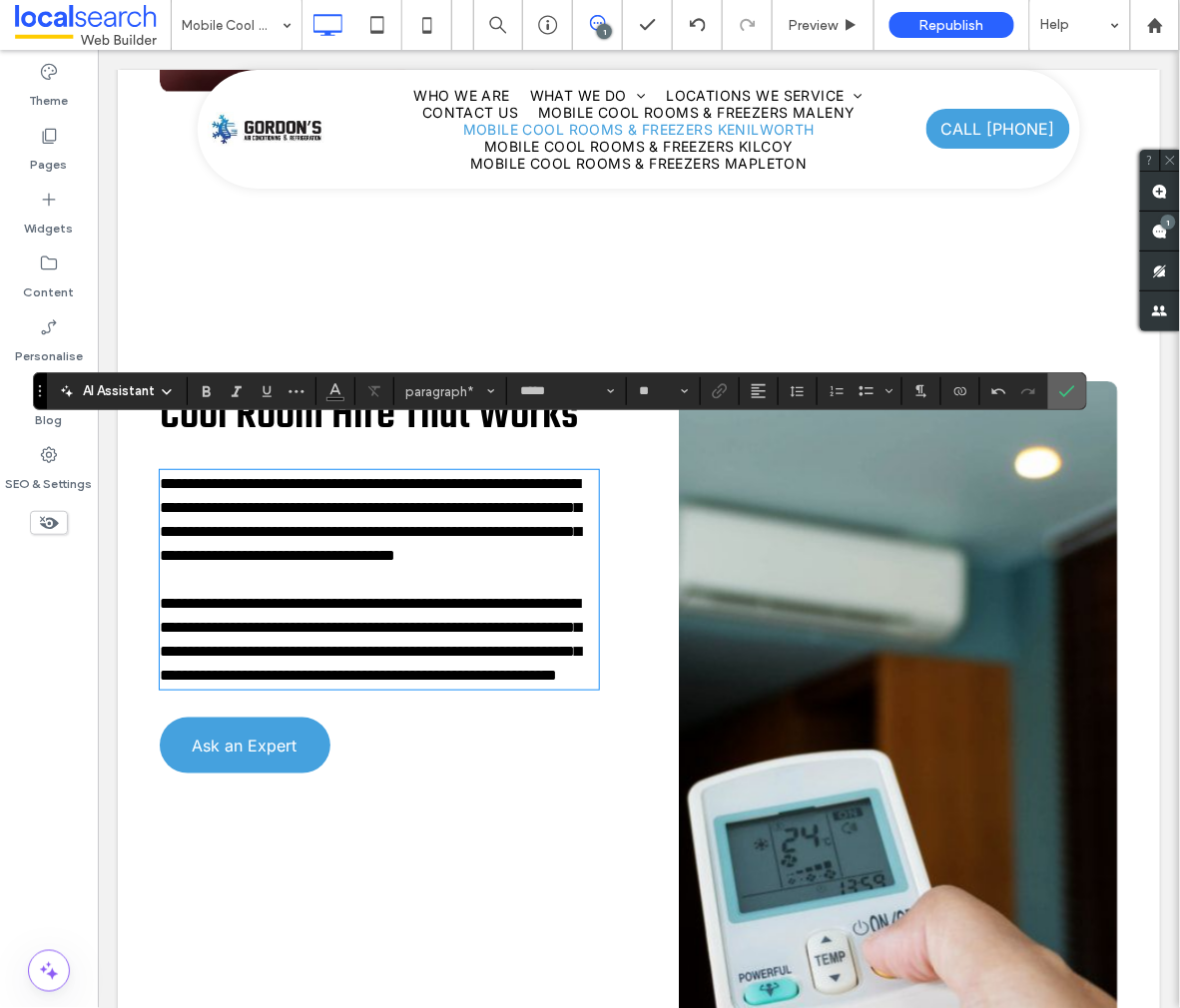 drag, startPoint x: 1075, startPoint y: 385, endPoint x: 974, endPoint y: 335, distance: 112.698713 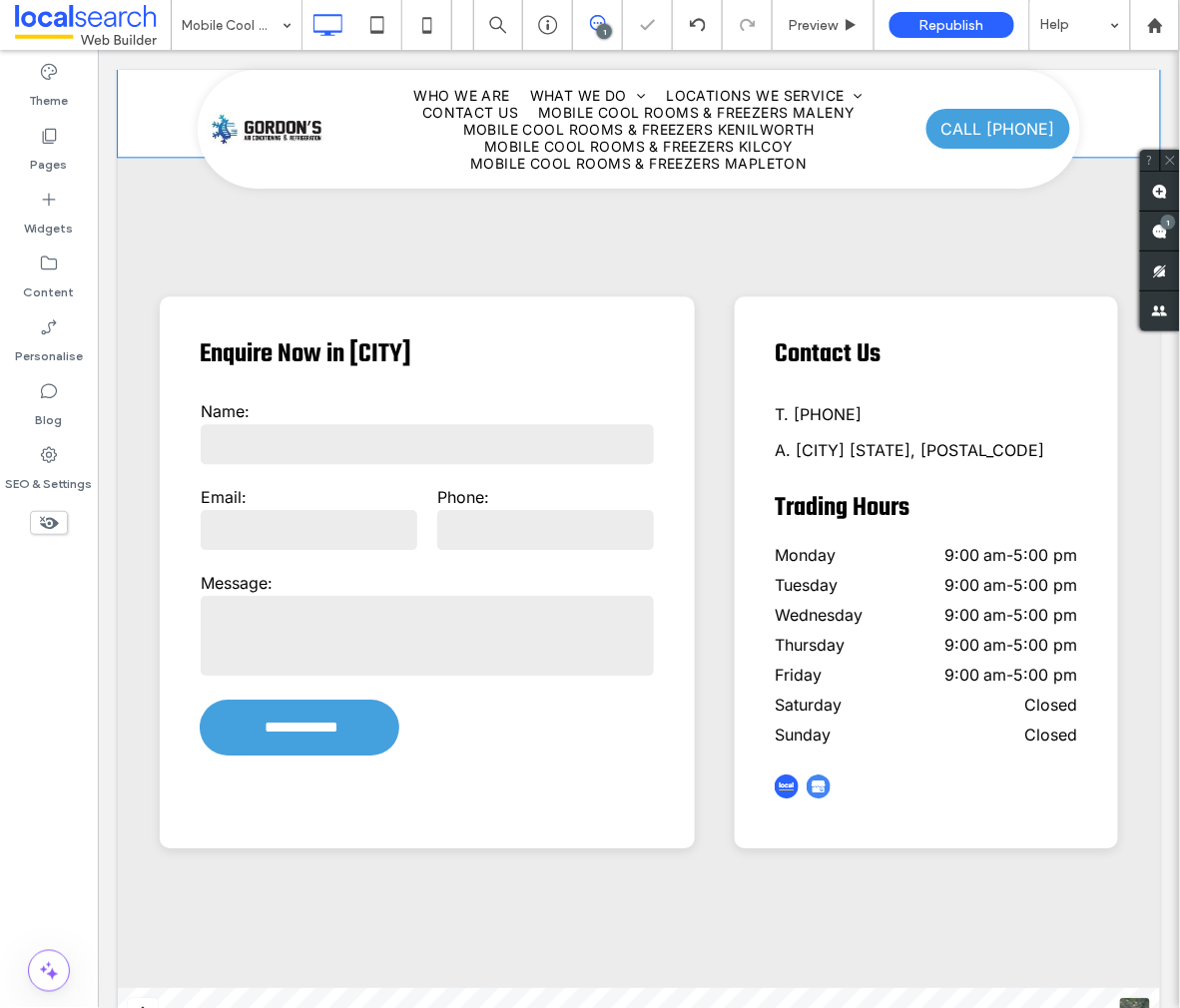 scroll, scrollTop: 2868, scrollLeft: 0, axis: vertical 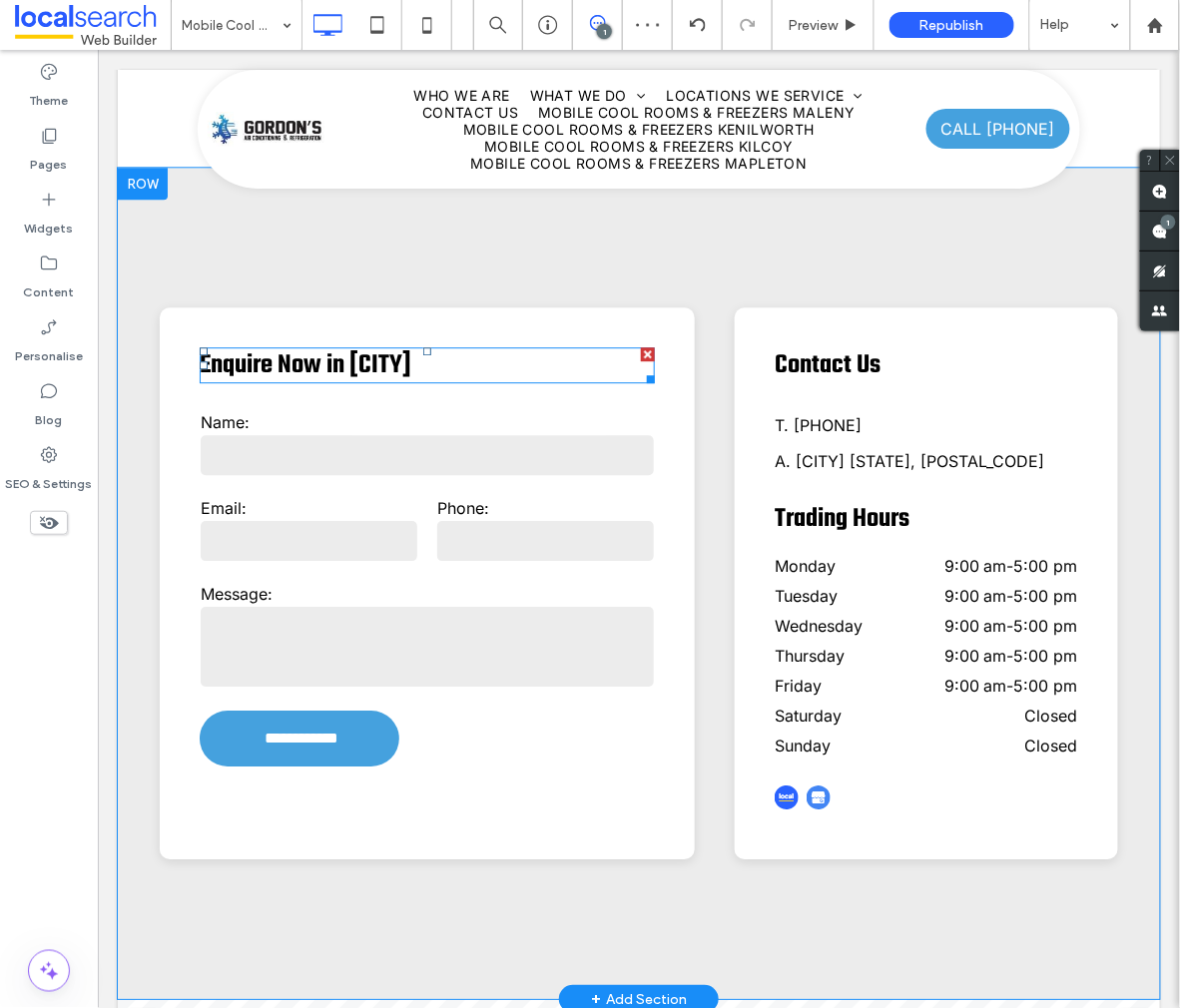 click on "Enquire Now in [CITY]" at bounding box center (304, 364) 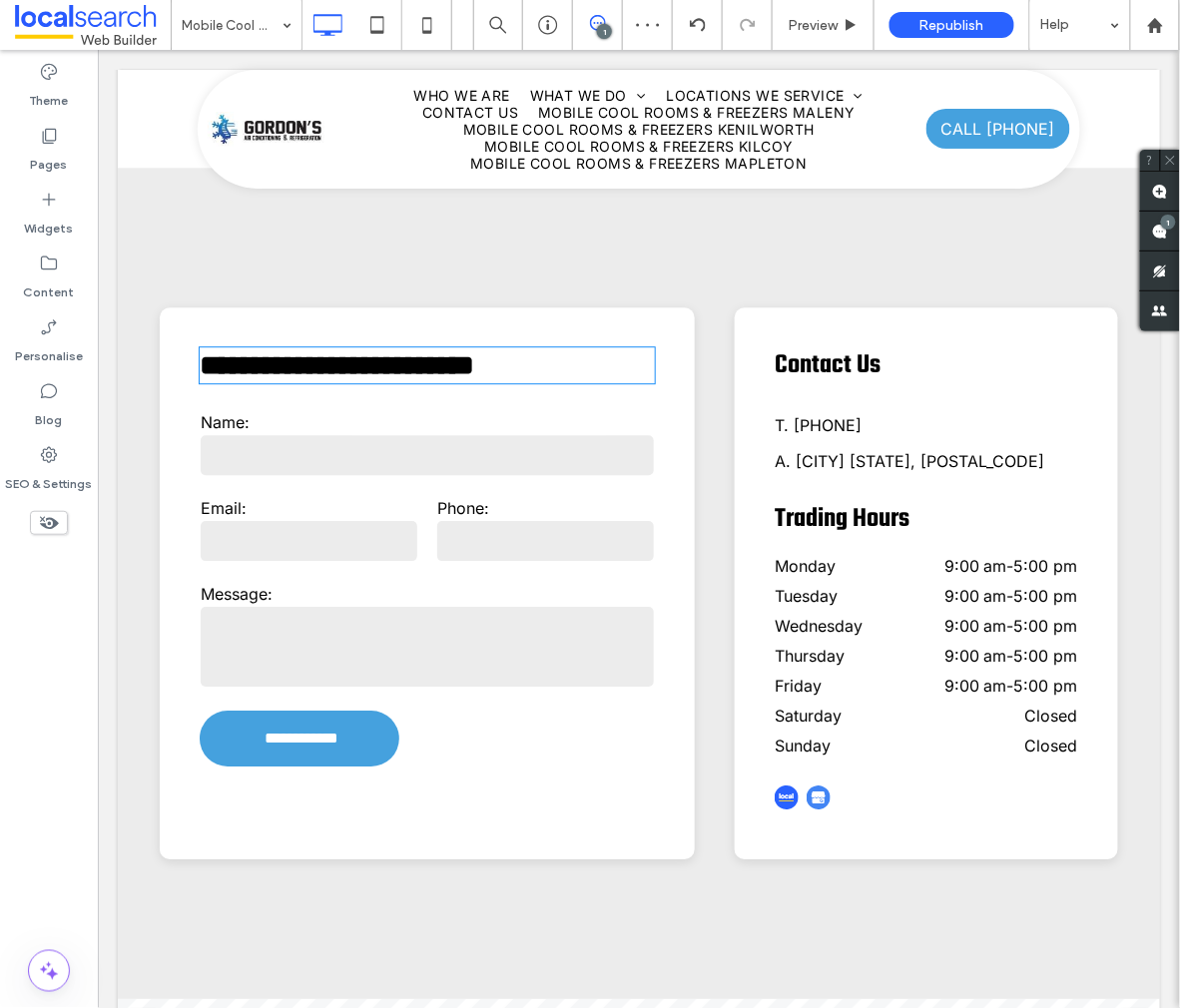 type on "****" 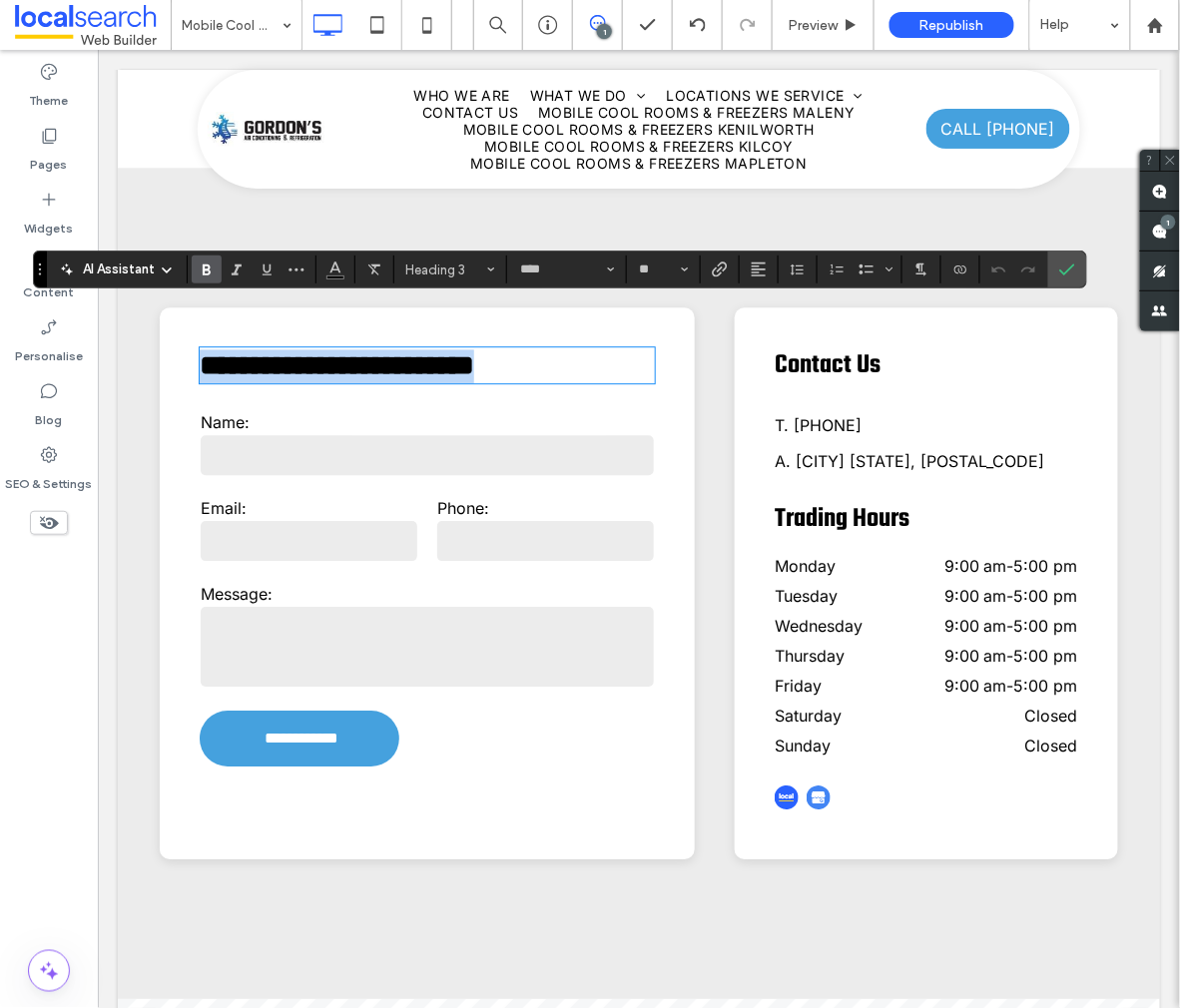 click on "**********" at bounding box center [335, 364] 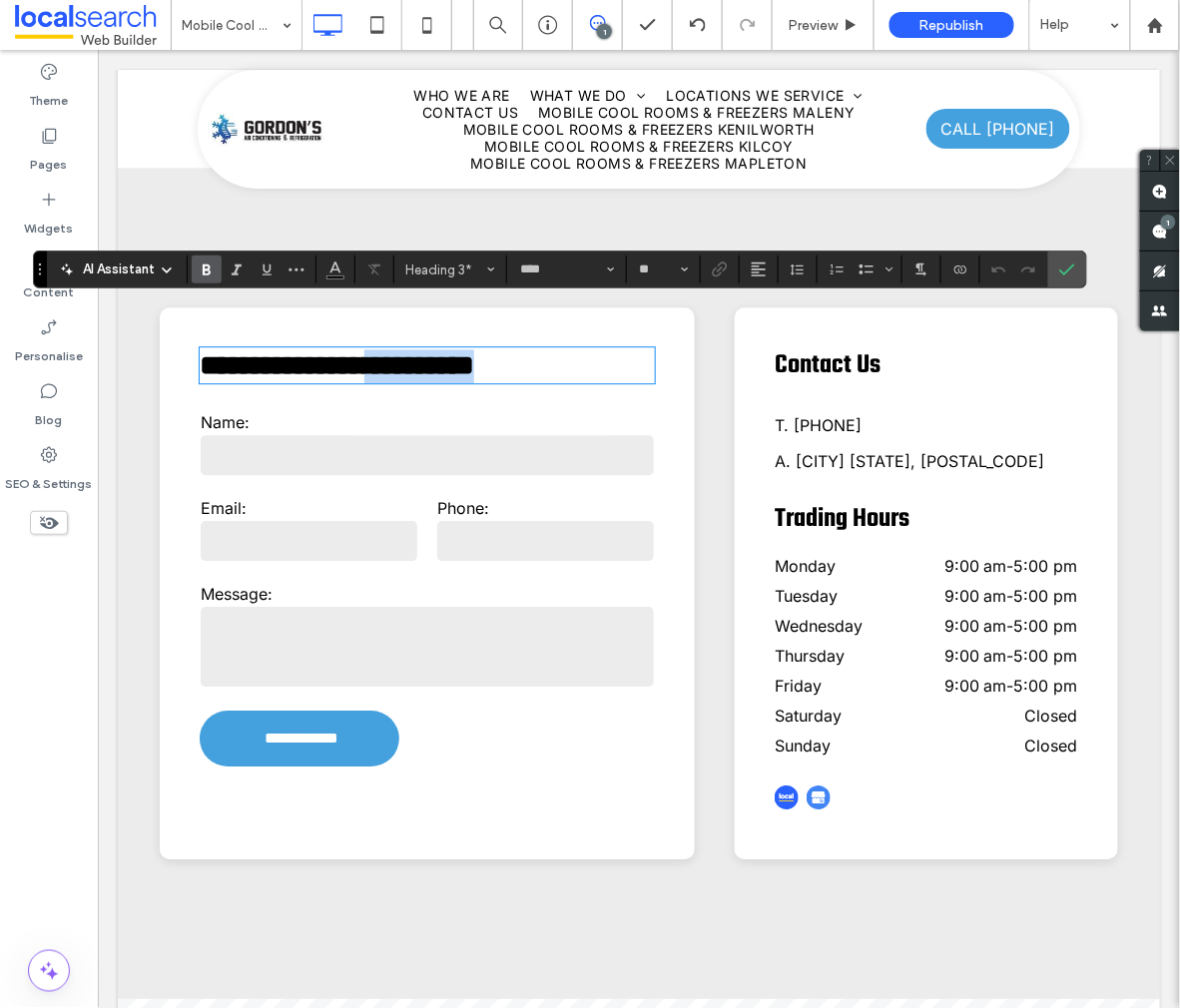 click on "**********" at bounding box center [335, 364] 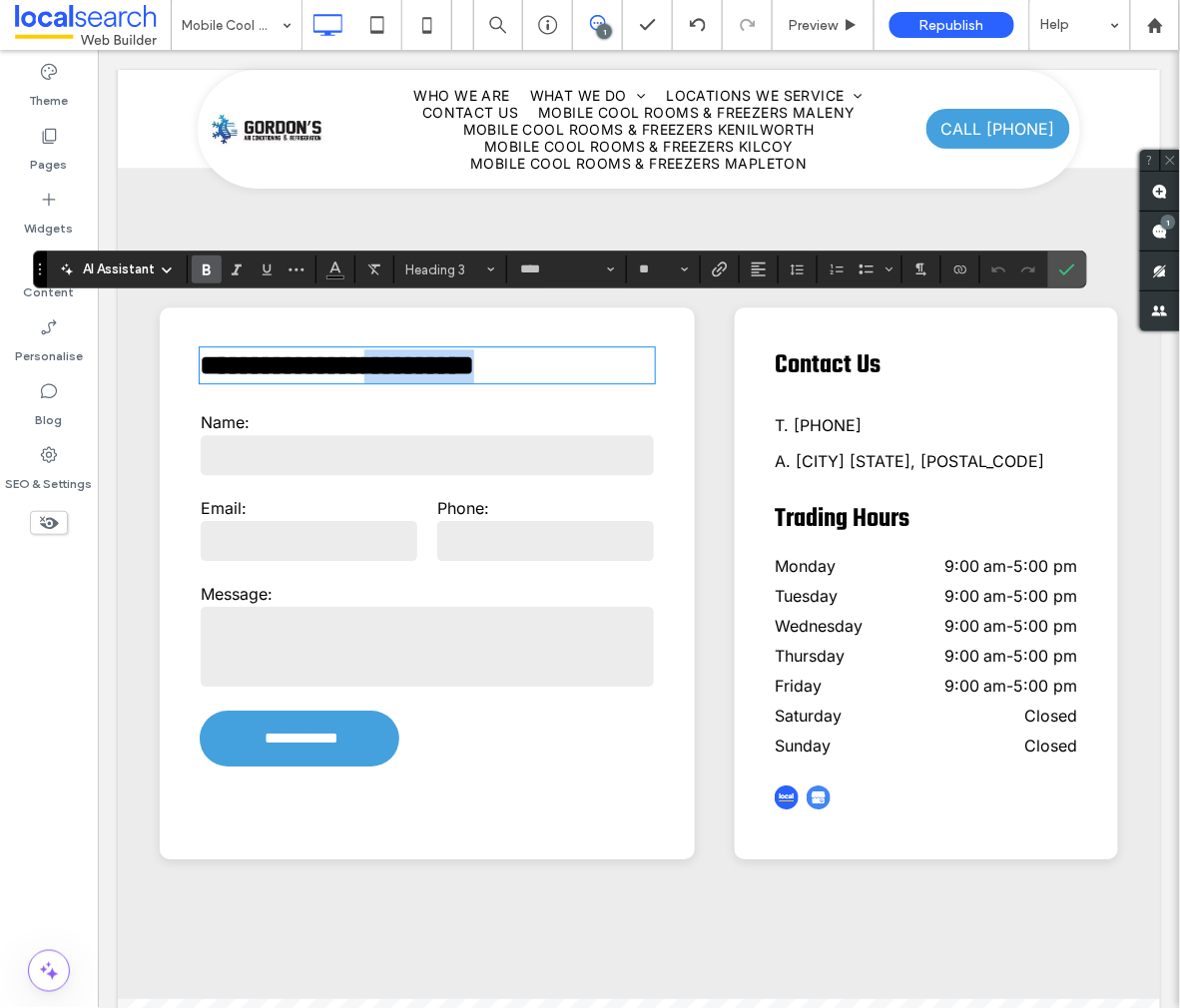 type 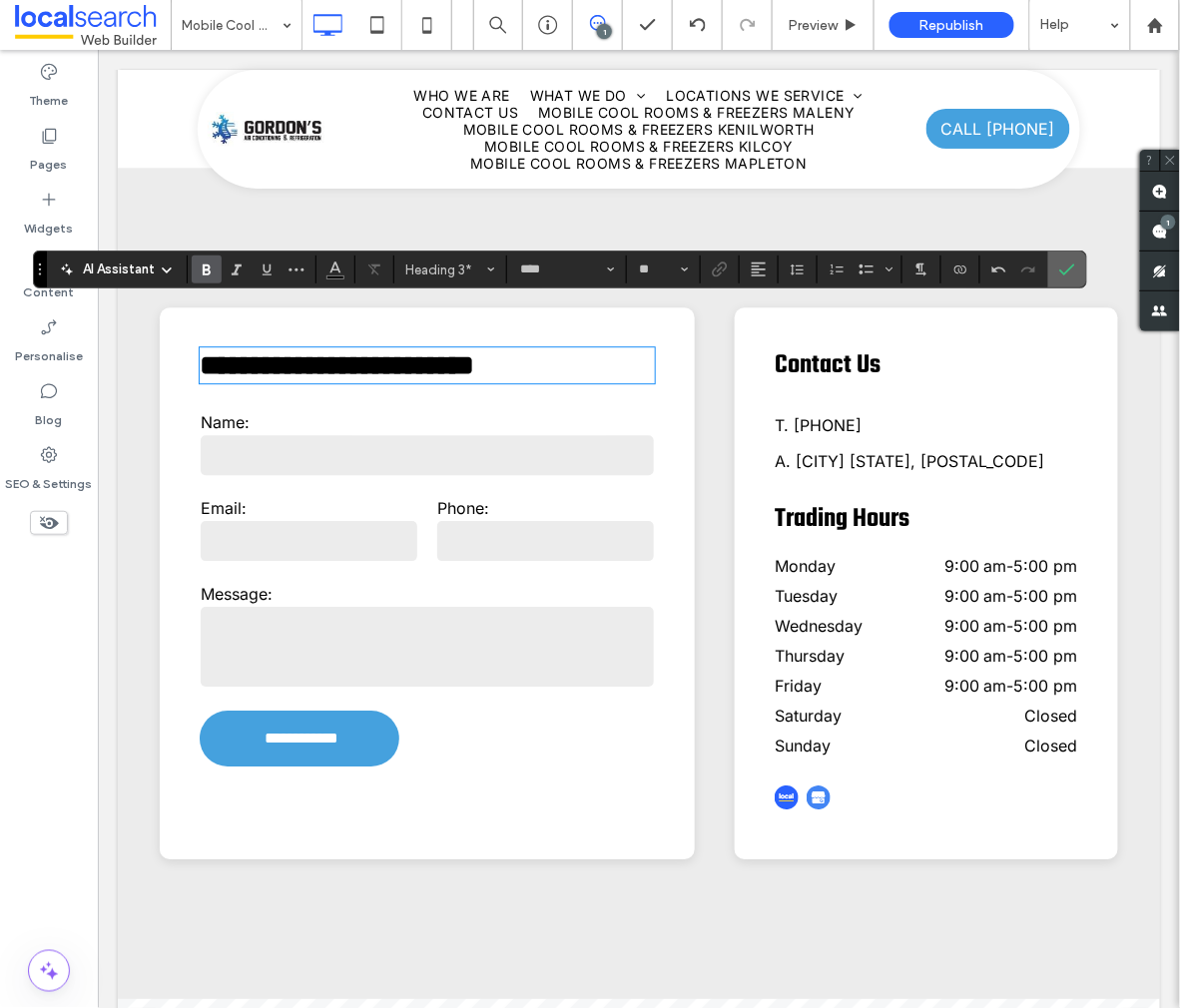 click 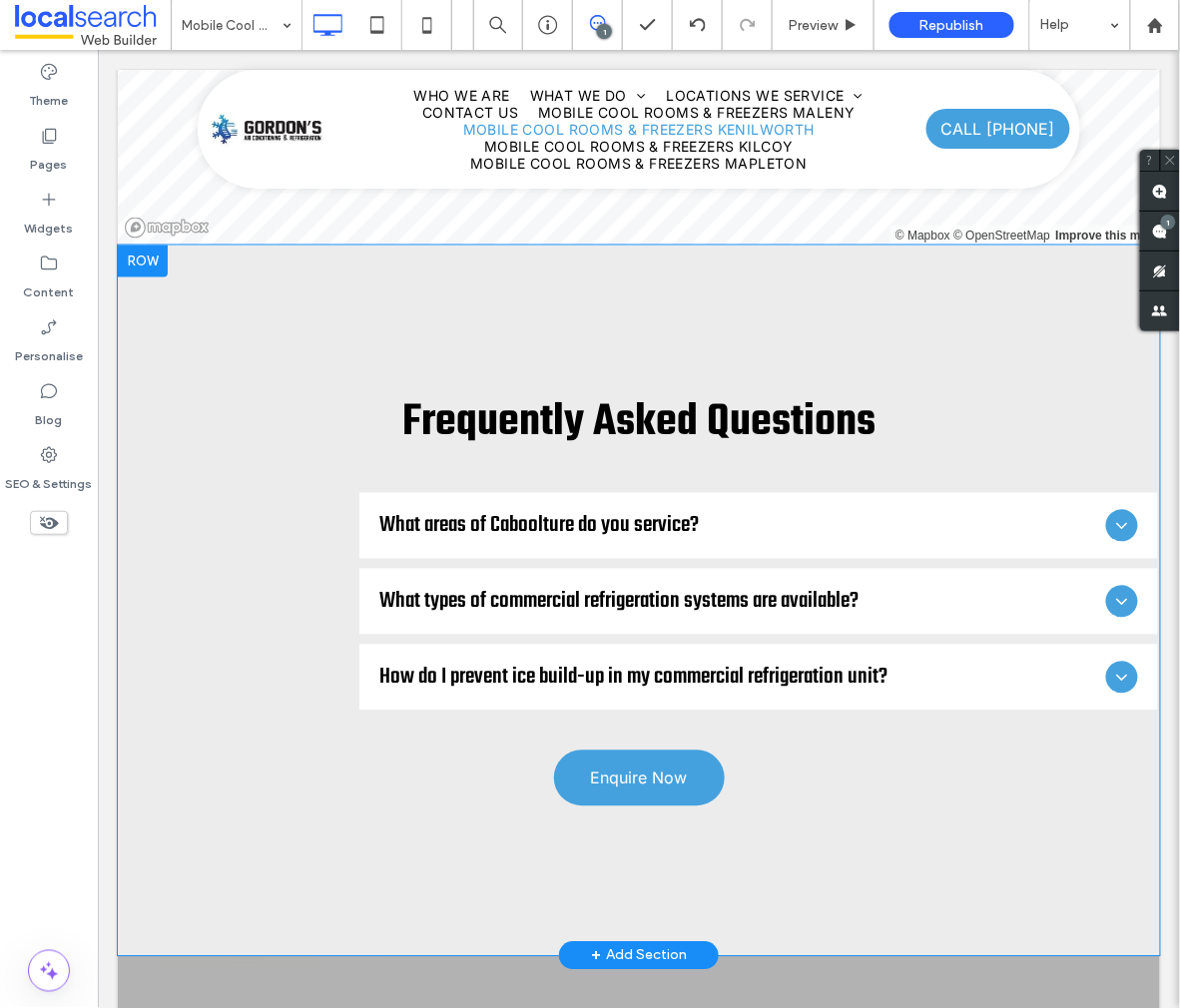 scroll, scrollTop: 4221, scrollLeft: 17, axis: both 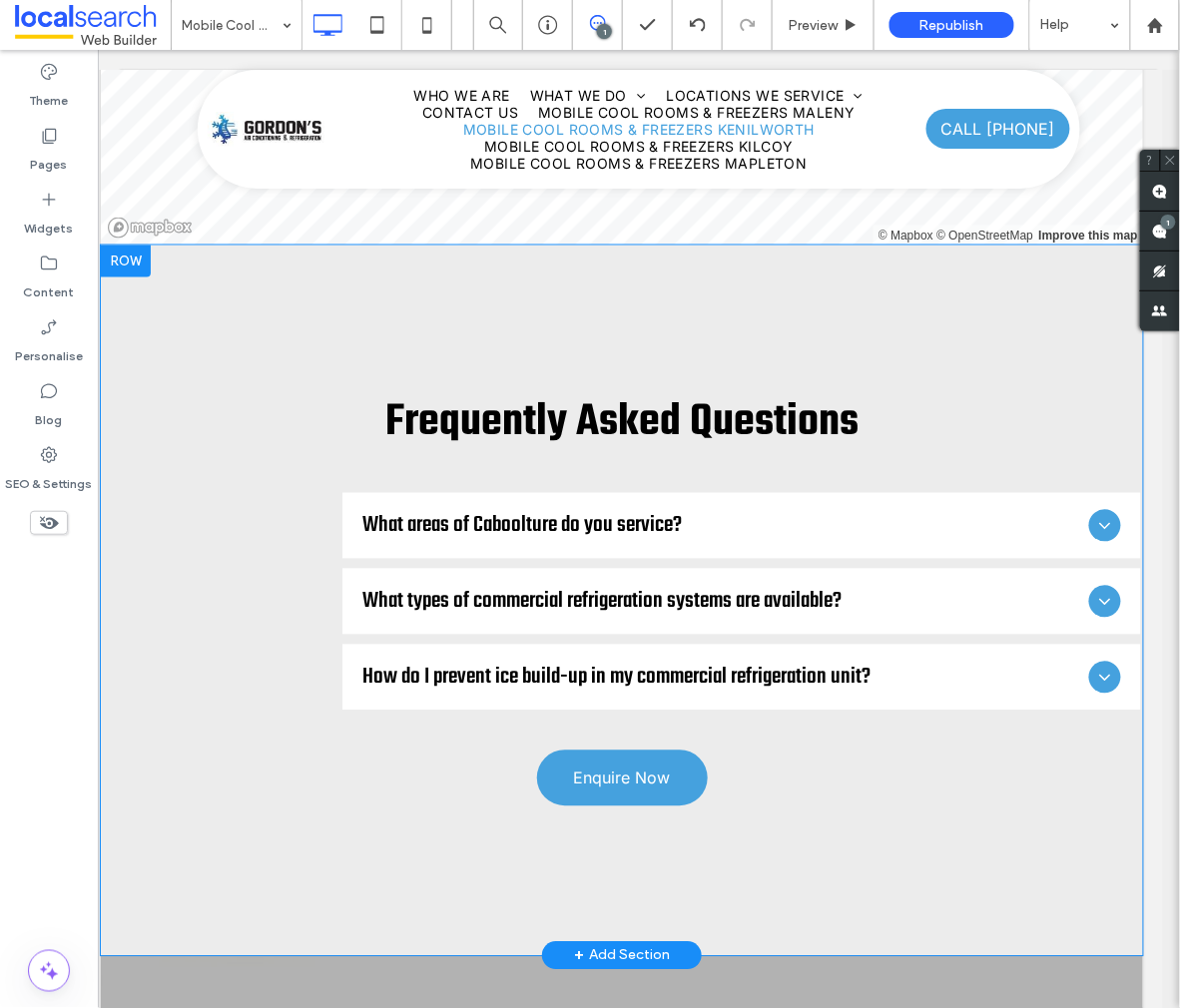 click on "What areas of Caboolture do you service?" at bounding box center (721, 525) 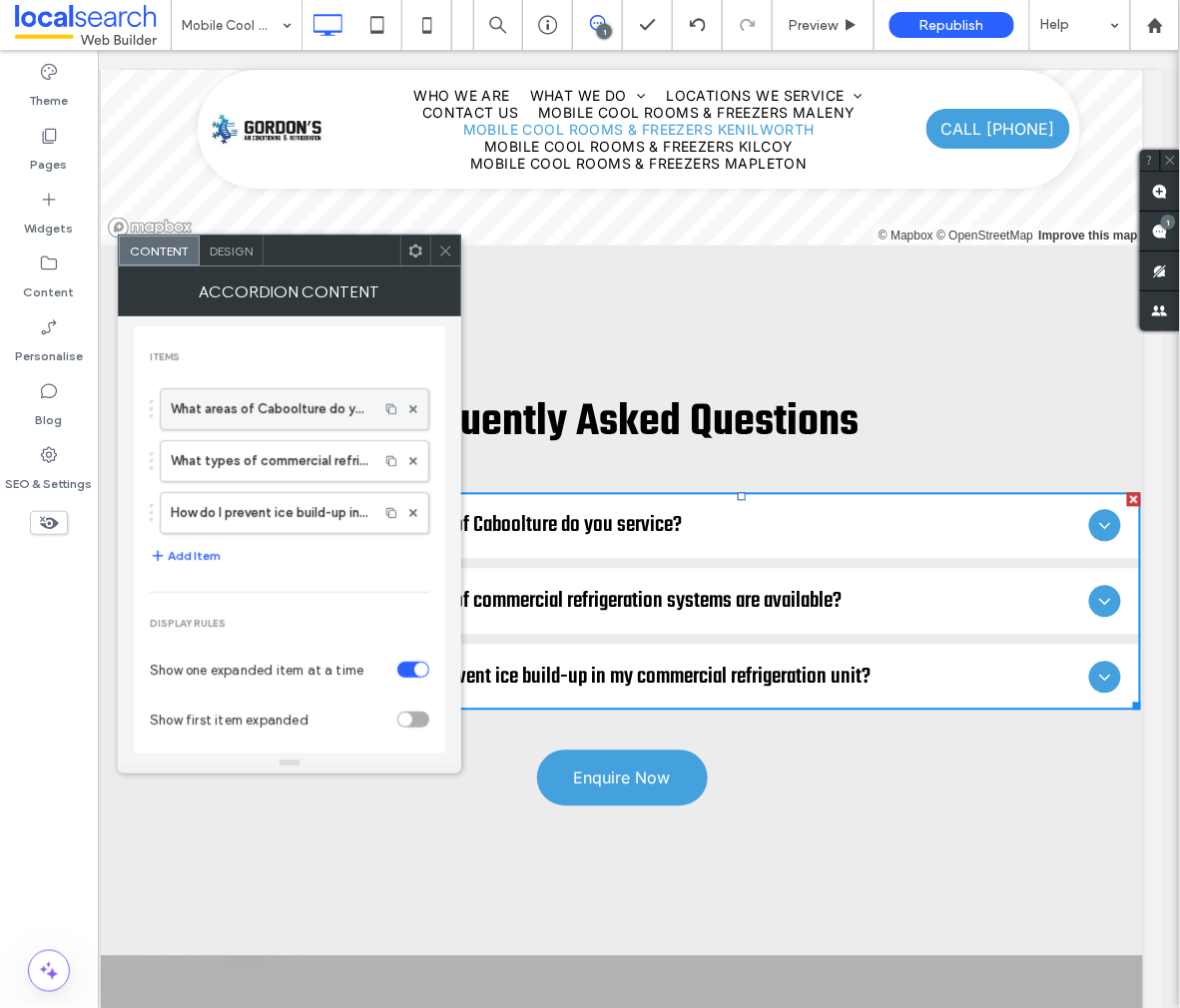 click on "What areas of Caboolture do you service?" at bounding box center (270, 409) 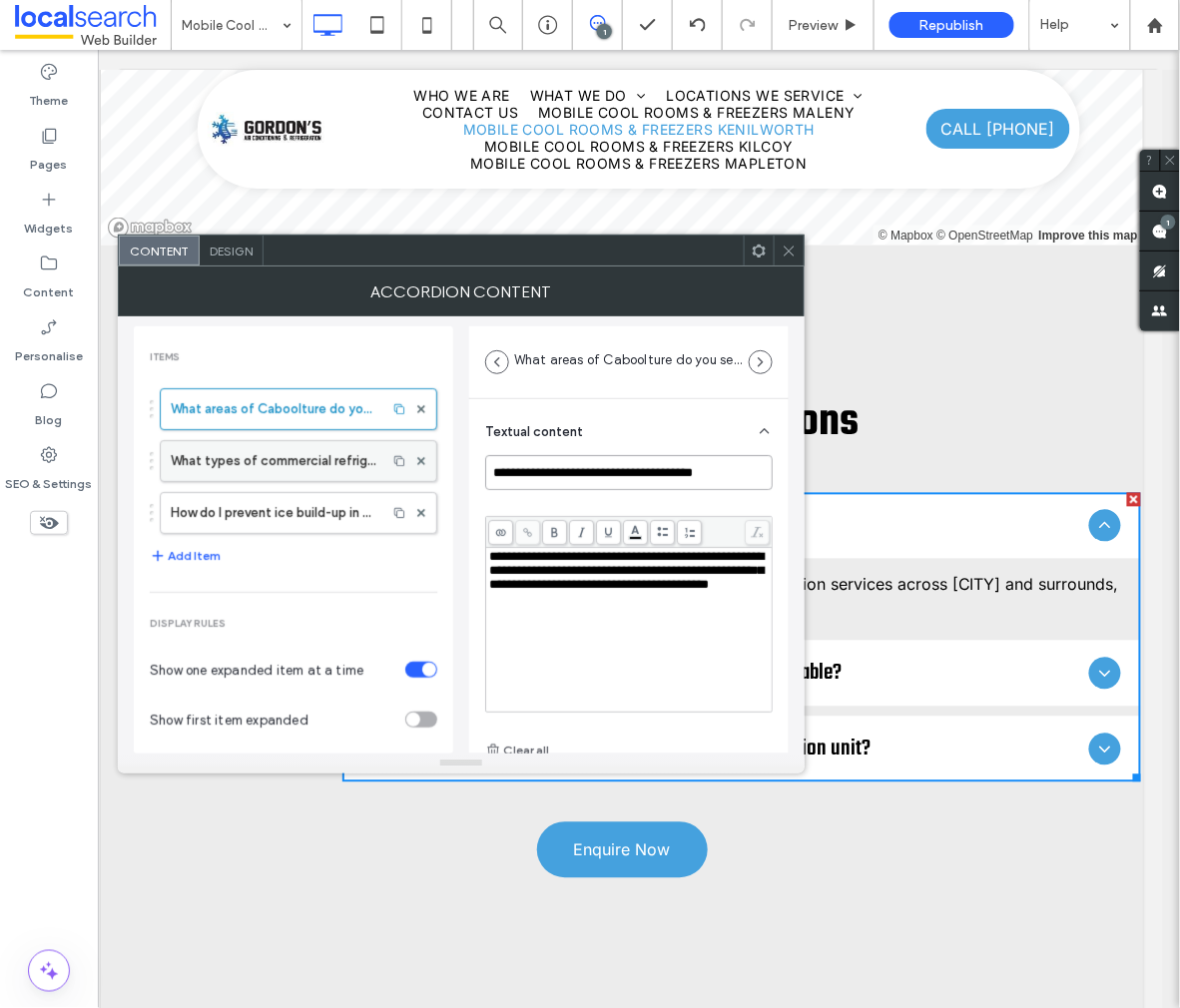 drag, startPoint x: 746, startPoint y: 471, endPoint x: 356, endPoint y: 469, distance: 390.00513 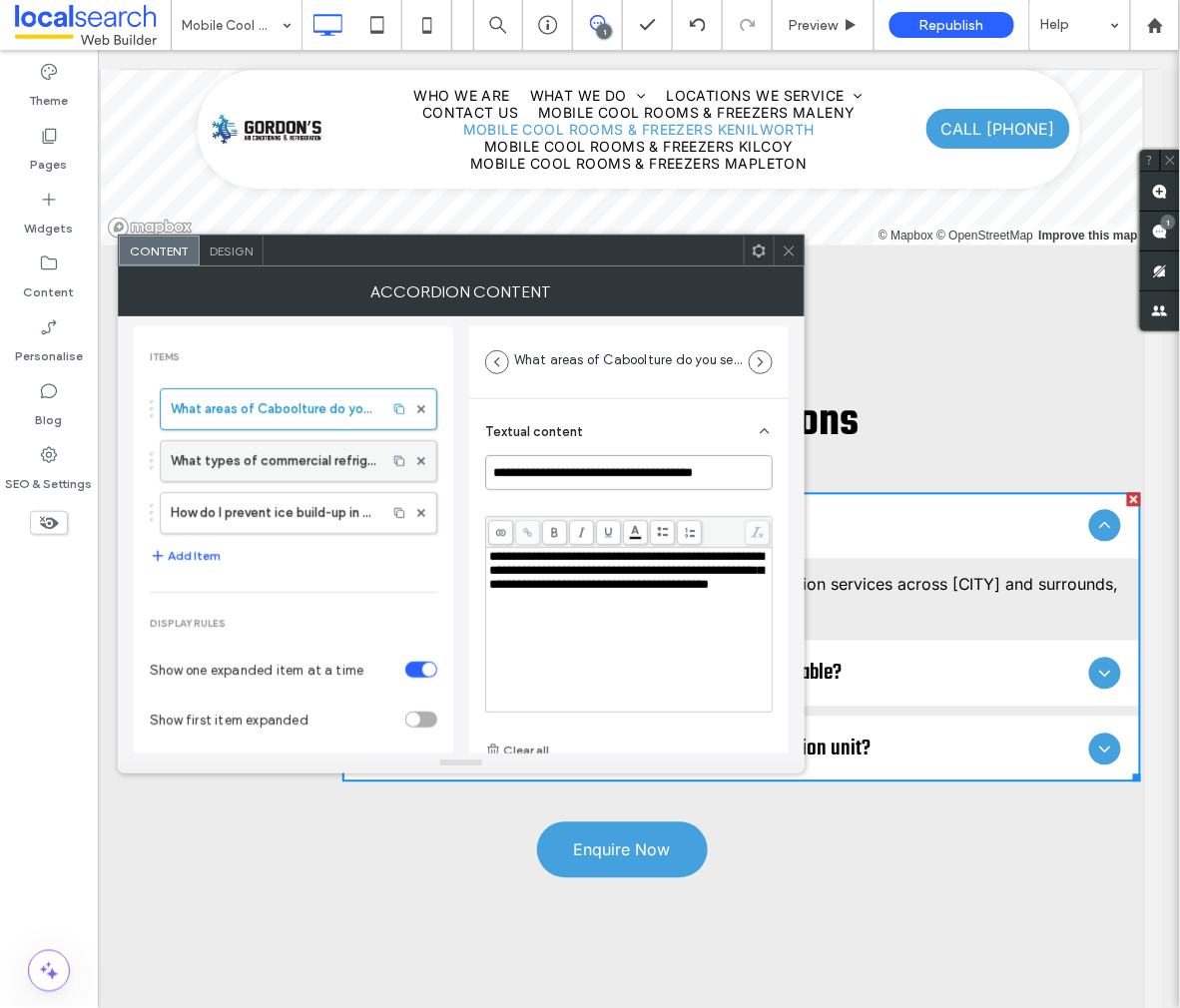 click on "**********" at bounding box center [461, 535] 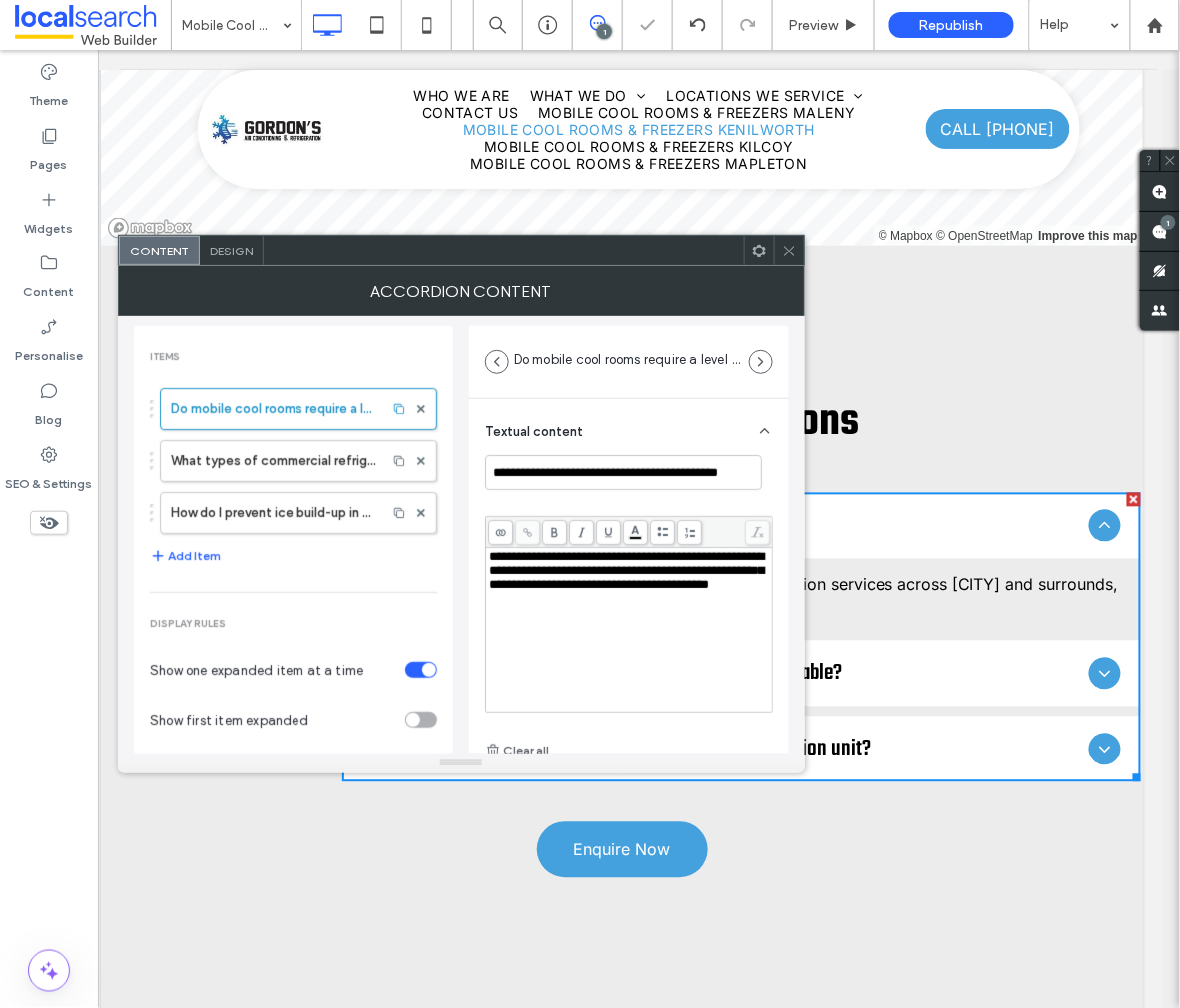scroll, scrollTop: 0, scrollLeft: 0, axis: both 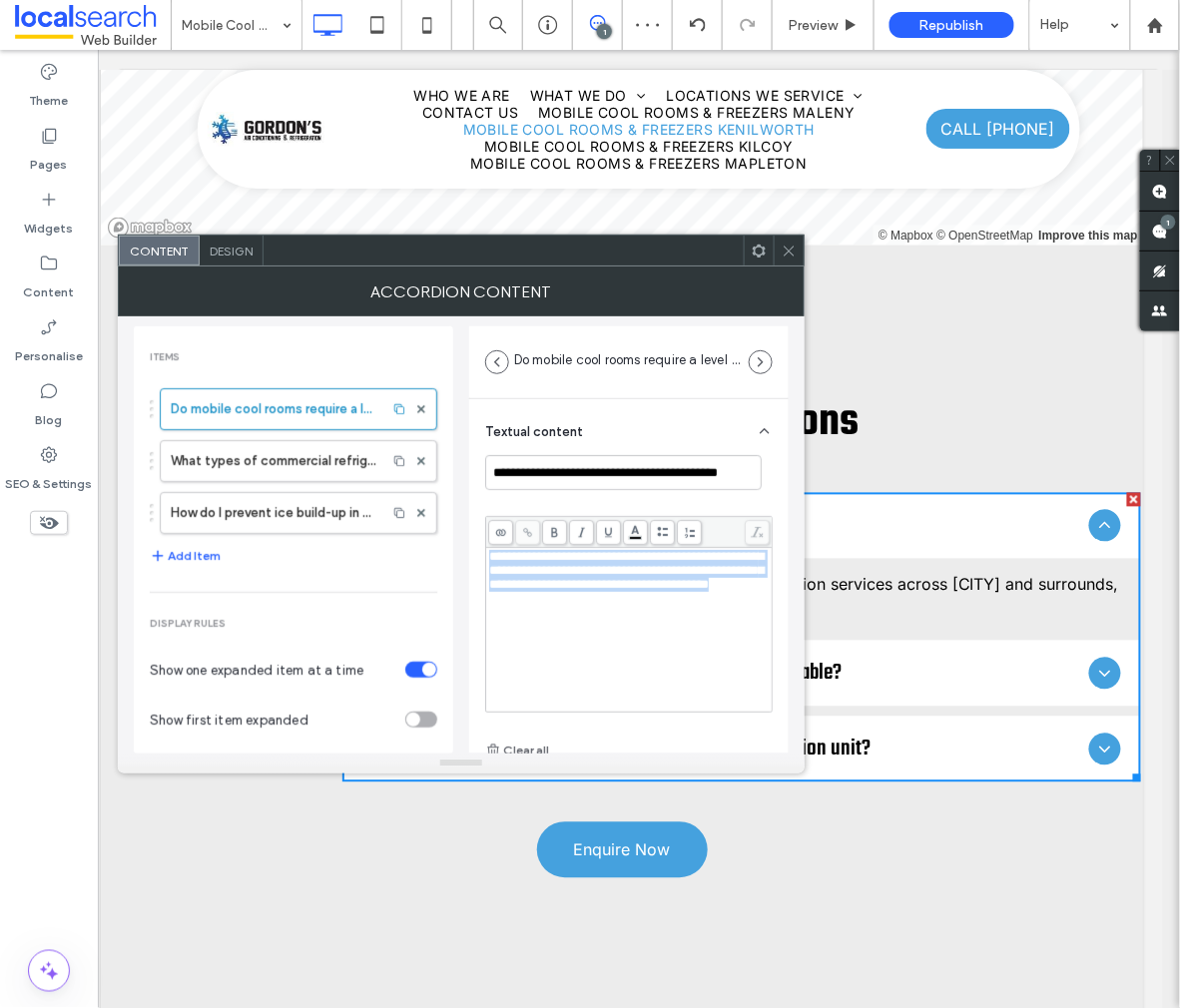 drag, startPoint x: 736, startPoint y: 606, endPoint x: 476, endPoint y: 532, distance: 270.32573 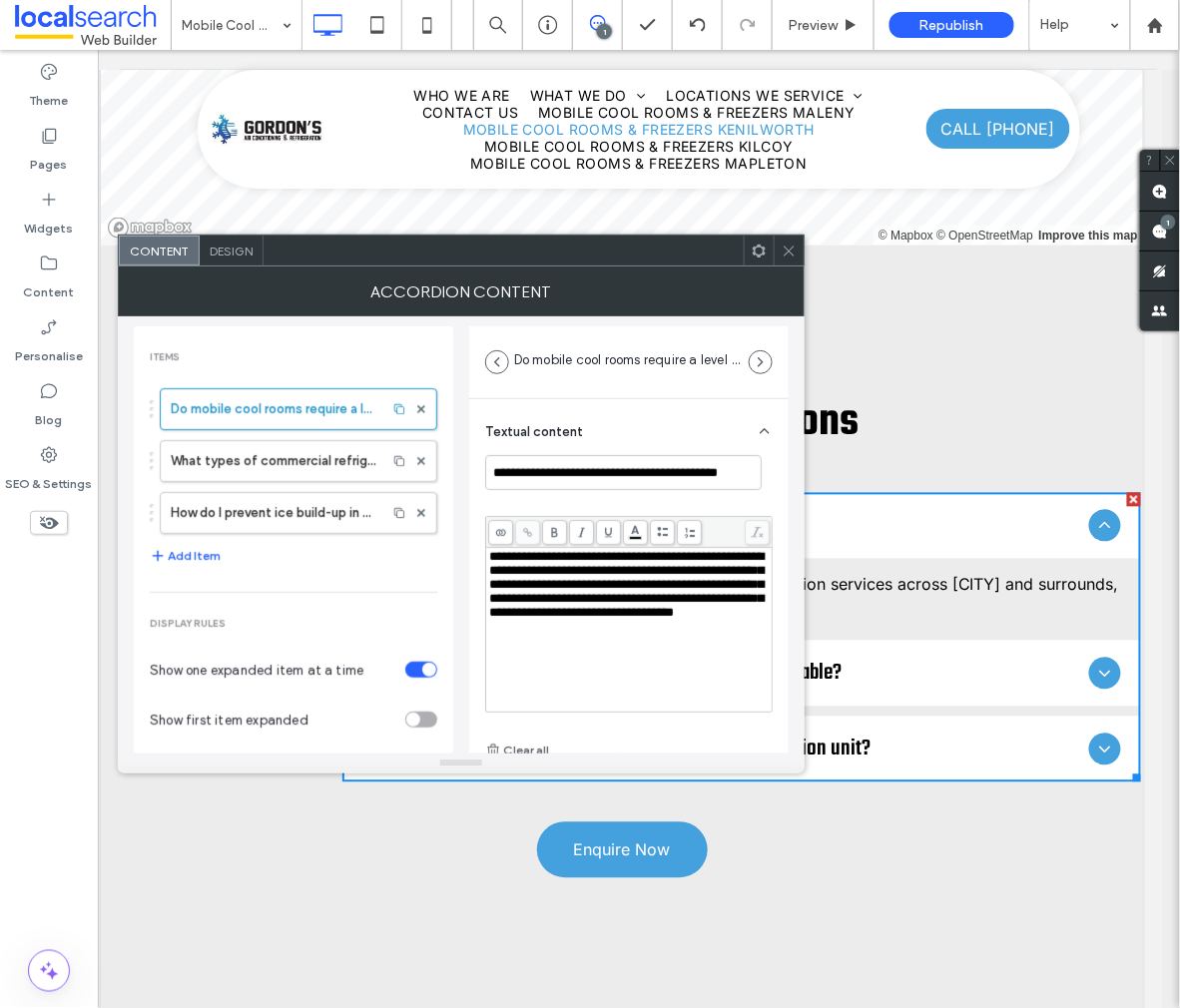 click on "**********" at bounding box center [626, 584] 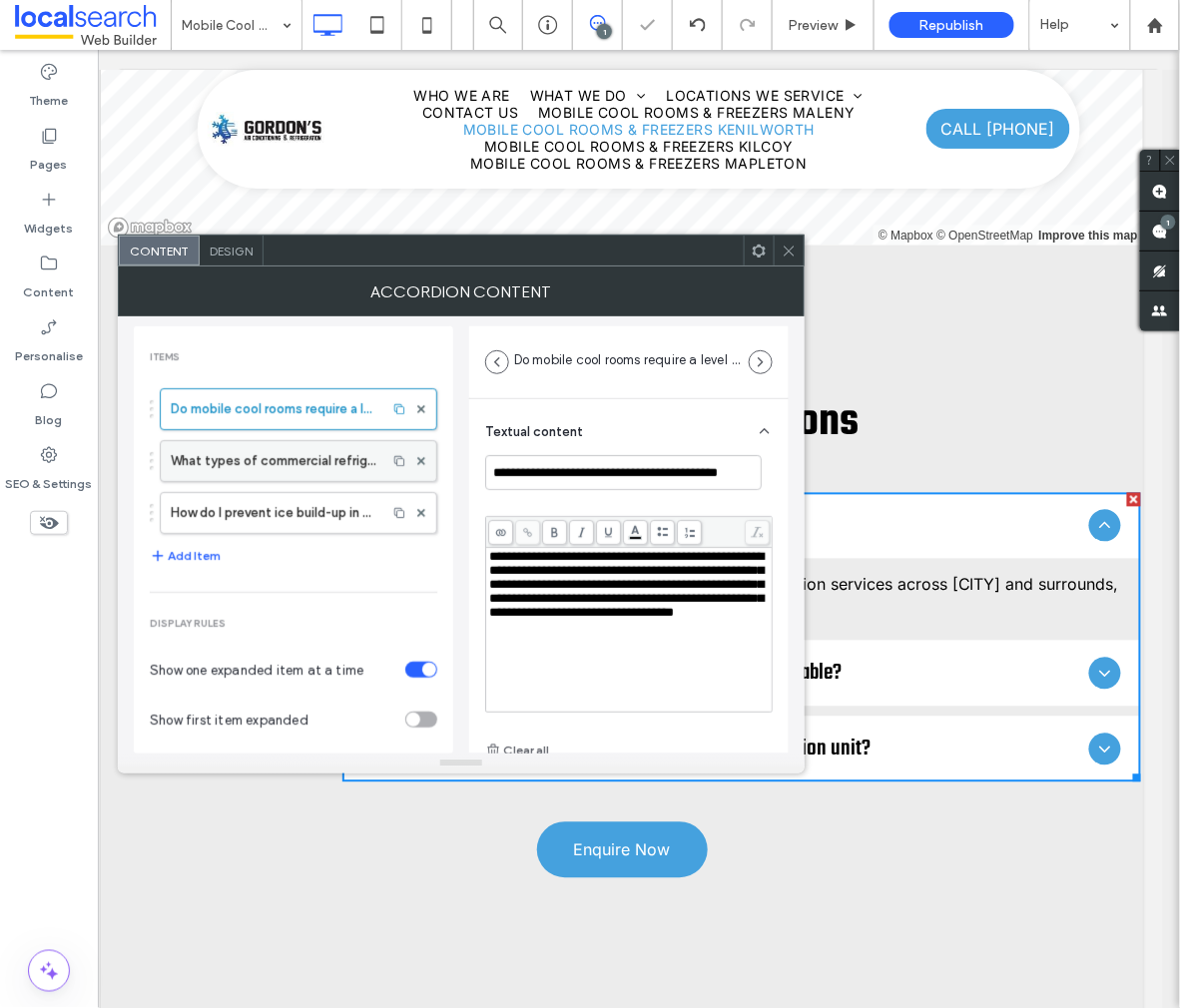 click on "What types of commercial refrigeration systems are available?" at bounding box center (274, 461) 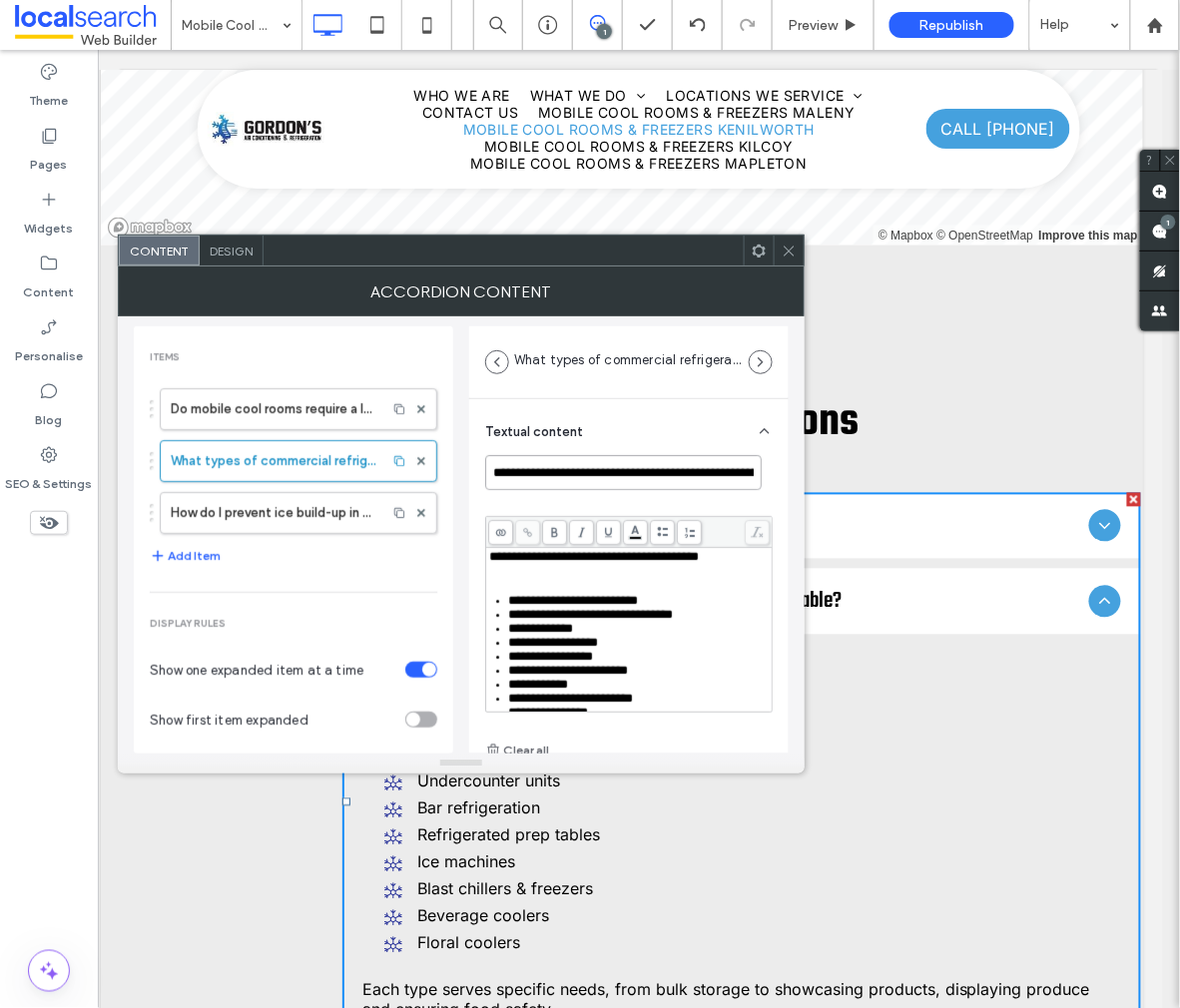click on "**********" at bounding box center (623, 472) 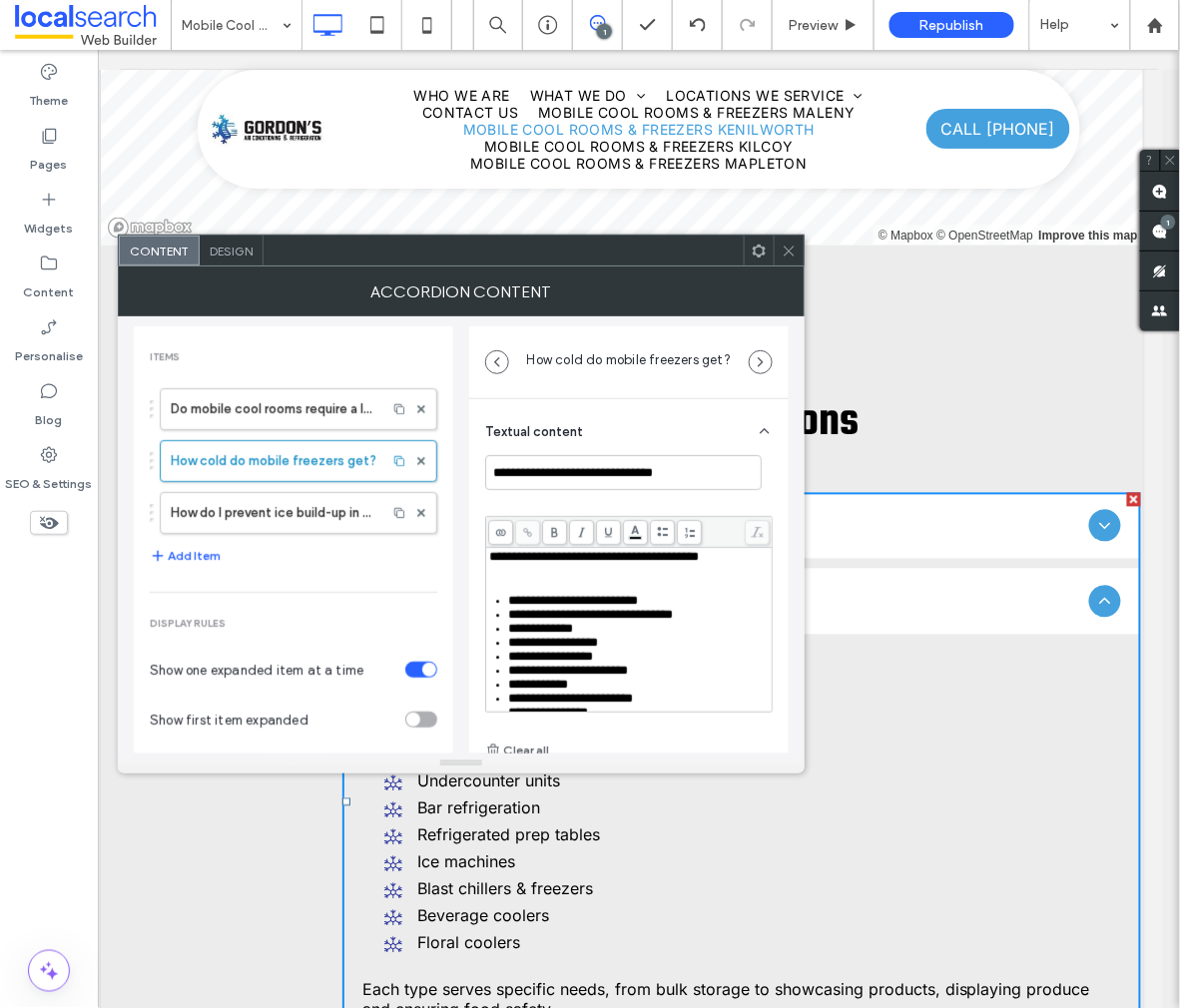 click on "**********" at bounding box center (574, 600) 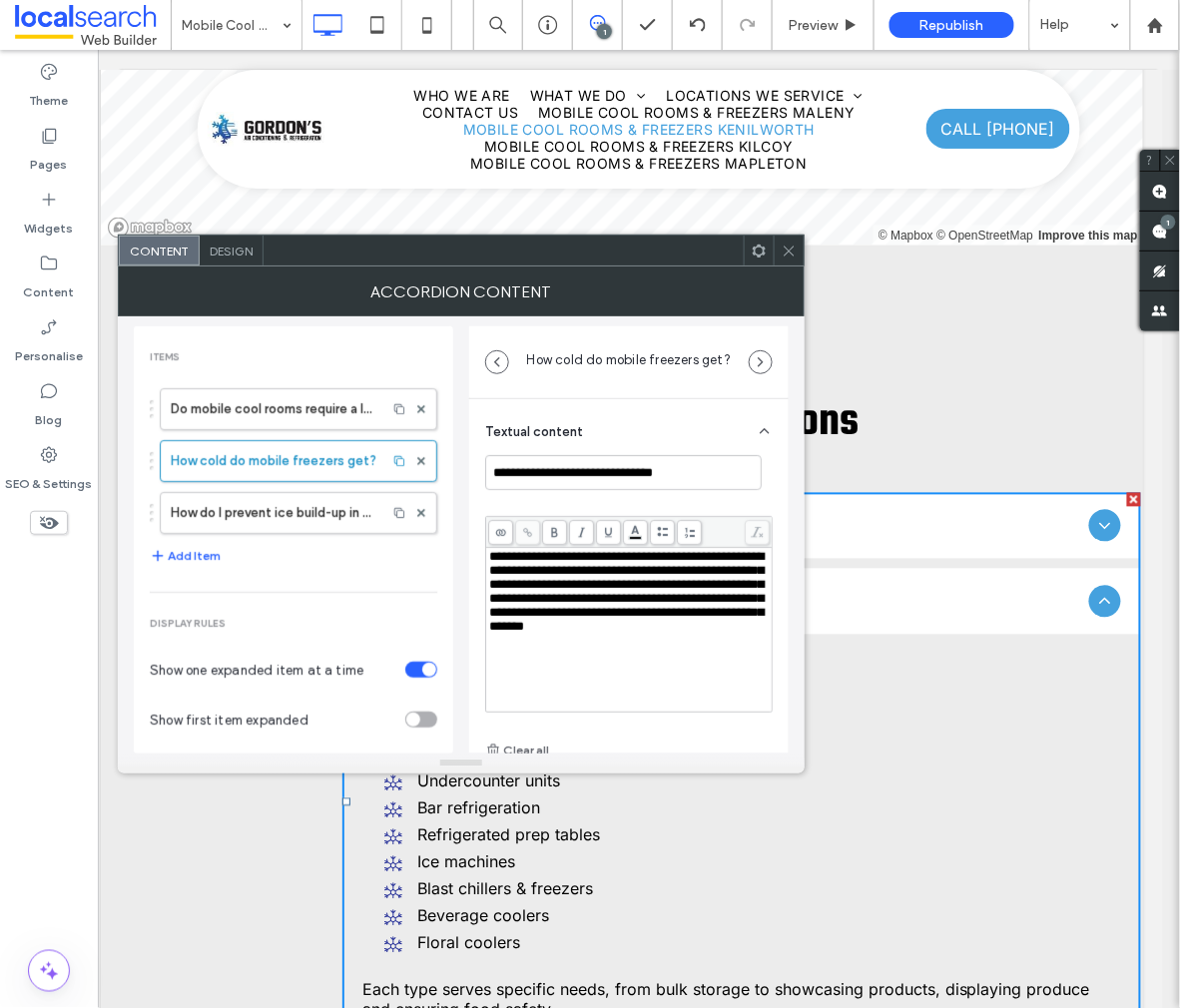 click on "**********" at bounding box center (629, 630) 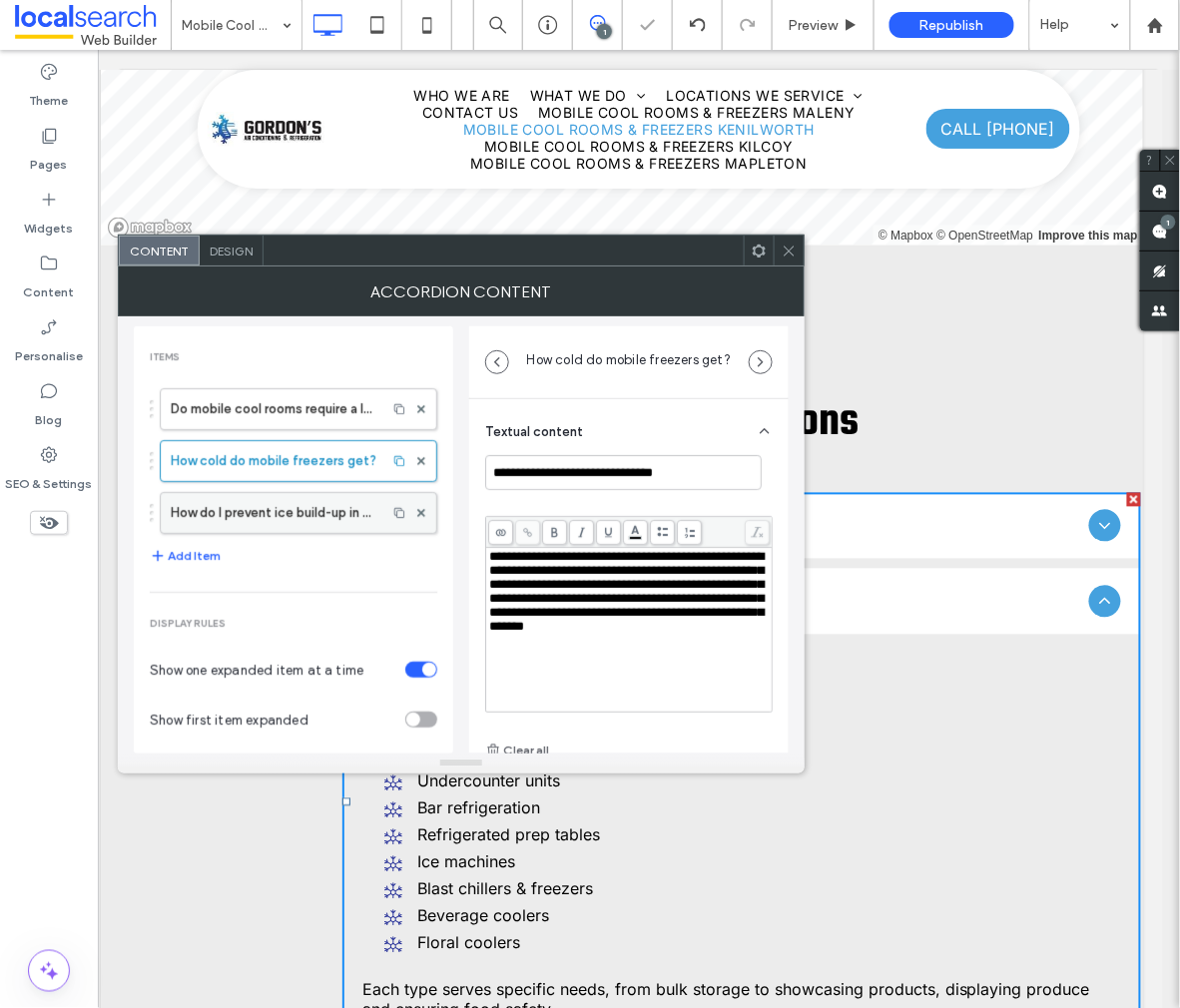 click on "How do I prevent ice build-up in my commercial refrigeration unit?" at bounding box center [274, 513] 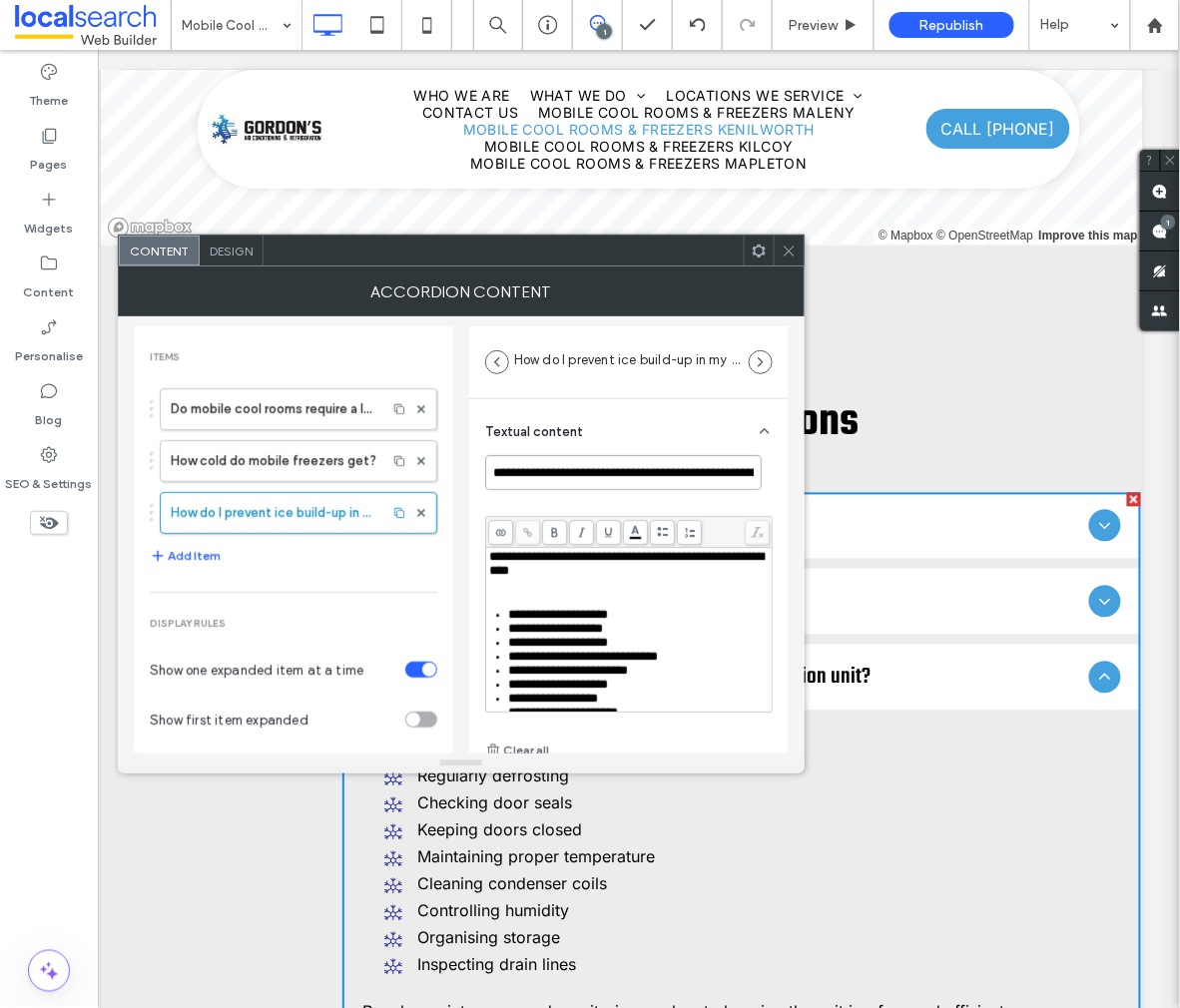 scroll, scrollTop: 0, scrollLeft: 132, axis: horizontal 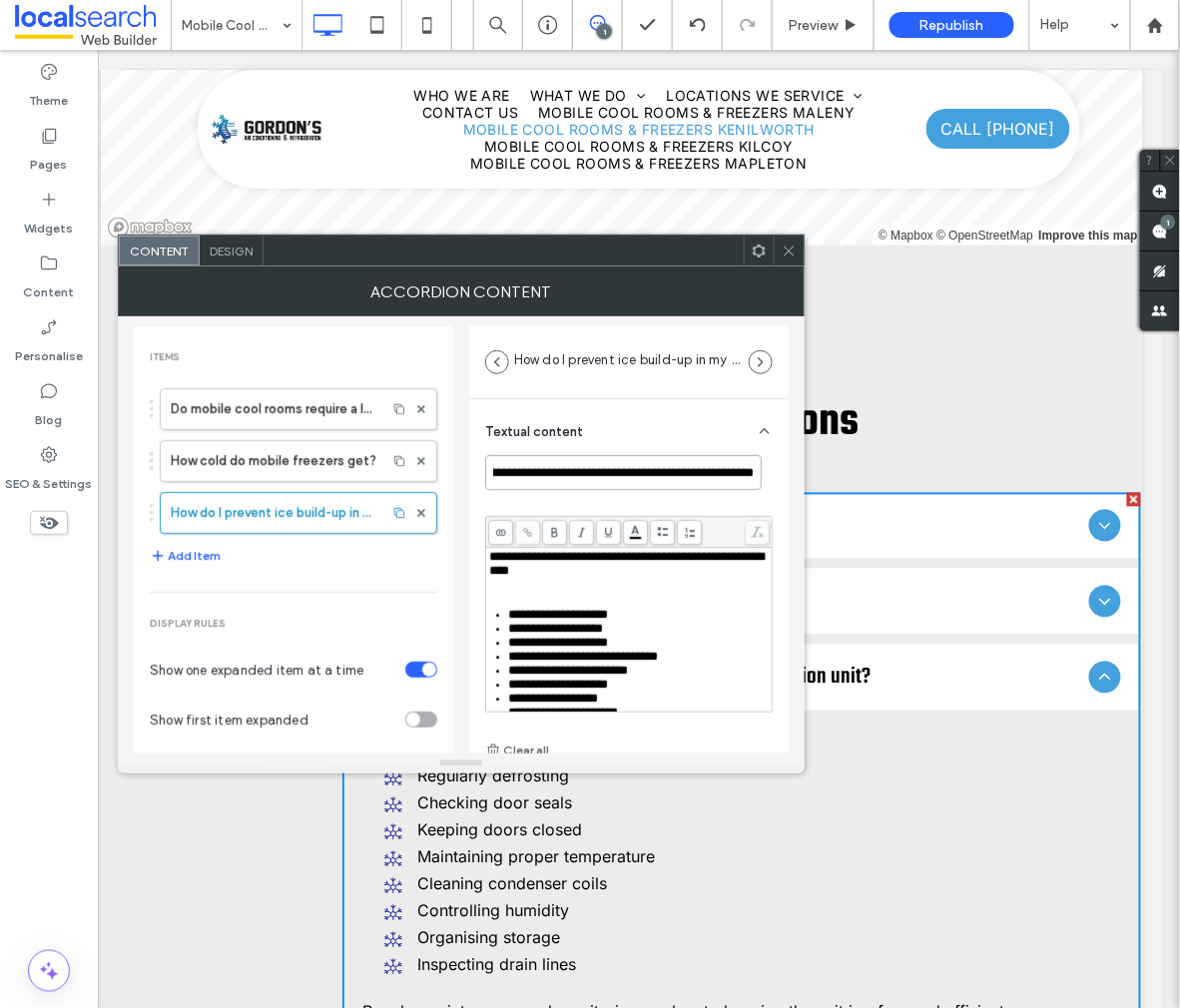 drag, startPoint x: 492, startPoint y: 474, endPoint x: 800, endPoint y: 481, distance: 308.07954 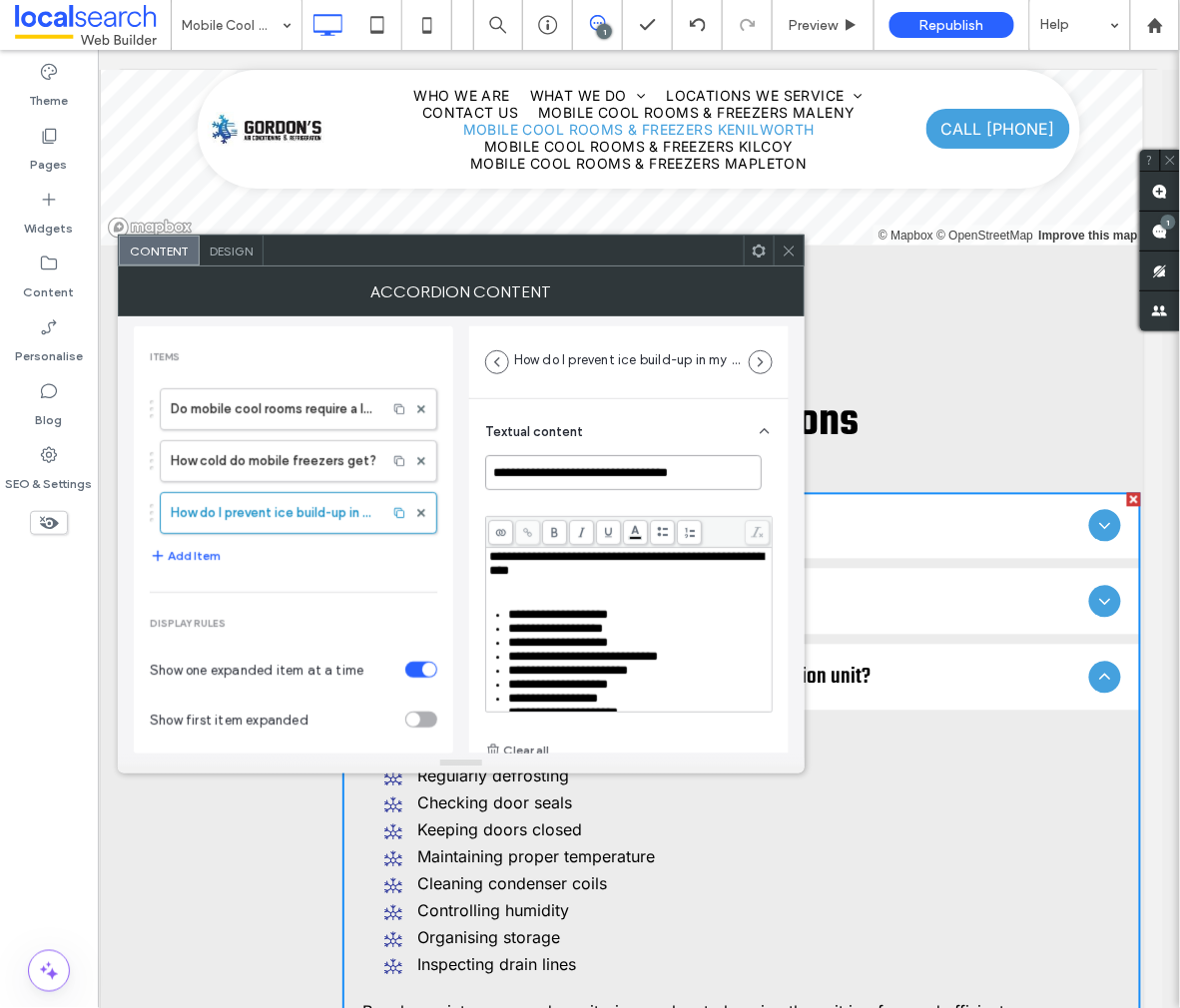 scroll, scrollTop: 0, scrollLeft: 0, axis: both 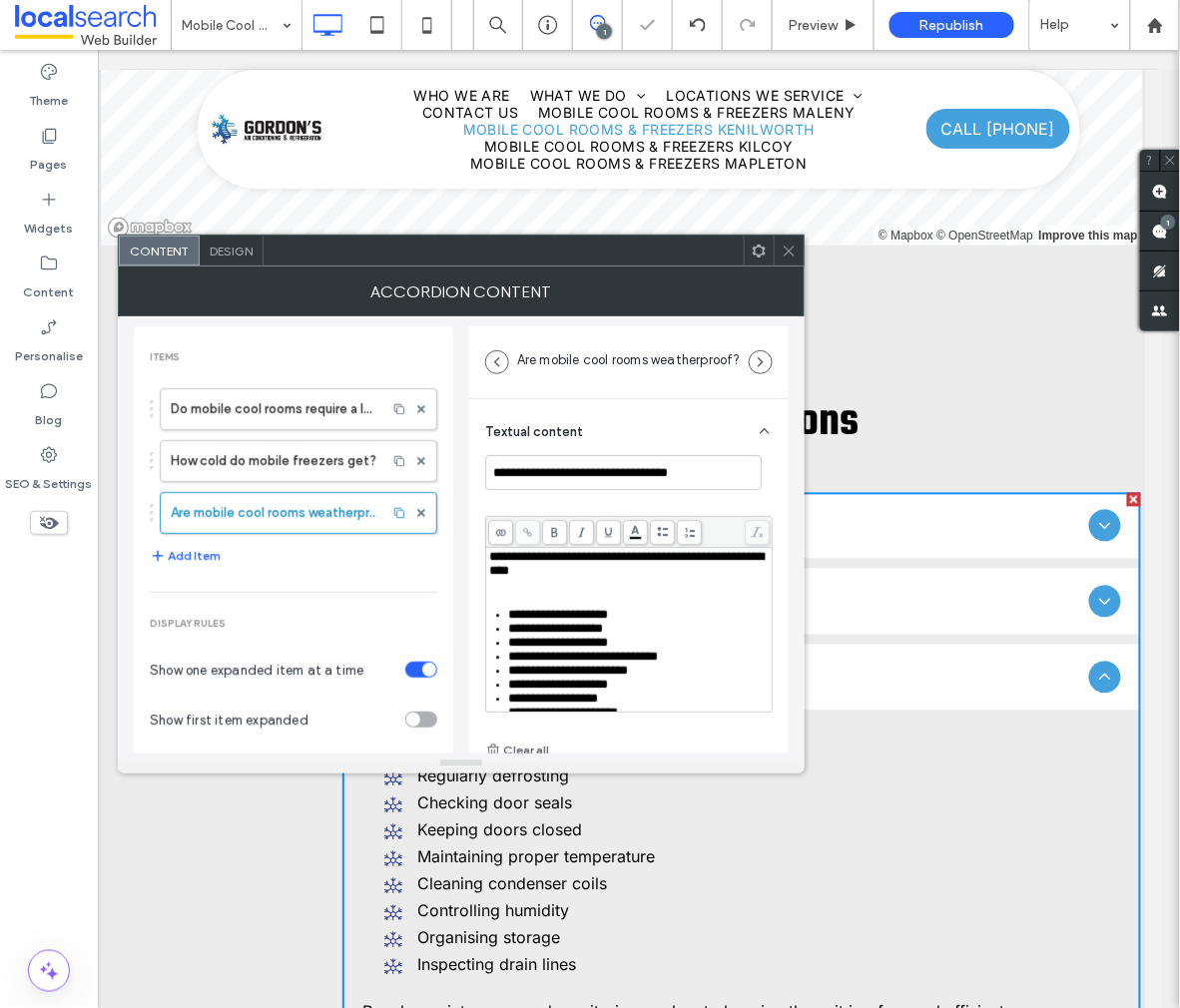 click on "**********" at bounding box center [626, 563] 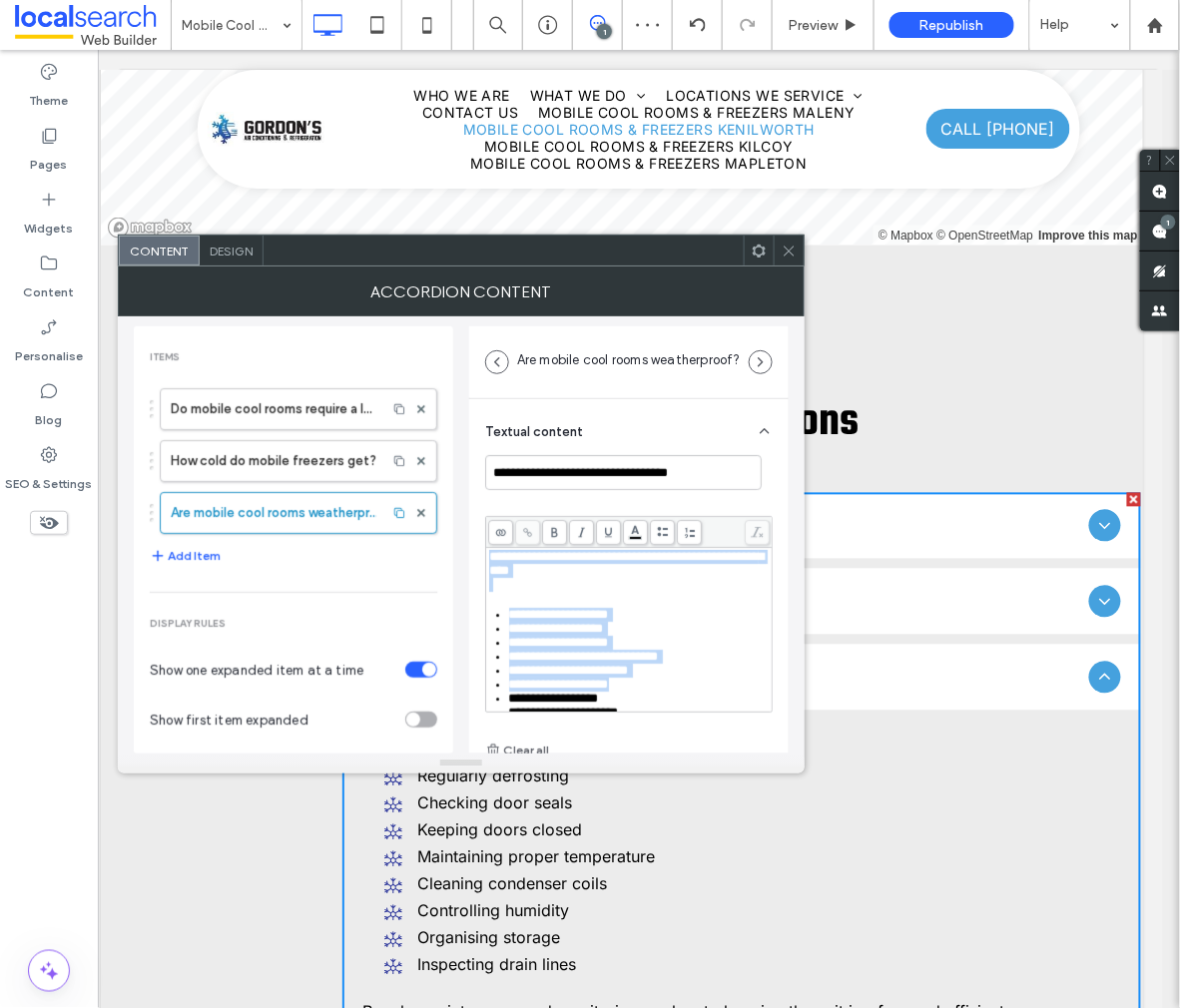 scroll, scrollTop: 76, scrollLeft: 0, axis: vertical 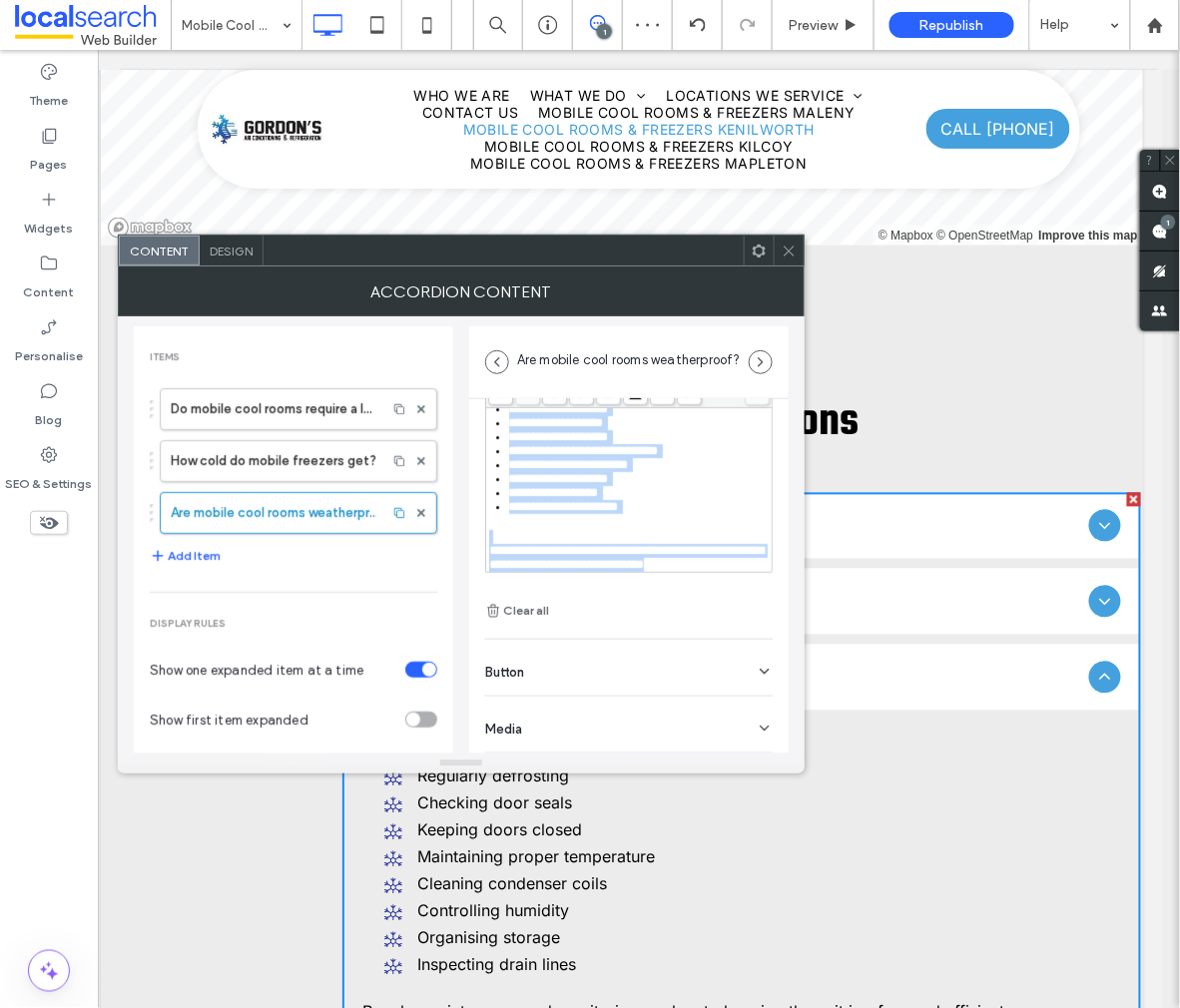 drag, startPoint x: 490, startPoint y: 560, endPoint x: 705, endPoint y: 757, distance: 291.6059 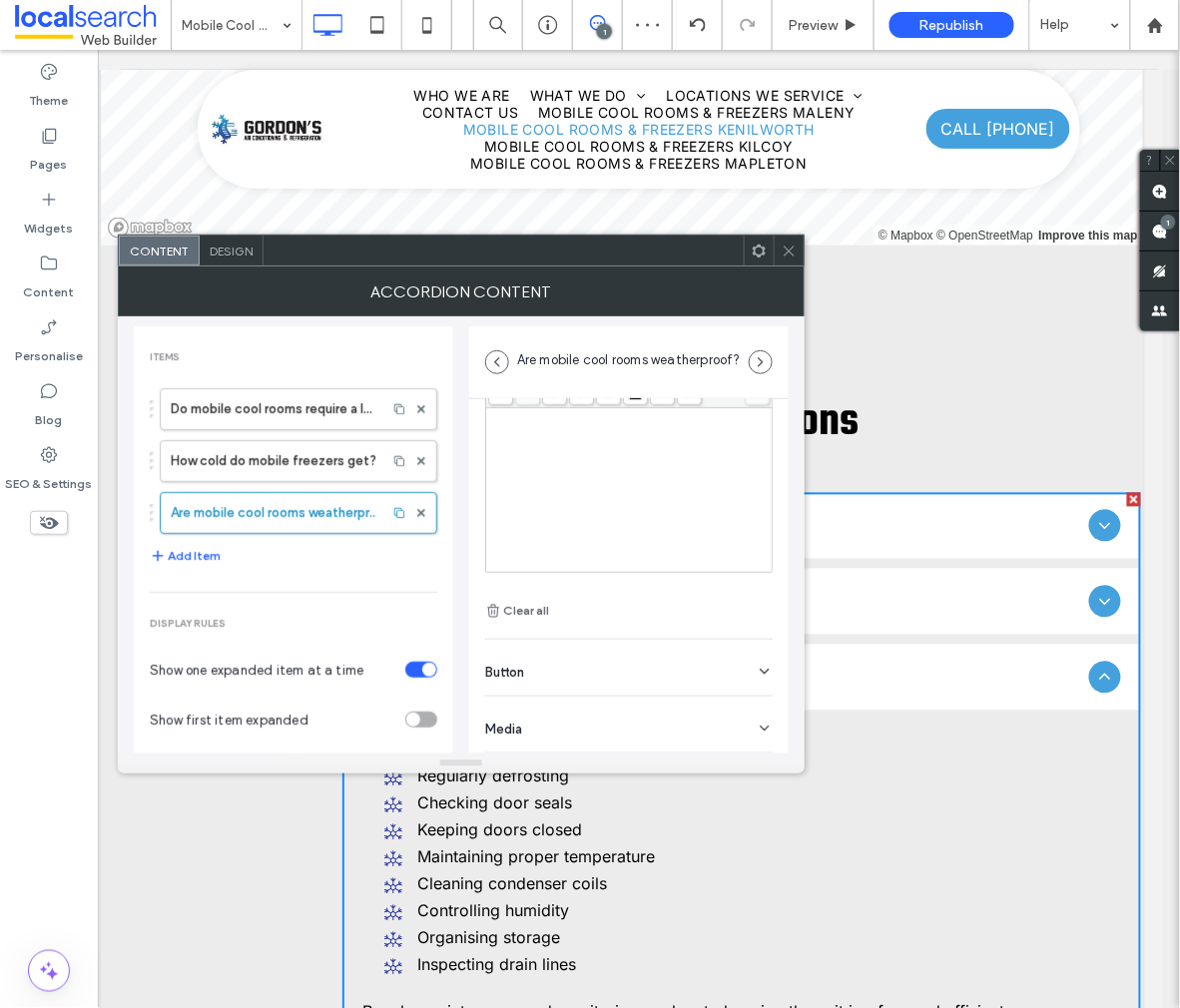 scroll, scrollTop: 0, scrollLeft: 0, axis: both 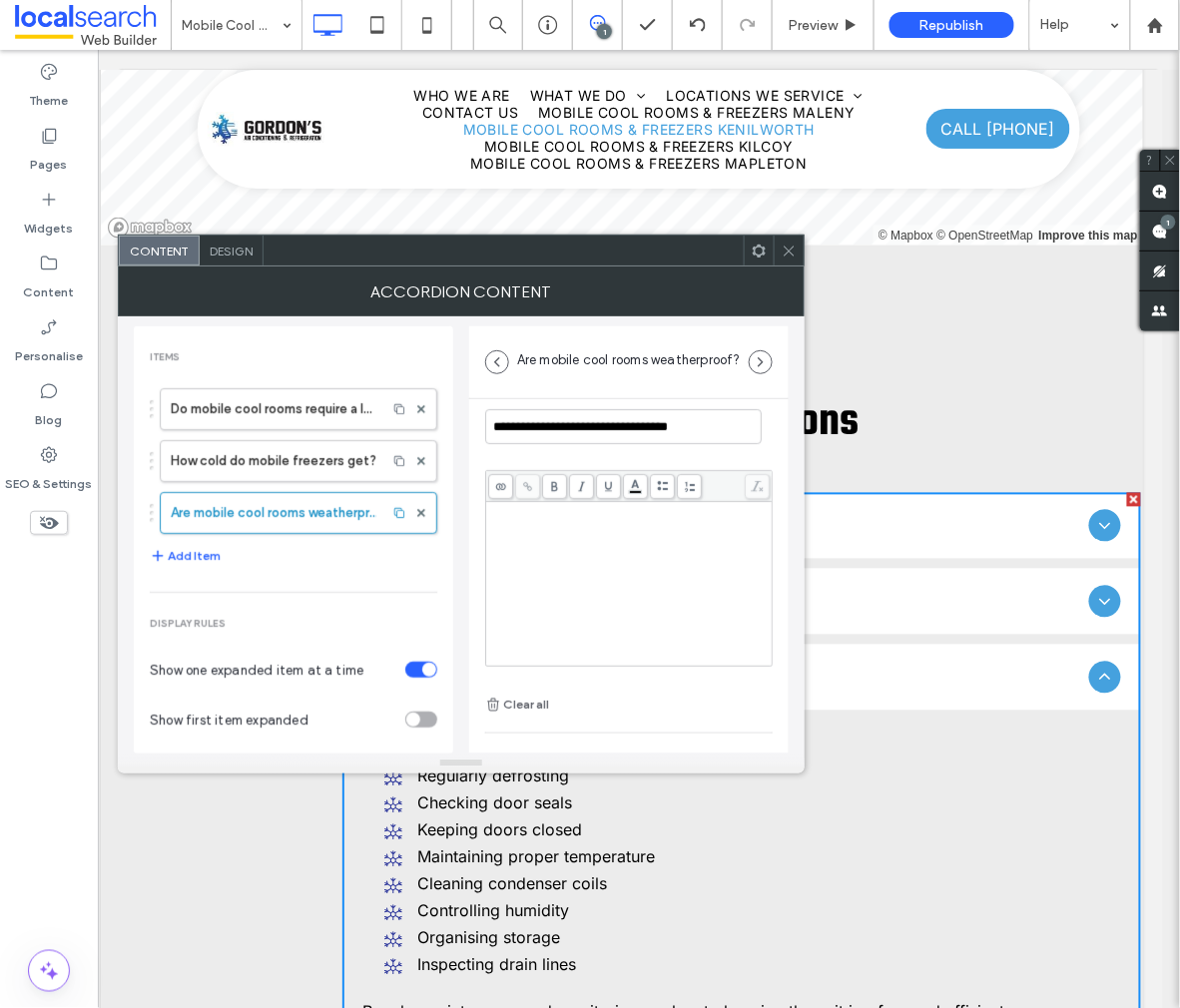 click at bounding box center [629, 511] 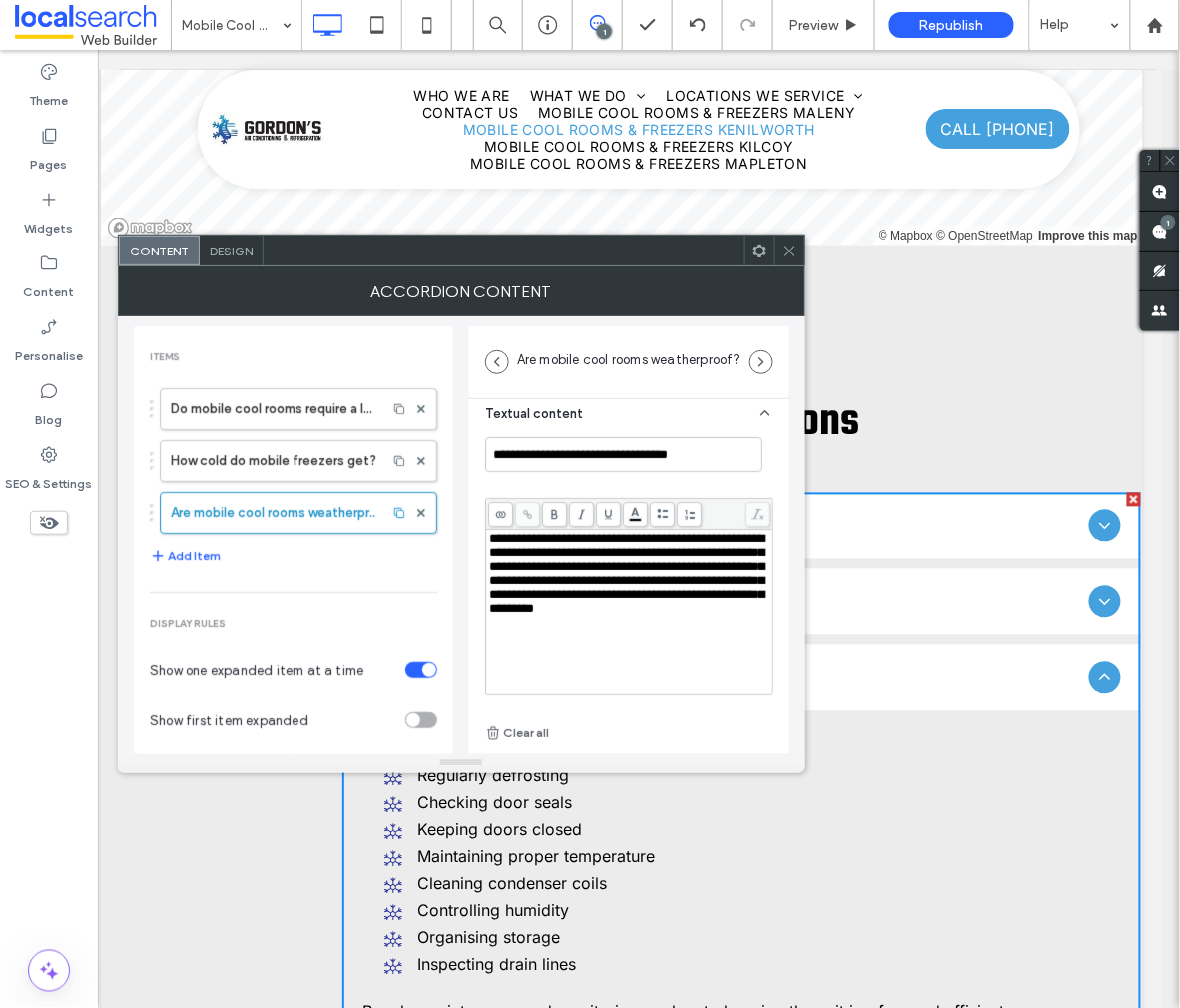 scroll, scrollTop: 20, scrollLeft: 0, axis: vertical 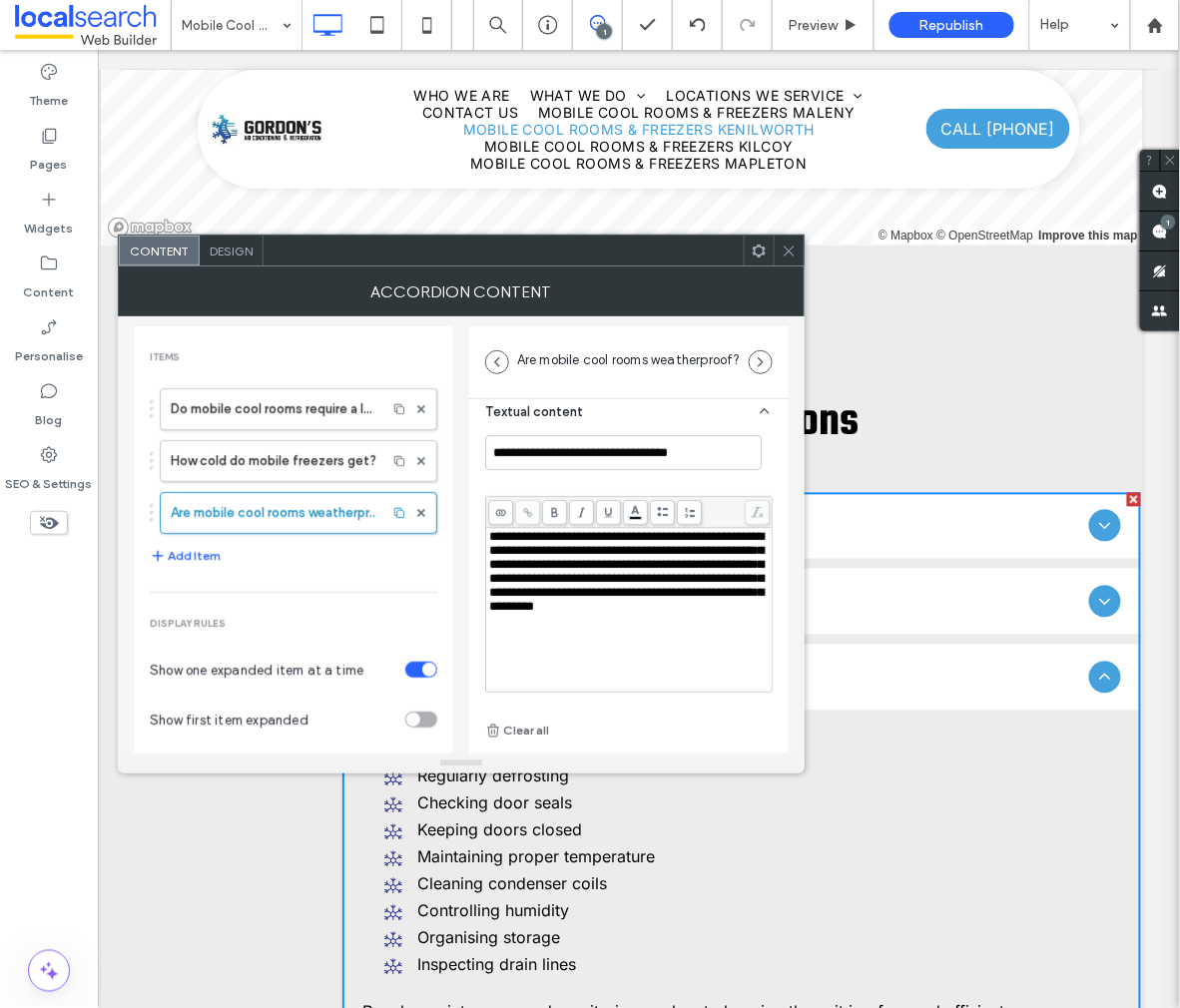 click on "**********" at bounding box center (629, 572) 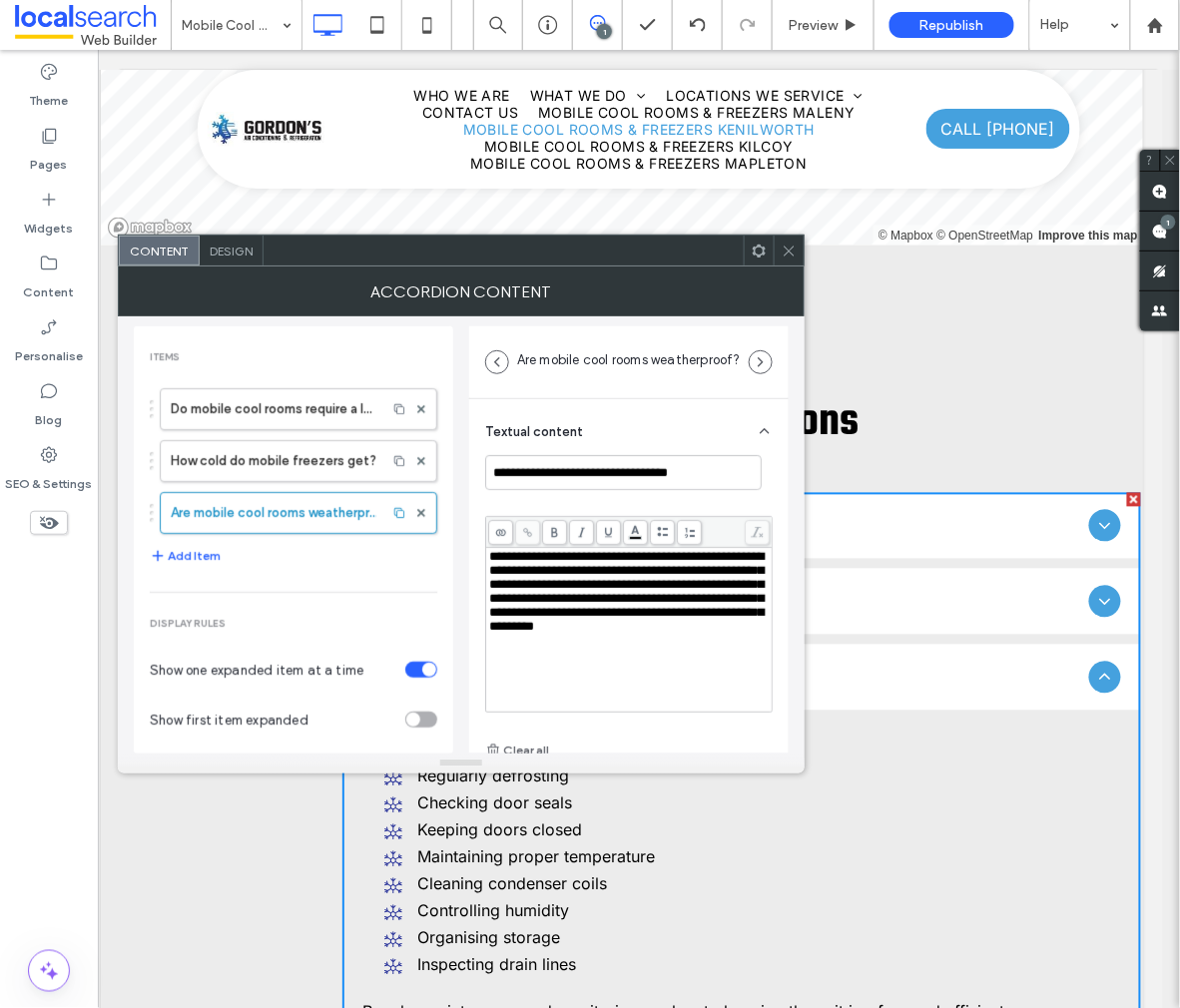 click 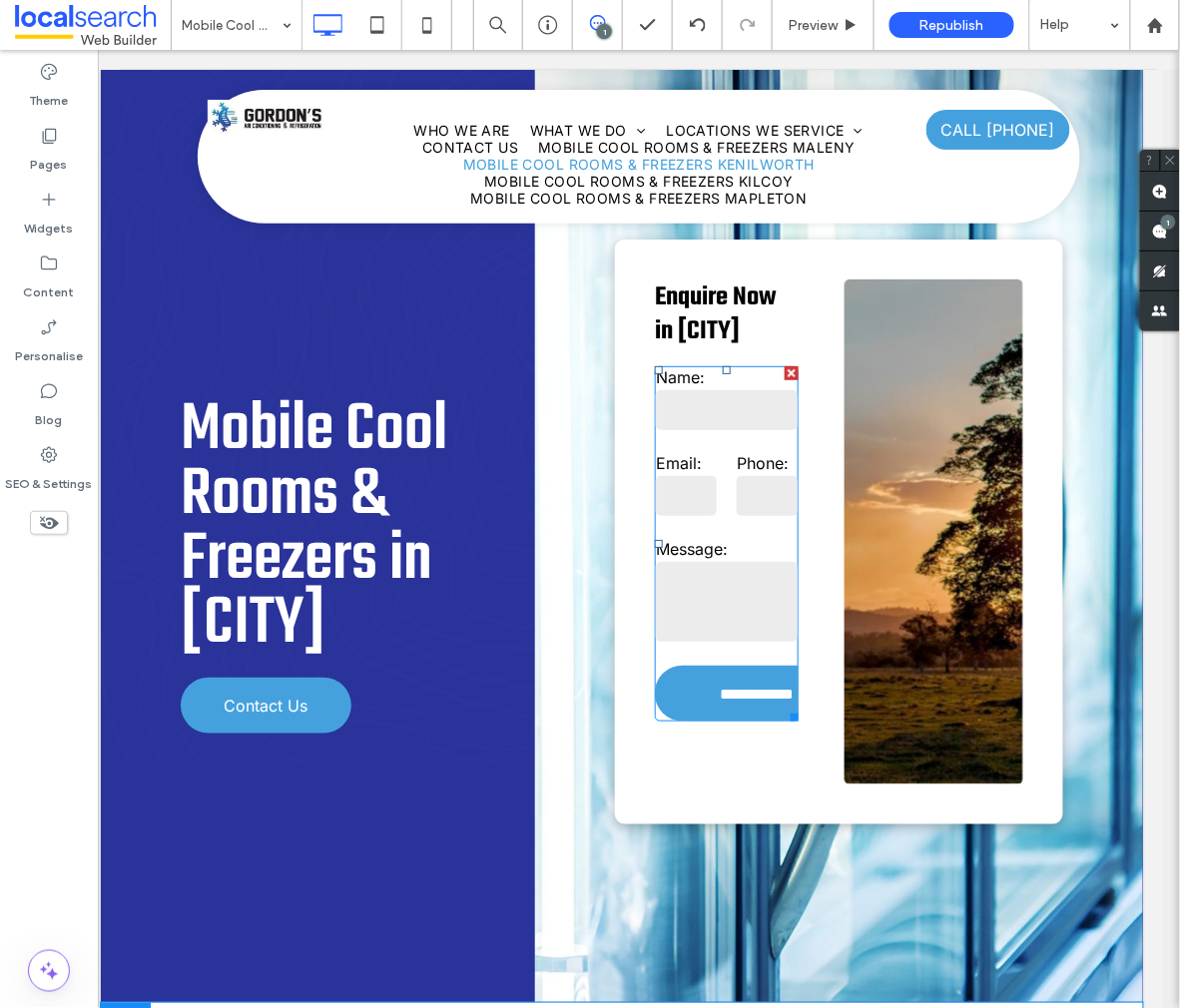 scroll, scrollTop: 12, scrollLeft: 17, axis: both 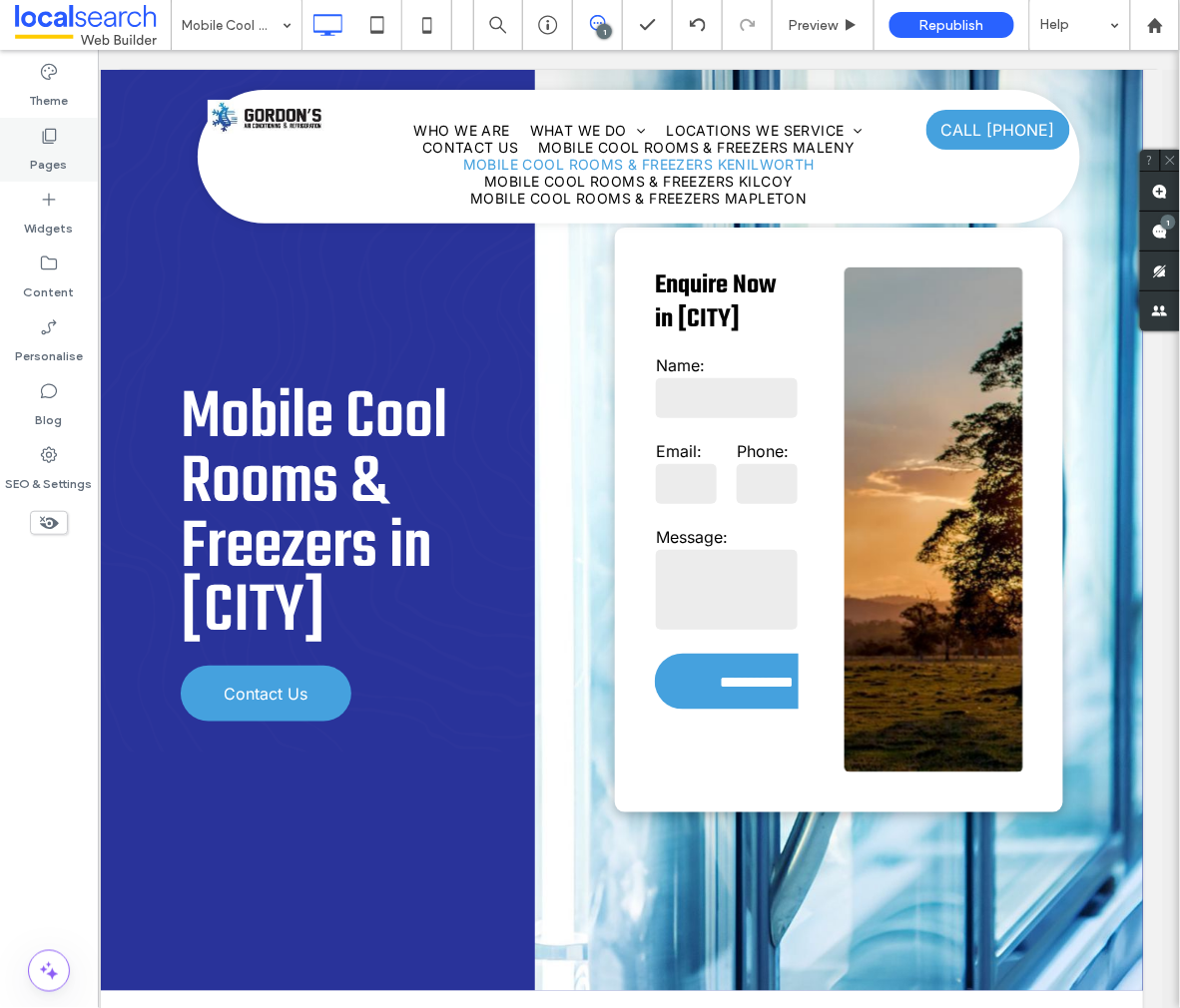 click on "Pages" at bounding box center [49, 160] 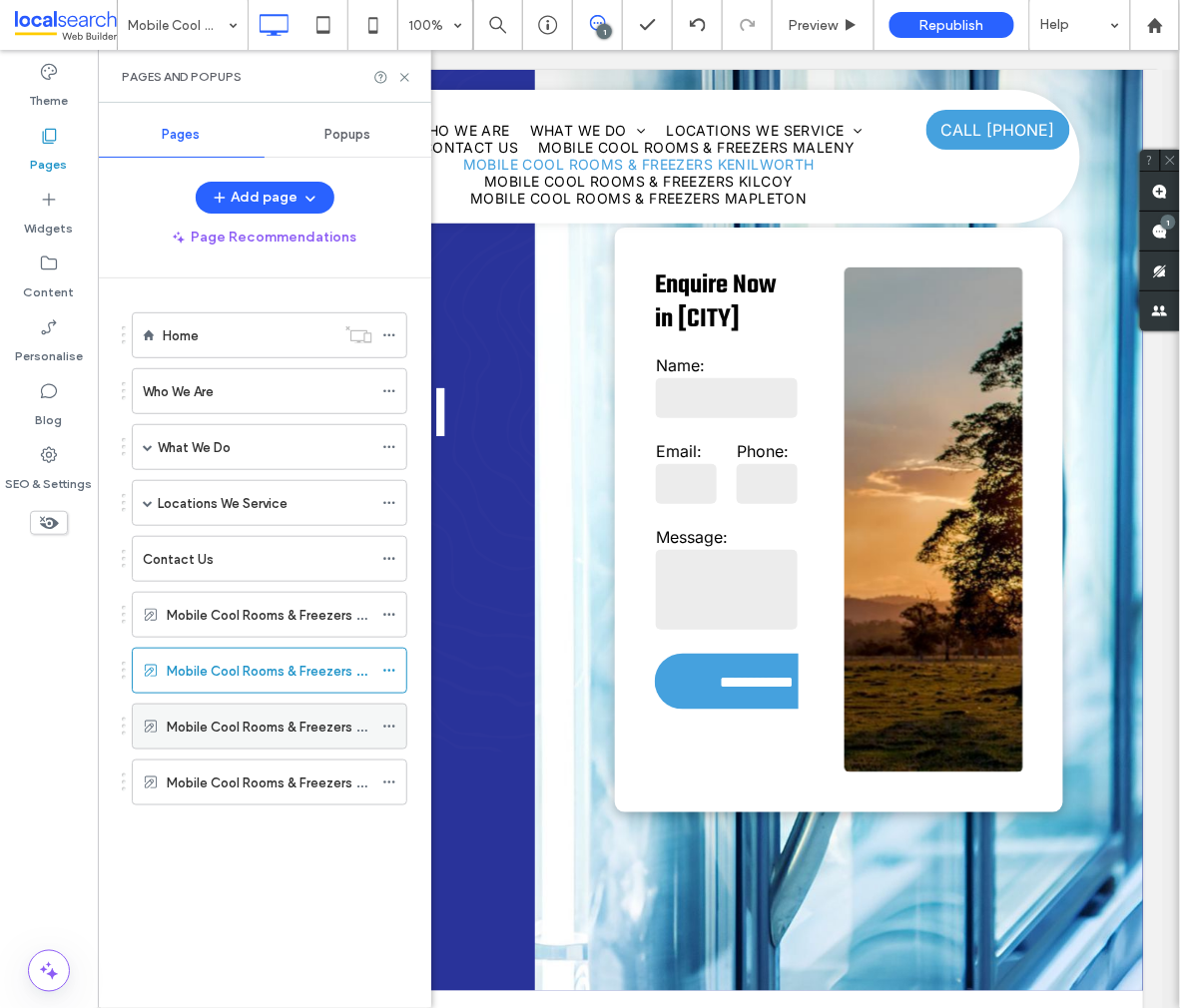 click on "Mobile Cool Rooms & Freezers Kilcoy" at bounding box center (279, 727) 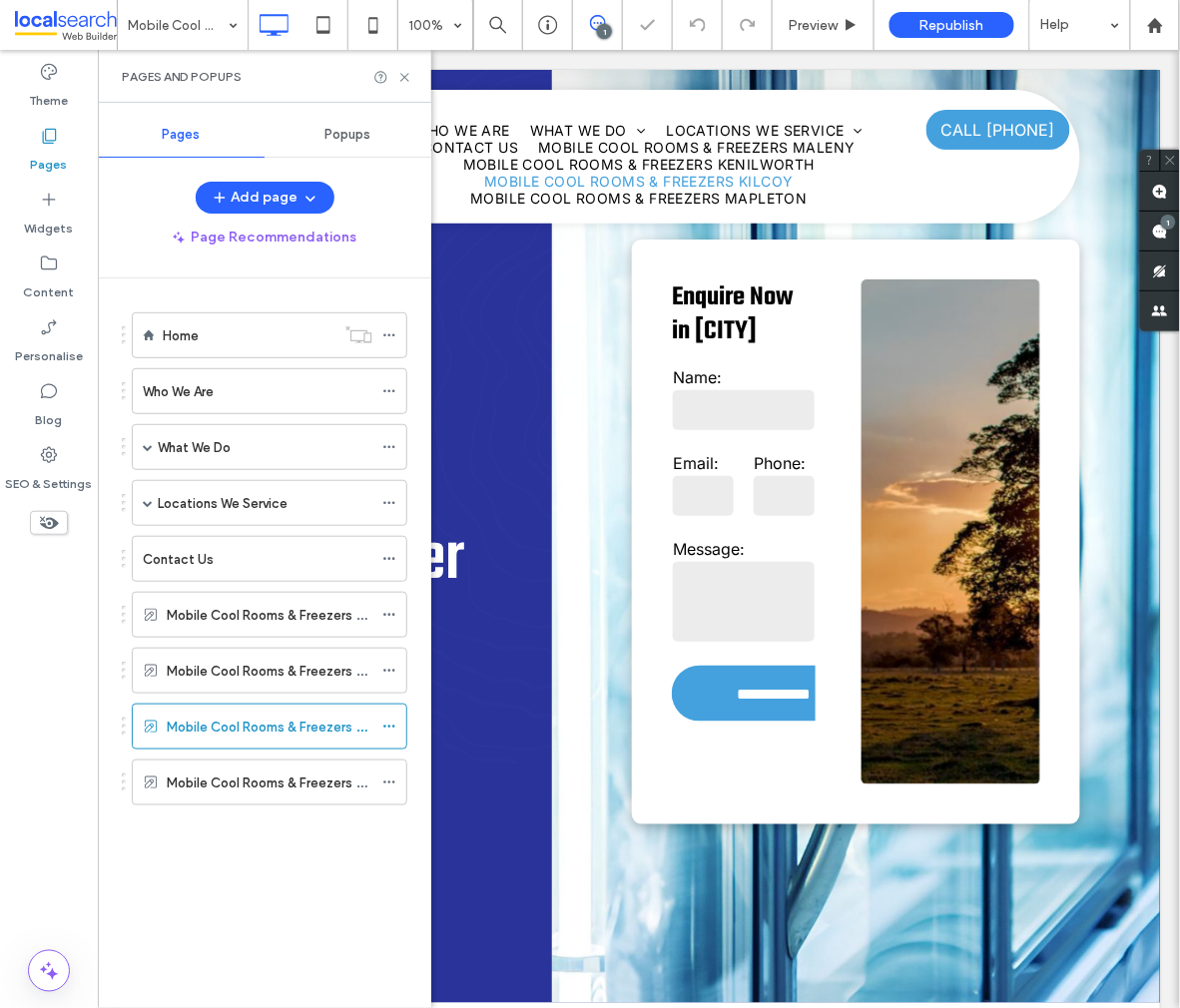 scroll, scrollTop: 0, scrollLeft: 0, axis: both 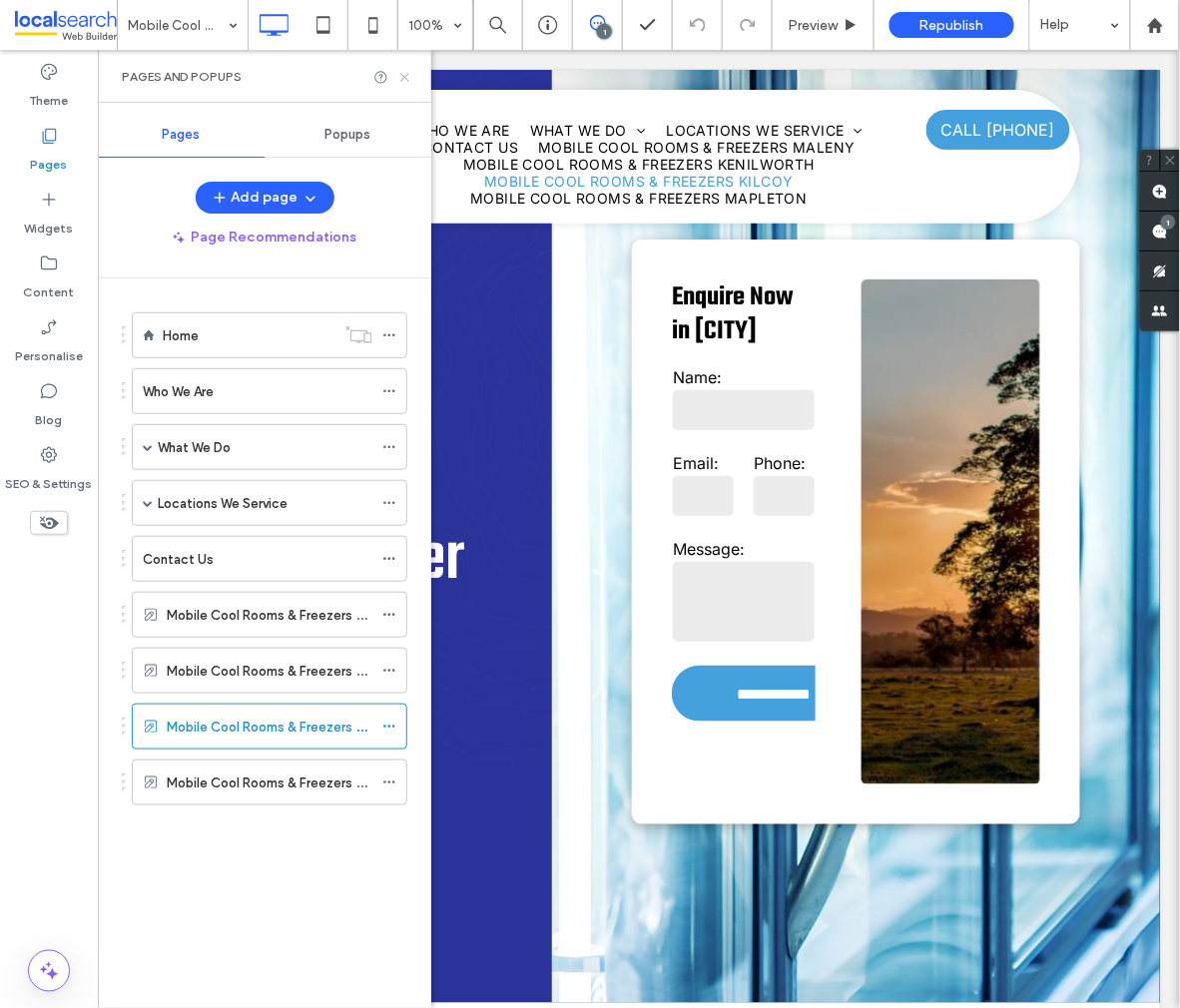 click 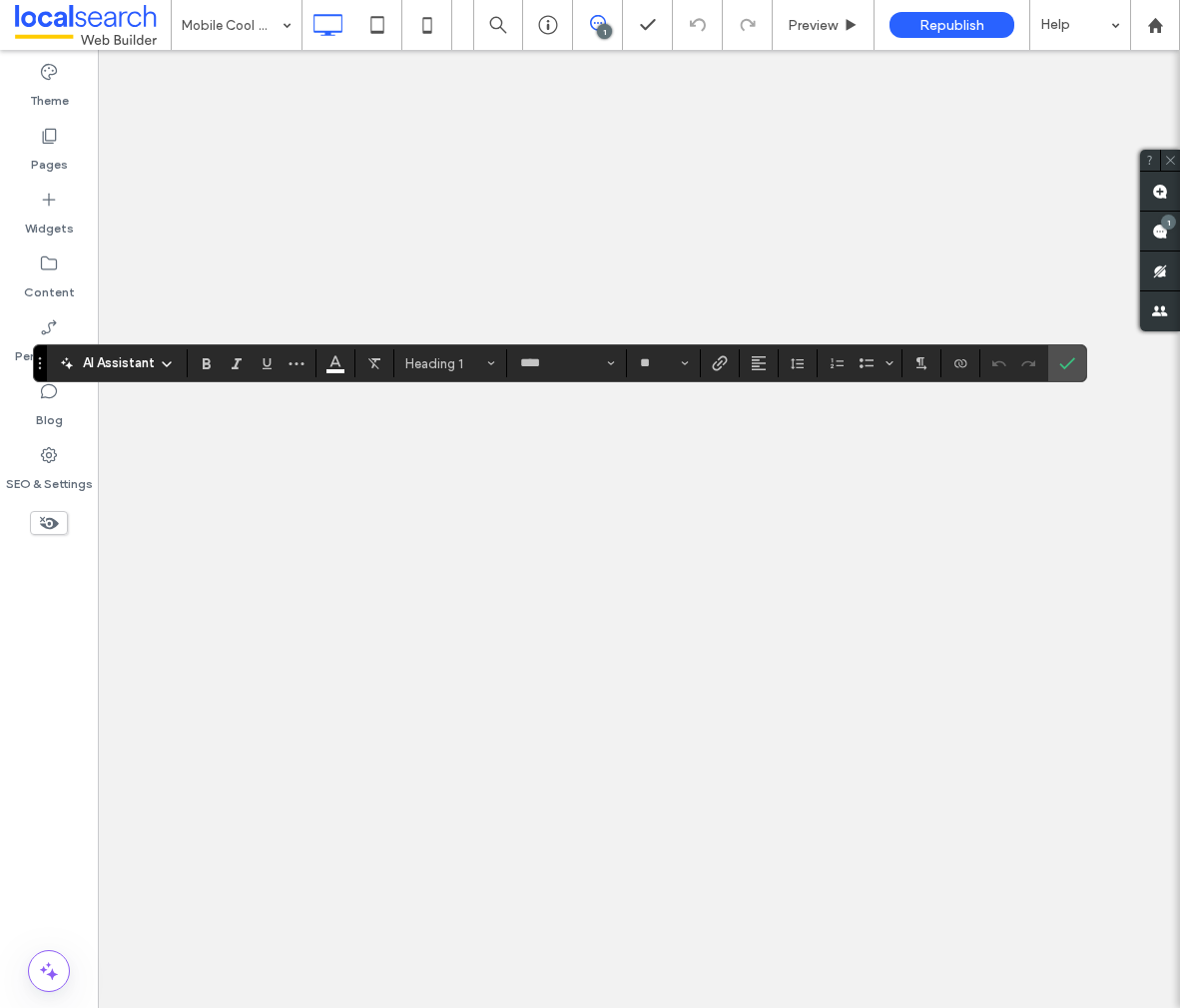 scroll, scrollTop: 0, scrollLeft: 0, axis: both 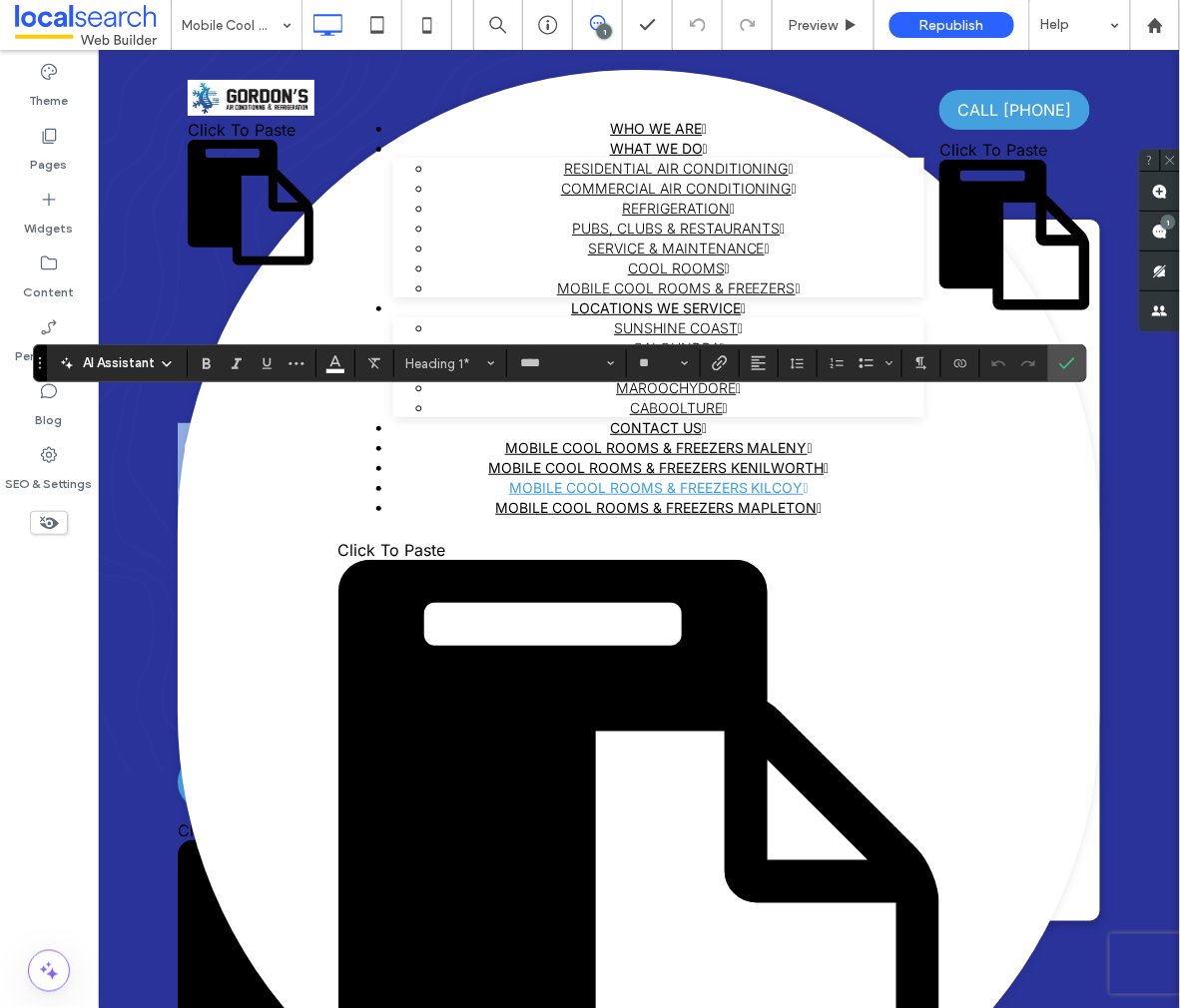 click on "**********" at bounding box center [316, 554] 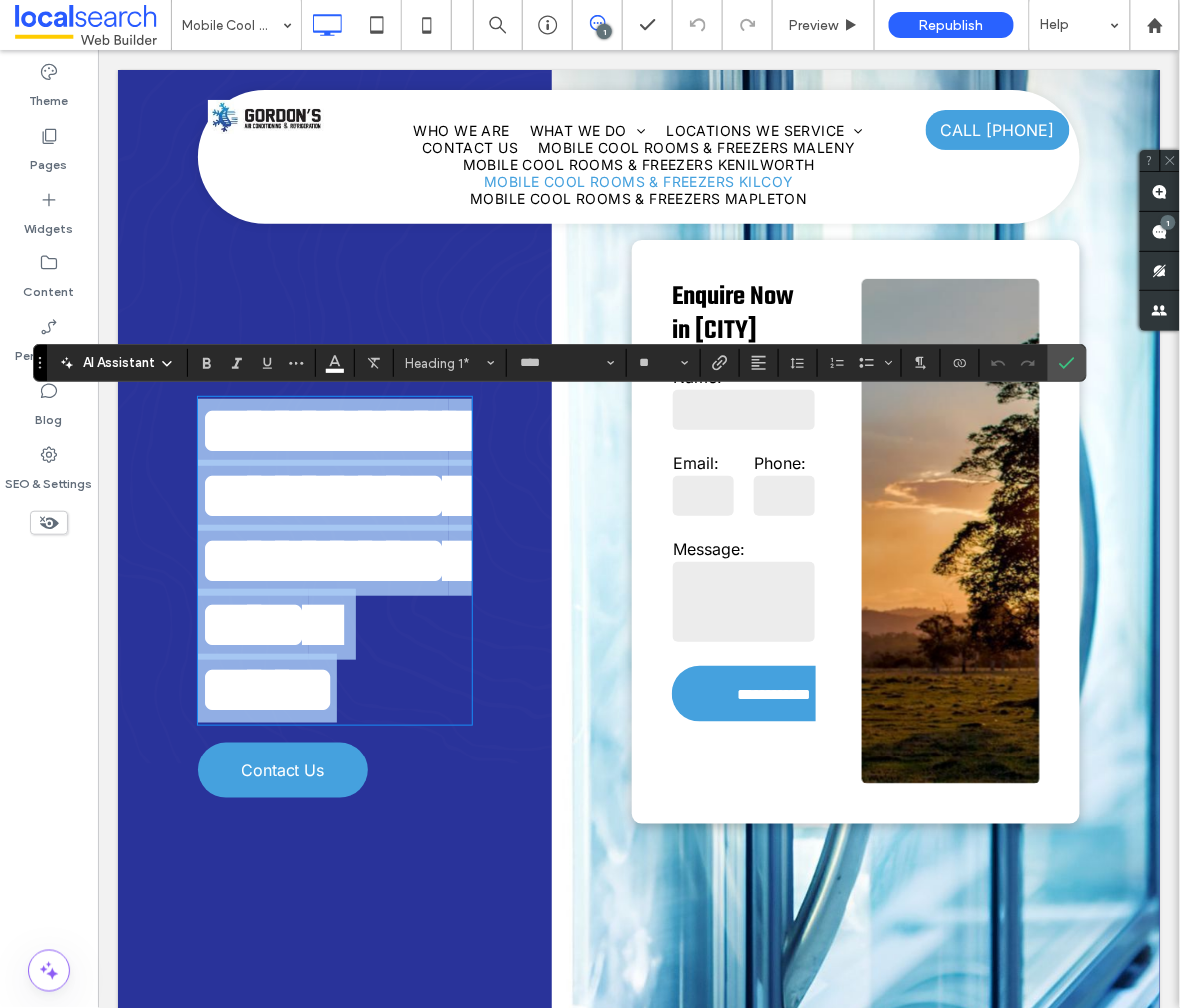 scroll, scrollTop: 0, scrollLeft: 0, axis: both 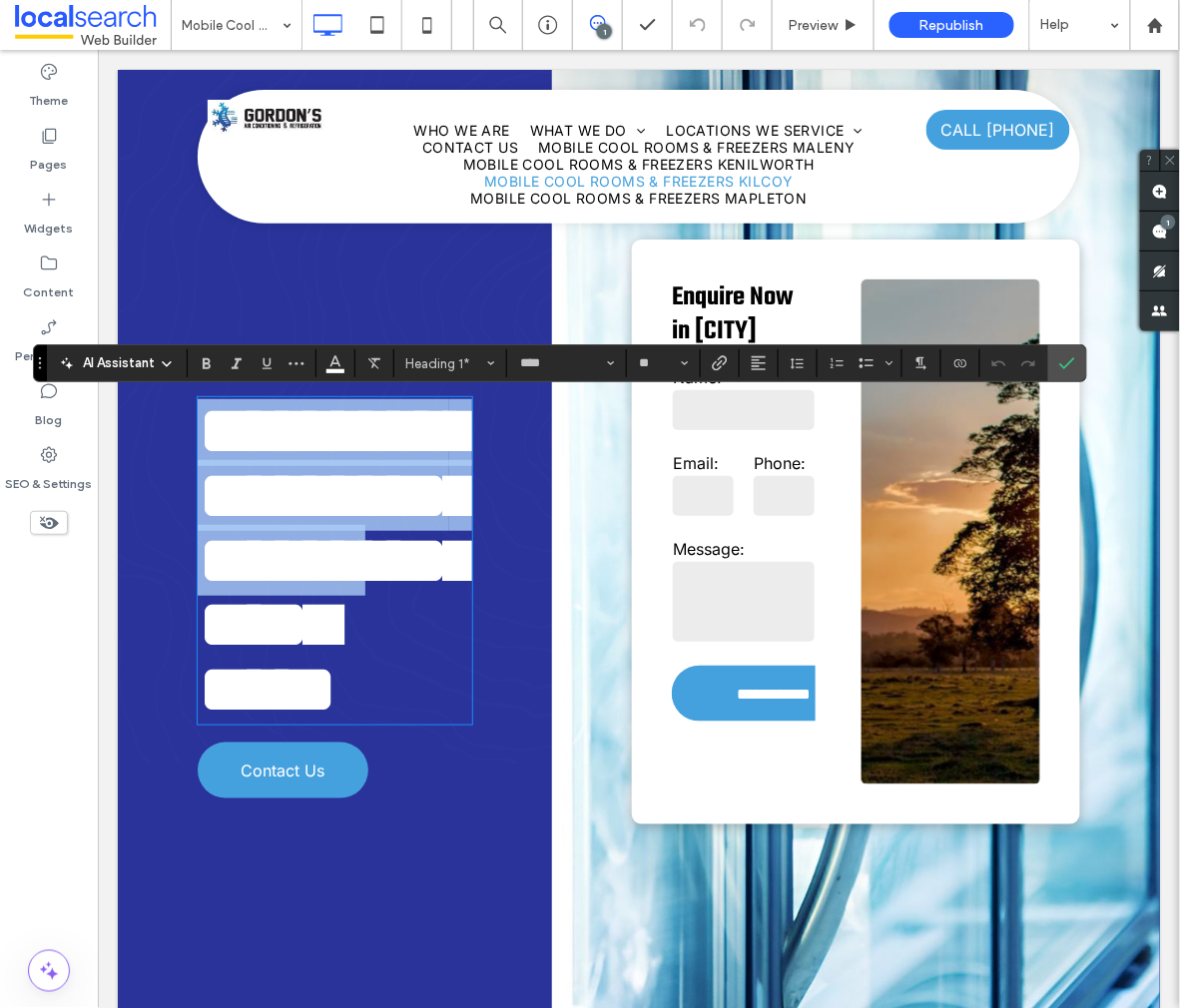 drag, startPoint x: 420, startPoint y: 479, endPoint x: 196, endPoint y: 436, distance: 228.08989 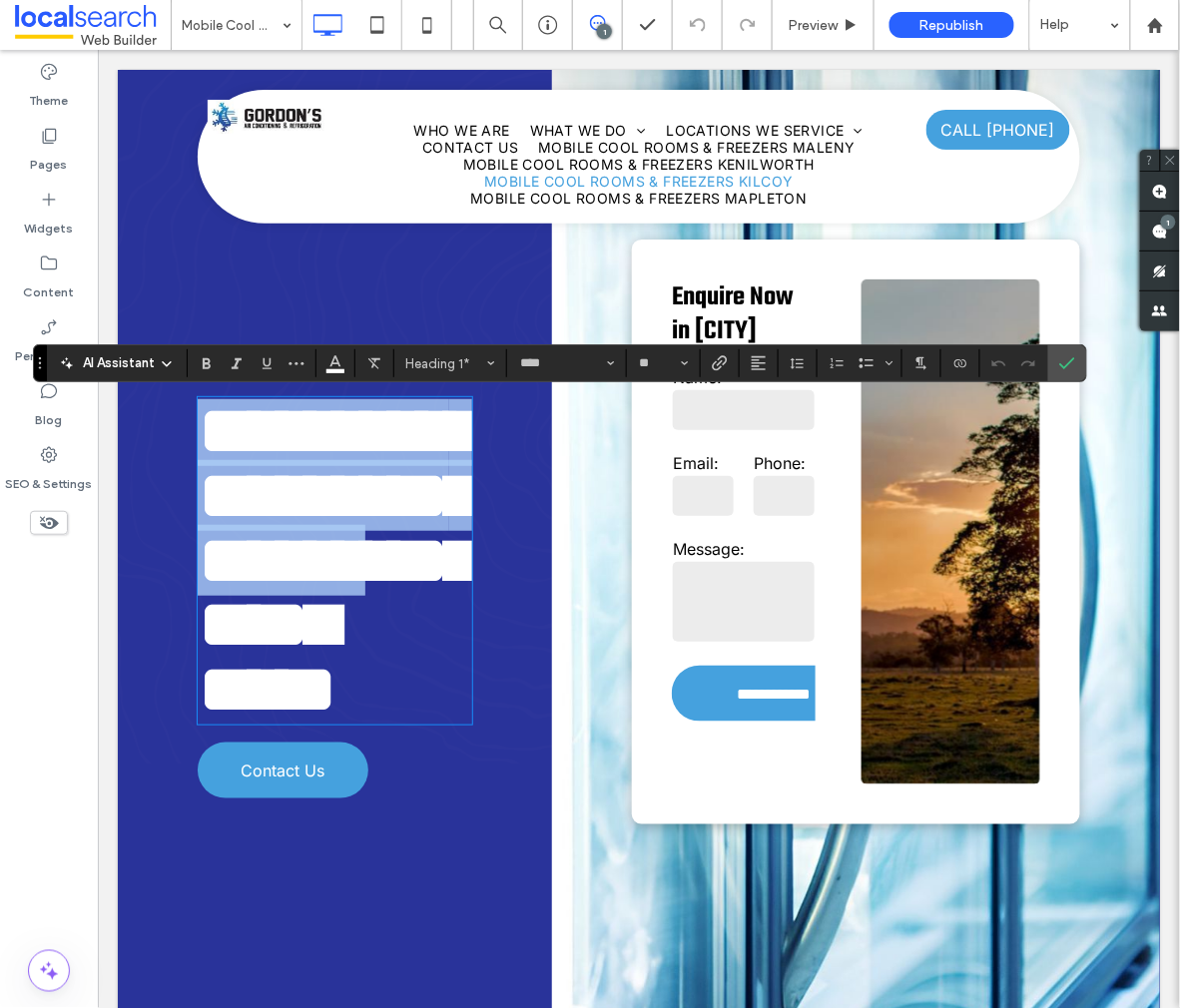 click on "**********" at bounding box center [336, 559] 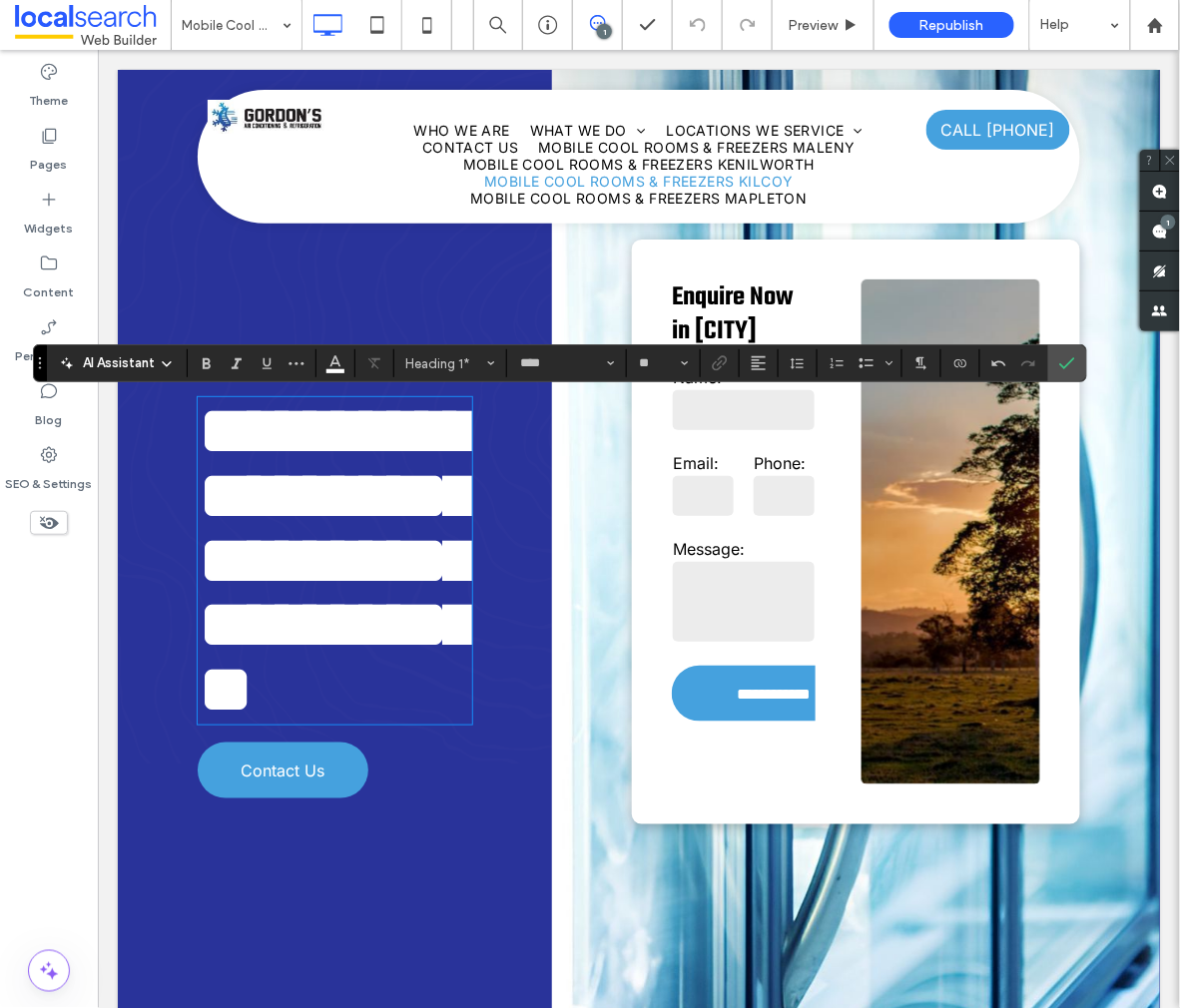 scroll, scrollTop: 16, scrollLeft: 0, axis: vertical 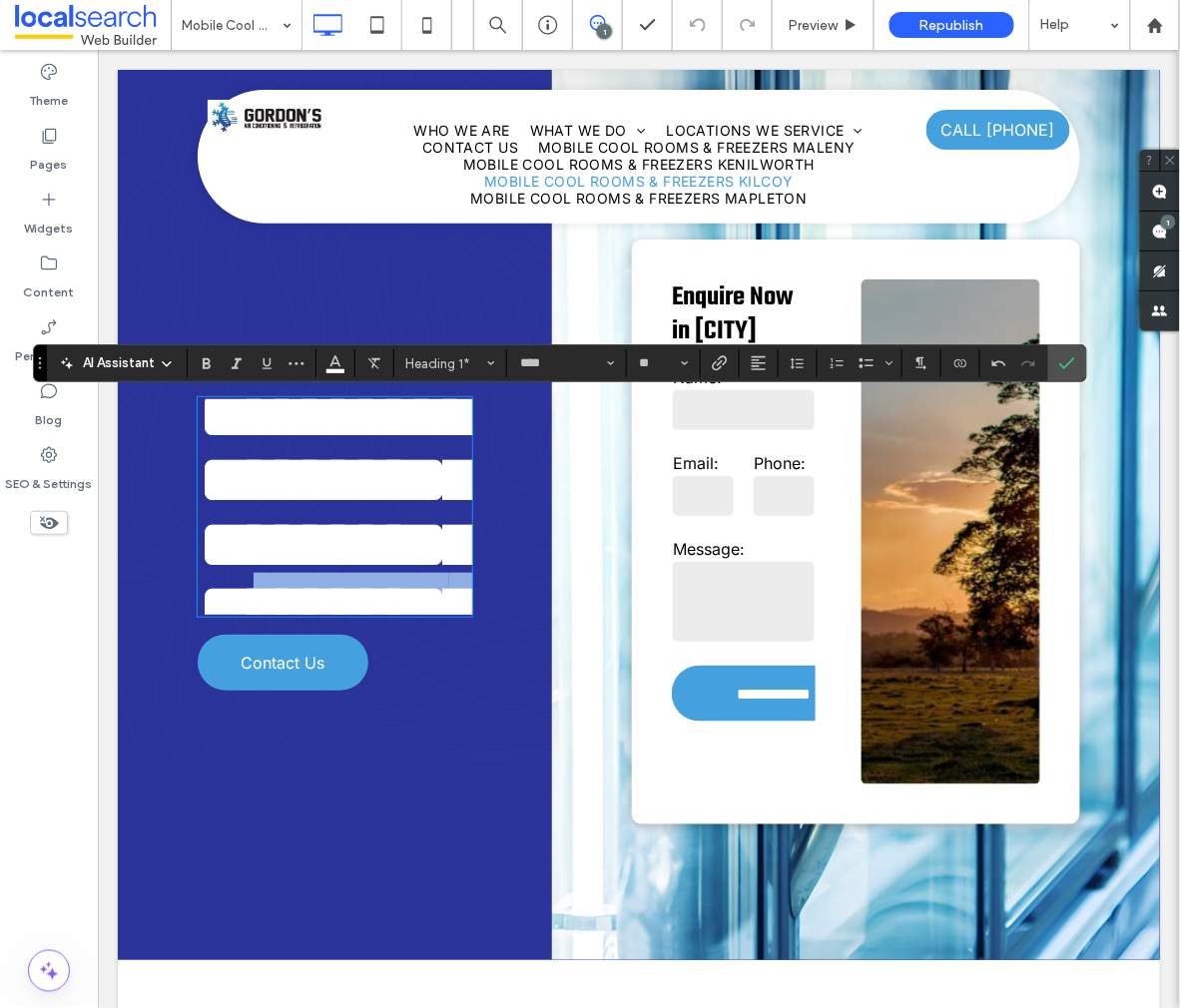 drag, startPoint x: 408, startPoint y: 584, endPoint x: 207, endPoint y: 582, distance: 201.01 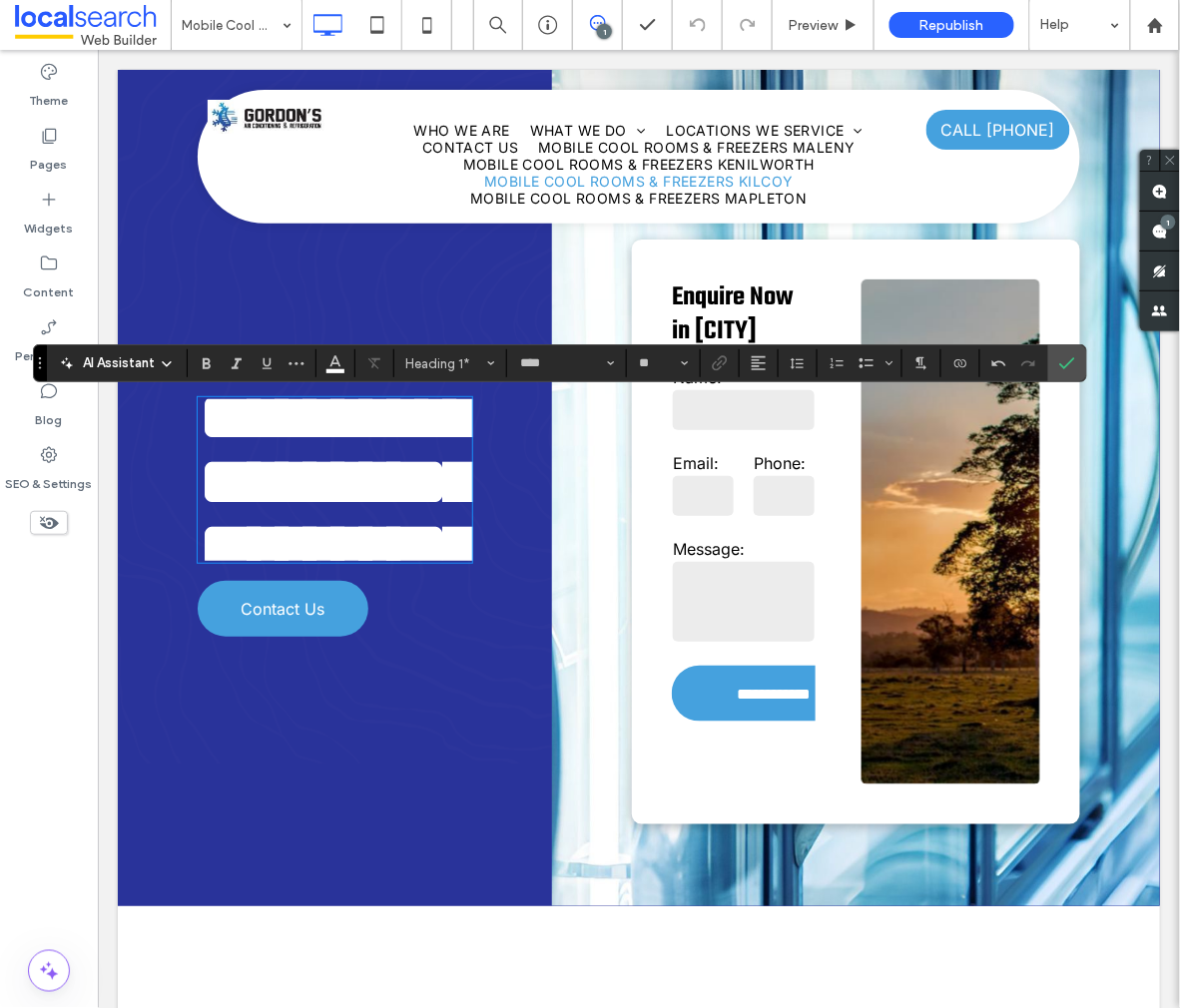 scroll, scrollTop: 16, scrollLeft: 0, axis: vertical 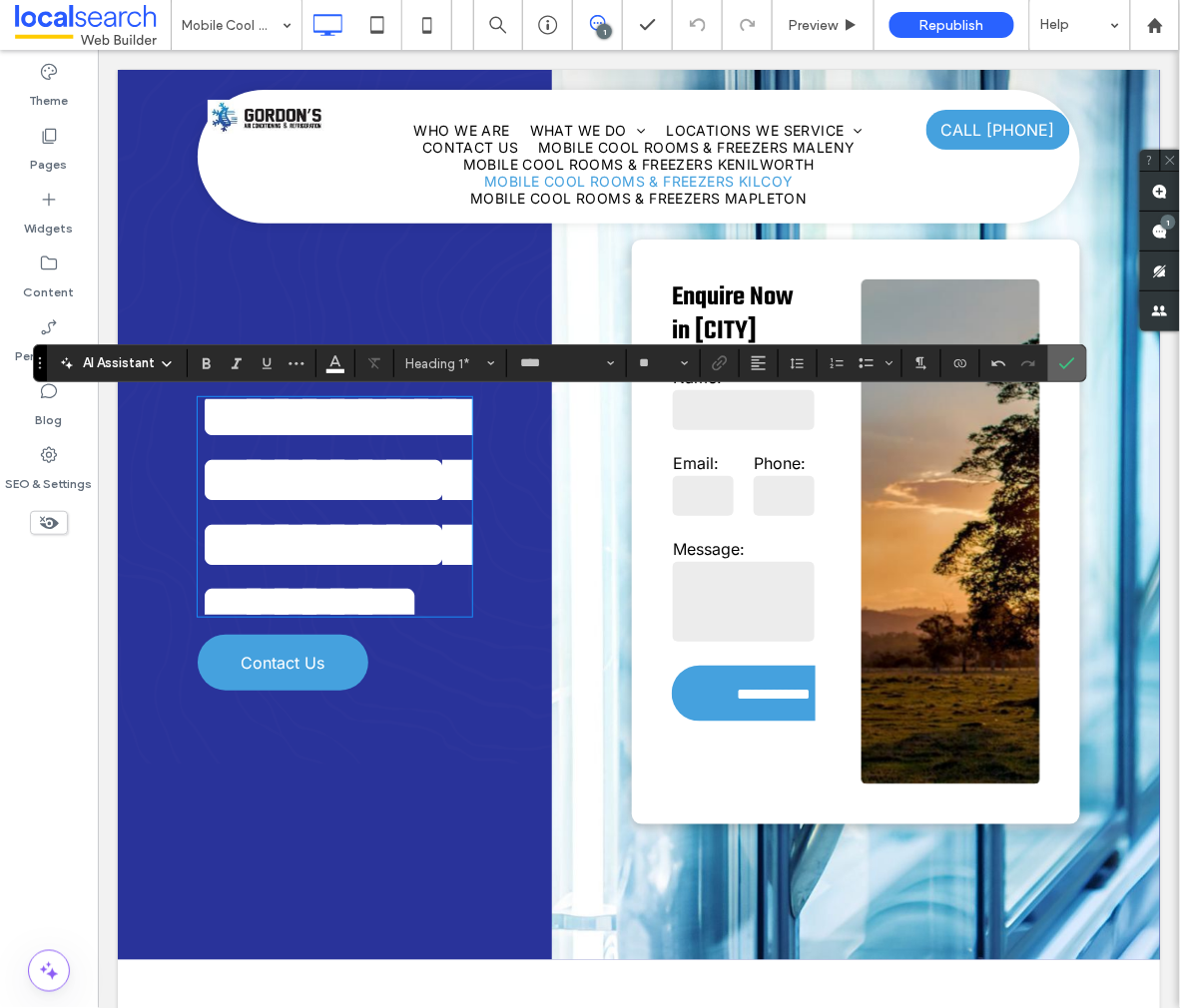 click 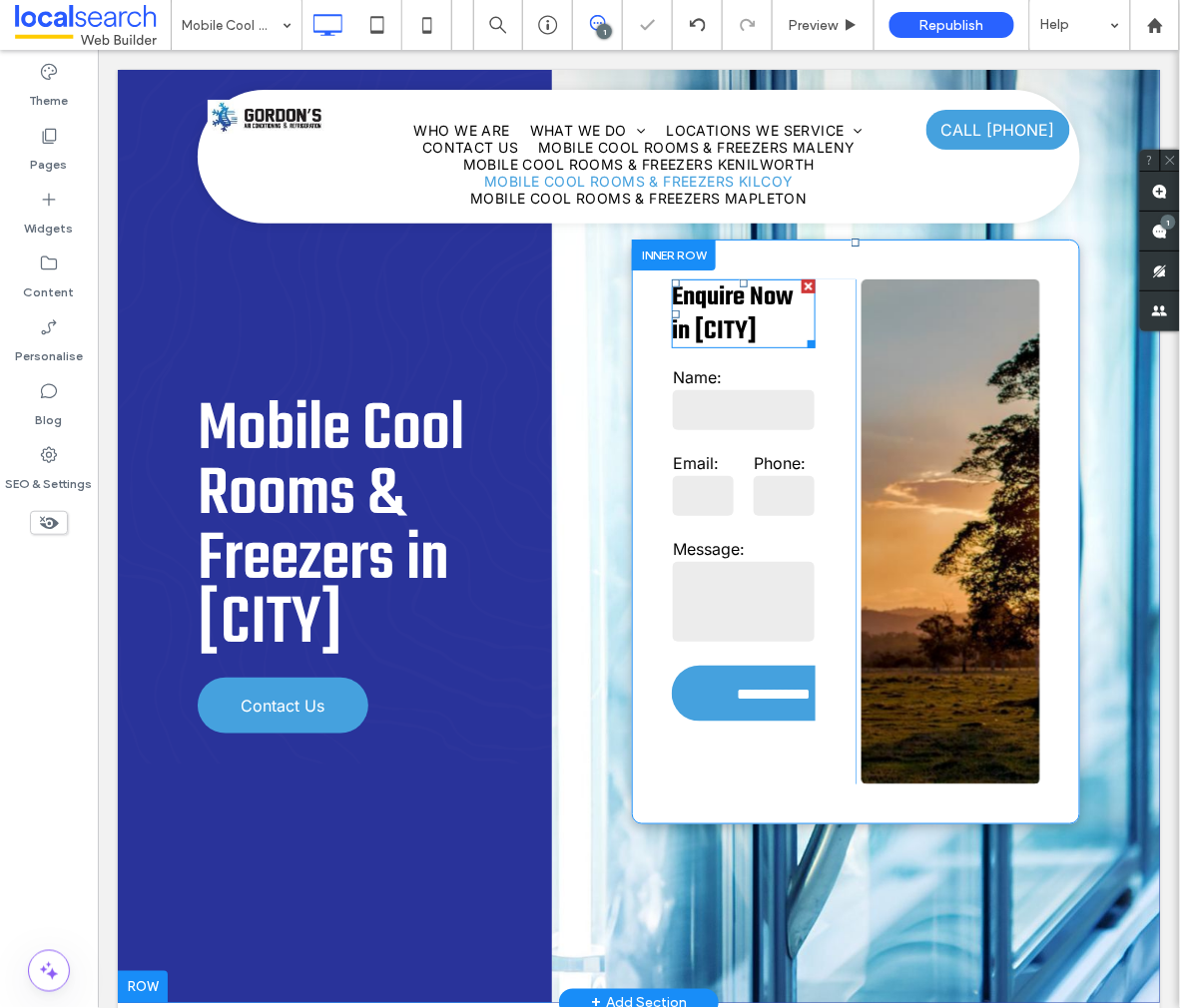 click on "Enquire Now in [CITY]" at bounding box center [732, 313] 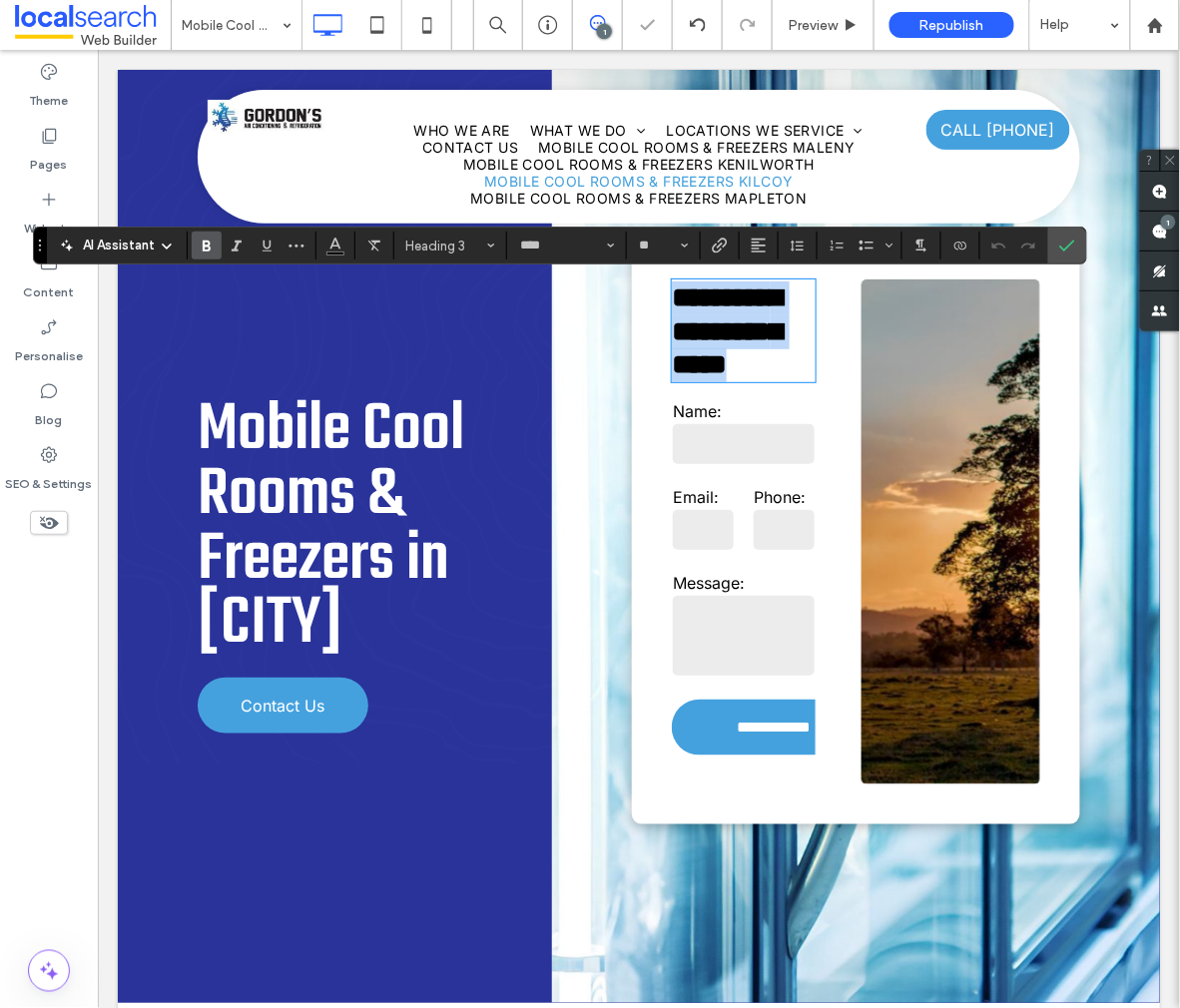click on "**********" at bounding box center (726, 329) 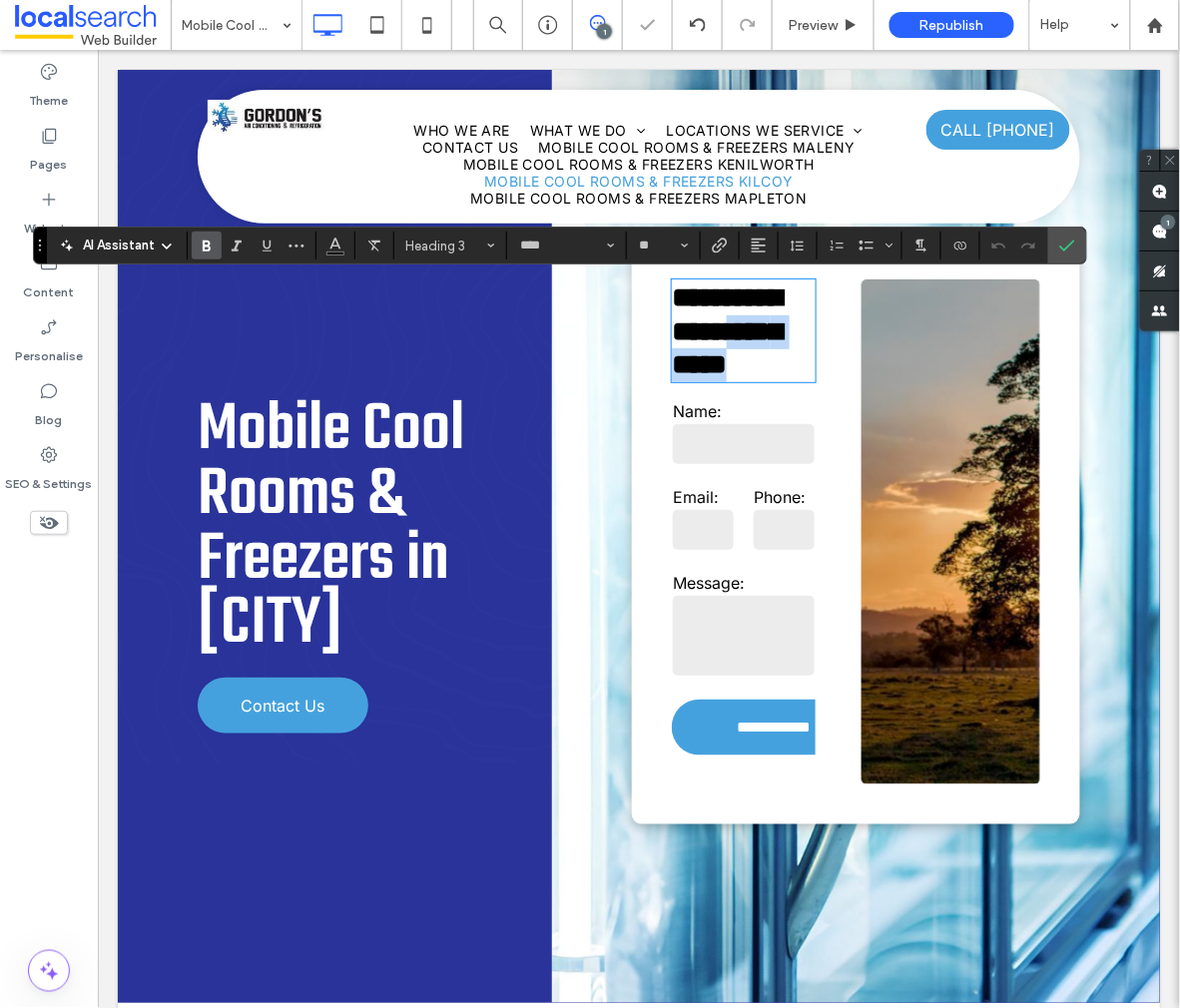 click on "**********" at bounding box center [726, 329] 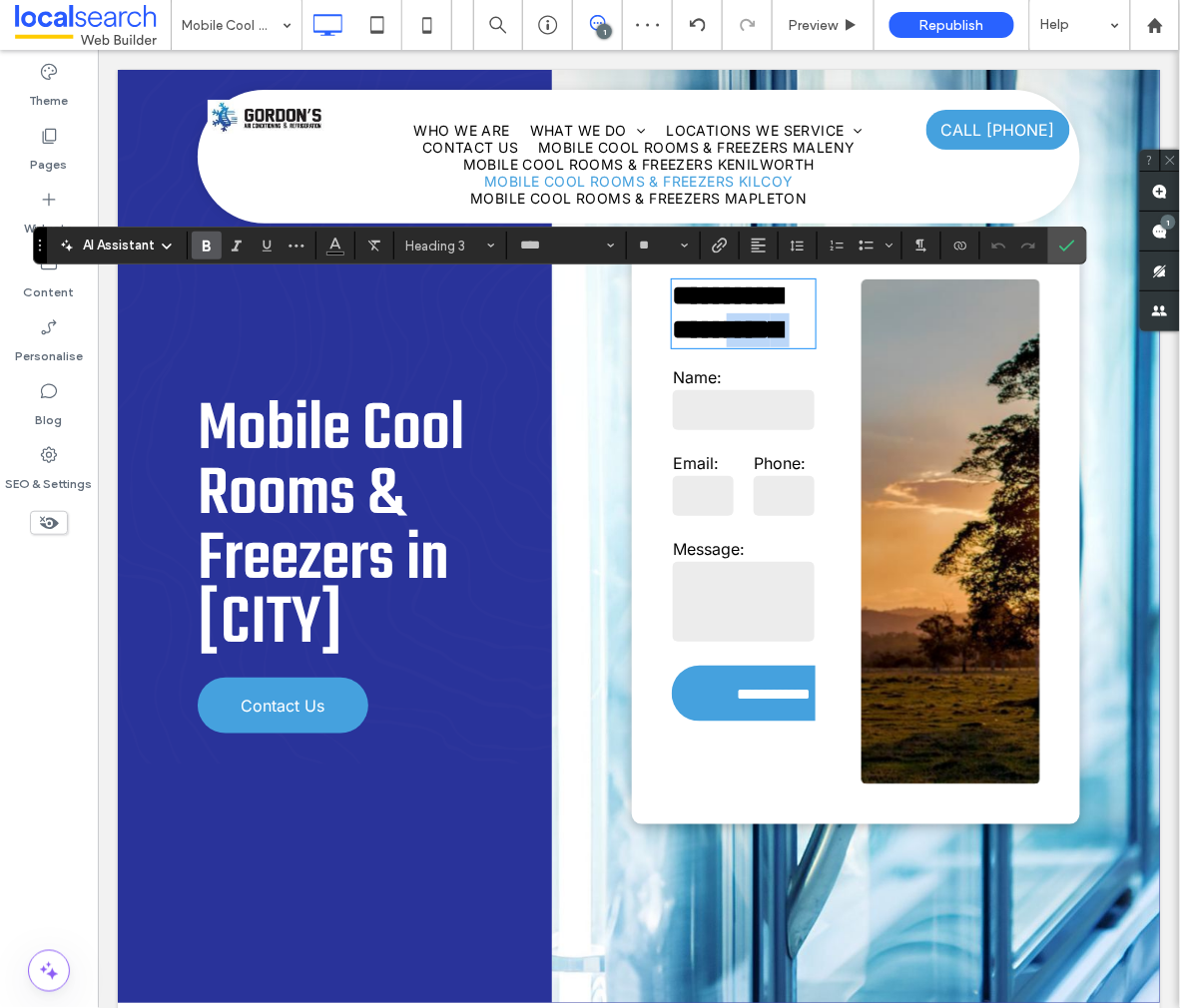 type 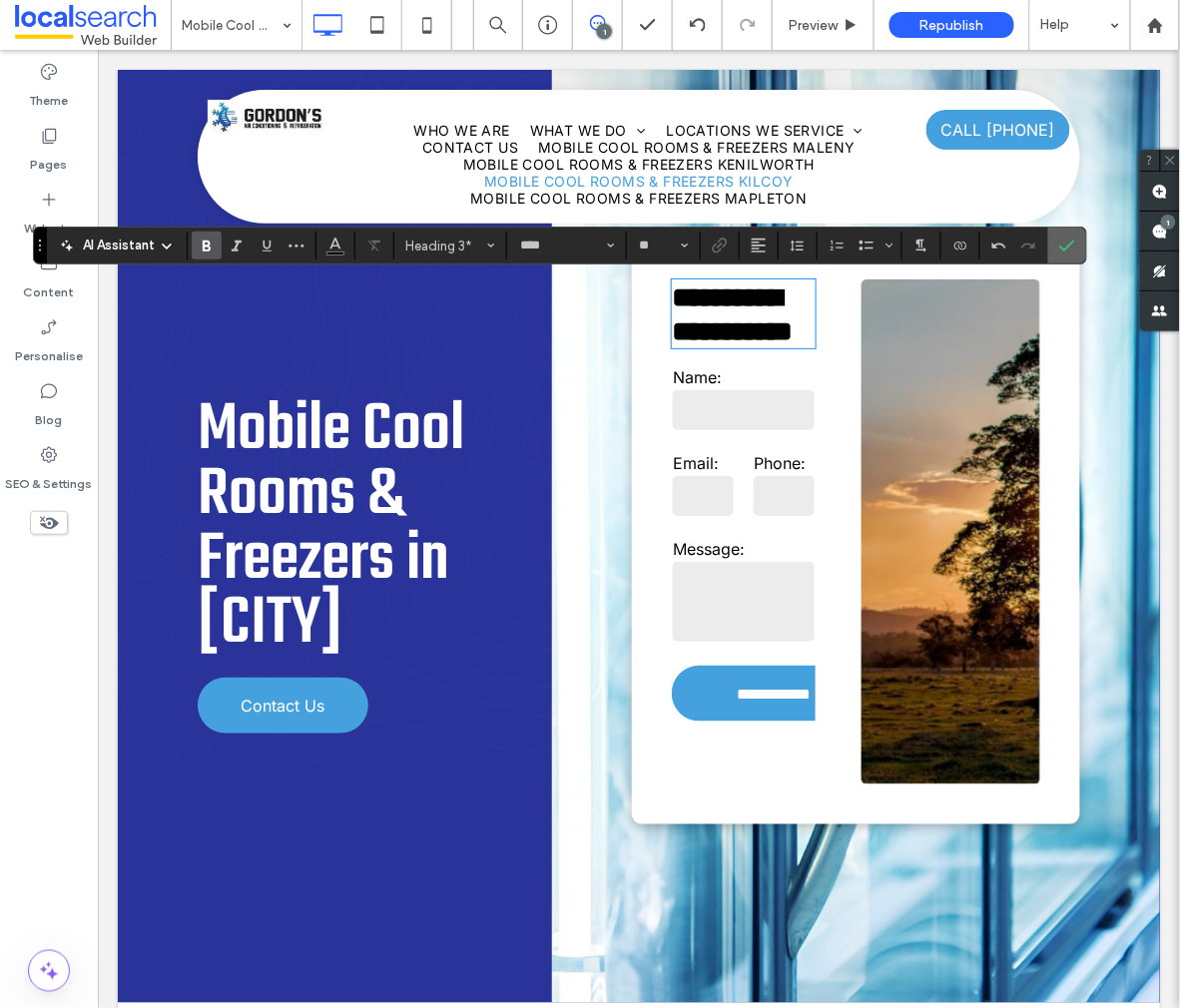 click 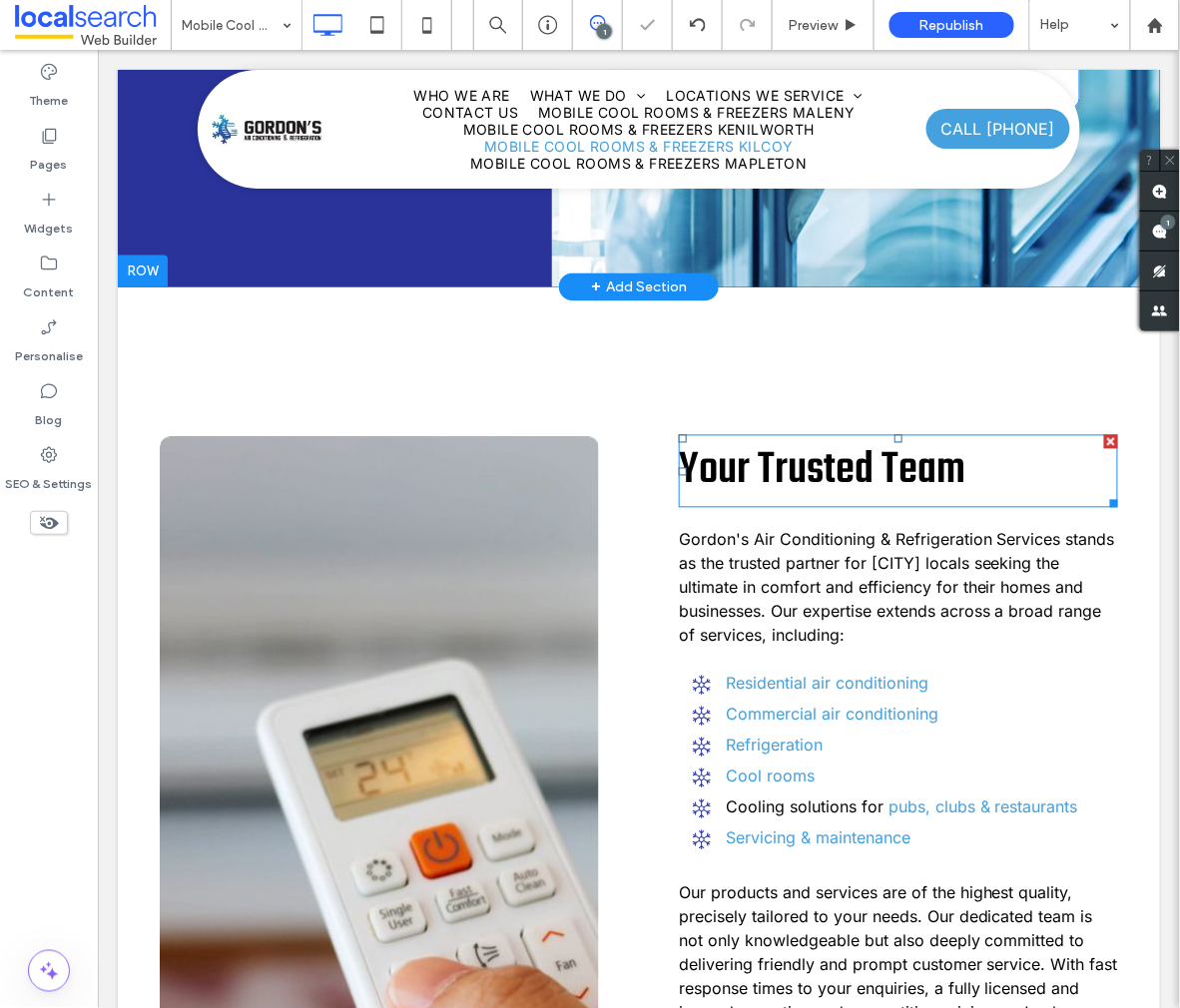 scroll, scrollTop: 736, scrollLeft: 0, axis: vertical 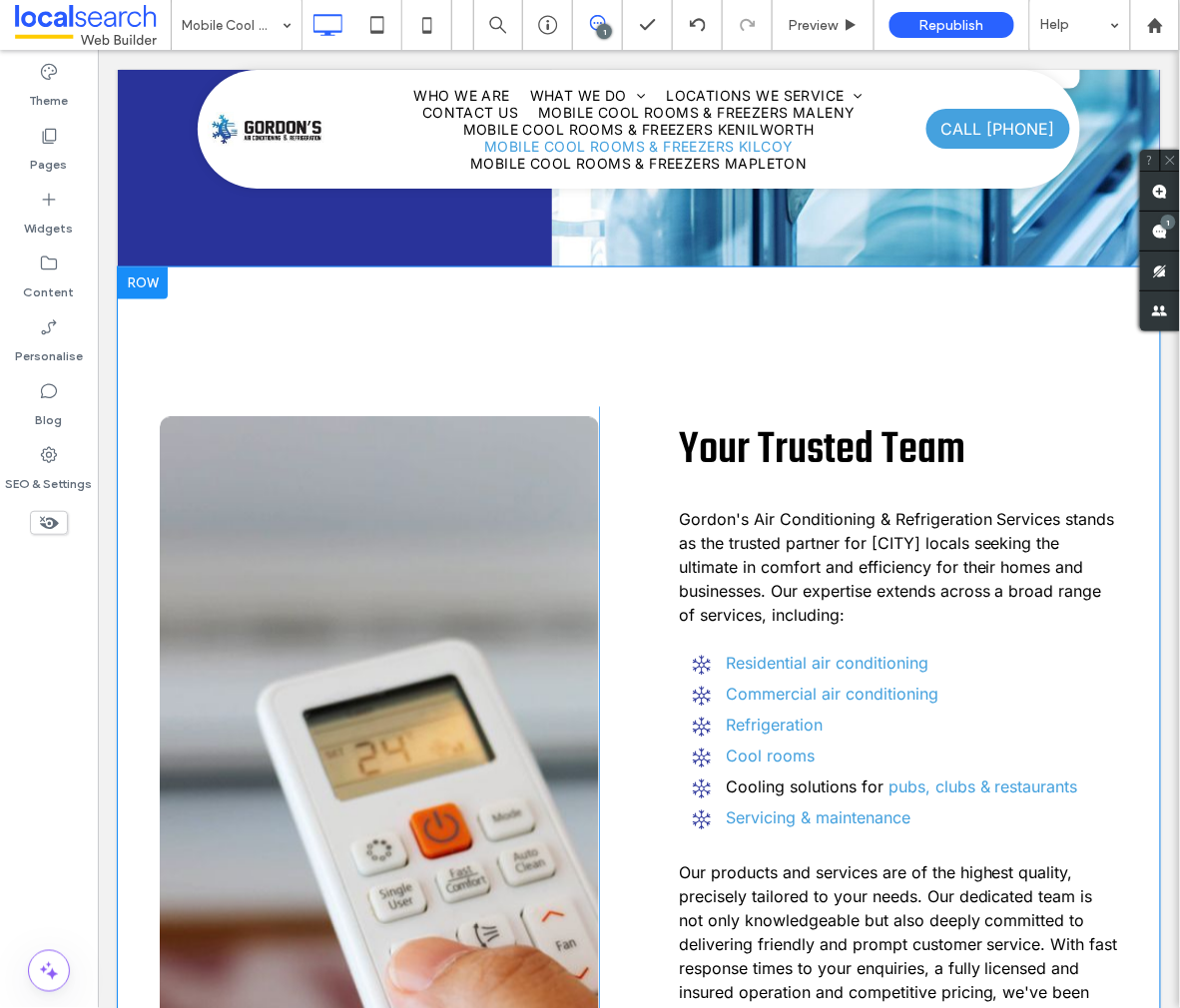 click on "Your Trusted Team" at bounding box center [821, 450] 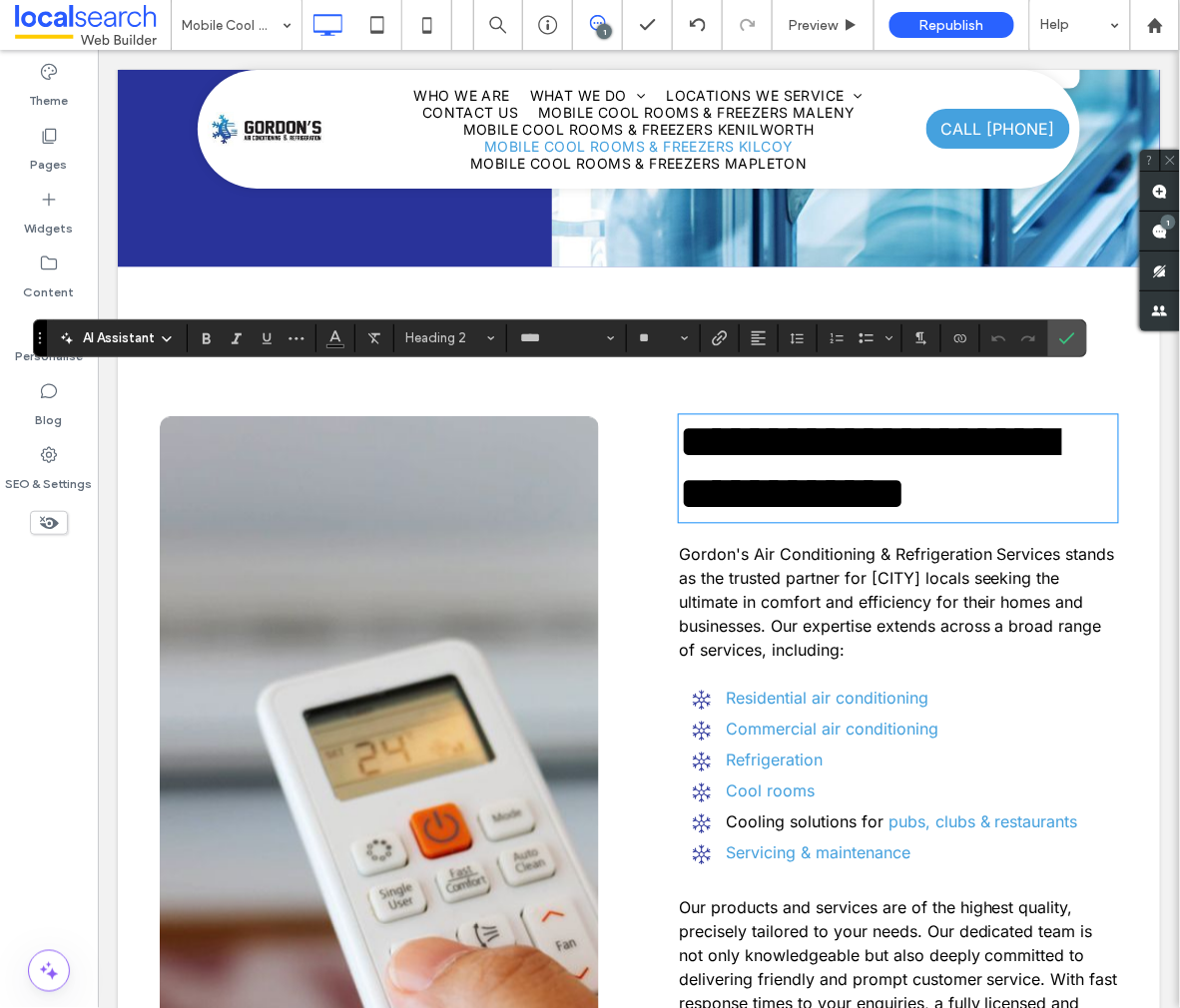type on "*****" 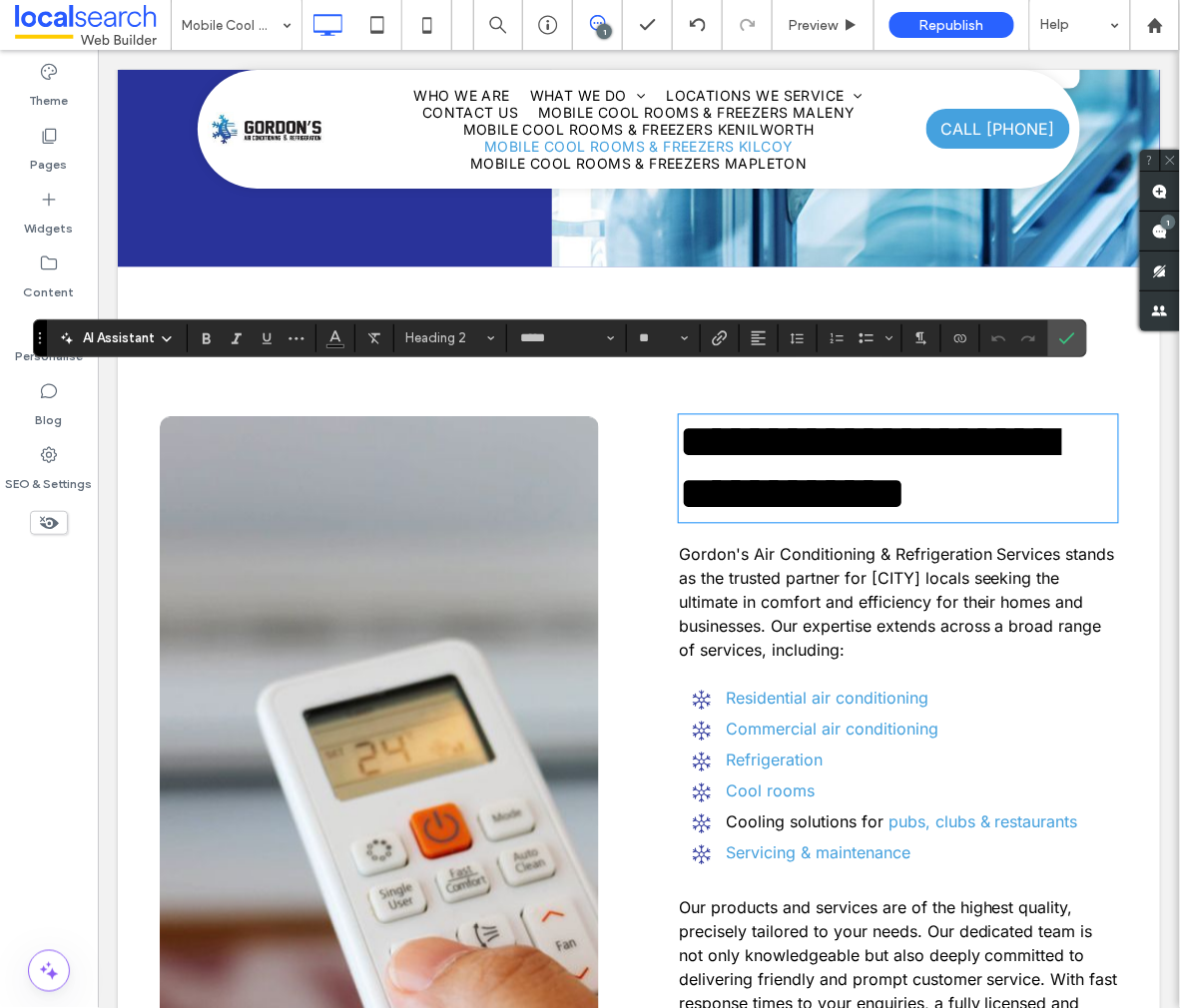 type on "**" 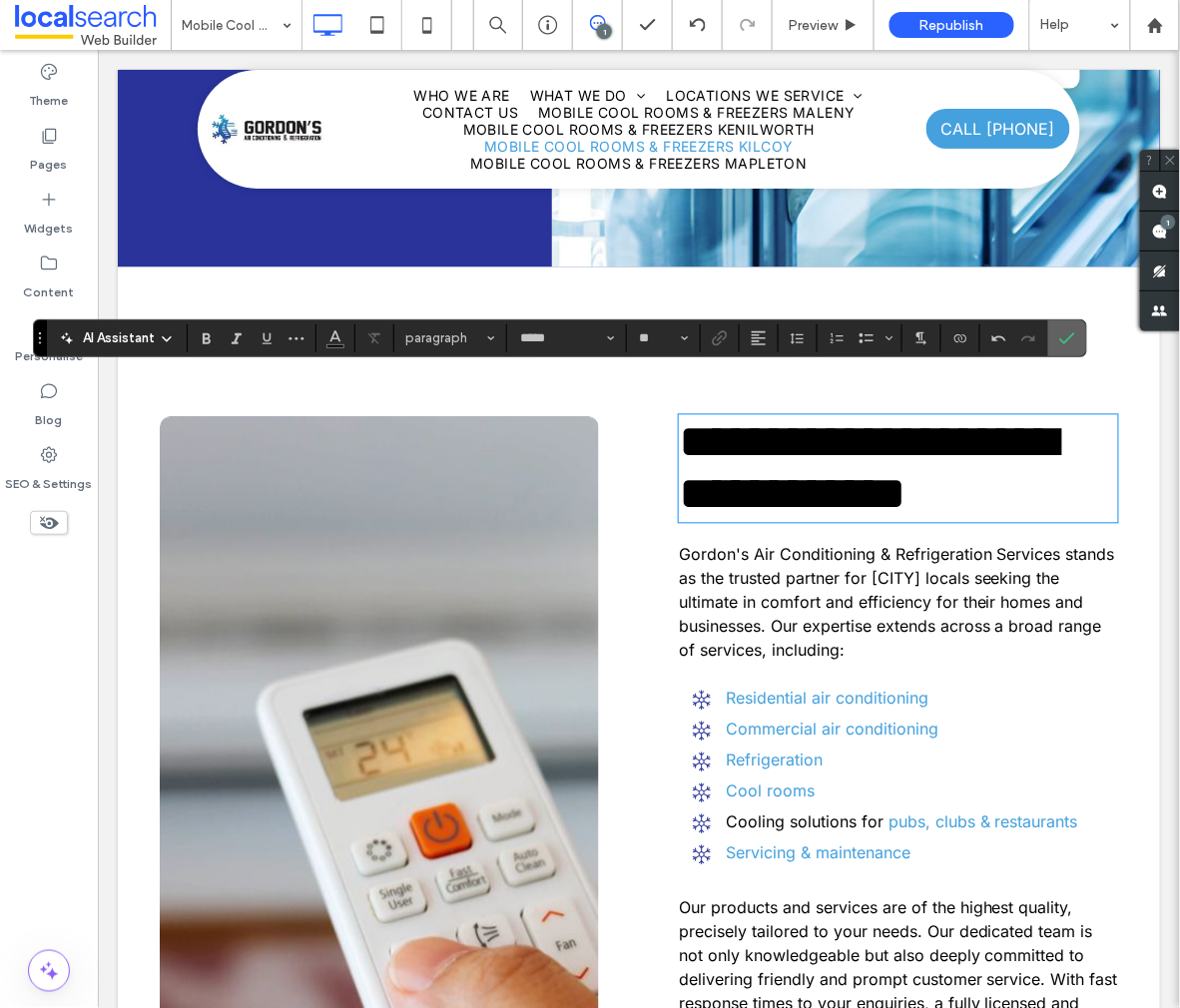 click 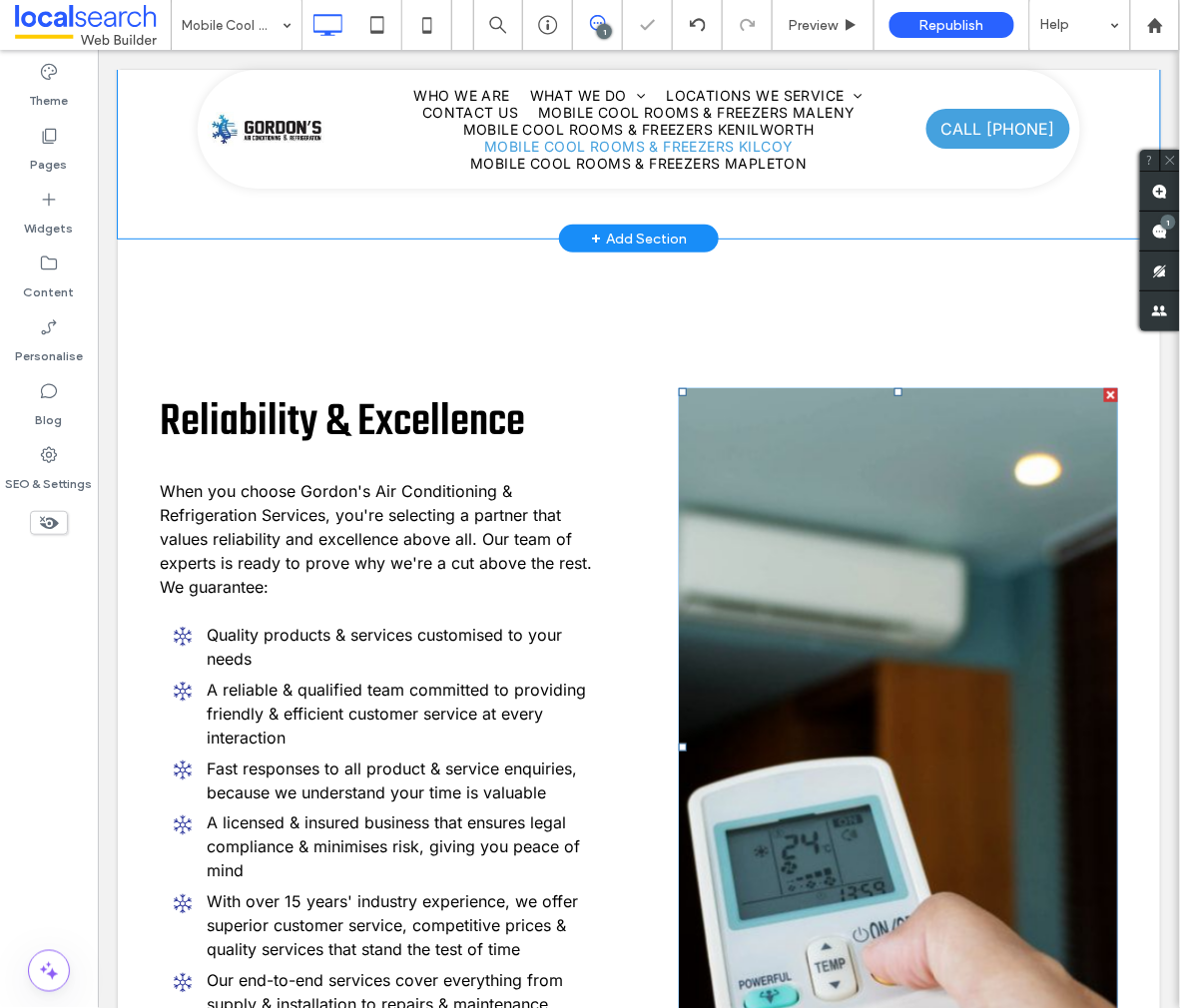 scroll, scrollTop: 1904, scrollLeft: 0, axis: vertical 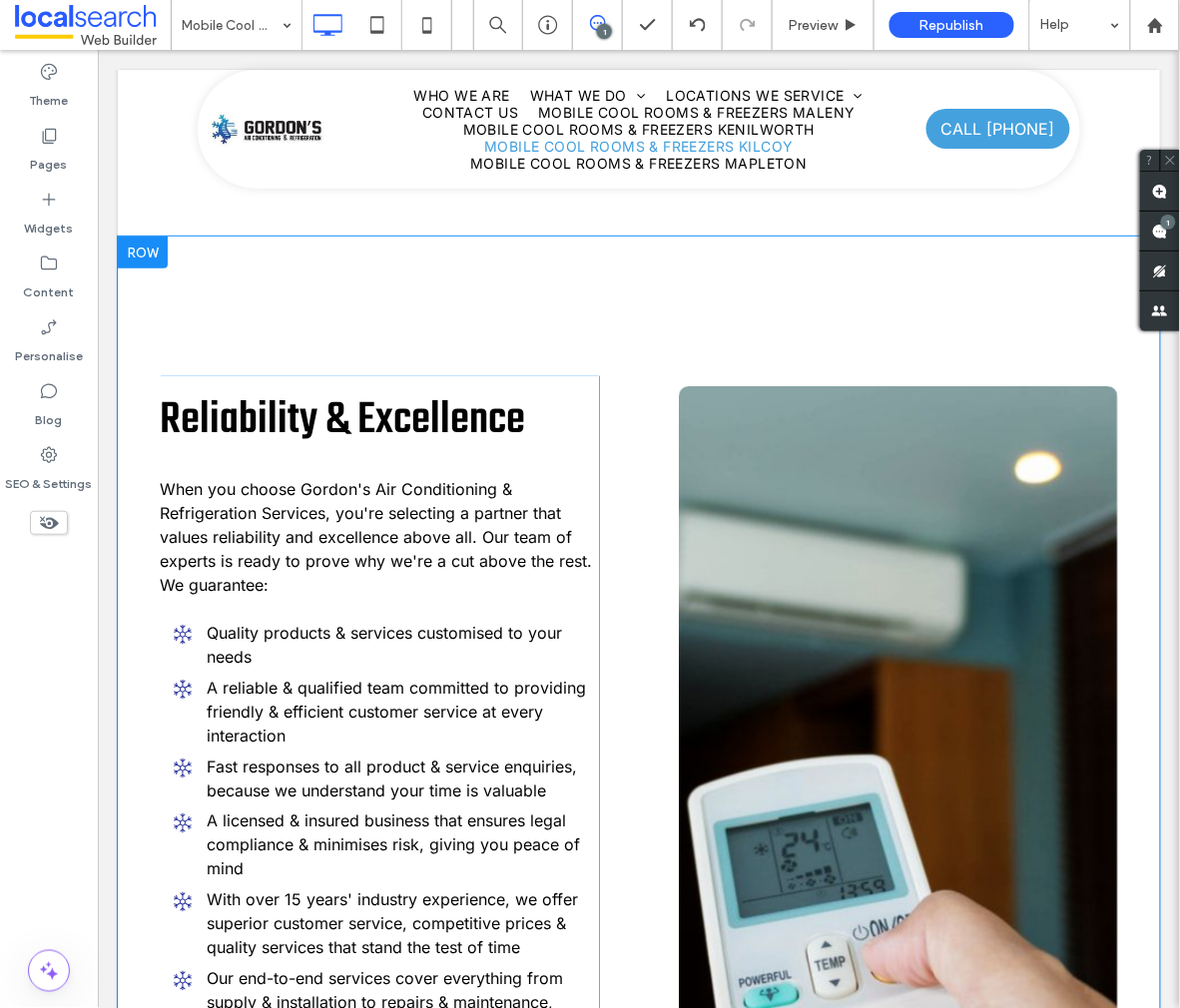 click on "Reliability & Excellence" at bounding box center (341, 419) 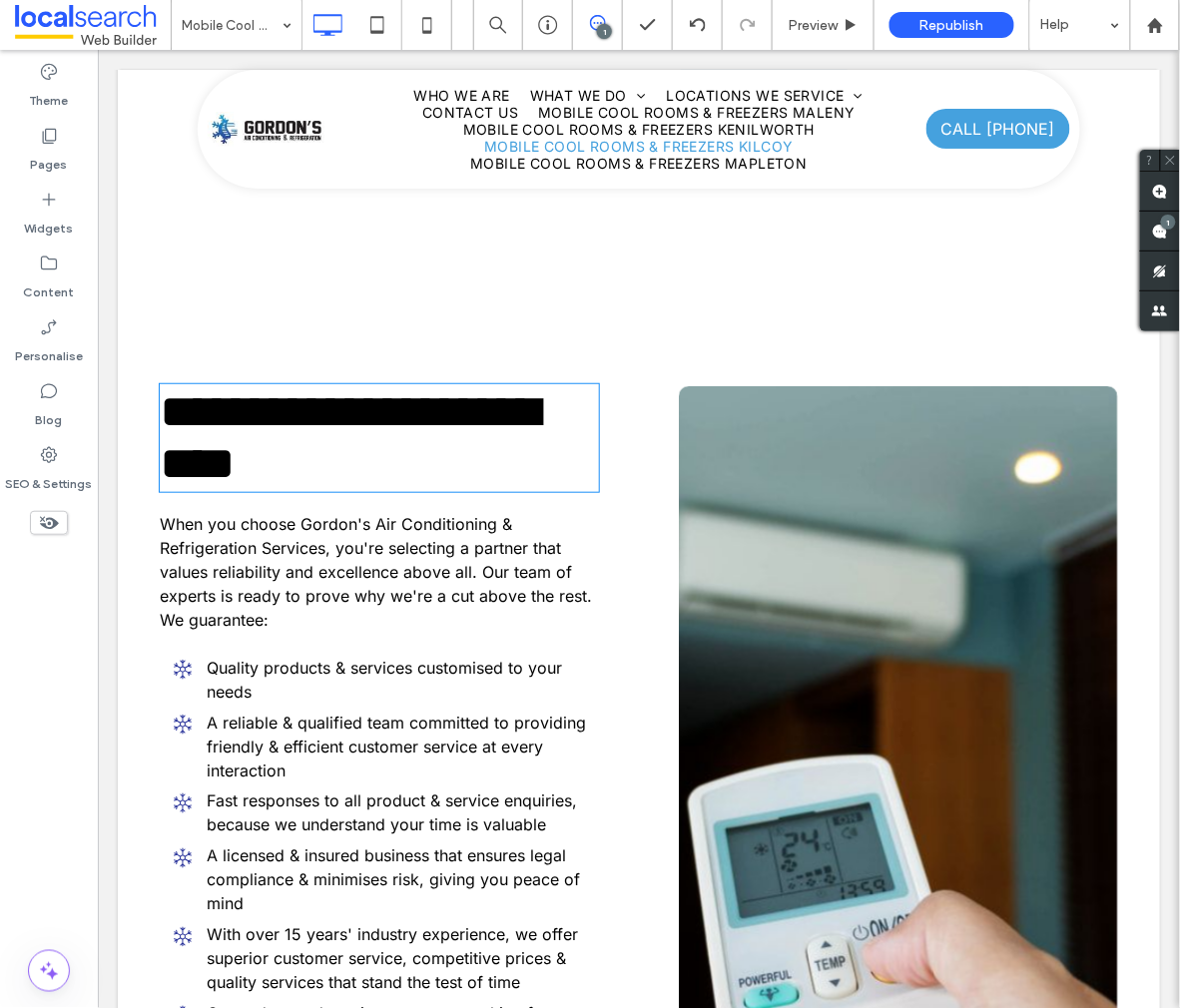 type on "****" 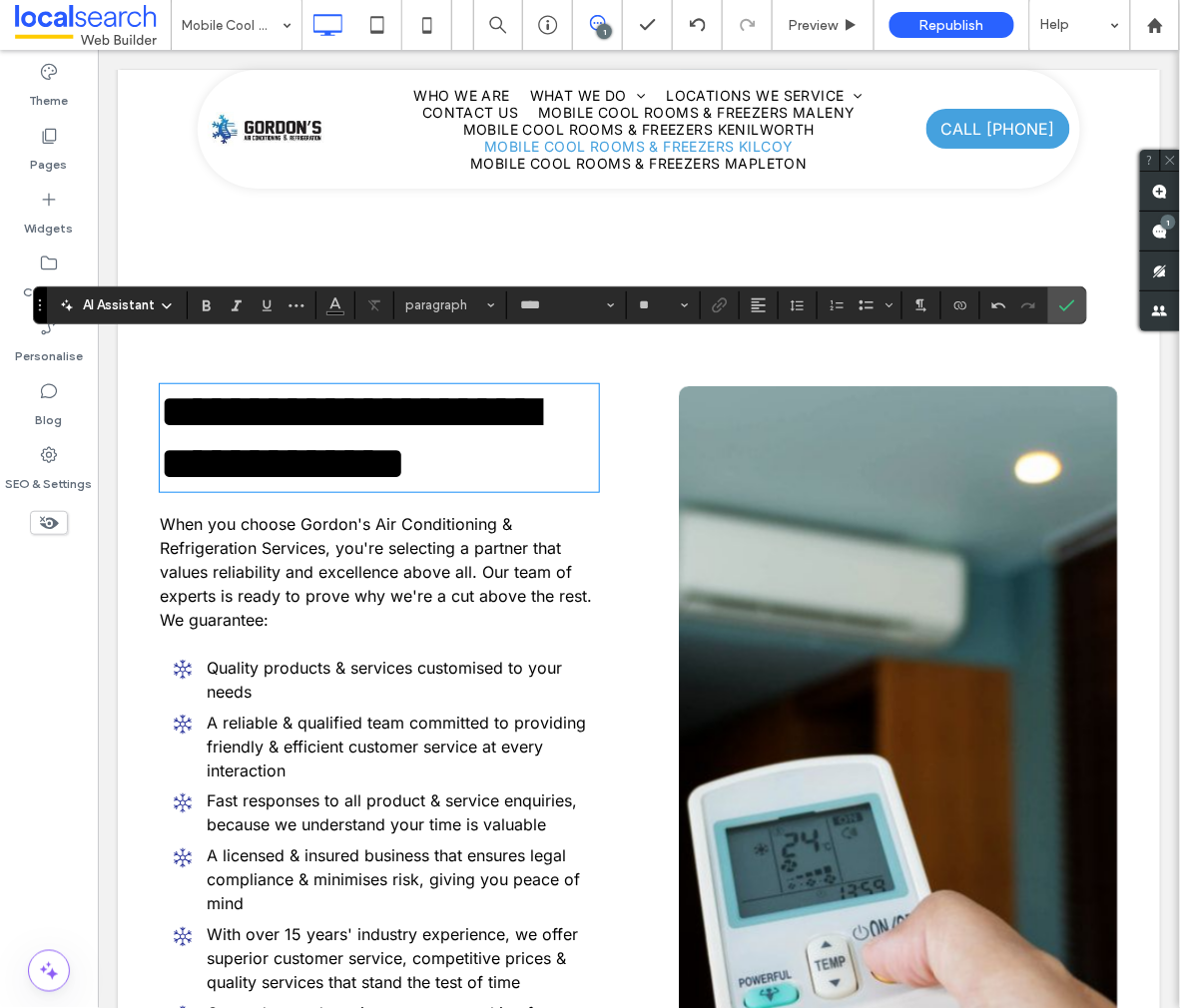 type on "*****" 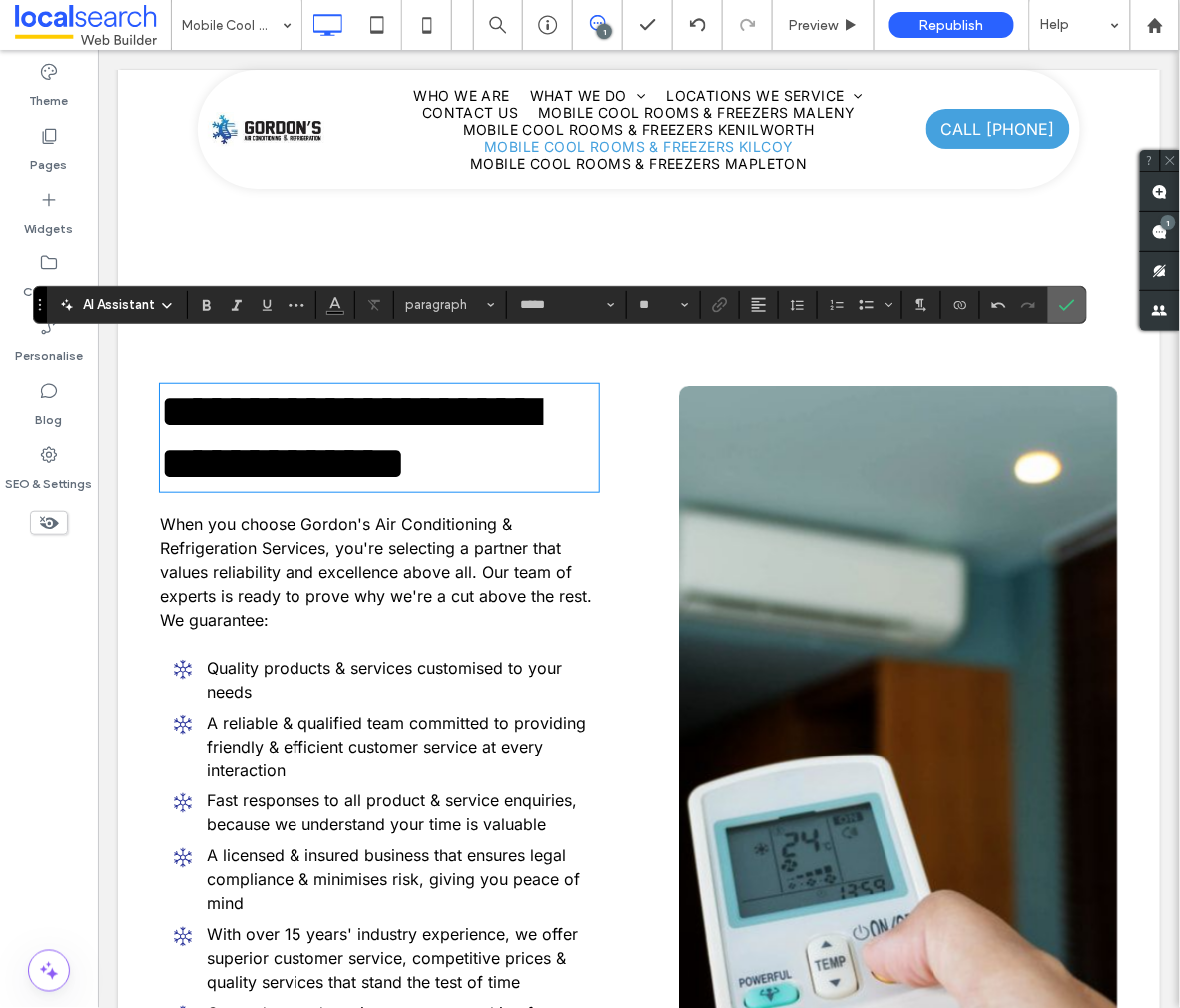 click 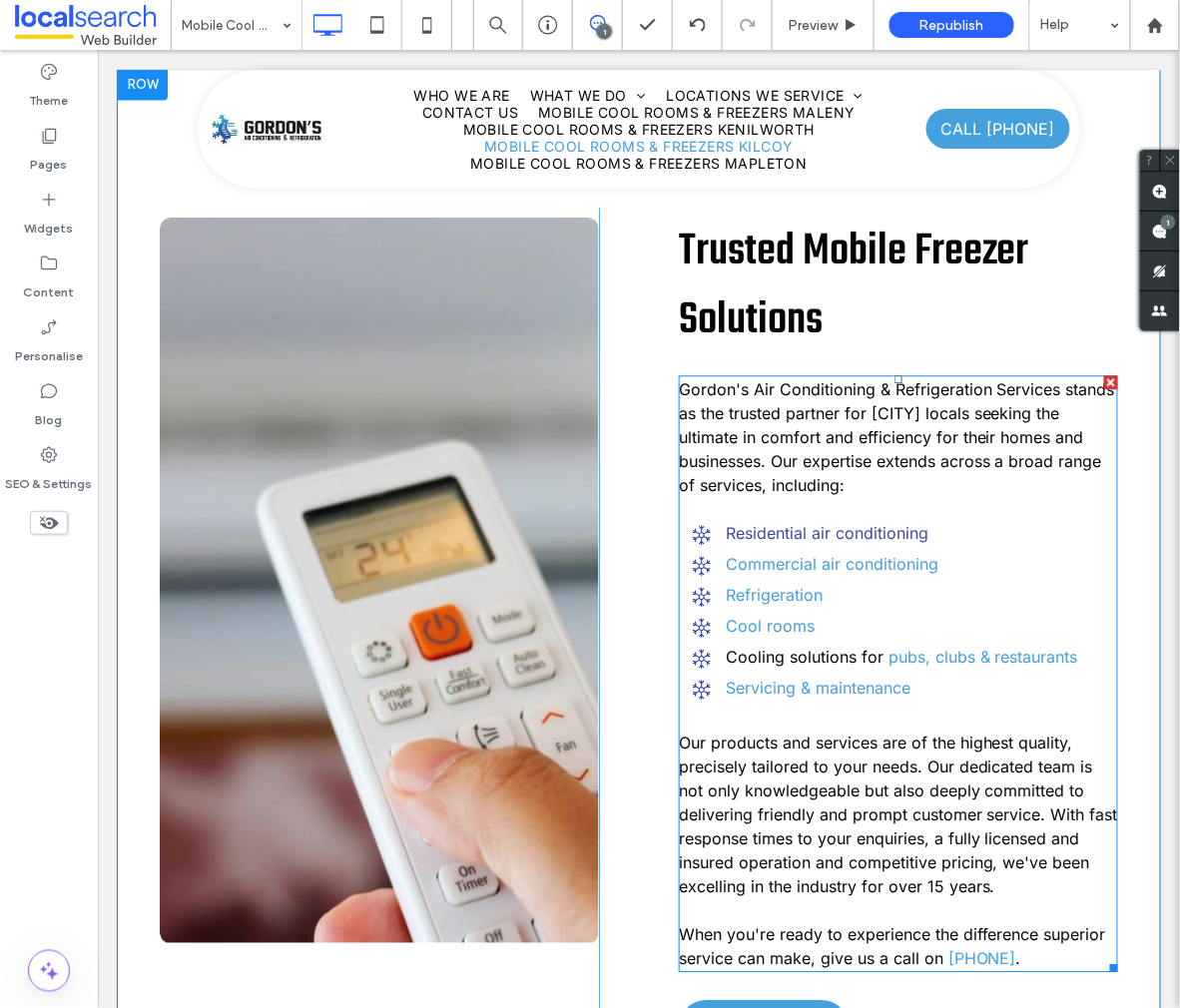 scroll, scrollTop: 936, scrollLeft: 0, axis: vertical 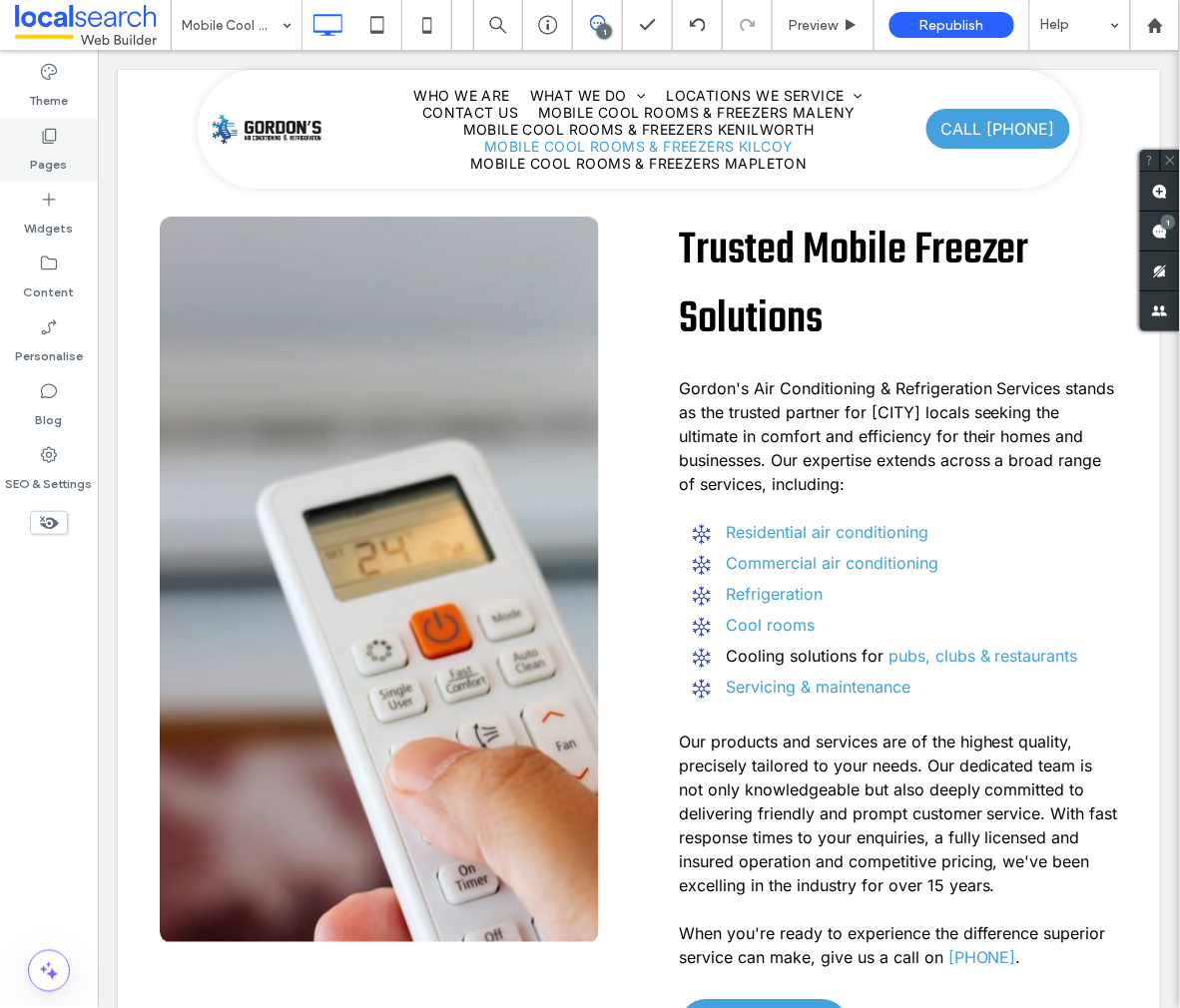 click 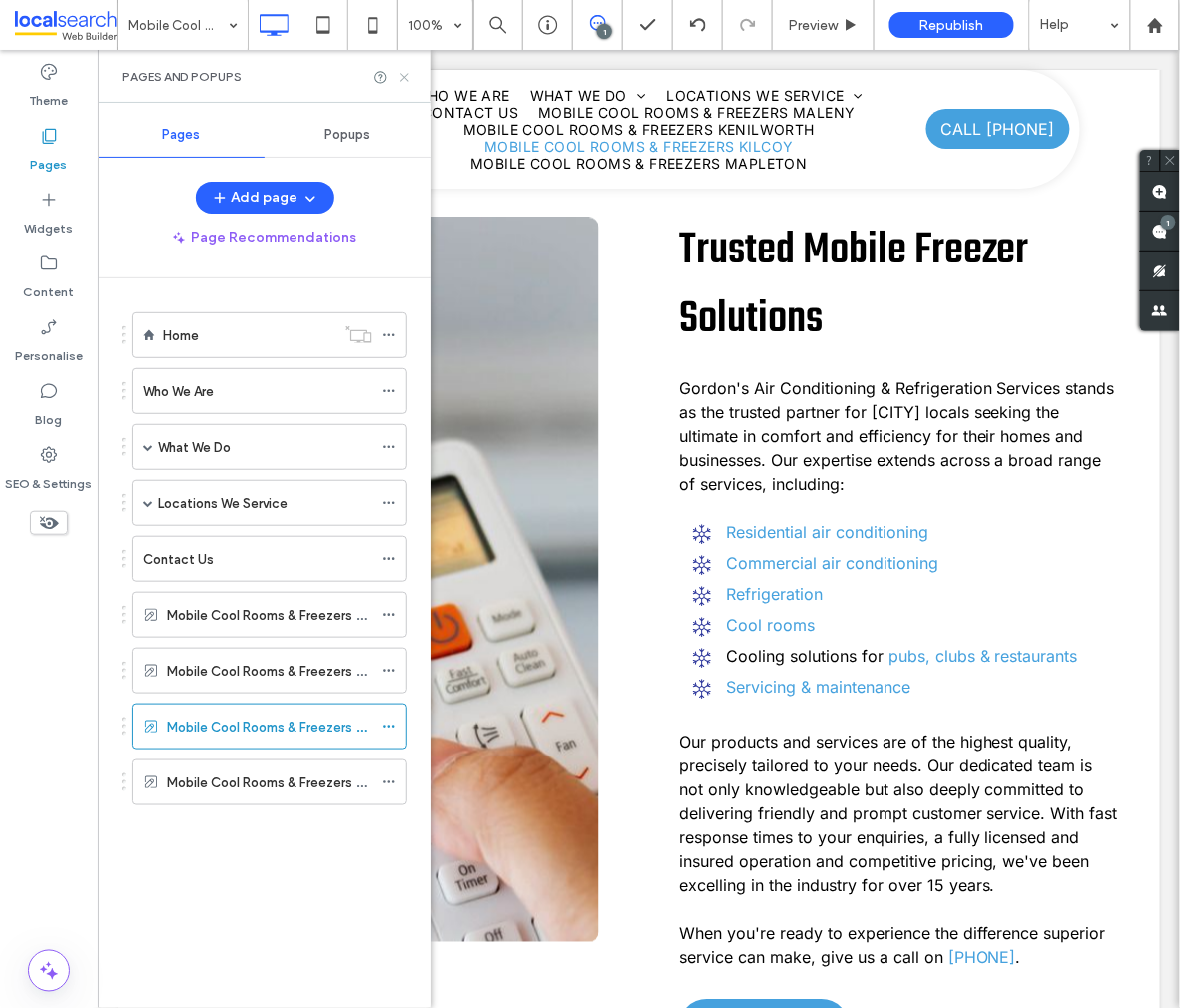 click 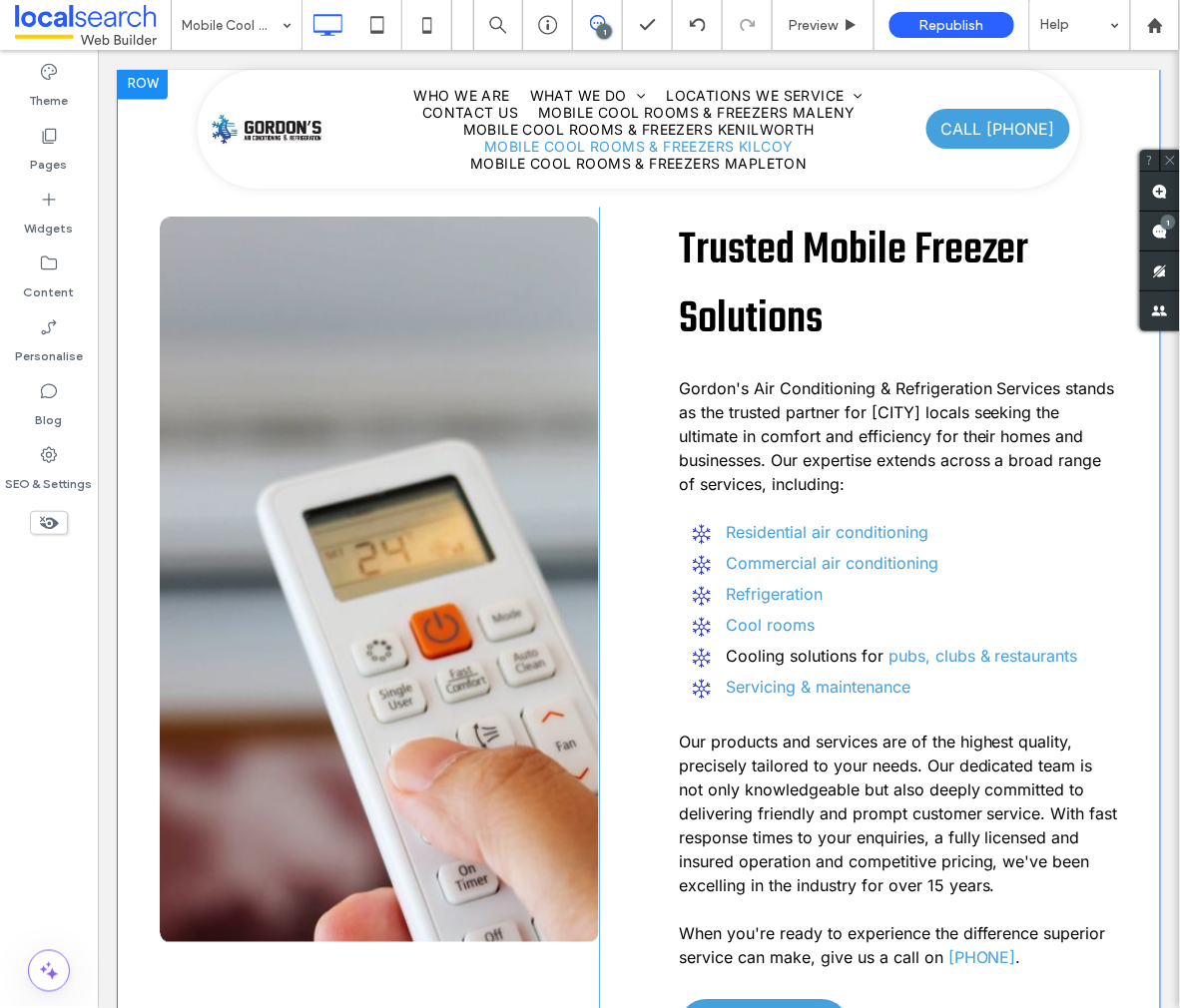 click on "Gordon's Air Conditioning & Refrigeration Services stands as the trusted partner for [CITY] locals seeking the ultimate in comfort and efficiency for their homes and businesses. Our expertise extends across a broad range of services, including:" at bounding box center [895, 435] 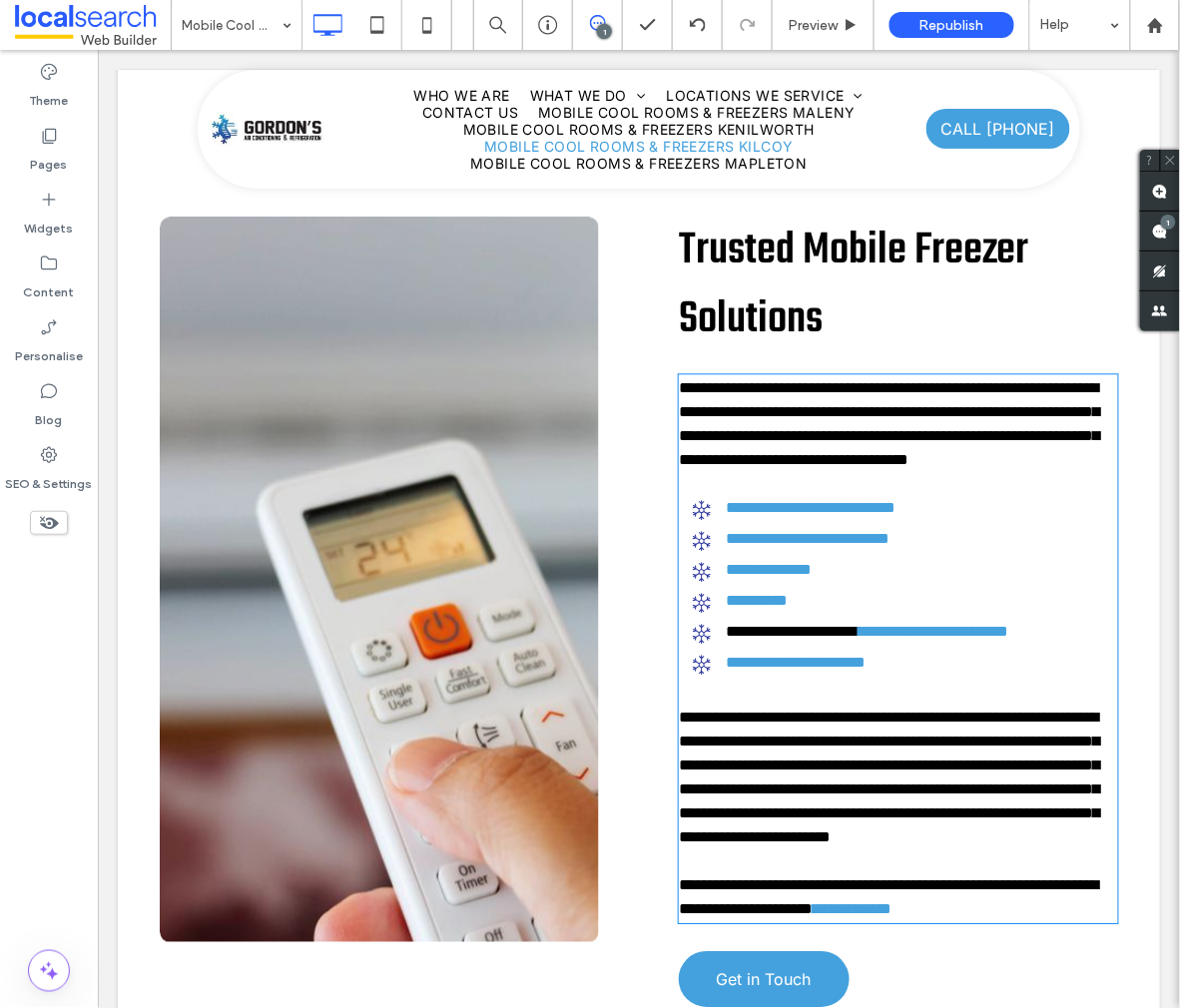 type on "*****" 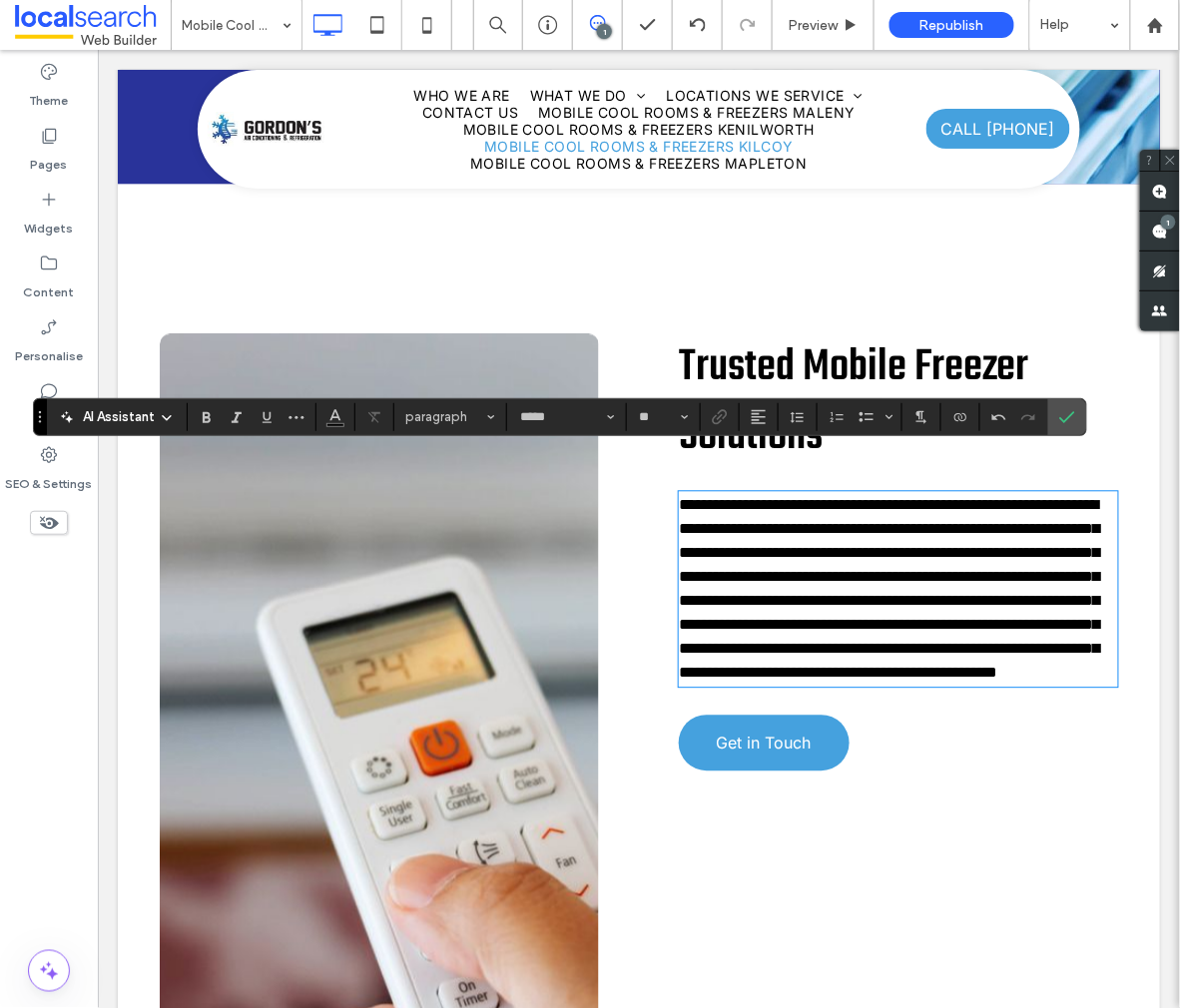 scroll, scrollTop: 822, scrollLeft: 0, axis: vertical 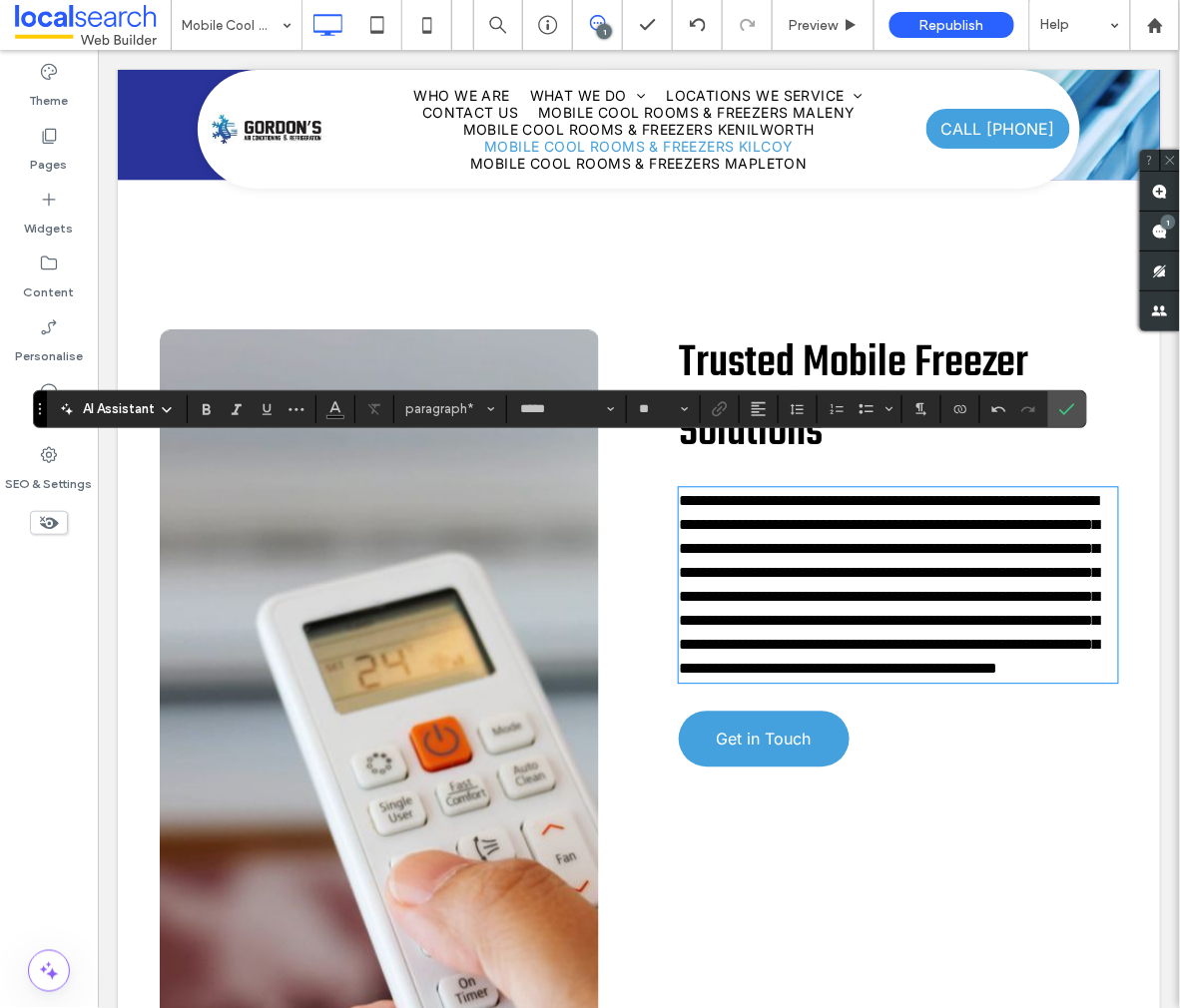 click on "**********" at bounding box center [888, 584] 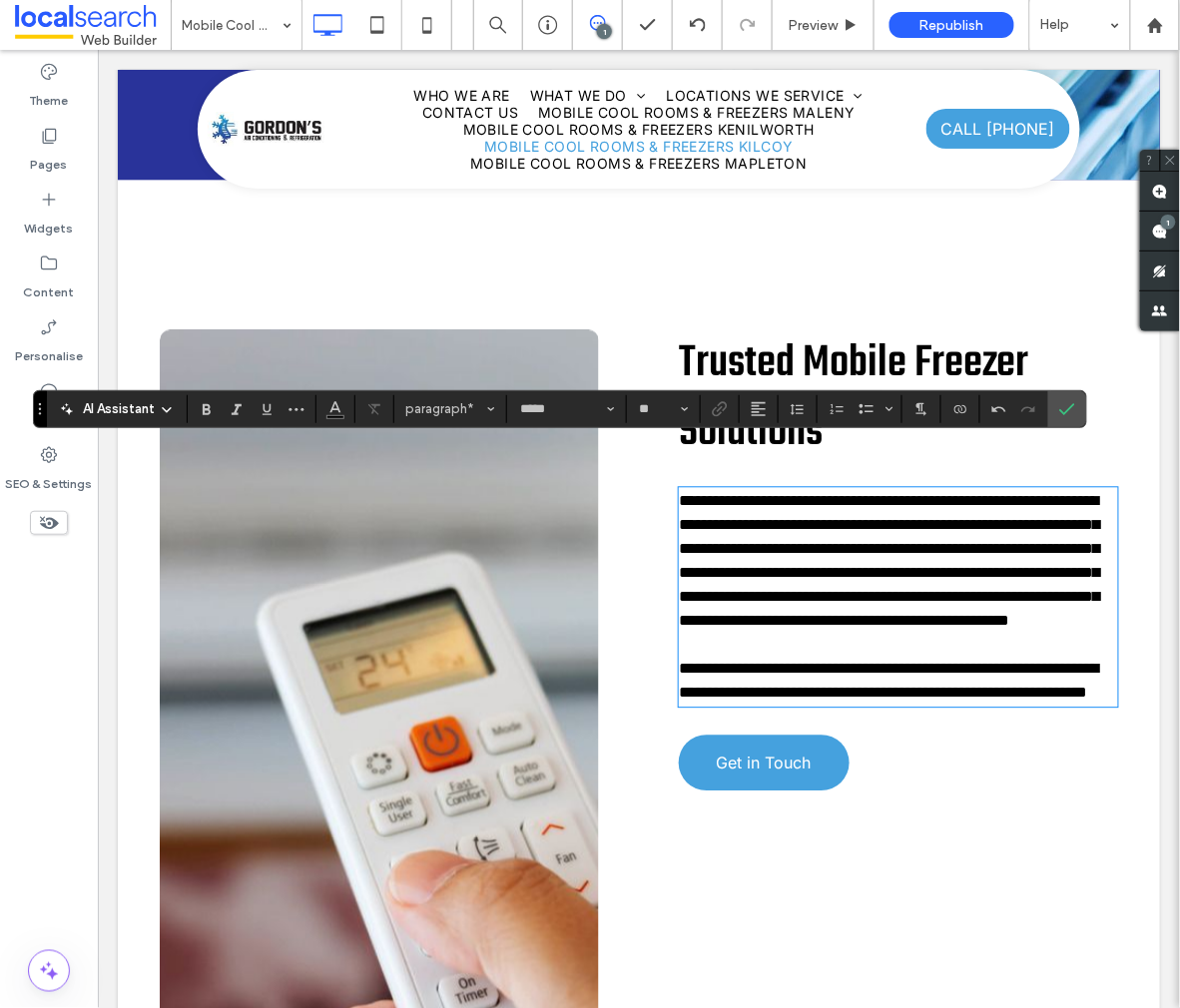 click on "**********" at bounding box center (897, 681) 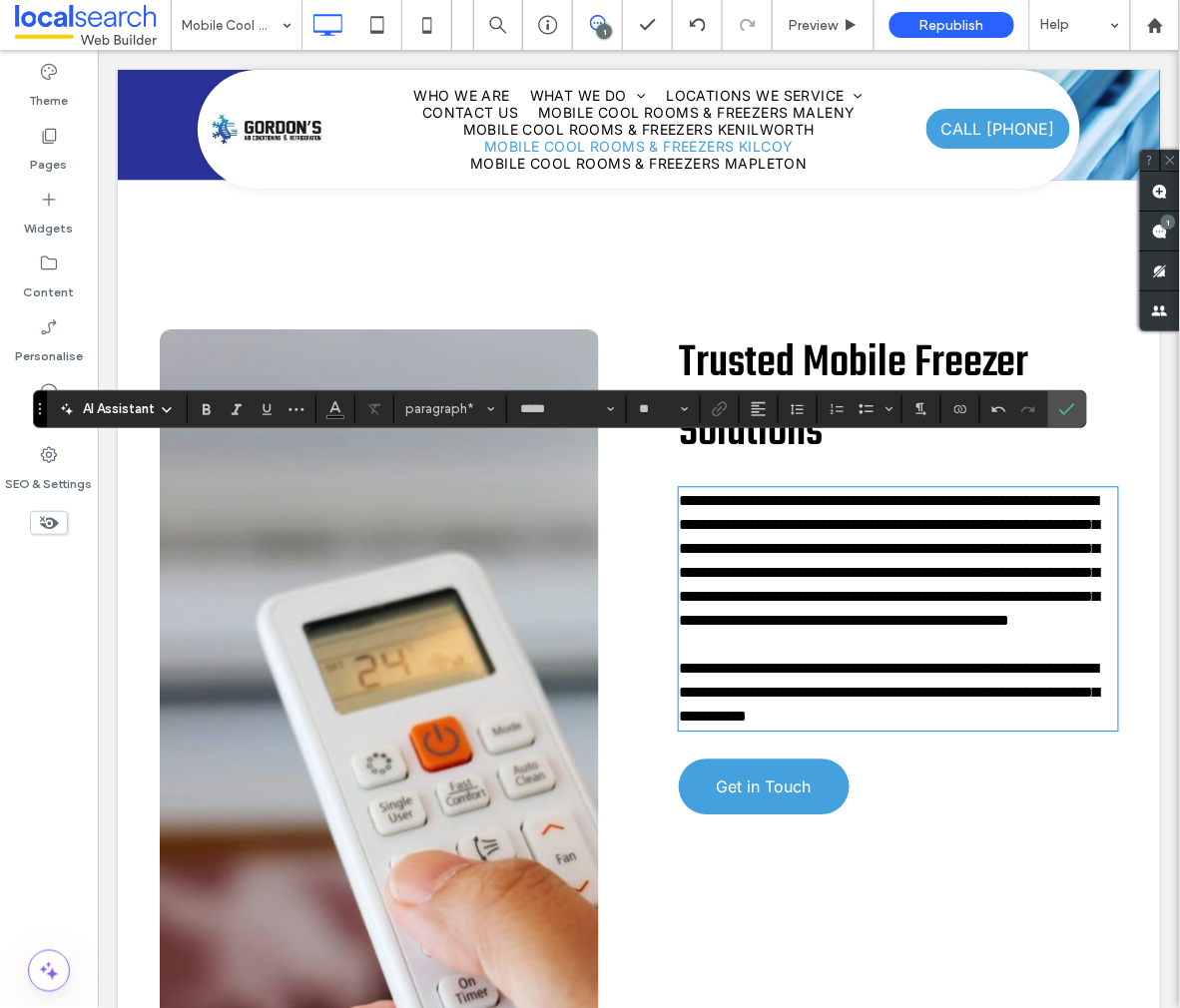 click on "**********" at bounding box center [888, 692] 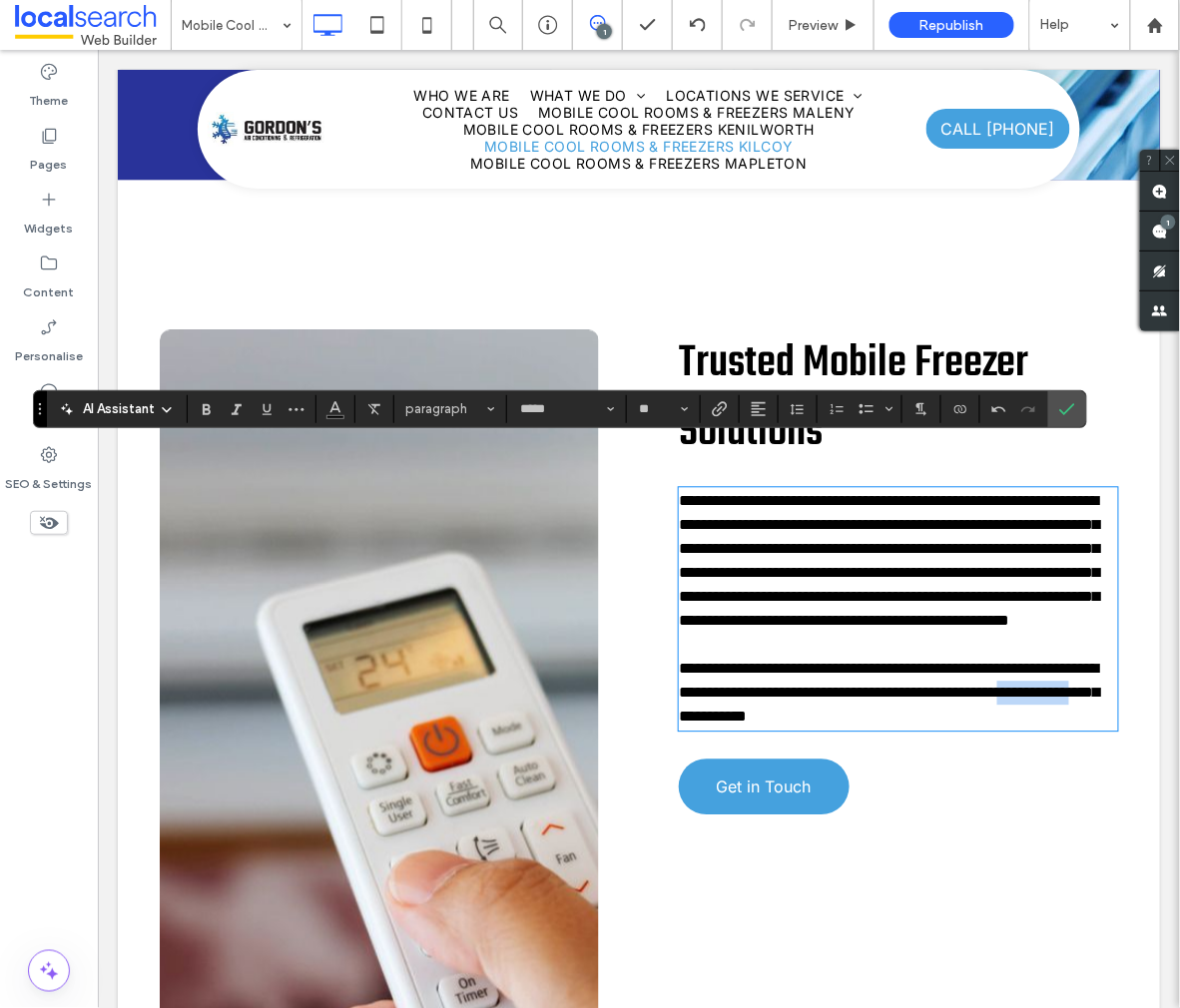 drag, startPoint x: 870, startPoint y: 718, endPoint x: 772, endPoint y: 717, distance: 98.005102 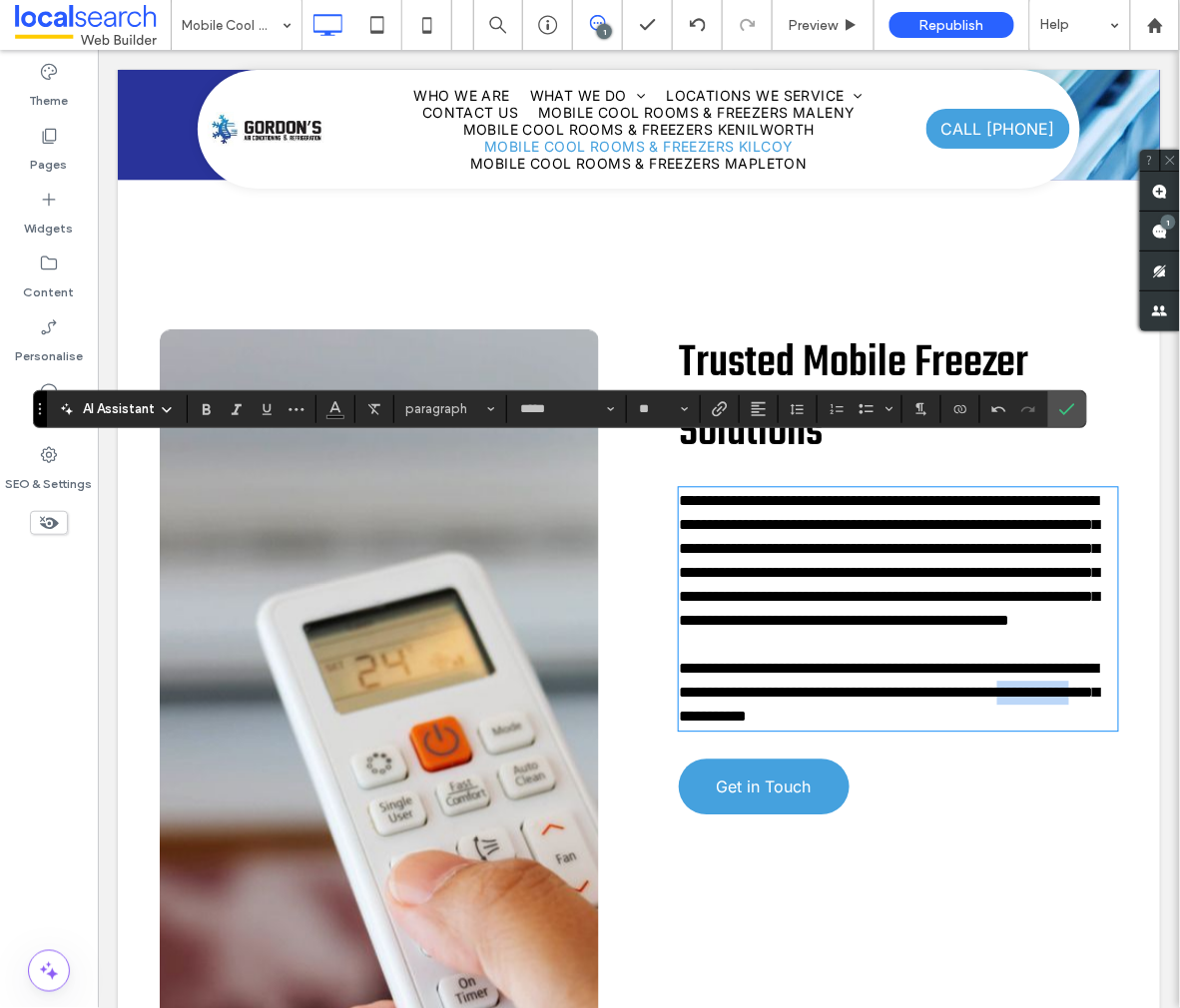 click on "**********" at bounding box center (888, 692) 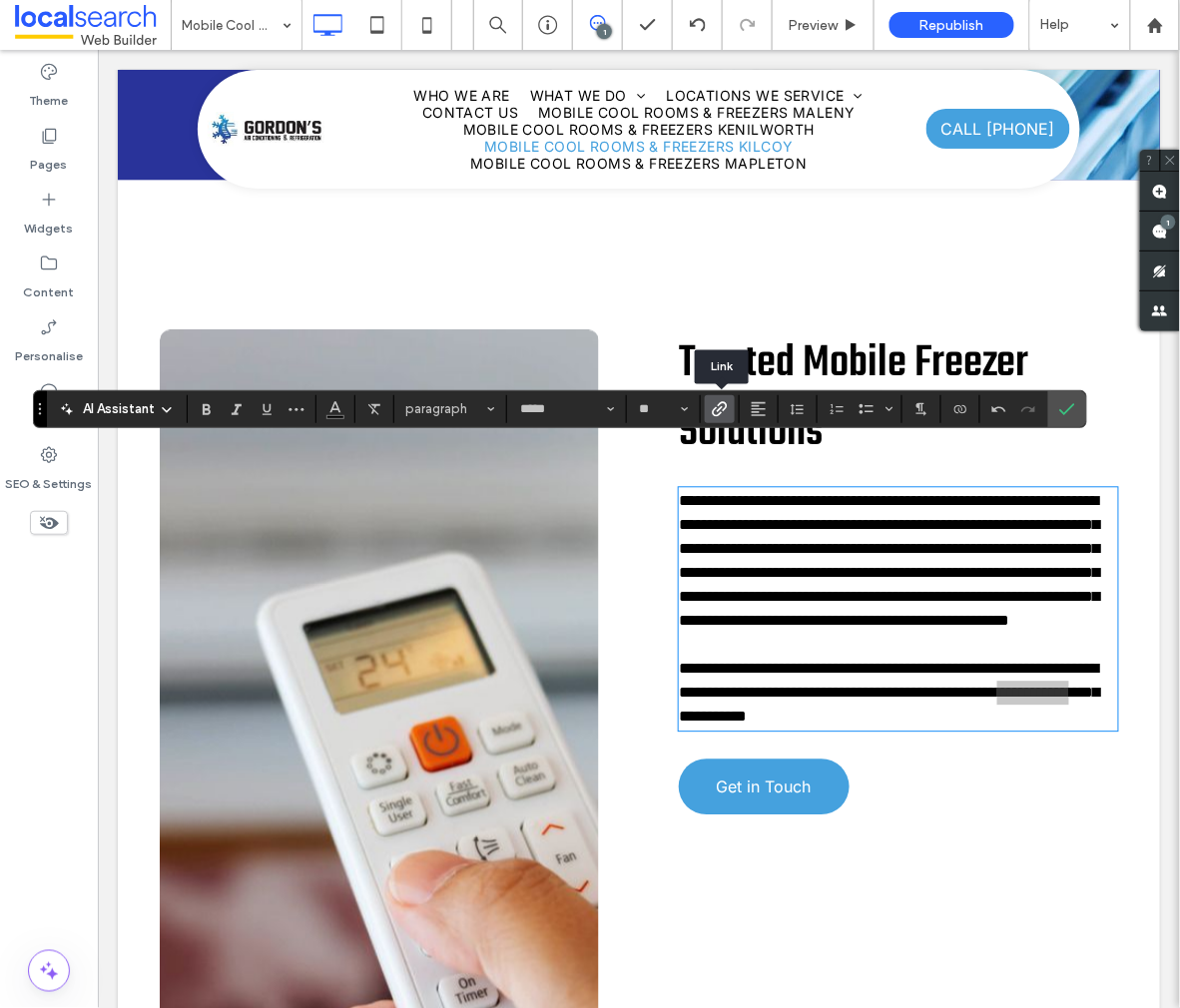 click 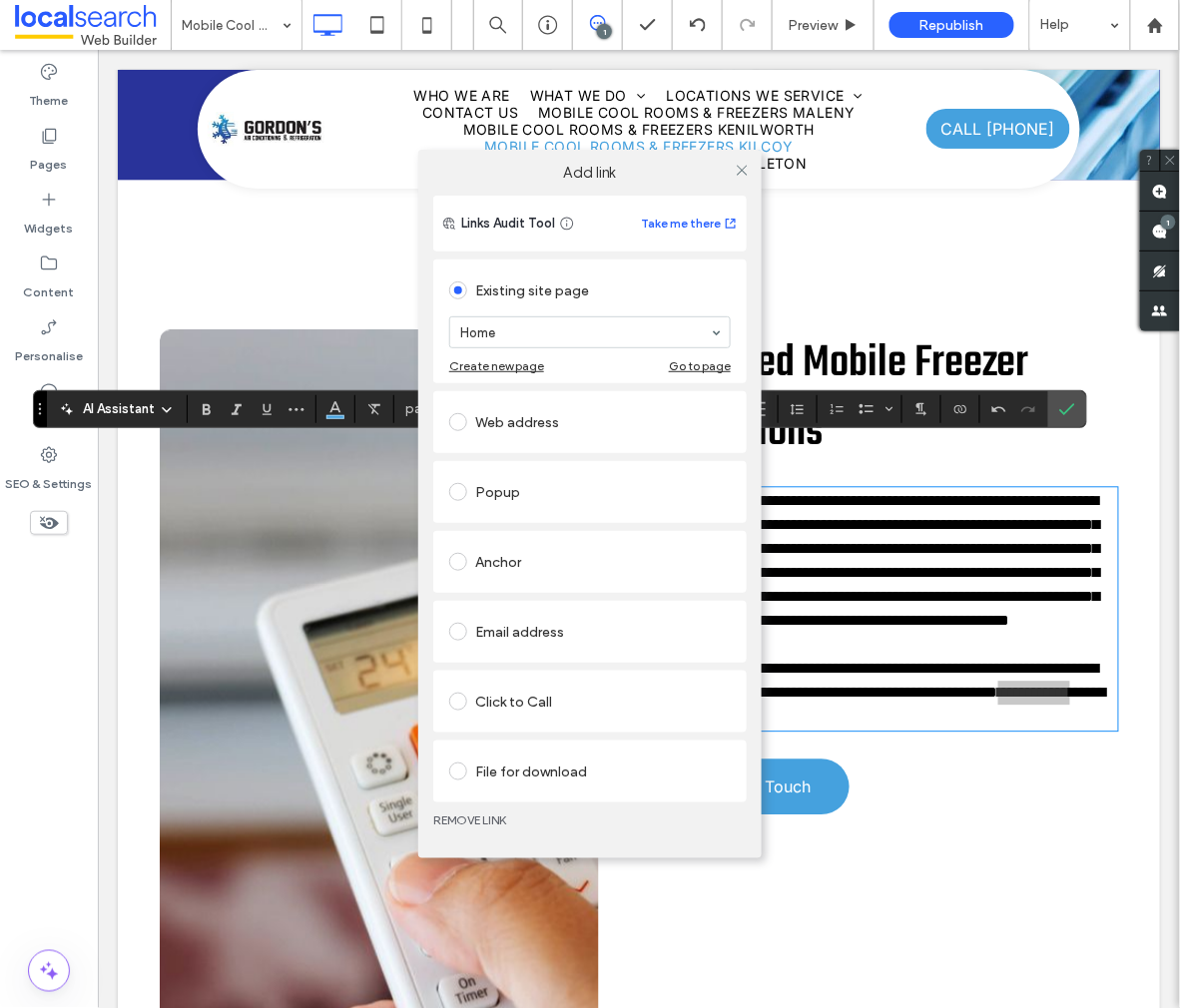 click on "Click to Call" at bounding box center (590, 702) 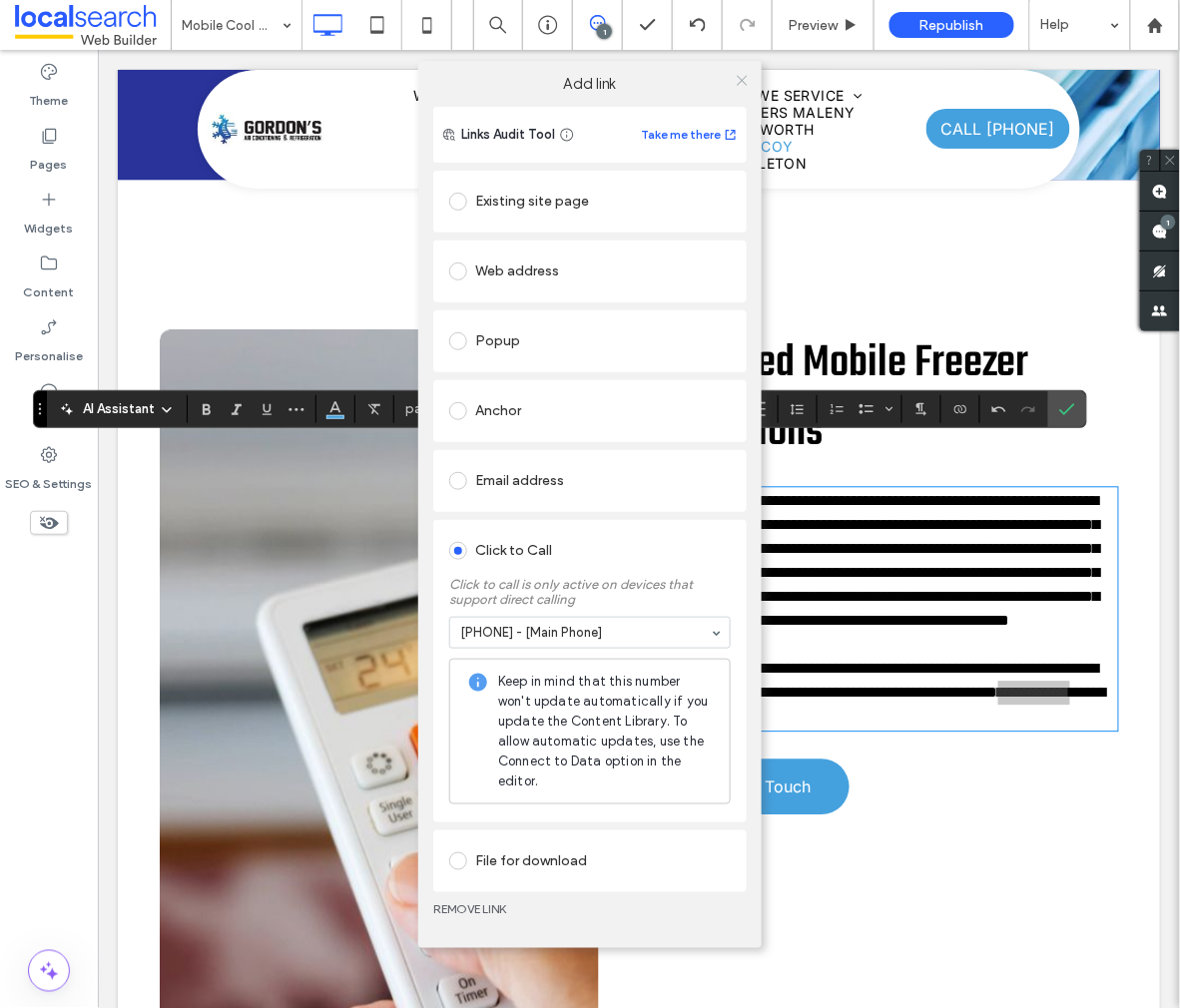 click 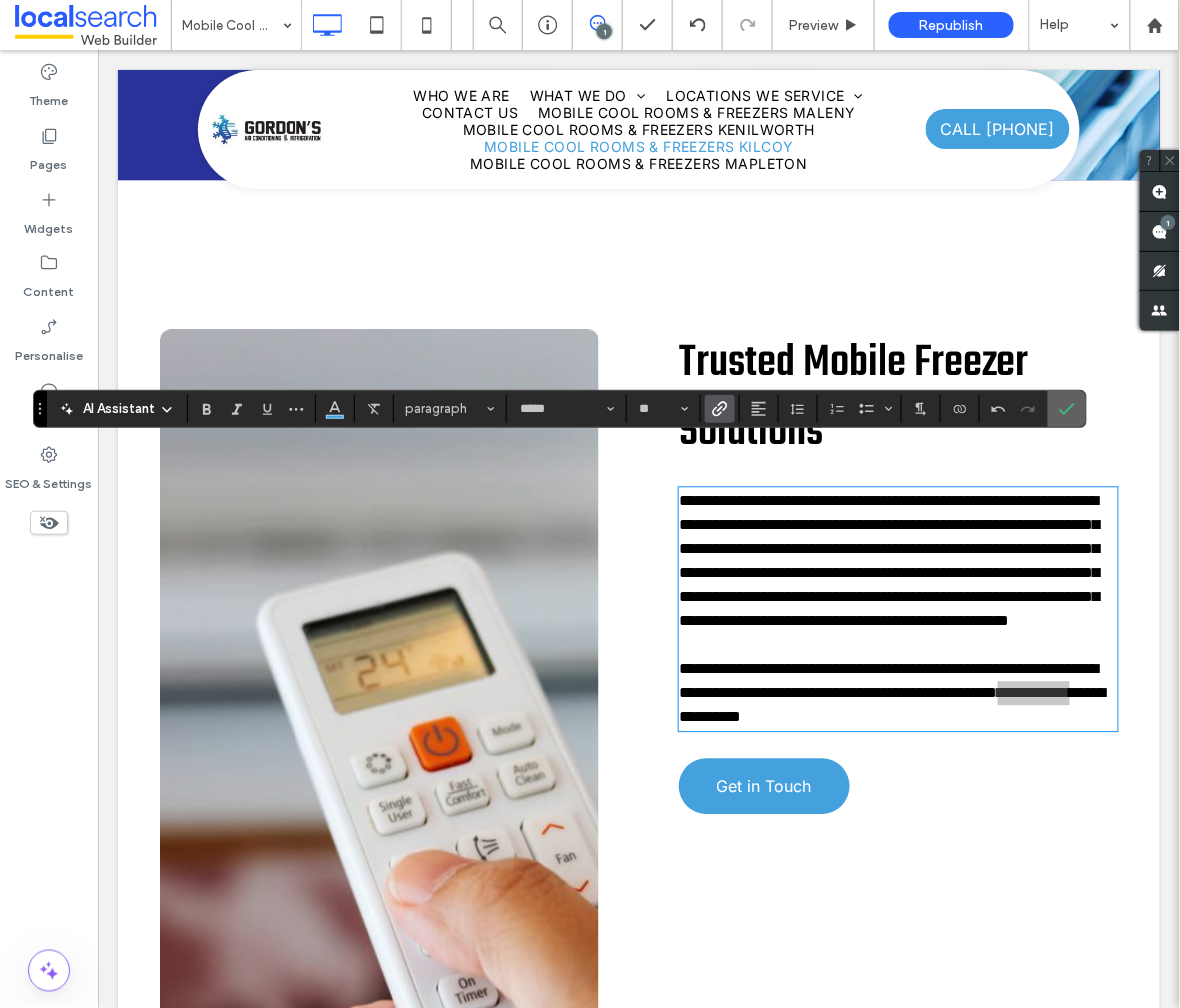 click 